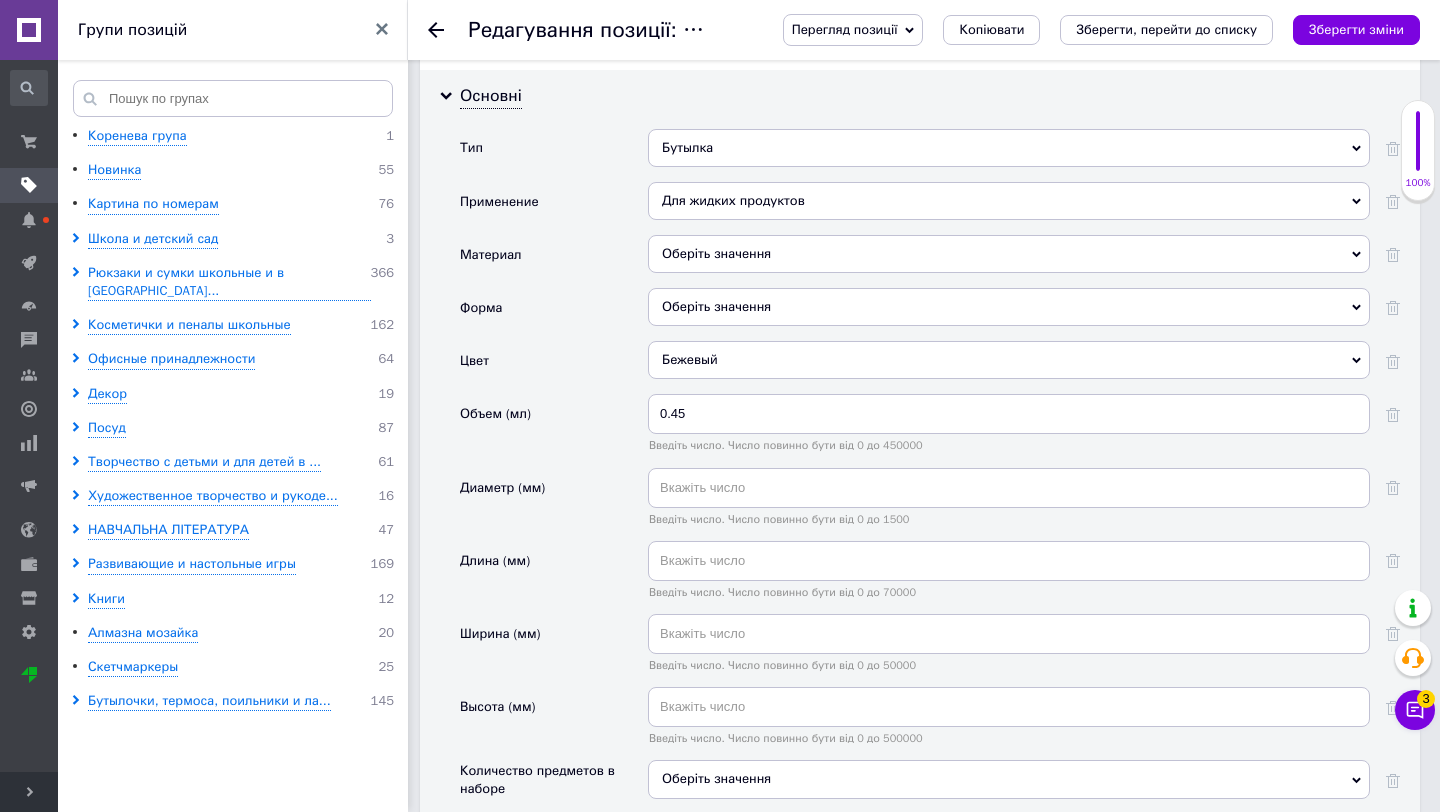scroll, scrollTop: 1968, scrollLeft: 0, axis: vertical 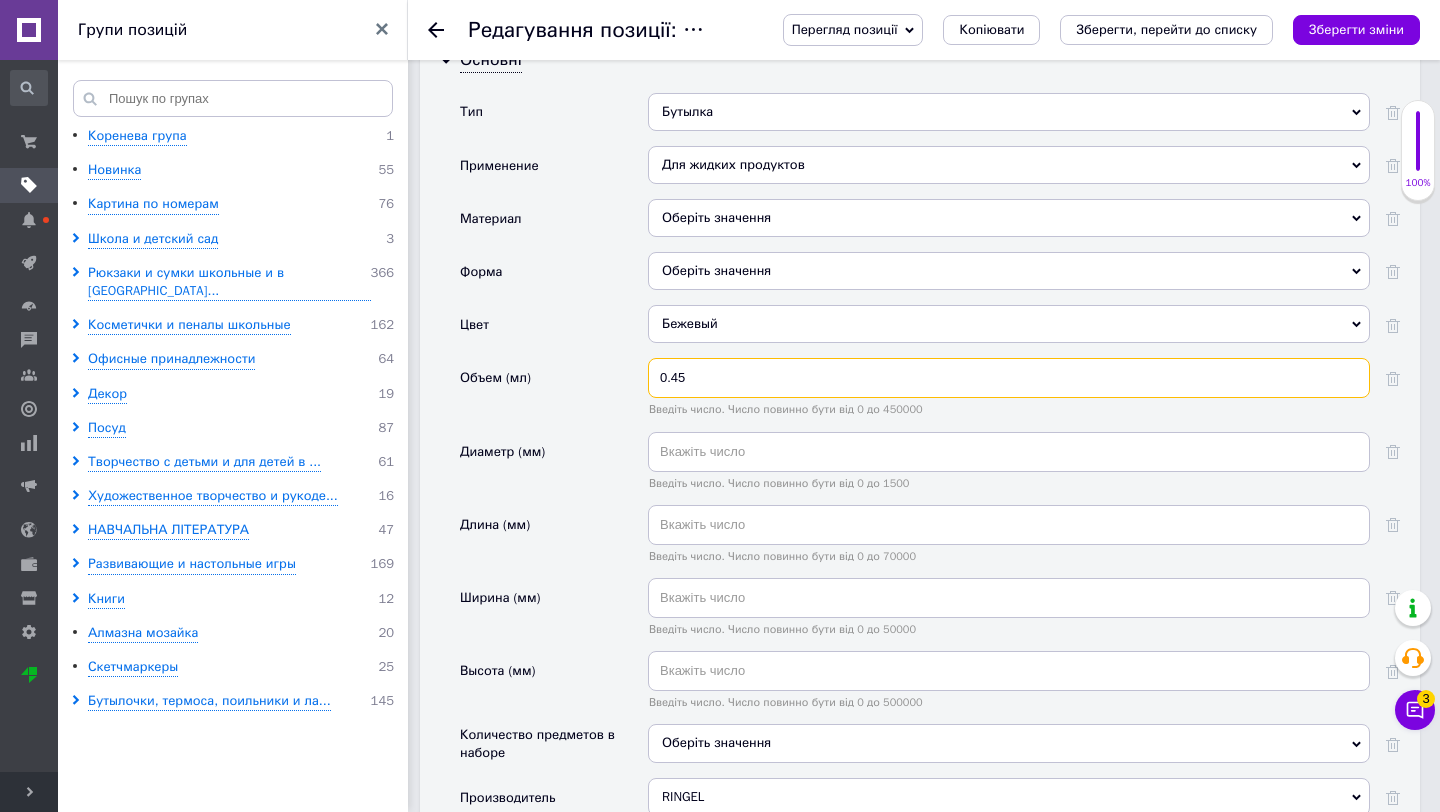 click on "0.45" at bounding box center [1009, 378] 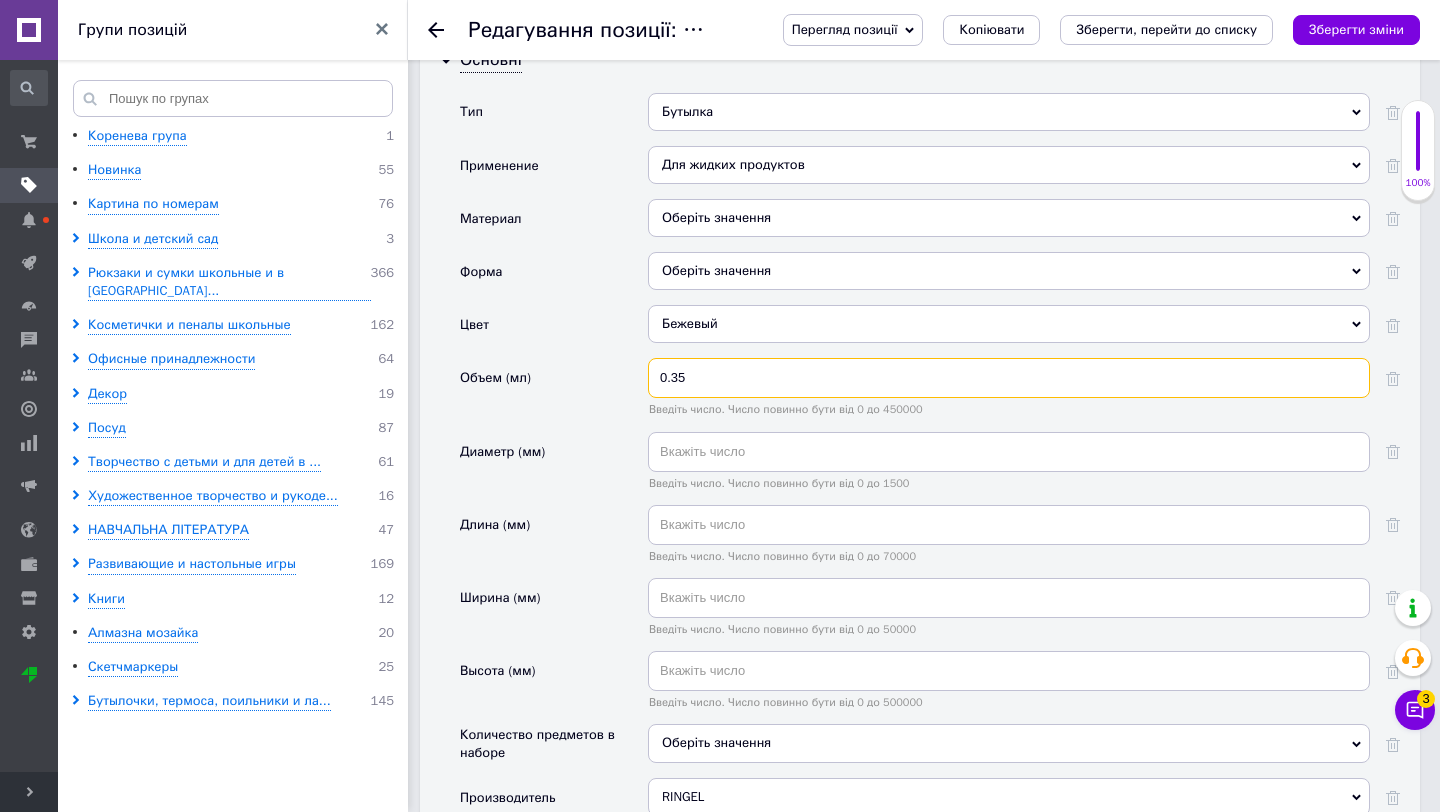 type on "0.35" 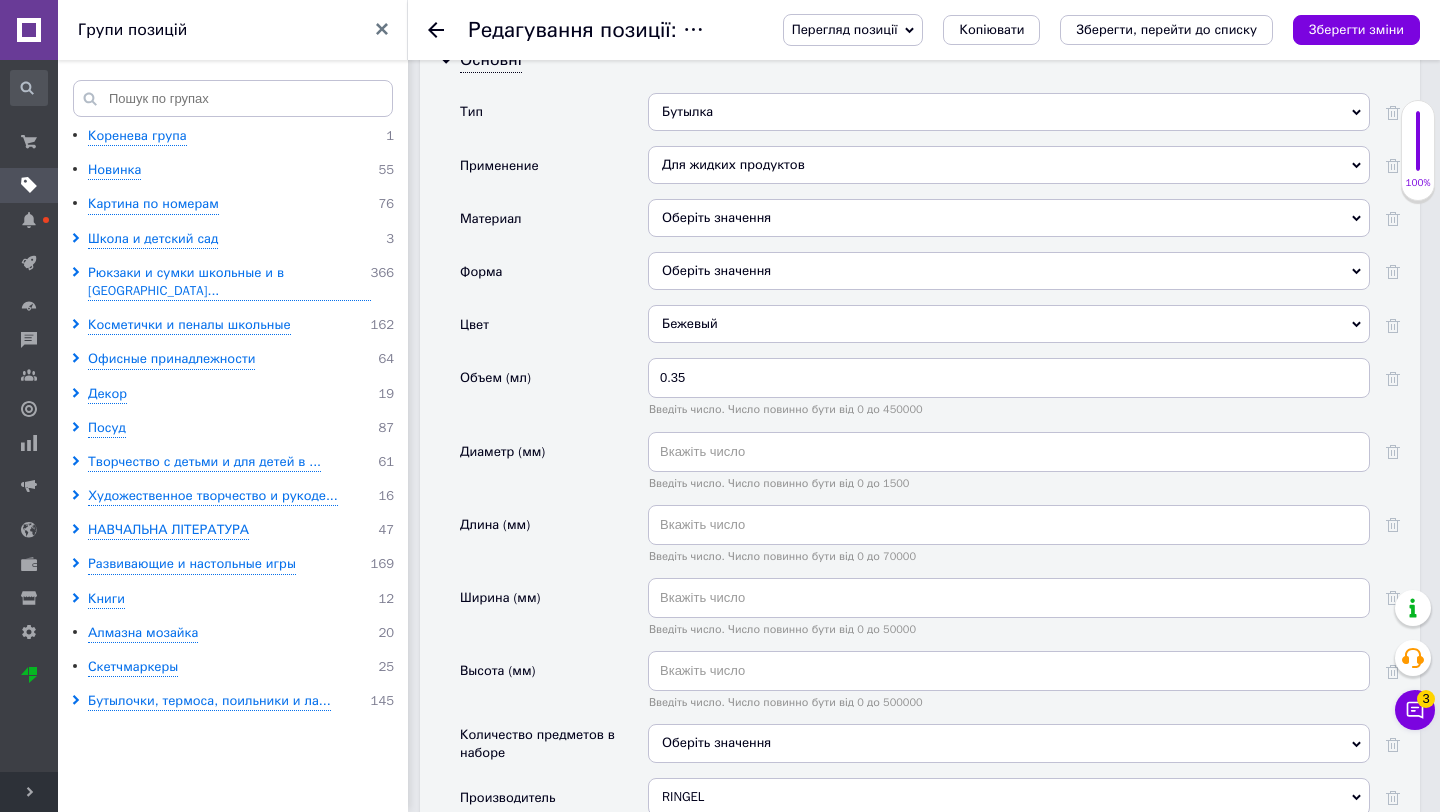 click on "Бежевый" at bounding box center (1009, 324) 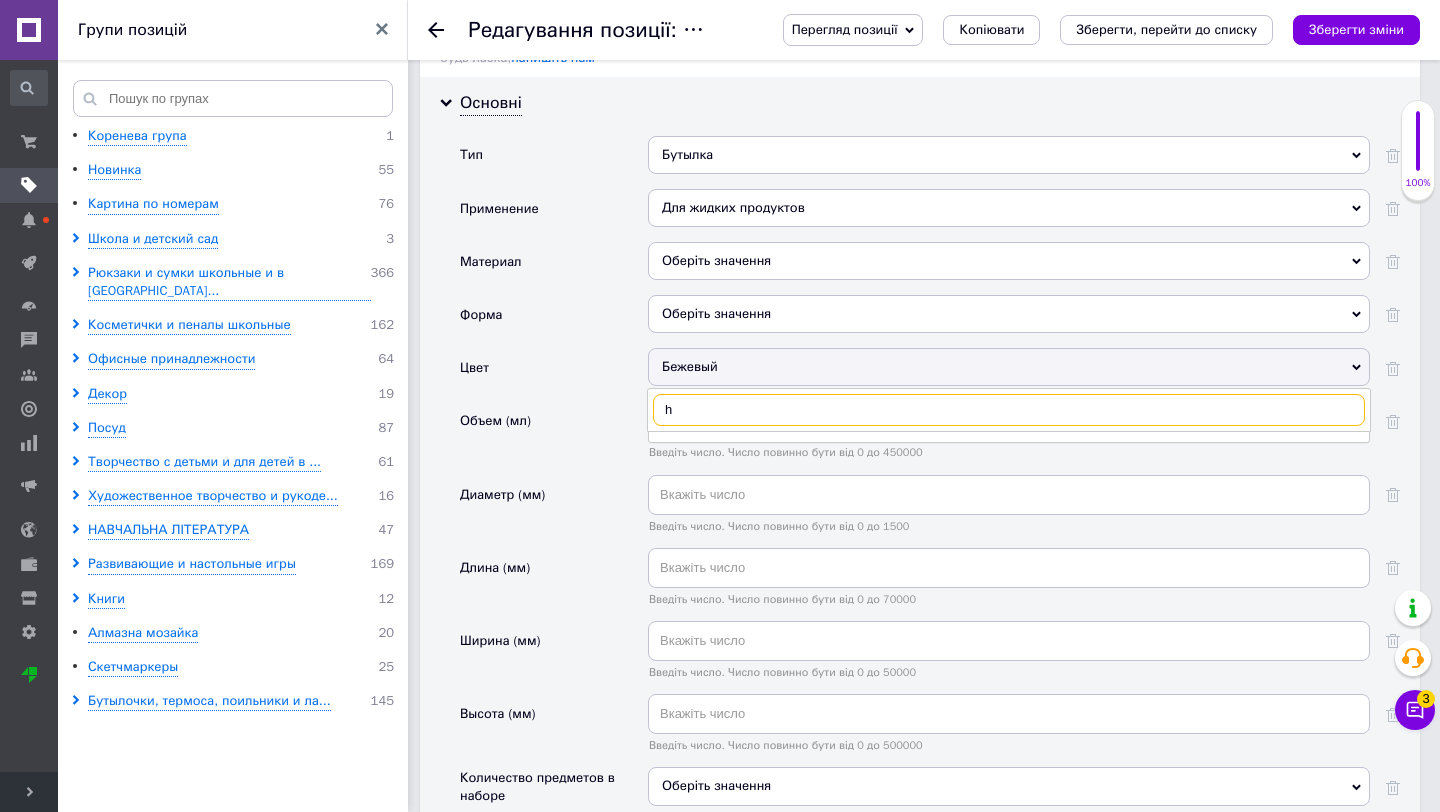 scroll, scrollTop: 1931, scrollLeft: 0, axis: vertical 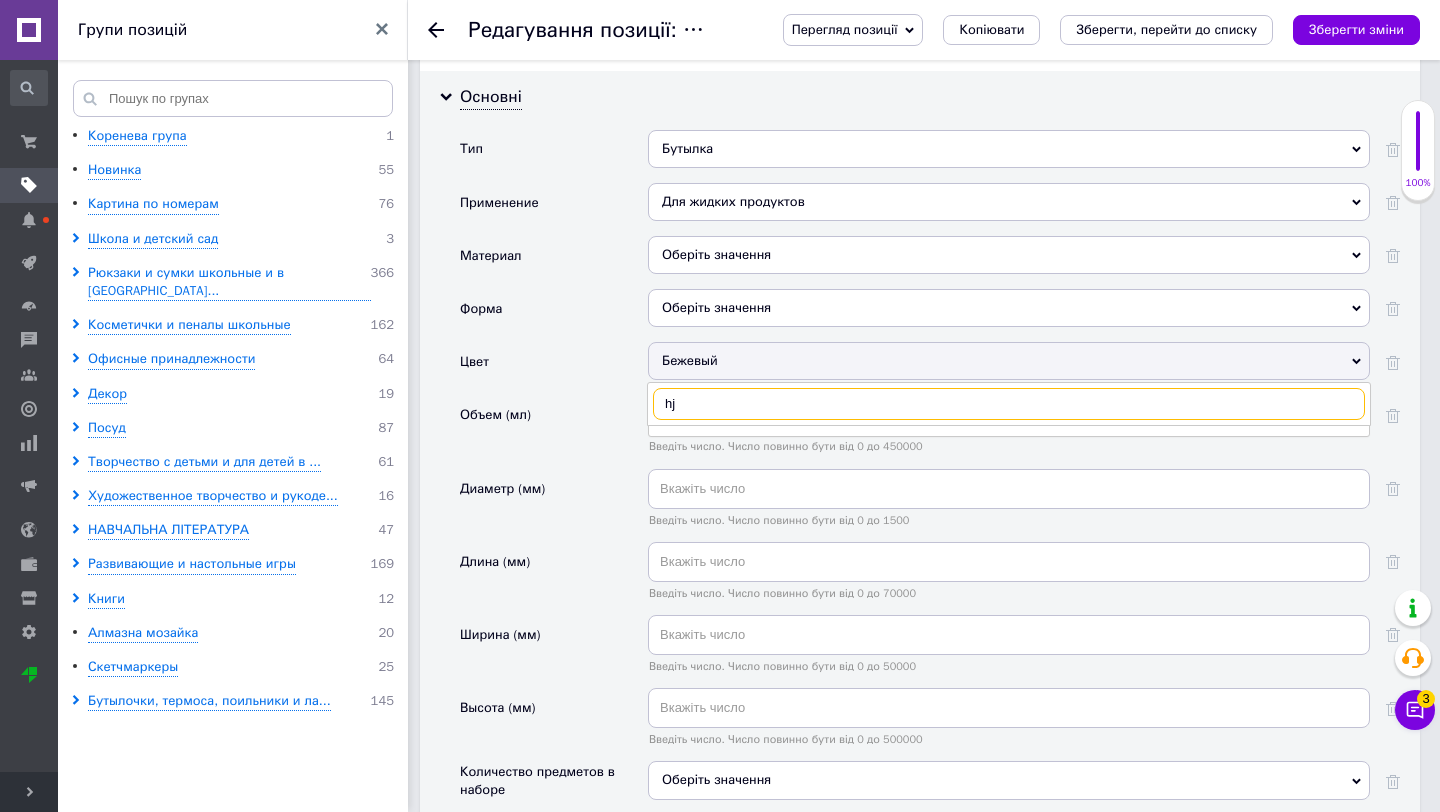 type on "h" 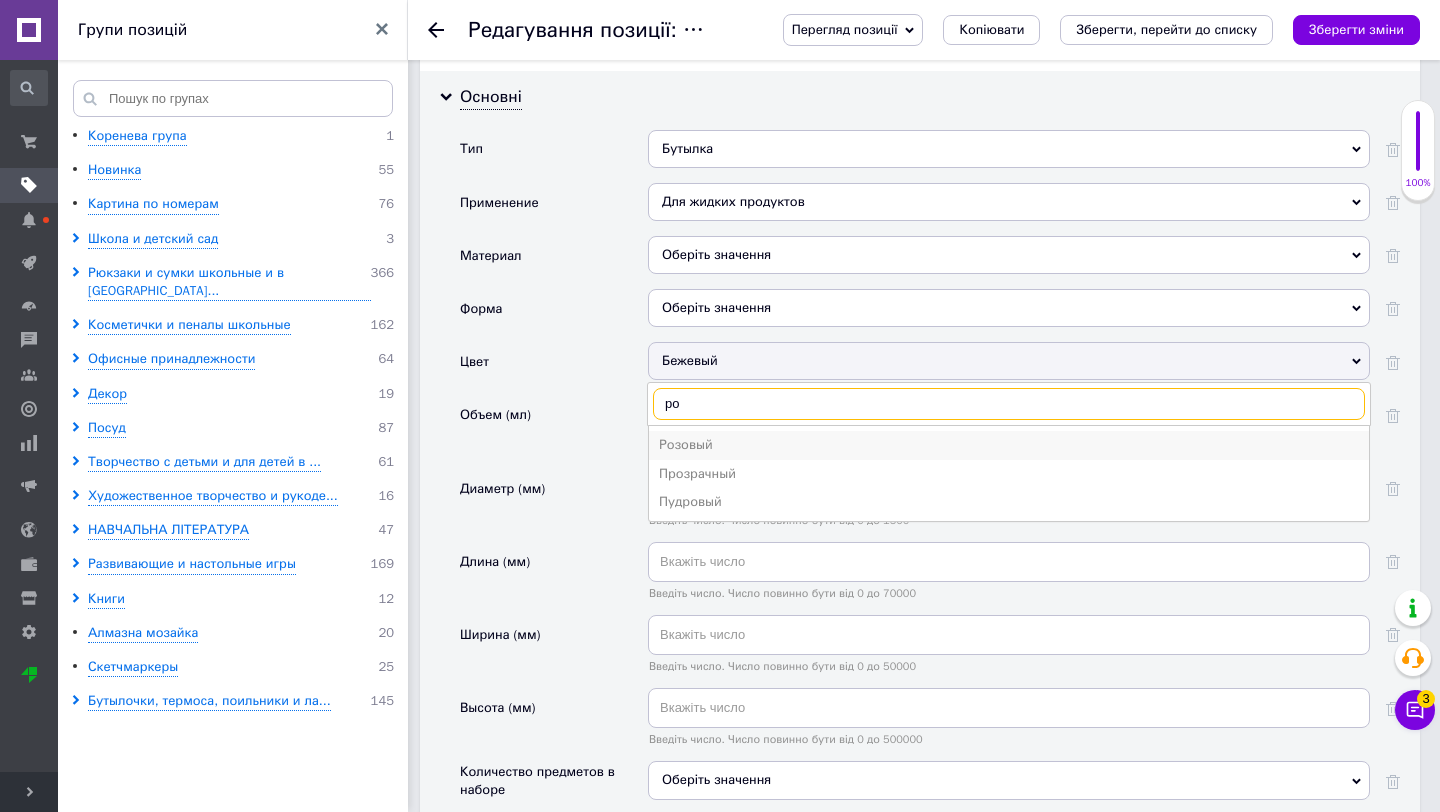 type on "ро" 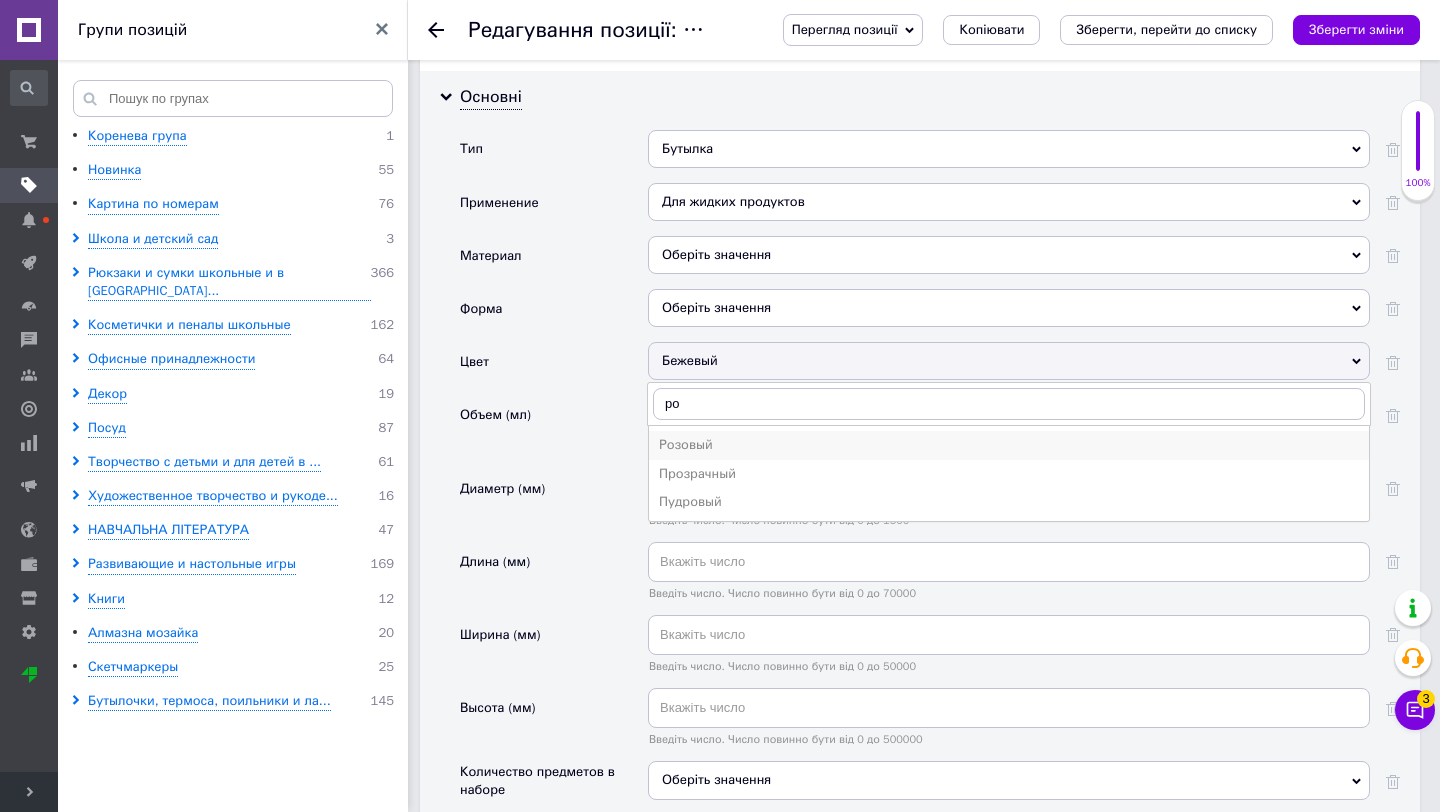 click on "Розовый" at bounding box center [1009, 445] 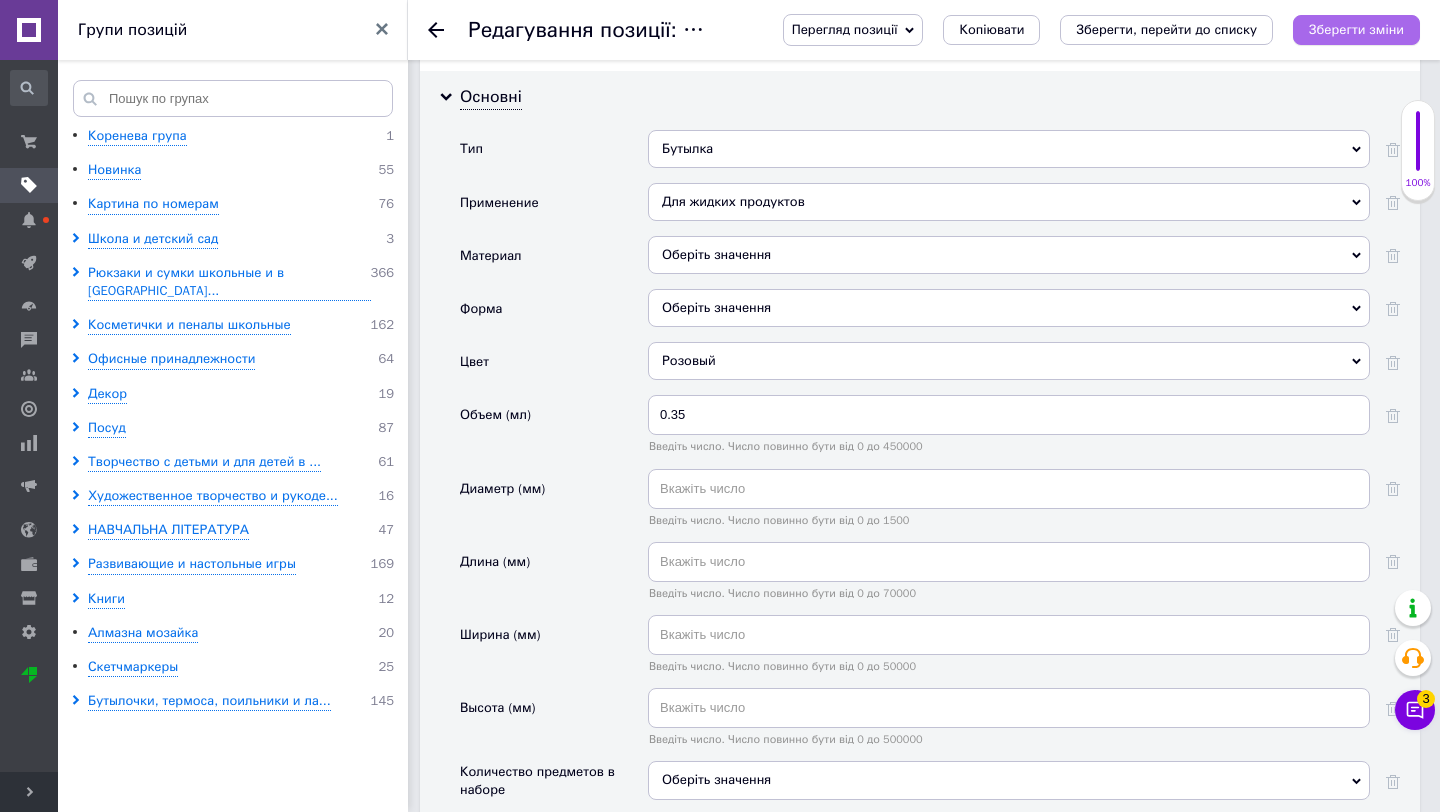 click on "Зберегти зміни" at bounding box center (1356, 29) 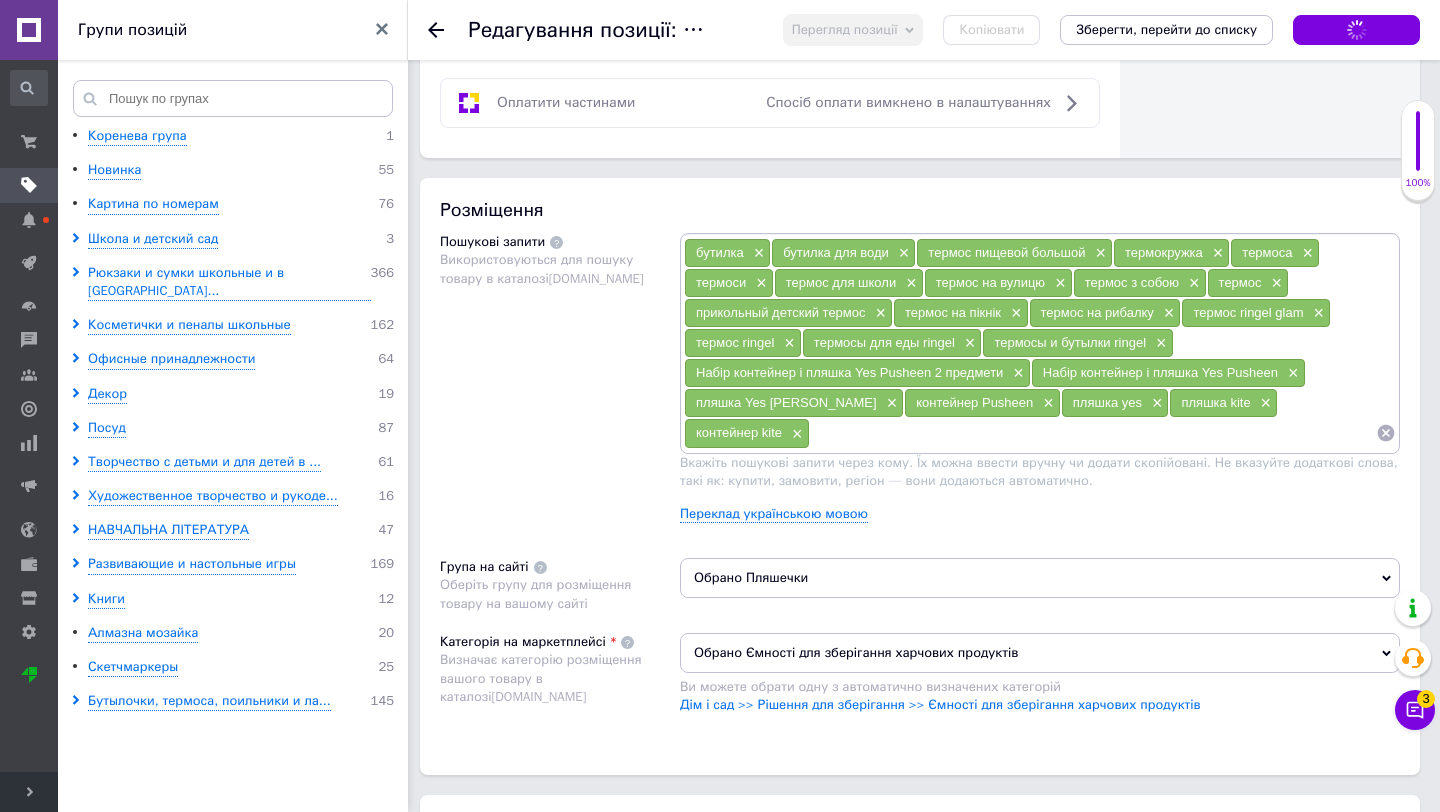 scroll, scrollTop: 1098, scrollLeft: 0, axis: vertical 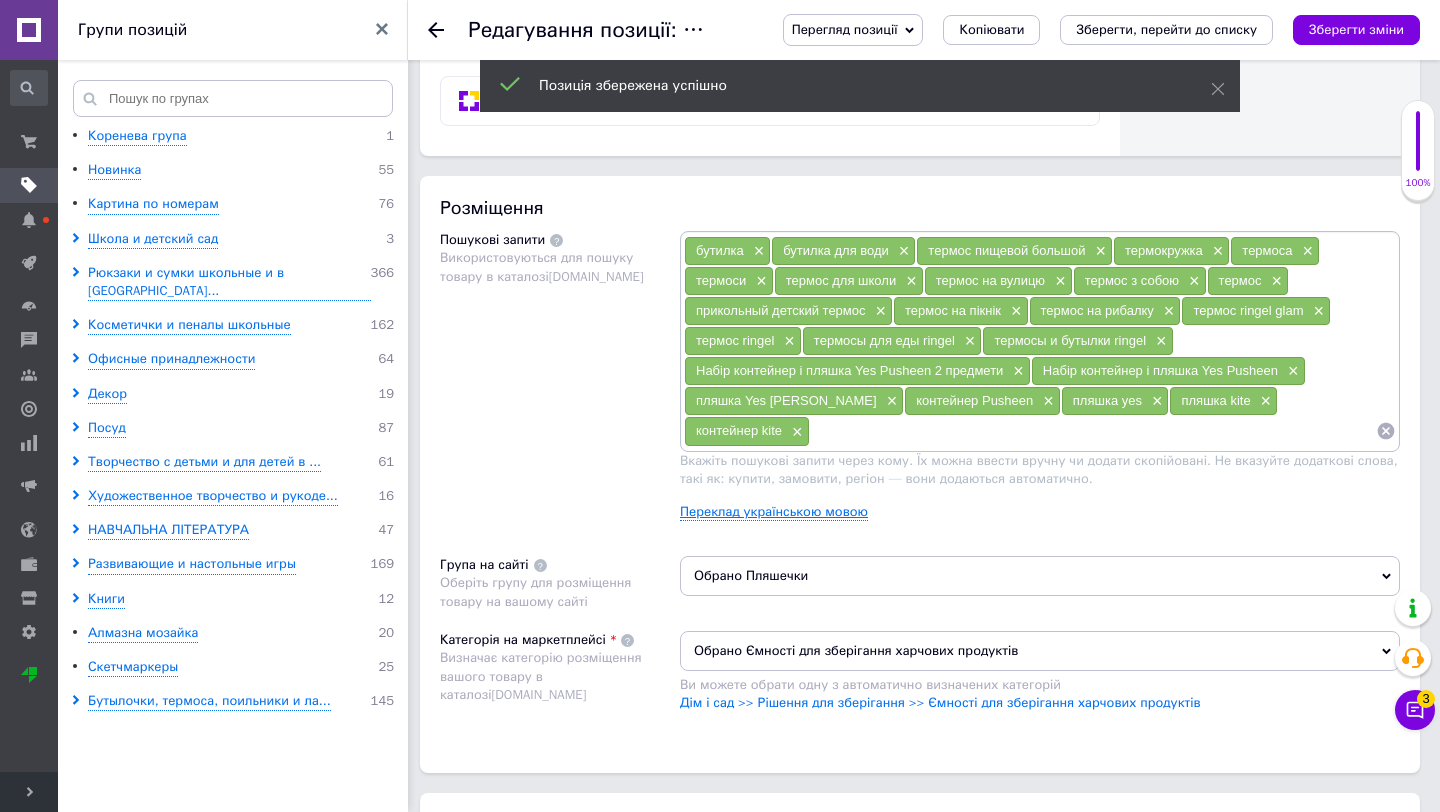 click on "Переклад українською мовою" at bounding box center [774, 512] 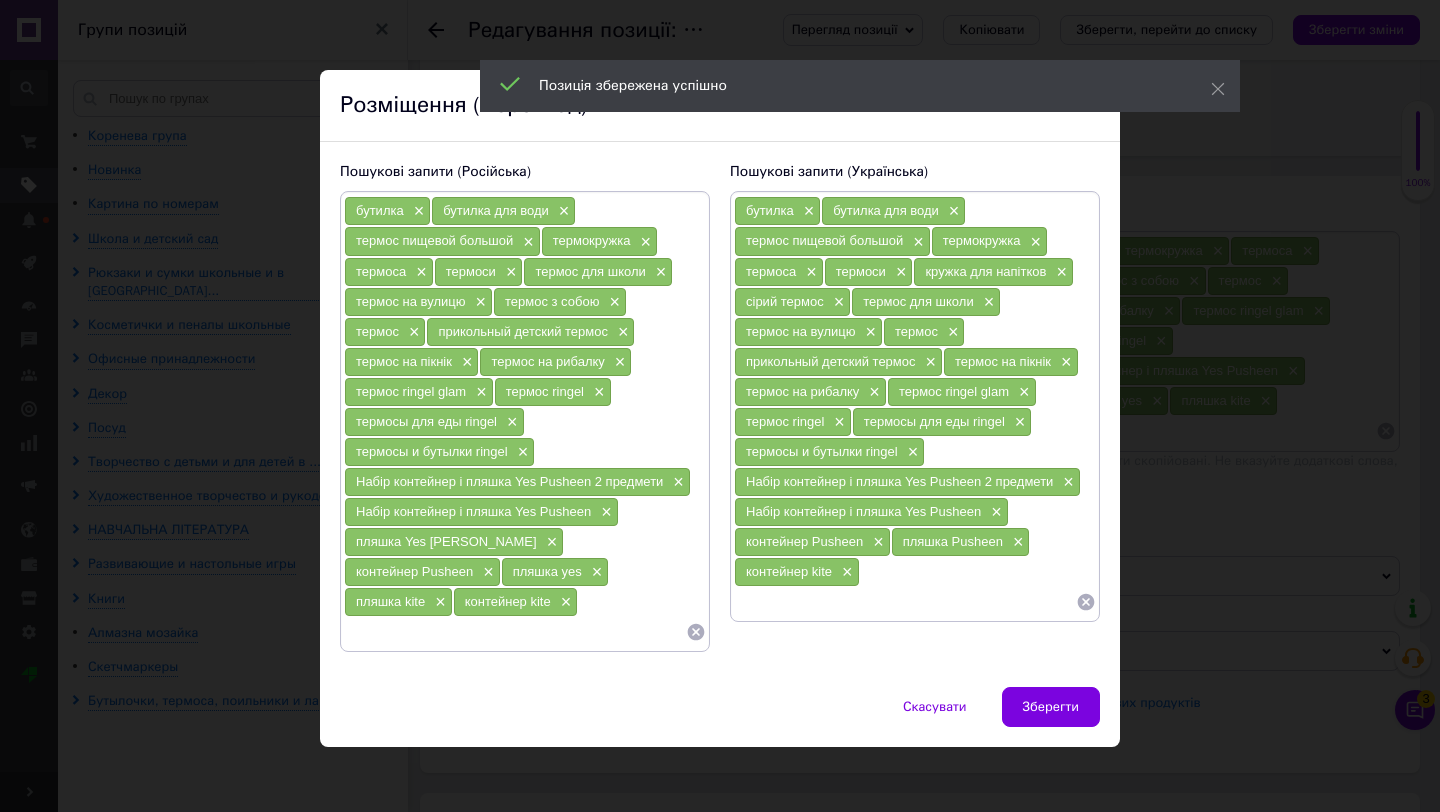 click at bounding box center (515, 632) 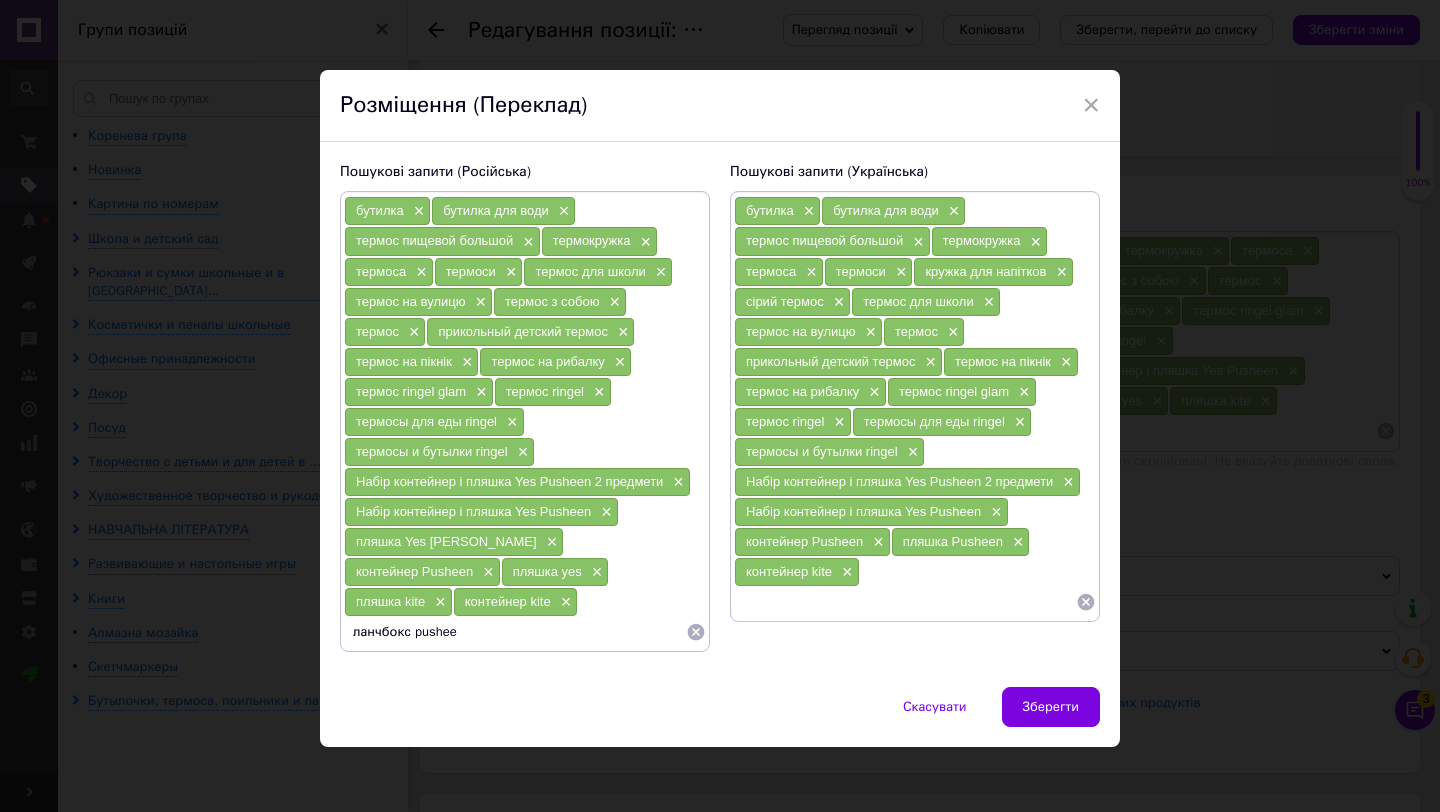 type on "ланчбокс pusheen" 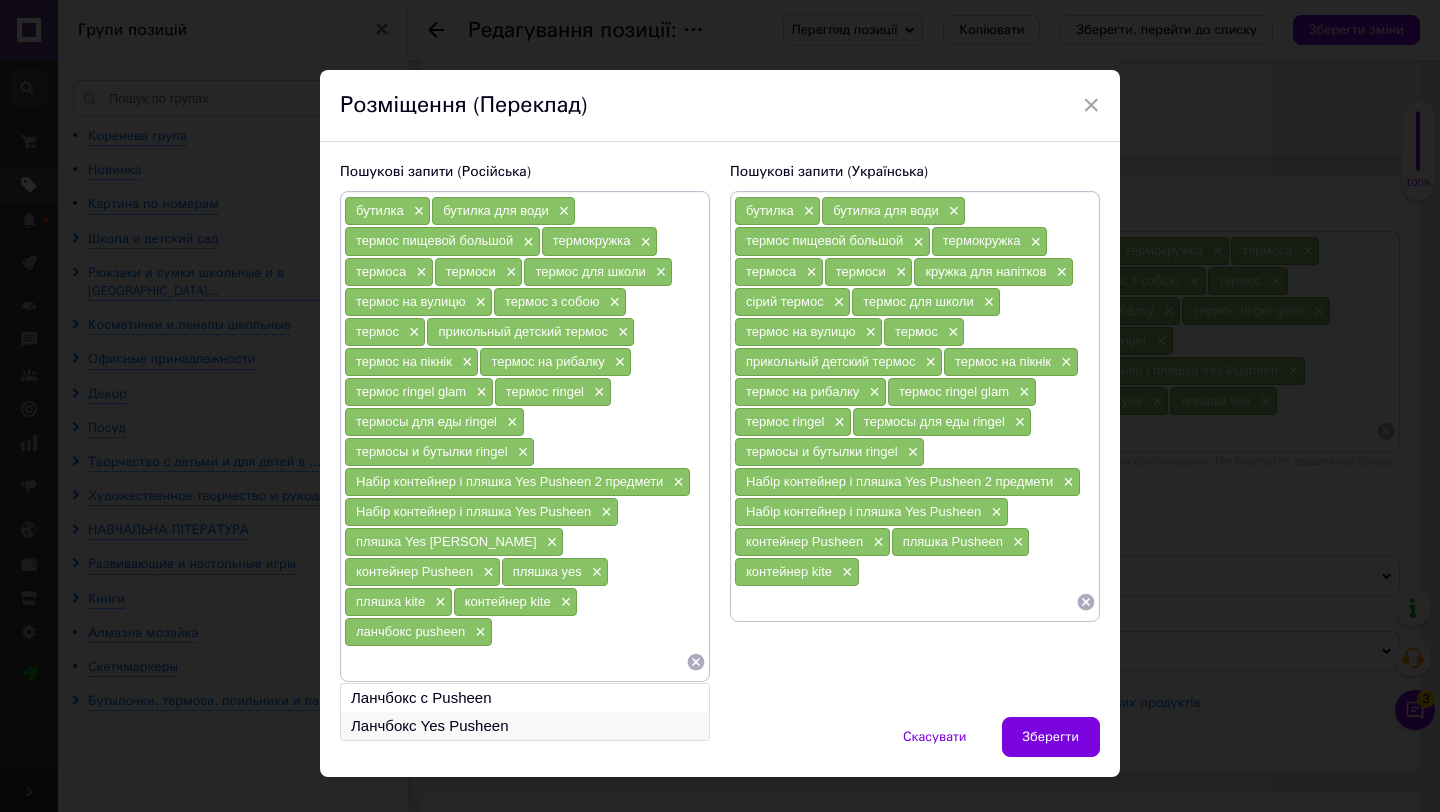 click on "Ланчбокс Yes Pusheen" at bounding box center (525, 726) 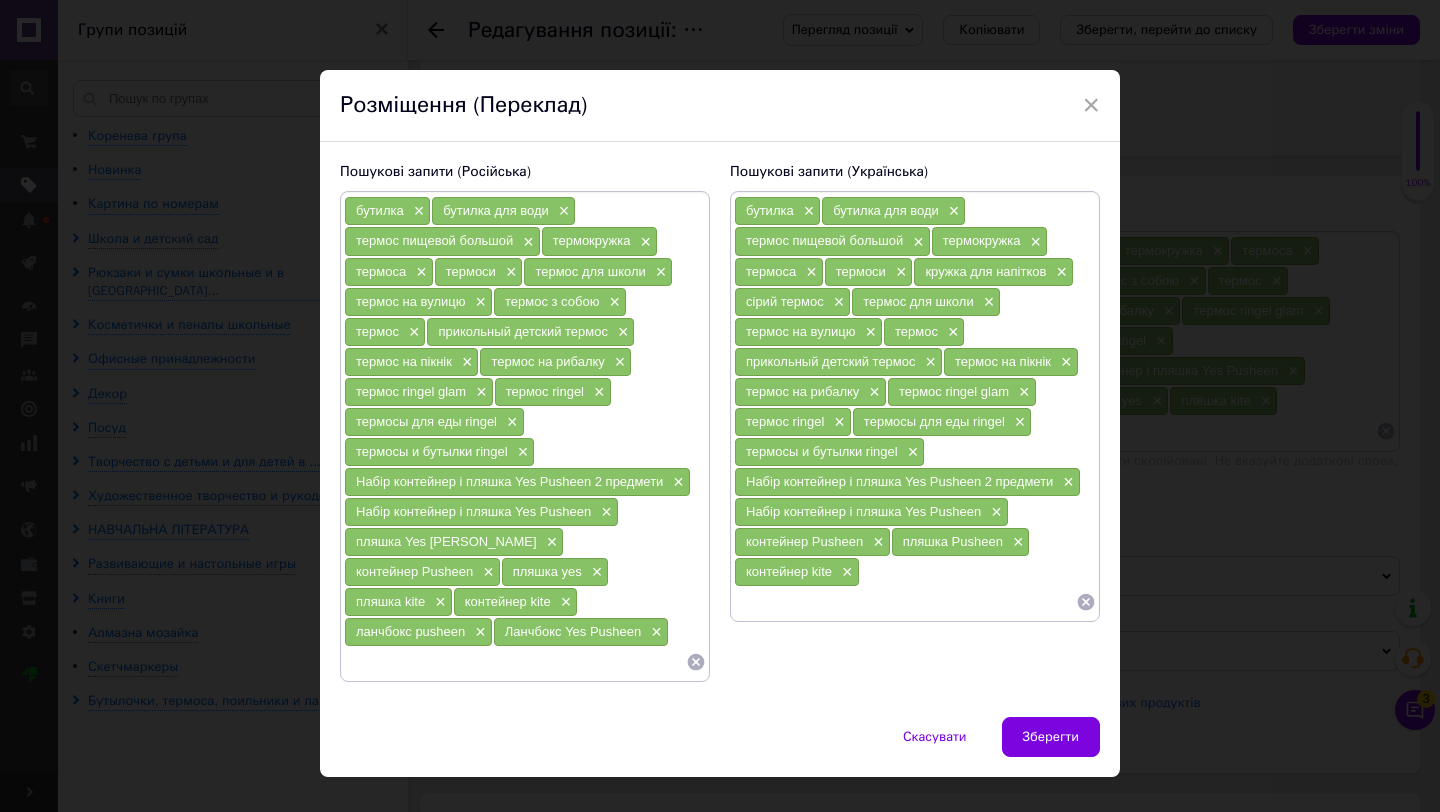 click at bounding box center (905, 602) 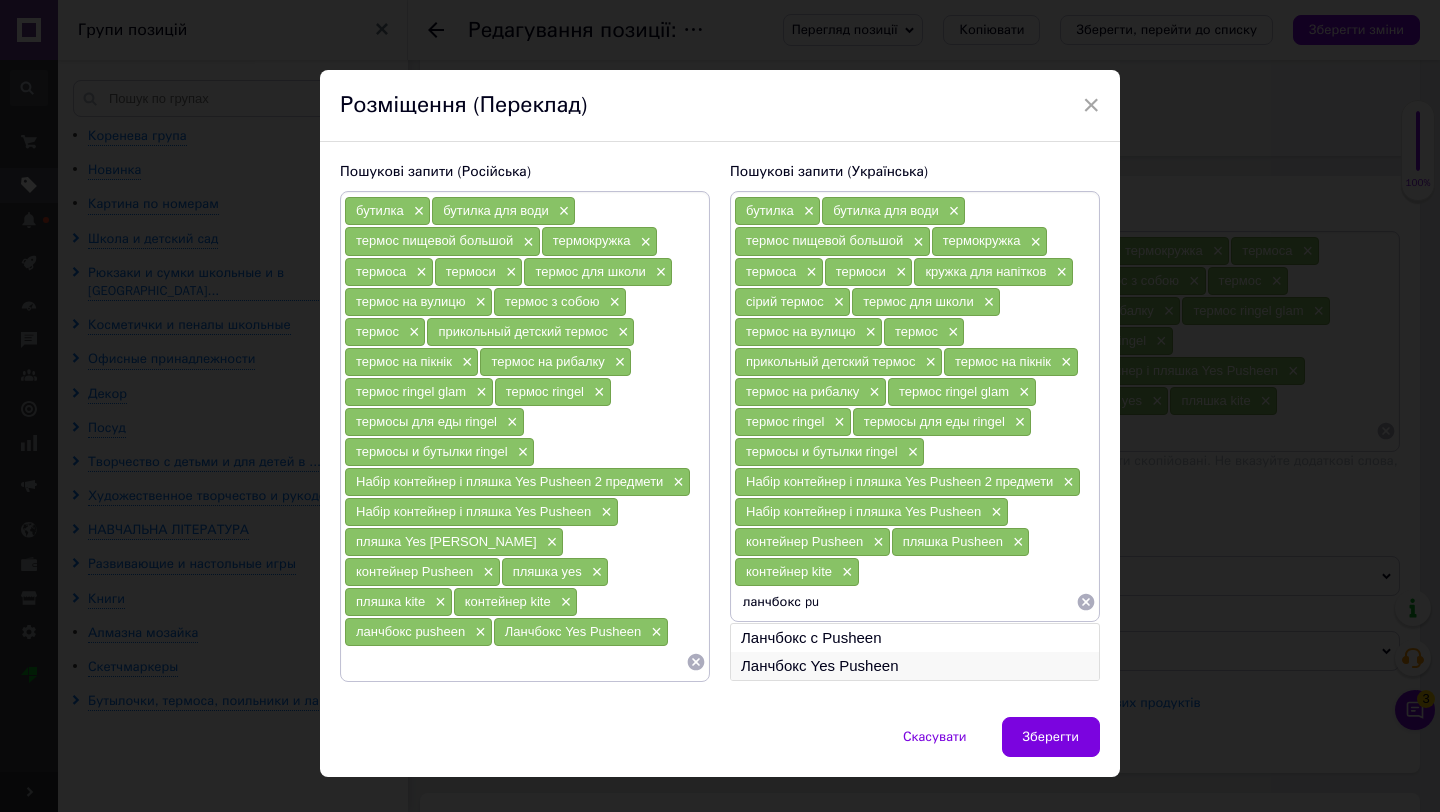 type on "ланчбокс pu" 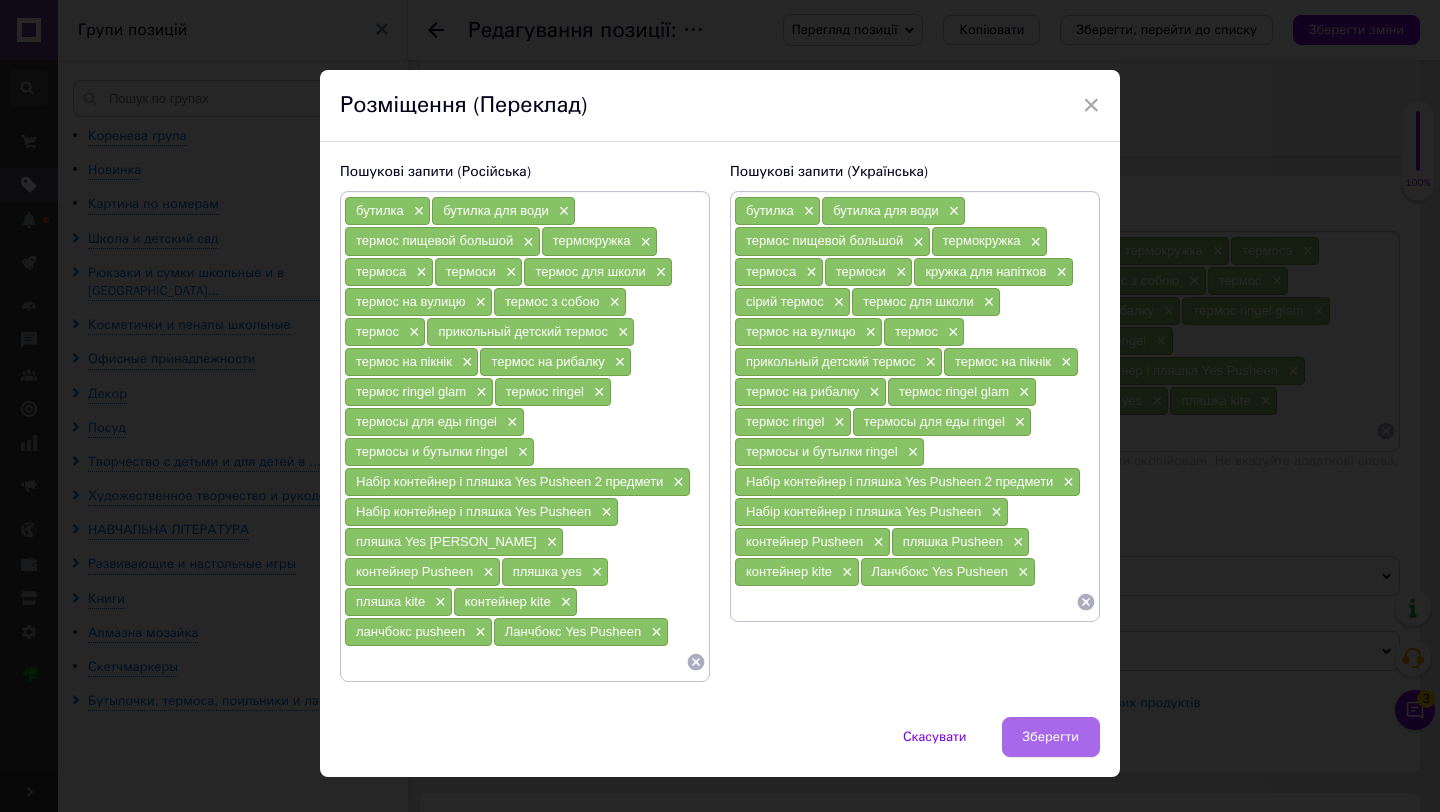 click on "Зберегти" at bounding box center [1051, 737] 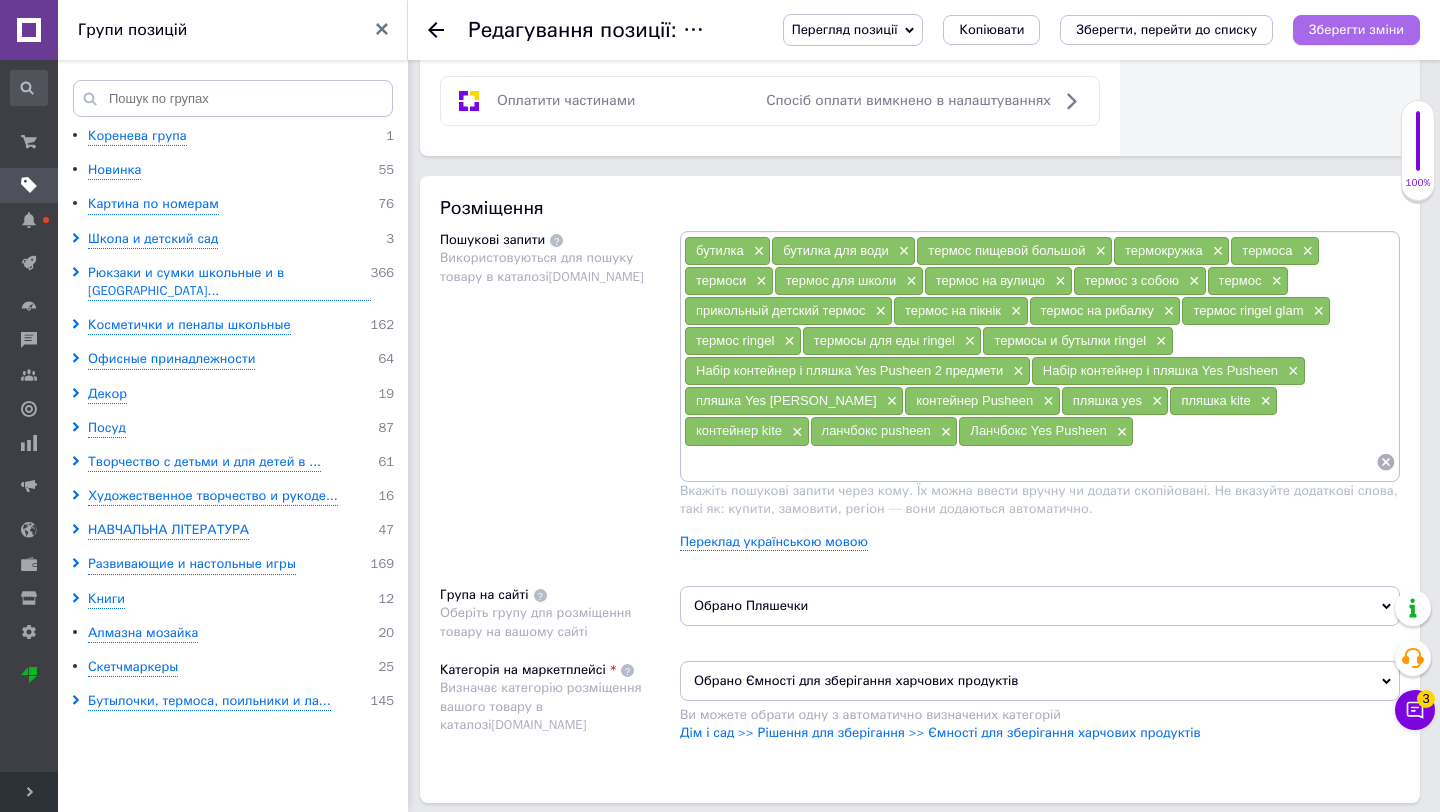 click on "Зберегти зміни" at bounding box center (1356, 29) 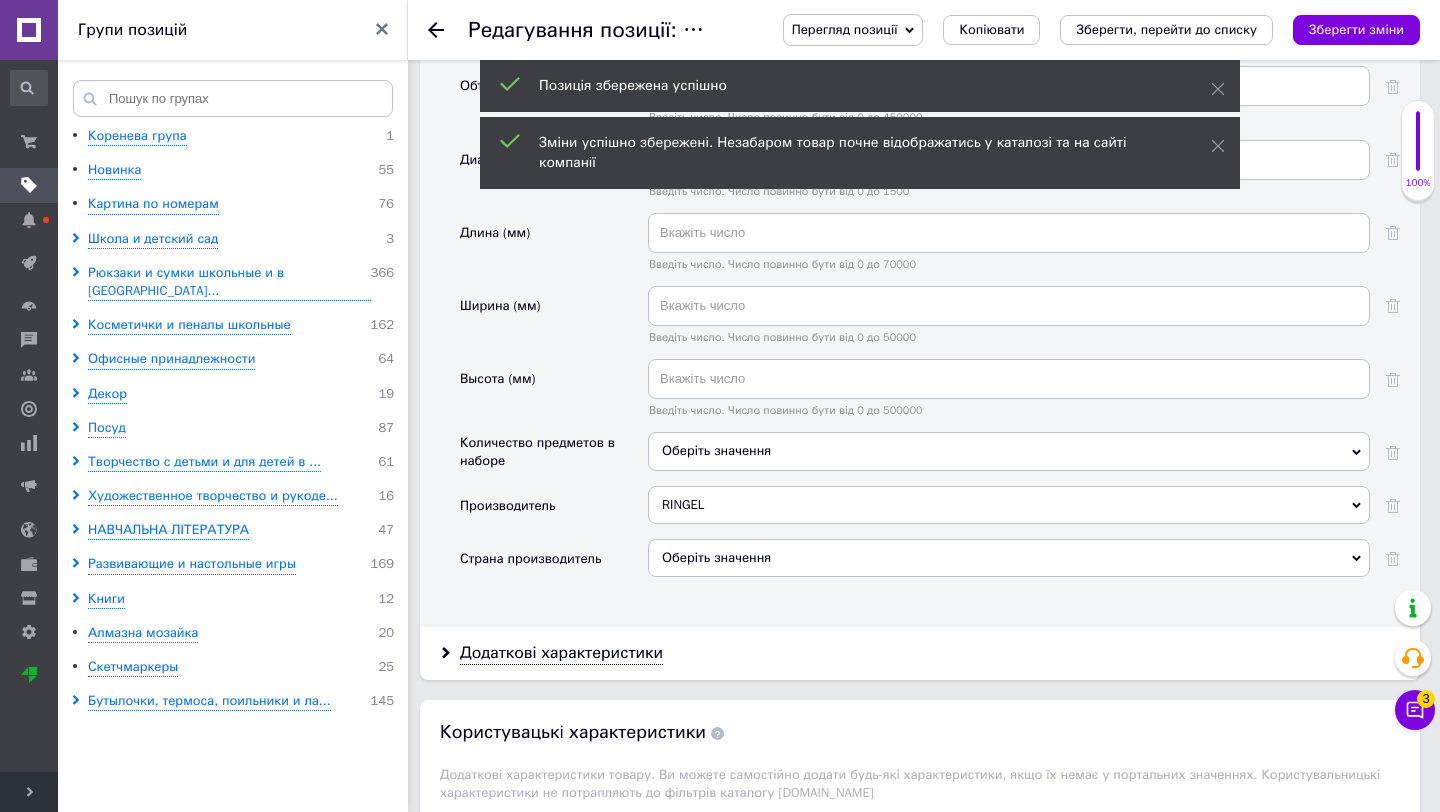 scroll, scrollTop: 2297, scrollLeft: 0, axis: vertical 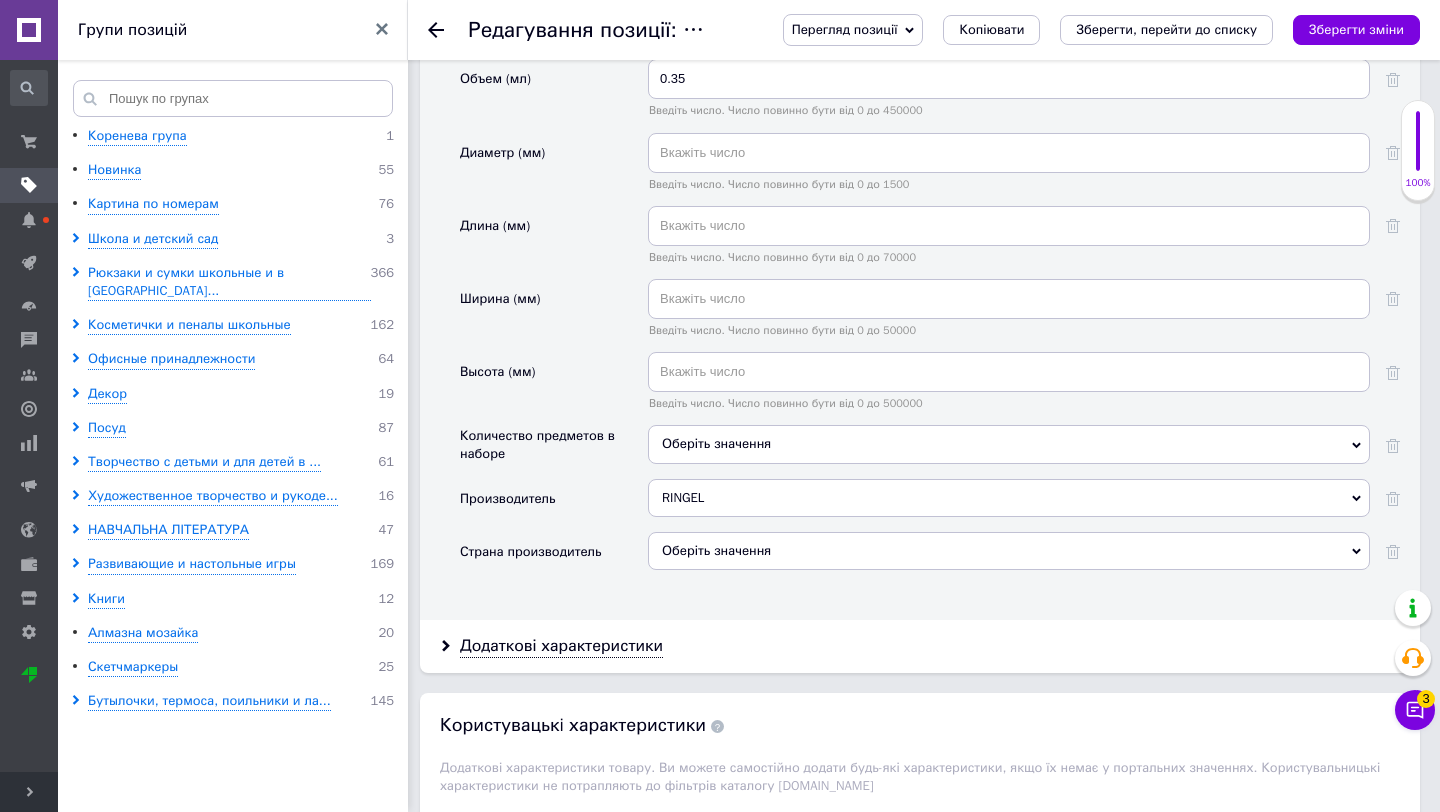 click on "RINGEL" at bounding box center [1009, 498] 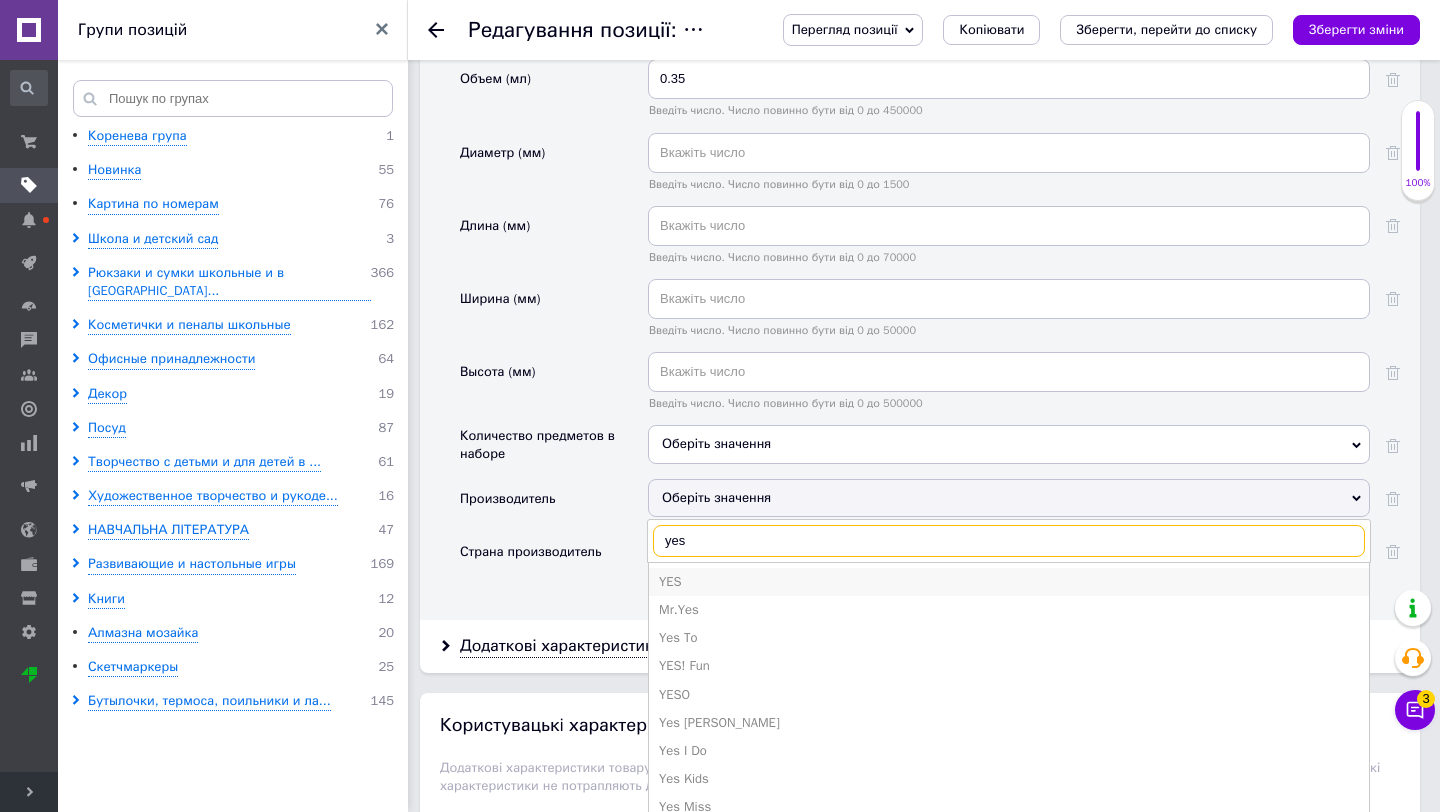 type on "yes" 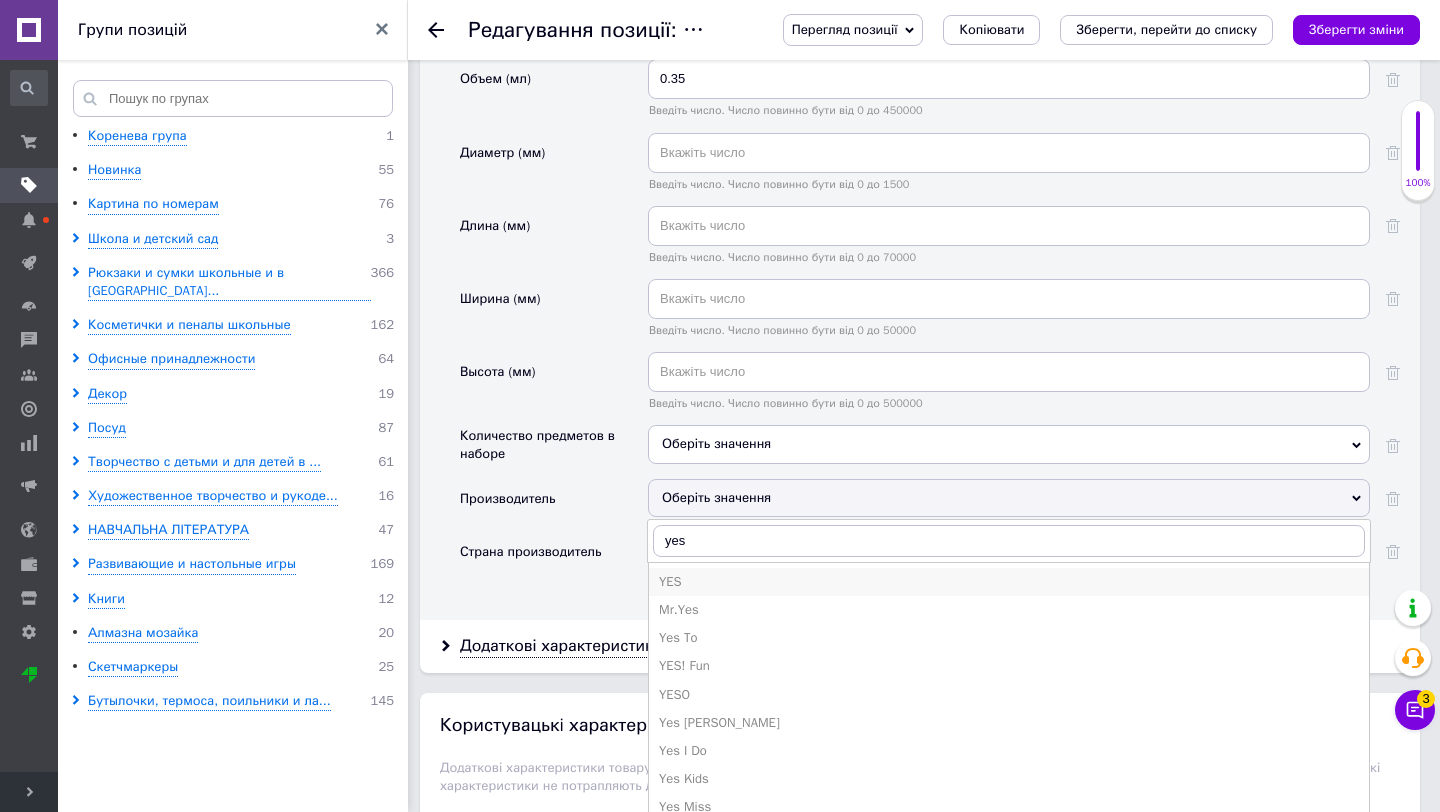 click on "YES" at bounding box center [1009, 582] 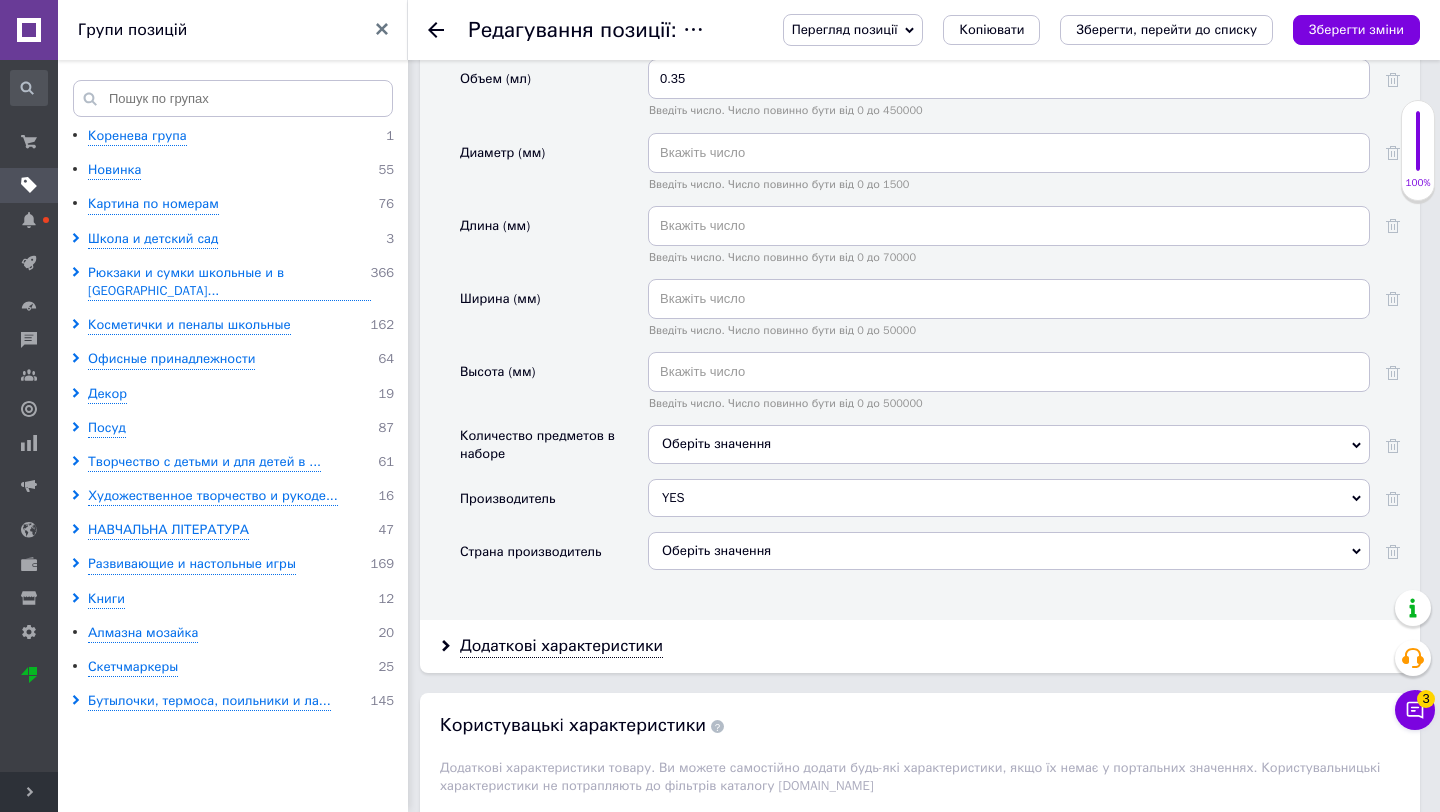 click on "Оберіть значення" at bounding box center [1009, 551] 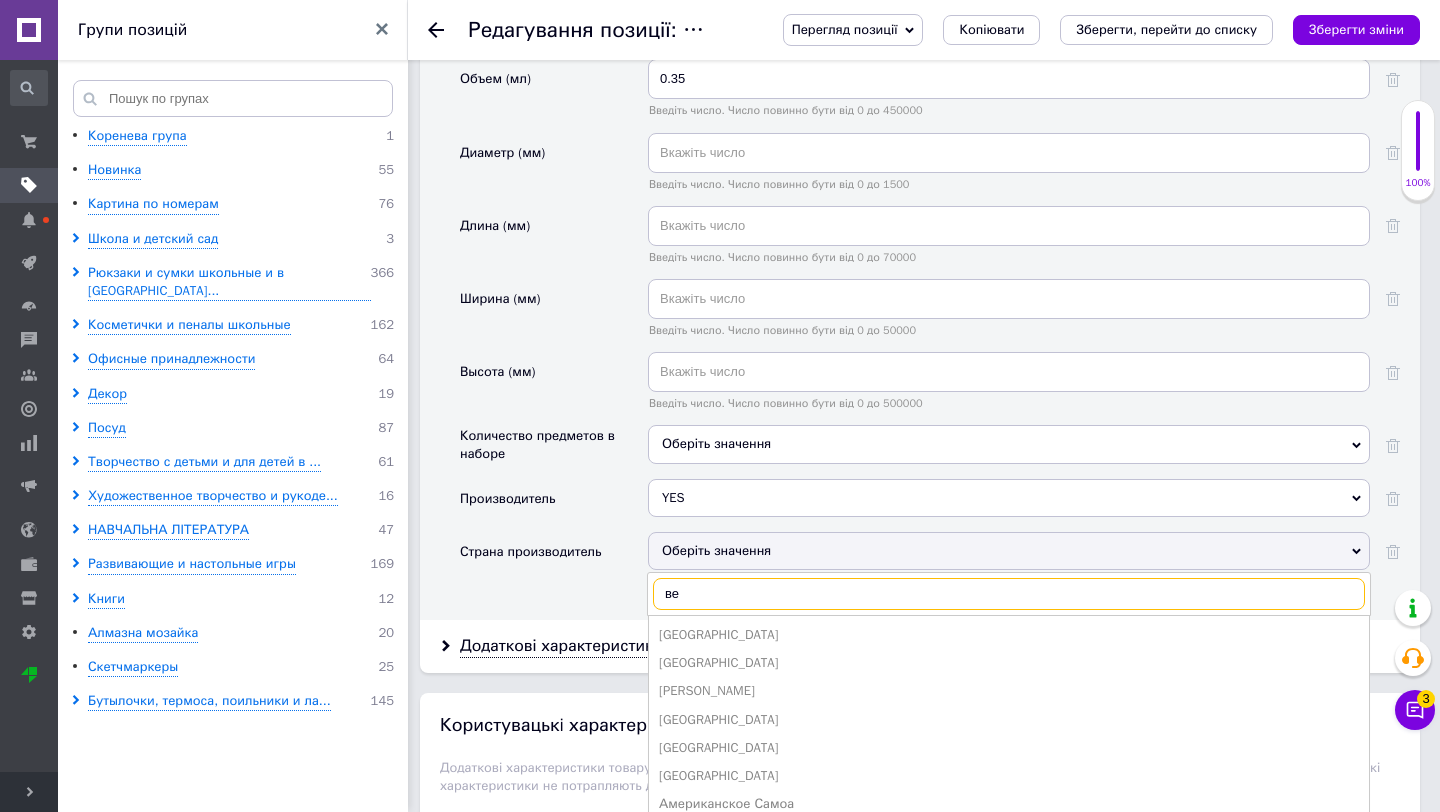 type on "вел" 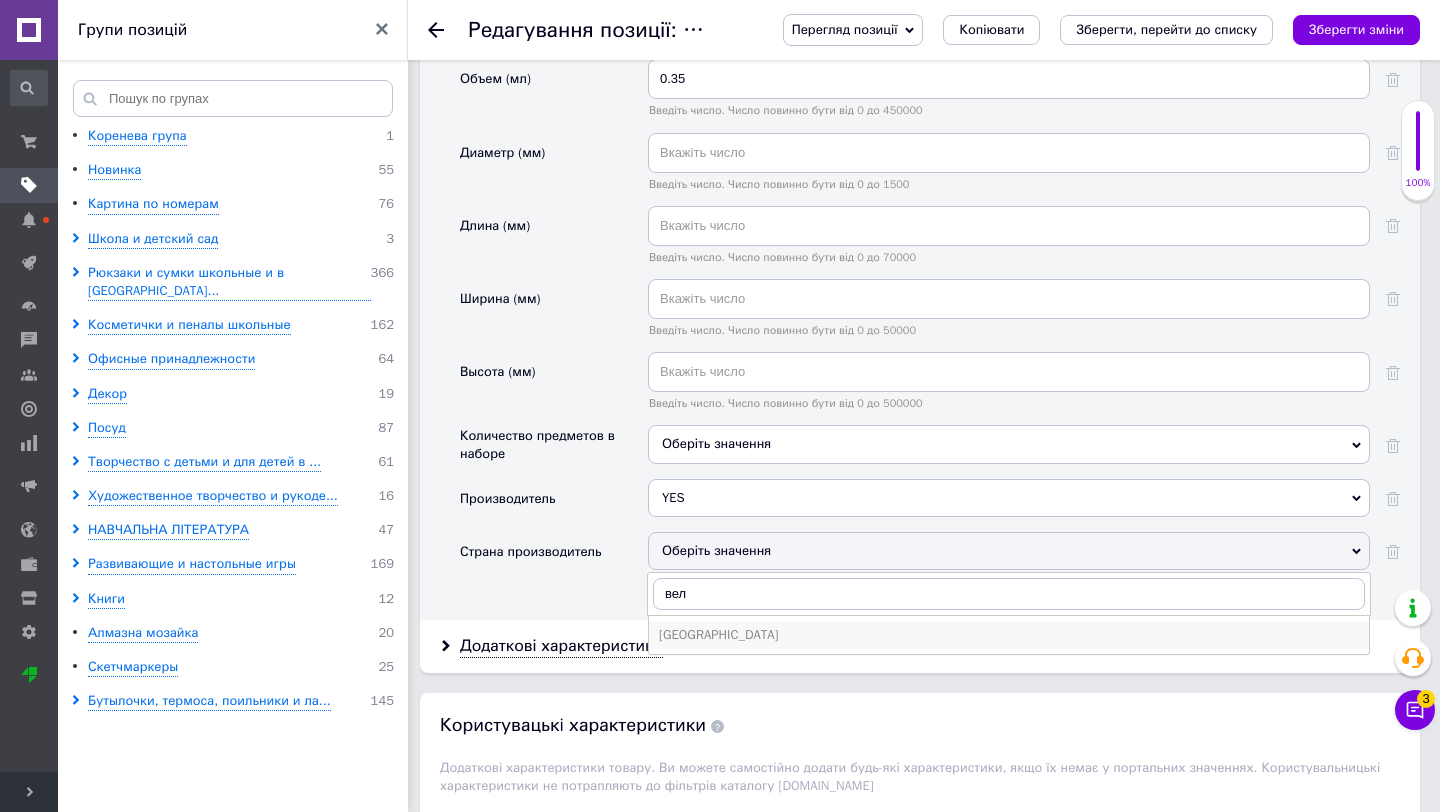 click on "[GEOGRAPHIC_DATA]" at bounding box center [1009, 635] 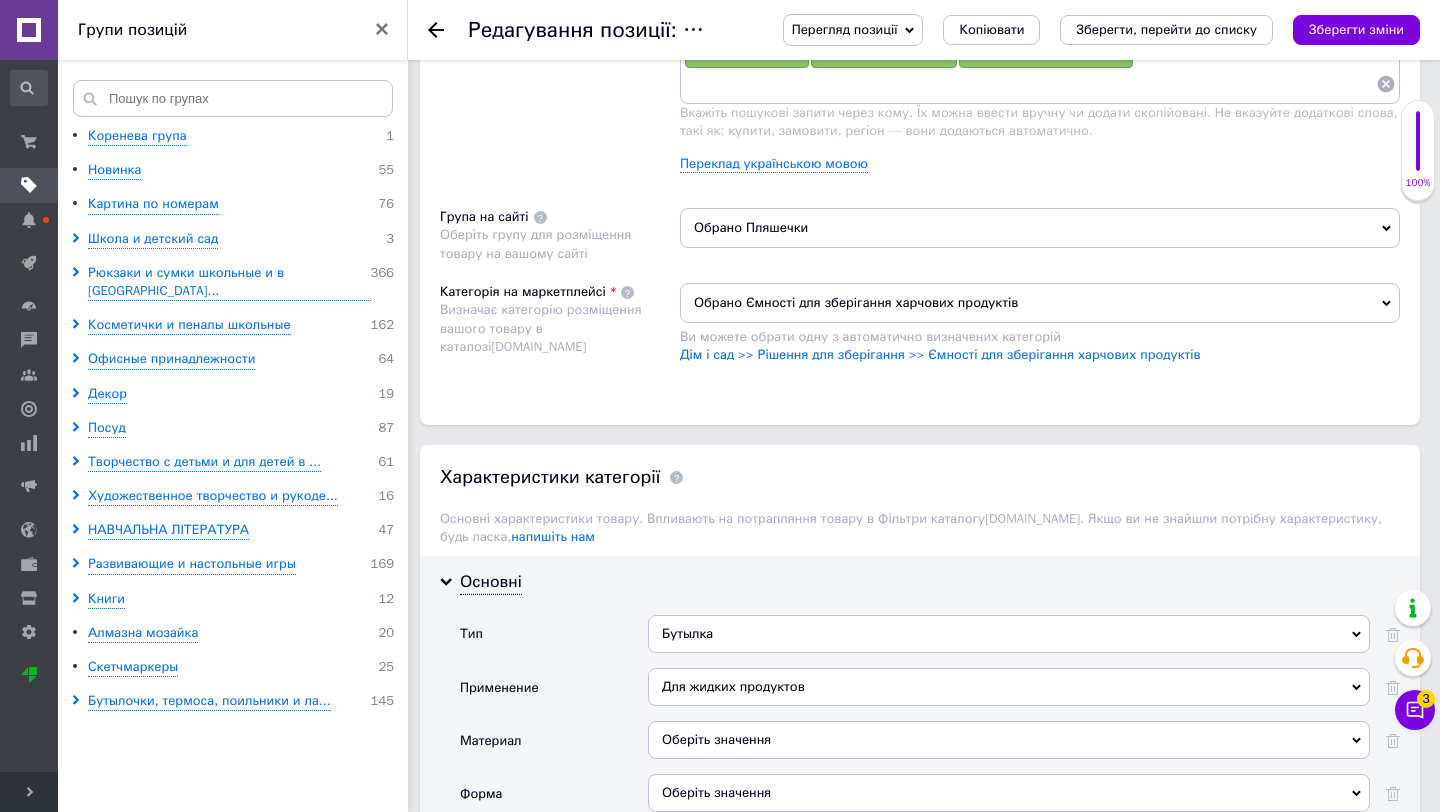 scroll, scrollTop: 1485, scrollLeft: 0, axis: vertical 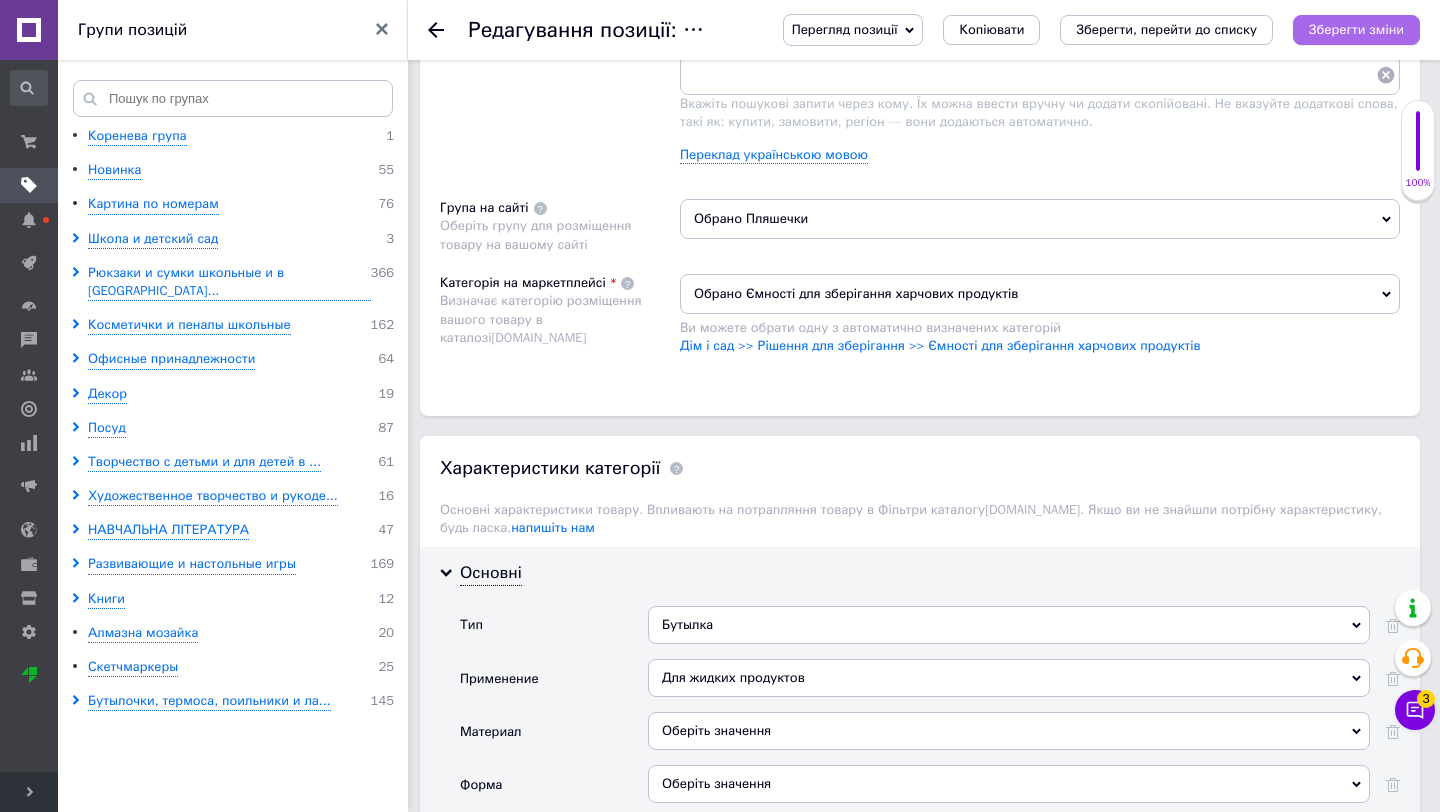 click on "Зберегти зміни" at bounding box center [1356, 30] 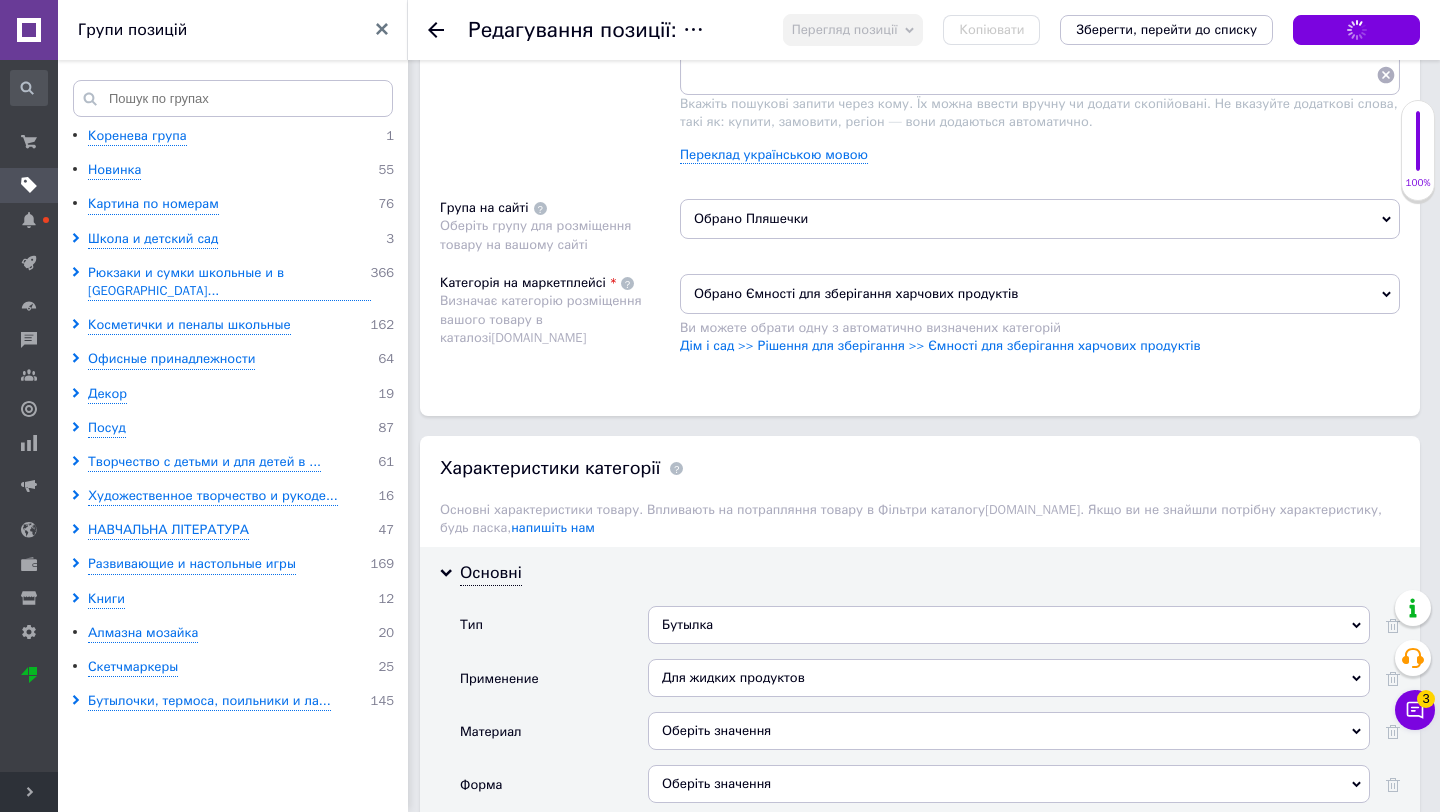 scroll, scrollTop: 1414, scrollLeft: 0, axis: vertical 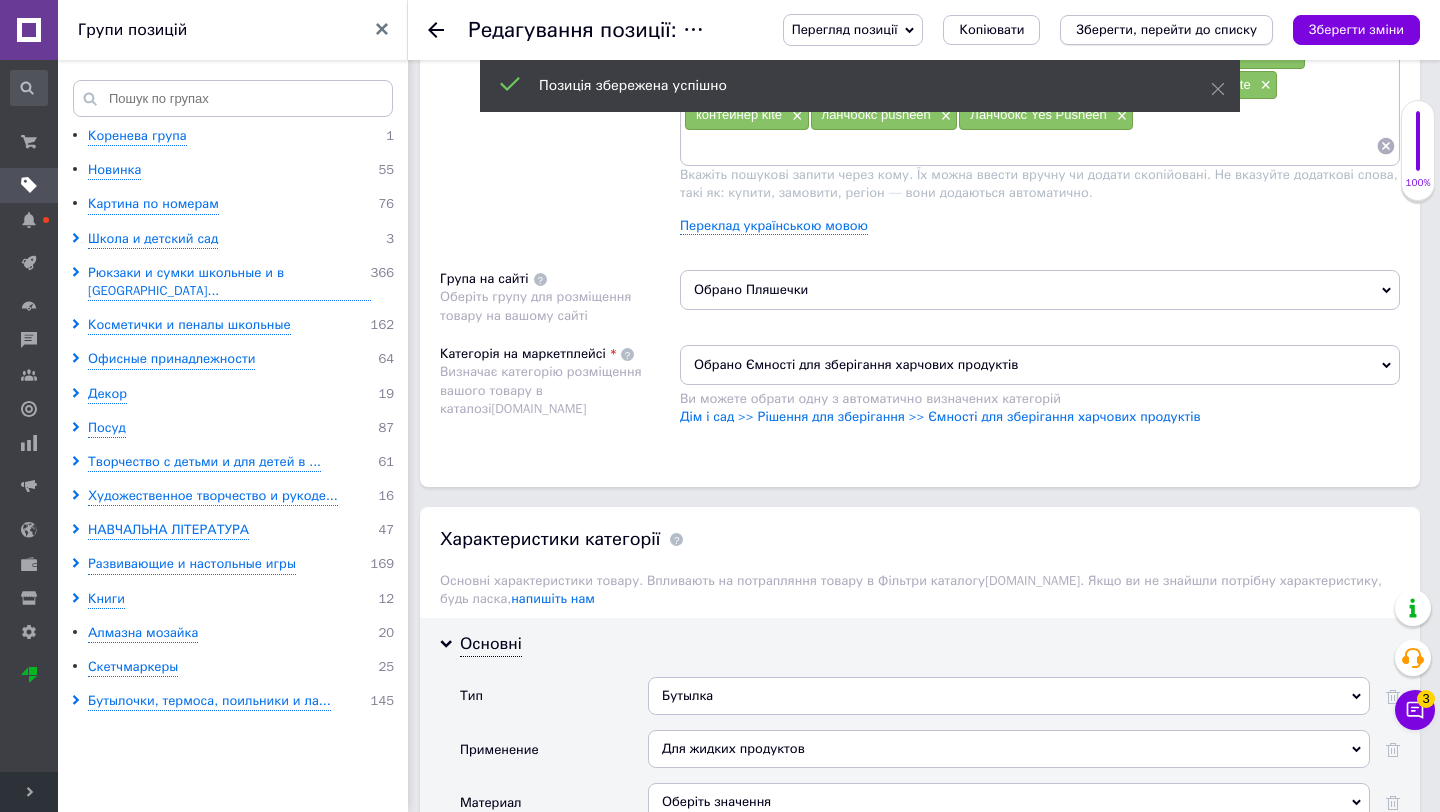 click on "Зберегти, перейти до списку" at bounding box center [1166, 29] 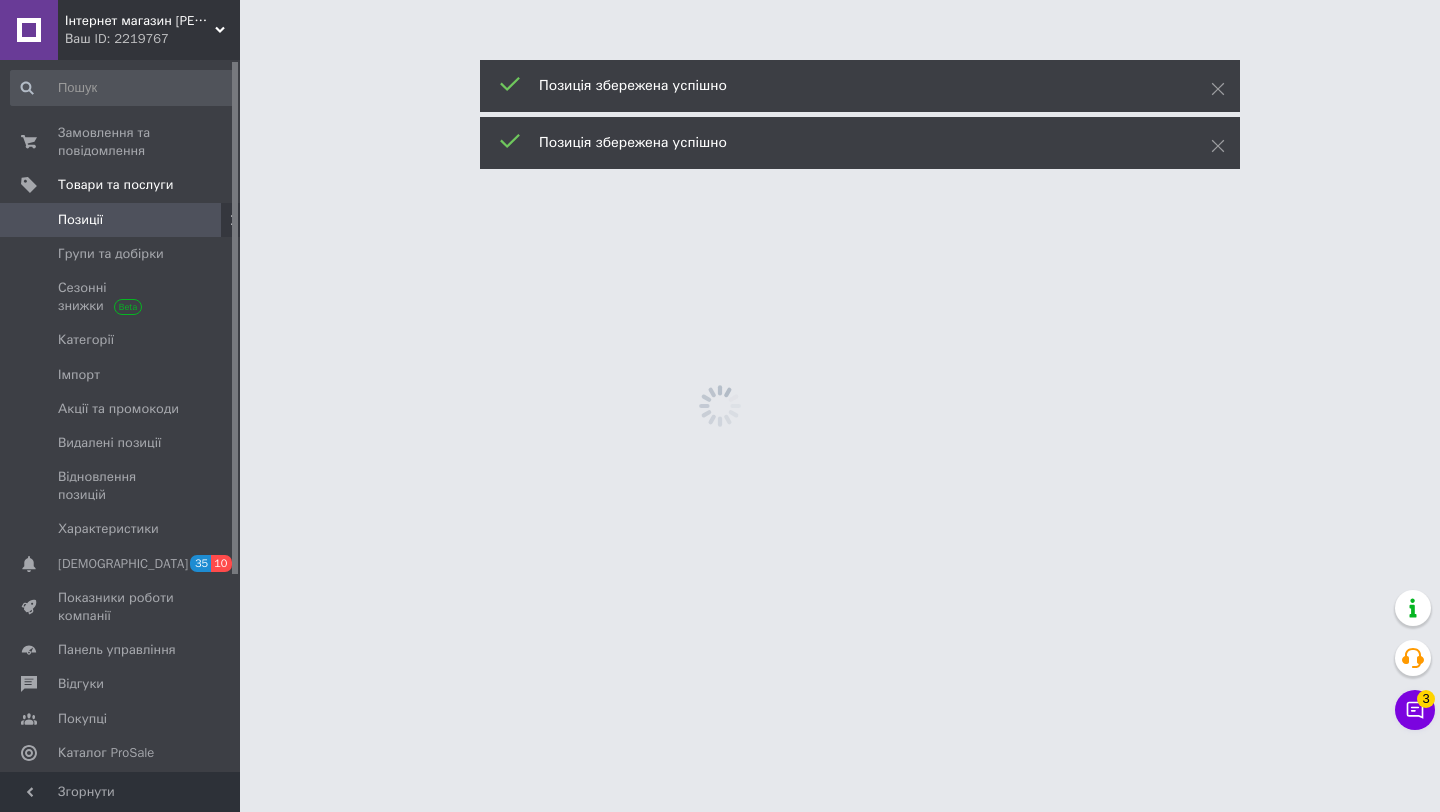 scroll, scrollTop: 0, scrollLeft: 0, axis: both 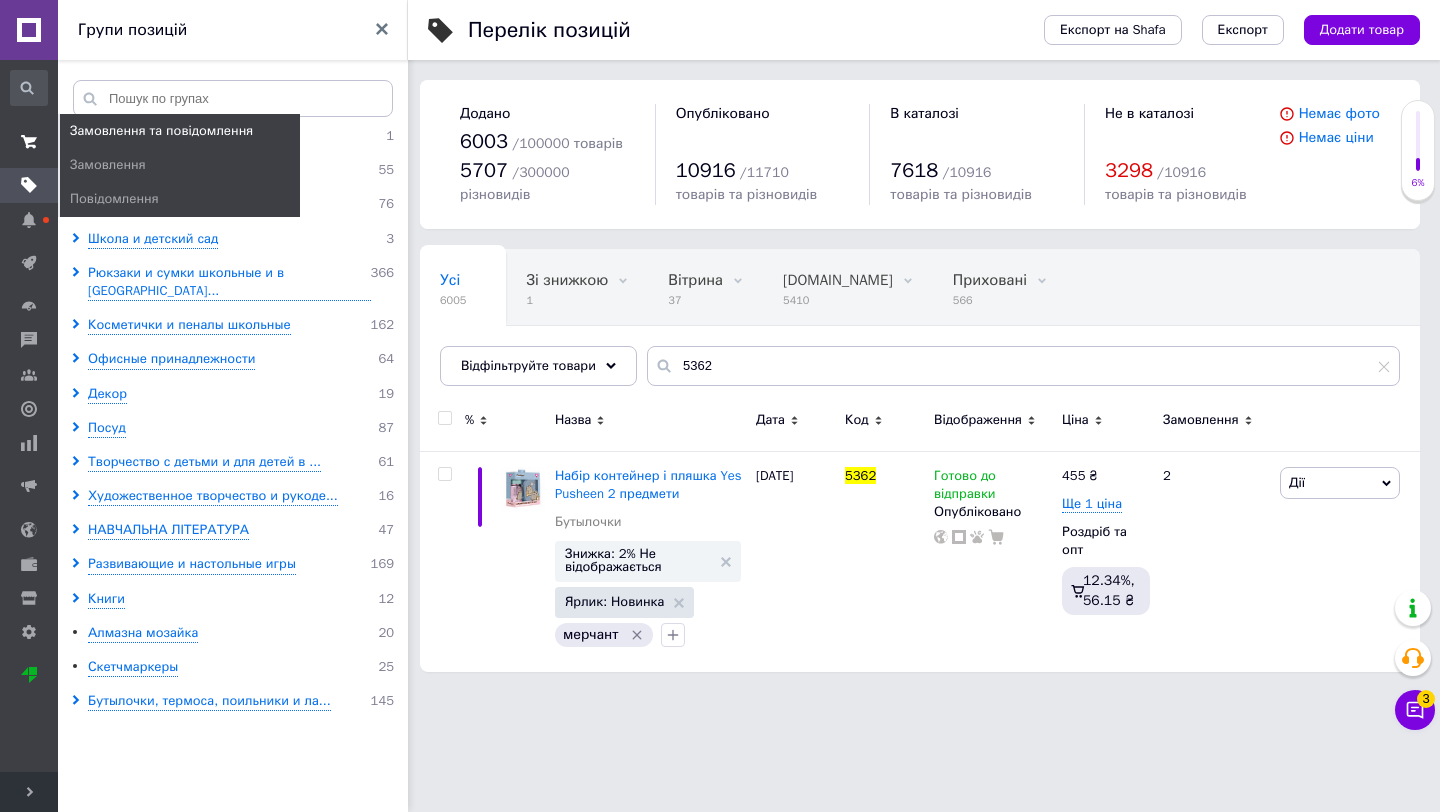 click on "Замовлення та повідомлення" at bounding box center [29, 142] 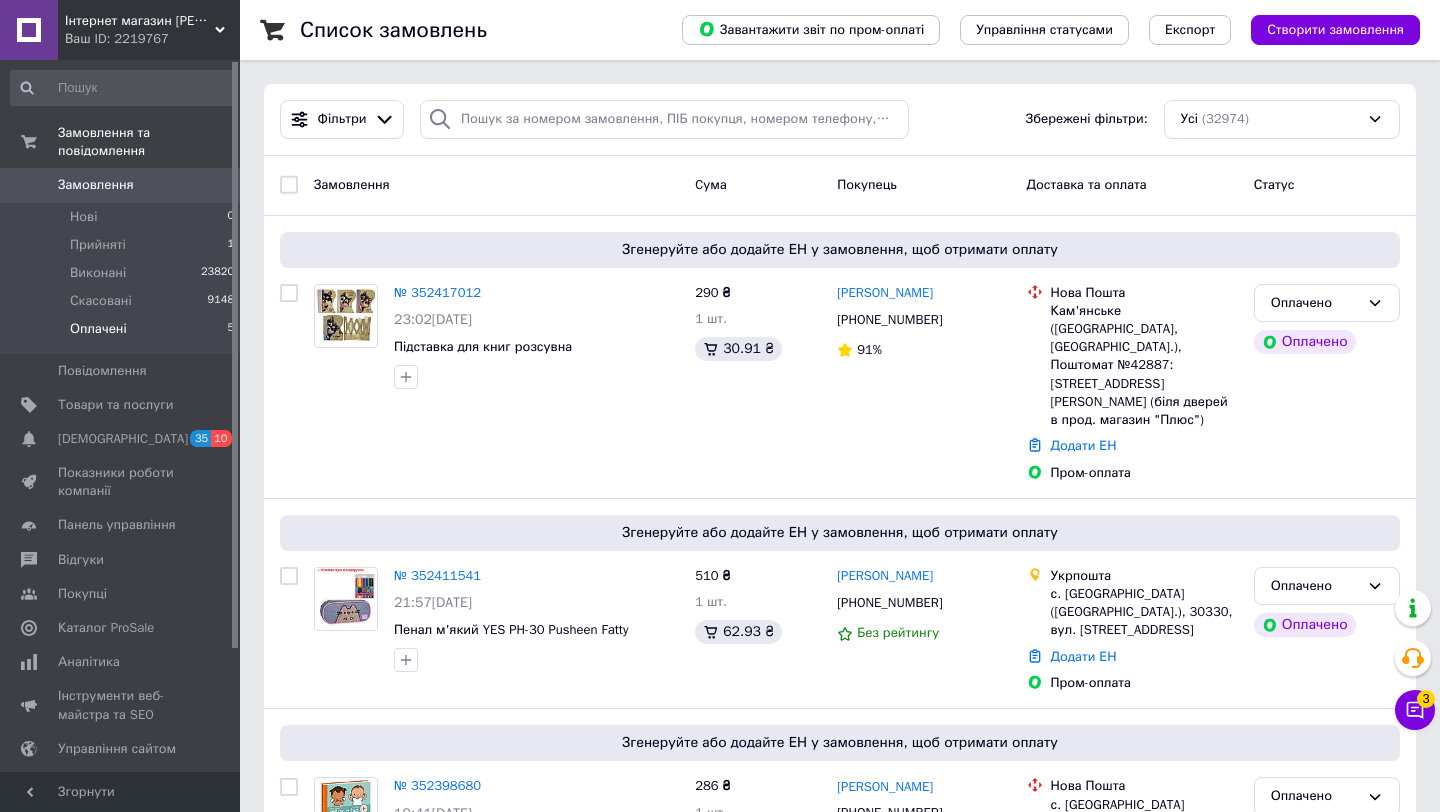 click on "Оплачені 5" at bounding box center (123, 334) 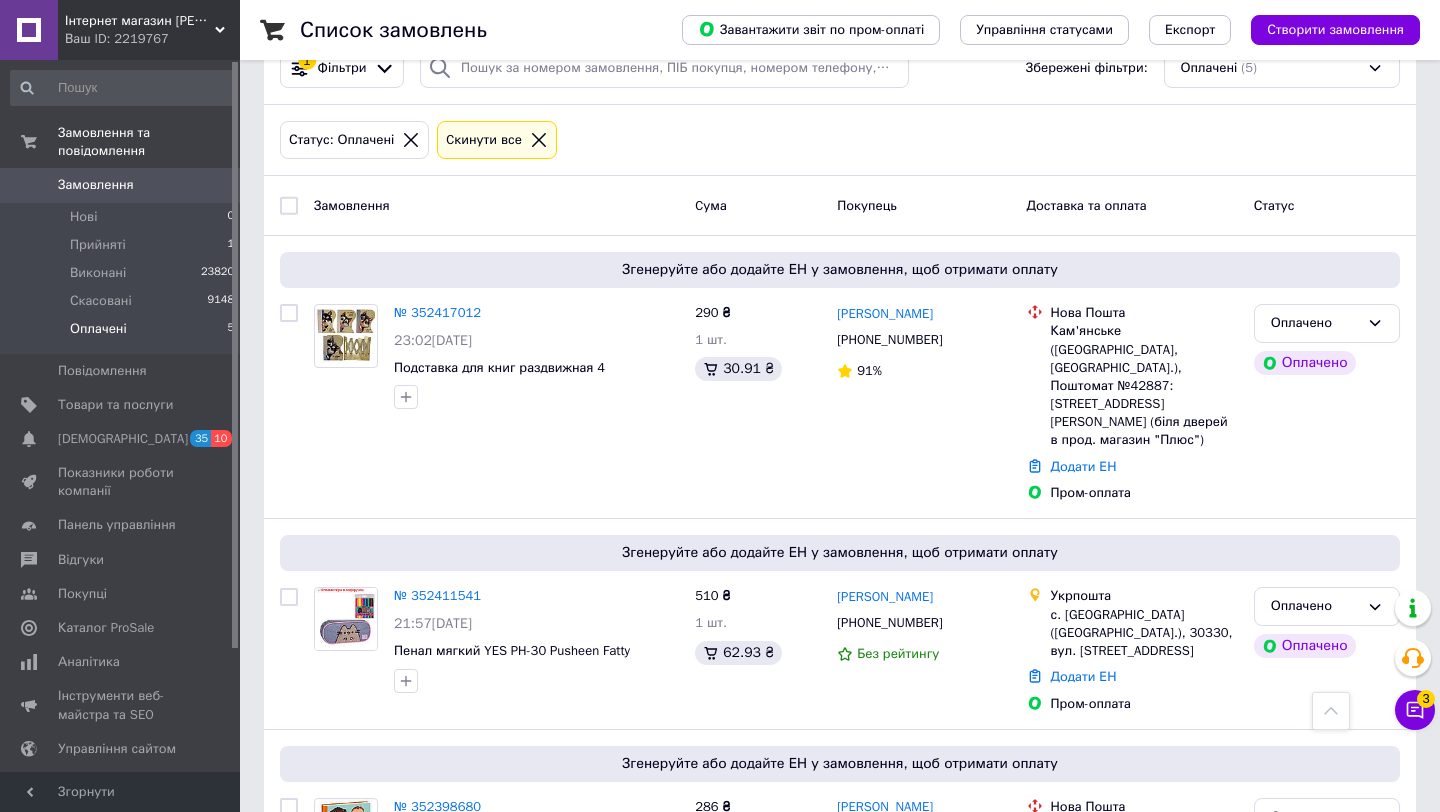 scroll, scrollTop: 0, scrollLeft: 0, axis: both 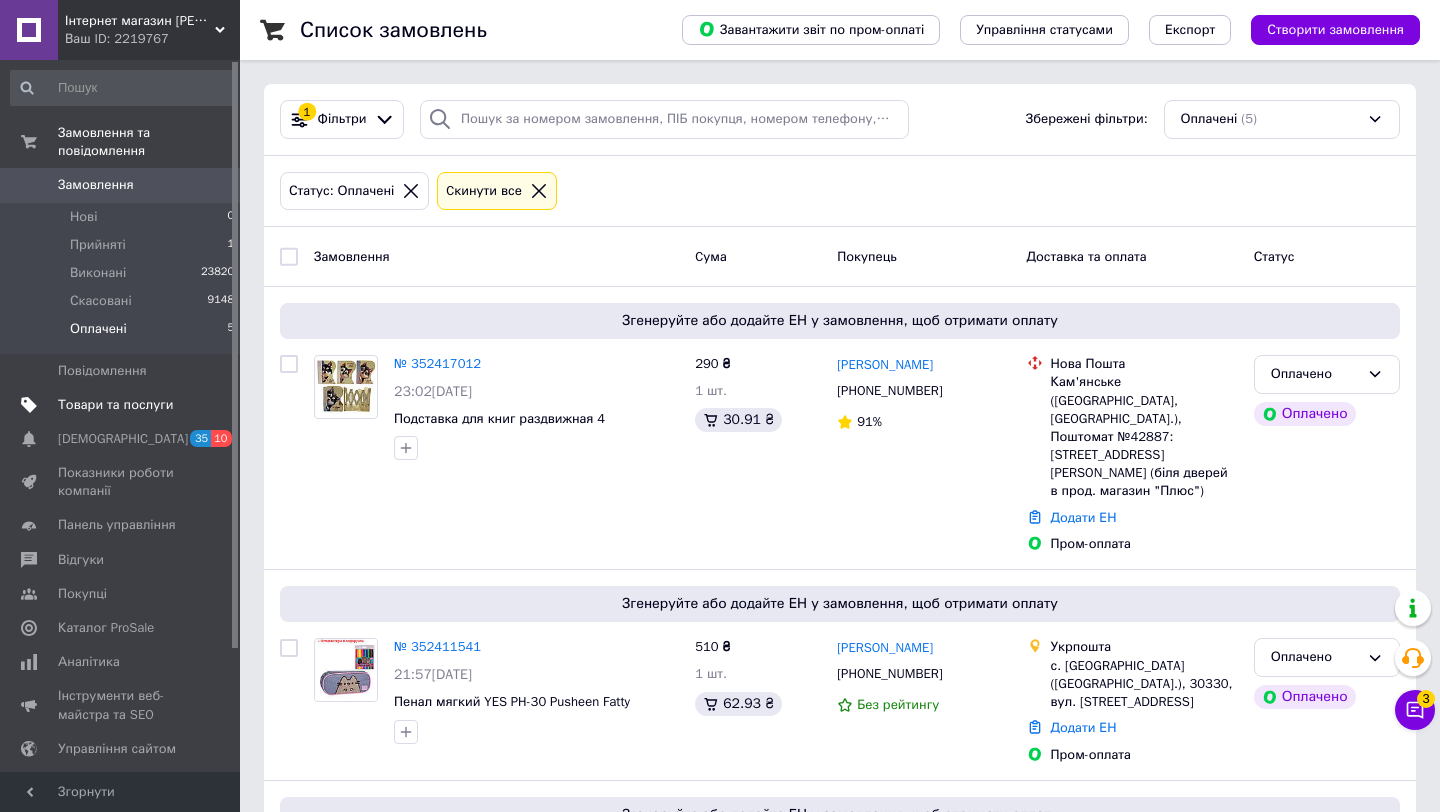 click on "Товари та послуги" at bounding box center [115, 405] 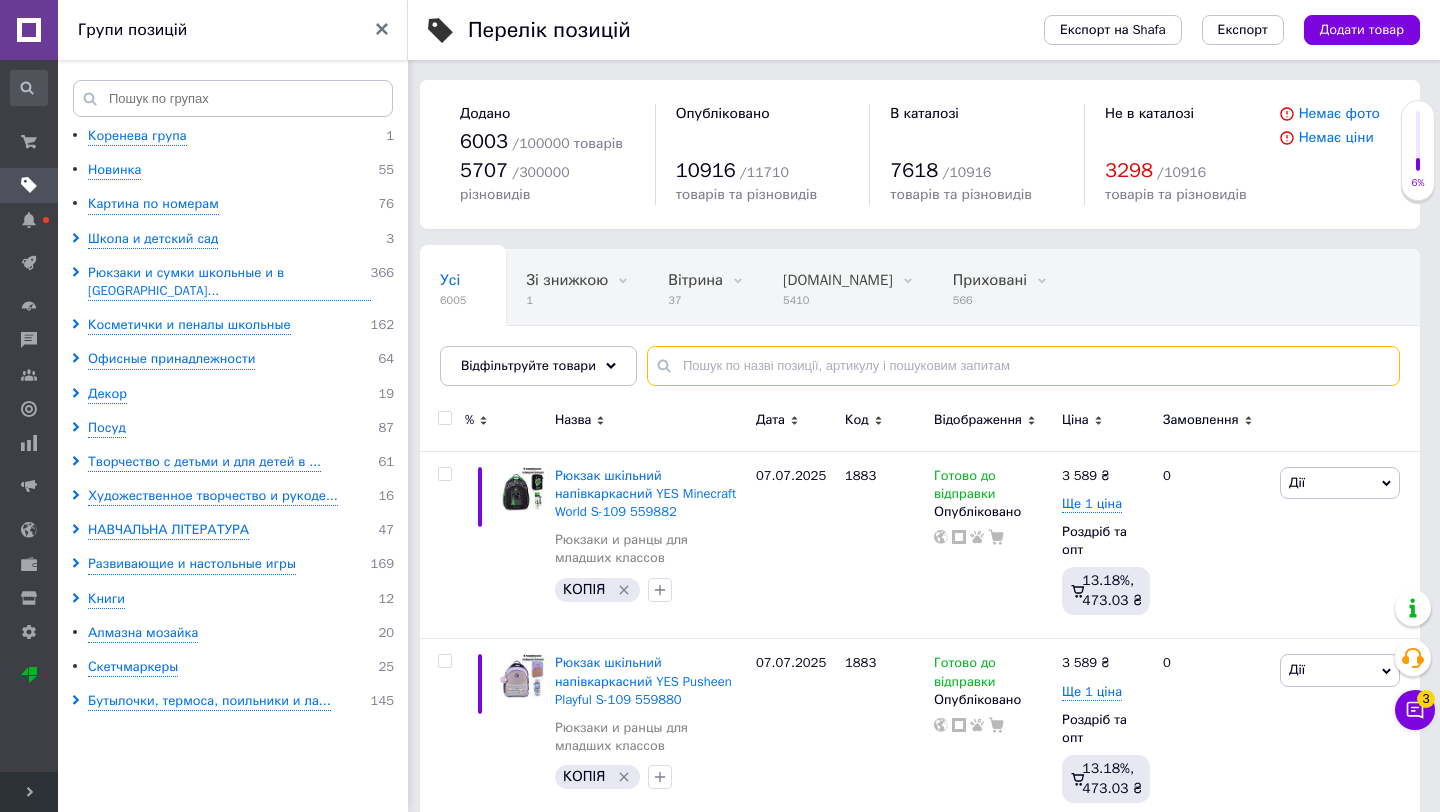 click at bounding box center [1023, 366] 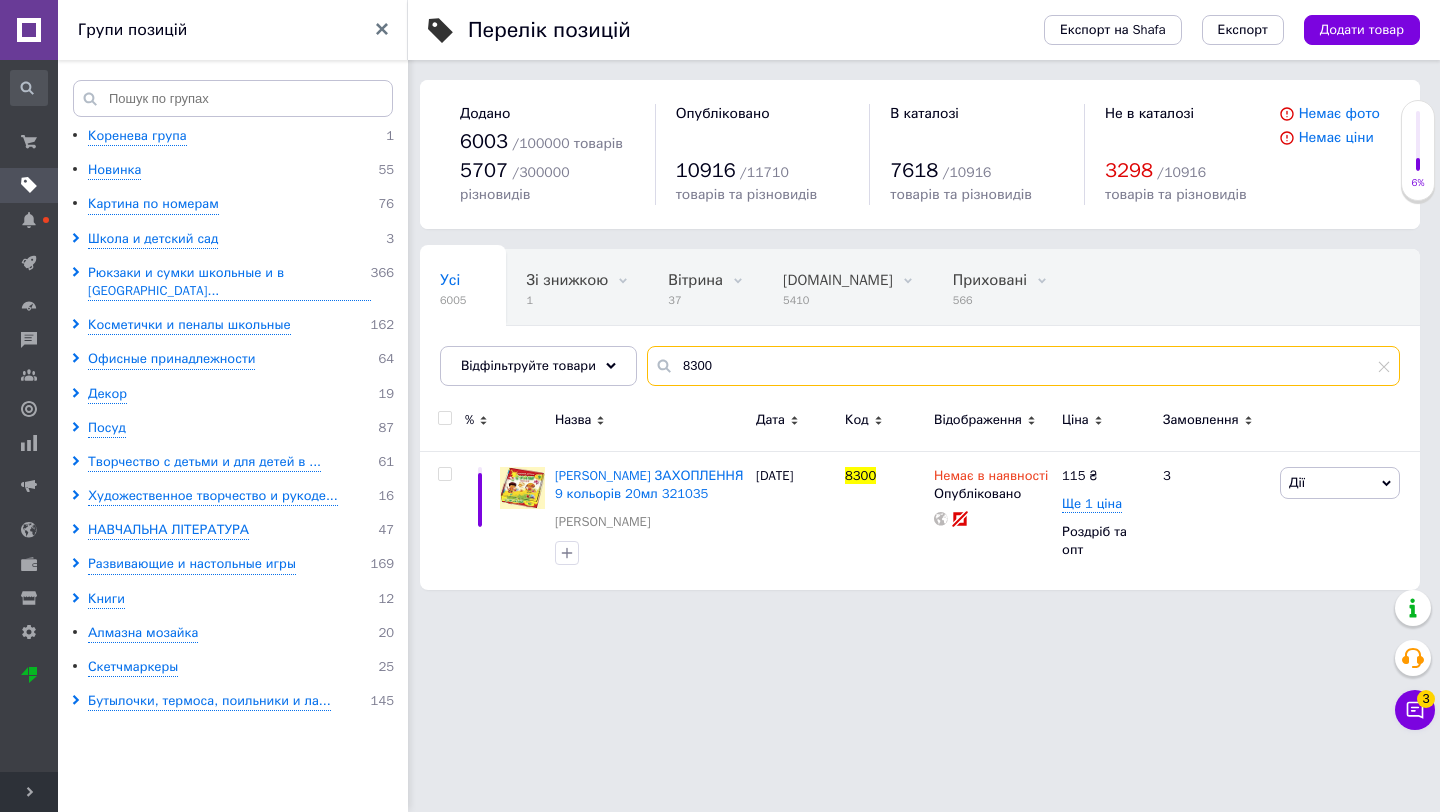 type on "8300" 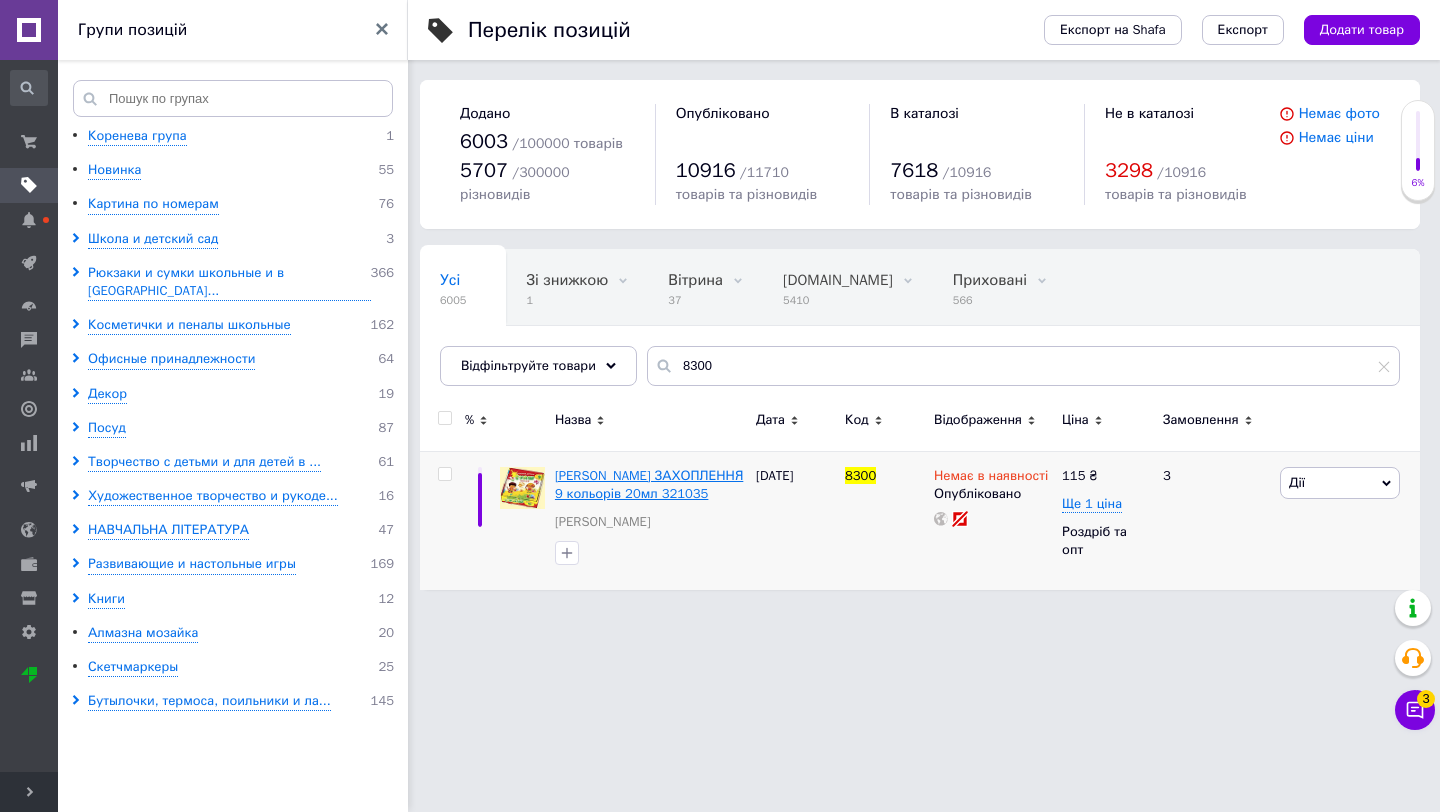 click on "[PERSON_NAME] ЗАХОПЛЕННЯ 9 кольорів 20мл 321035" at bounding box center [649, 484] 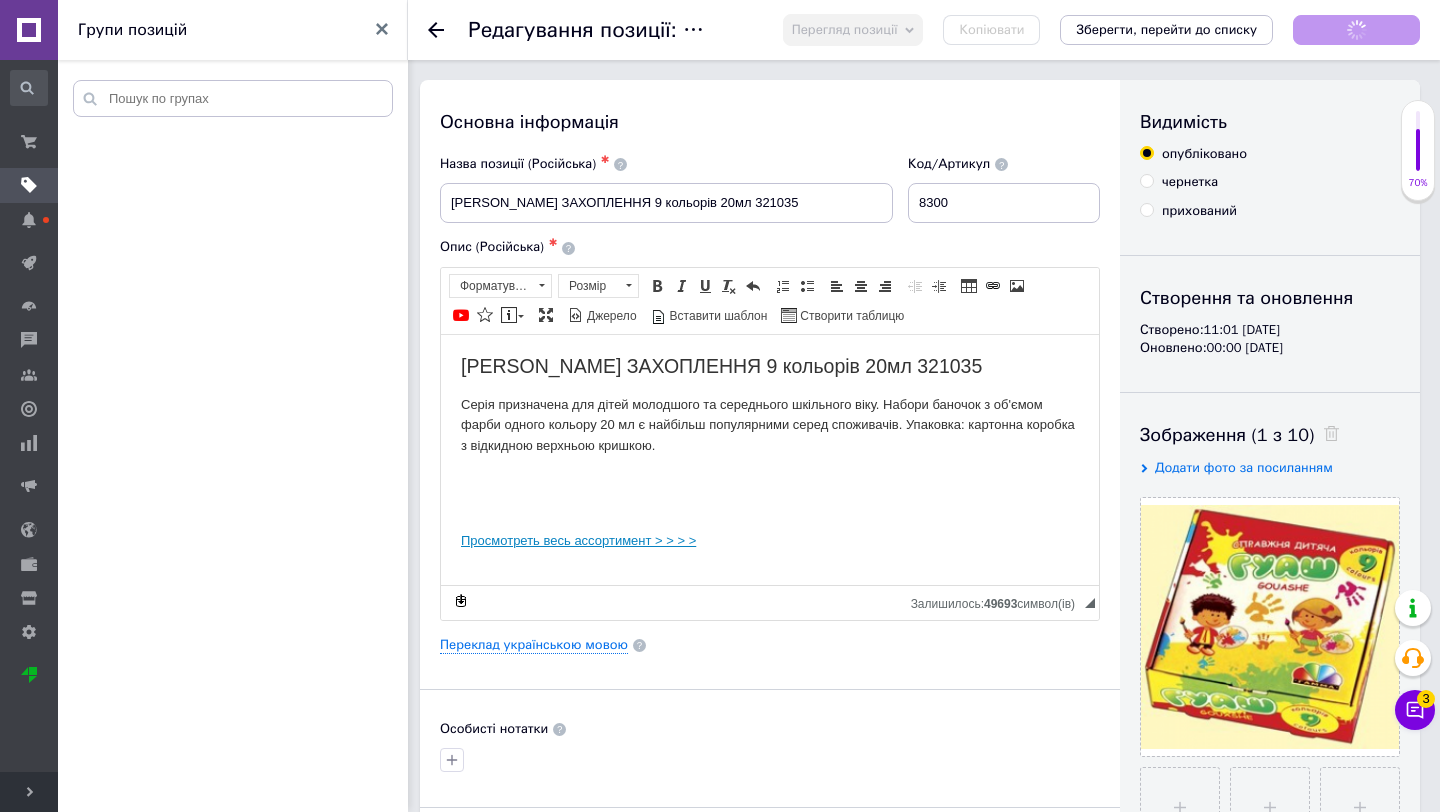 scroll, scrollTop: 0, scrollLeft: 0, axis: both 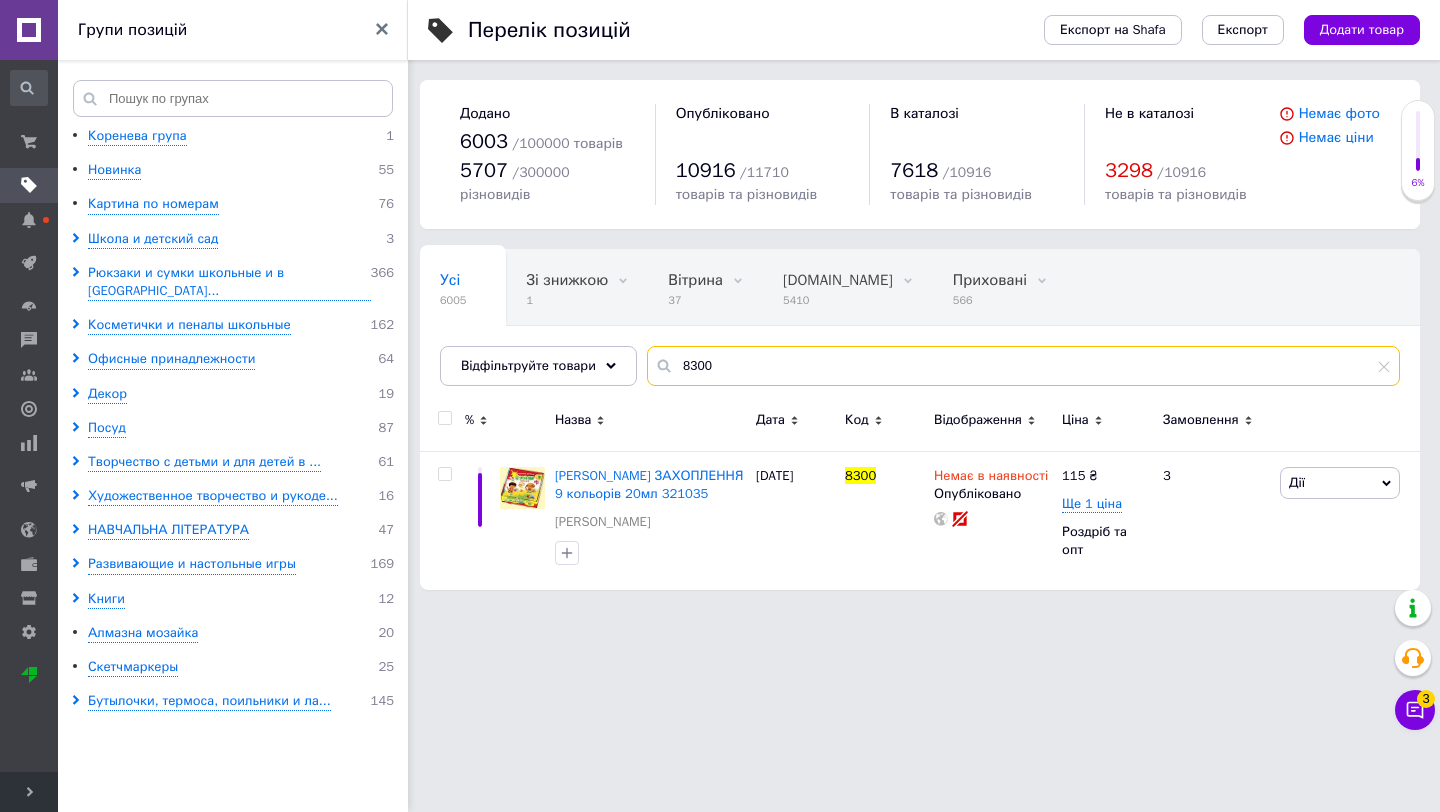 click on "8300" at bounding box center [1023, 366] 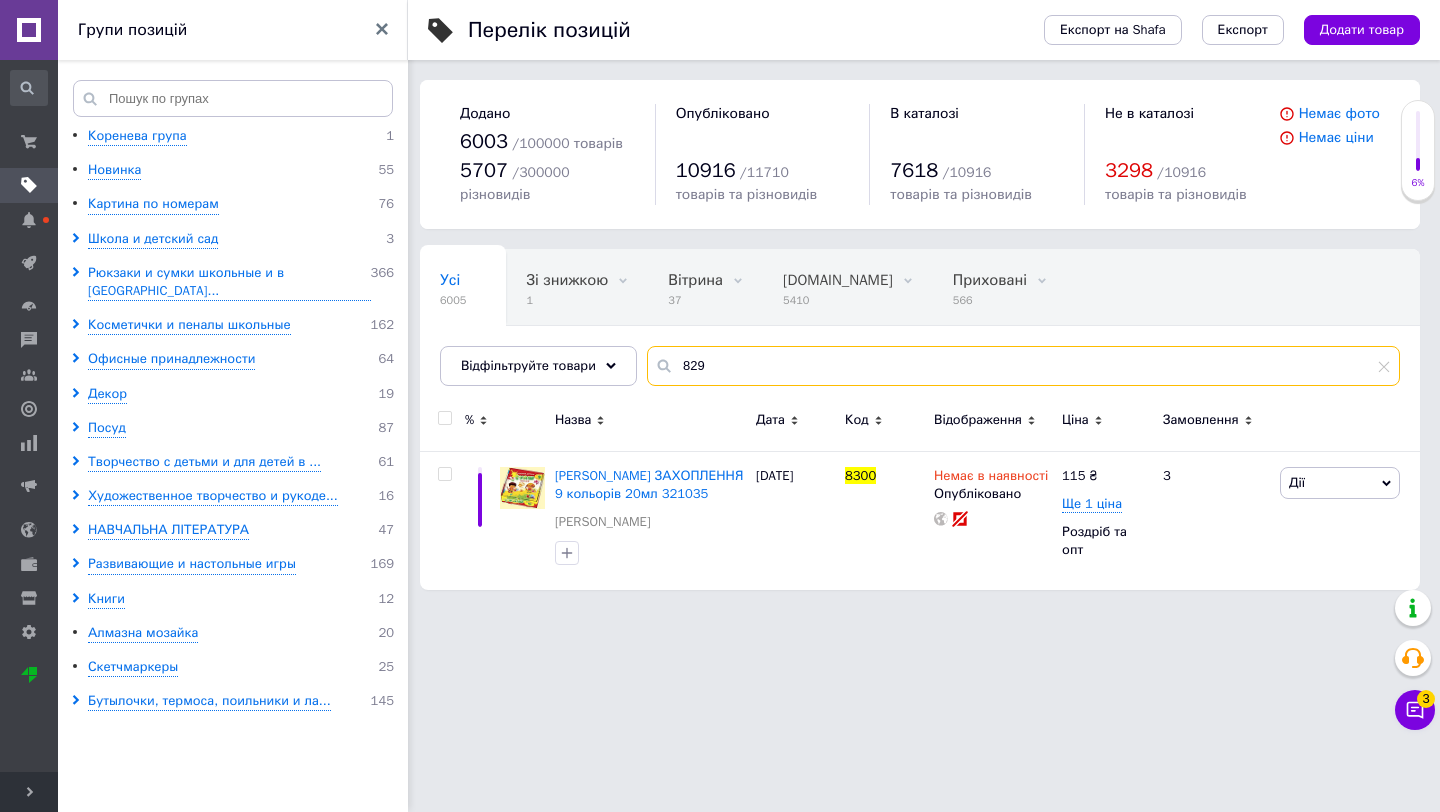 type on "8298" 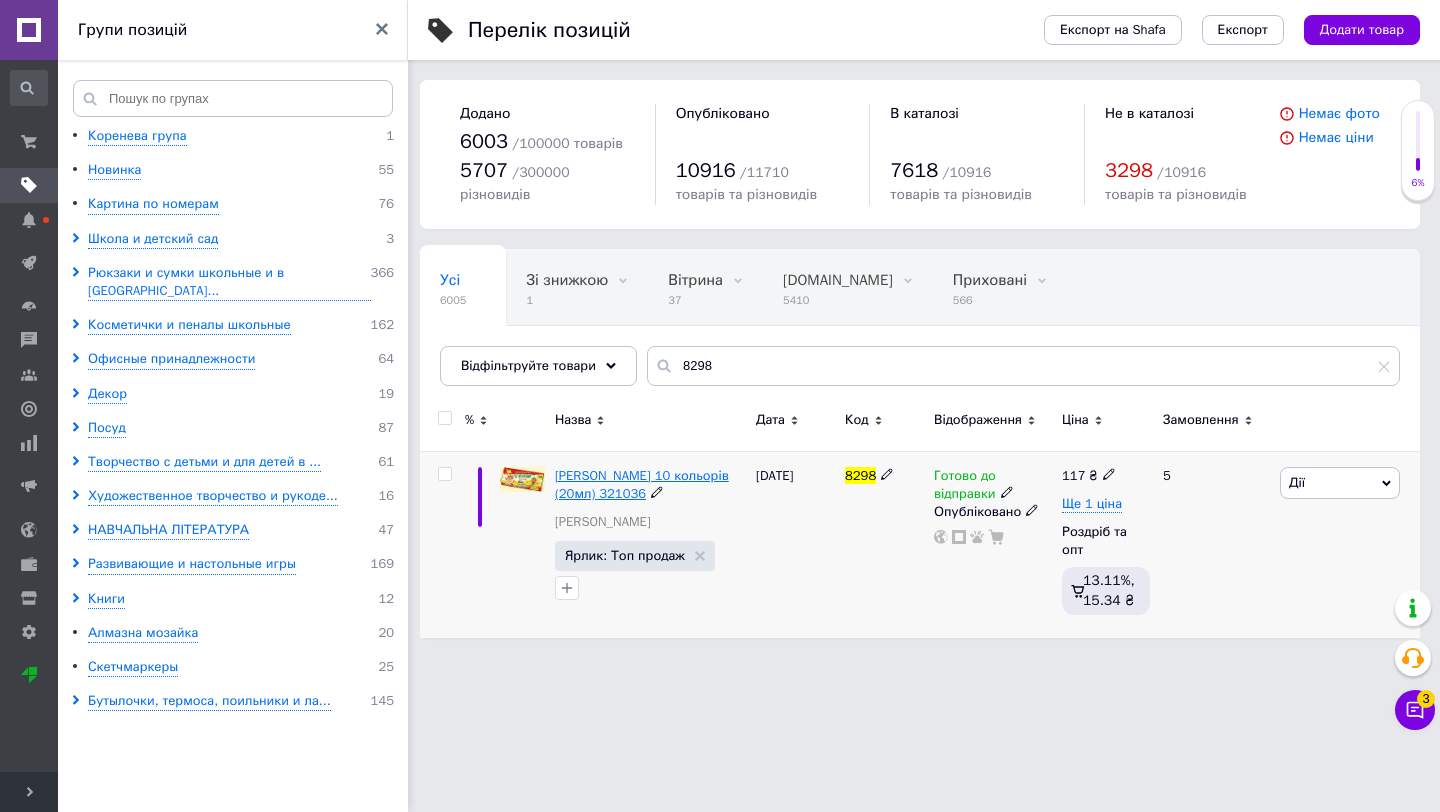 click on "[PERSON_NAME] 10 кольорів (20мл) 321036" at bounding box center [642, 484] 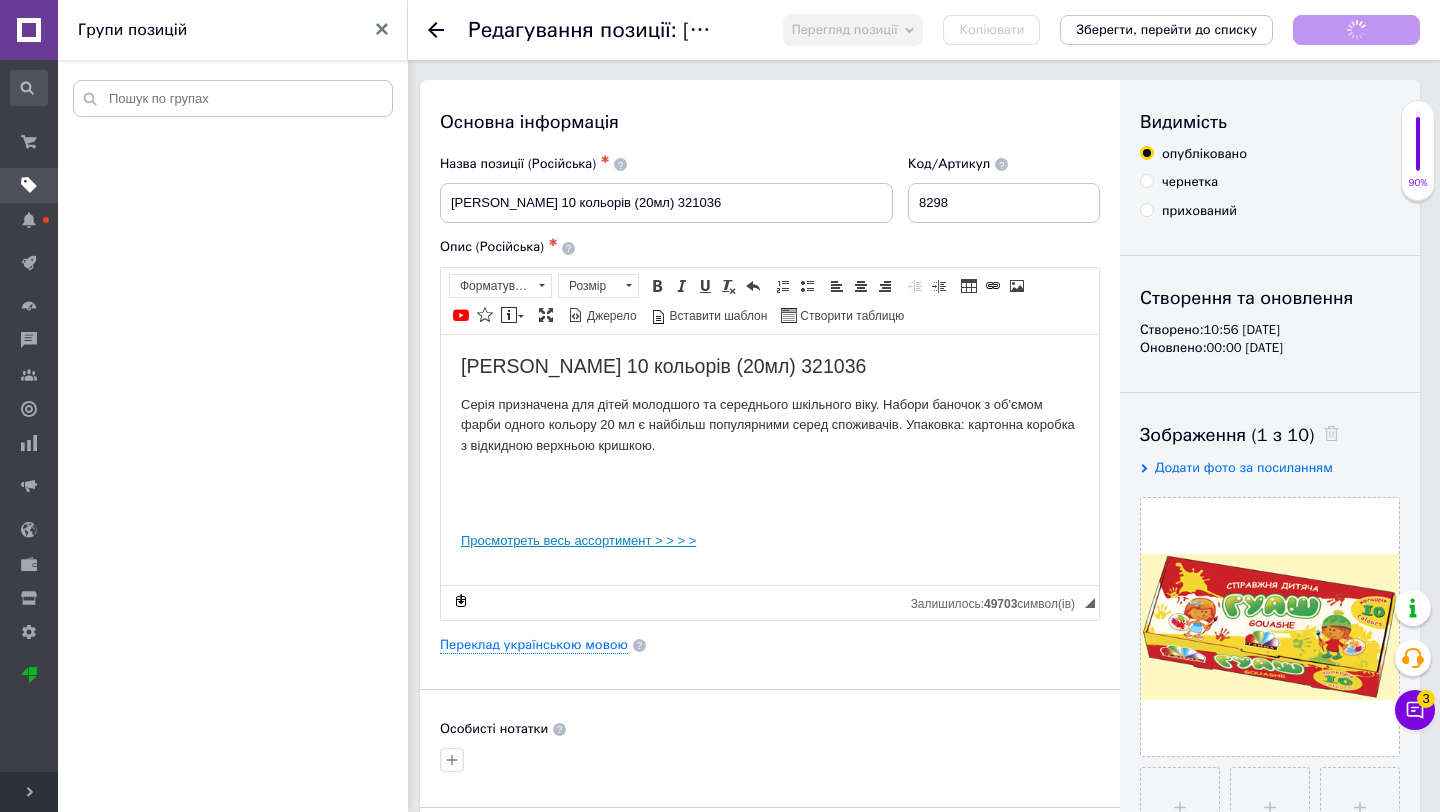 scroll, scrollTop: 0, scrollLeft: 0, axis: both 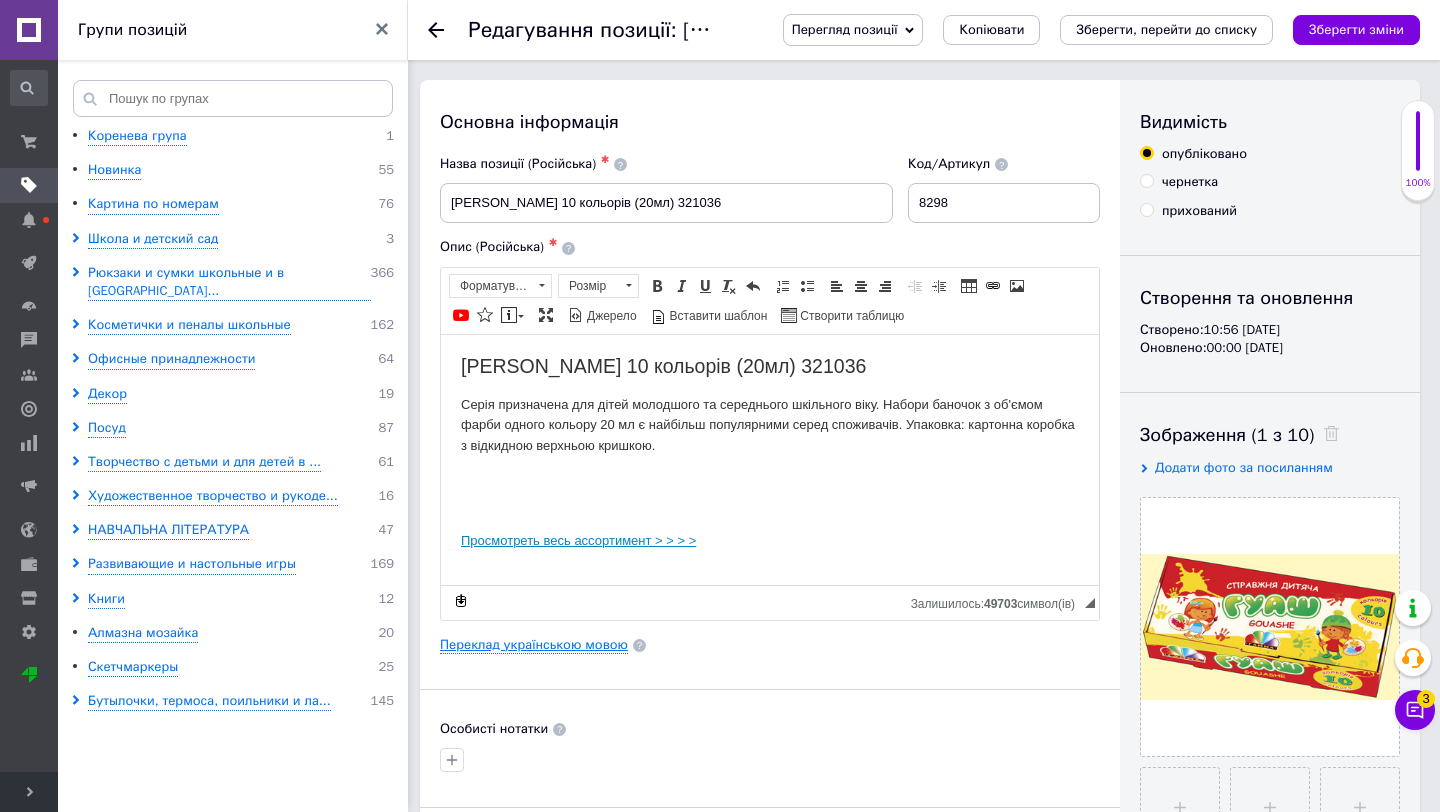 click on "Переклад українською мовою" at bounding box center (534, 645) 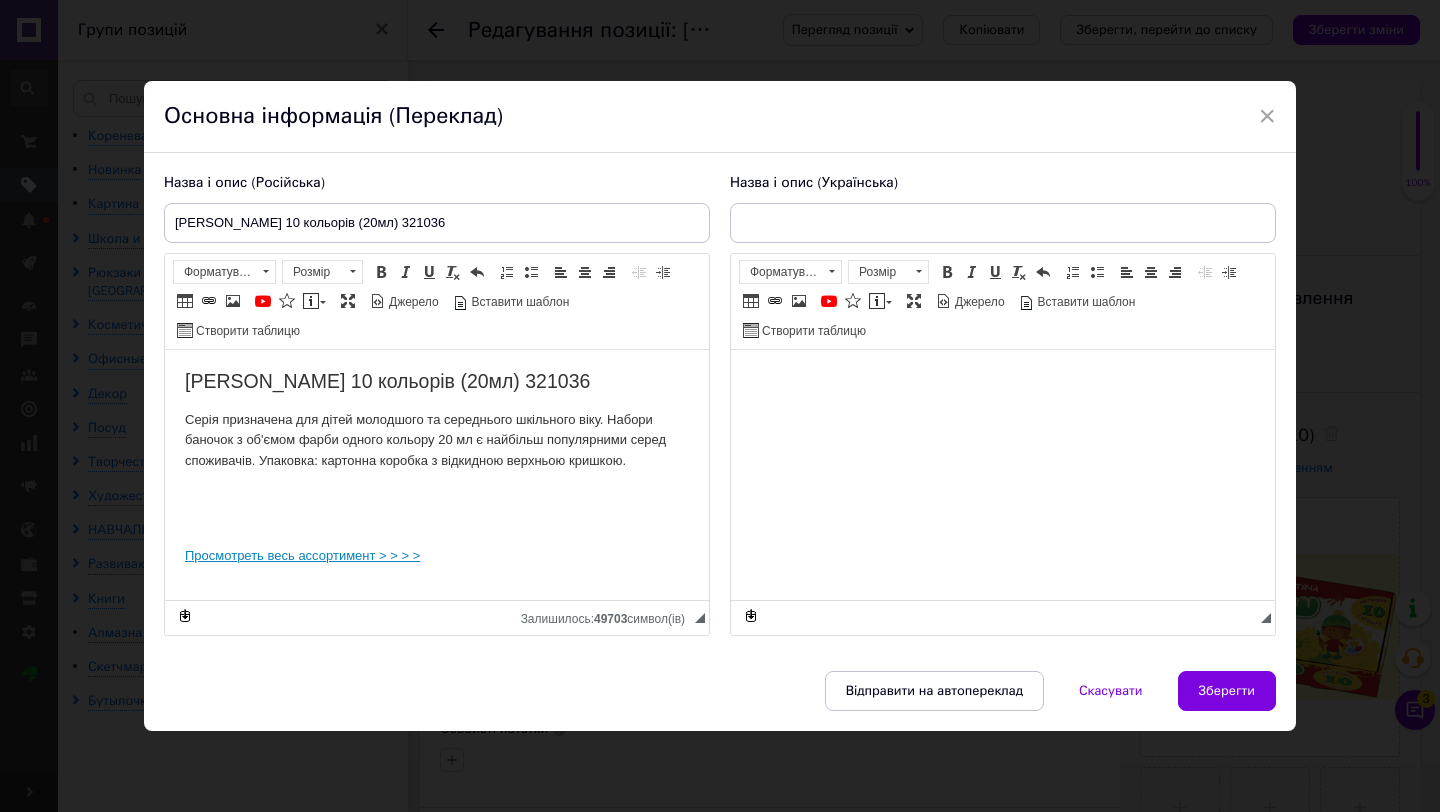 type on "[PERSON_NAME] 10 кольорів (20мл) 321036" 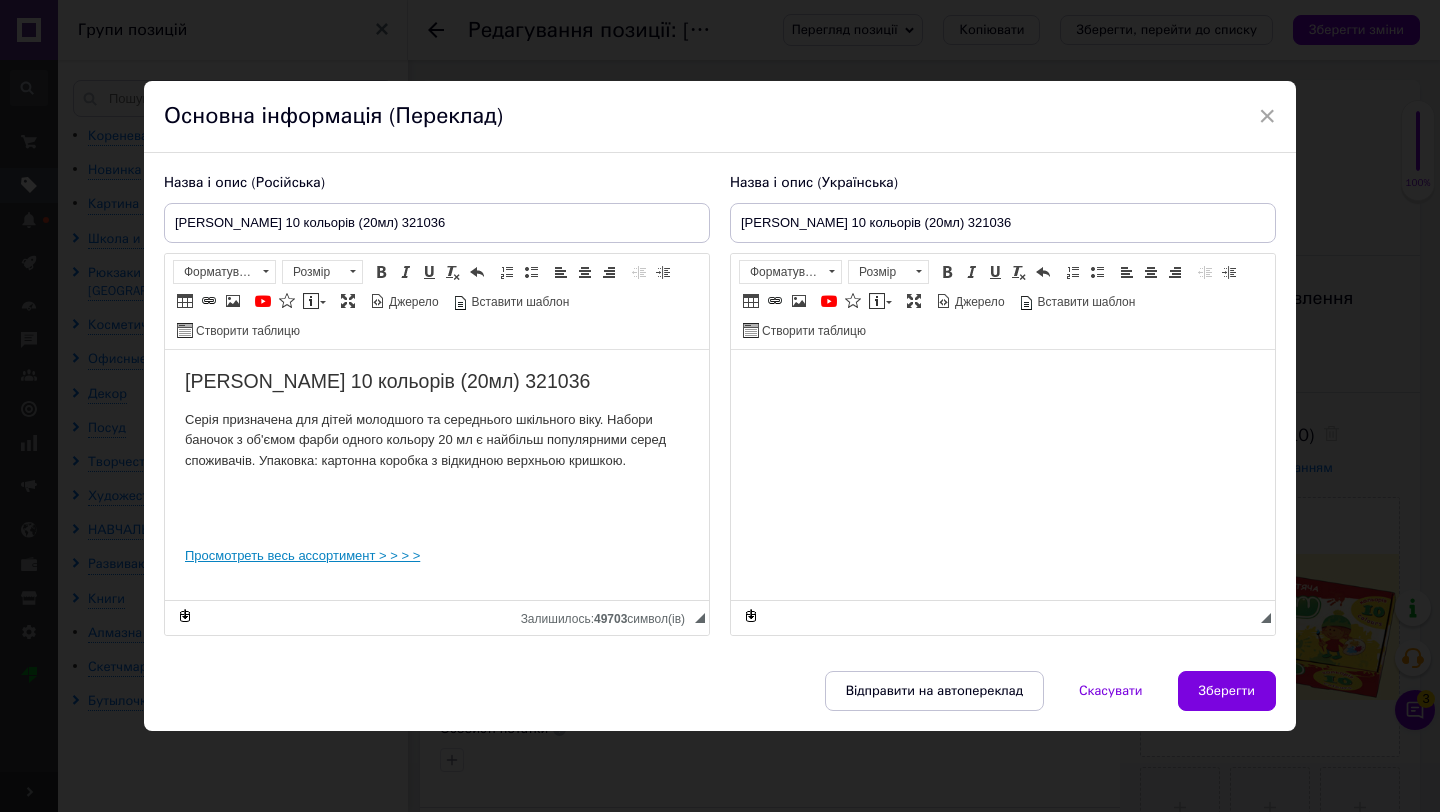 scroll, scrollTop: 0, scrollLeft: 0, axis: both 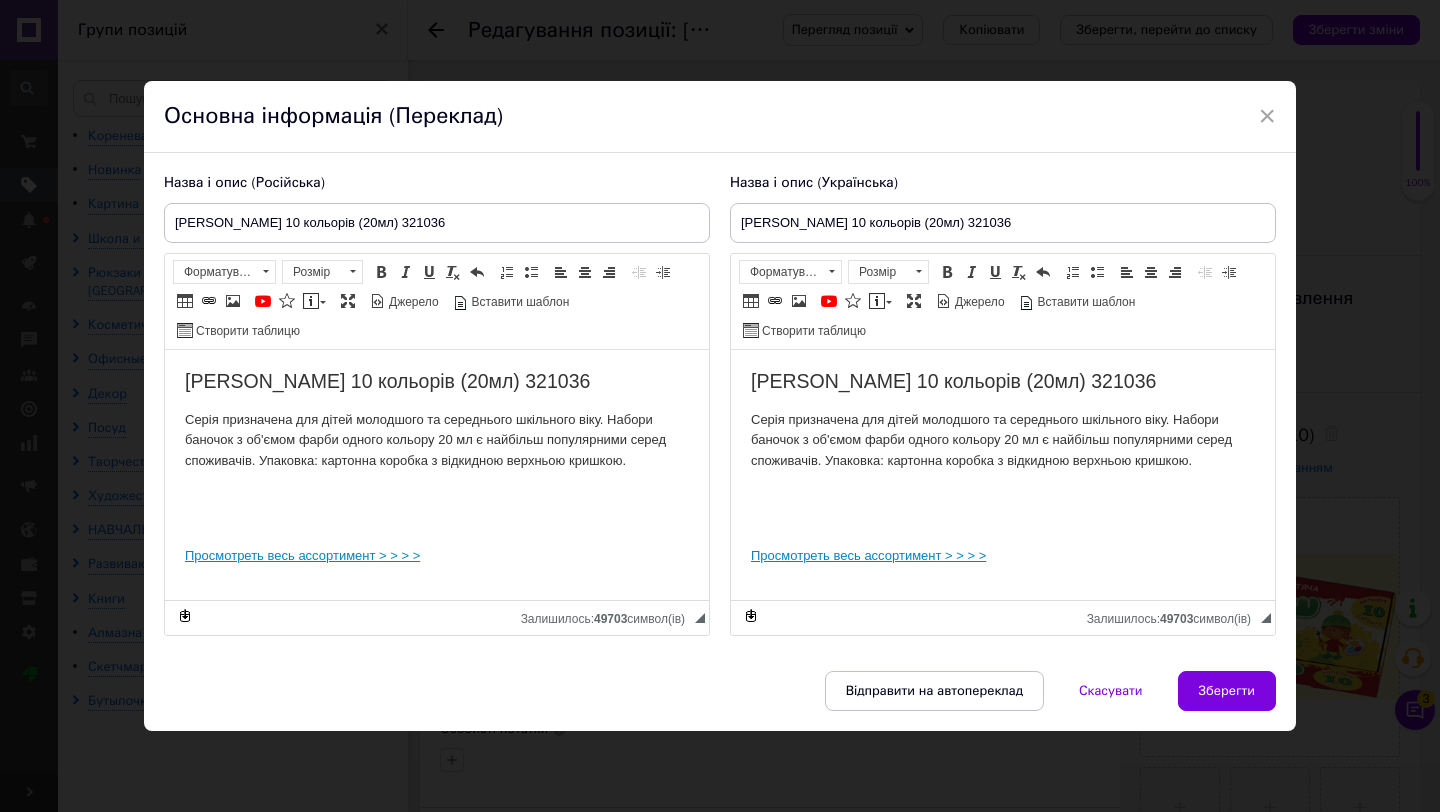 click on "Назва і опис (Російська) [PERSON_NAME] 10 кольорів (20мл) 321036 [PERSON_NAME] 10 кольорів (20мл) 321036
Серія призначена для дітей молодшого та середнього шкільного віку. Набори баночок з об'ємом фарби одного кольору 20 мл є найбільш популярними серед споживачів. Упаковка: картонна коробка з відкидною верхньою кришкою.
Просмотреть весь ассортимент > > > >
Розширений текстовий редактор, DAFCF70B-0A9F-4EAE-A855-4D0E2A709E11 Панель інструментів редактора Форматування Форматування Розмір Розмір   Жирний  Сполучення клавіш Command+B   Курсив  Сполучення клавіш Command+I" at bounding box center (437, 404) 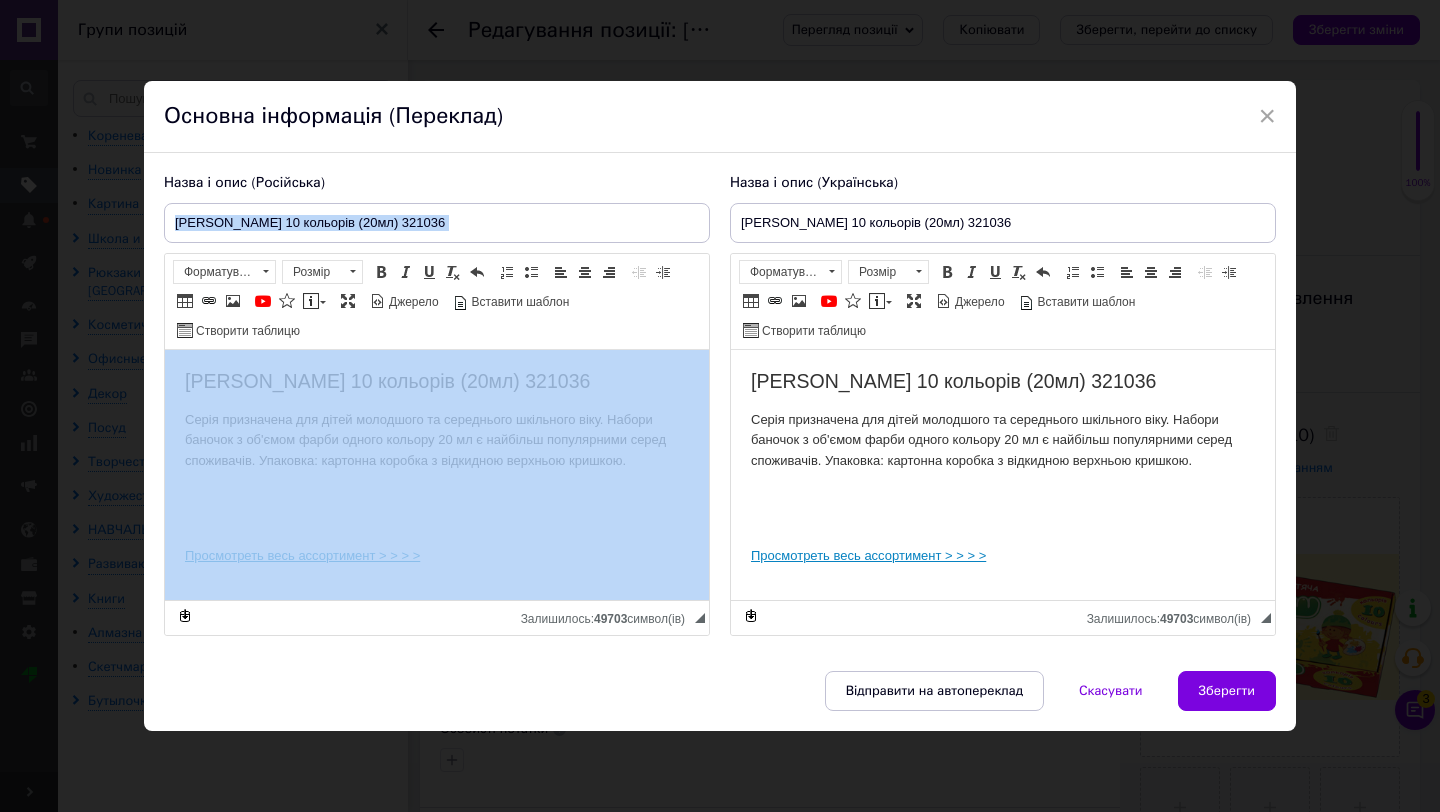 click on "Назва і опис (Російська) [PERSON_NAME] 10 кольорів (20мл) 321036 [PERSON_NAME] 10 кольорів (20мл) 321036
Серія призначена для дітей молодшого та середнього шкільного віку. Набори баночок з об'ємом фарби одного кольору 20 мл є найбільш популярними серед споживачів. Упаковка: картонна коробка з відкидною верхньою кришкою.
Просмотреть весь ассортимент > > > >
Розширений текстовий редактор, DAFCF70B-0A9F-4EAE-A855-4D0E2A709E11 Панель інструментів редактора Форматування Форматування Розмір Розмір   Жирний  Сполучення клавіш Command+B   Курсив  Сполучення клавіш Command+I" at bounding box center (437, 404) 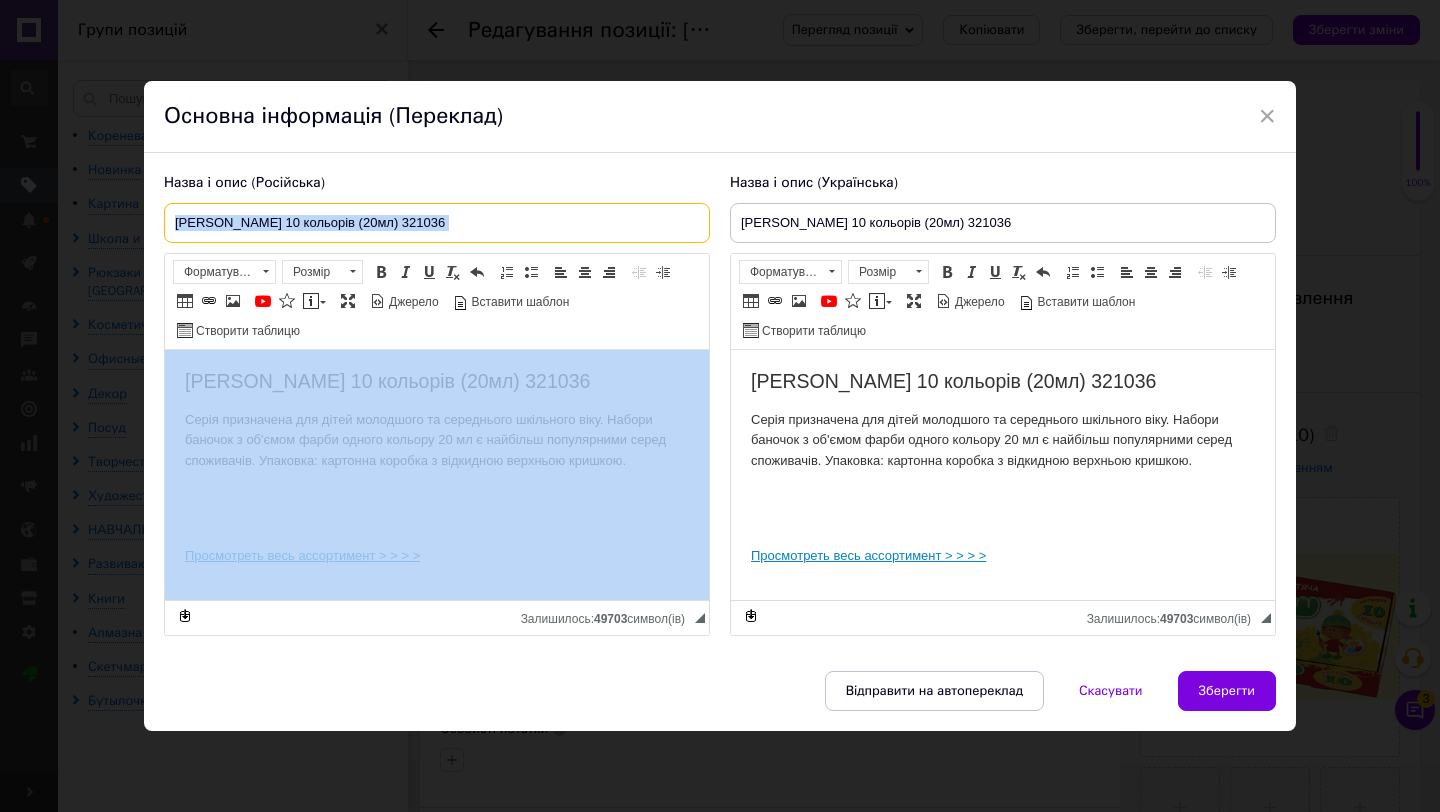 click on "[PERSON_NAME] 10 кольорів (20мл) 321036" at bounding box center (437, 223) 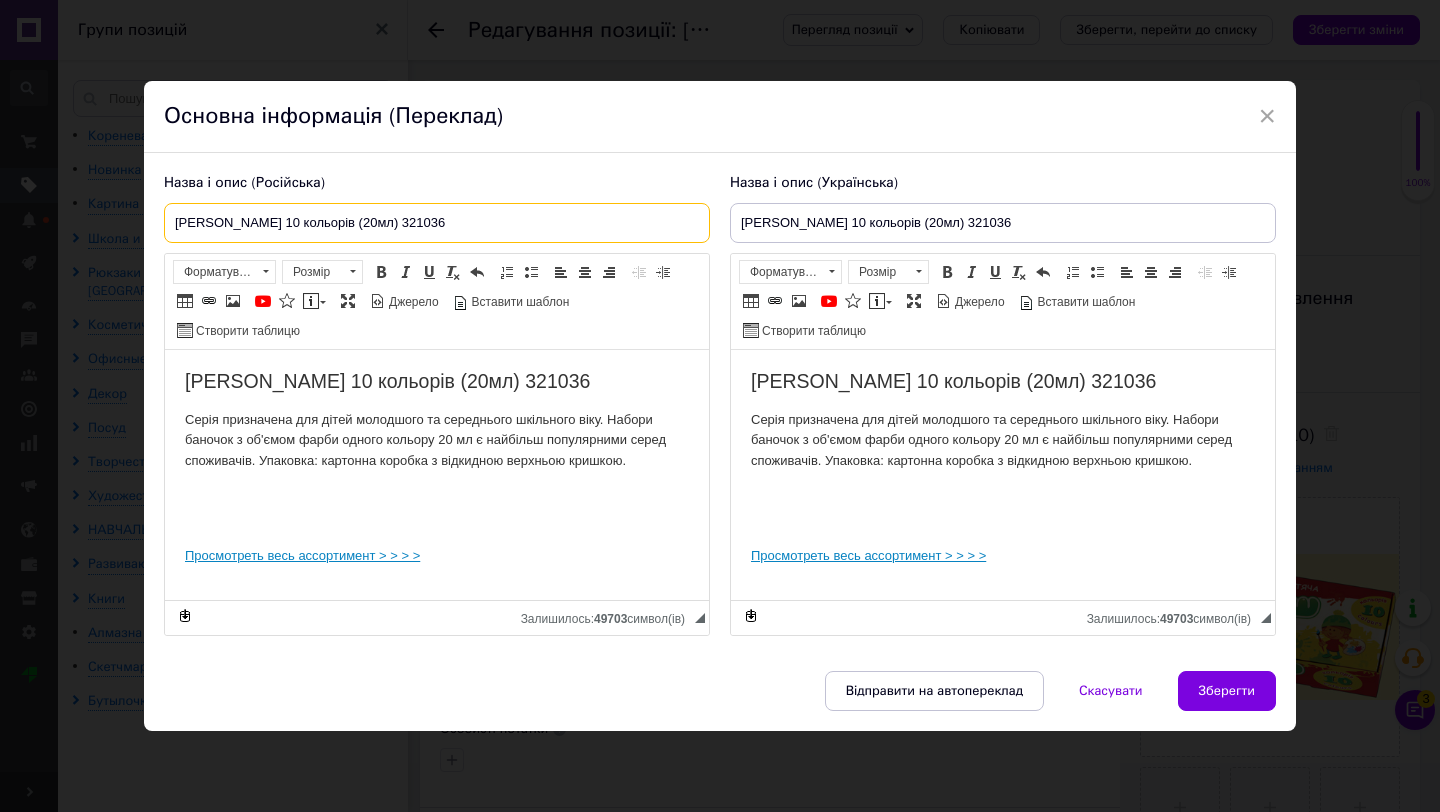 click on "[PERSON_NAME] 10 кольорів (20мл) 321036" at bounding box center [437, 223] 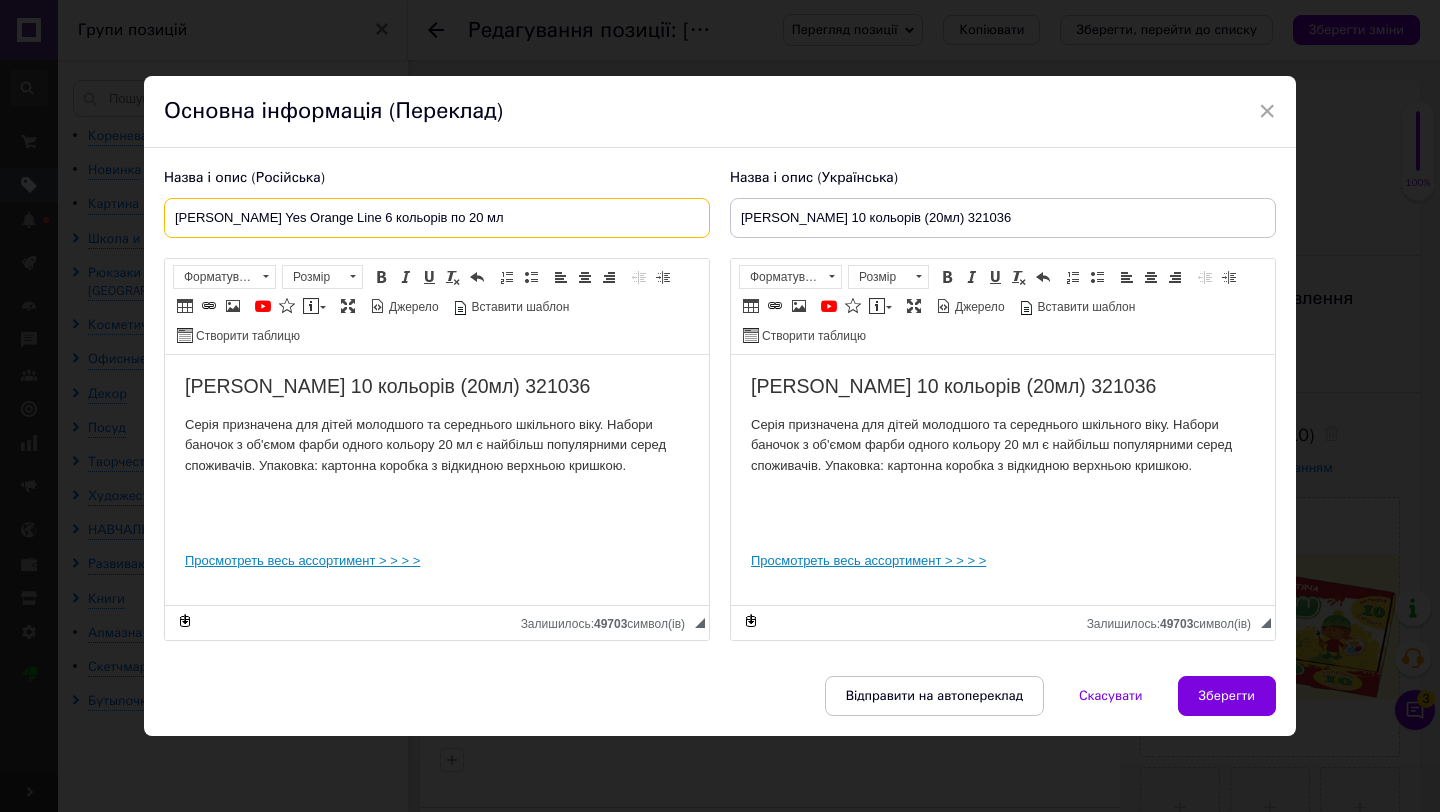 type on "[PERSON_NAME] Yes Orange Line 6 кольорів по 20 мл" 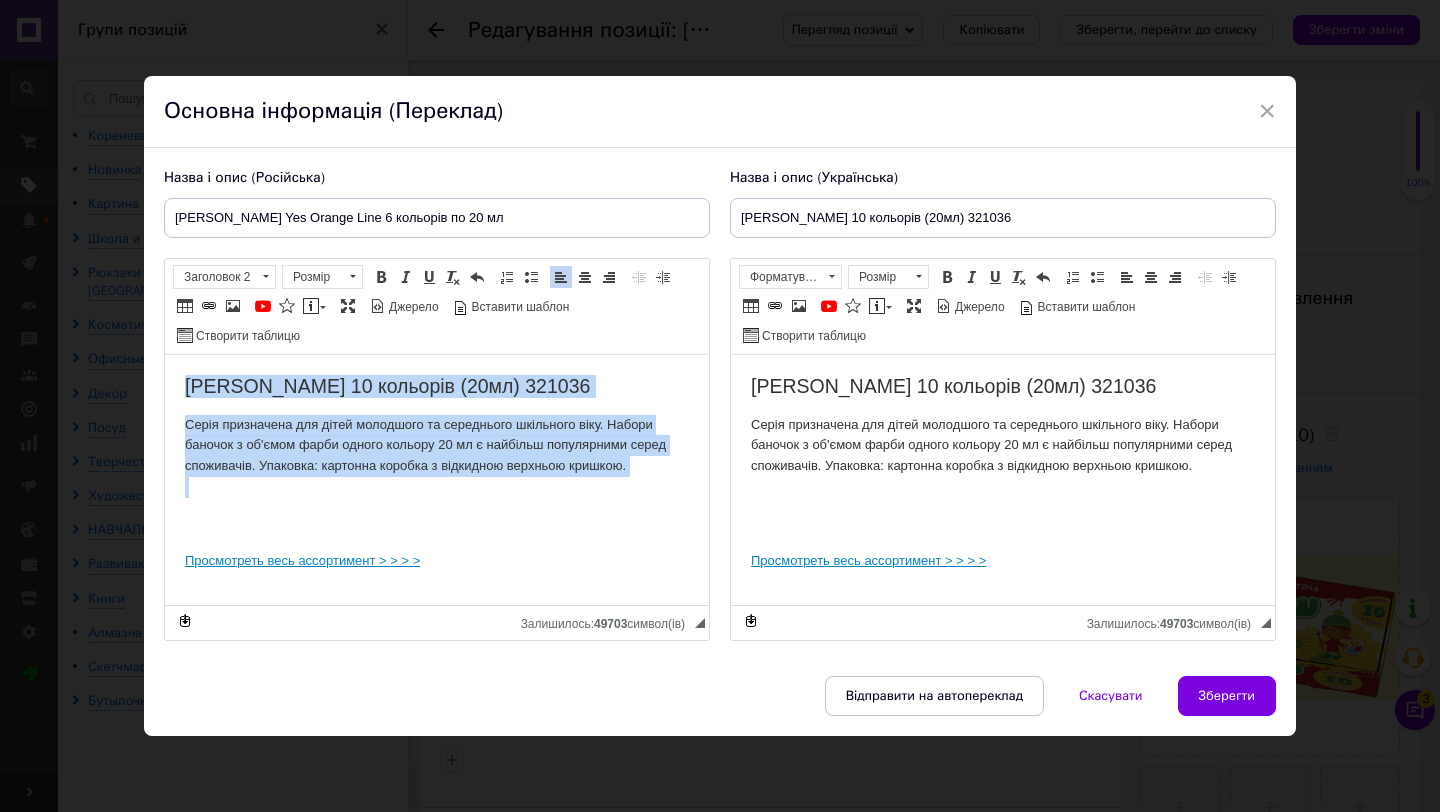 drag, startPoint x: 179, startPoint y: 380, endPoint x: 435, endPoint y: 517, distance: 290.35324 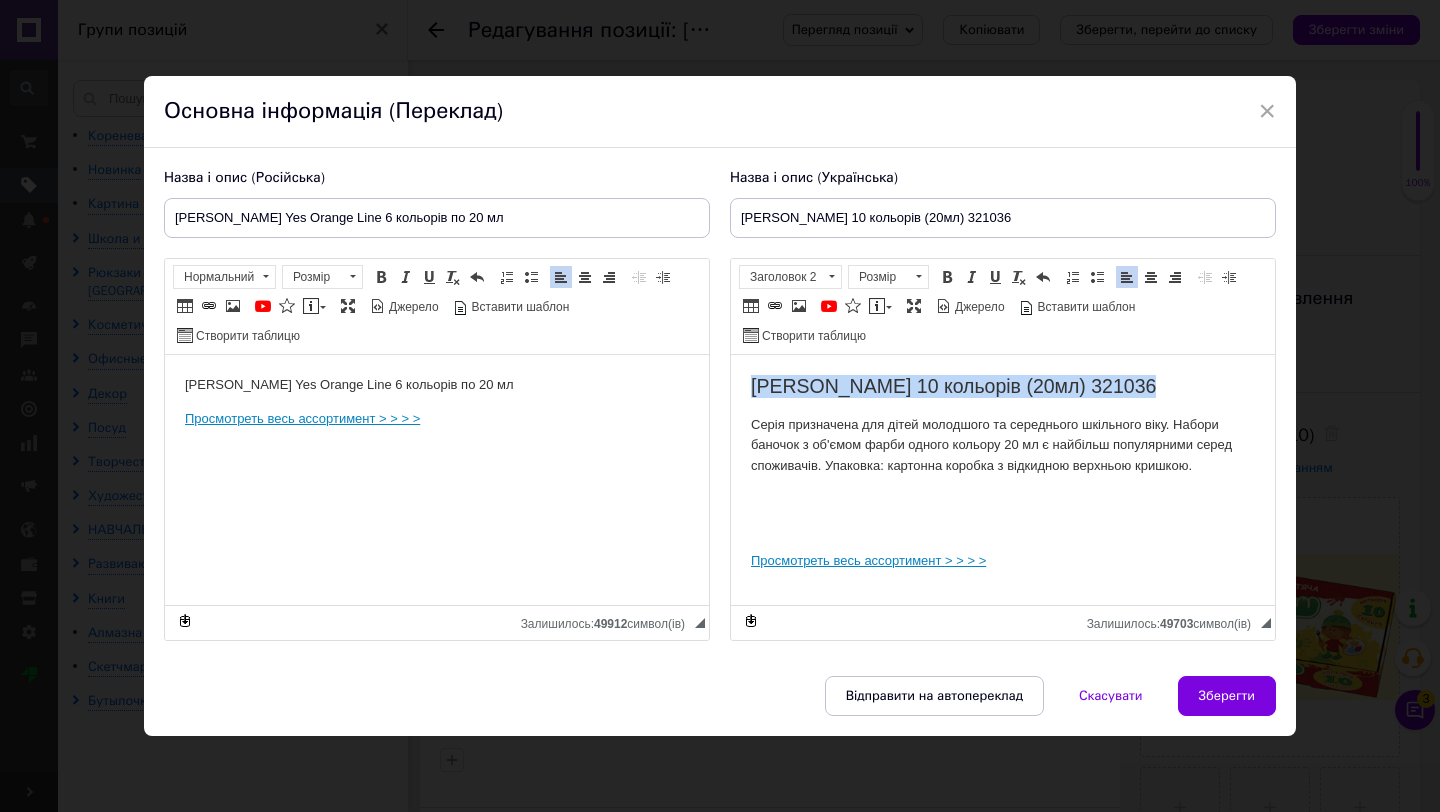 drag, startPoint x: 744, startPoint y: 380, endPoint x: 746, endPoint y: 507, distance: 127.01575 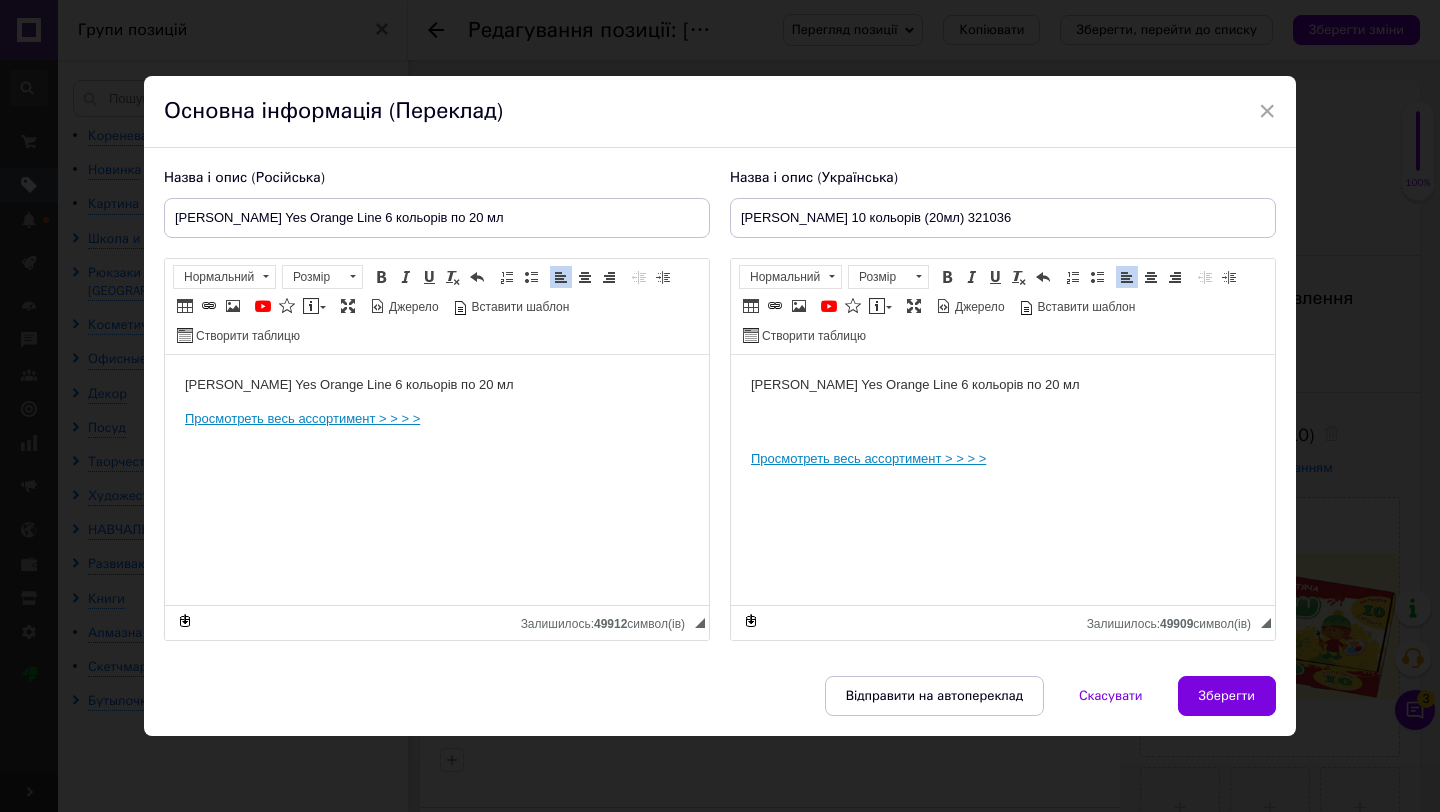 click on "[PERSON_NAME] 10 кольорів (20мл) 321036" at bounding box center (1003, 218) 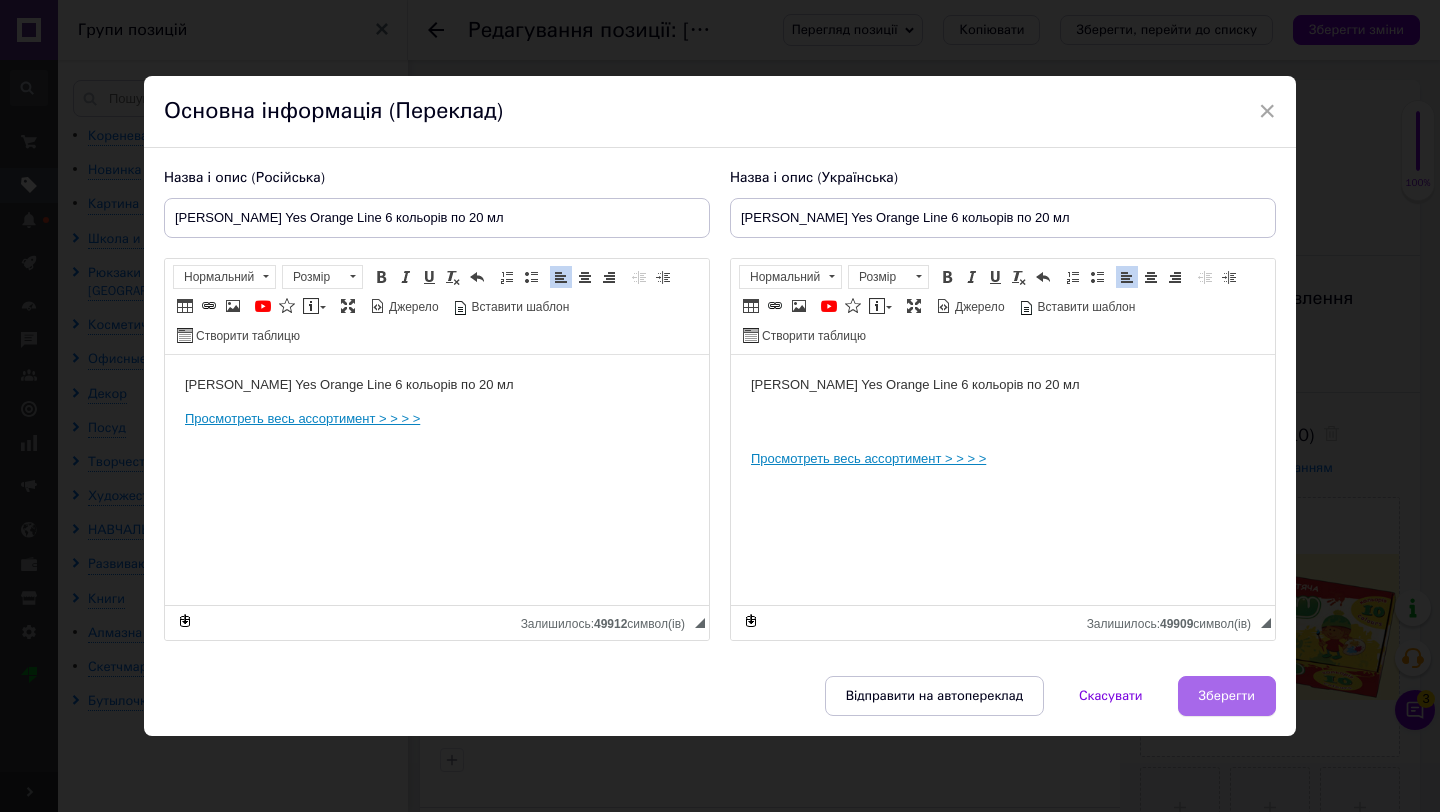 click on "Зберегти" at bounding box center [1227, 696] 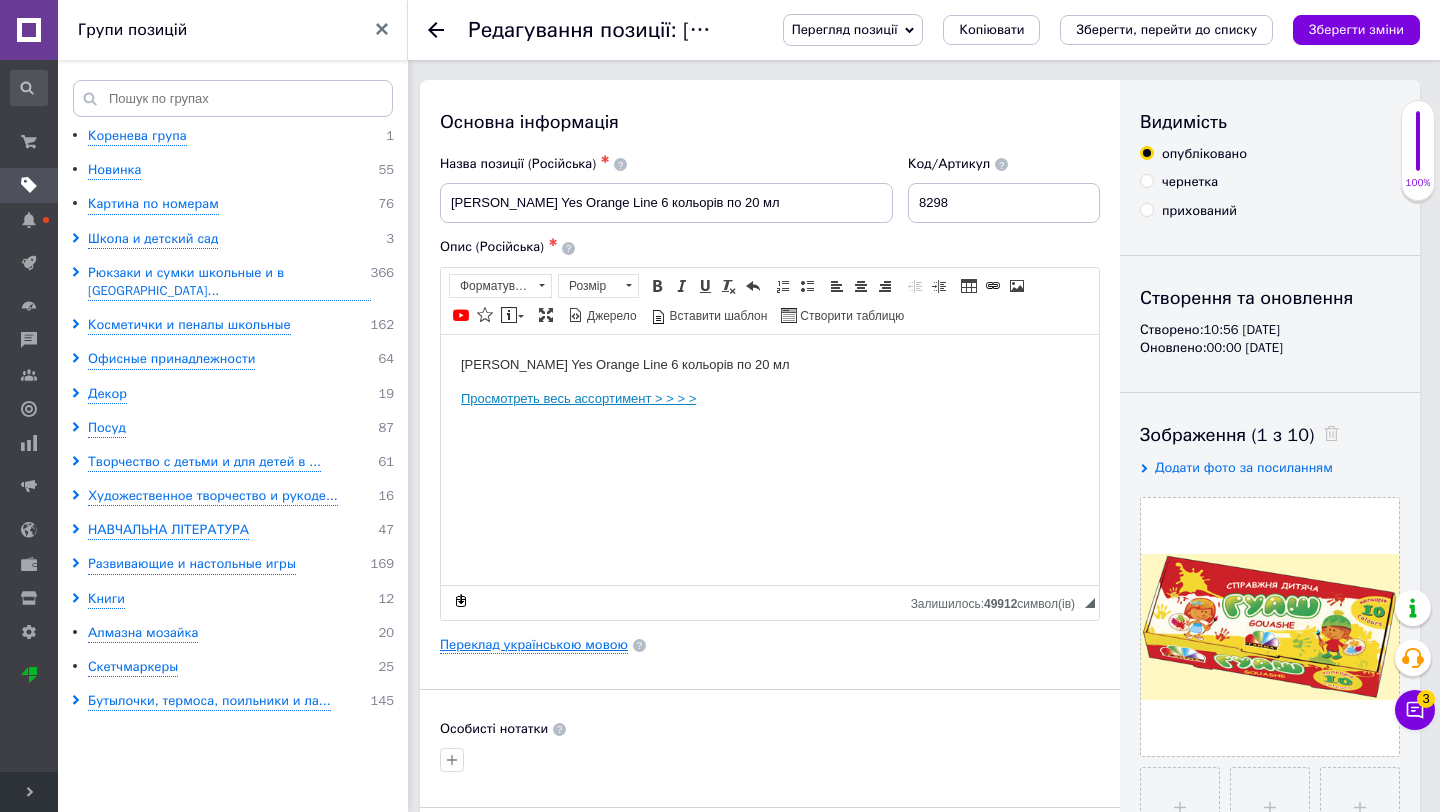 click on "Переклад українською мовою" at bounding box center [534, 645] 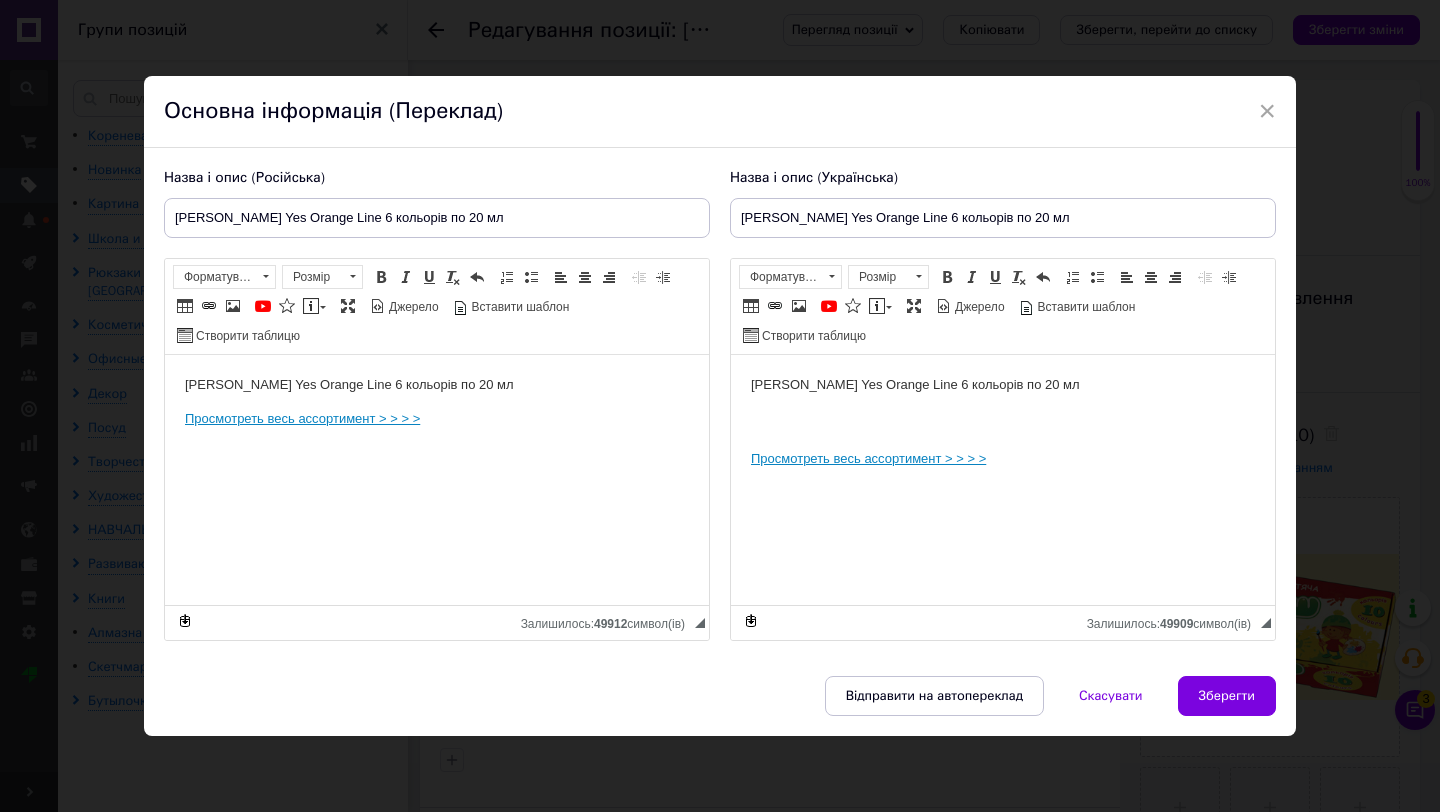 scroll, scrollTop: 0, scrollLeft: 0, axis: both 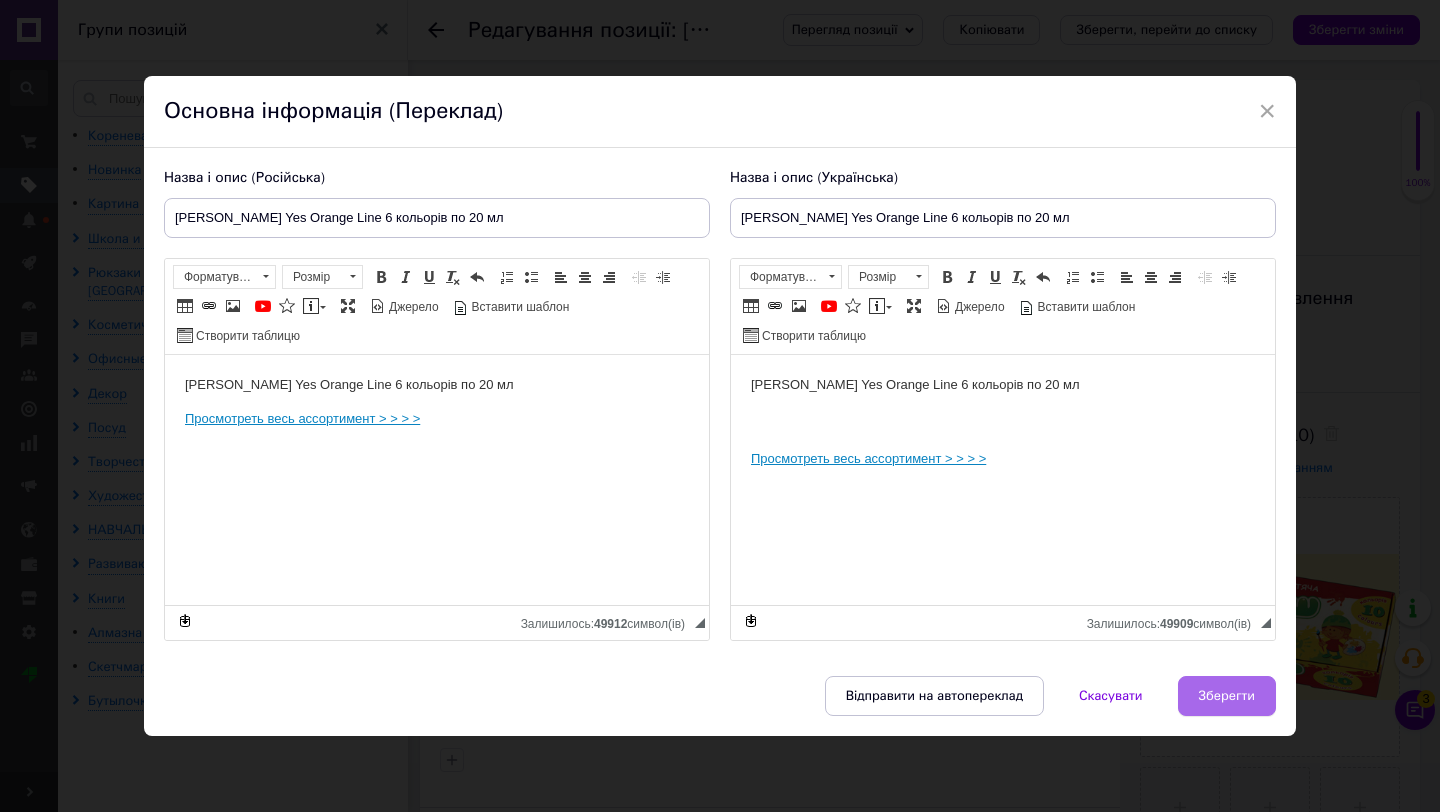 click on "Зберегти" at bounding box center [1227, 696] 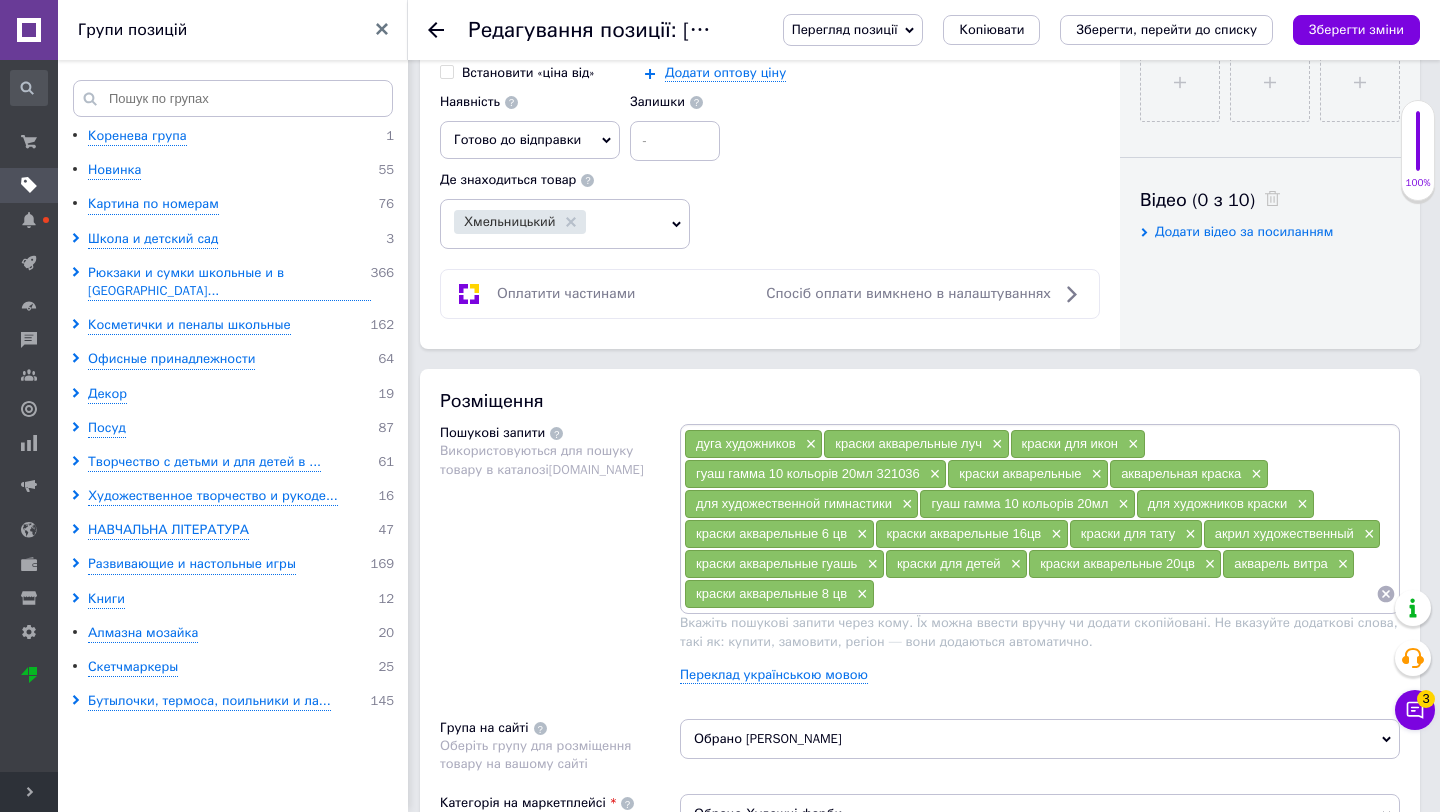scroll, scrollTop: 1031, scrollLeft: 0, axis: vertical 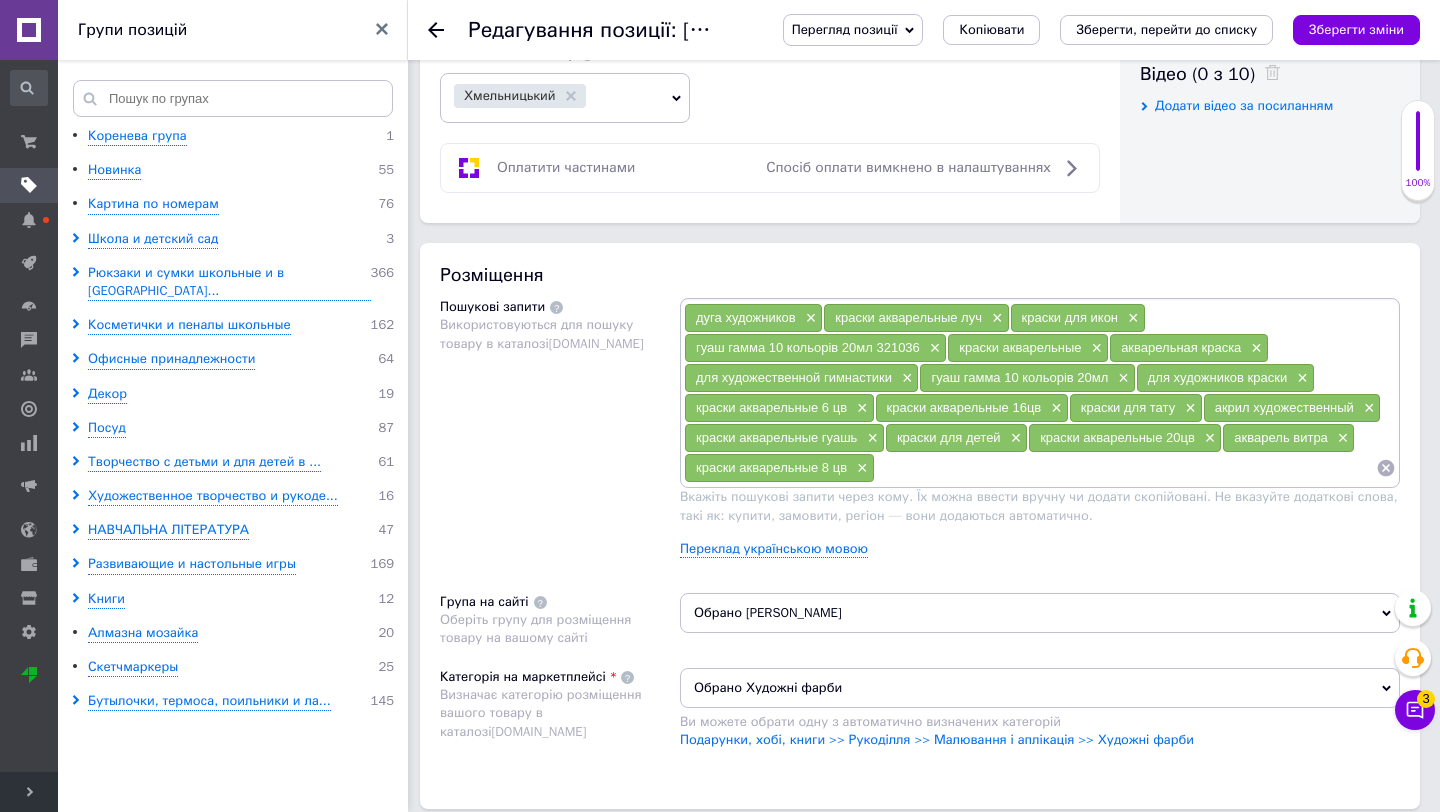 click on "дуга художников × краски акварельные луч × краски для икон × гуаш гамма 10 кольорів 20мл 321036 × краски акварельные × акварельная краска × для художественной гимнастики × гуаш гамма 10 кольорів 20мл × для художников краски × краски акварельные 6 цв × краски акварельные 16цв × краски для тату × акрил художественный × краски акварельные гуашь × краски для детей × краски акварельные 20цв × акварель витра × краски акварельные 8 цв × Переклад українською мовою" at bounding box center [1040, 435] 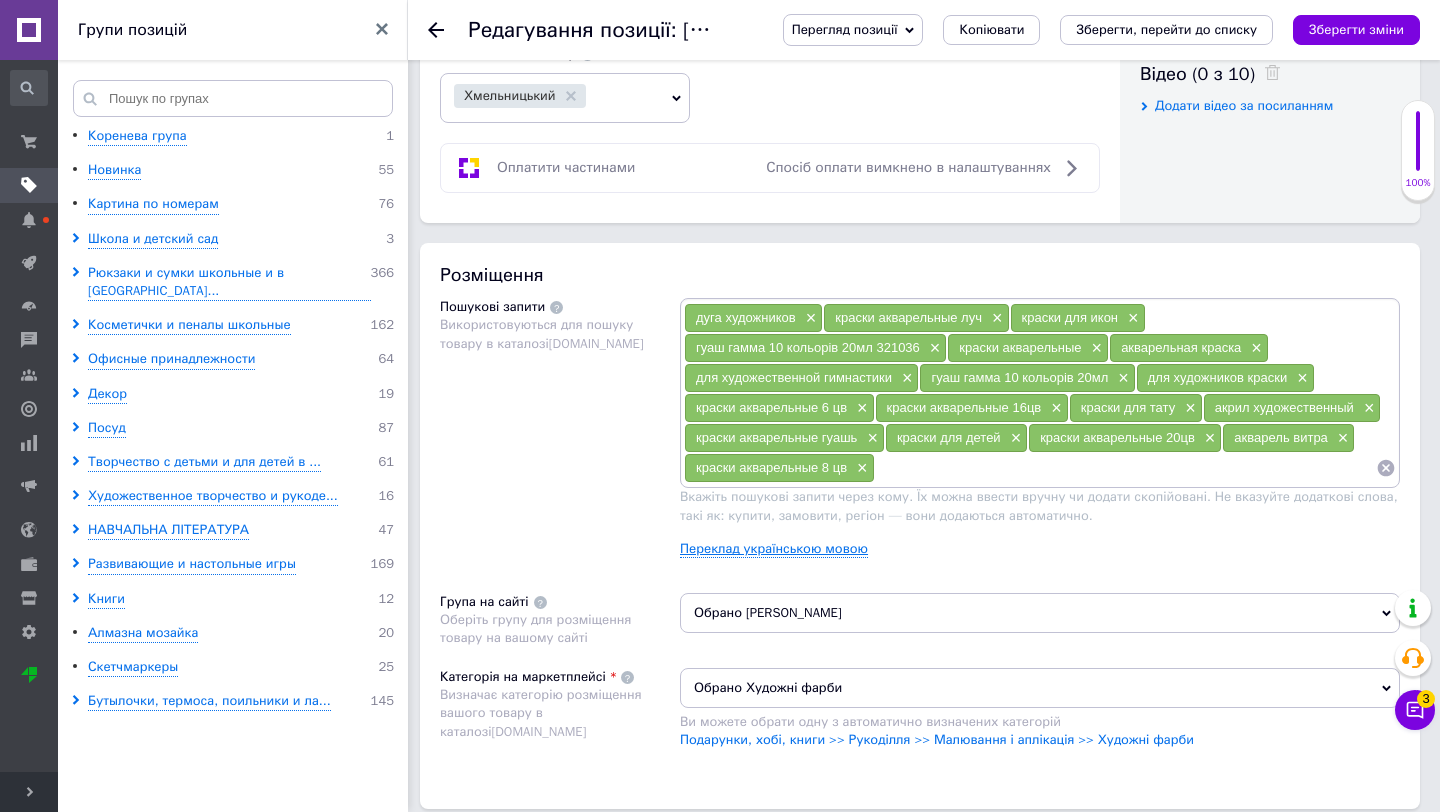 click on "Переклад українською мовою" at bounding box center [774, 549] 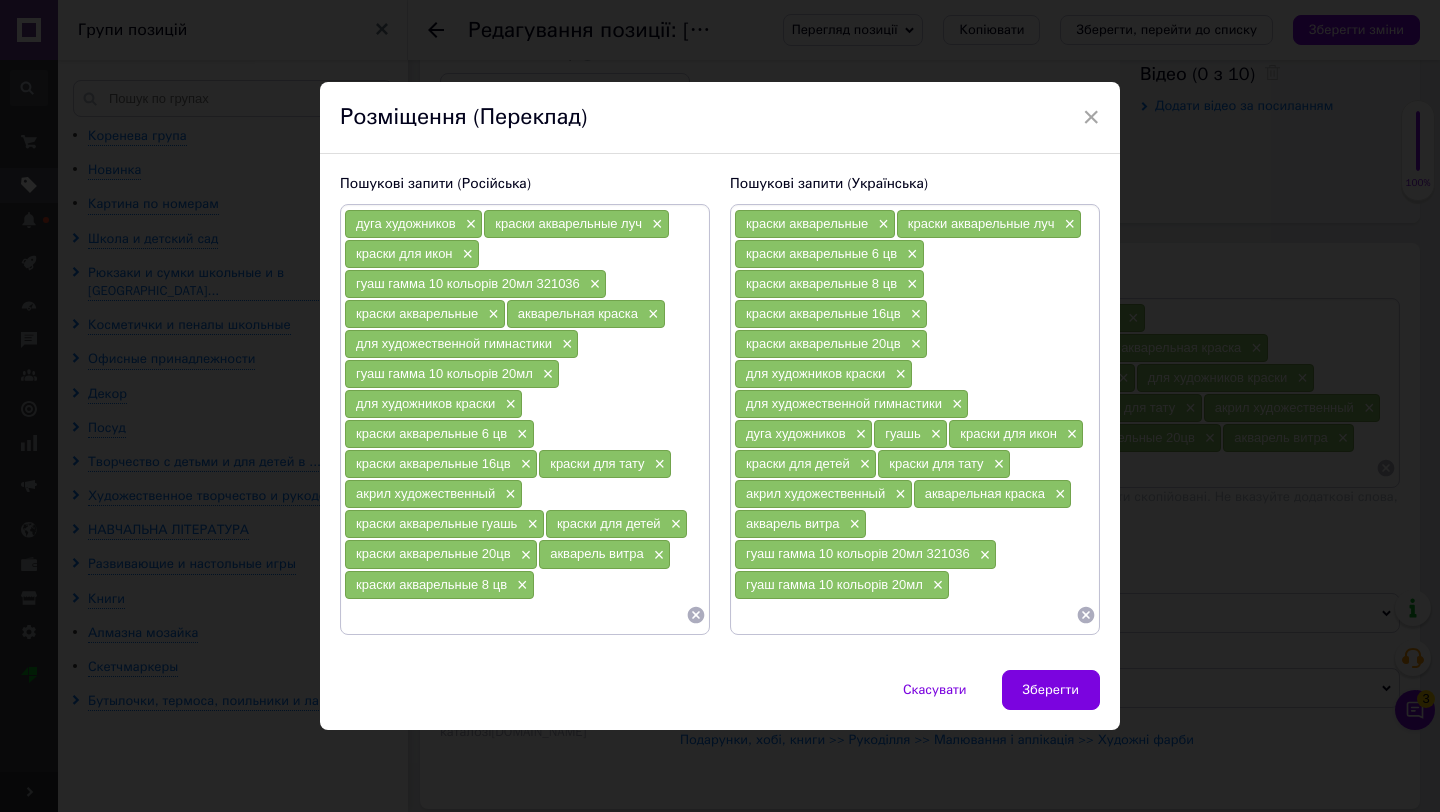 click on "гуаш гамма 10 кольорів 20мл ×" at bounding box center (842, 585) 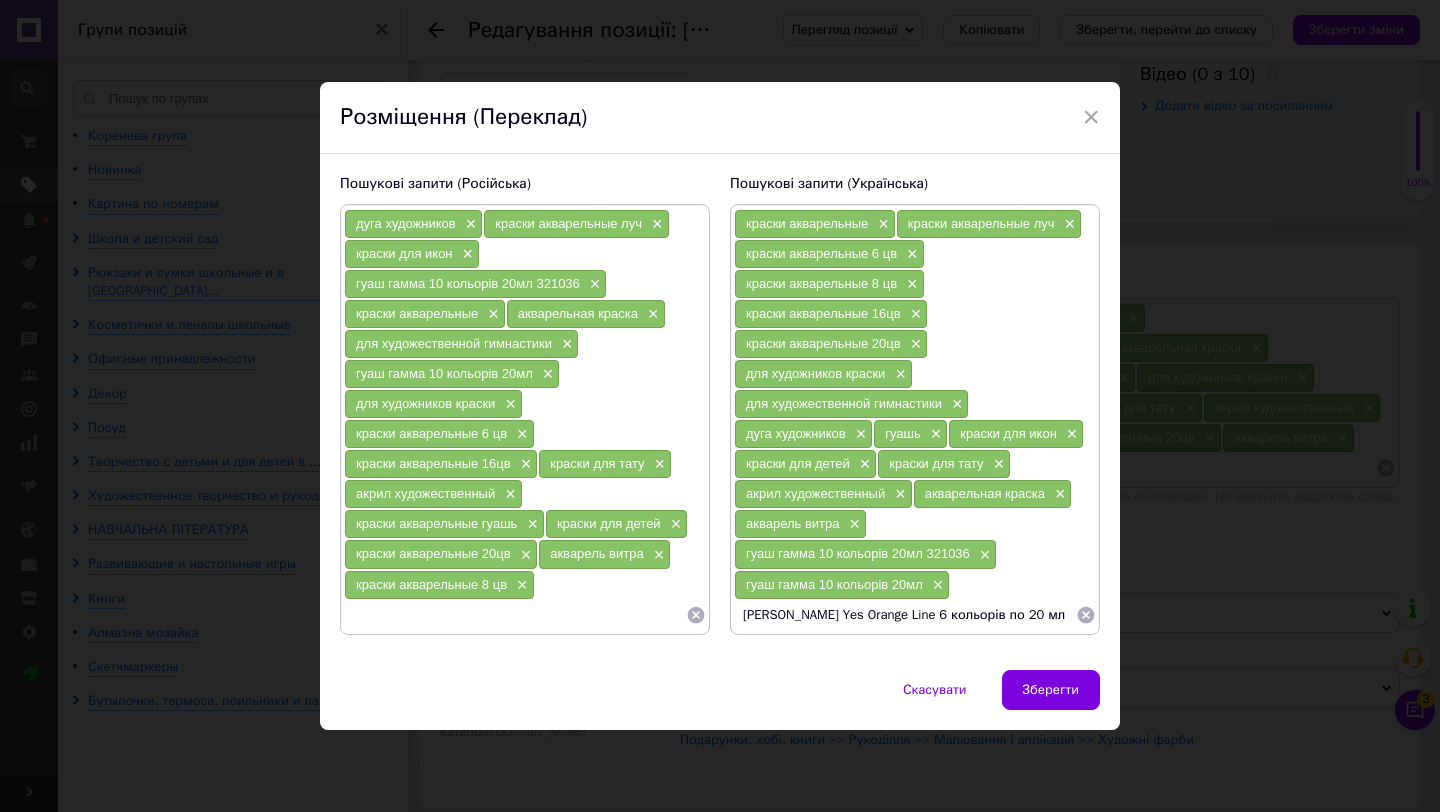 type 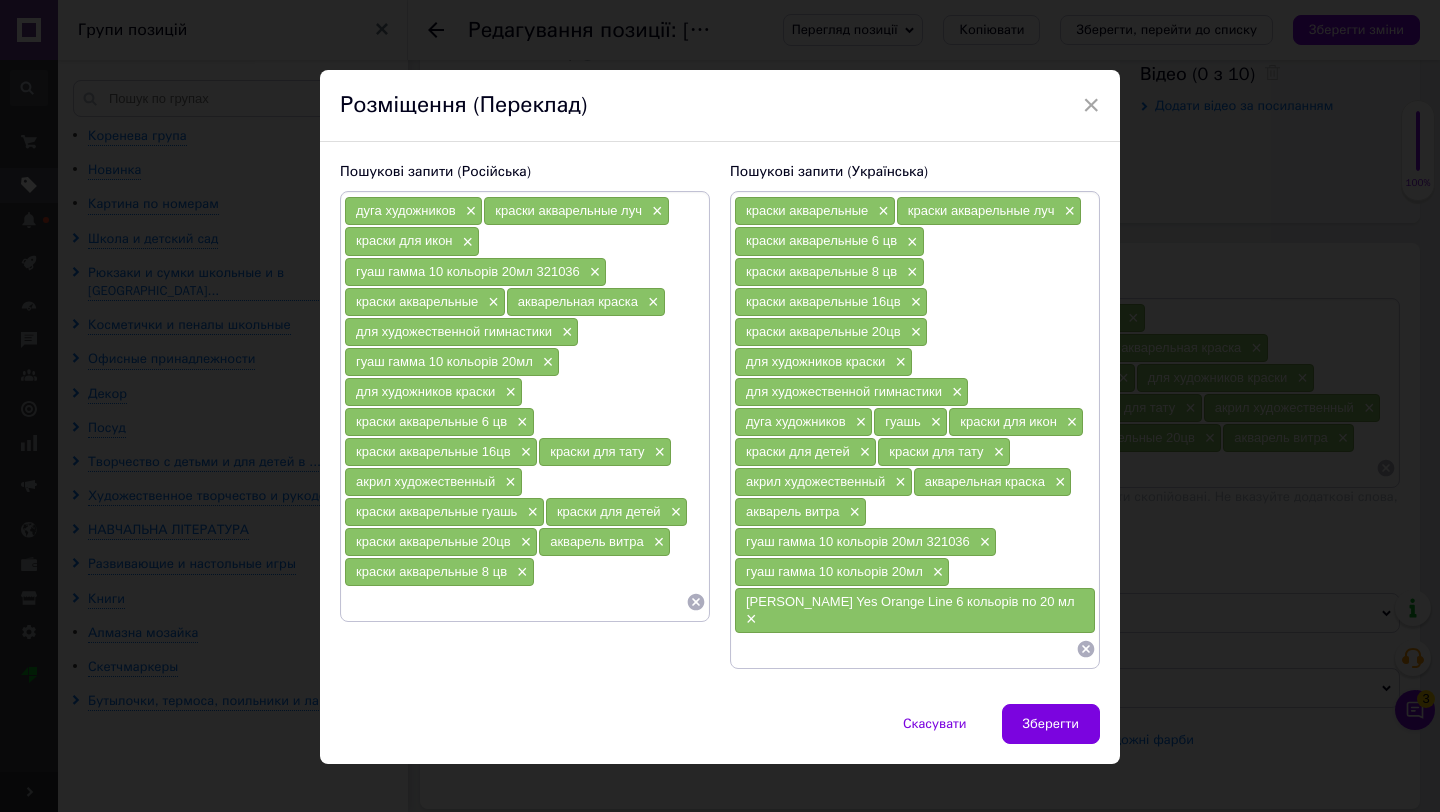 scroll, scrollTop: 0, scrollLeft: 0, axis: both 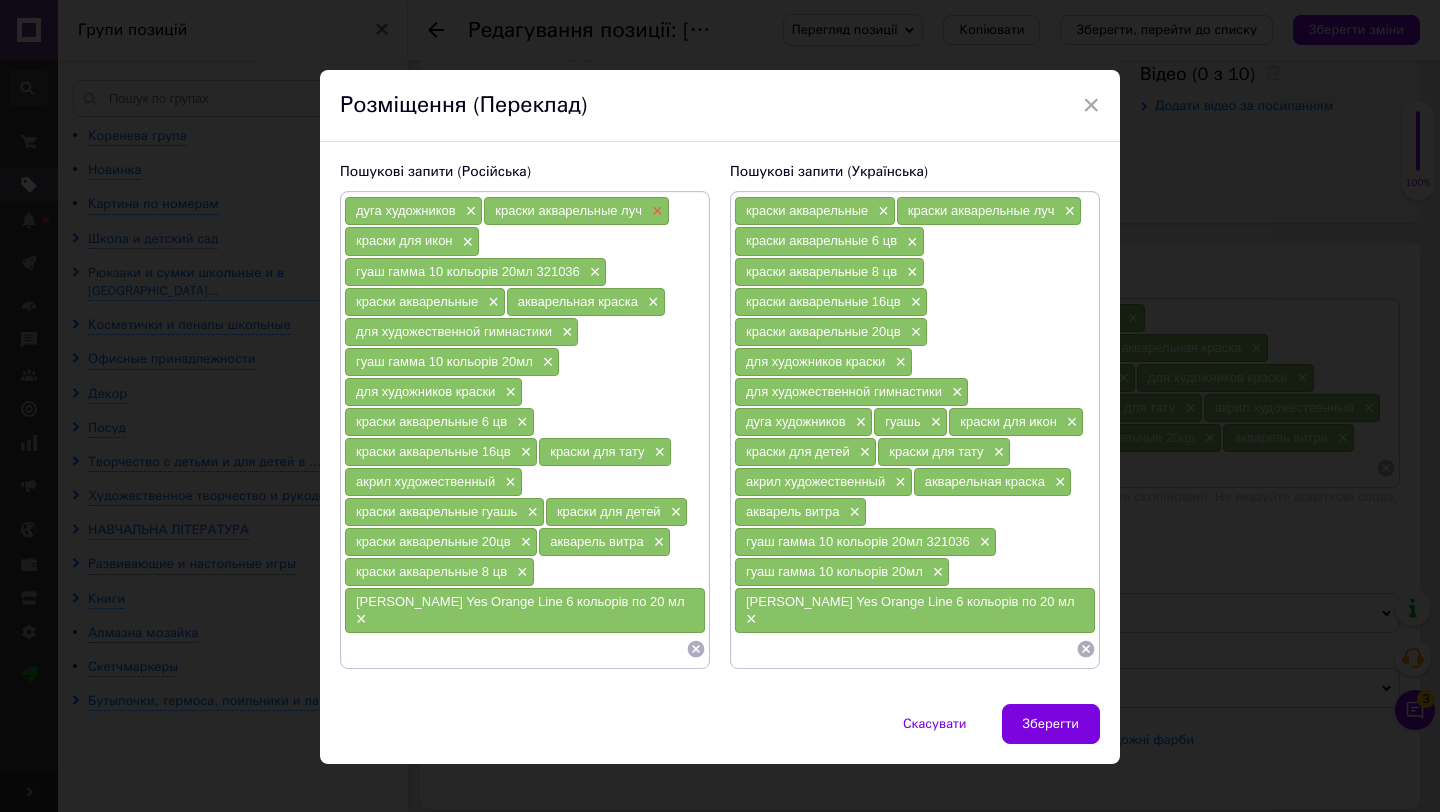 click on "×" at bounding box center (655, 211) 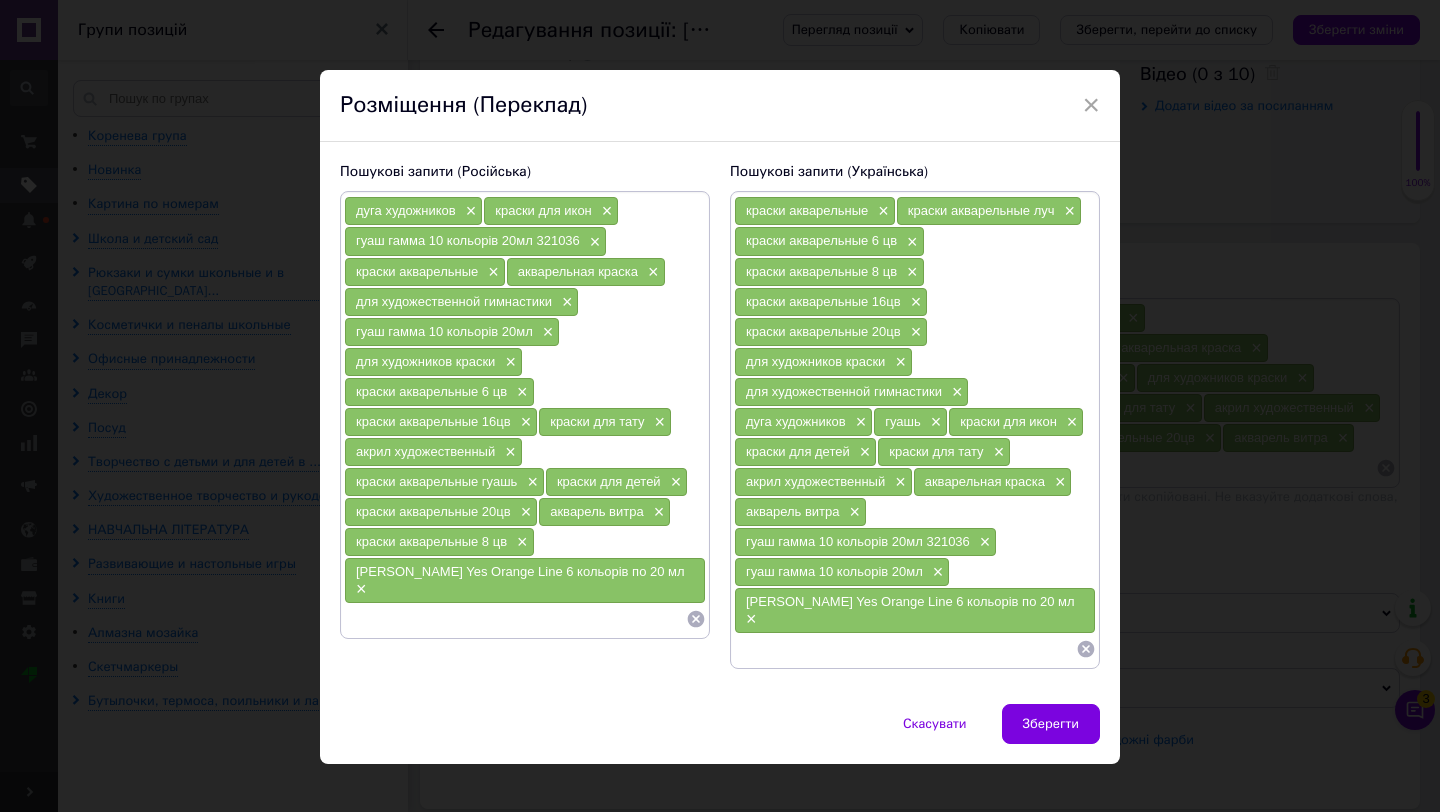 click on "краски акварельные луч ×" at bounding box center (989, 211) 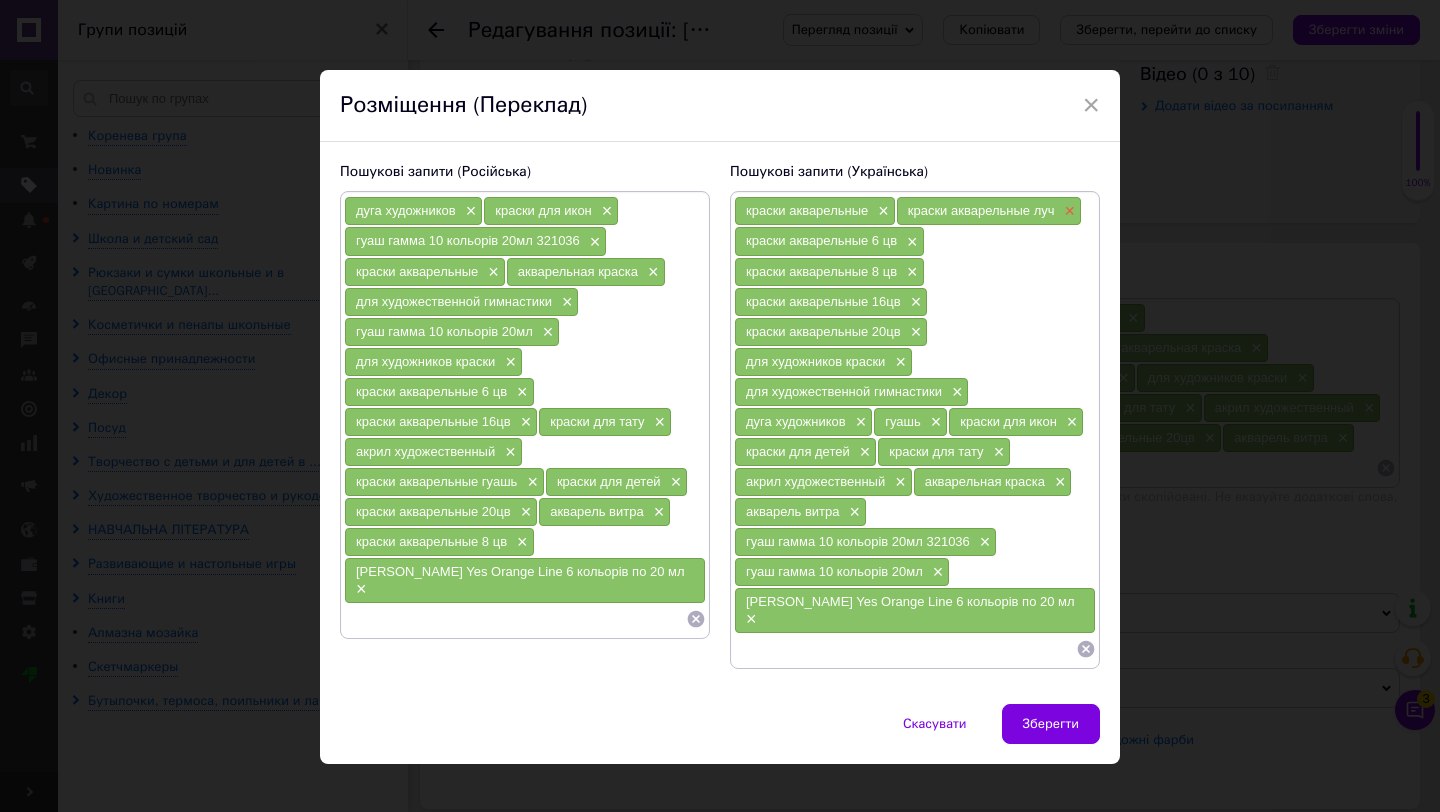 click on "×" at bounding box center (1068, 211) 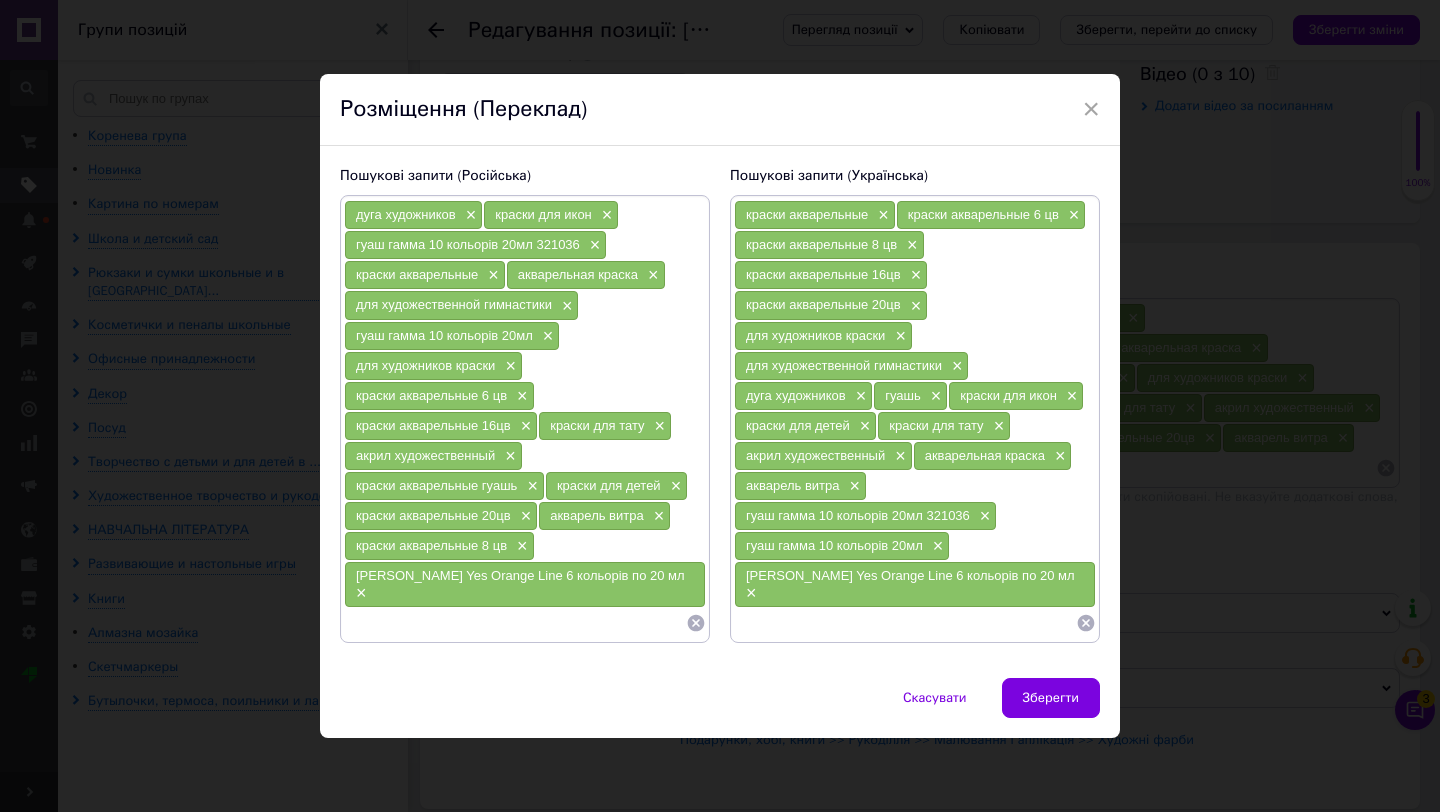 click at bounding box center (515, 623) 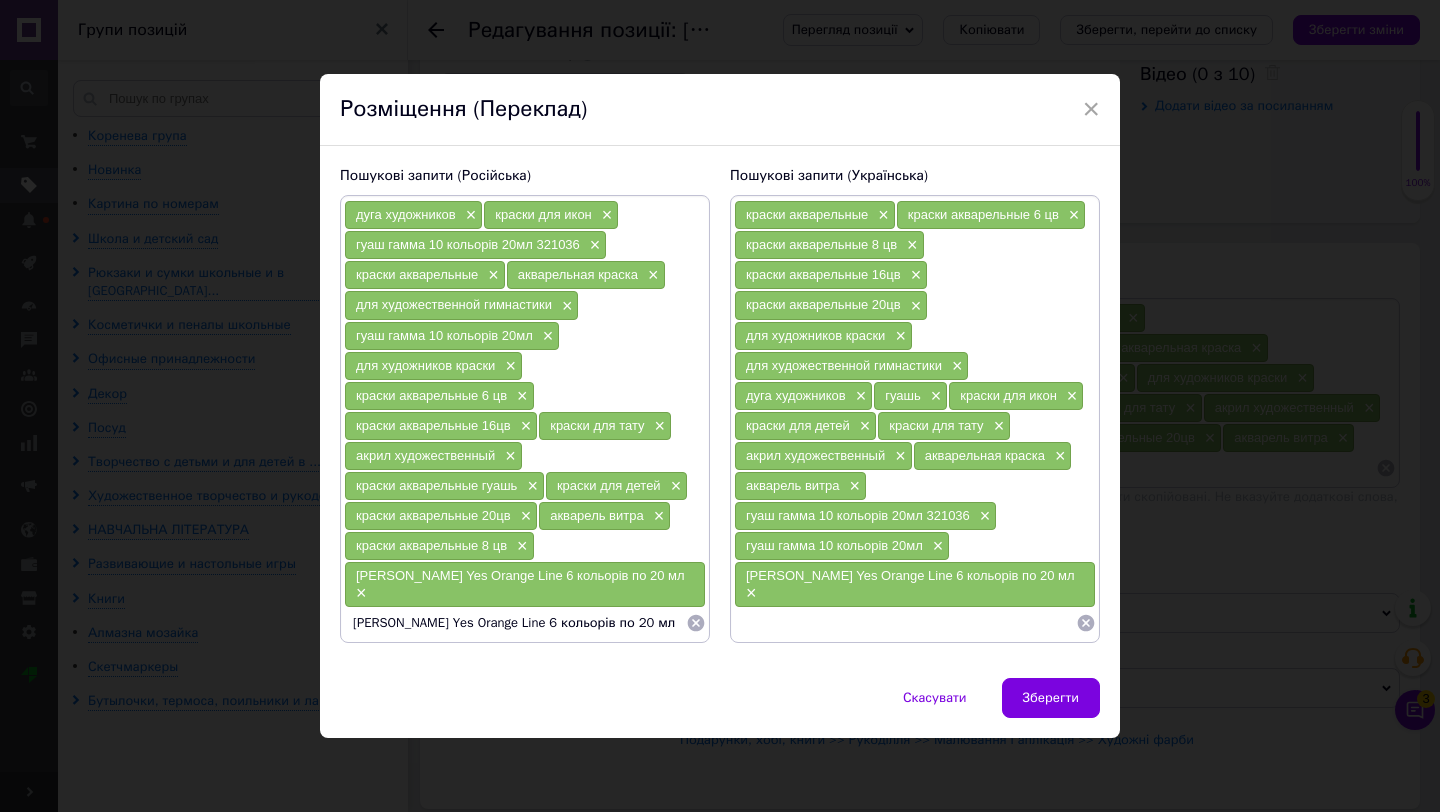 scroll, scrollTop: 0, scrollLeft: 0, axis: both 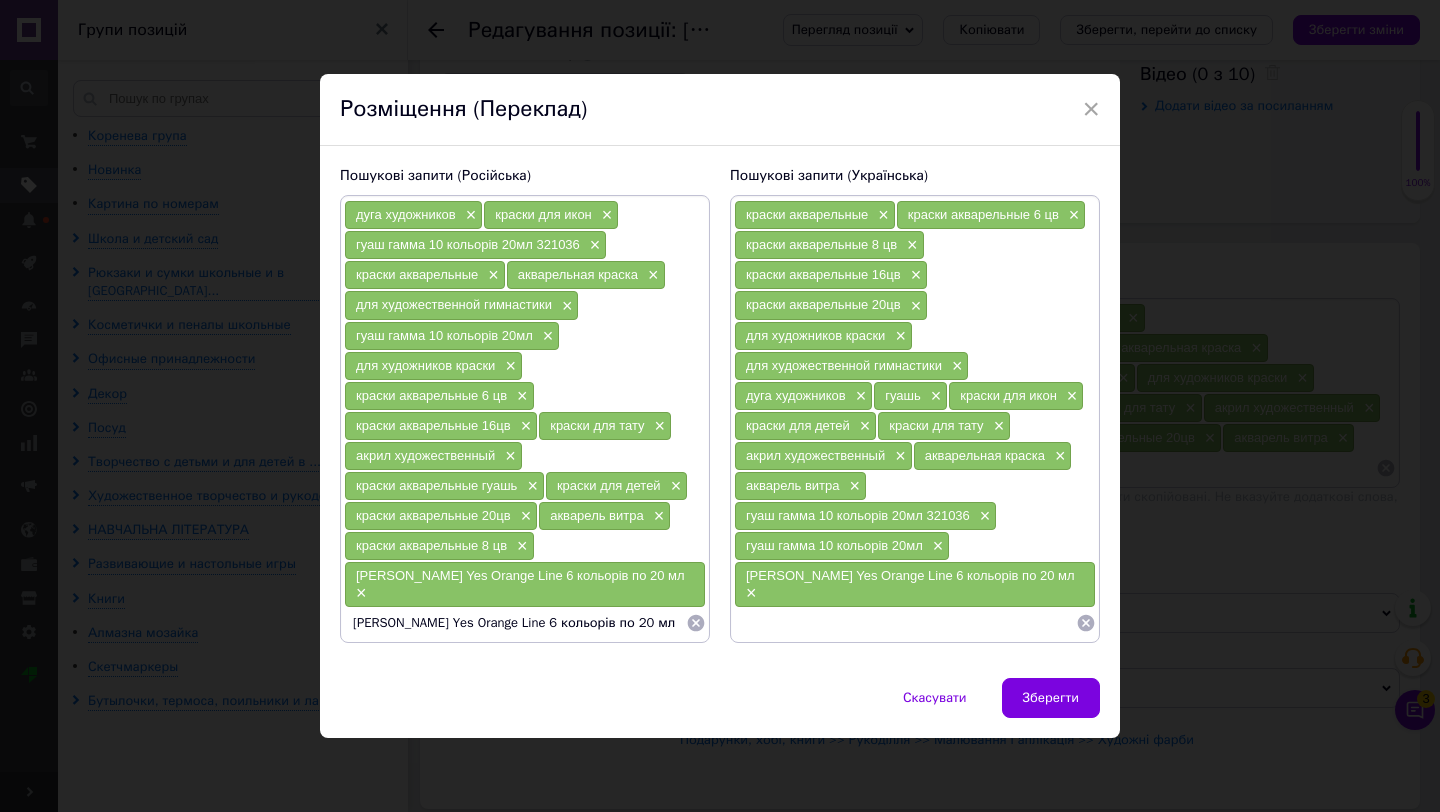 drag, startPoint x: 472, startPoint y: 614, endPoint x: 615, endPoint y: 627, distance: 143.58969 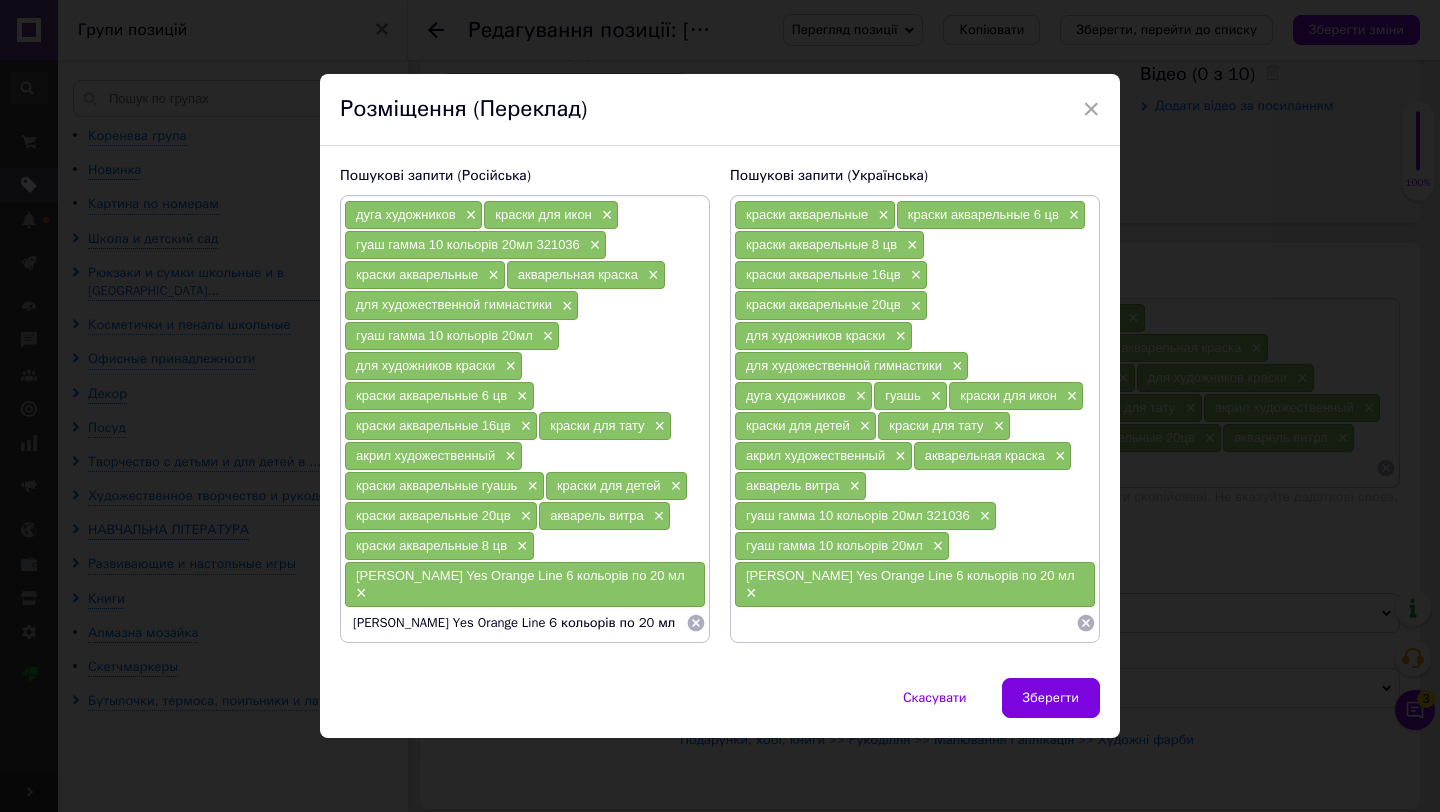 click on "[PERSON_NAME] Yes Orange Line 6 кольорів по 20 мл" at bounding box center [515, 623] 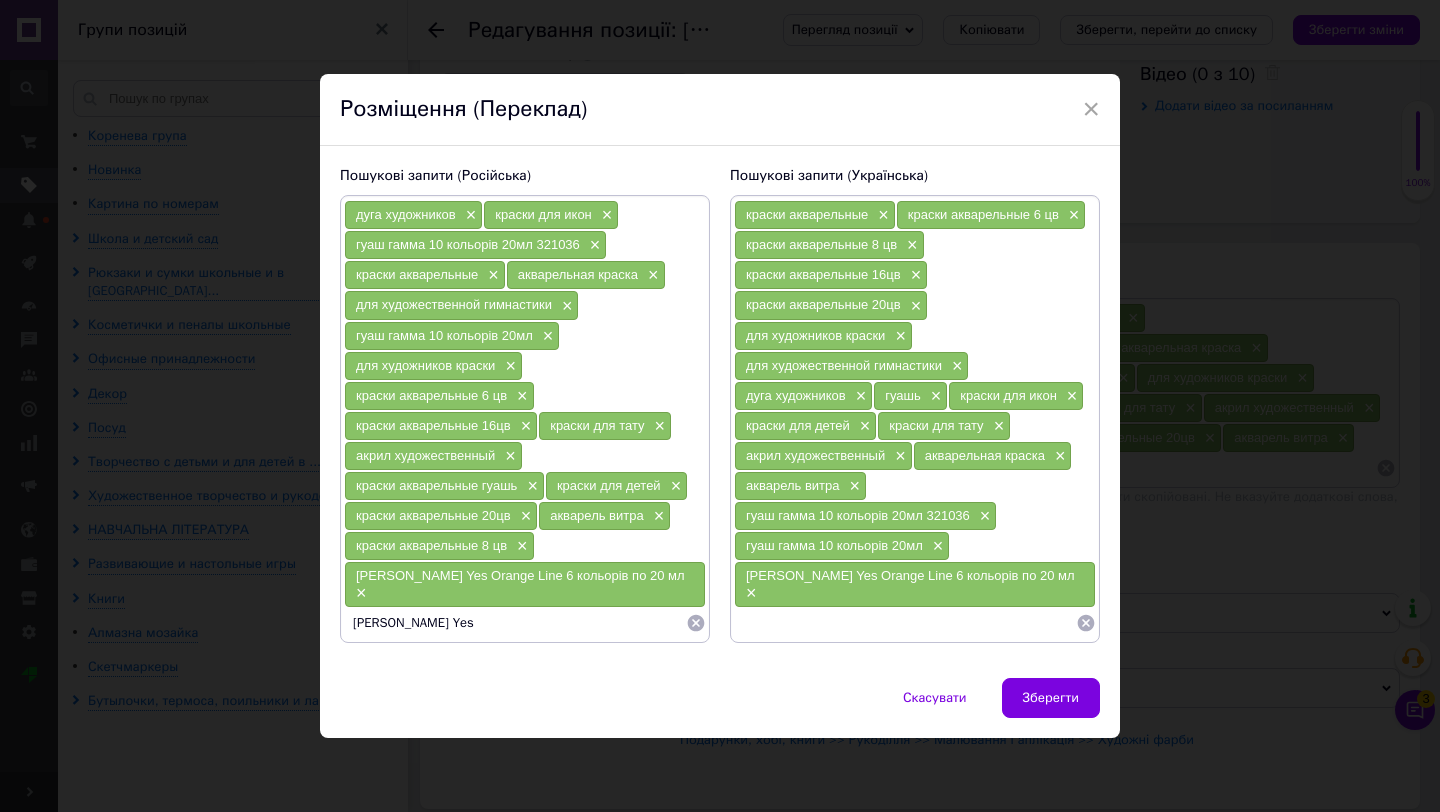 scroll, scrollTop: 0, scrollLeft: 0, axis: both 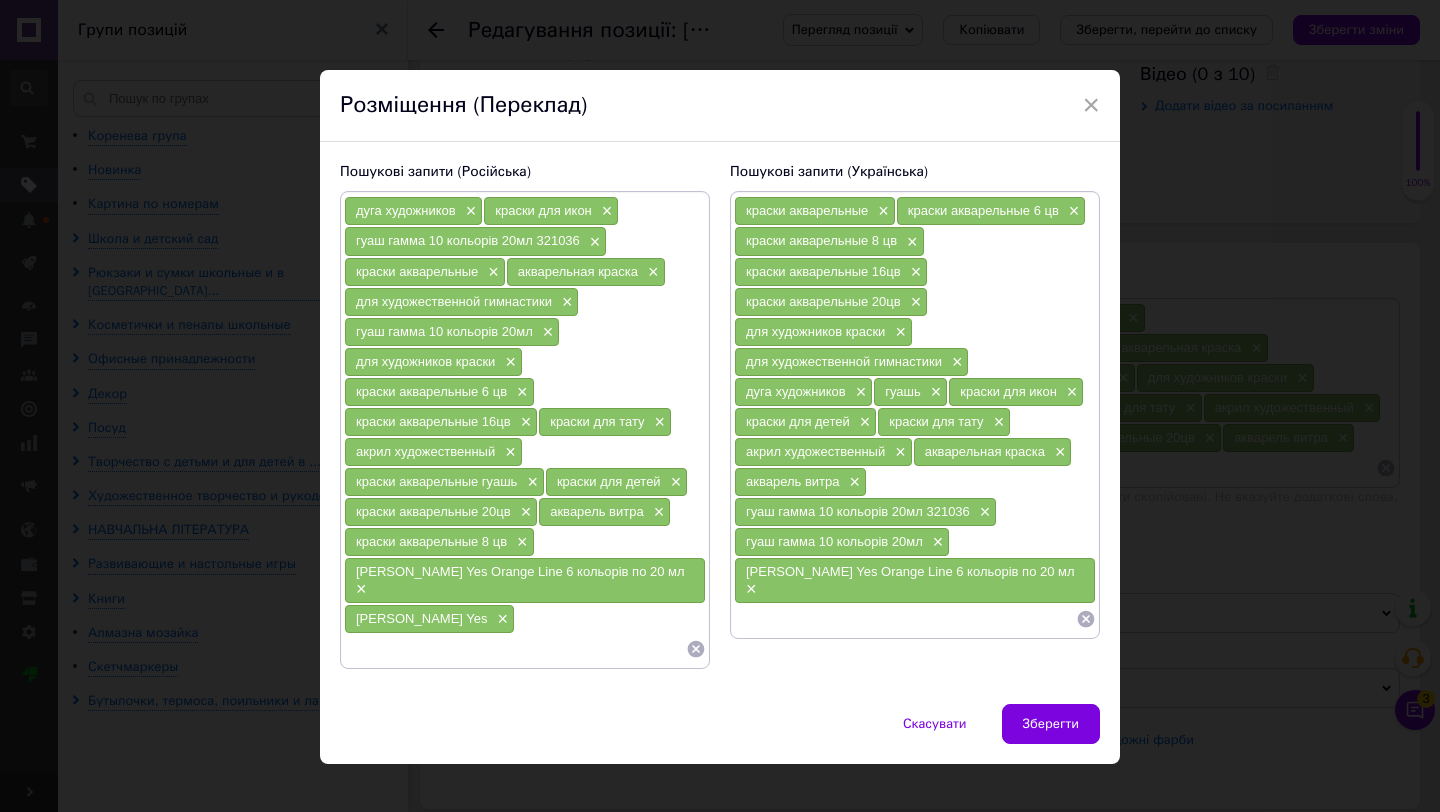 paste on "[PERSON_NAME] Yes Orange Line 6 кольорів по 20 мл" 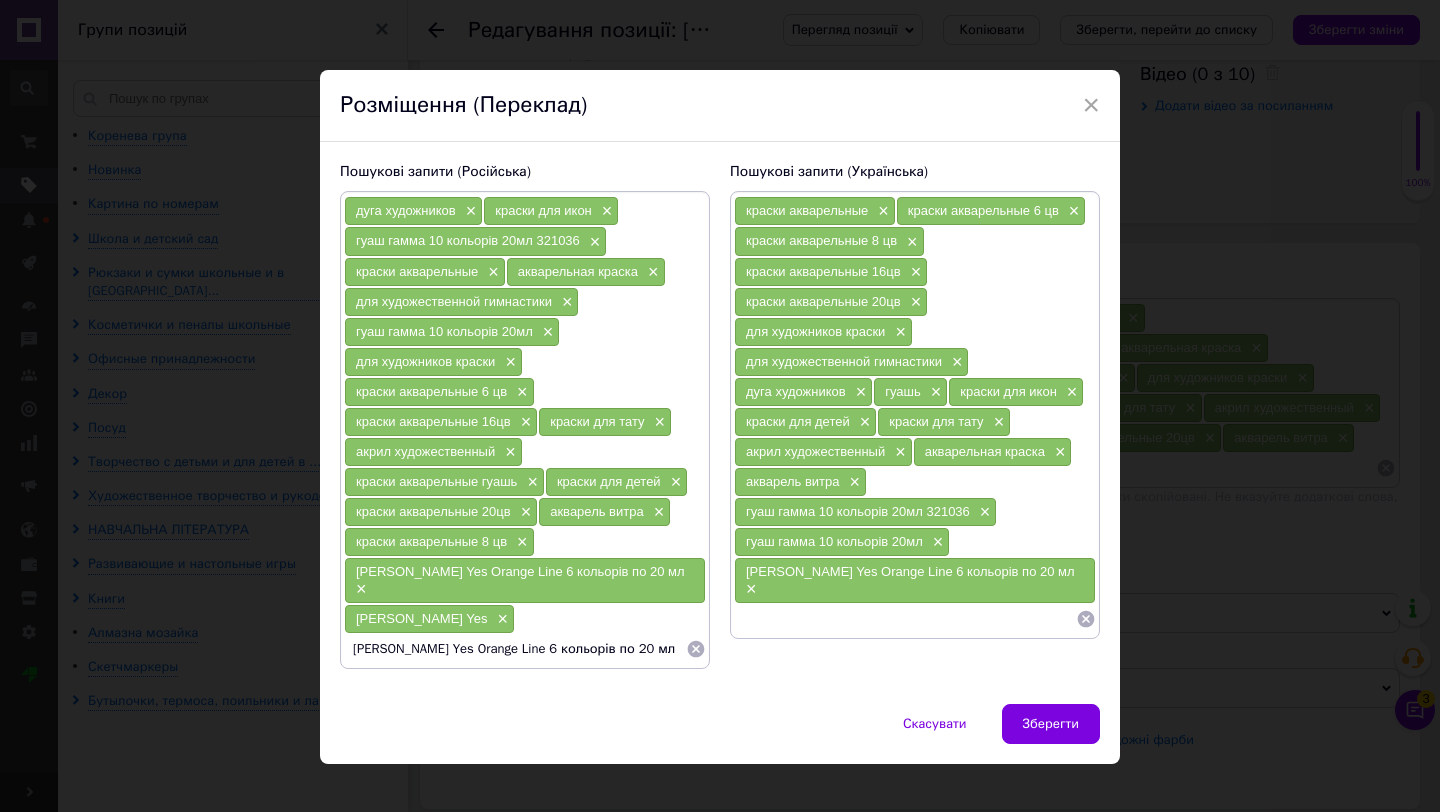 scroll, scrollTop: 0, scrollLeft: 0, axis: both 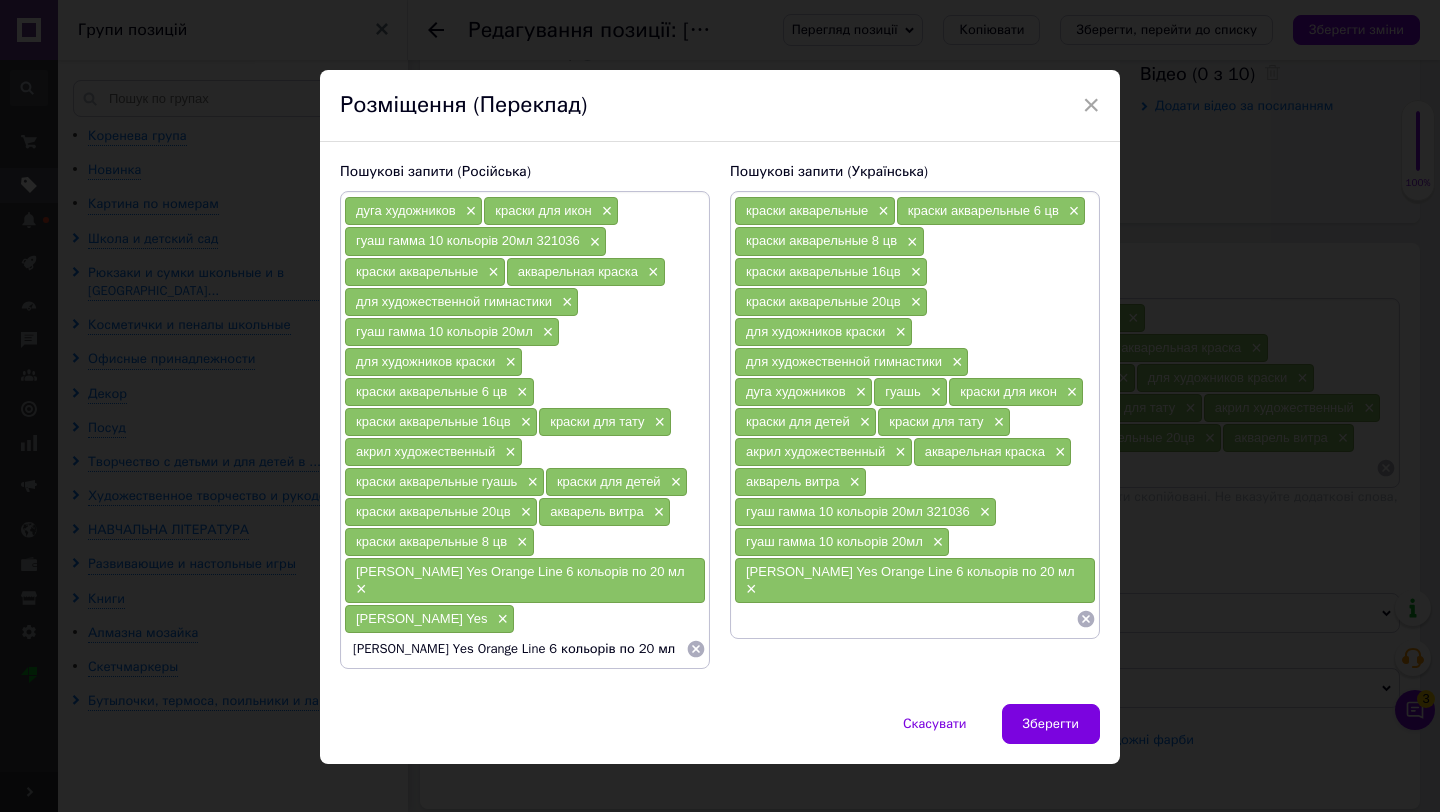 drag, startPoint x: 444, startPoint y: 630, endPoint x: 605, endPoint y: 650, distance: 162.23749 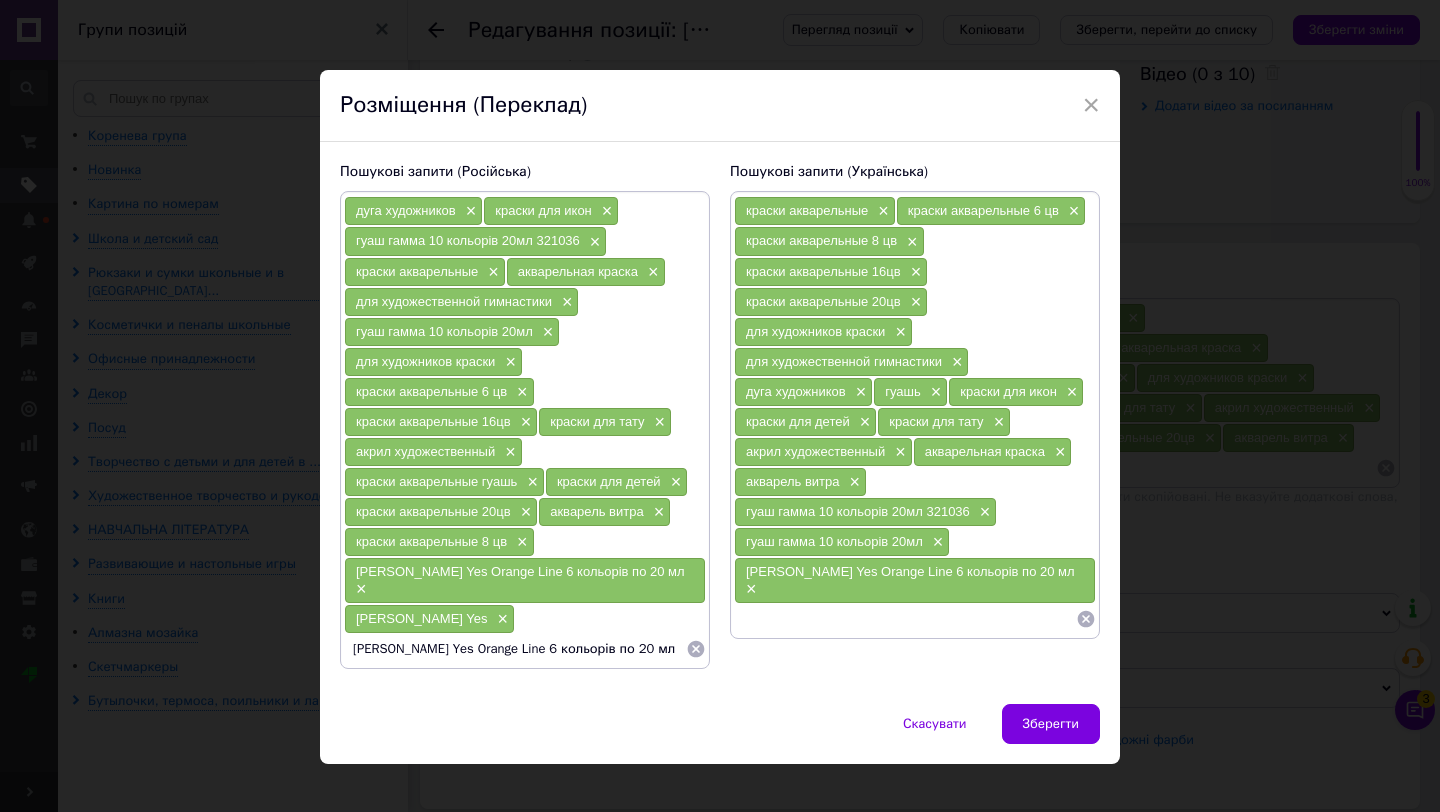 click on "дуга художников × краски для икон × гуаш гамма 10 кольорів 20мл 321036 × краски акварельные × акварельная краска × для художественной гимнастики × гуаш гамма 10 кольорів 20мл × для художников краски × краски акварельные 6 цв × краски акварельные 16цв × краски для тату × акрил художественный × краски акварельные гуашь × краски для детей × краски акварельные 20цв × акварель витра × краски акварельные 8 цв × Фарби гуашеві Yes Orange Line 6 кольорів по 20 мл × Фарби гуашеві Yes × Фарби гуашеві Yes Orange Line 6 кольорів по 20 мл" at bounding box center [525, 430] 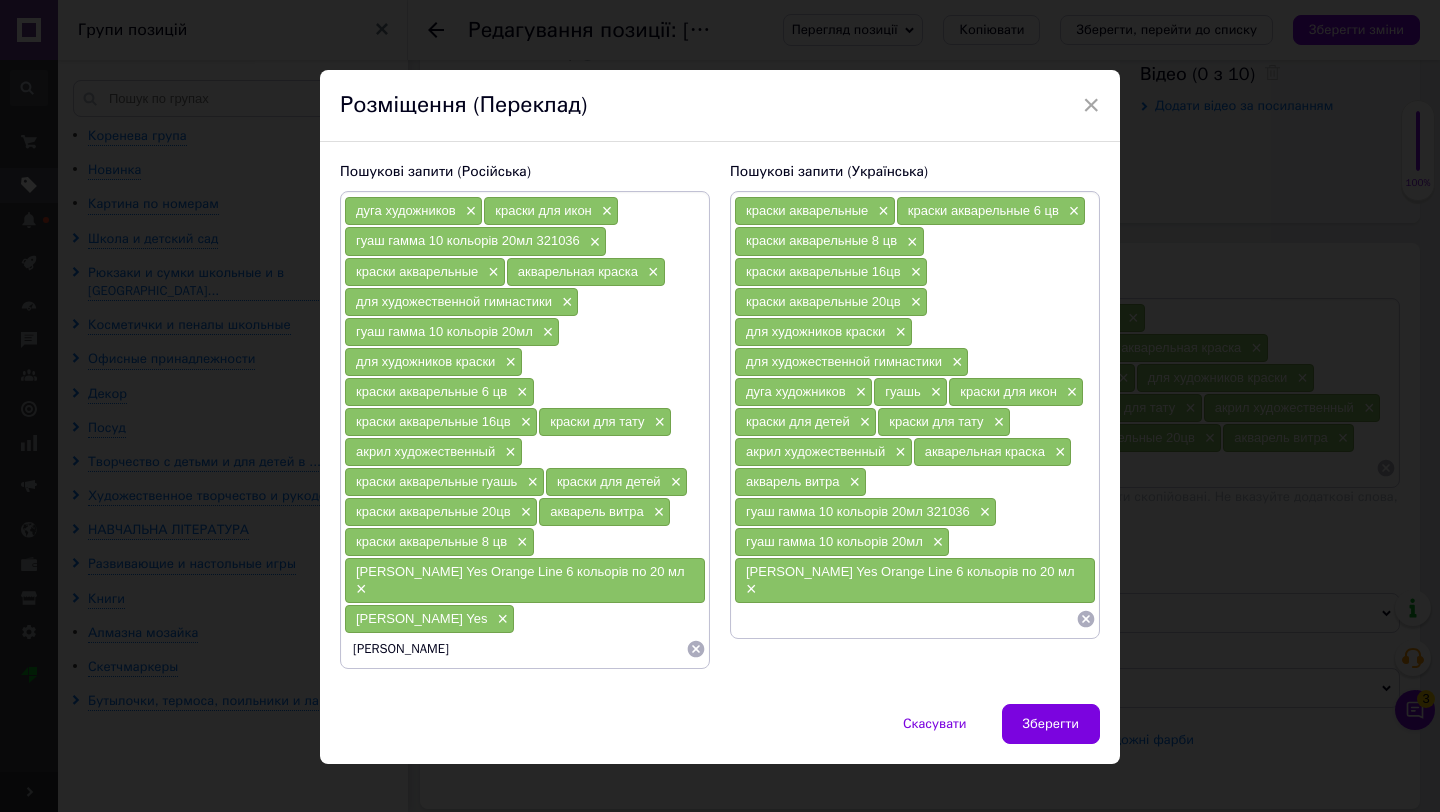 scroll, scrollTop: 0, scrollLeft: 0, axis: both 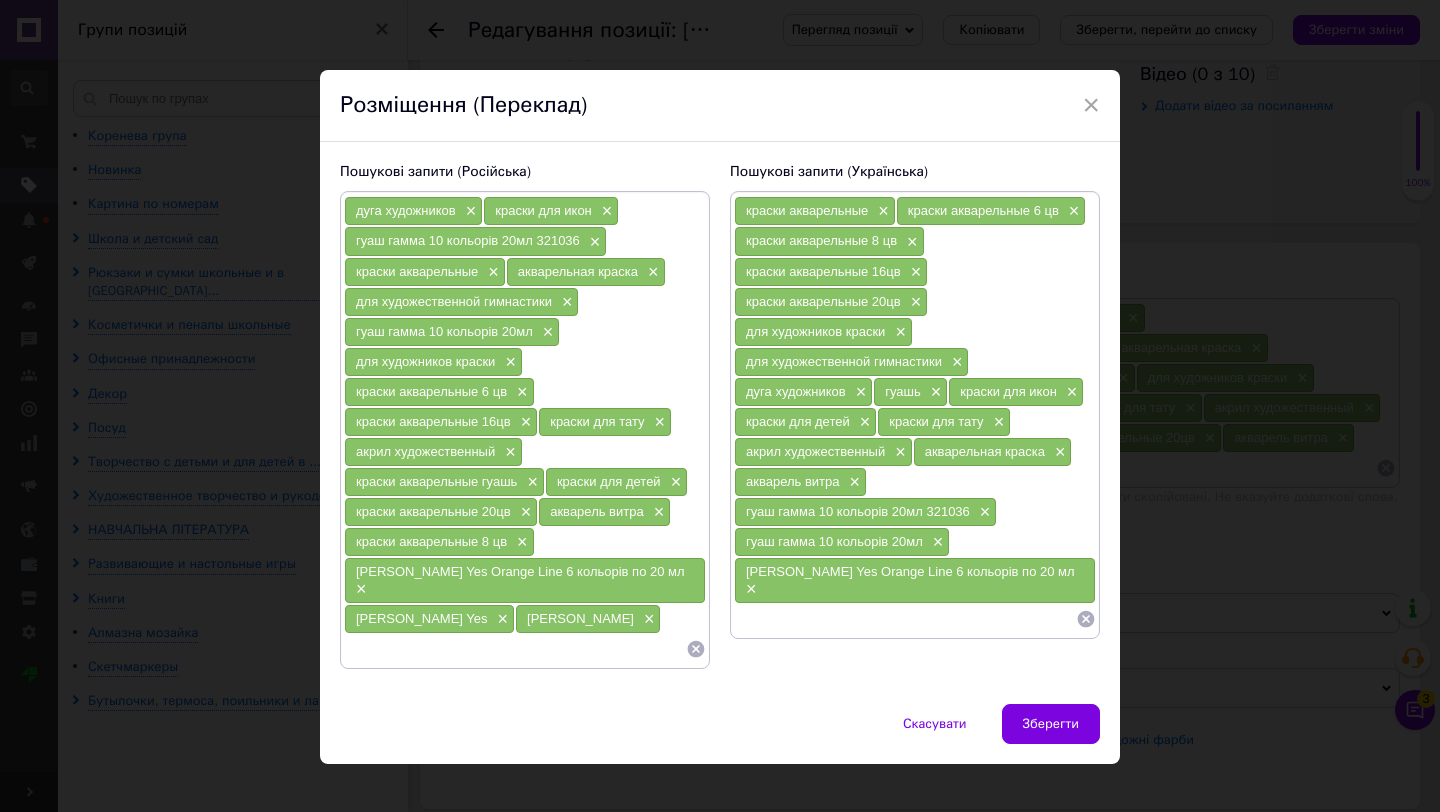 click at bounding box center (905, 619) 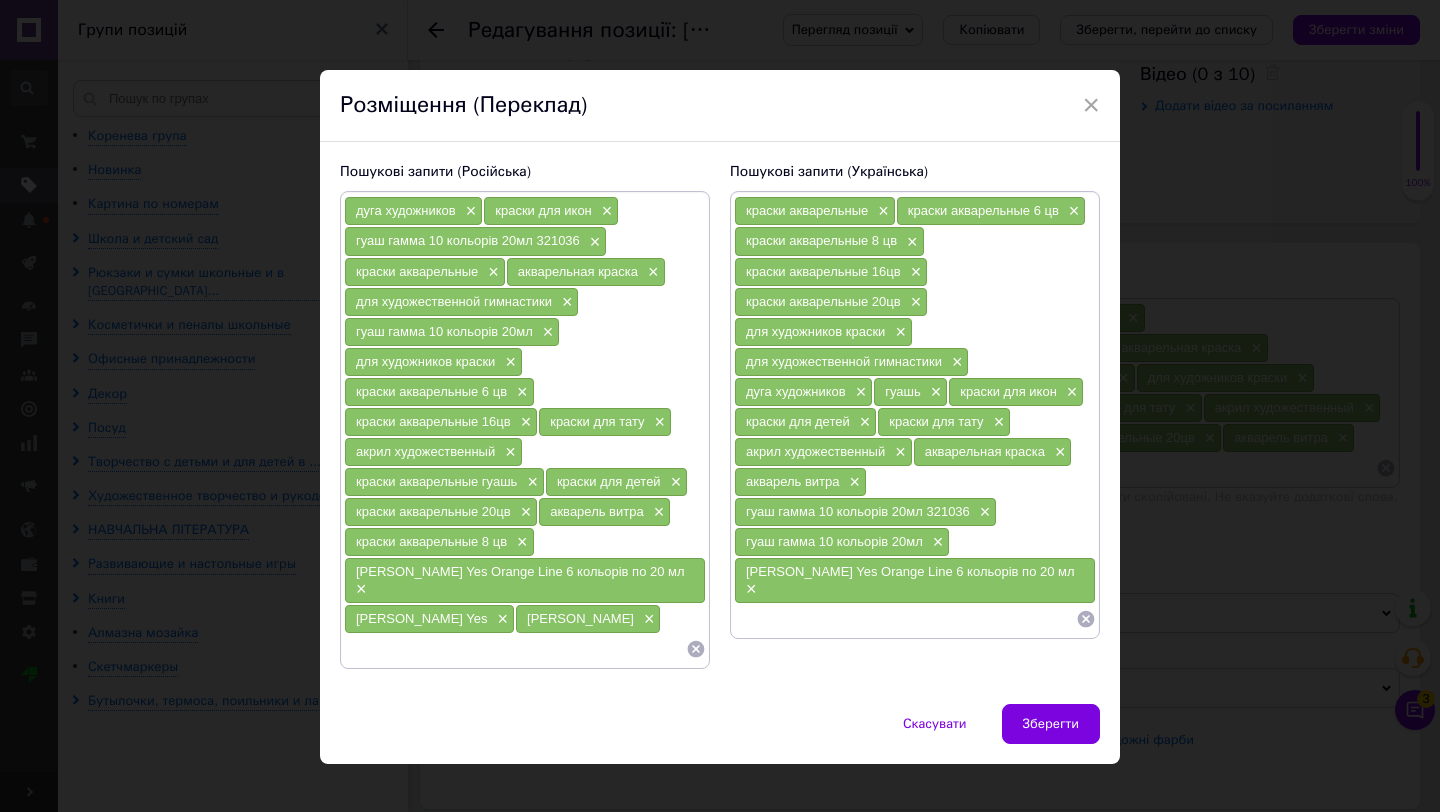 paste on "[PERSON_NAME] Yes Orange Line 6 кольорів по 20 мл" 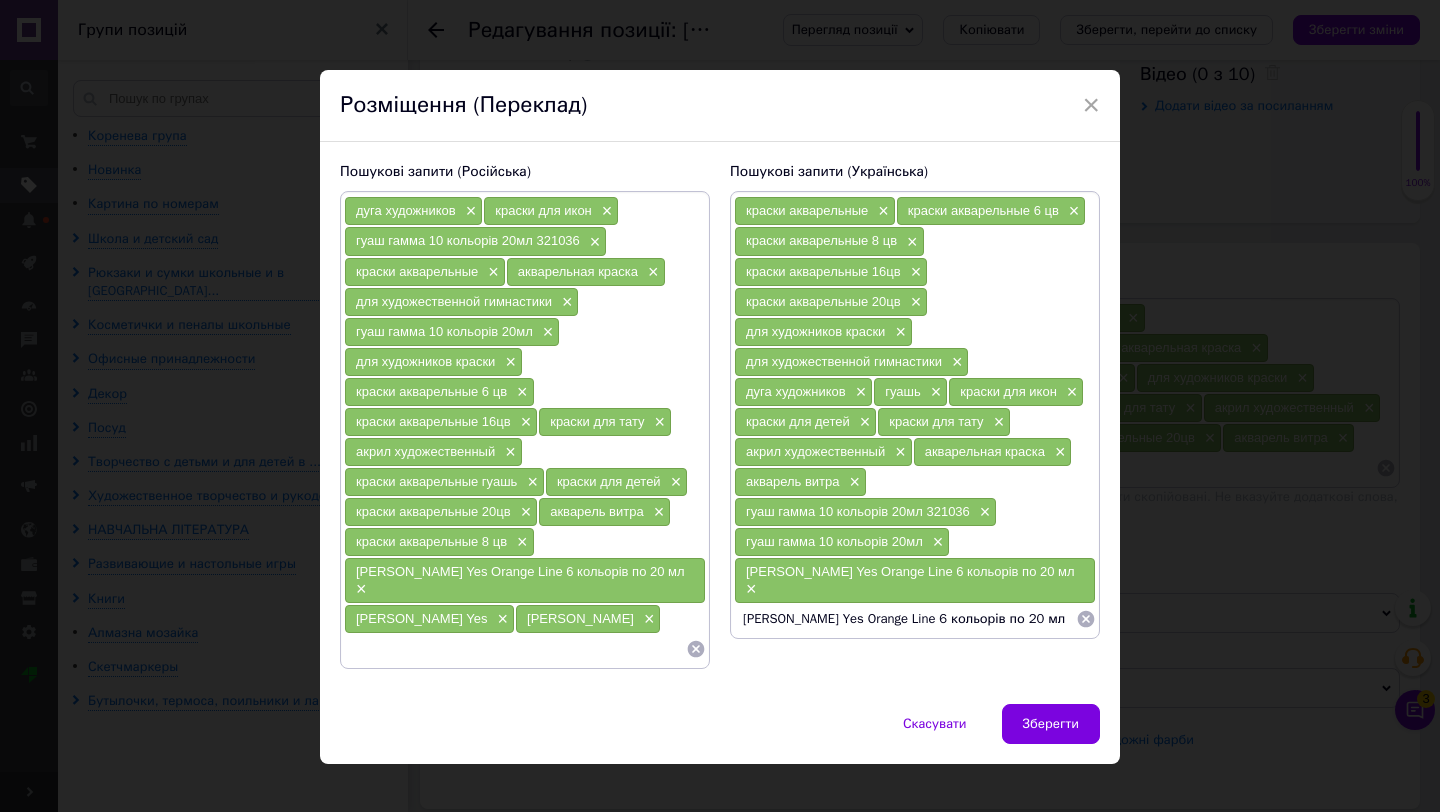 scroll, scrollTop: 0, scrollLeft: 0, axis: both 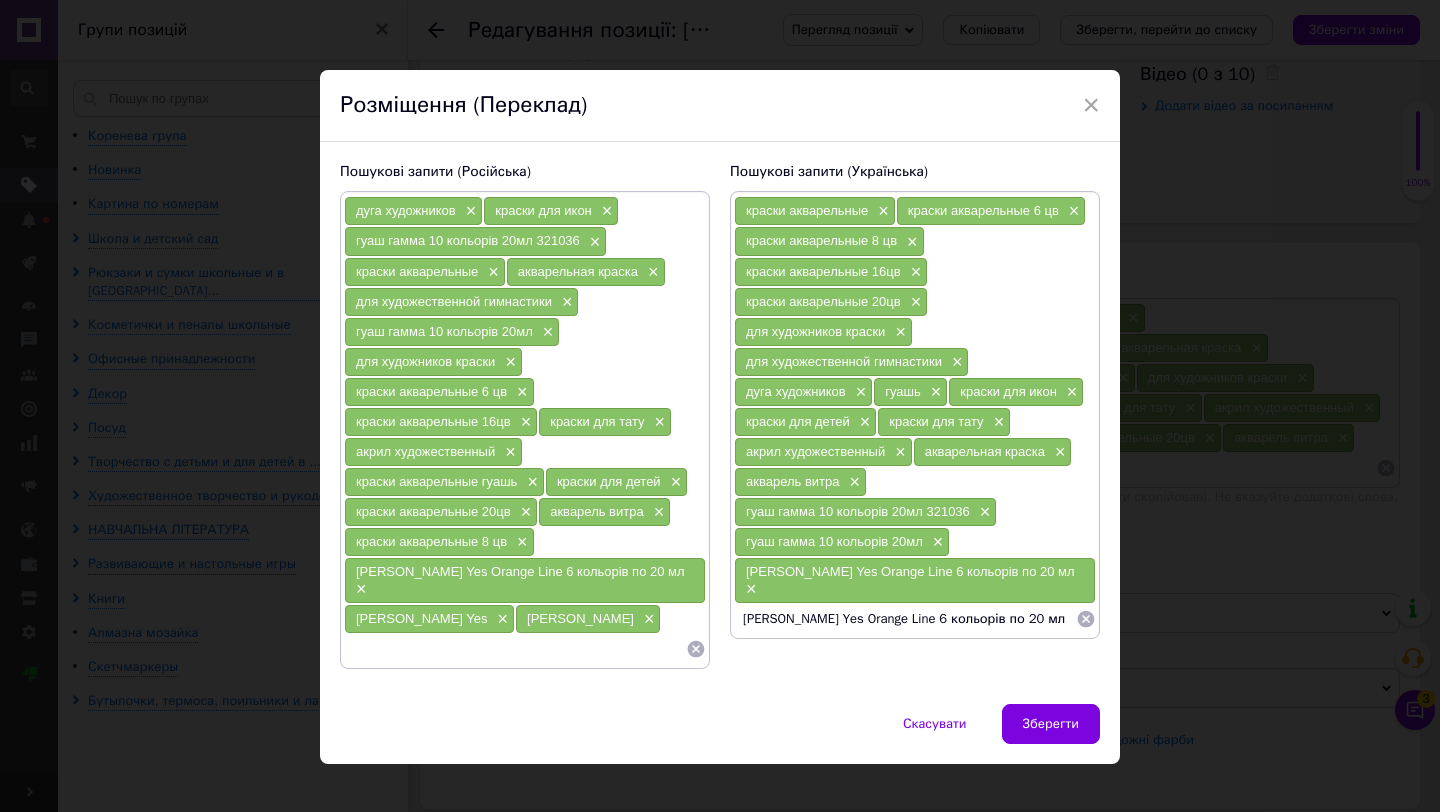 drag, startPoint x: 862, startPoint y: 602, endPoint x: 1062, endPoint y: 612, distance: 200.24985 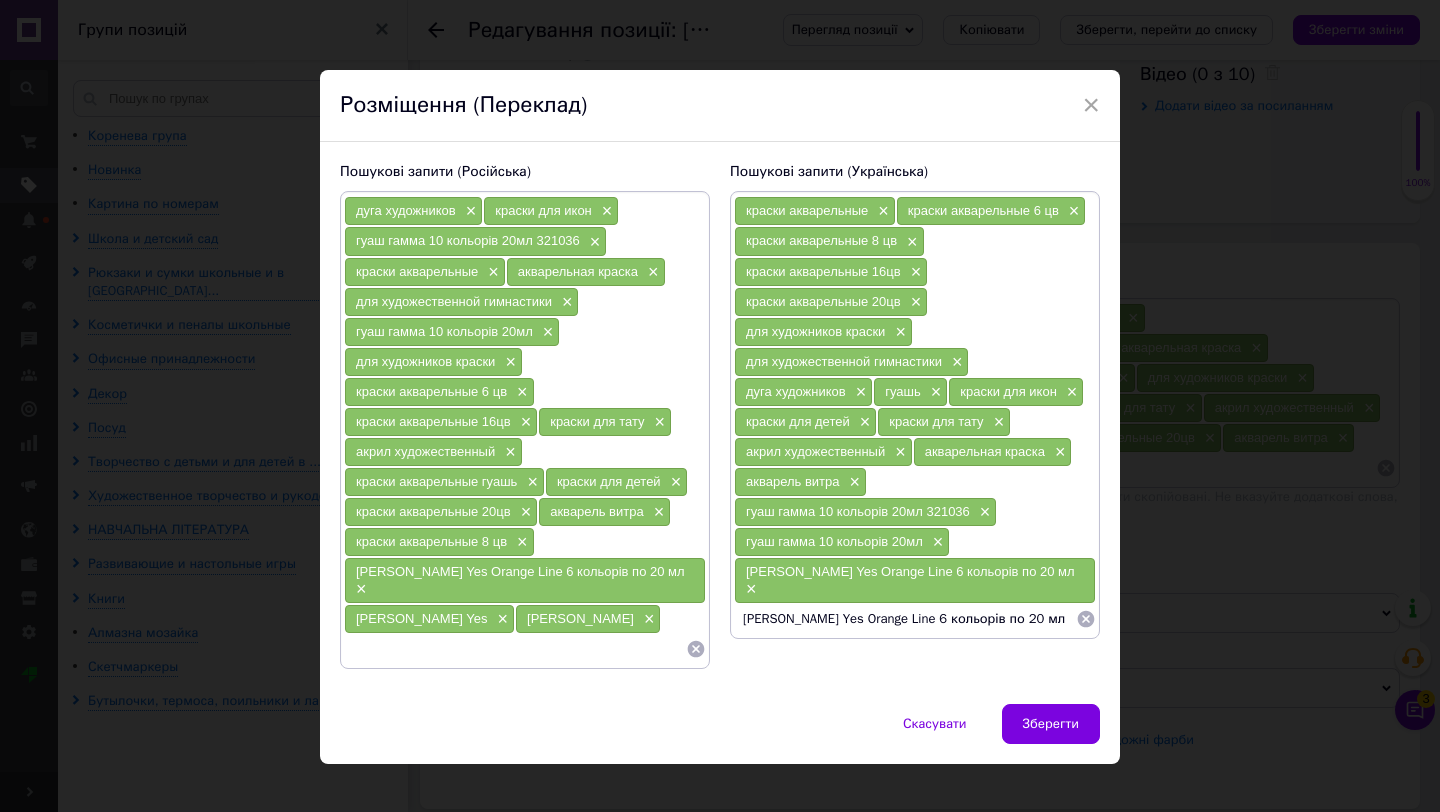 click on "[PERSON_NAME] Yes Orange Line 6 кольорів по 20 мл" at bounding box center (905, 619) 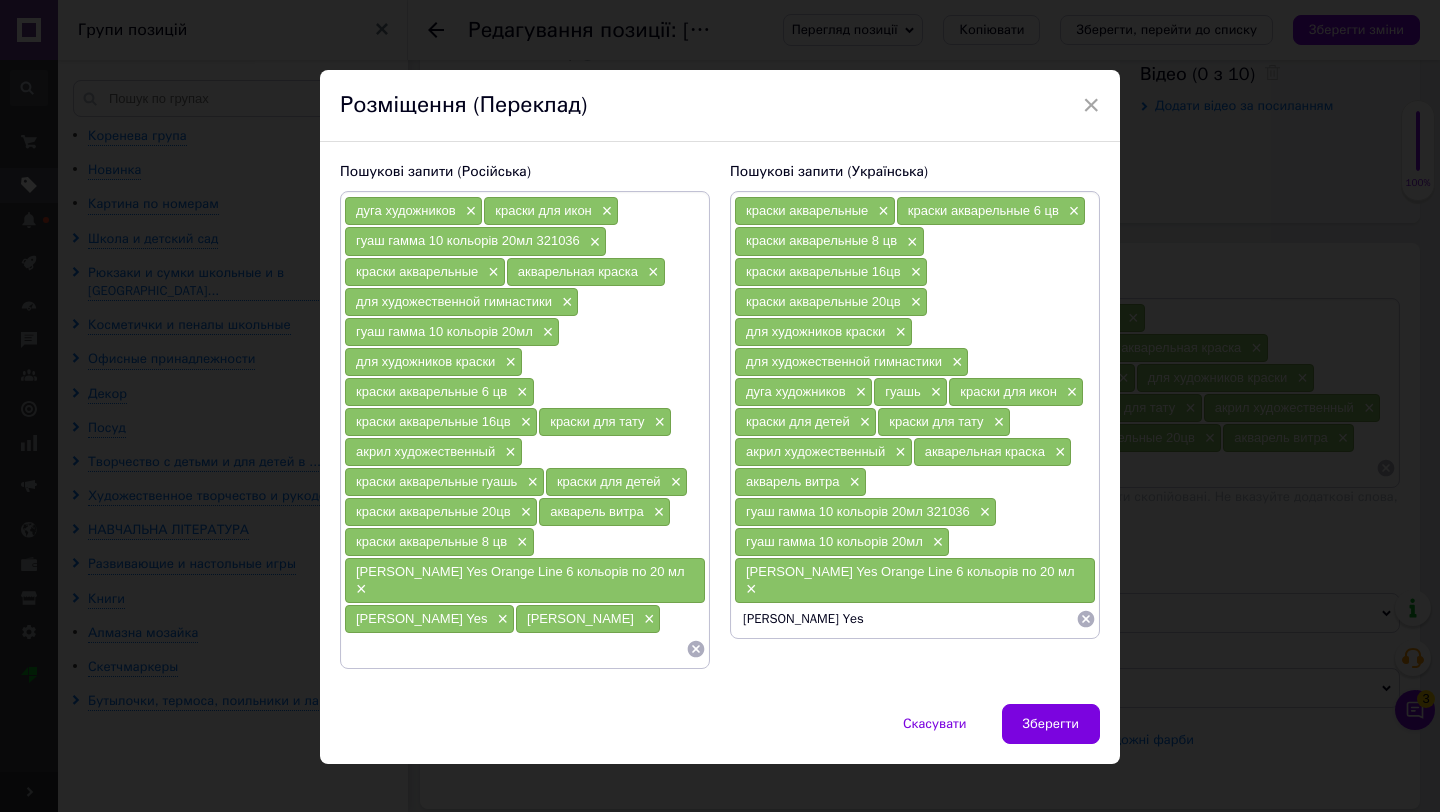scroll, scrollTop: 0, scrollLeft: 0, axis: both 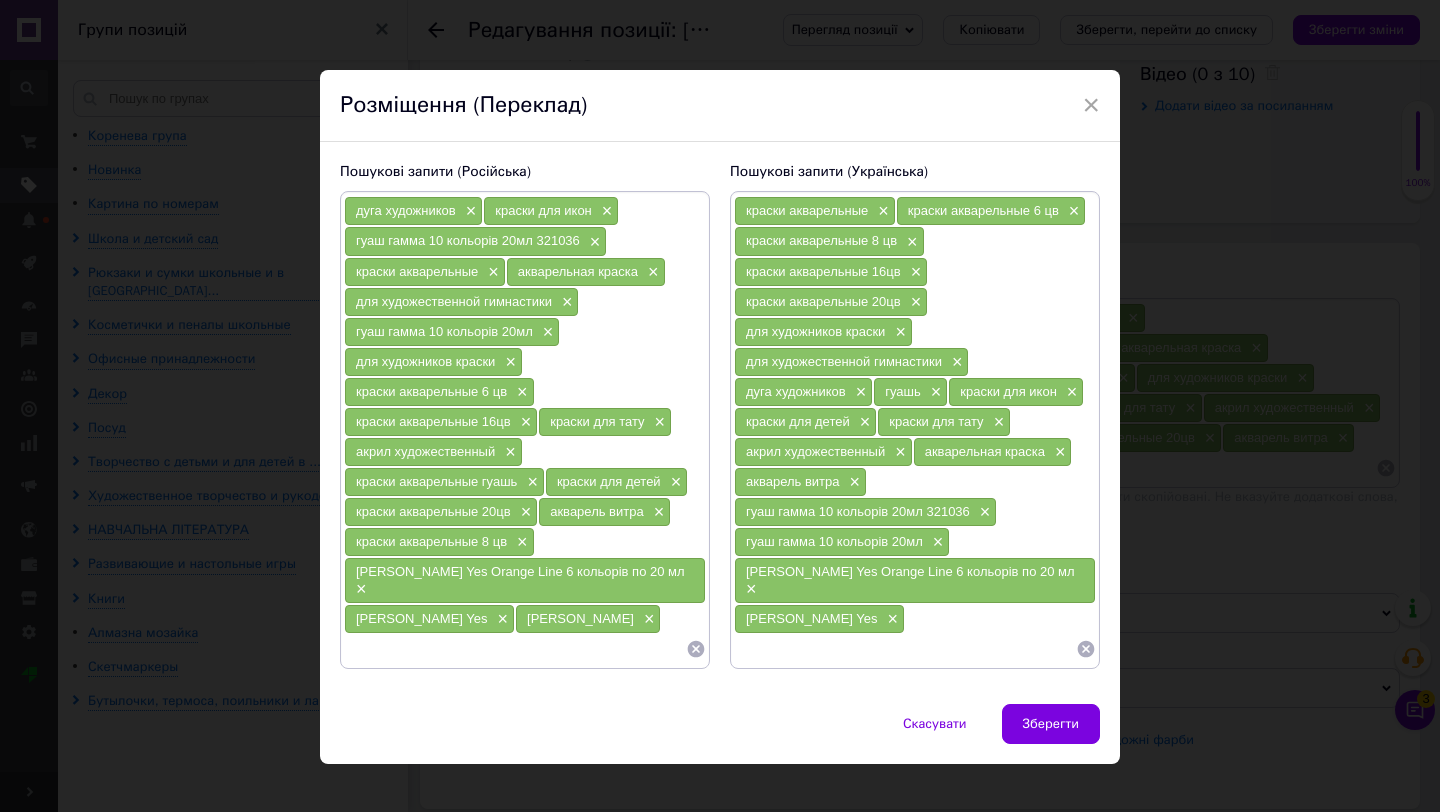 paste on "[PERSON_NAME] Yes Orange Line 6 кольорів по 20 мл" 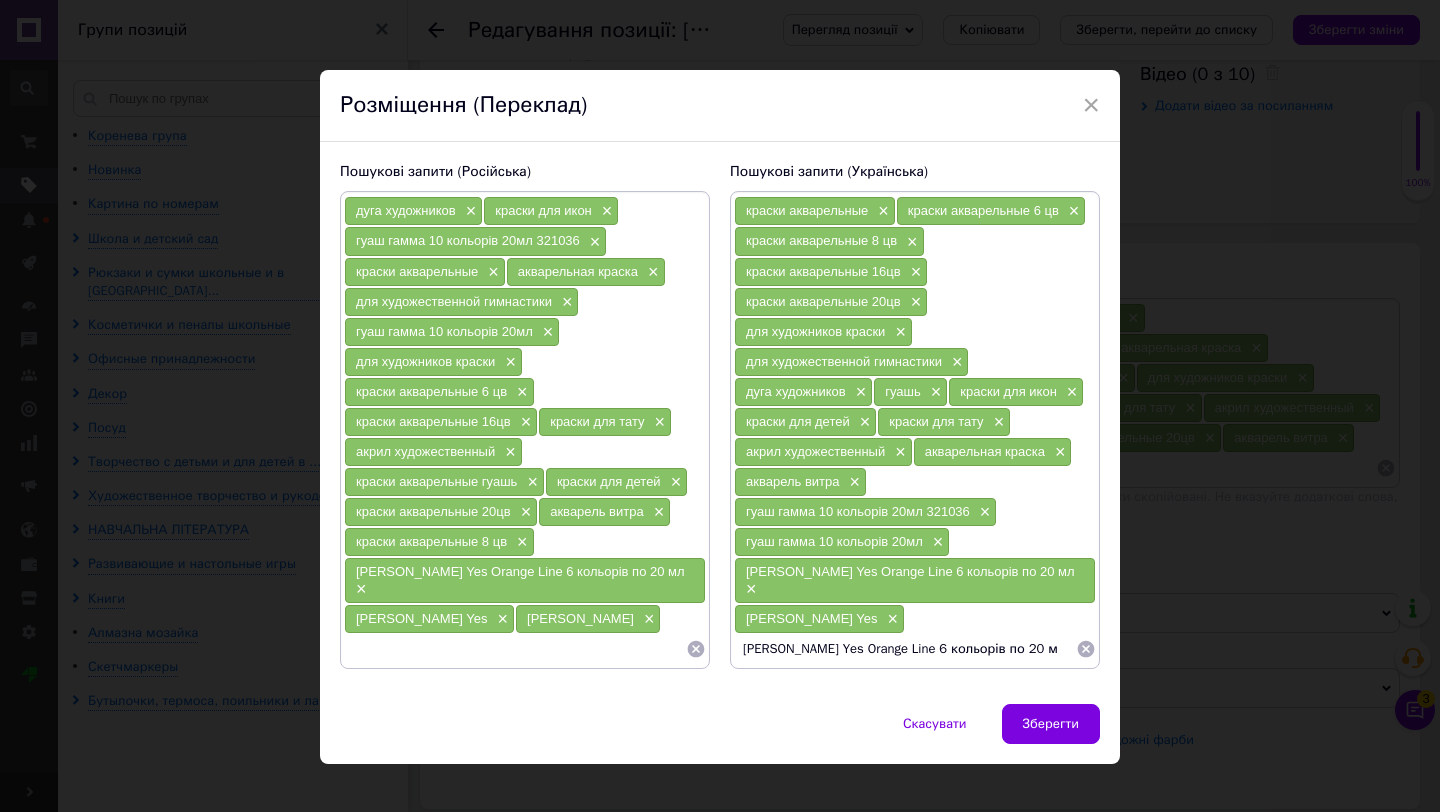 scroll, scrollTop: 0, scrollLeft: 0, axis: both 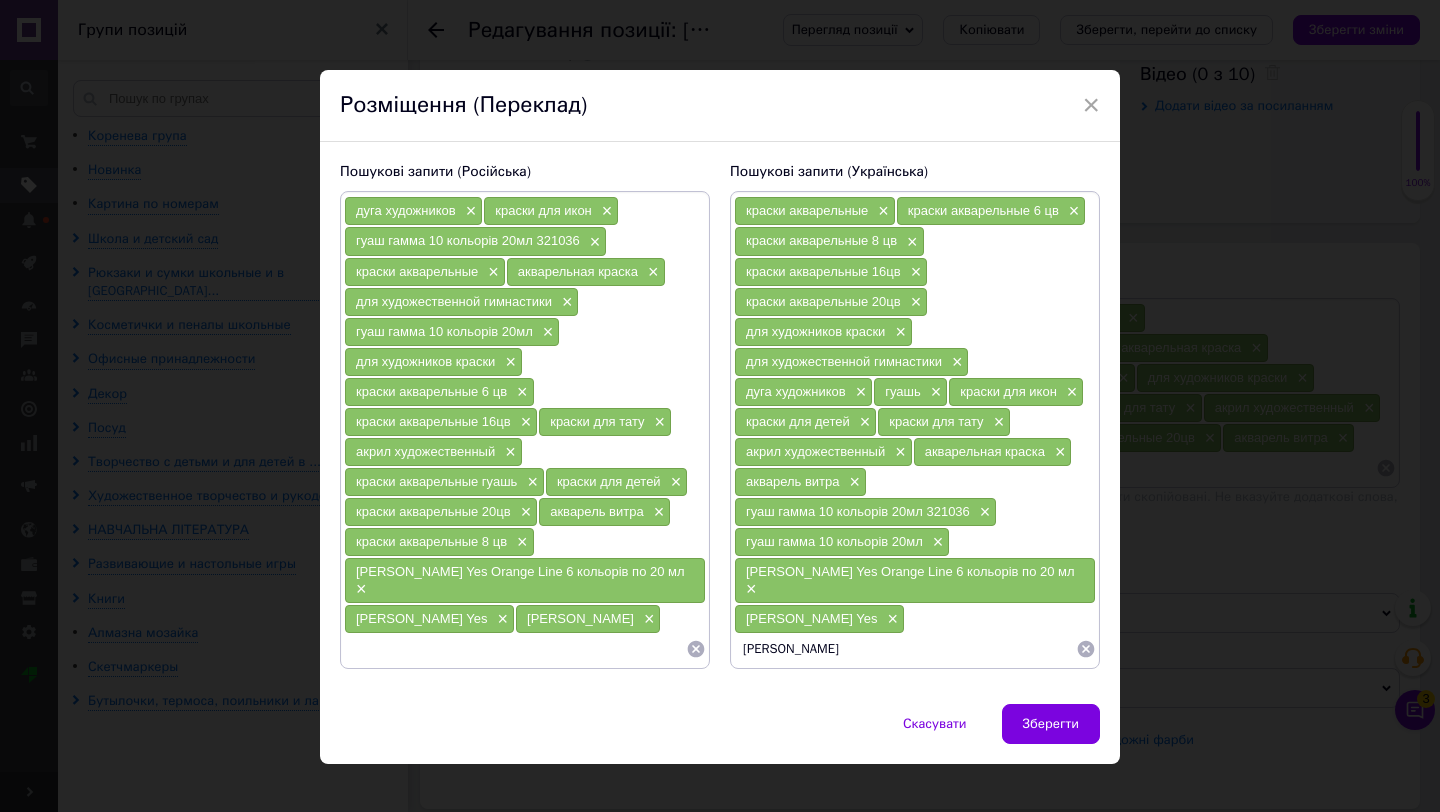 type on "[PERSON_NAME]" 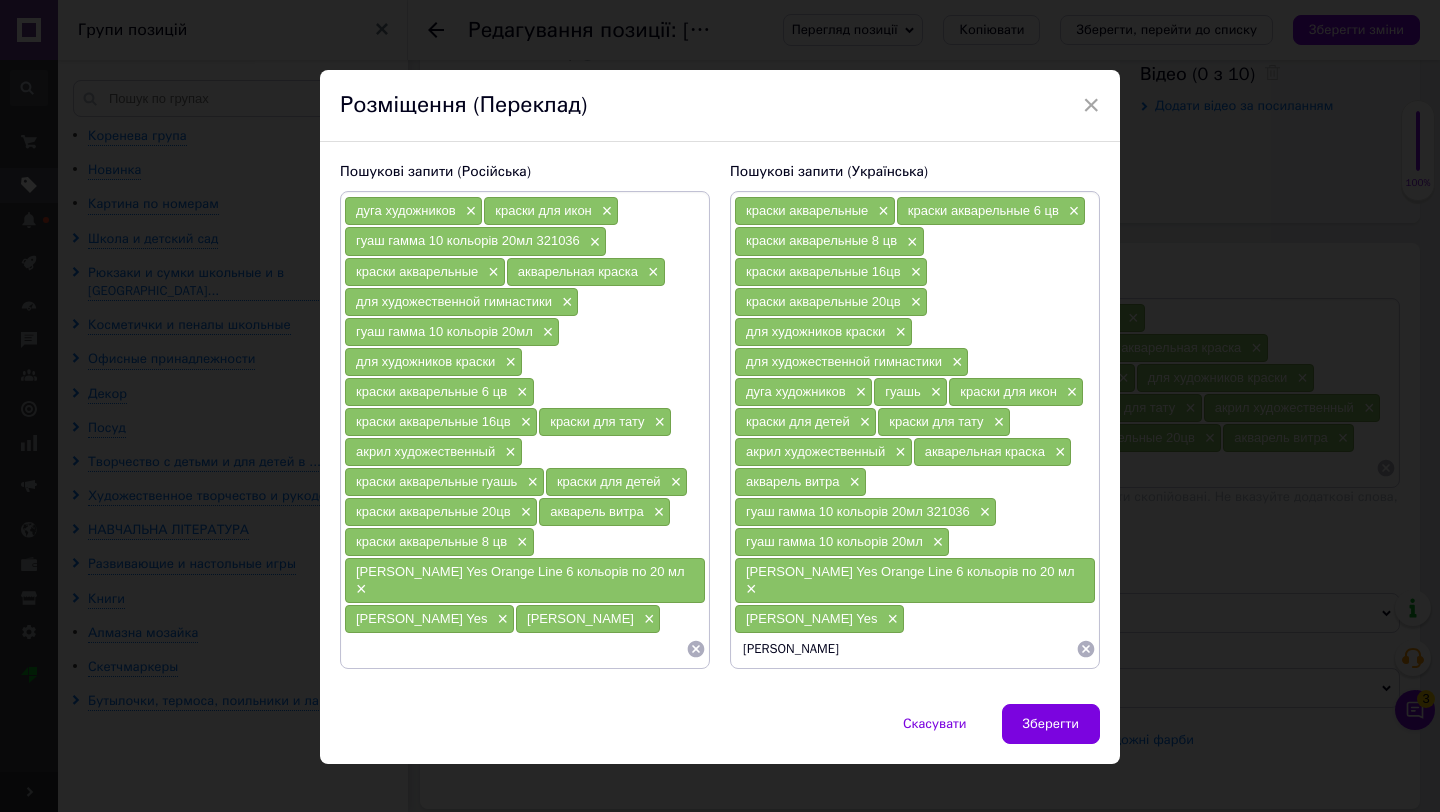 type 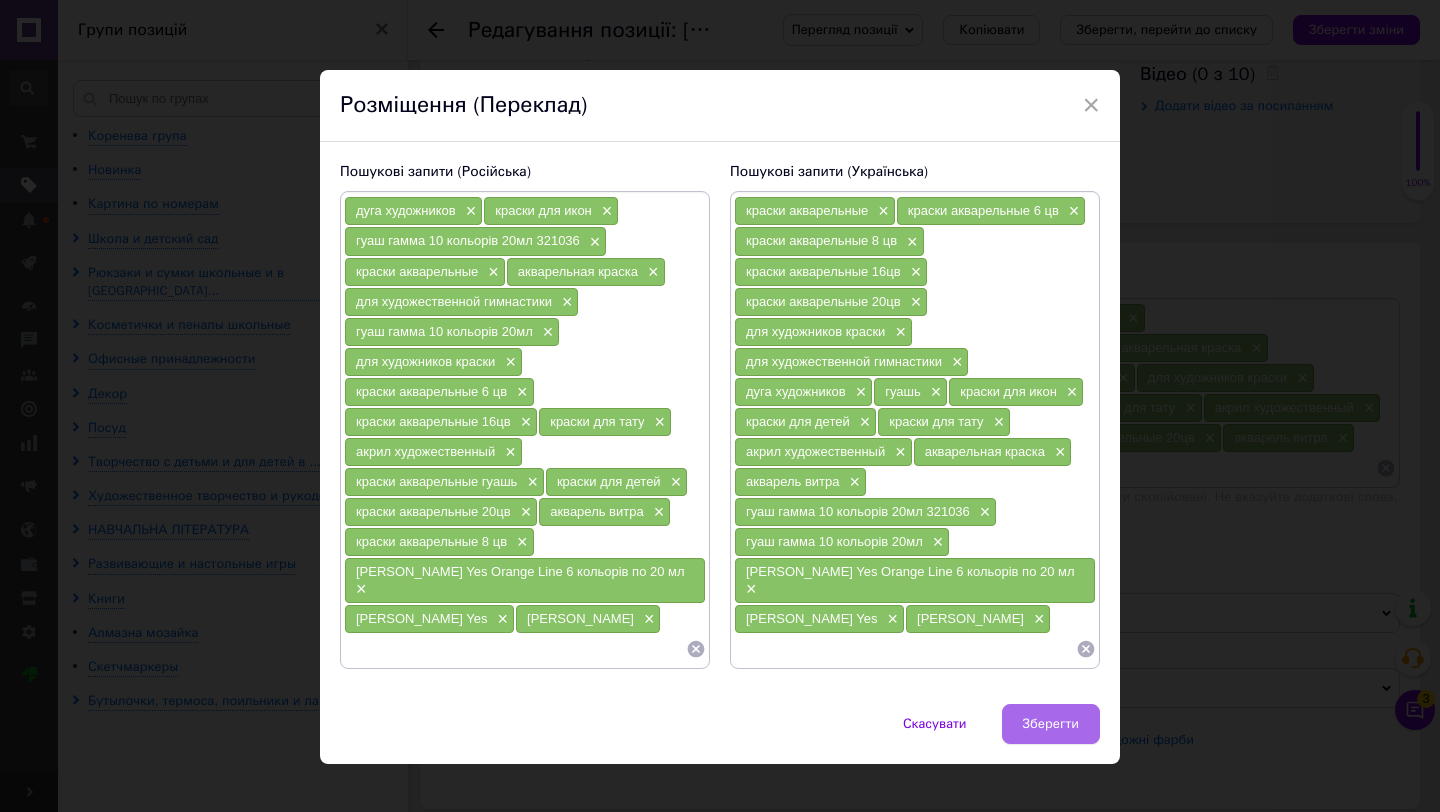 click on "Зберегти" at bounding box center [1051, 724] 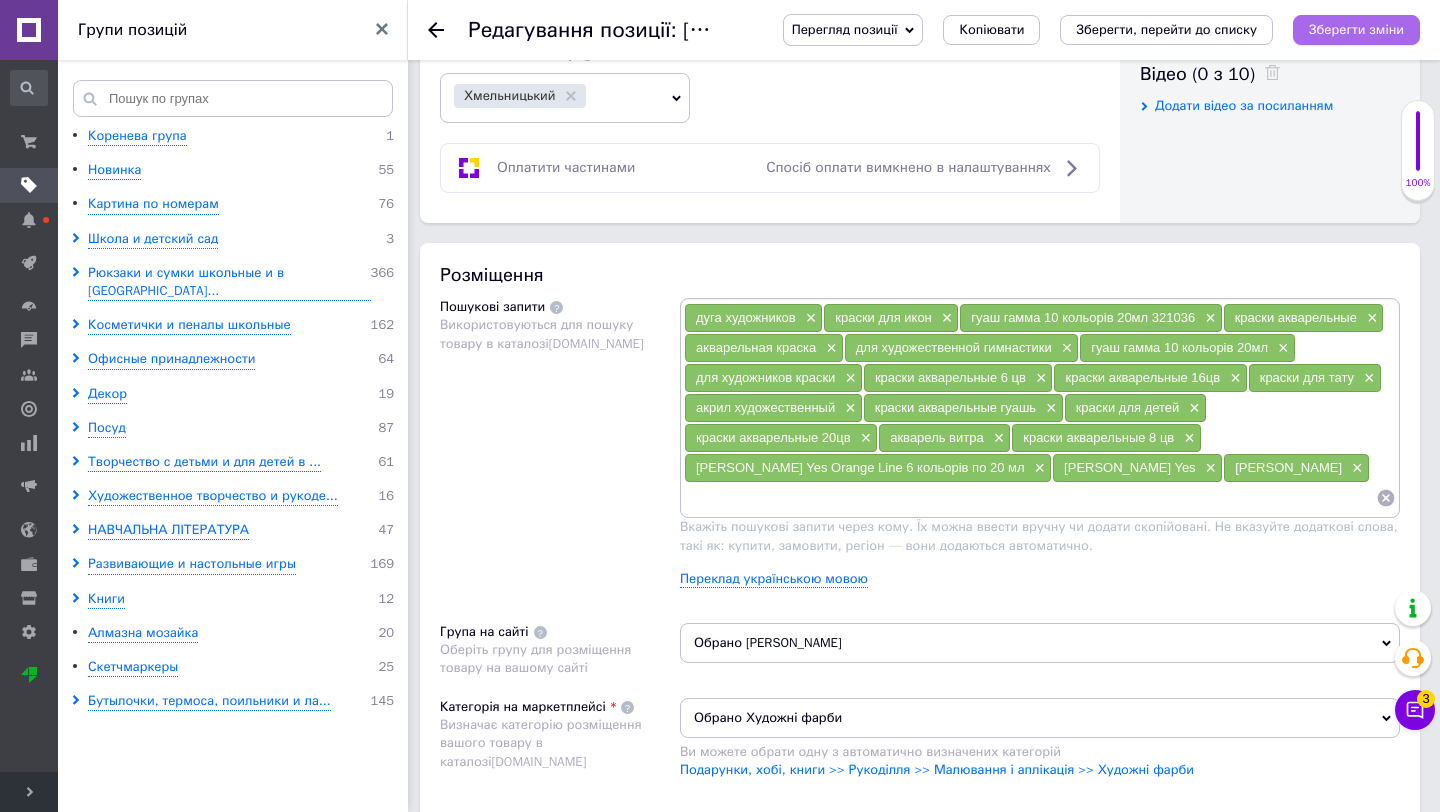 click on "Зберегти зміни" at bounding box center [1356, 29] 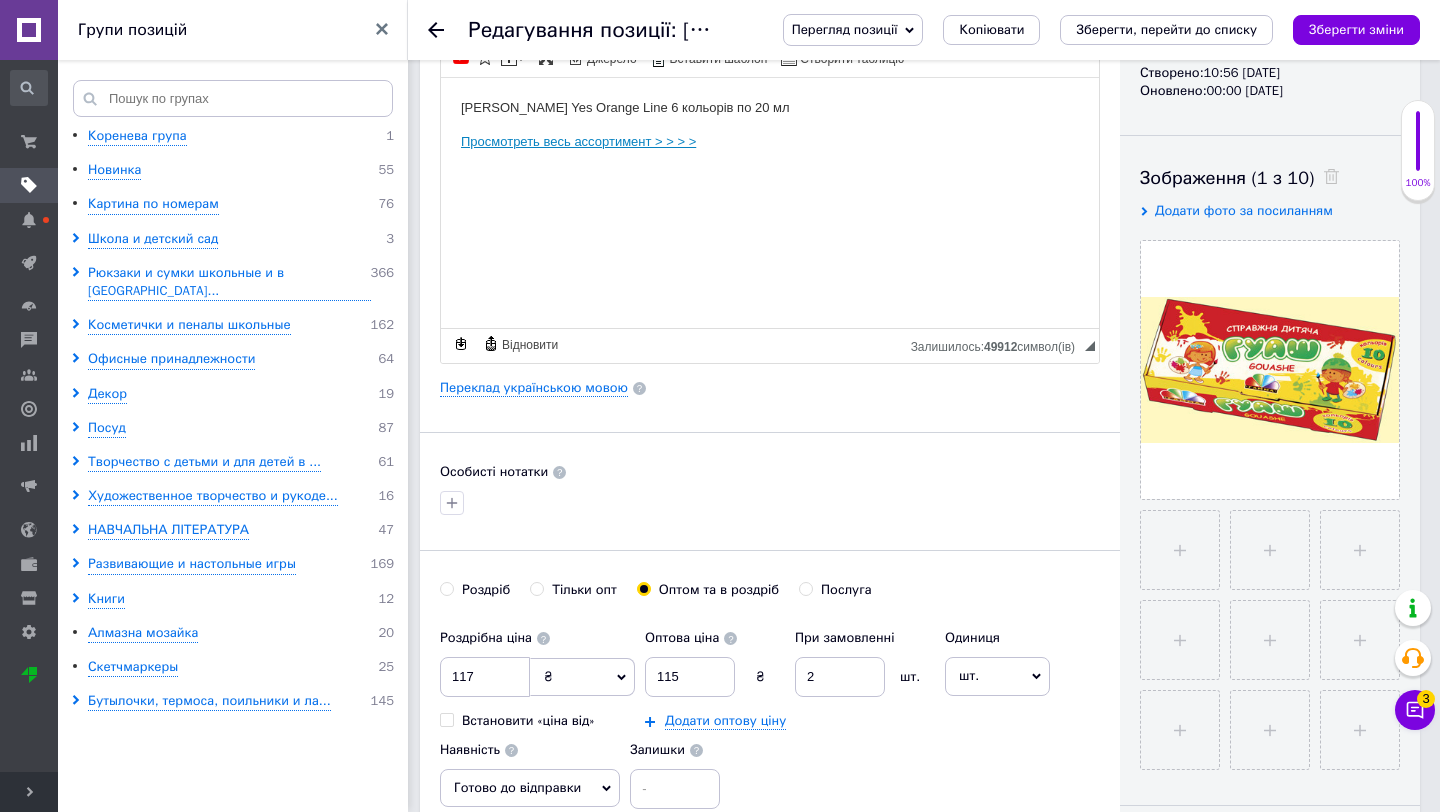 scroll, scrollTop: 254, scrollLeft: 0, axis: vertical 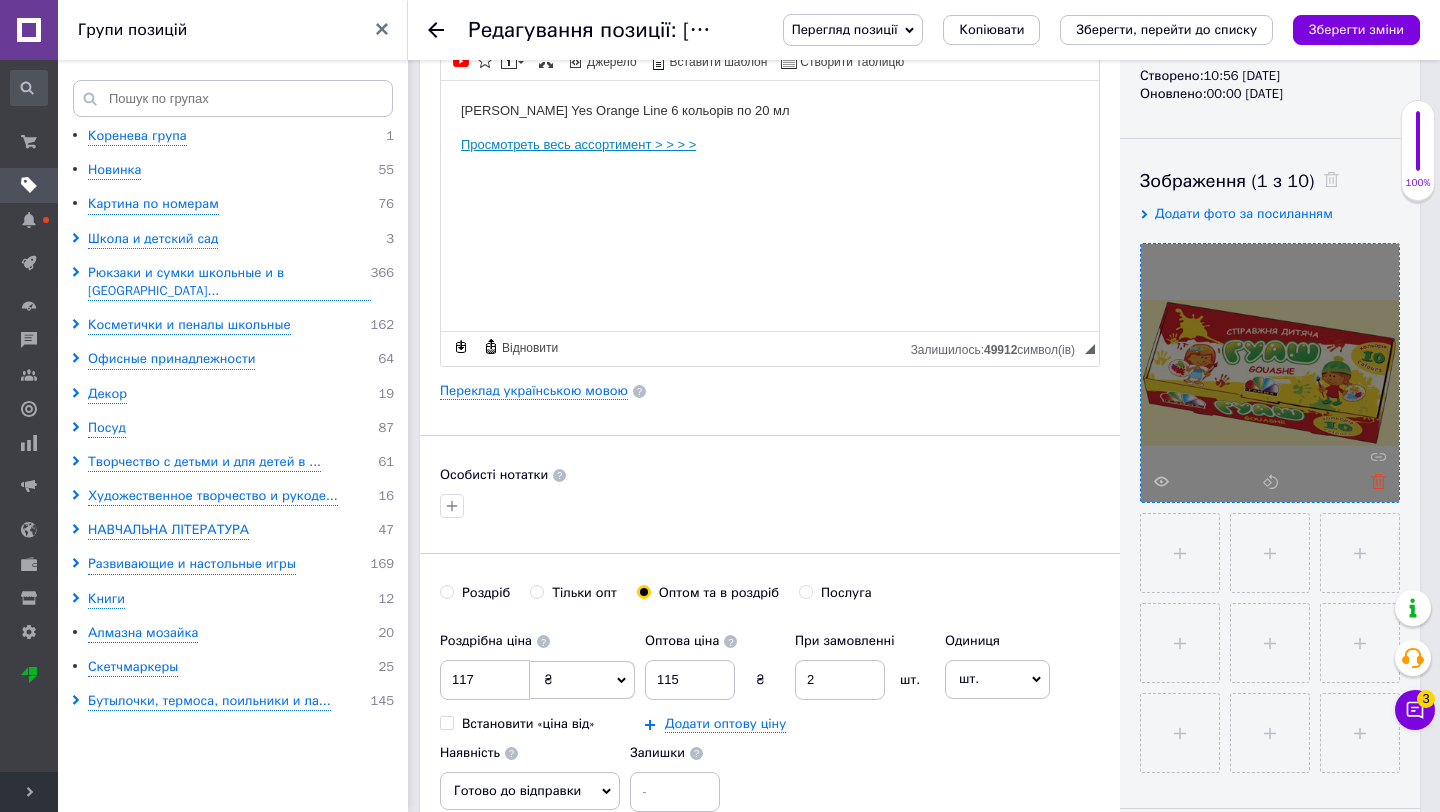 click 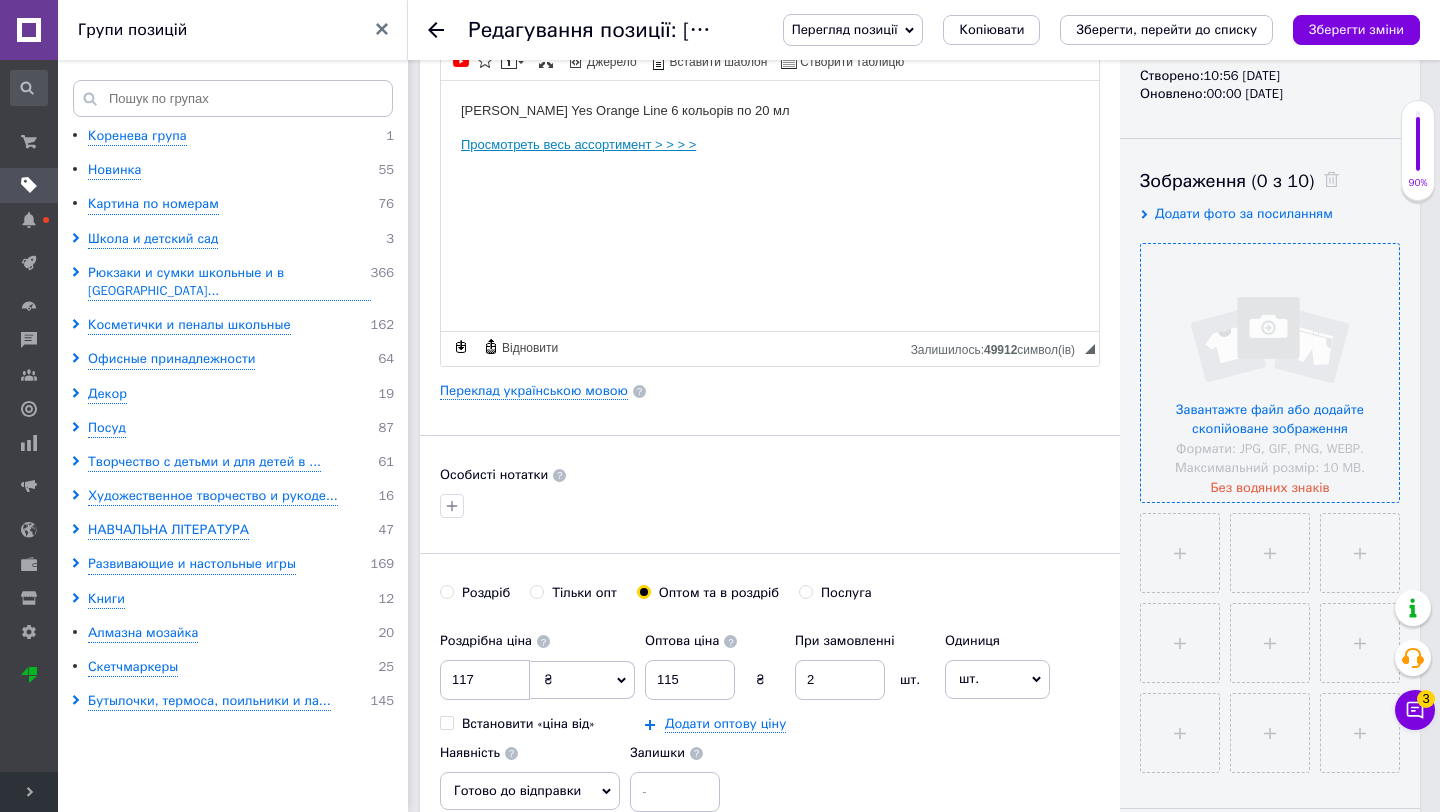 click at bounding box center (1270, 373) 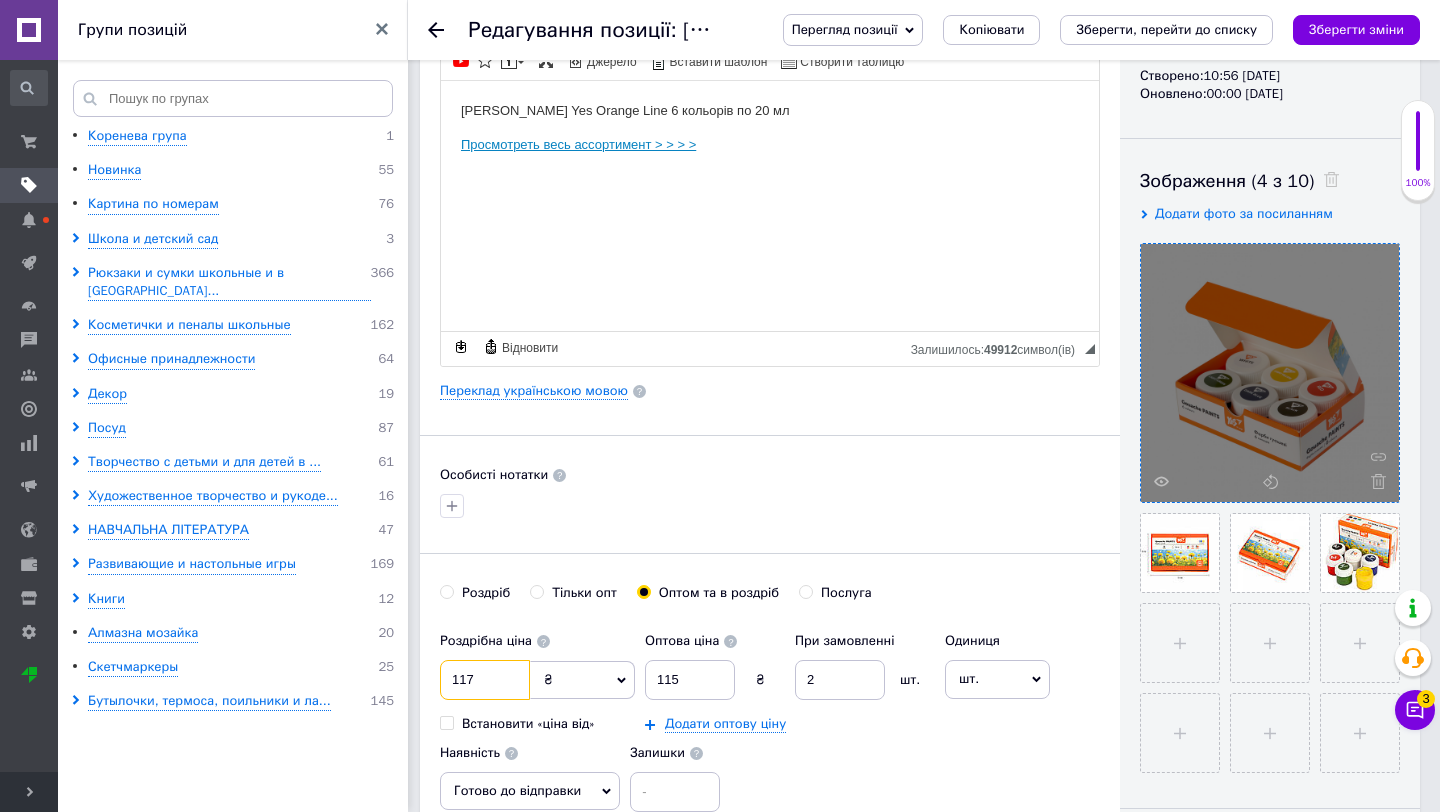 click on "117" at bounding box center [485, 680] 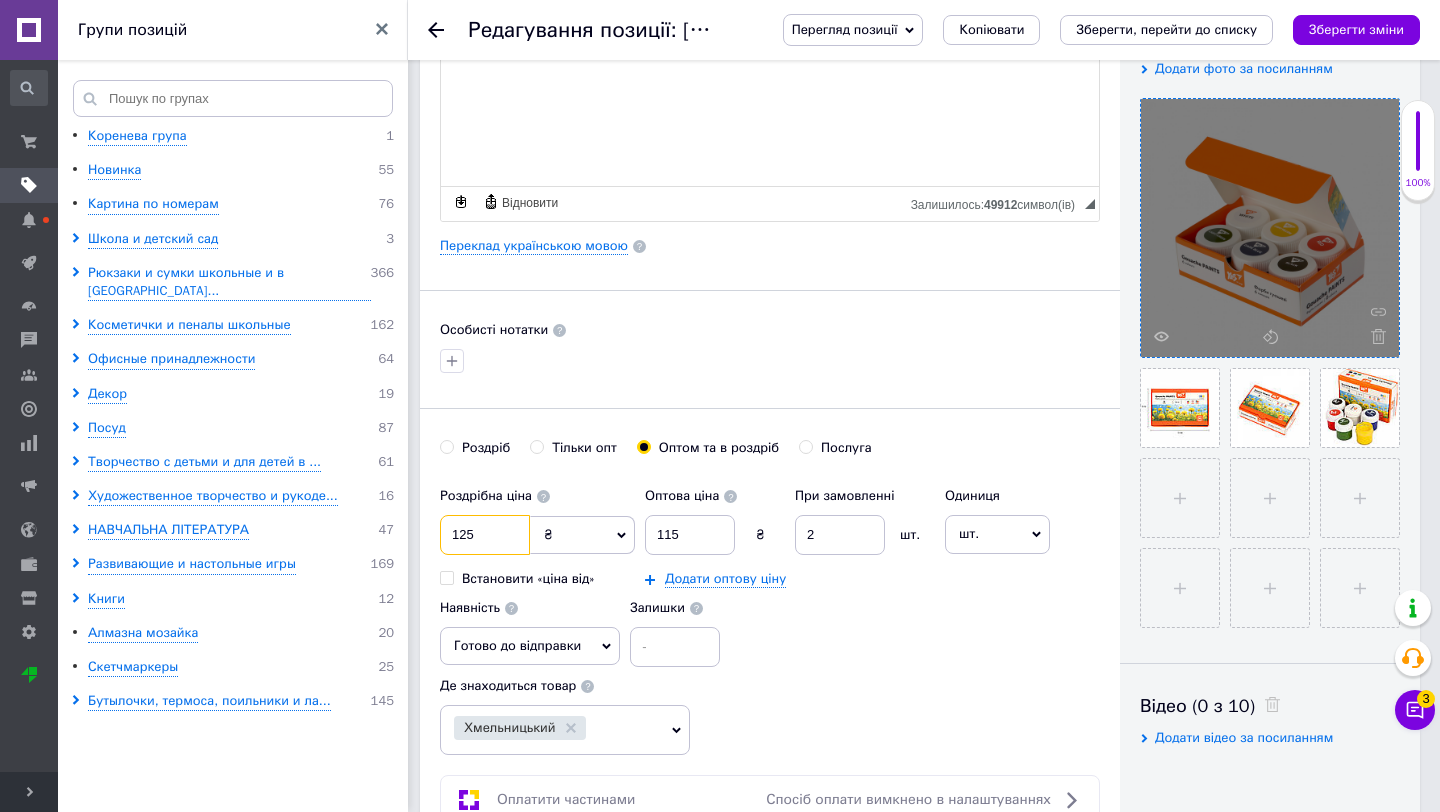 scroll, scrollTop: 366, scrollLeft: 0, axis: vertical 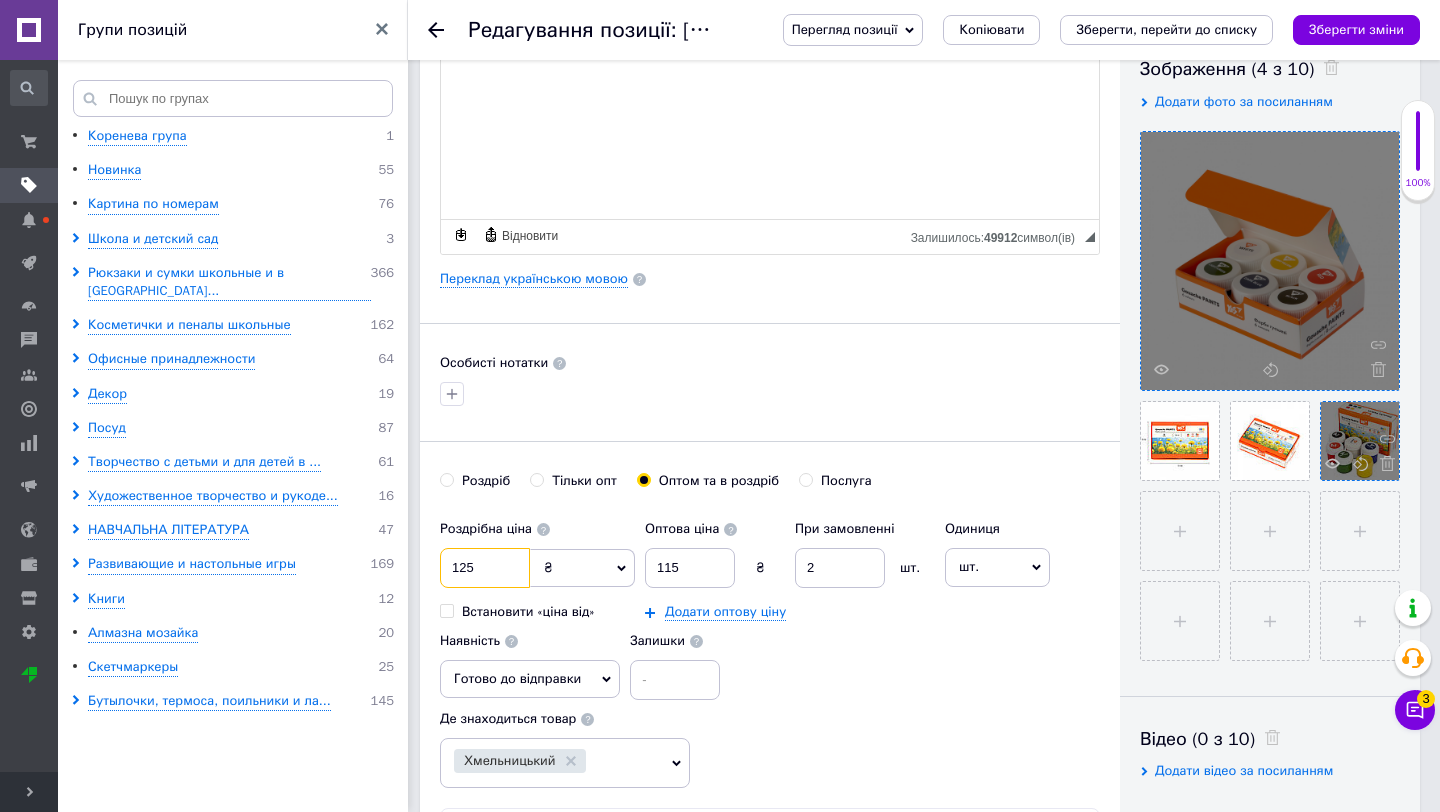 type on "125" 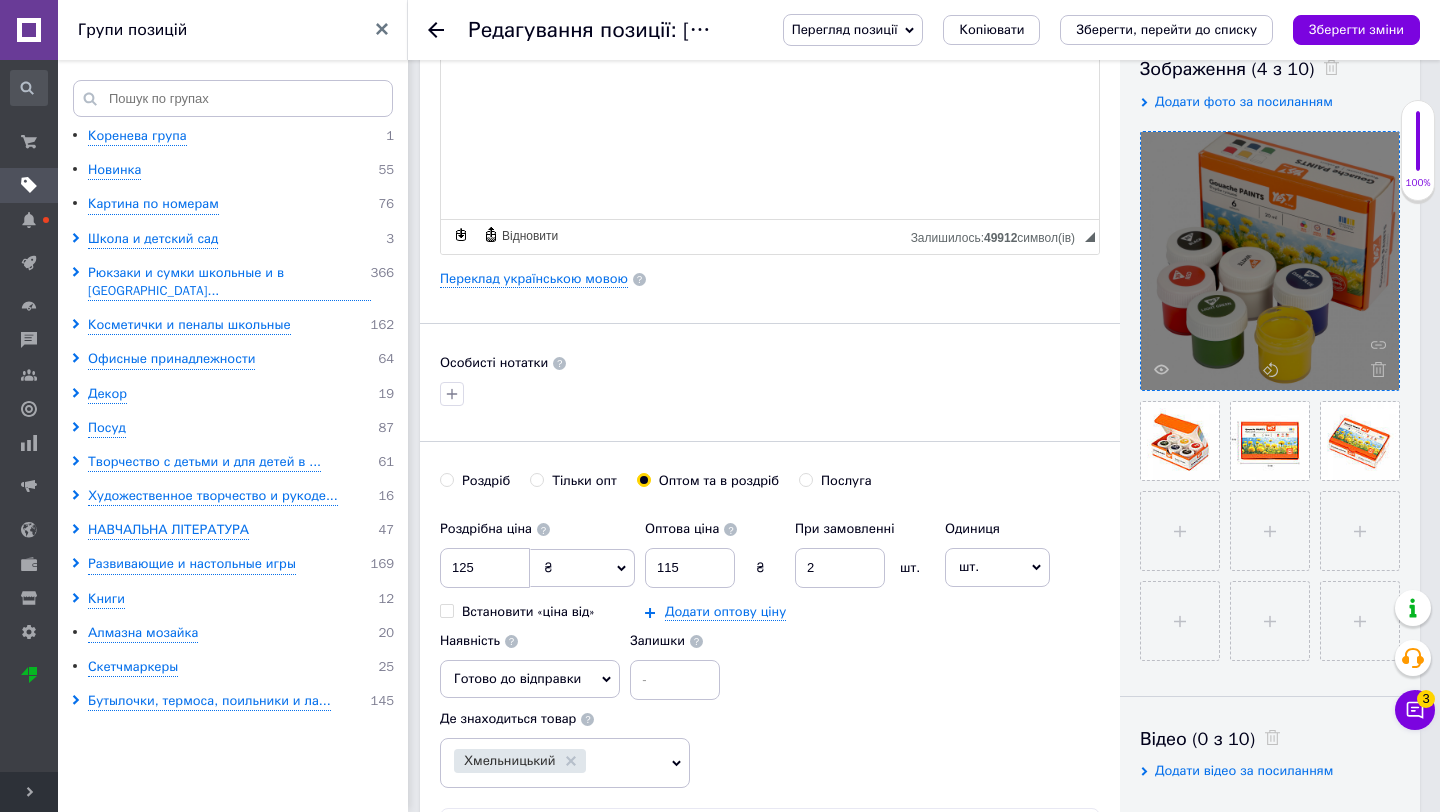 drag, startPoint x: 1326, startPoint y: 428, endPoint x: 1326, endPoint y: 413, distance: 15 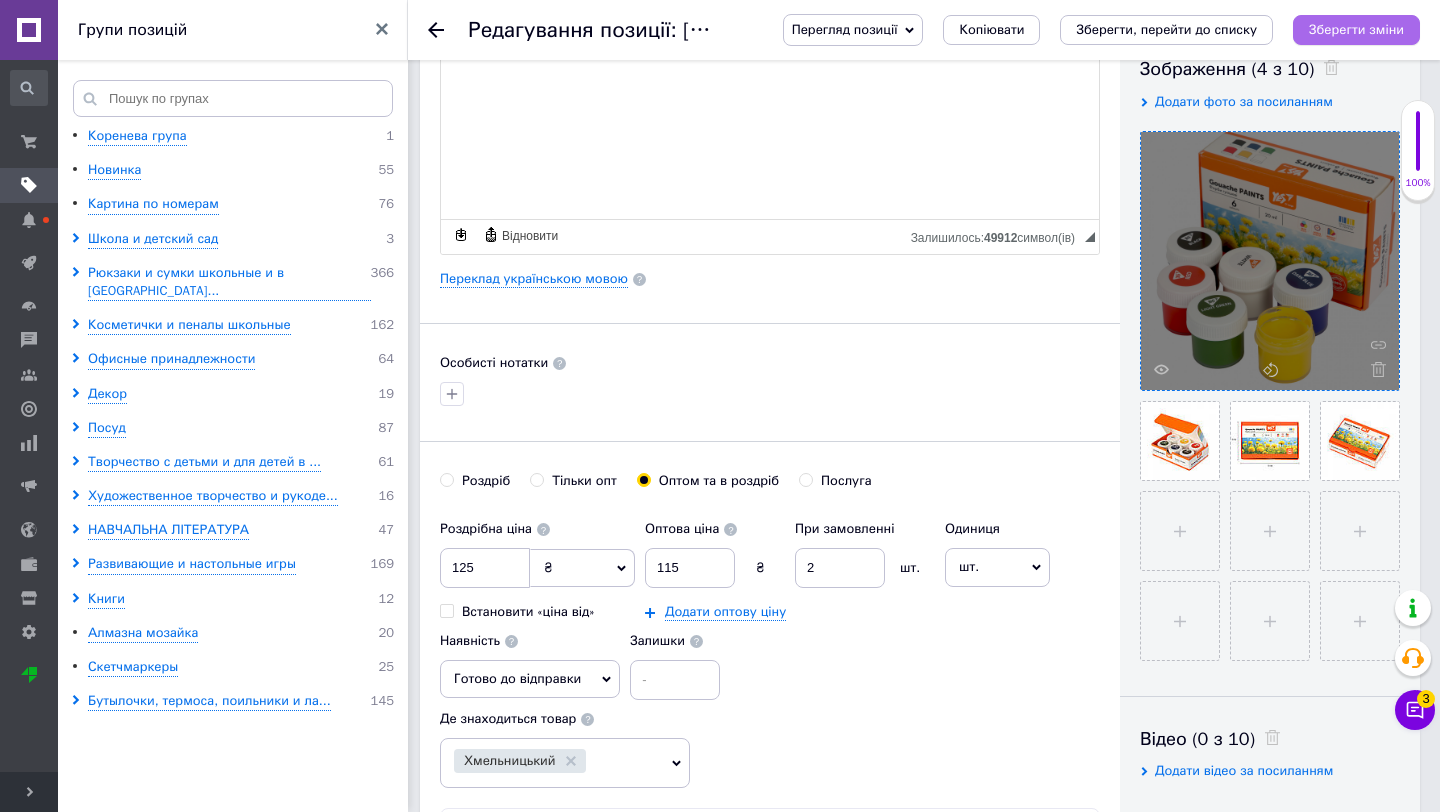 click on "Зберегти зміни" at bounding box center [1356, 29] 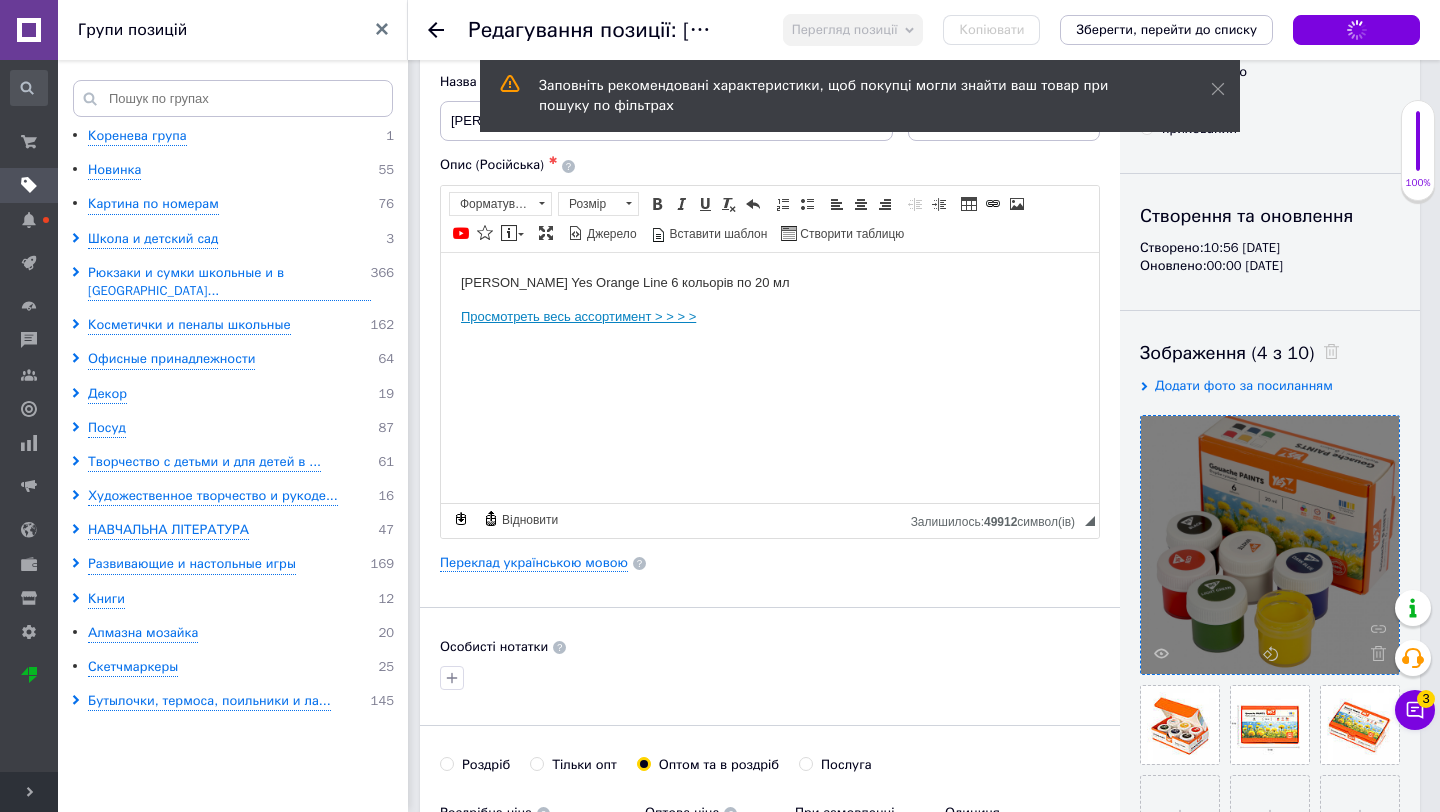 scroll, scrollTop: 80, scrollLeft: 0, axis: vertical 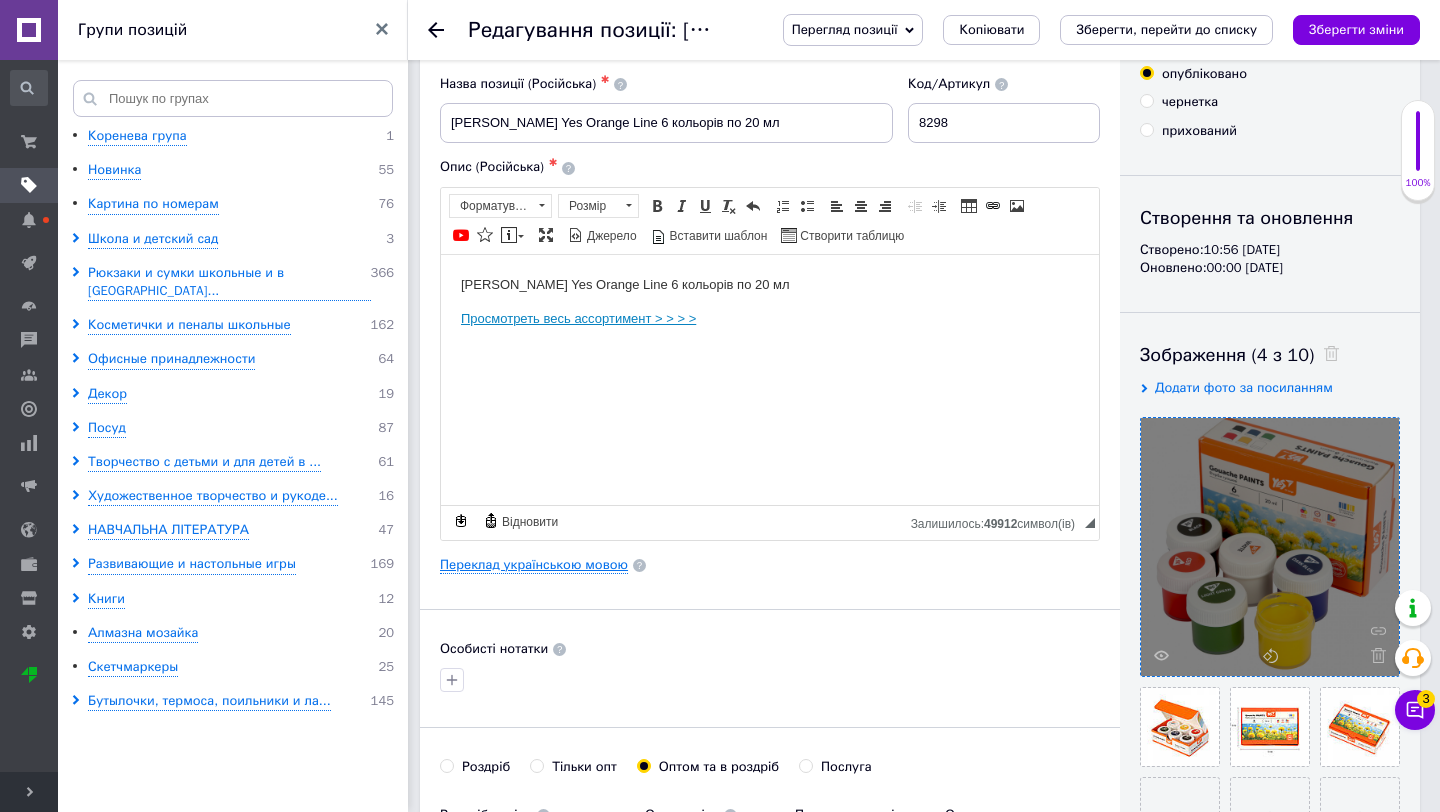 click on "Переклад українською мовою" at bounding box center [534, 565] 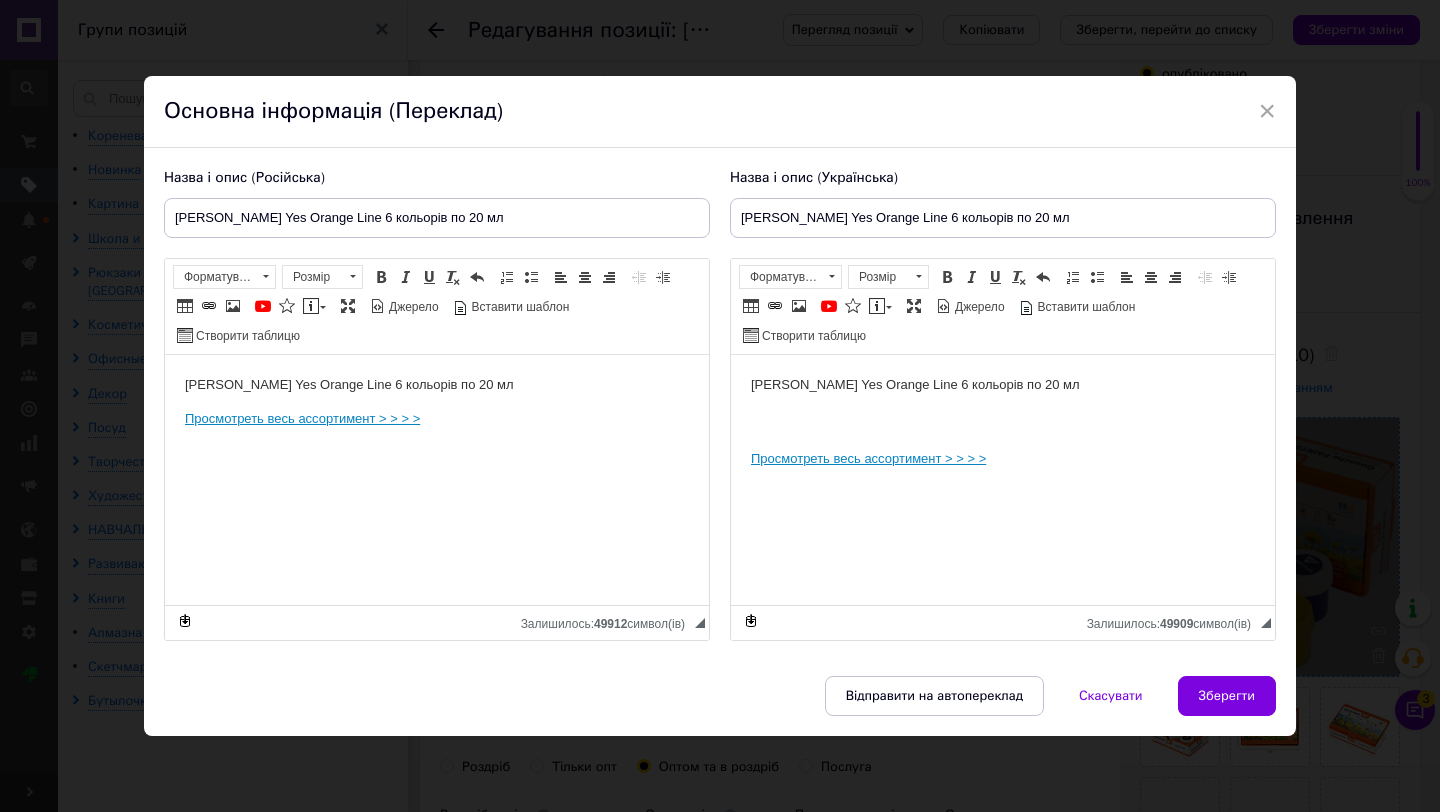 scroll, scrollTop: 0, scrollLeft: 0, axis: both 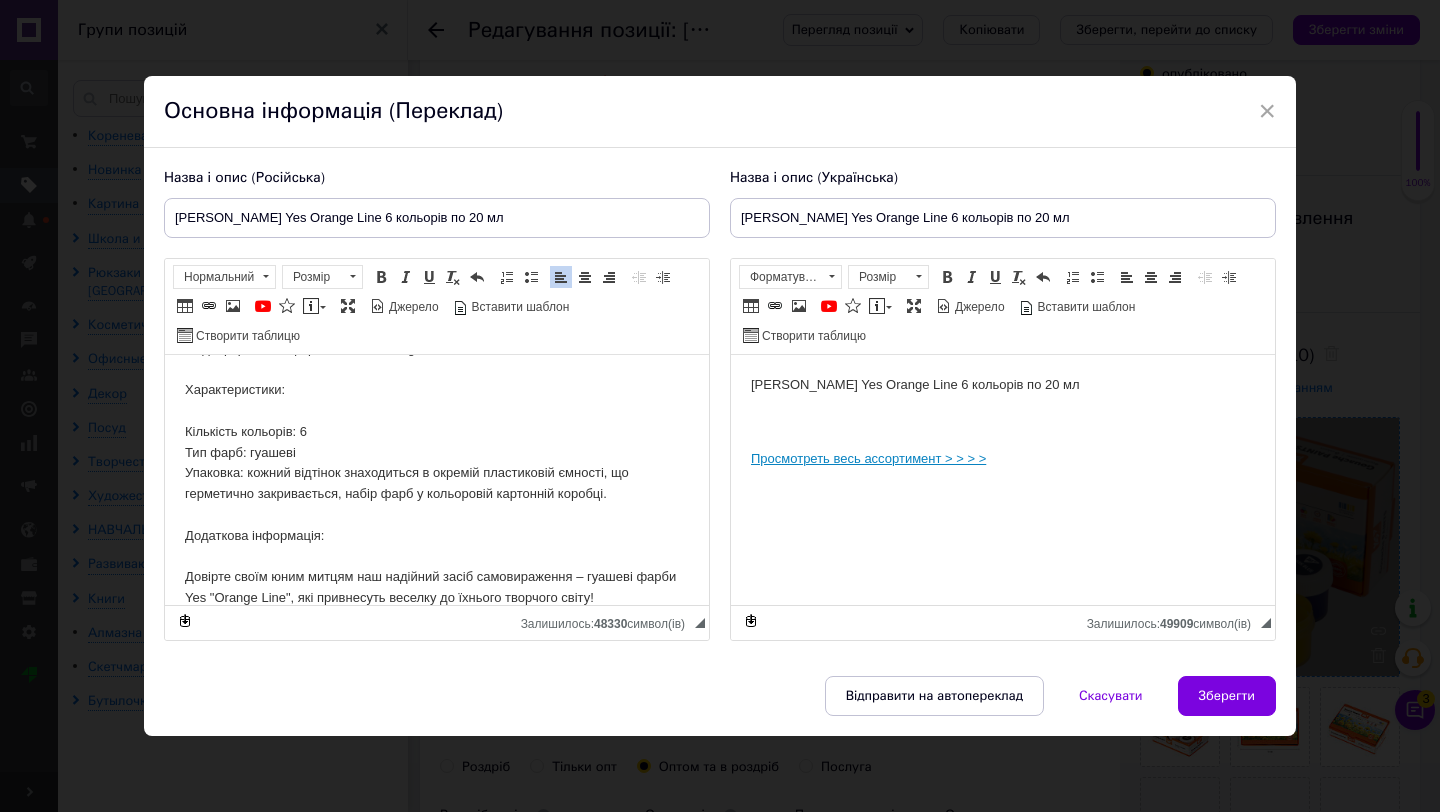 click on "[PERSON_NAME] Yes Orange Line 6 кольорів по 20 мл" at bounding box center (1003, 384) 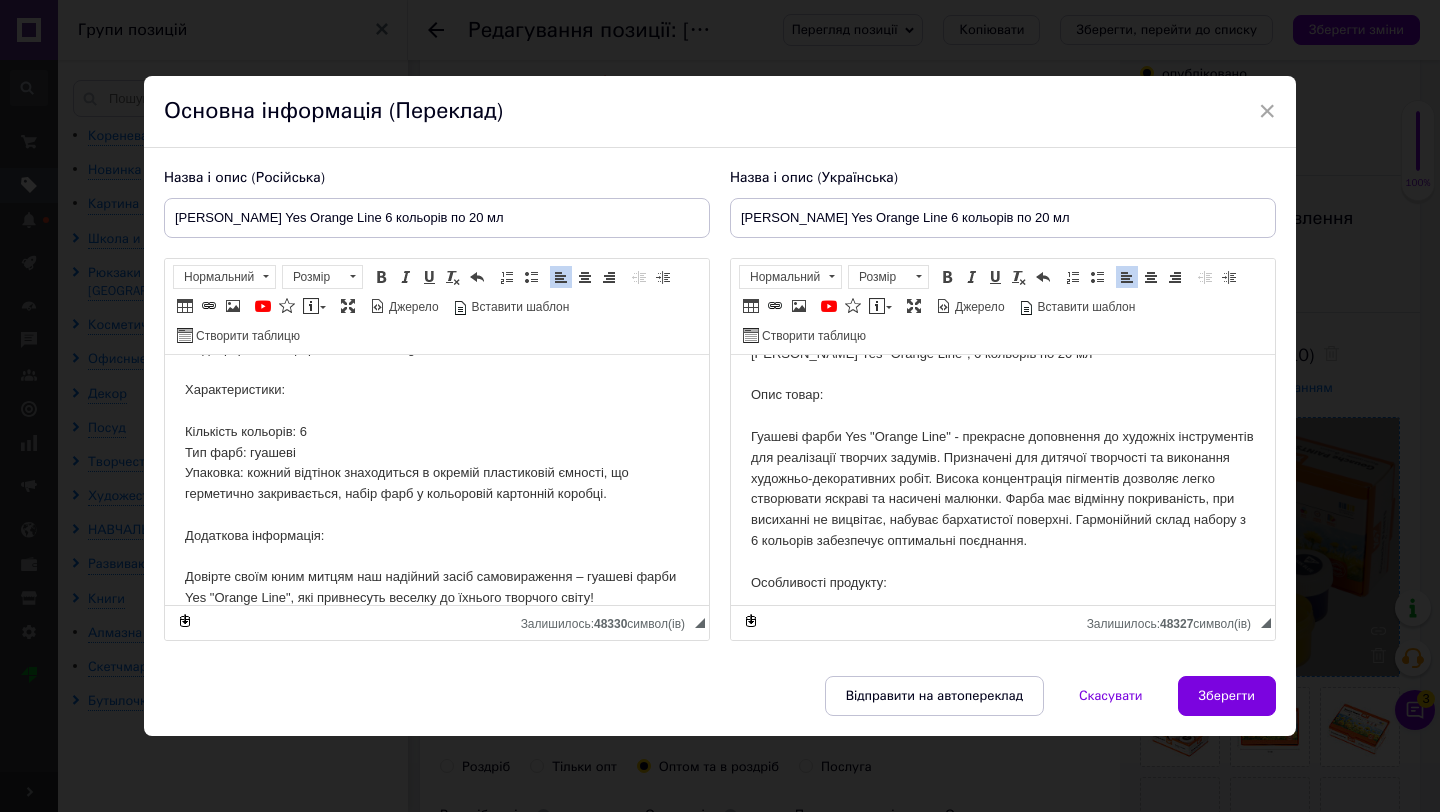 scroll, scrollTop: 0, scrollLeft: 0, axis: both 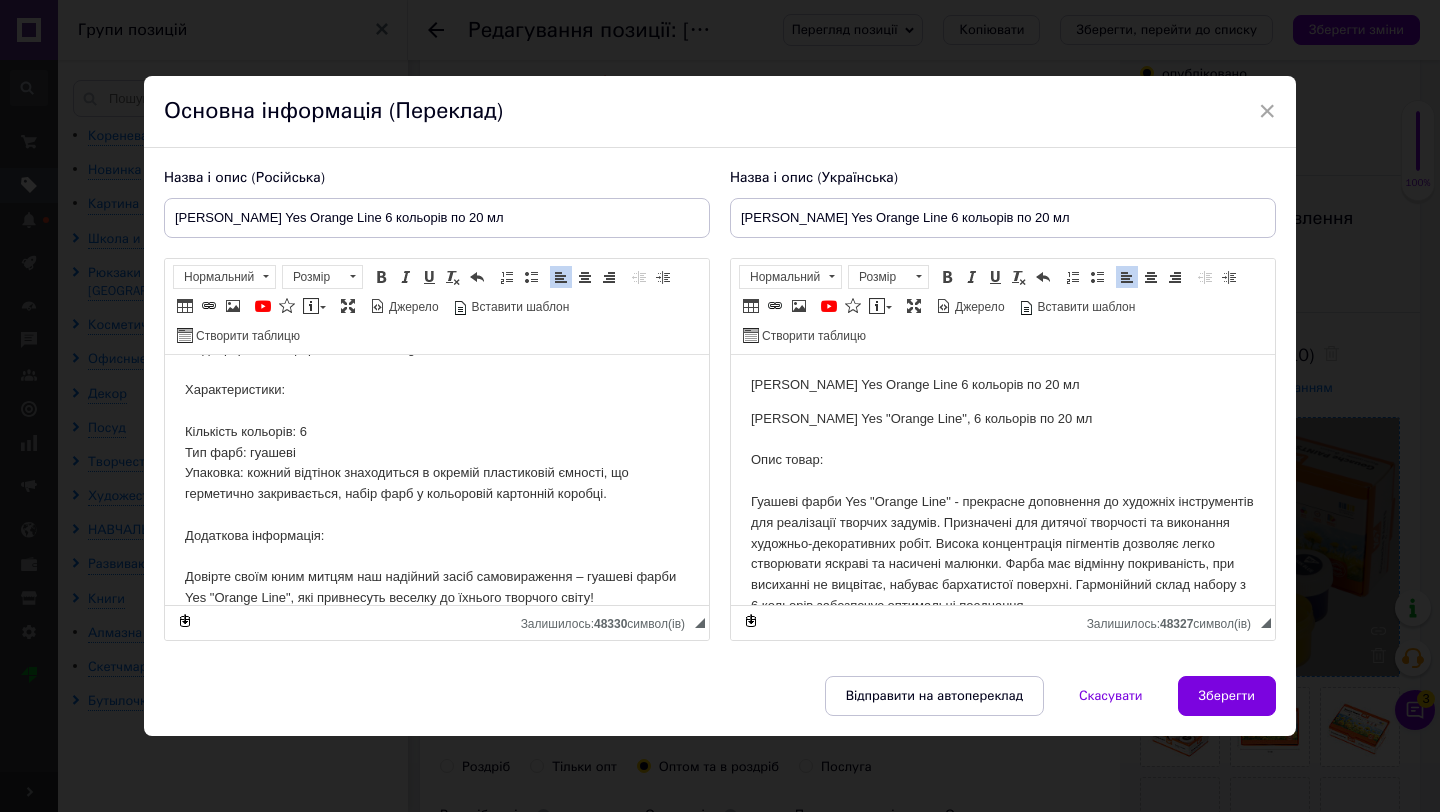 click on "[PERSON_NAME] Yes Orange Line 6 кольорів по 20 мл  Фарби гуашеві Yes "Orange Line", 6 кольорів по 20 мл Опис товар: [PERSON_NAME] фарби Yes "Orange Line" - прекрасне доповнення до художніх інструментів для реалізації творчих задумів. Призначені для дитячої творчості та виконання художньо-декоративних робіт. Висока концентрація пігментів дозволяє легко створювати яскраві та насичені малюнки. Фарба має відмінну покриваність, при висиханні не вицвітає, набуває бархатистої поверхні. Гармонійний склад набору з 6 кольорів забезпечує оптимальні поєднання. Особливості продукту:" at bounding box center (1003, 833) 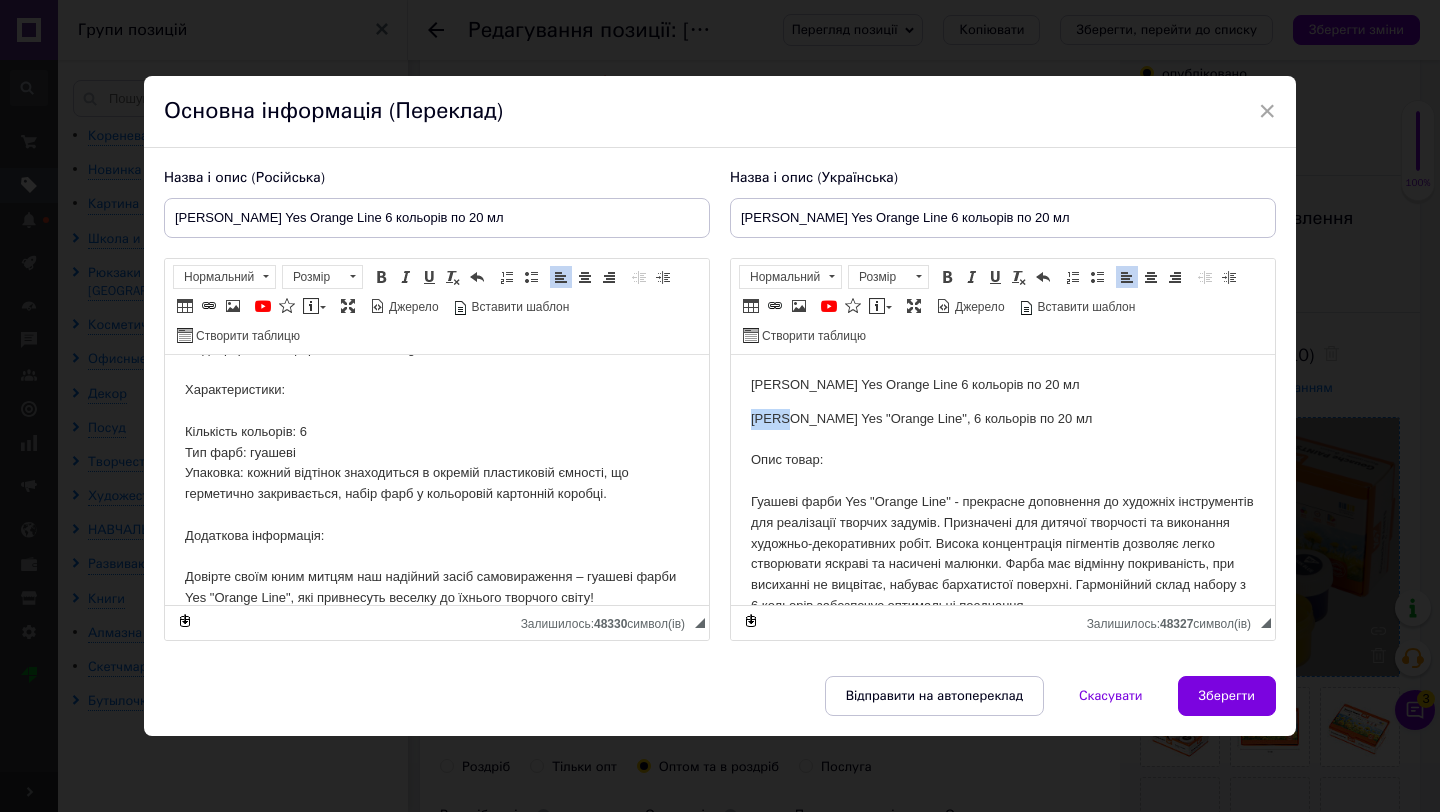 click on "[PERSON_NAME] Yes Orange Line 6 кольорів по 20 мл  Фарби гуашеві Yes "Orange Line", 6 кольорів по 20 мл Опис товар: [PERSON_NAME] фарби Yes "Orange Line" - прекрасне доповнення до художніх інструментів для реалізації творчих задумів. Призначені для дитячої творчості та виконання художньо-декоративних робіт. Висока концентрація пігментів дозволяє легко створювати яскраві та насичені малюнки. Фарба має відмінну покриваність, при висиханні не вицвітає, набуває бархатистої поверхні. Гармонійний склад набору з 6 кольорів забезпечує оптимальні поєднання. Особливості продукту:" at bounding box center (1003, 833) 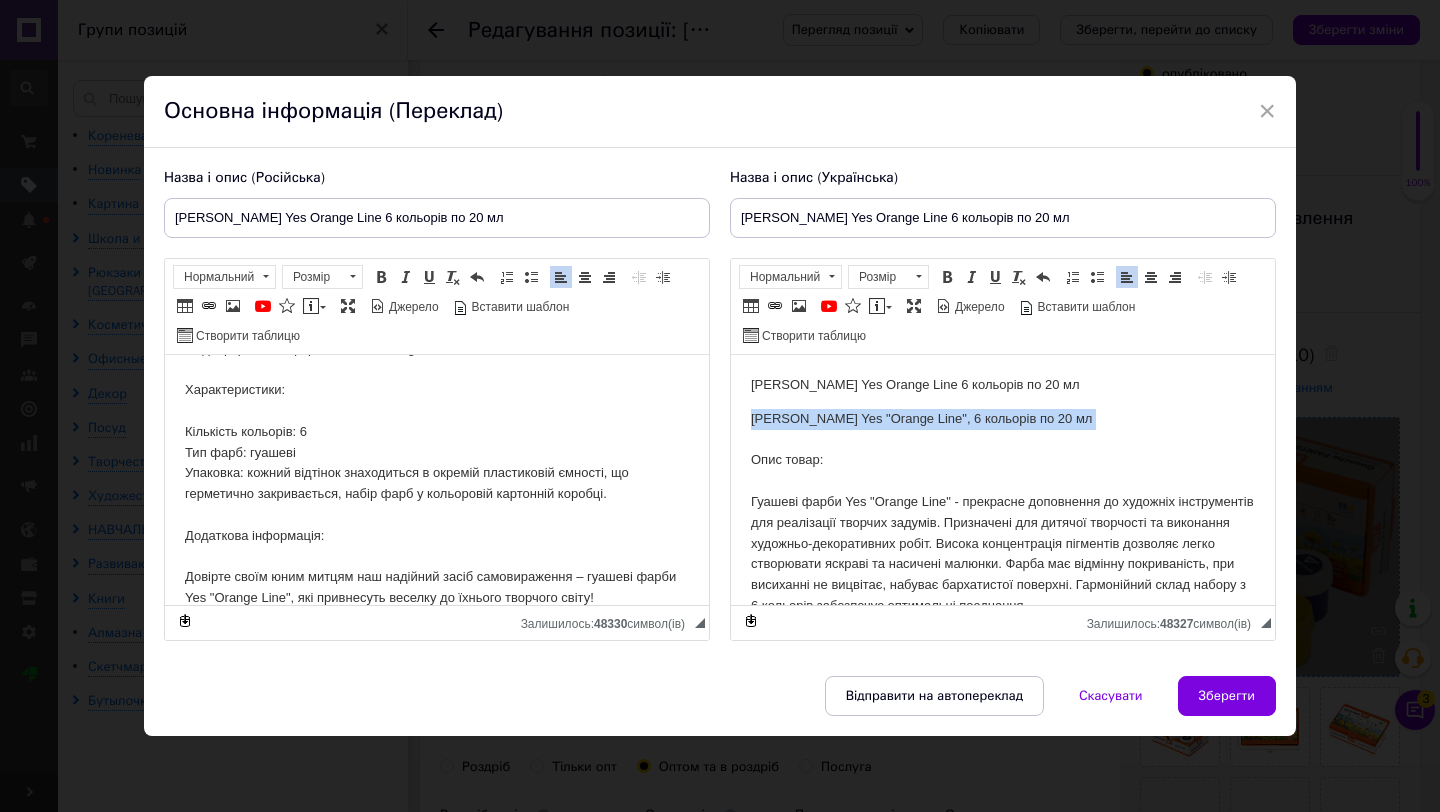 type 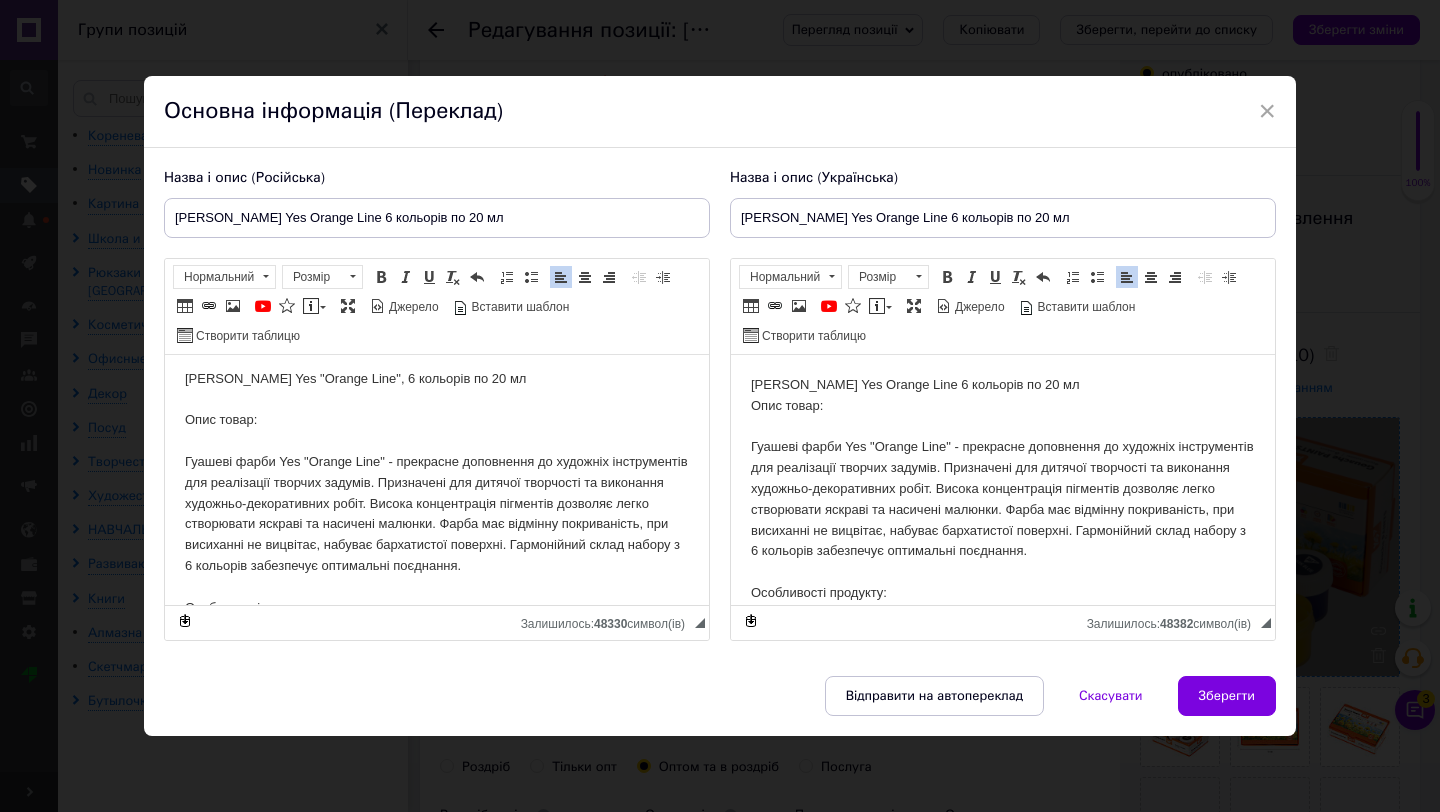 scroll, scrollTop: 0, scrollLeft: 0, axis: both 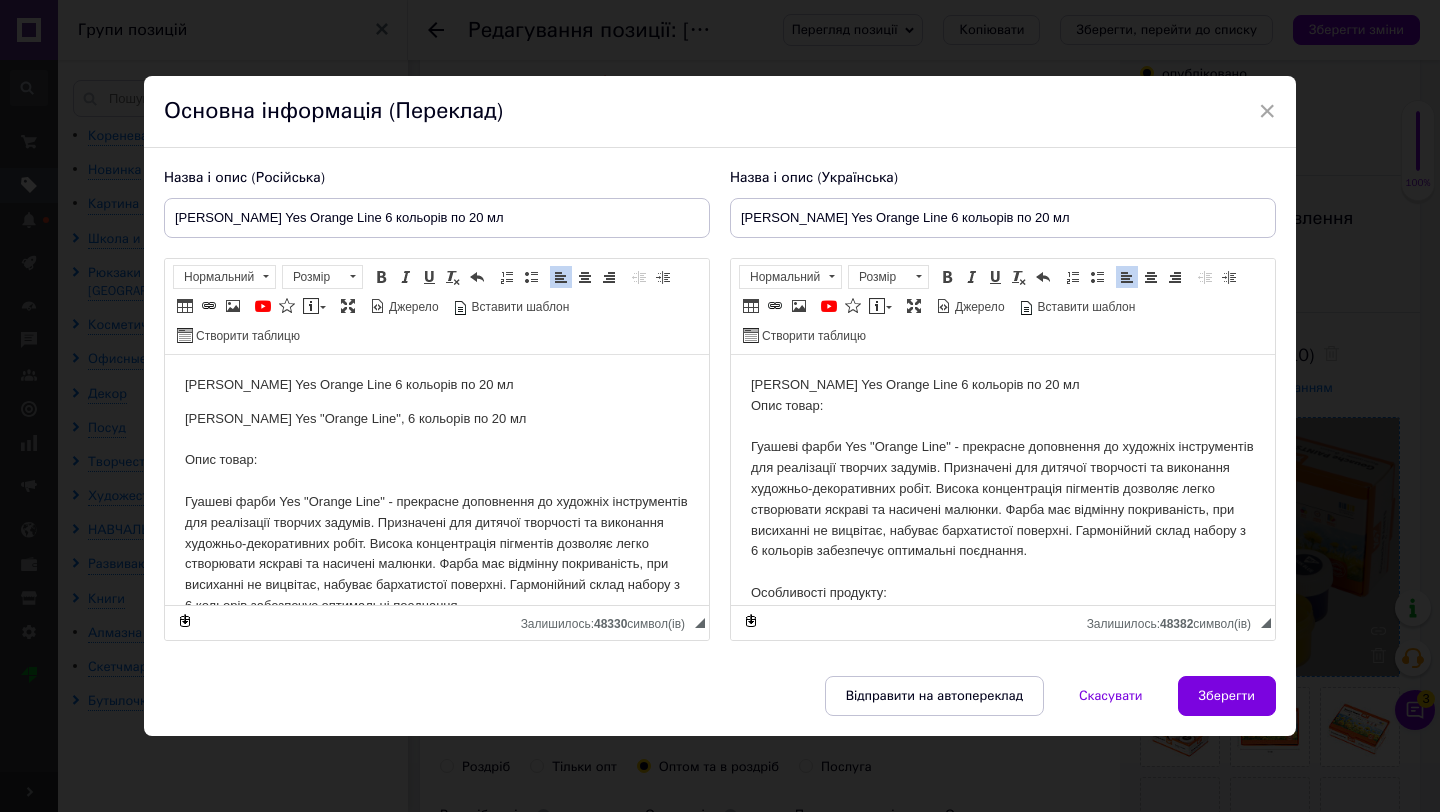 click on "[PERSON_NAME] Yes "Orange Line", 6 кольорів по 20 мл Опис товар: [PERSON_NAME] фарби Yes "Orange Line" - прекрасне доповнення до художніх інструментів для реалізації творчих задумів. Призначені для дитячої творчості та виконання художньо-декоративних робіт. Висока концентрація пігментів дозволяє легко створювати яскраві та насичені малюнки. Фарба має відмінну покриваність, при висиханні не вицвітає, набуває бархатистої поверхні. Гармонійний склад набору з 6 кольорів забезпечує оптимальні поєднання. Особливості продукту: Використання:  Характеристики: Кількість кольорів: 6" at bounding box center [437, 813] 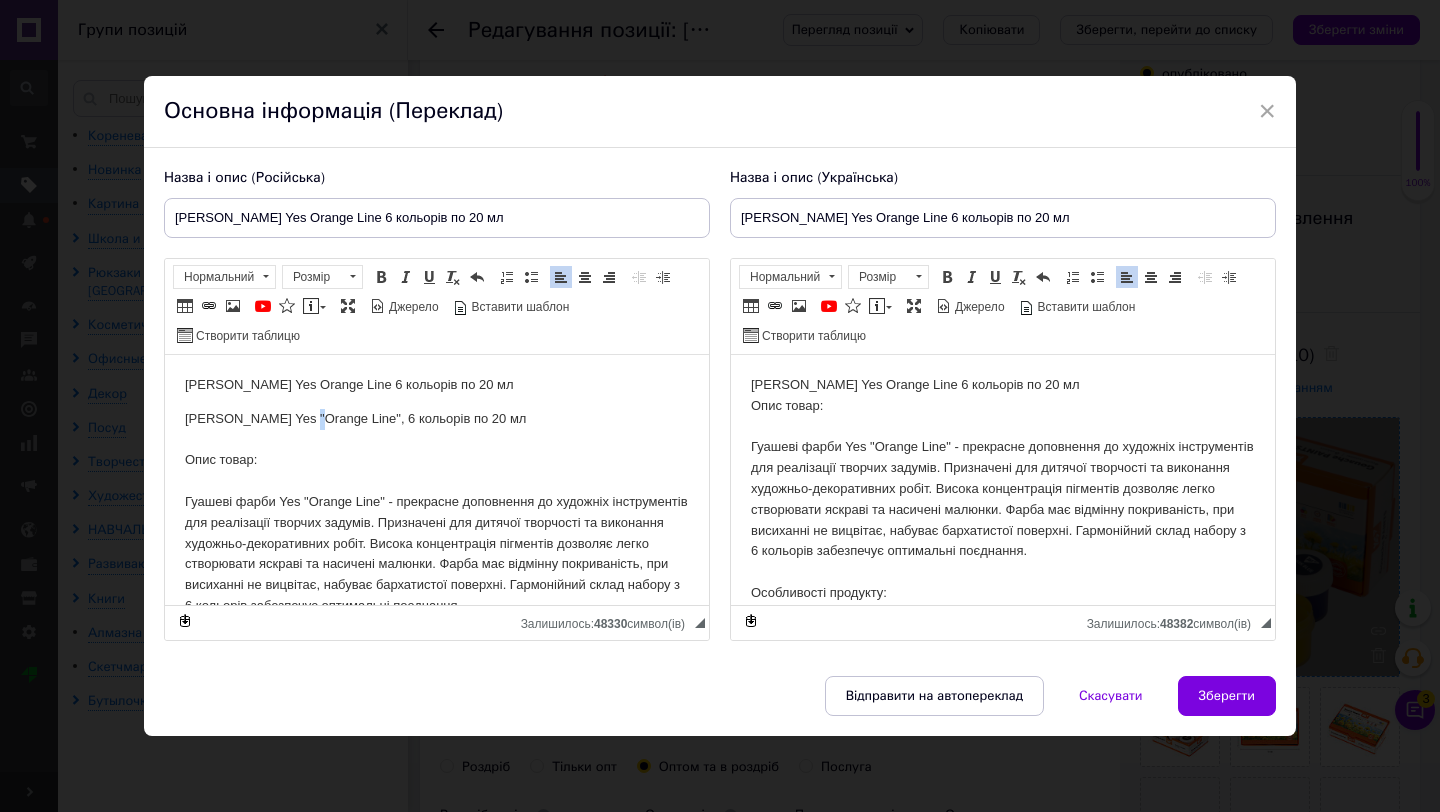 click on "[PERSON_NAME] Yes "Orange Line", 6 кольорів по 20 мл Опис товар: [PERSON_NAME] фарби Yes "Orange Line" - прекрасне доповнення до художніх інструментів для реалізації творчих задумів. Призначені для дитячої творчості та виконання художньо-декоративних робіт. Висока концентрація пігментів дозволяє легко створювати яскраві та насичені малюнки. Фарба має відмінну покриваність, при висиханні не вицвітає, набуває бархатистої поверхні. Гармонійний склад набору з 6 кольорів забезпечує оптимальні поєднання. Особливості продукту: Використання:  Характеристики: Кількість кольорів: 6" at bounding box center [437, 813] 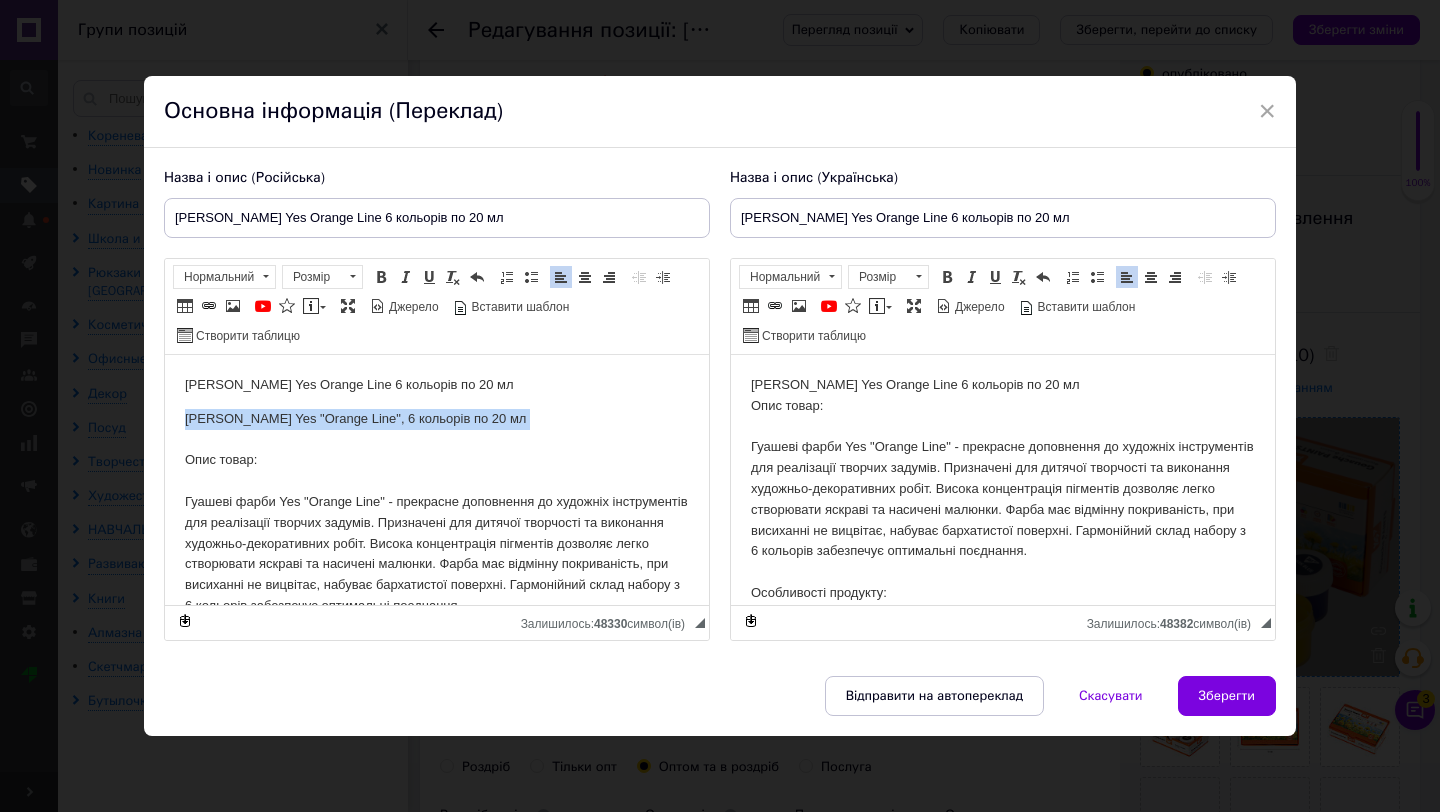 click on "[PERSON_NAME] Yes "Orange Line", 6 кольорів по 20 мл Опис товар: [PERSON_NAME] фарби Yes "Orange Line" - прекрасне доповнення до художніх інструментів для реалізації творчих задумів. Призначені для дитячої творчості та виконання художньо-декоративних робіт. Висока концентрація пігментів дозволяє легко створювати яскраві та насичені малюнки. Фарба має відмінну покриваність, при висиханні не вицвітає, набуває бархатистої поверхні. Гармонійний склад набору з 6 кольорів забезпечує оптимальні поєднання. Особливості продукту: Використання:  Характеристики: Кількість кольорів: 6" at bounding box center [437, 813] 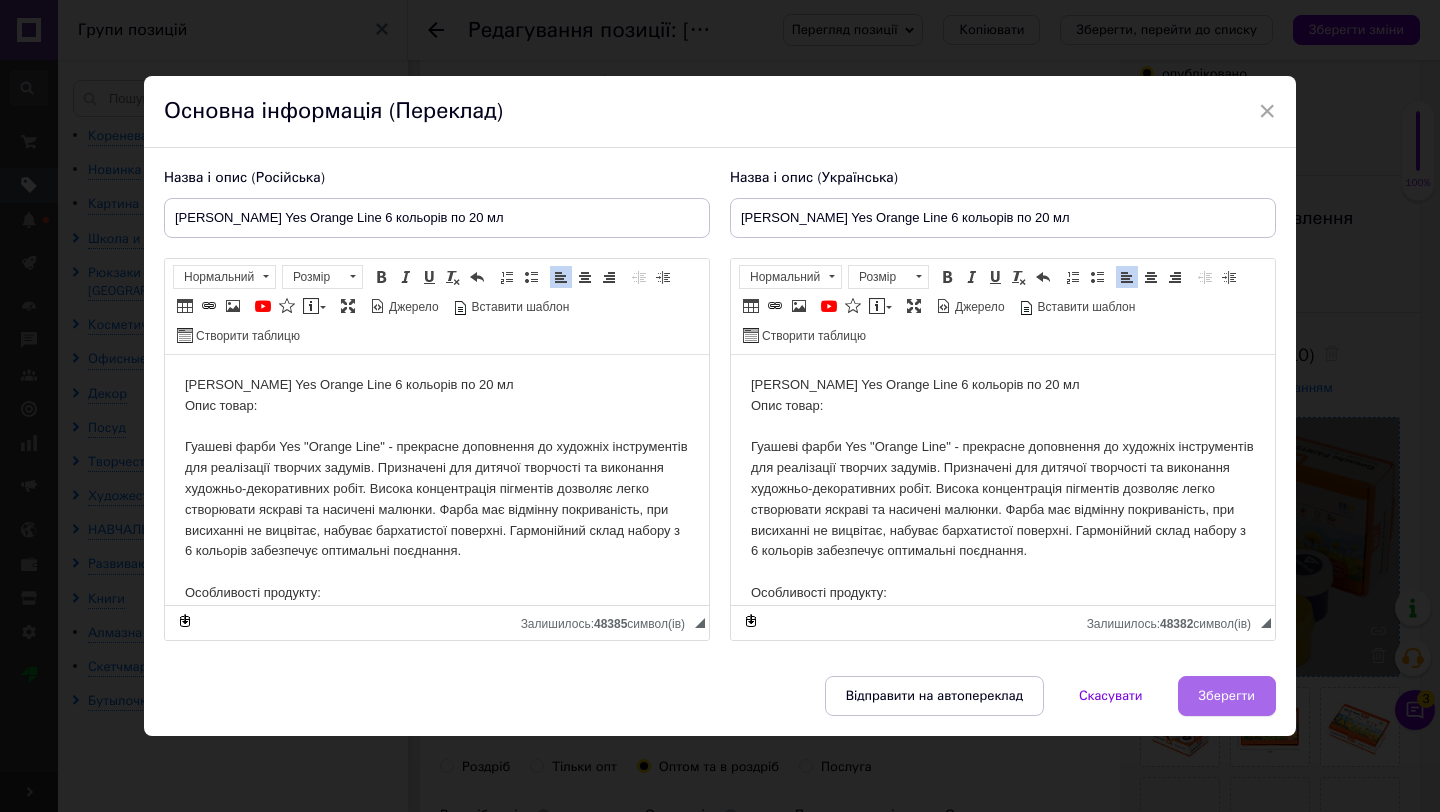 click on "Зберегти" at bounding box center (1227, 696) 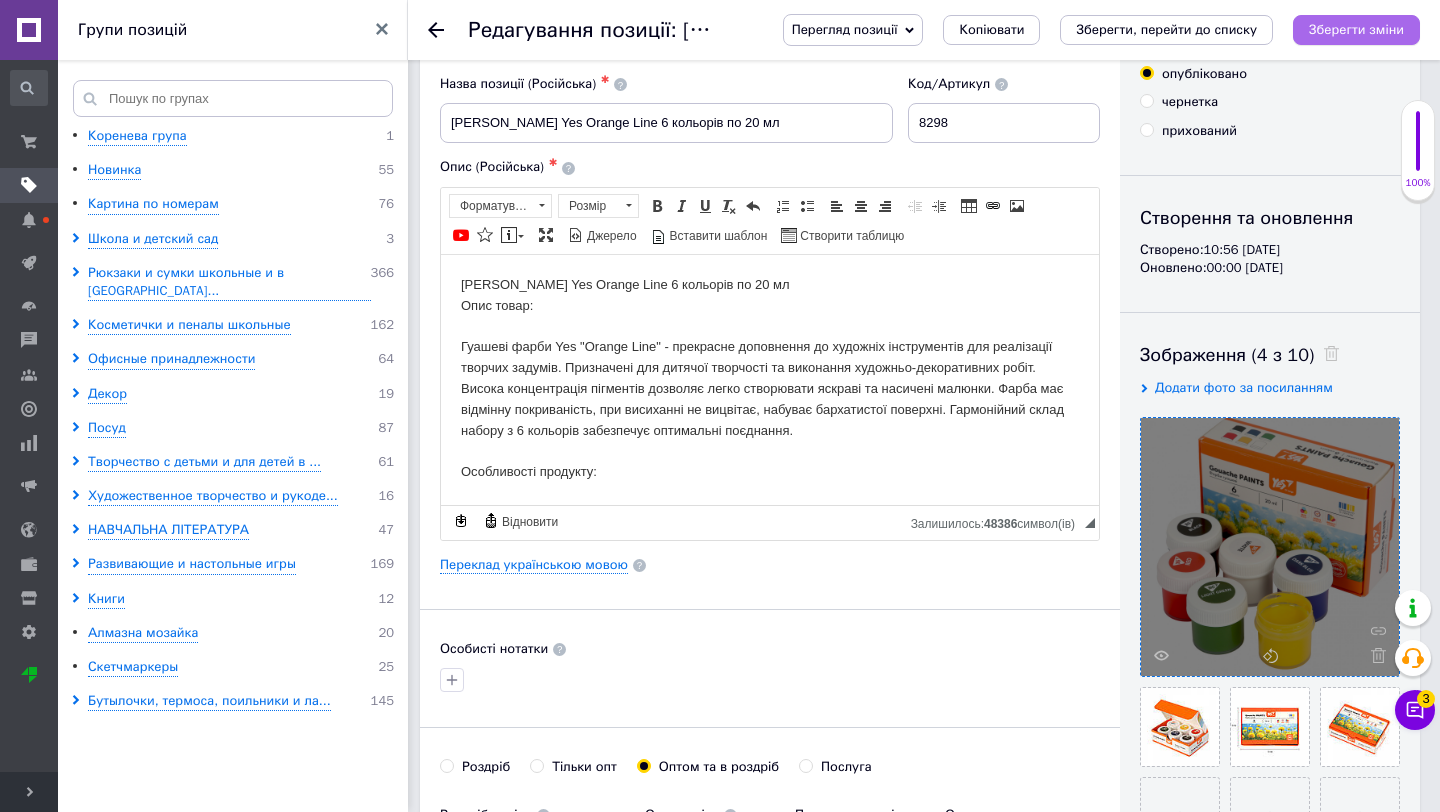 click on "Зберегти зміни" at bounding box center [1356, 30] 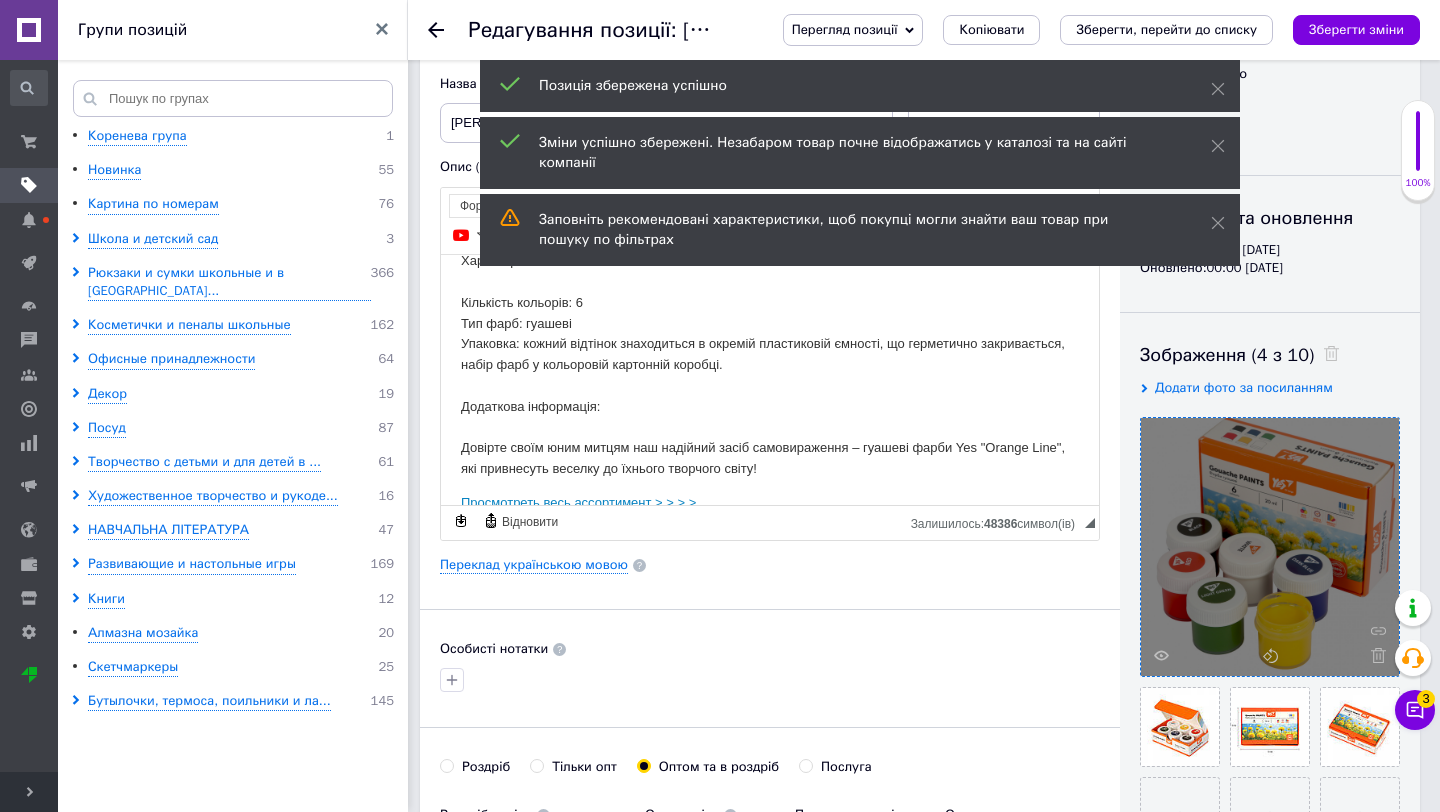 scroll, scrollTop: 551, scrollLeft: 0, axis: vertical 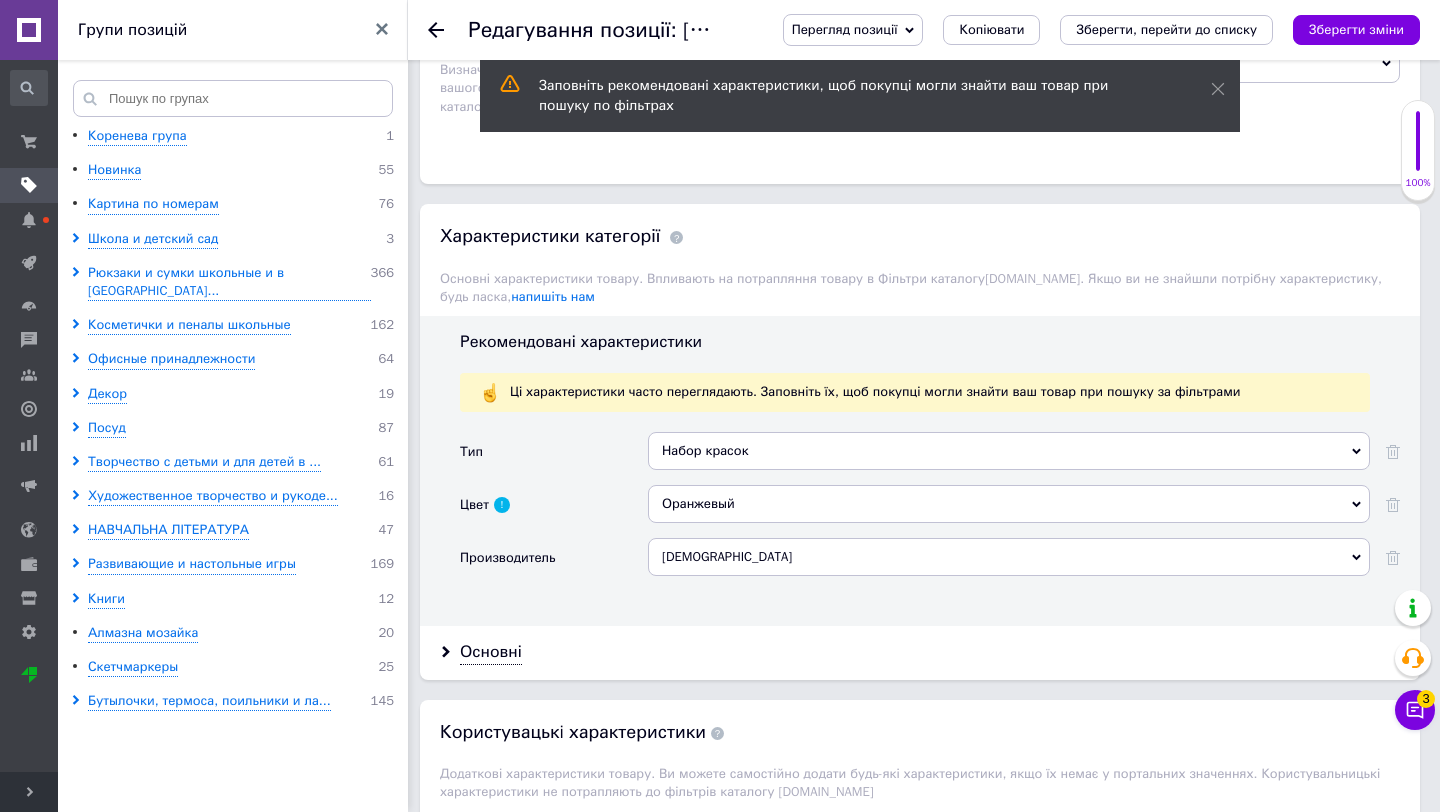 click on "Оранжевый" at bounding box center [1009, 504] 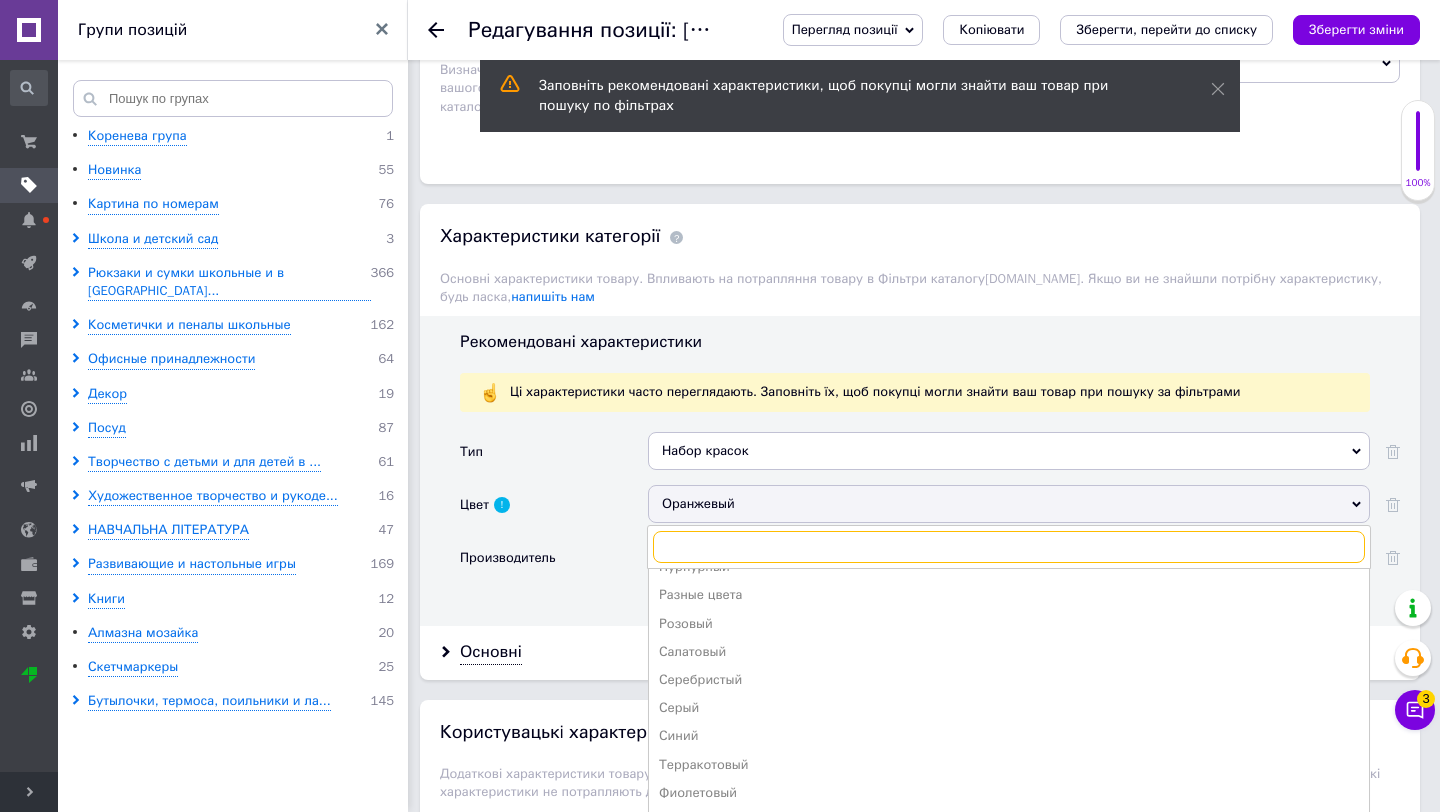 scroll, scrollTop: 388, scrollLeft: 0, axis: vertical 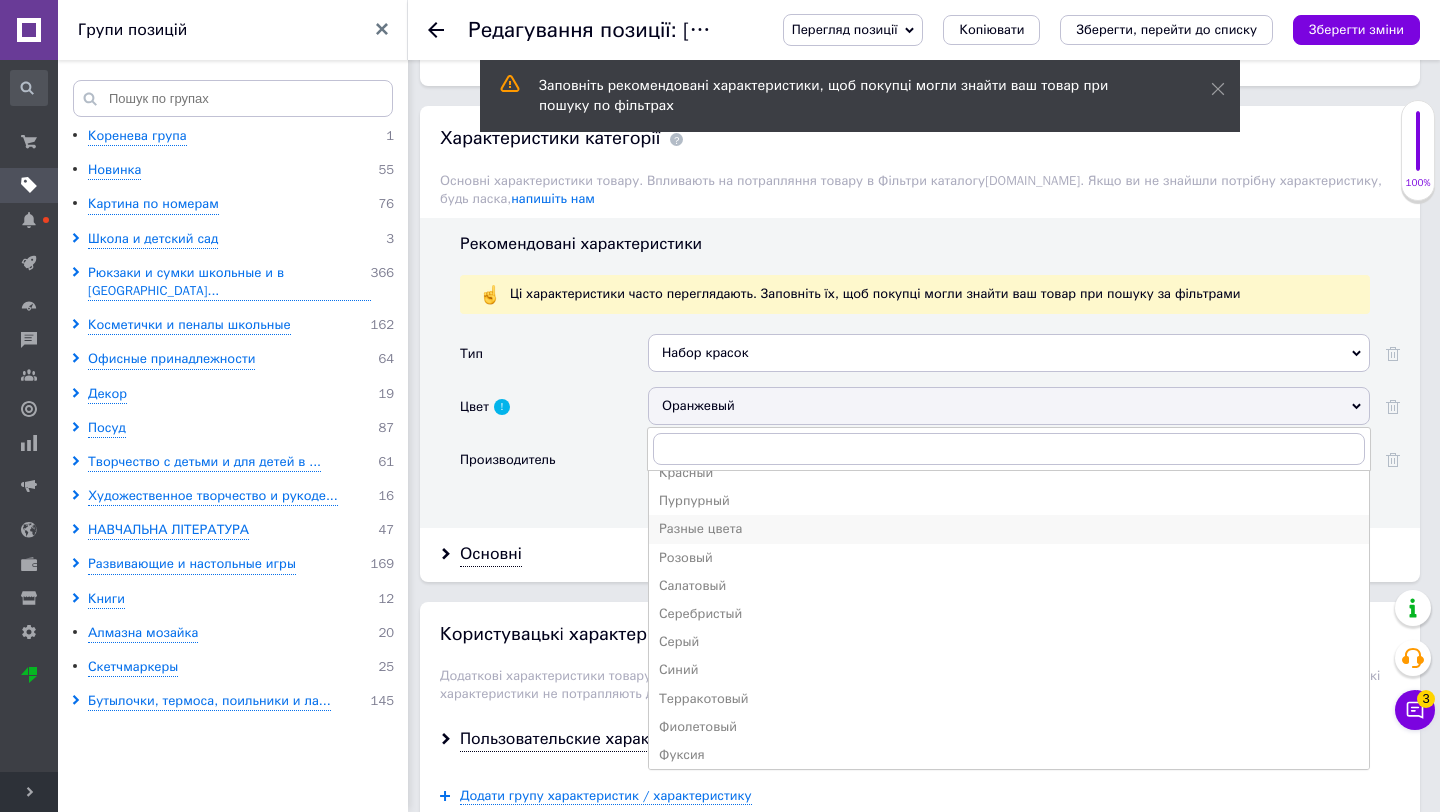click on "Разные цвета" at bounding box center [1009, 529] 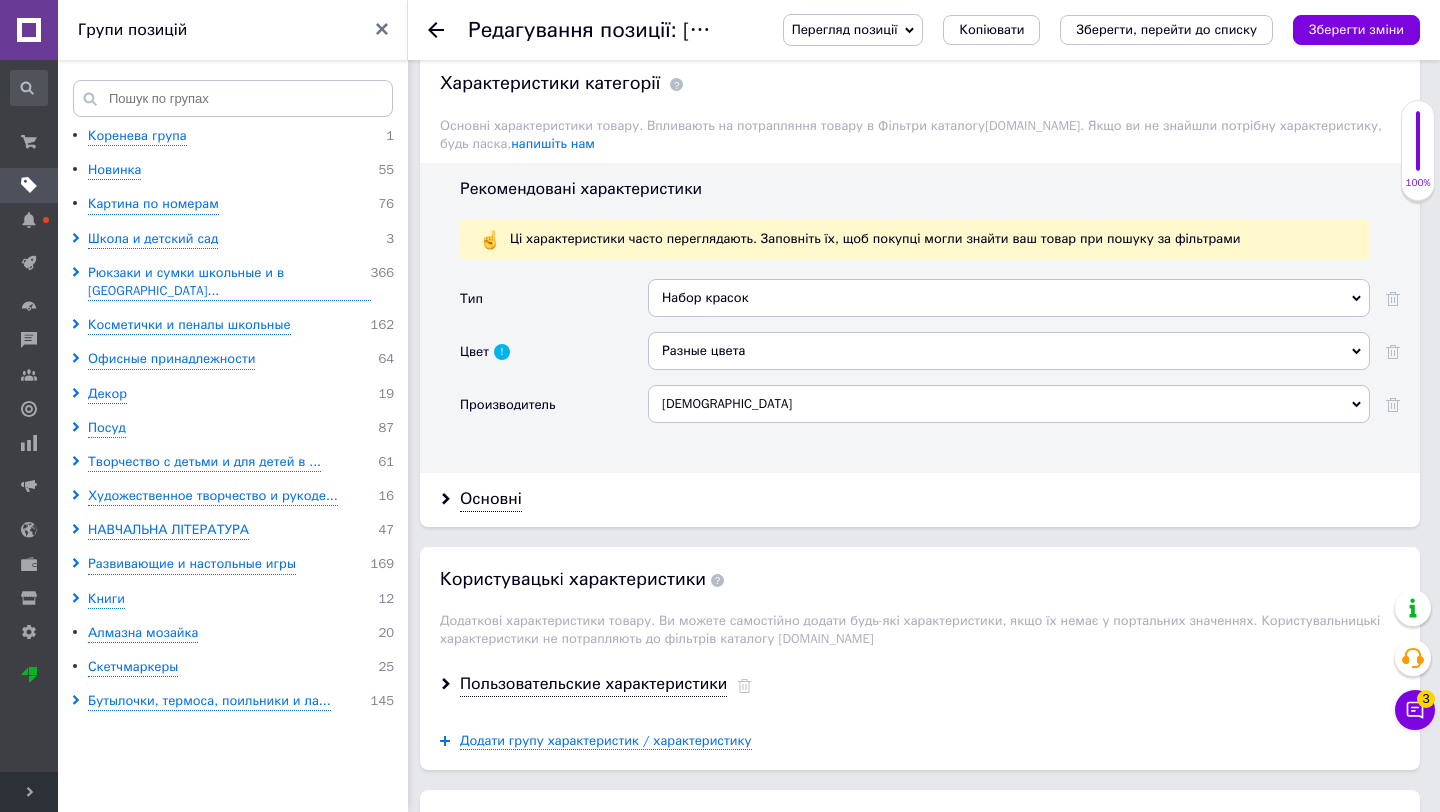 scroll, scrollTop: 1854, scrollLeft: 0, axis: vertical 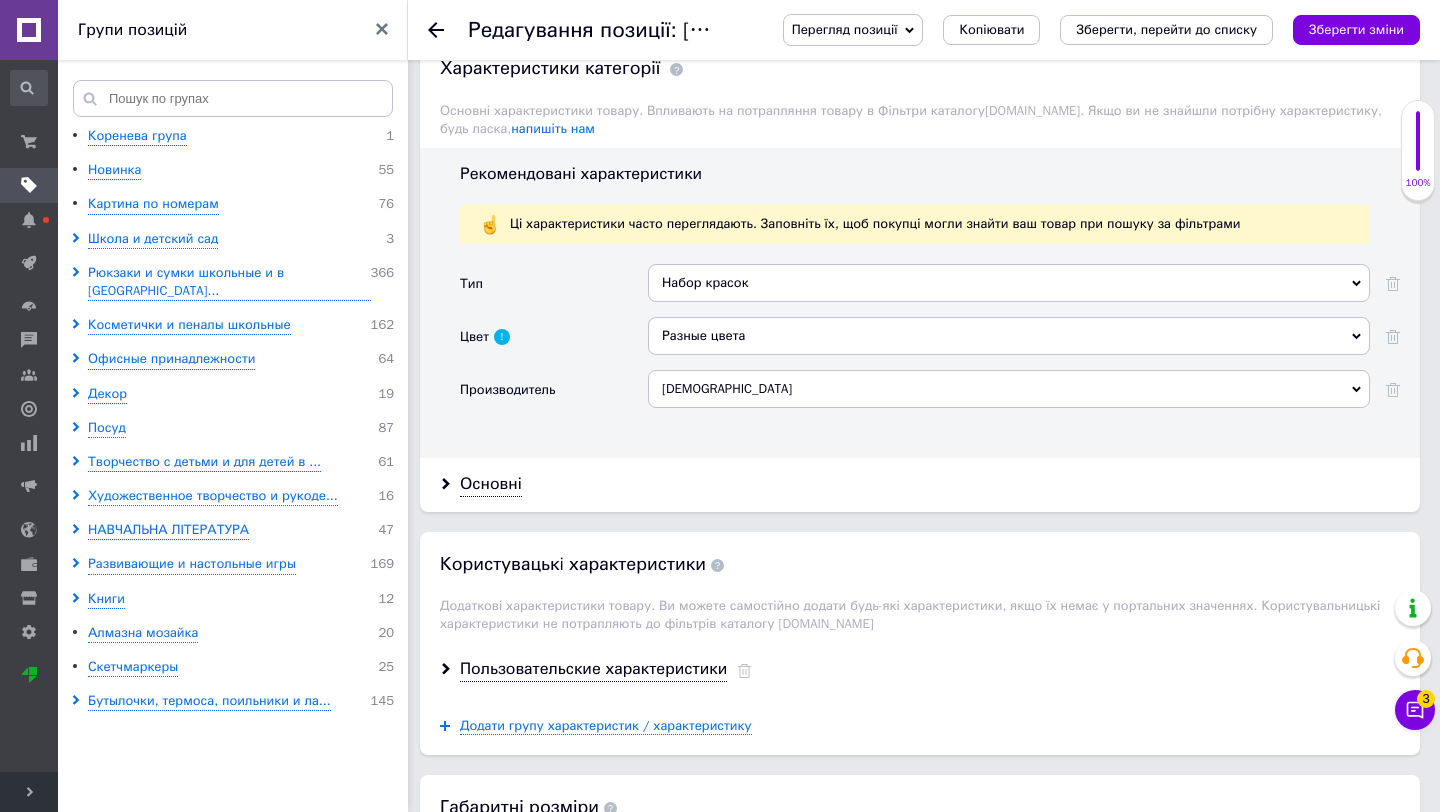 click on "[DEMOGRAPHIC_DATA]" at bounding box center [1009, 389] 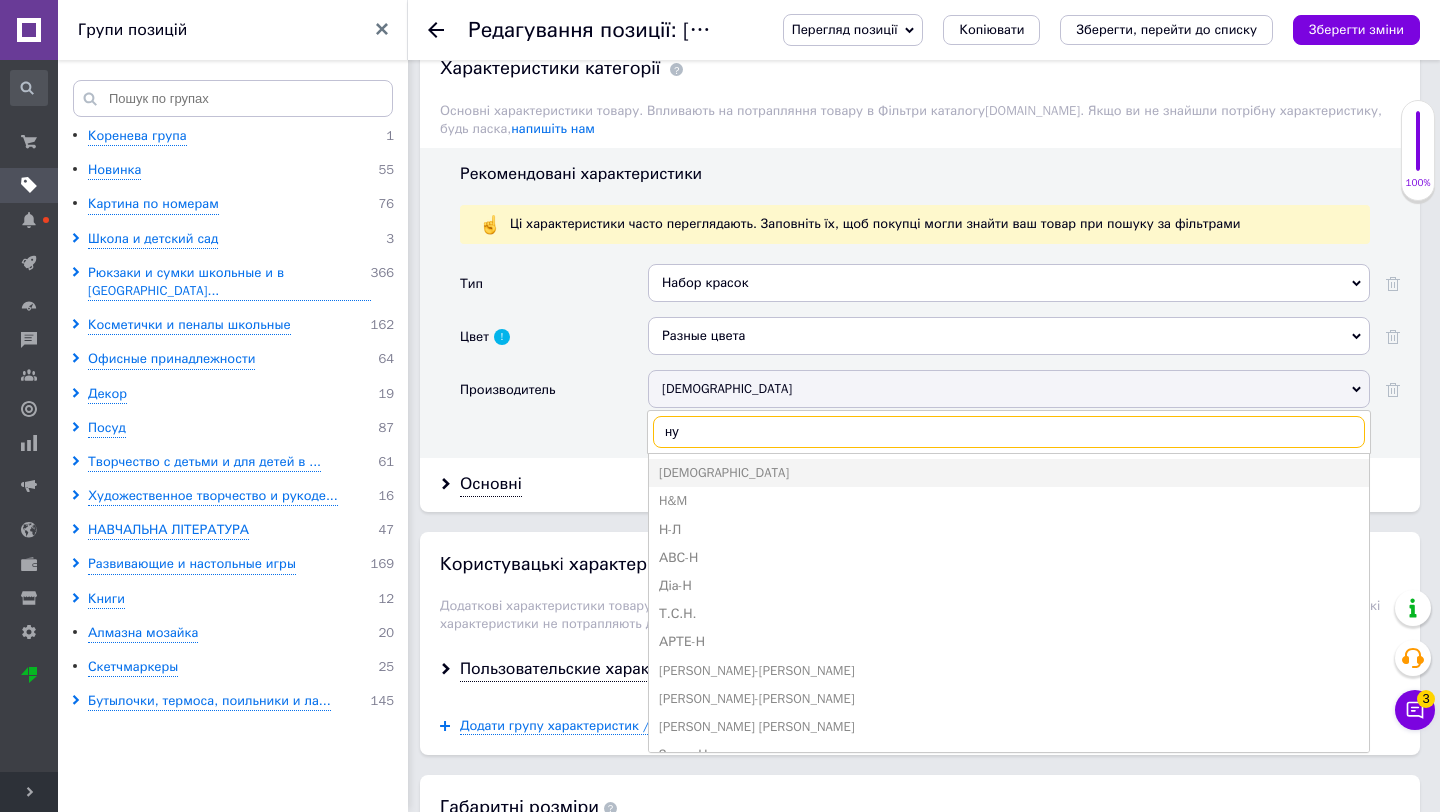 type on "н" 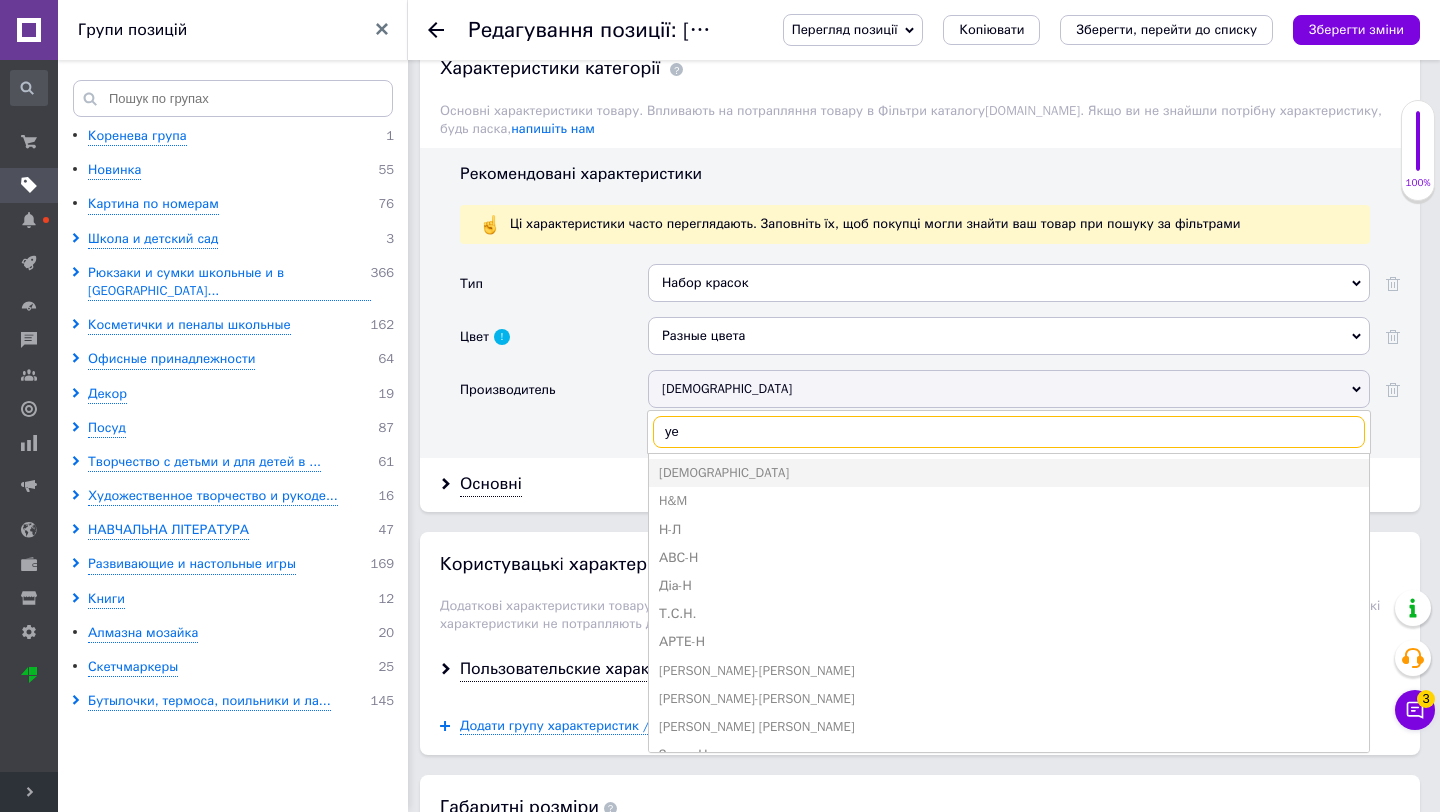 type on "yes" 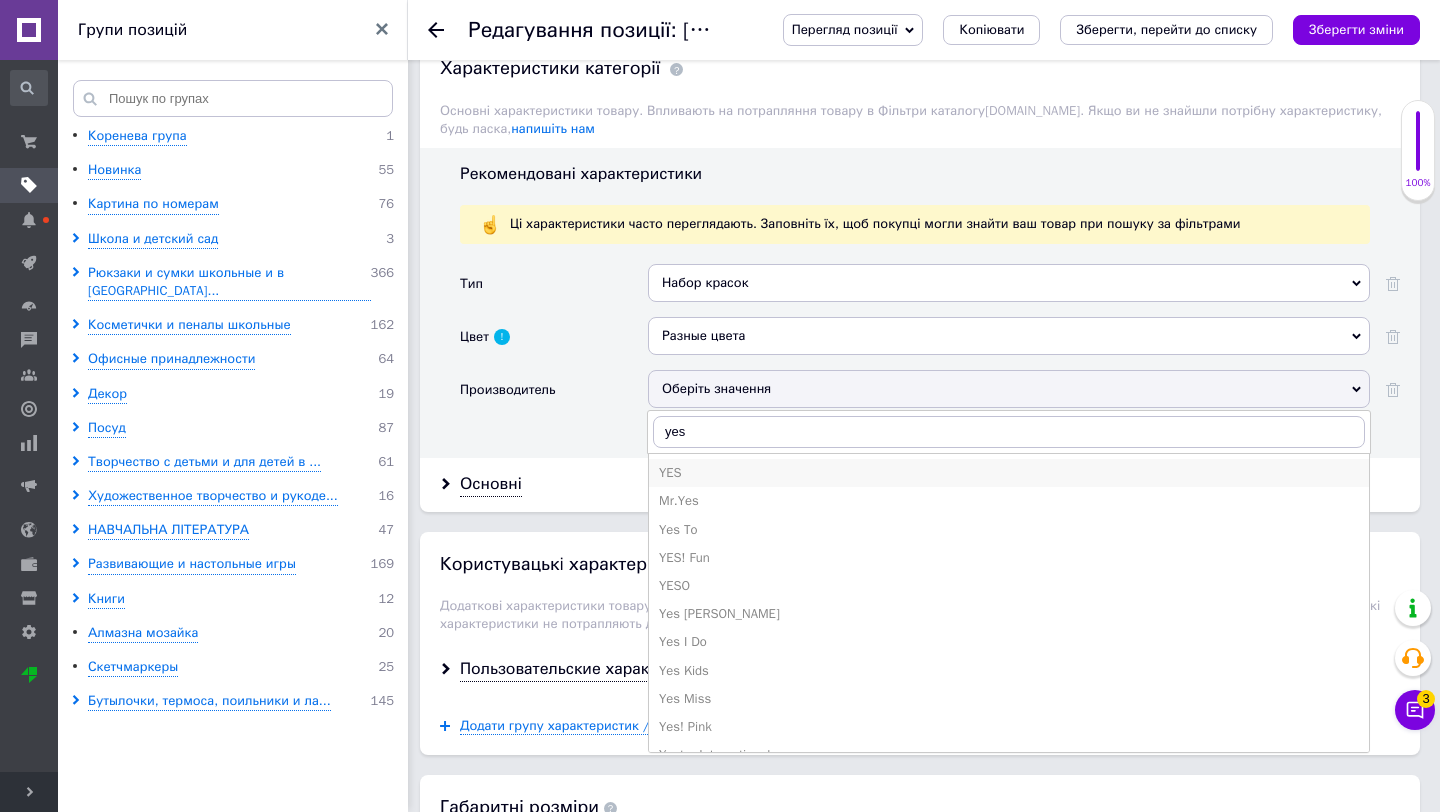click on "YES" at bounding box center (1009, 473) 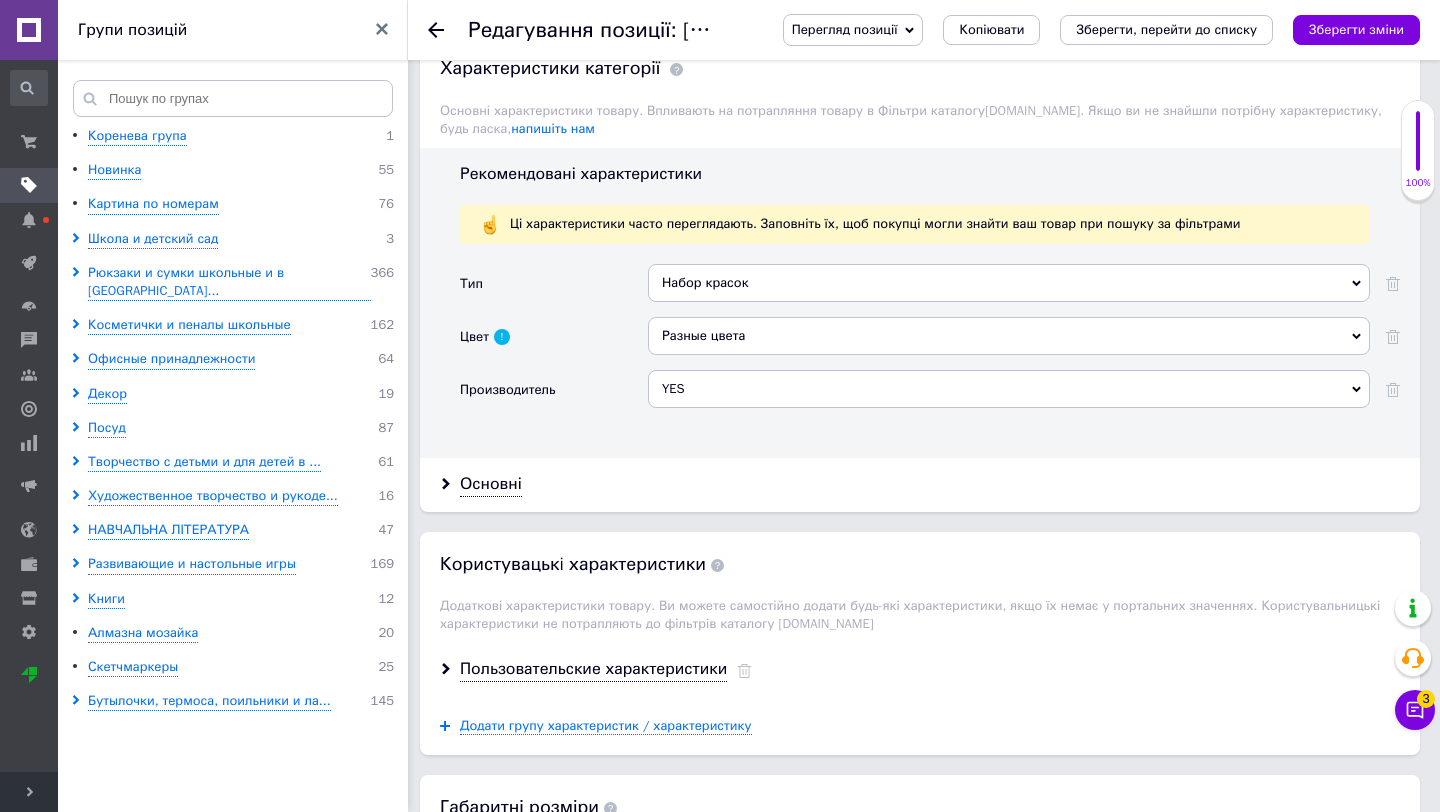 click on "Пользовательские характеристики" at bounding box center [920, 669] 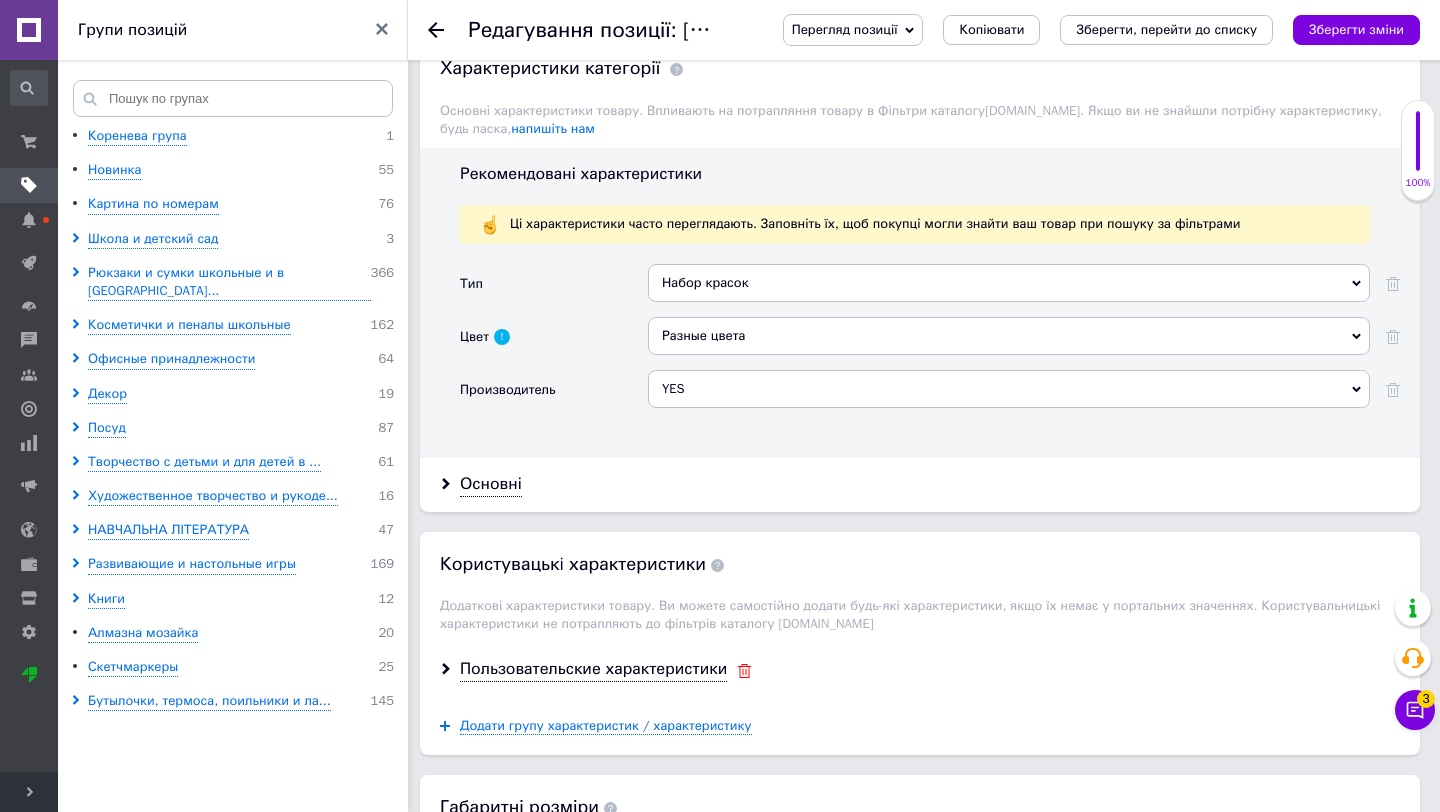 click 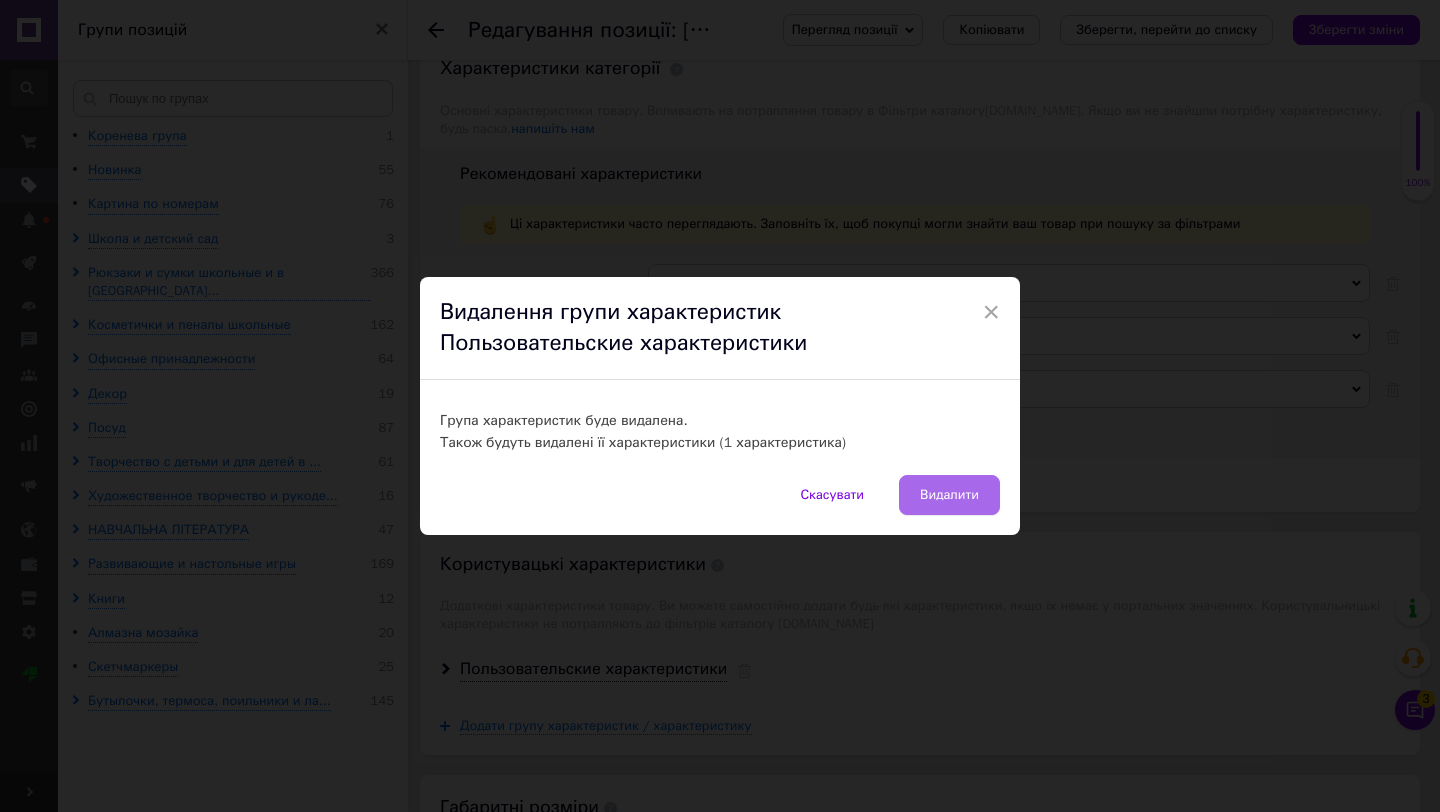 click on "Видалити" at bounding box center (949, 495) 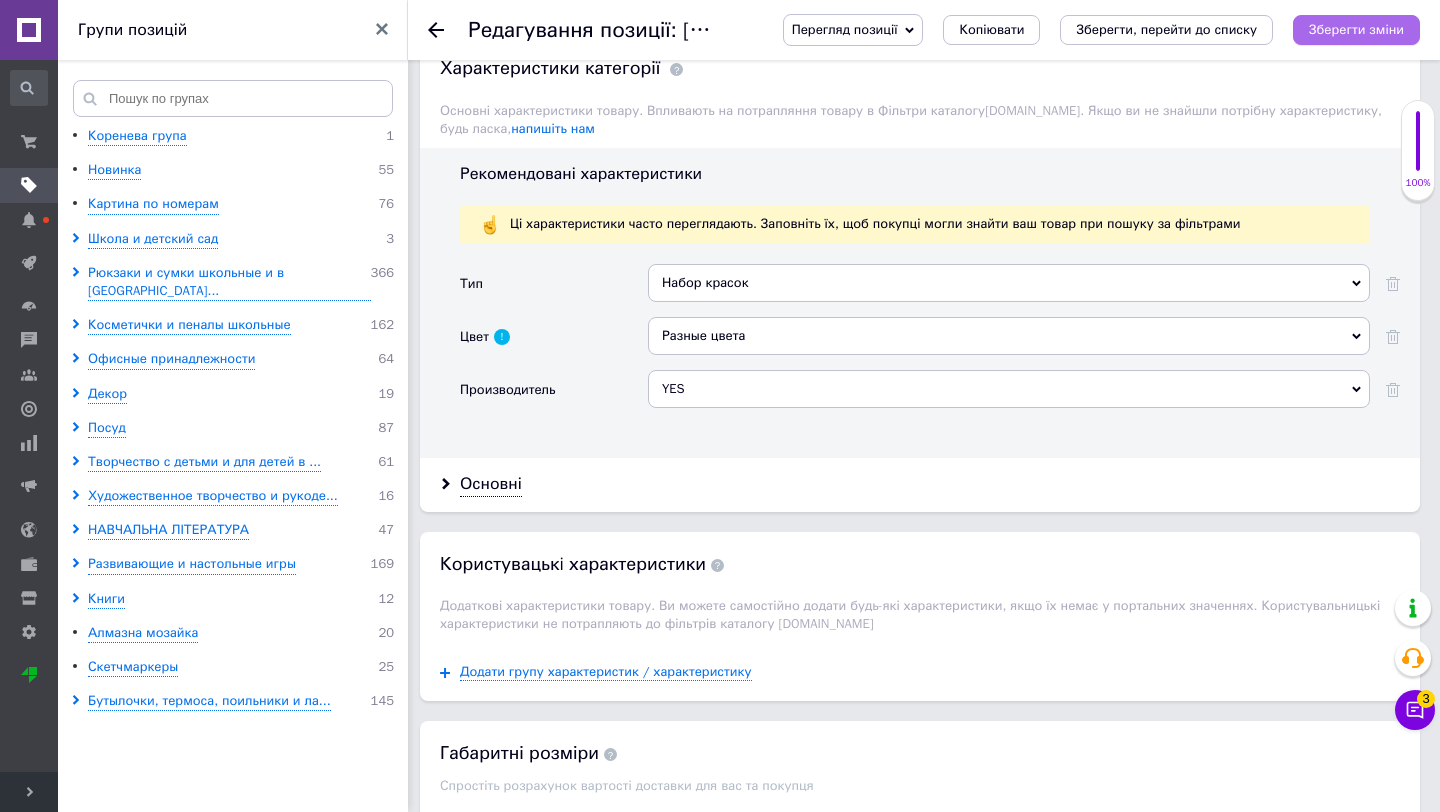 click on "Зберегти зміни" at bounding box center [1356, 29] 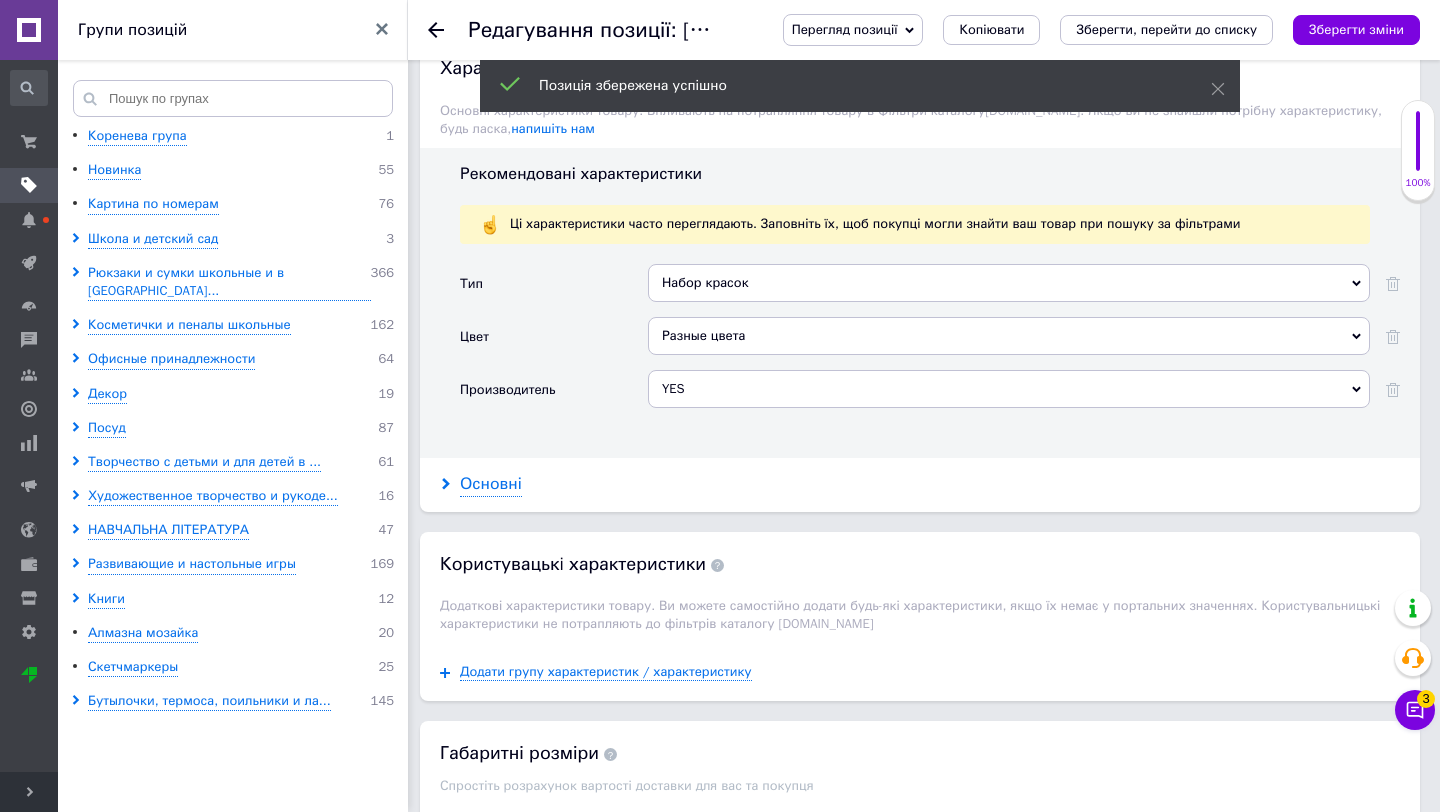 click on "Основні" at bounding box center [491, 484] 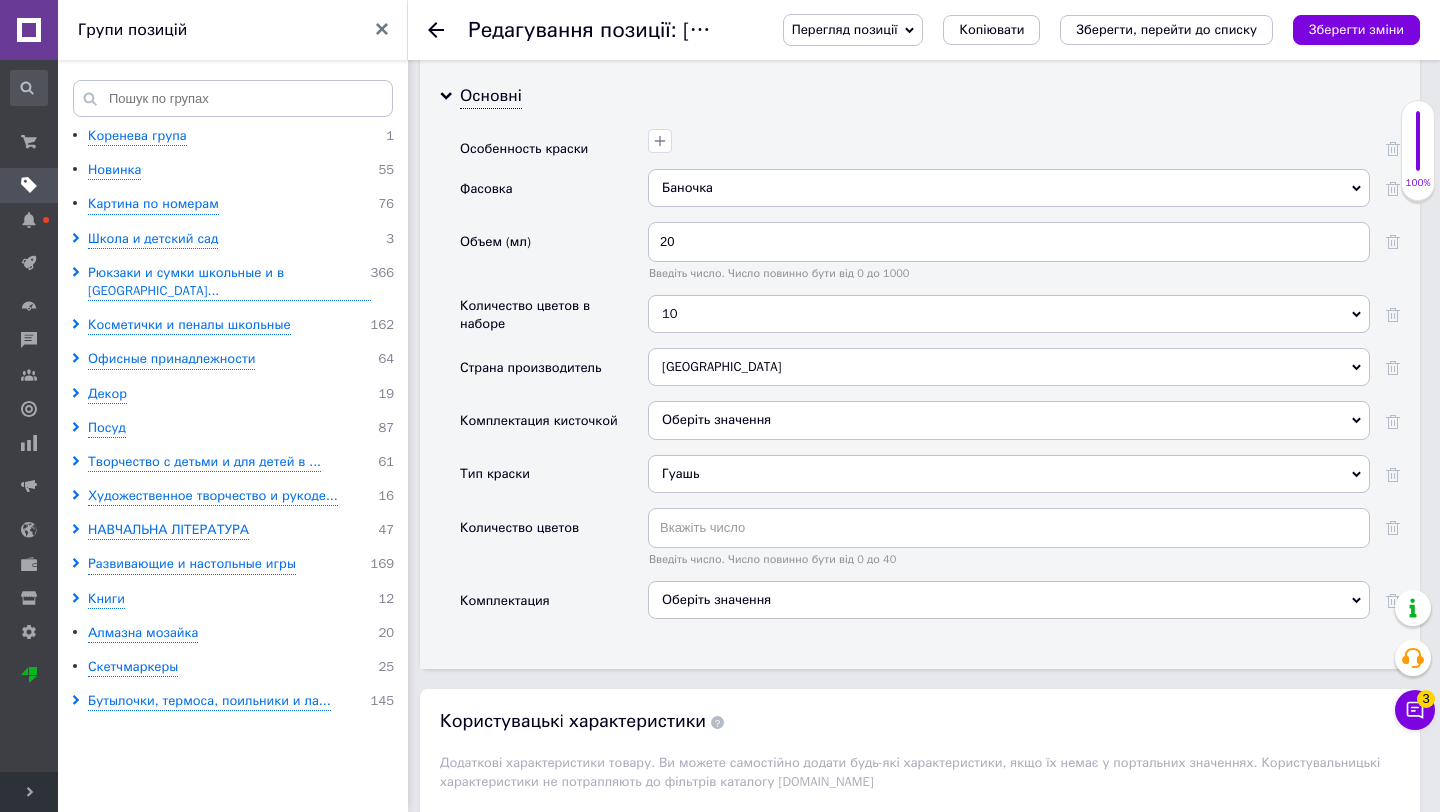 scroll, scrollTop: 2260, scrollLeft: 0, axis: vertical 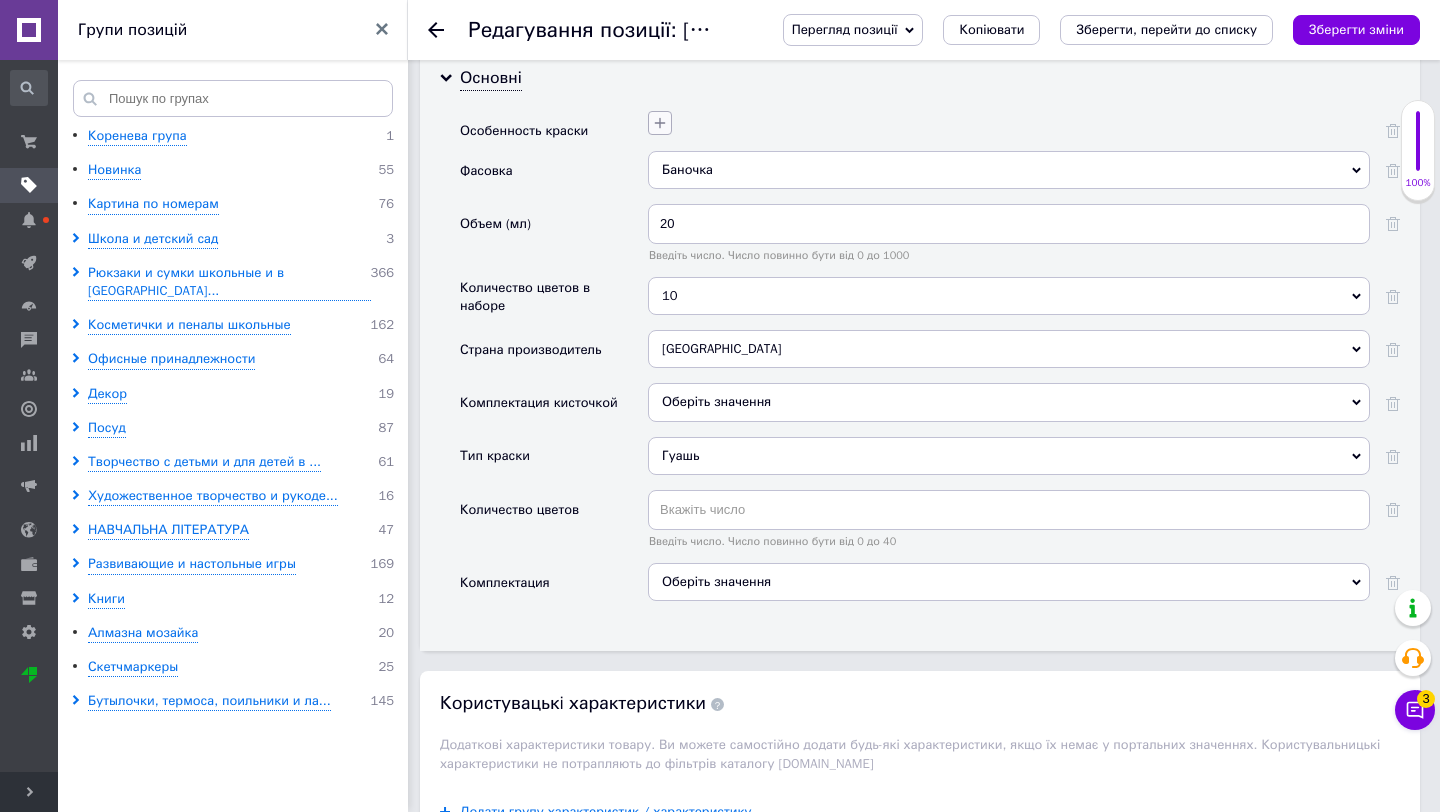 click at bounding box center [660, 123] 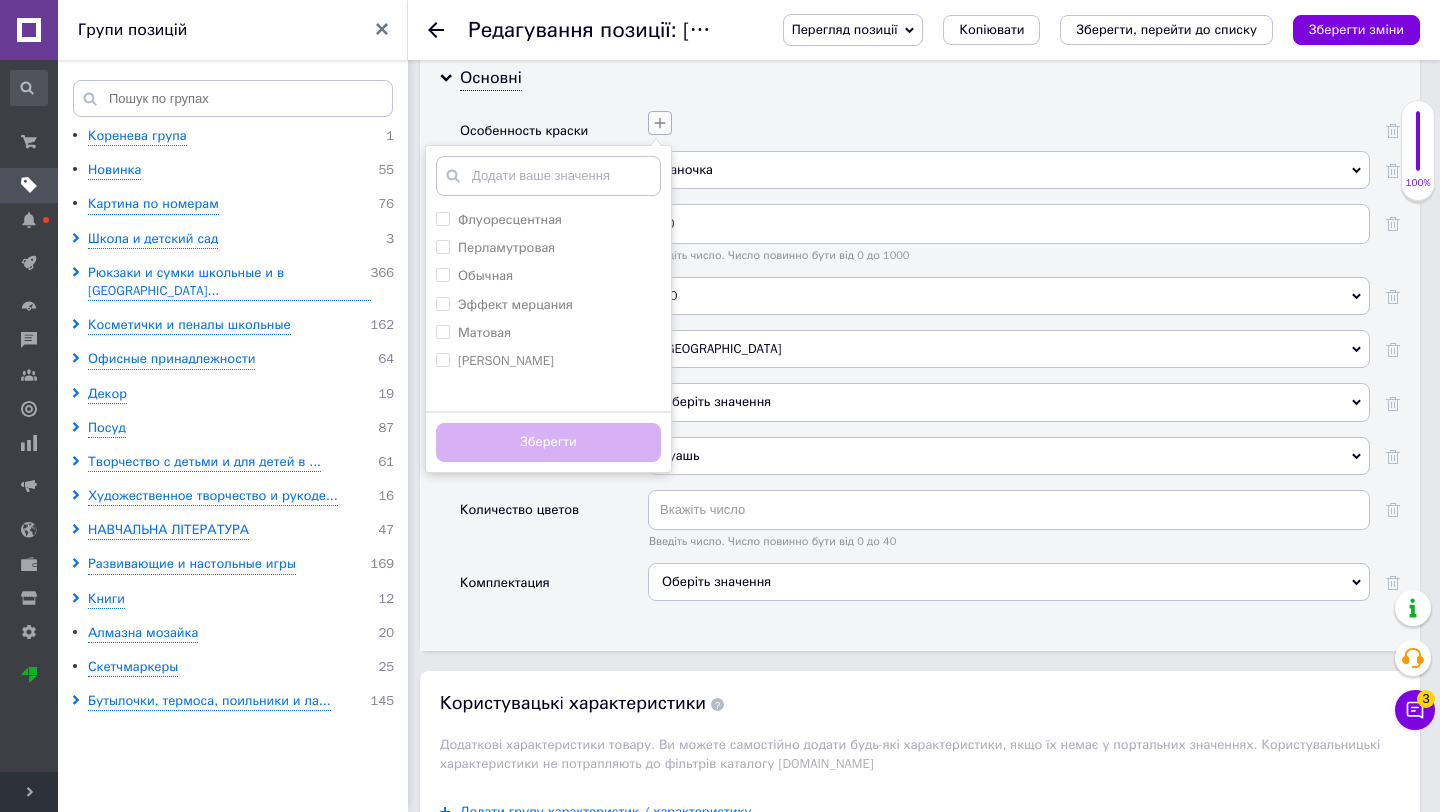 click at bounding box center (660, 123) 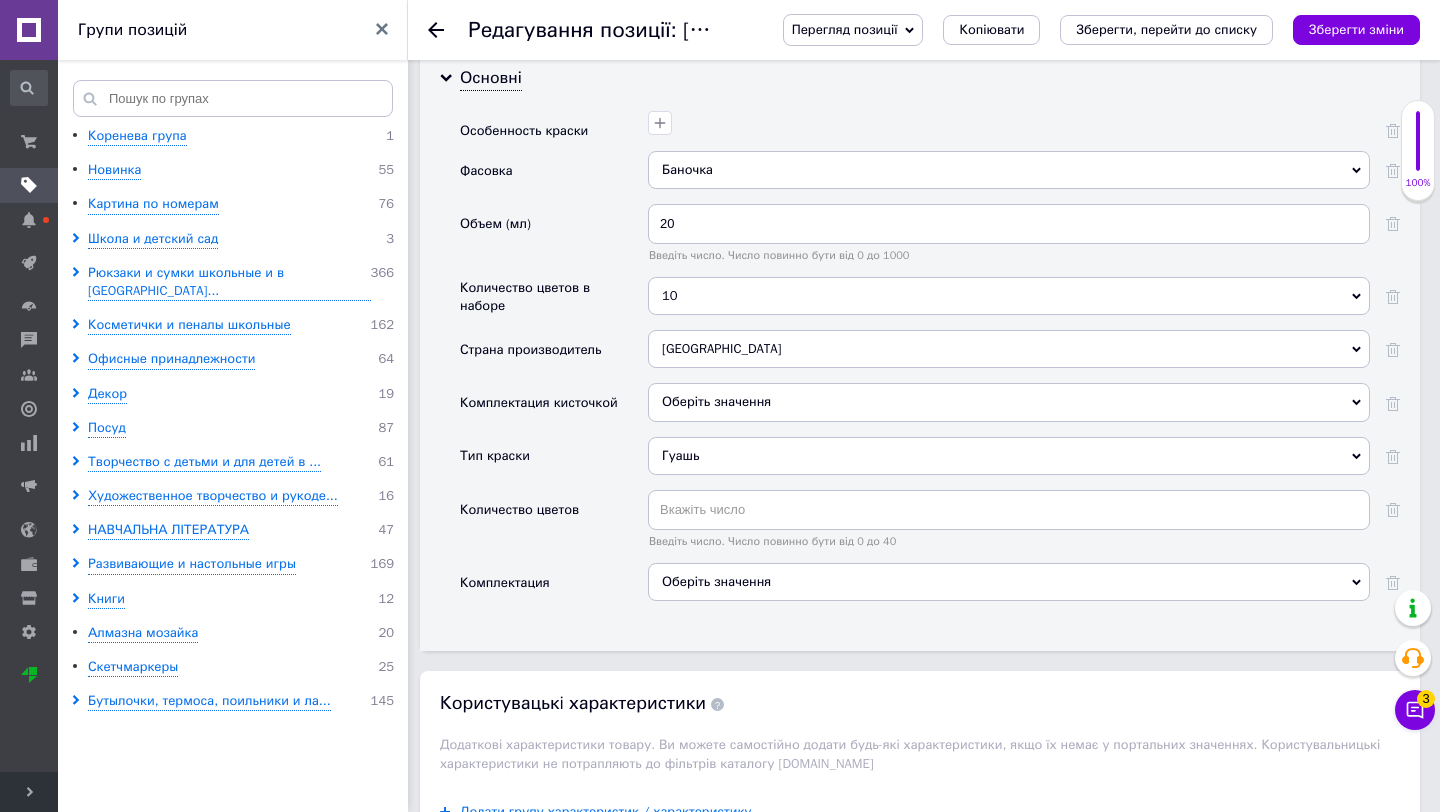 click on "10" at bounding box center (1009, 296) 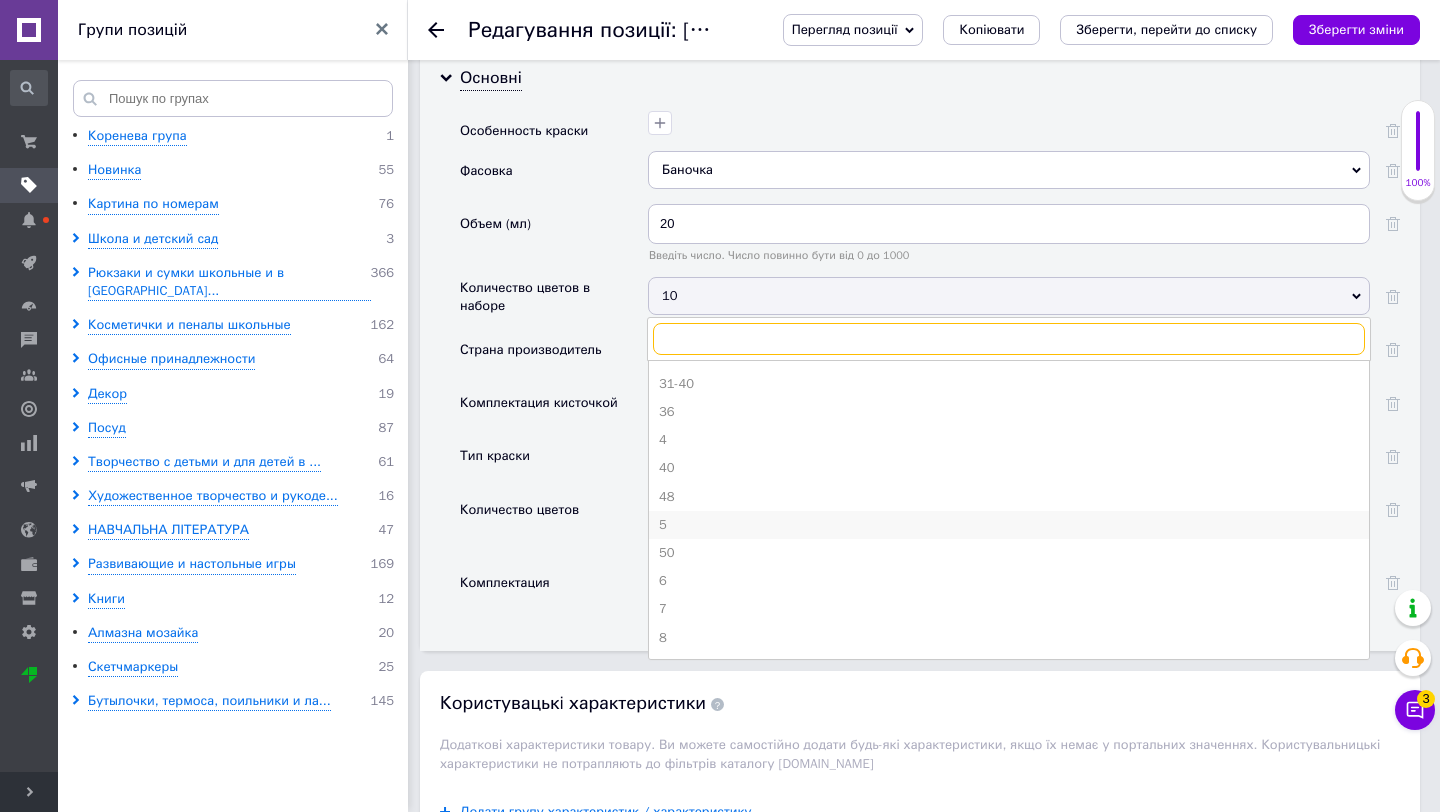 scroll, scrollTop: 403, scrollLeft: 0, axis: vertical 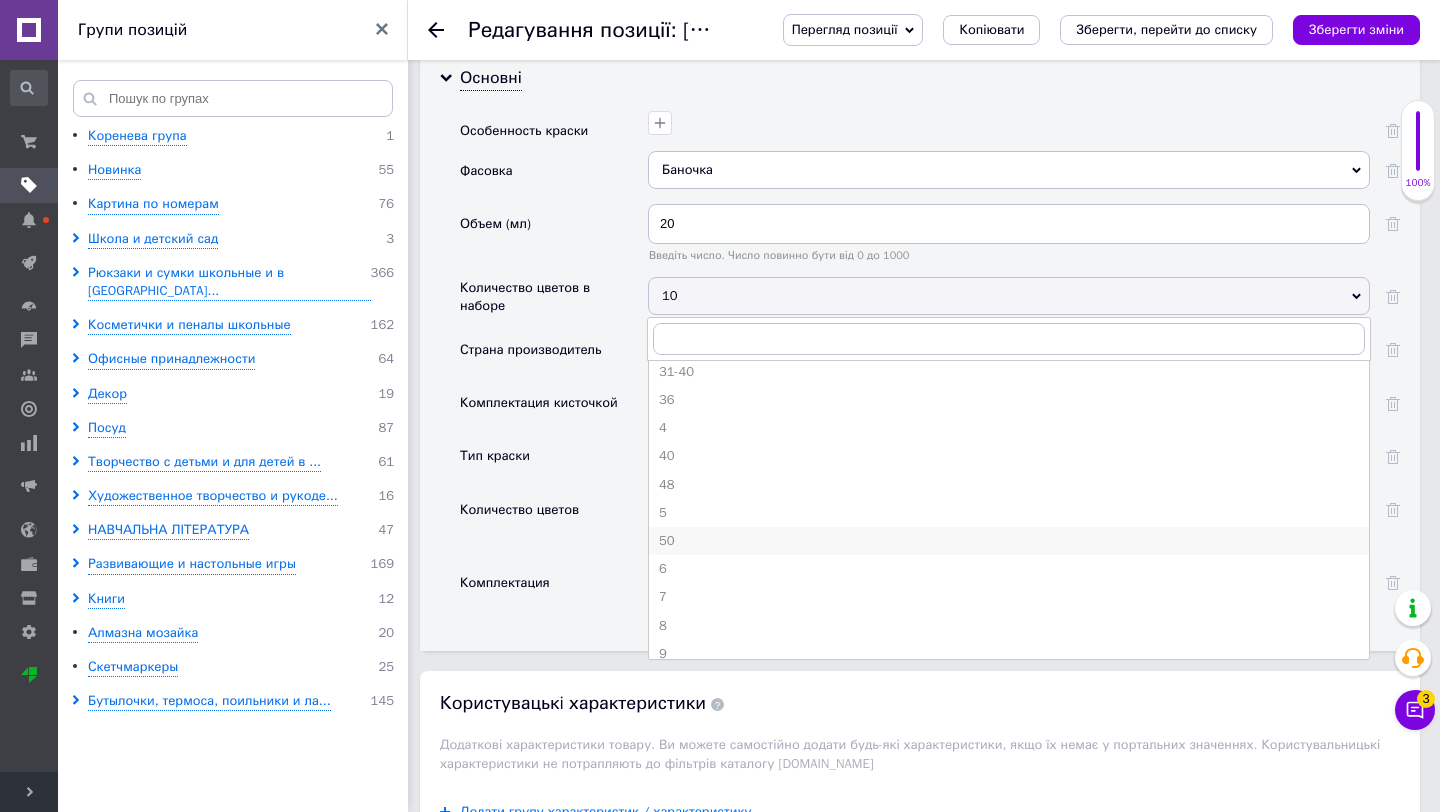 click on "50" at bounding box center [1009, 541] 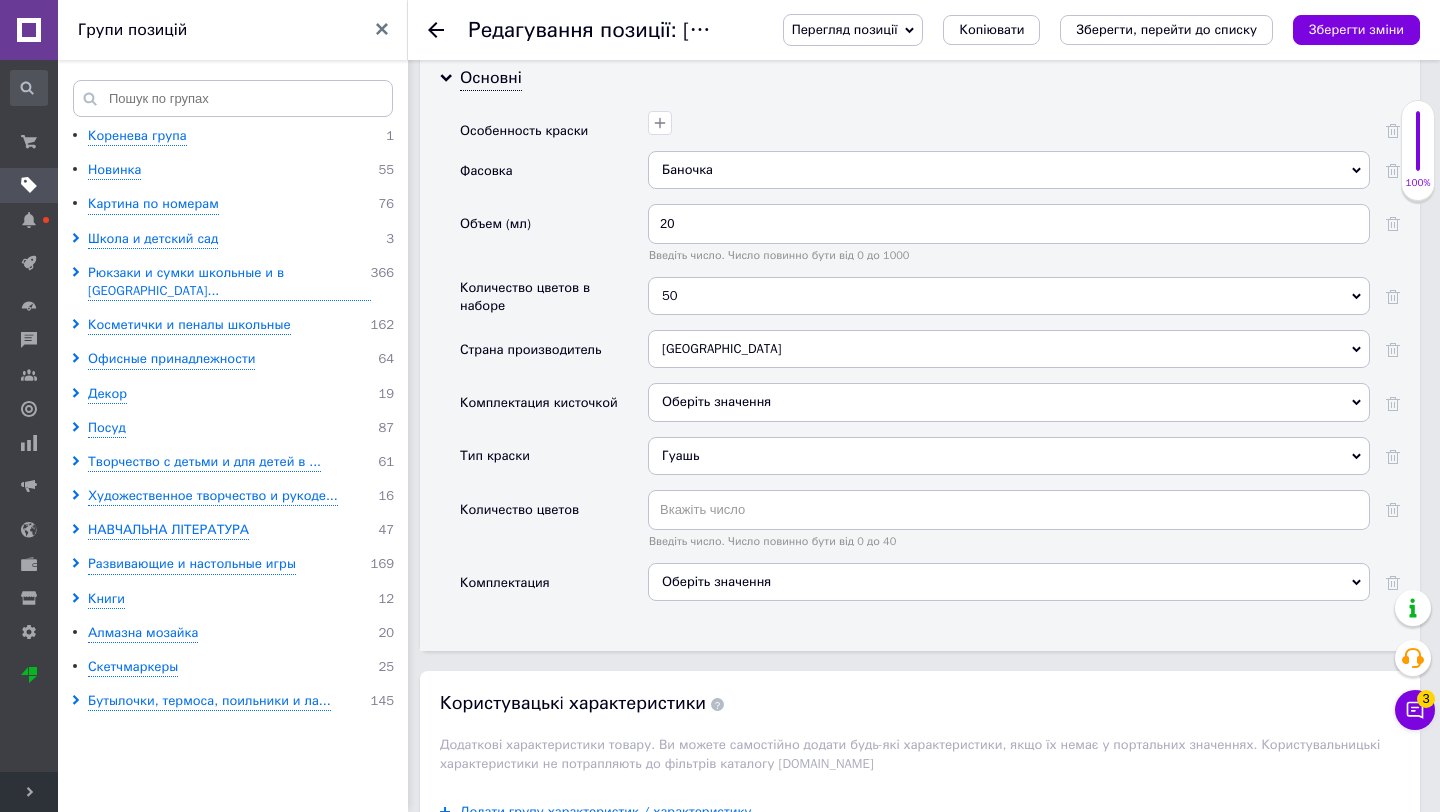 click on "20 Введіть число. Число повинно бути від 0 до 1000" at bounding box center (1009, 240) 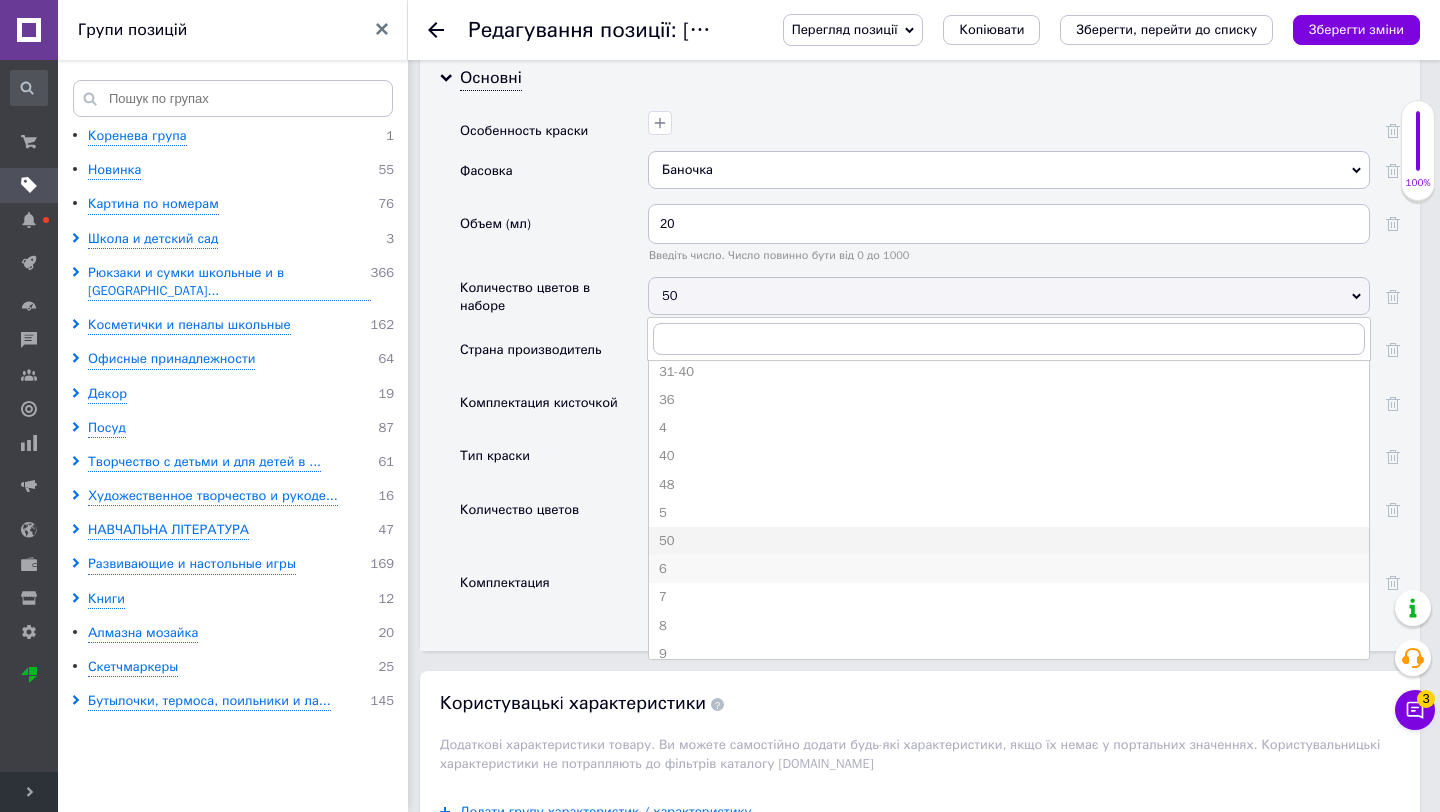click on "6" at bounding box center (1009, 569) 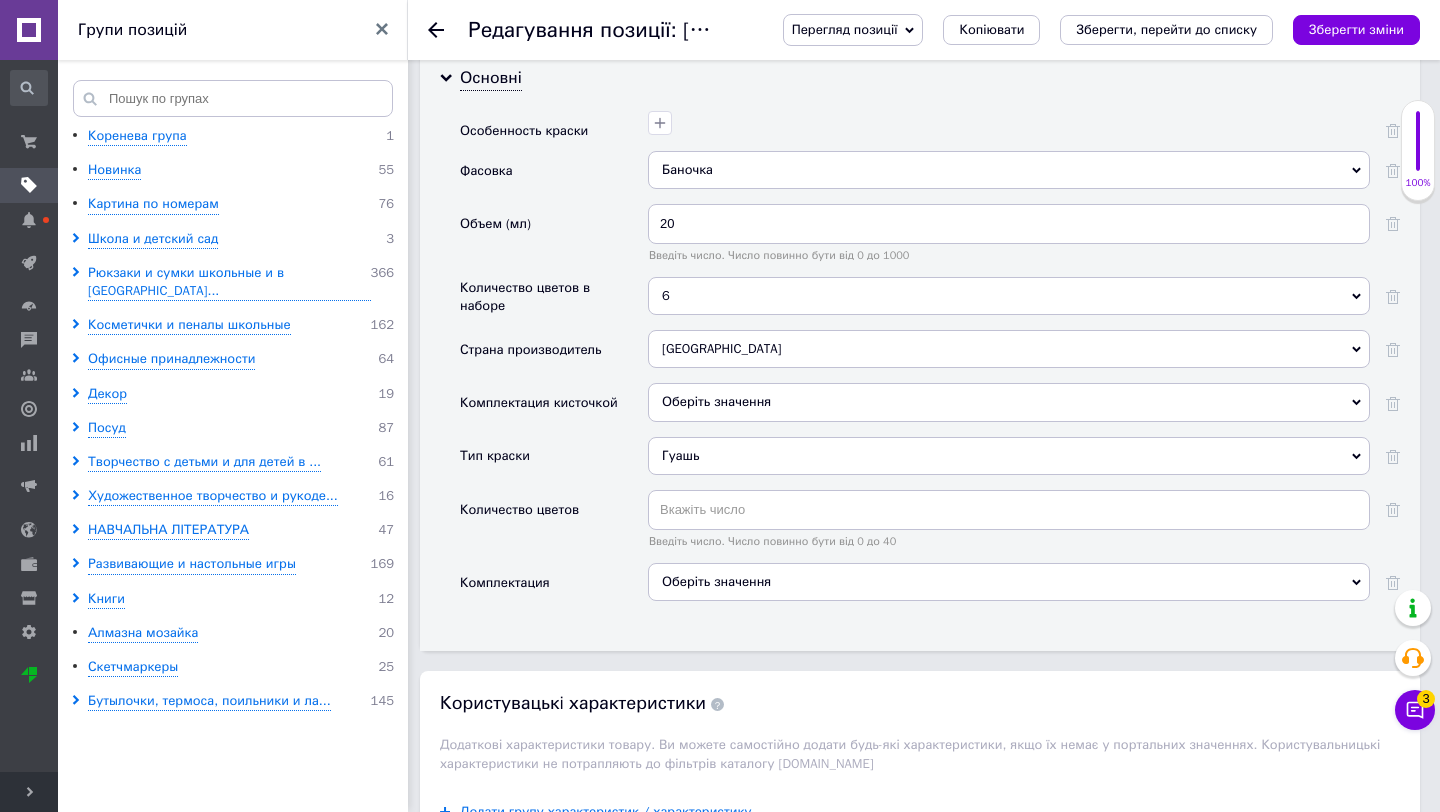 click on "Оберіть значення" at bounding box center [1009, 402] 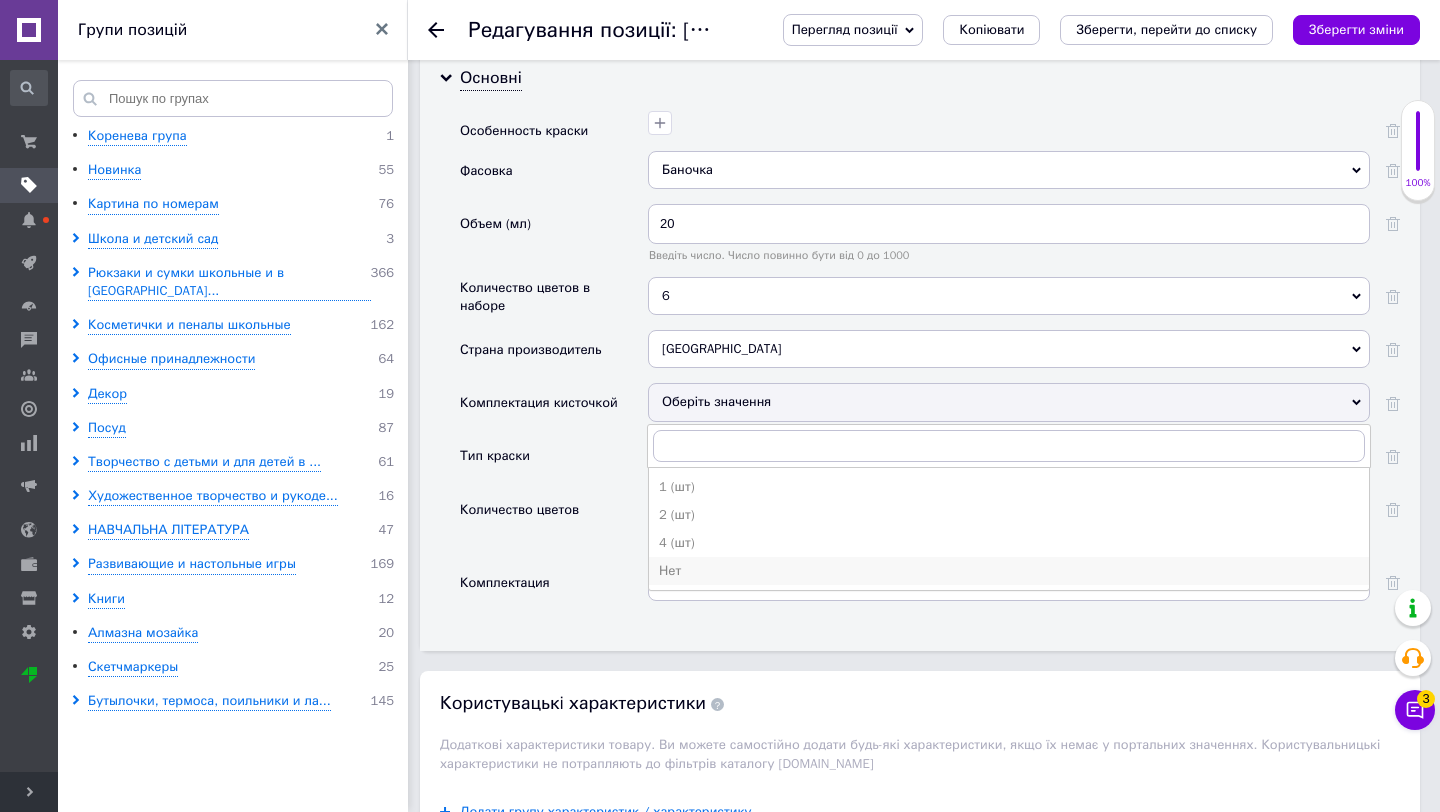 click on "Нет" at bounding box center [1009, 571] 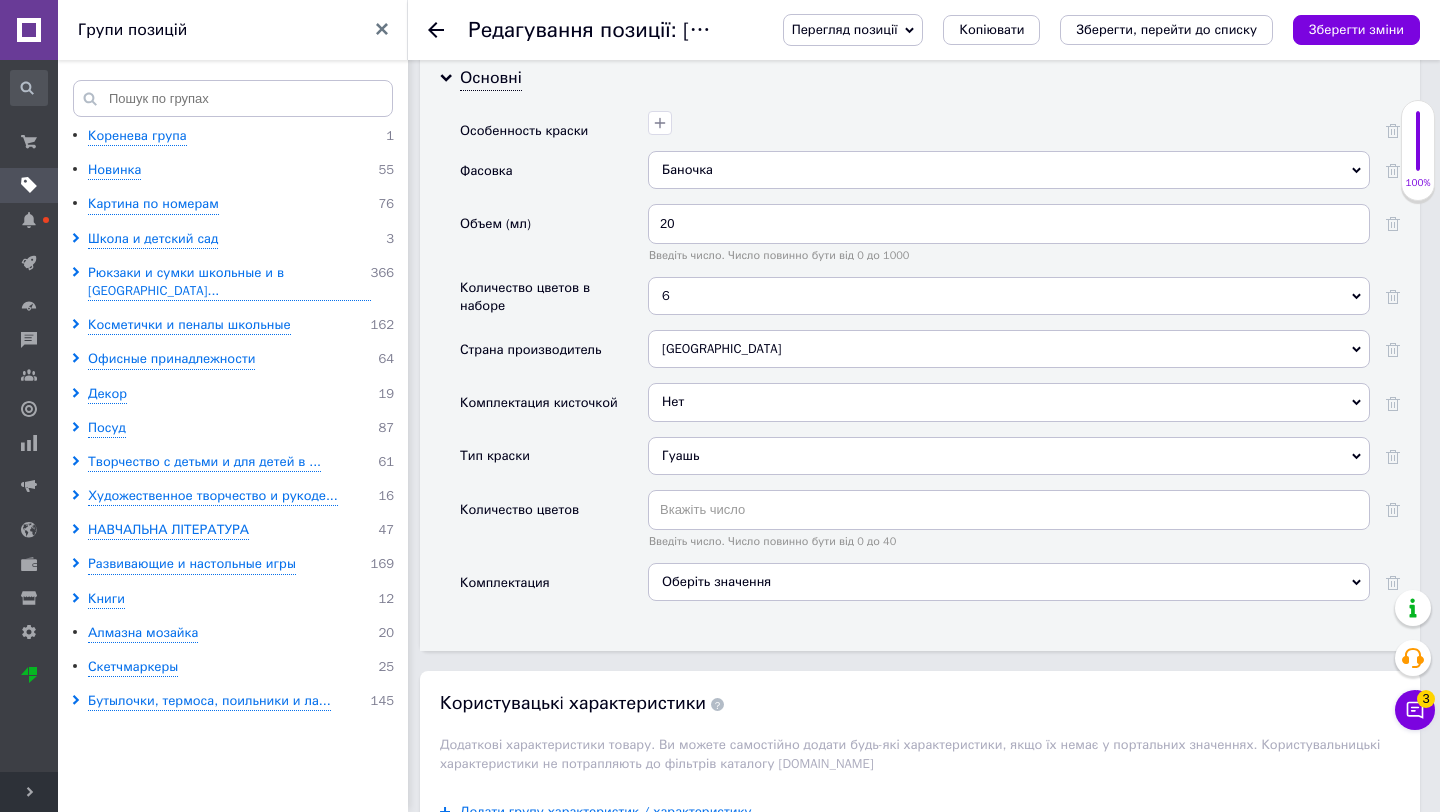 click on "Оберіть значення" at bounding box center (1009, 582) 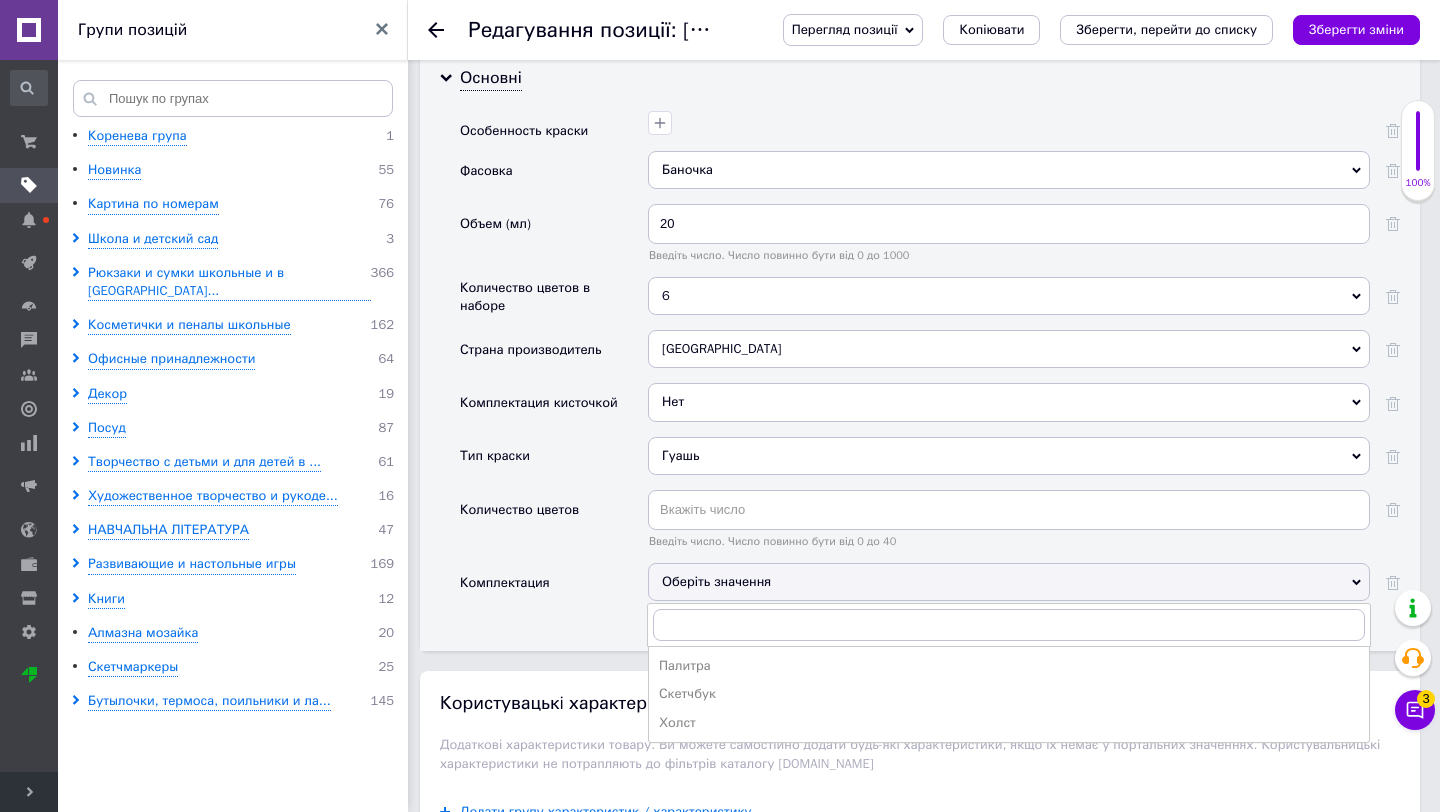 click on "Комплектация" at bounding box center [554, 589] 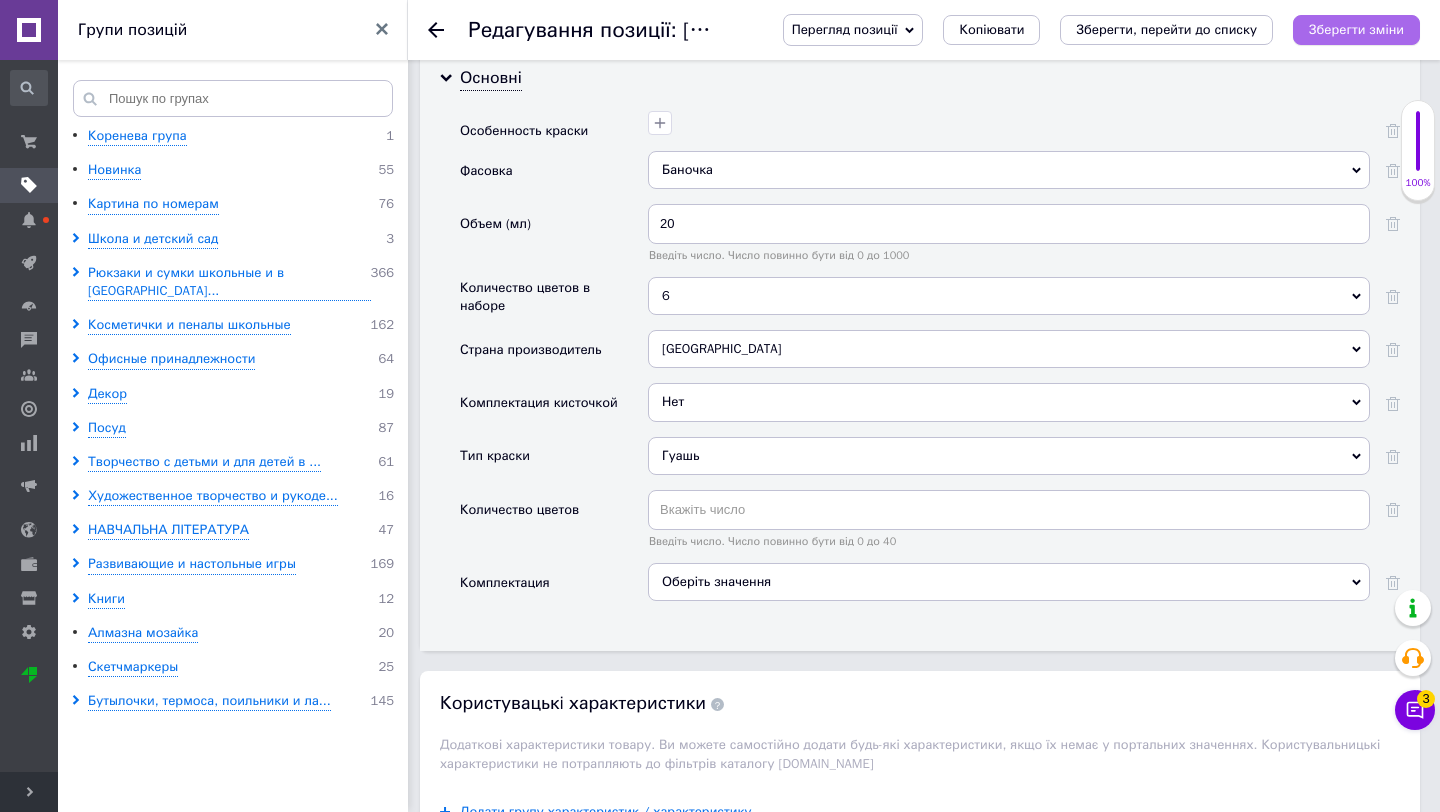click on "Зберегти зміни" at bounding box center (1356, 29) 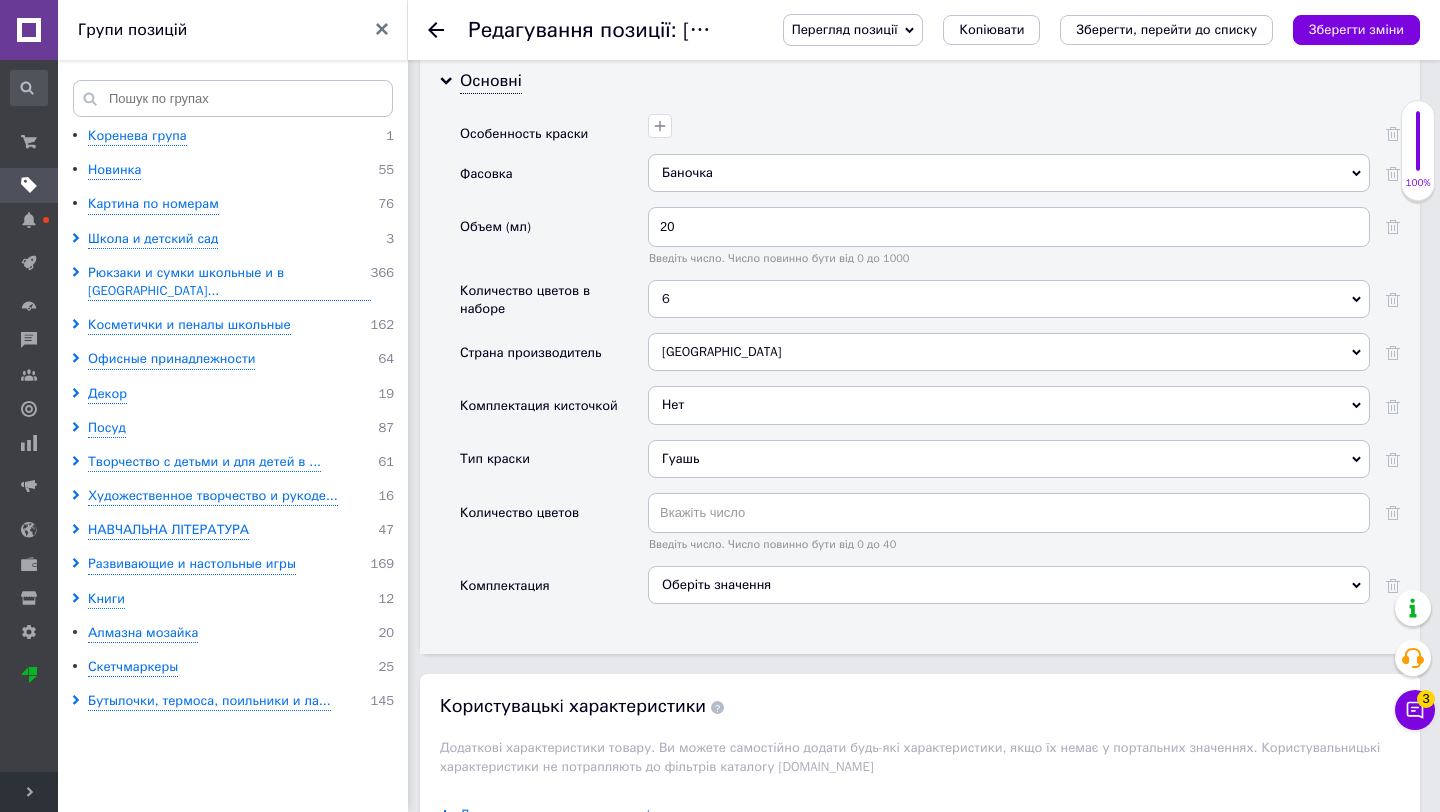 scroll, scrollTop: 2258, scrollLeft: 0, axis: vertical 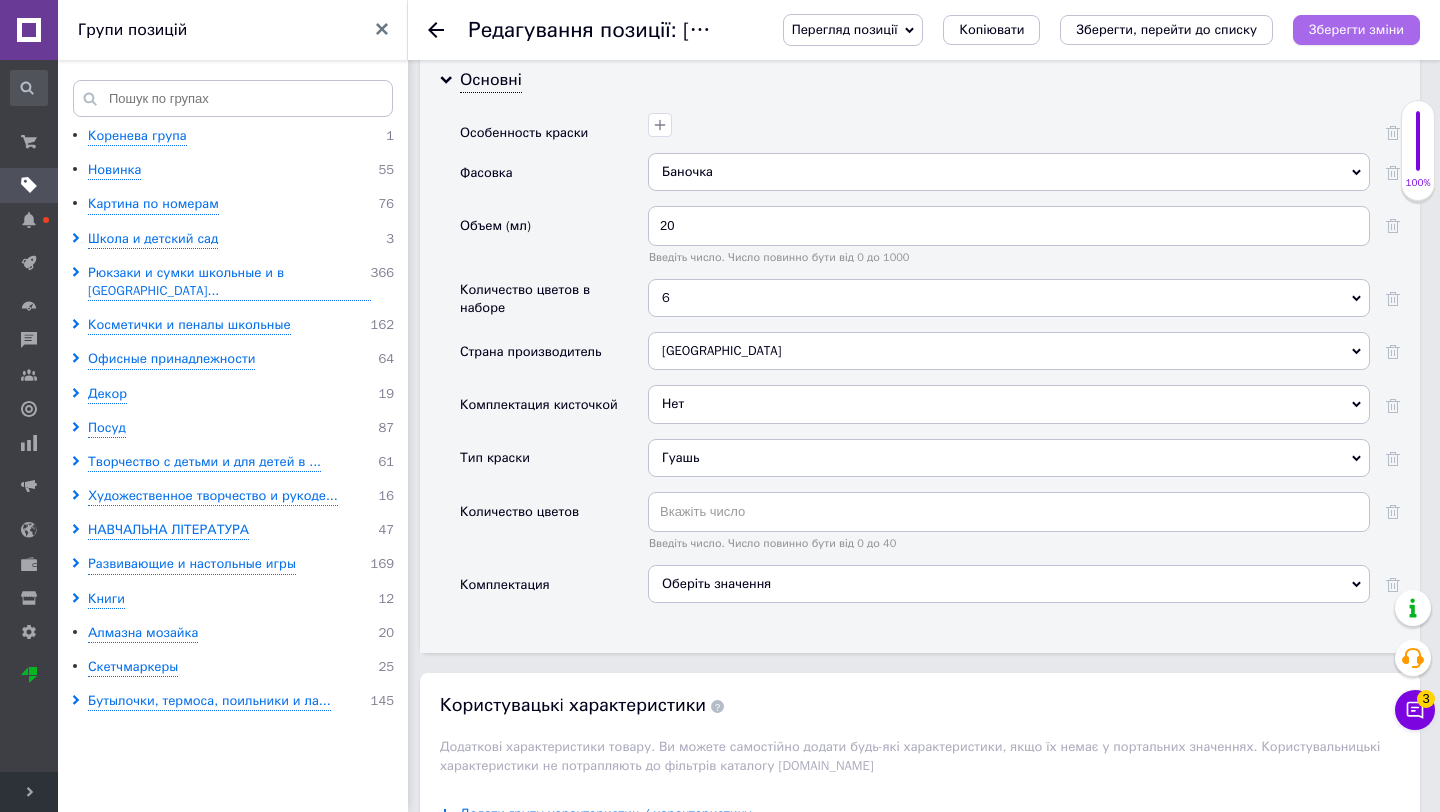 click on "Зберегти зміни" at bounding box center [1356, 29] 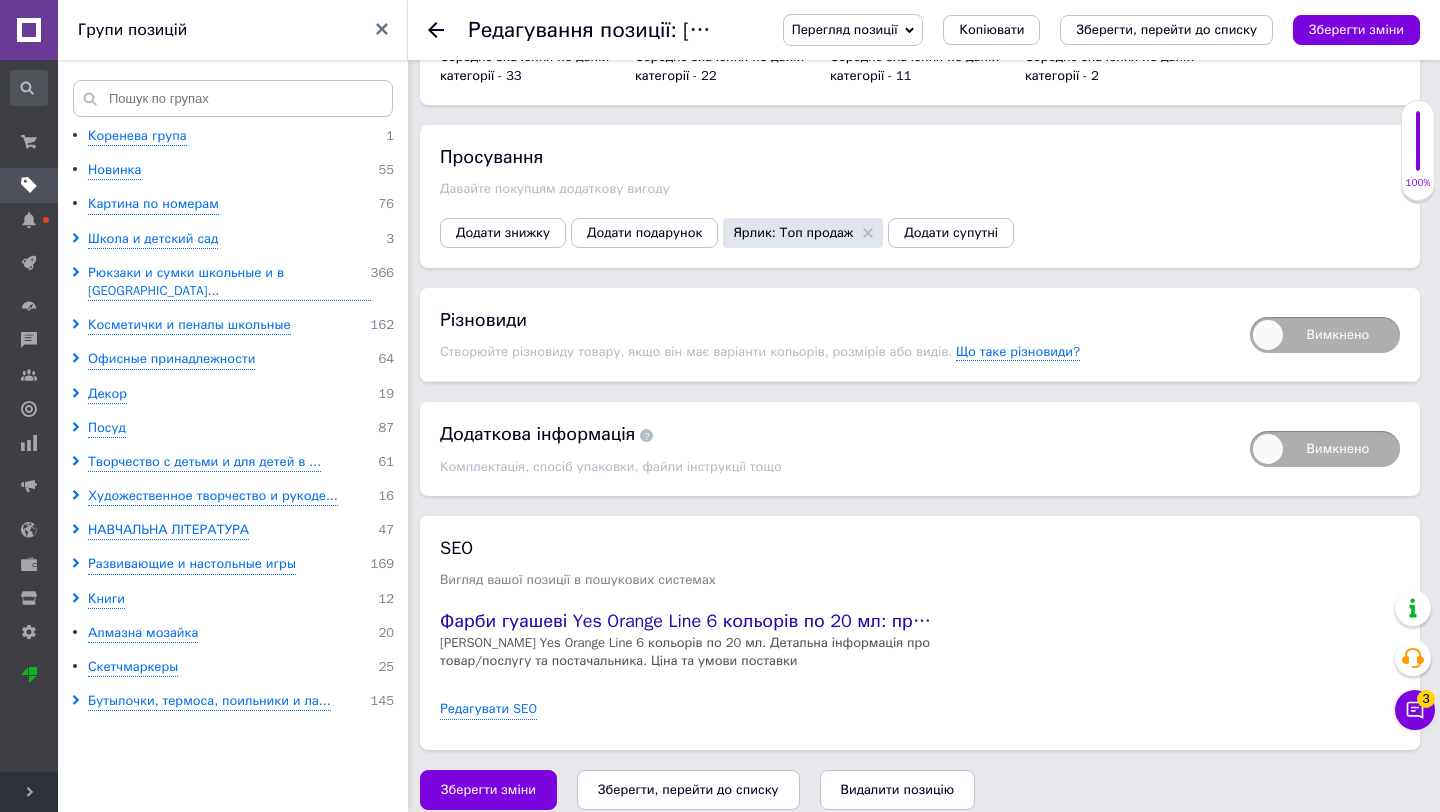 scroll, scrollTop: 3250, scrollLeft: 0, axis: vertical 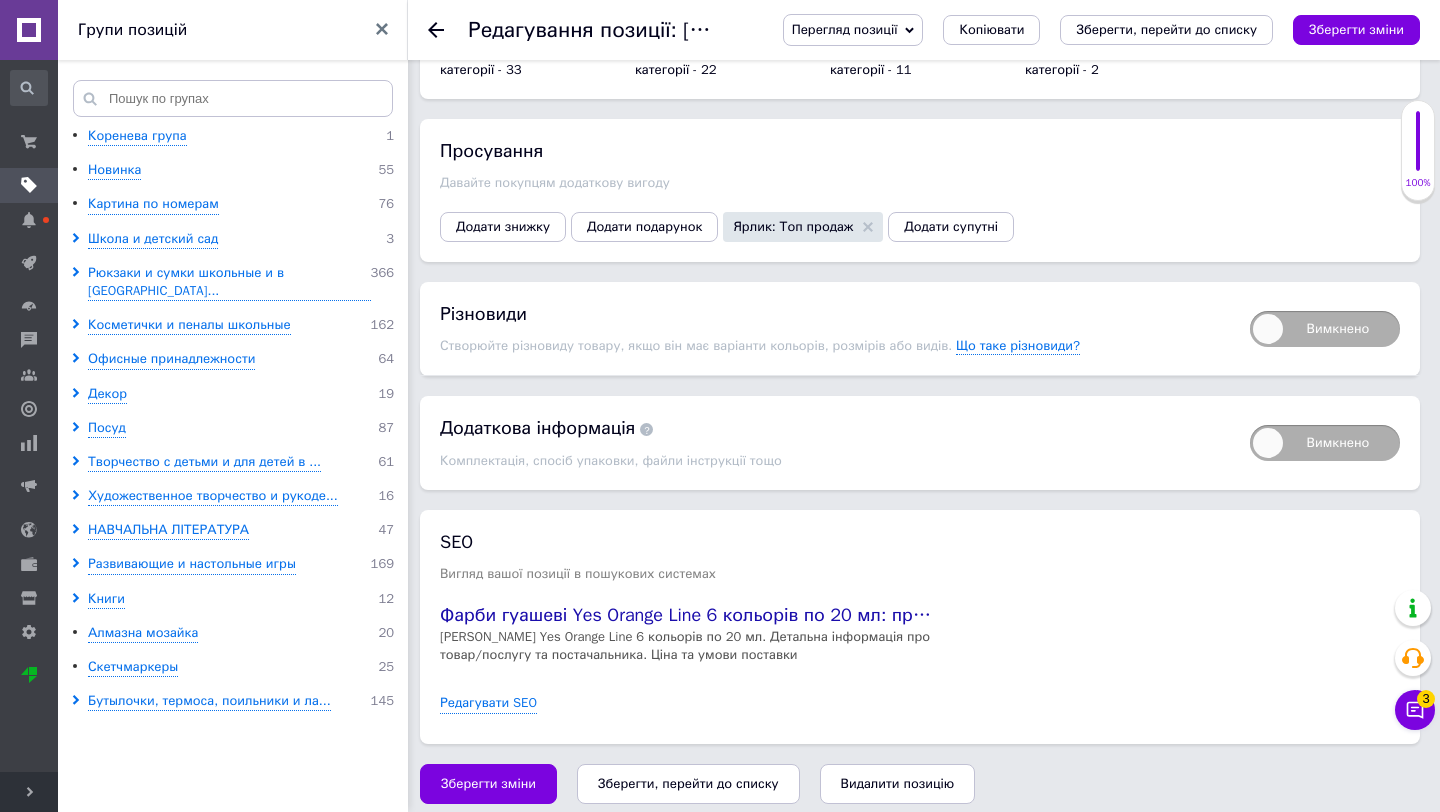 click on "Вимкнено" at bounding box center (1325, 329) 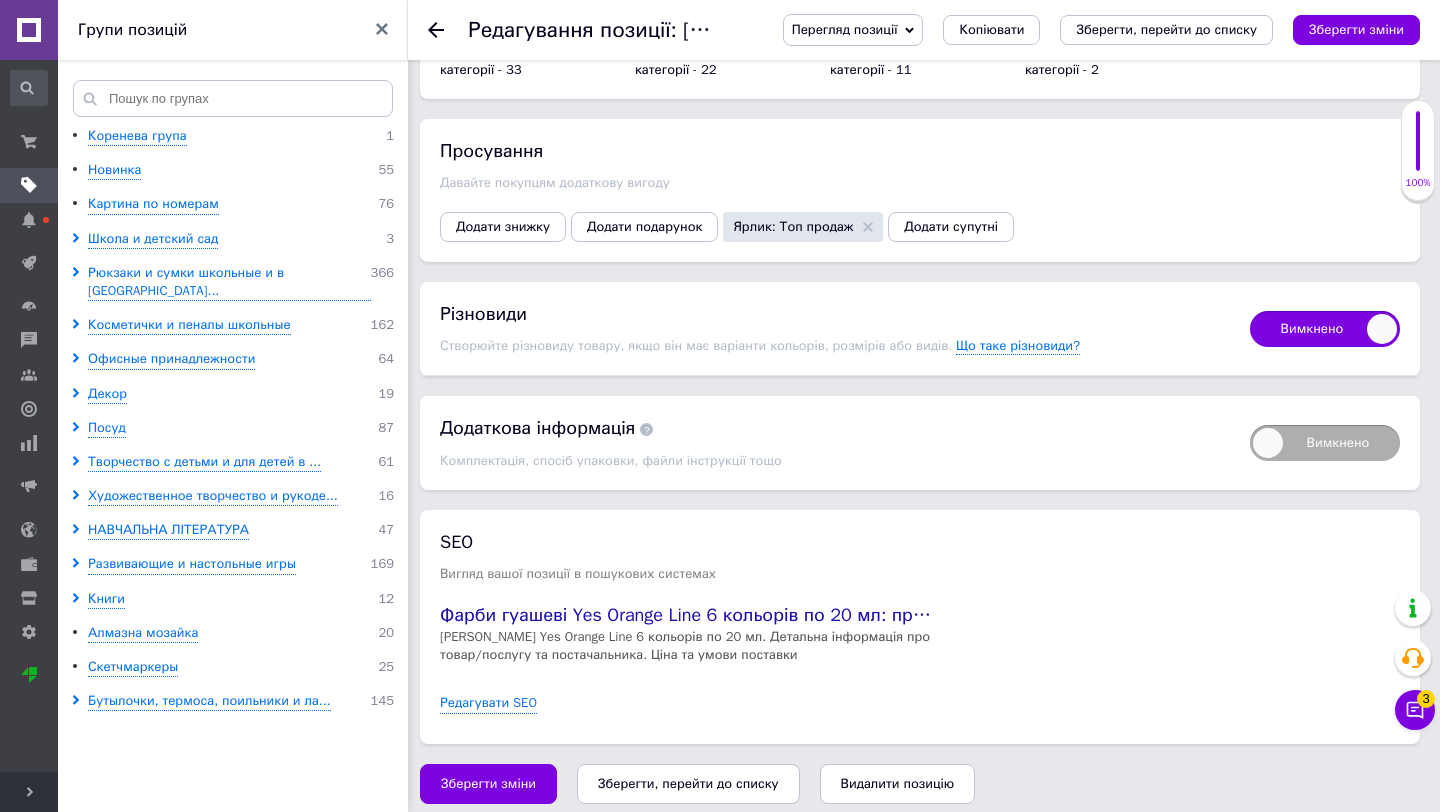 checkbox on "true" 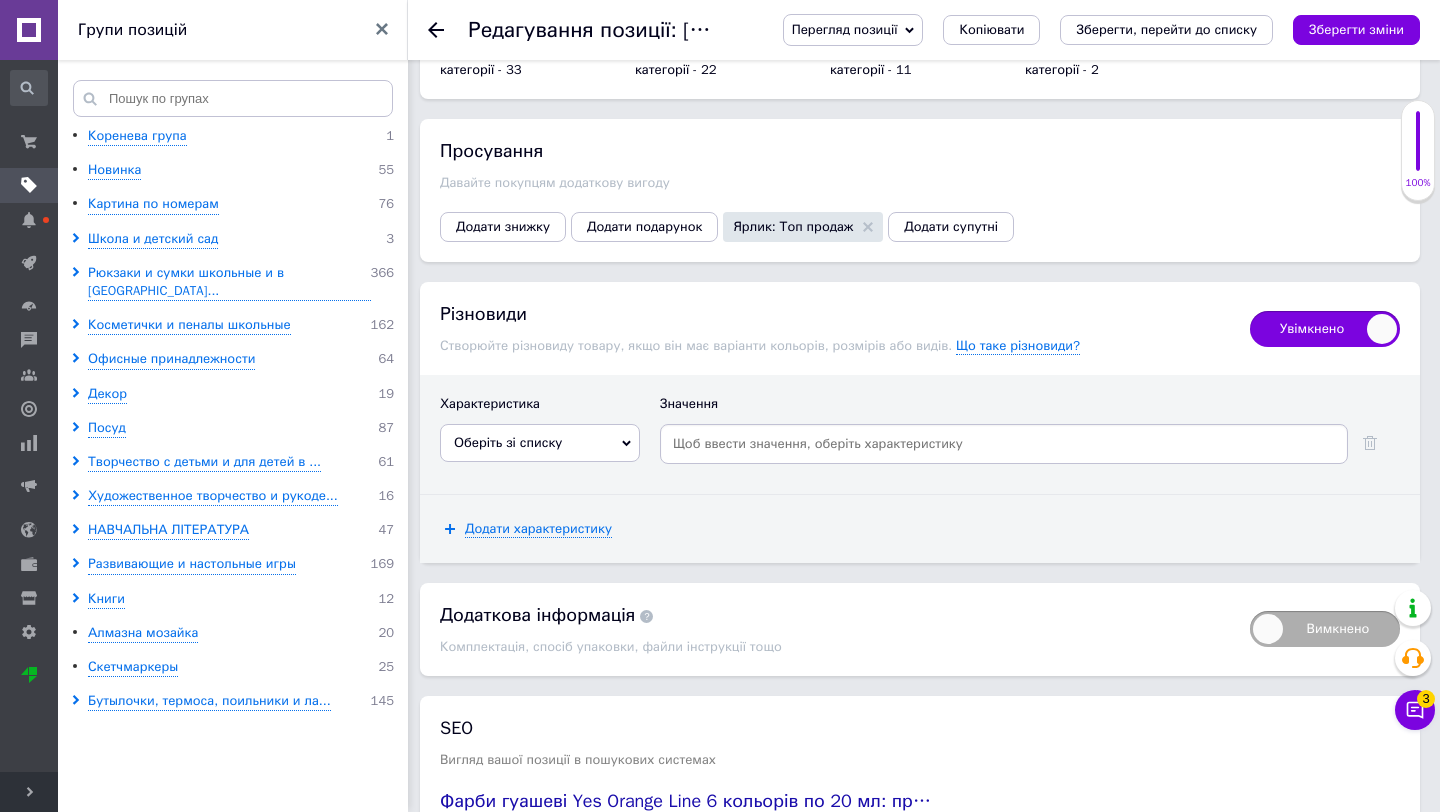 click on "Оберіть зі списку" at bounding box center [508, 442] 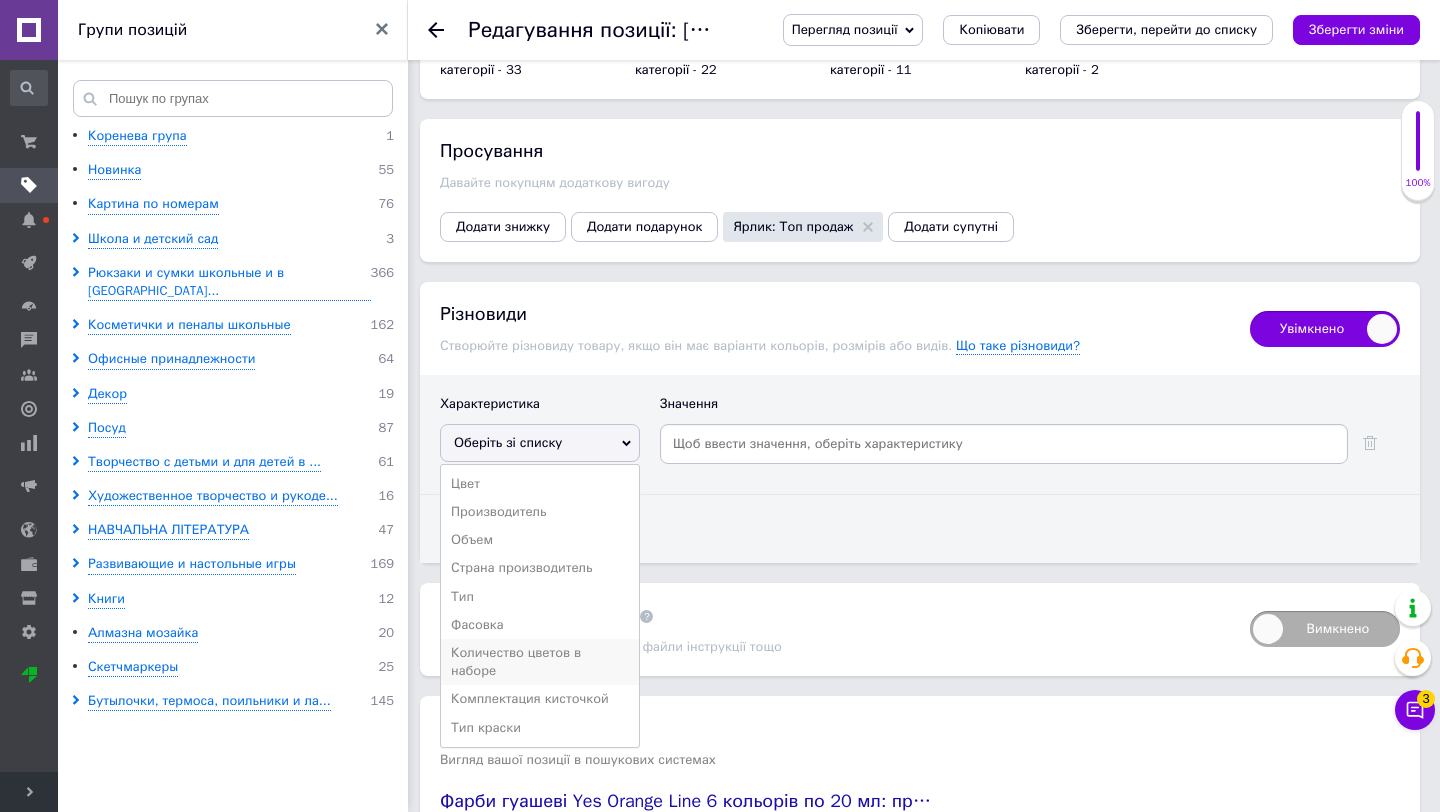 click on "Количество цветов в наборе" at bounding box center (540, 662) 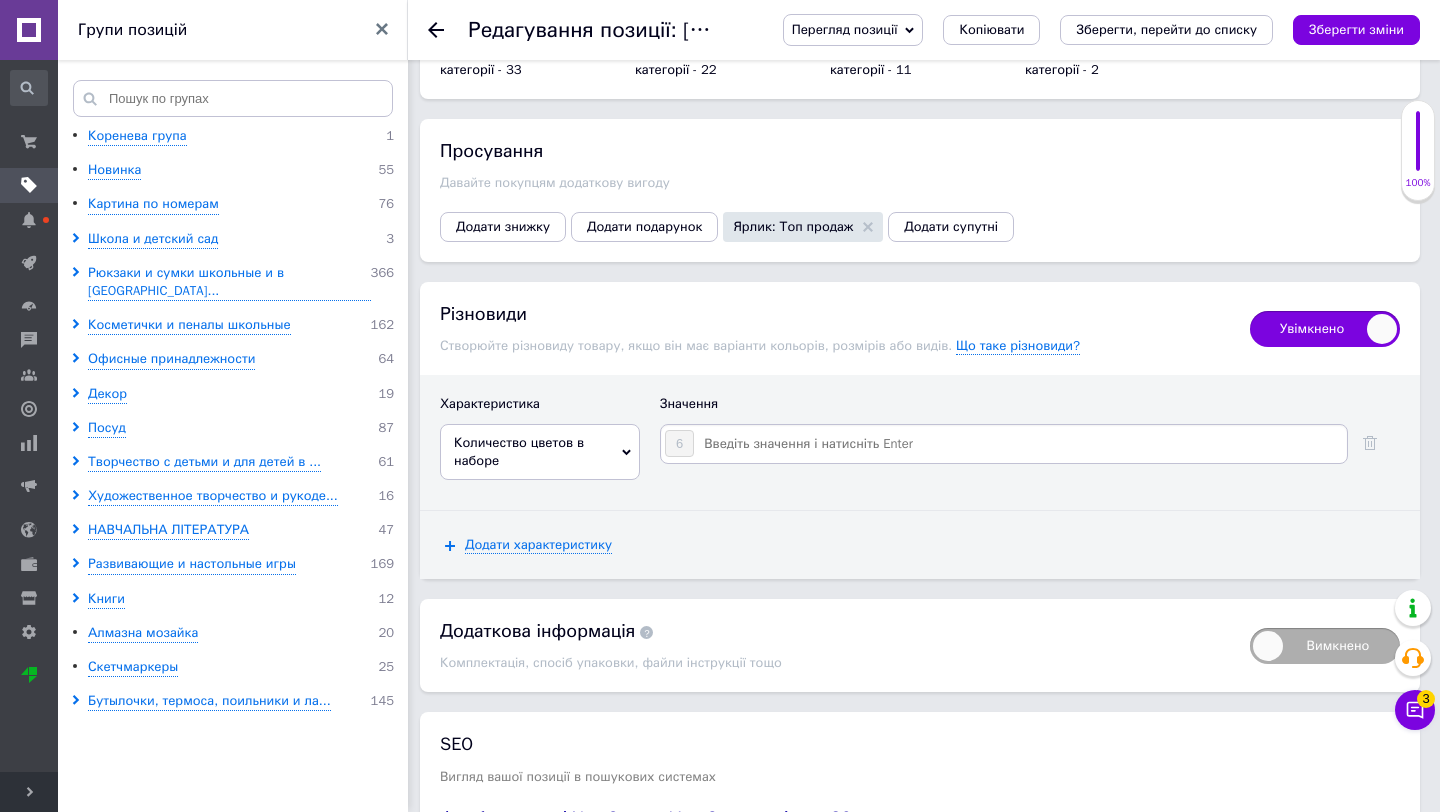 click at bounding box center (1019, 444) 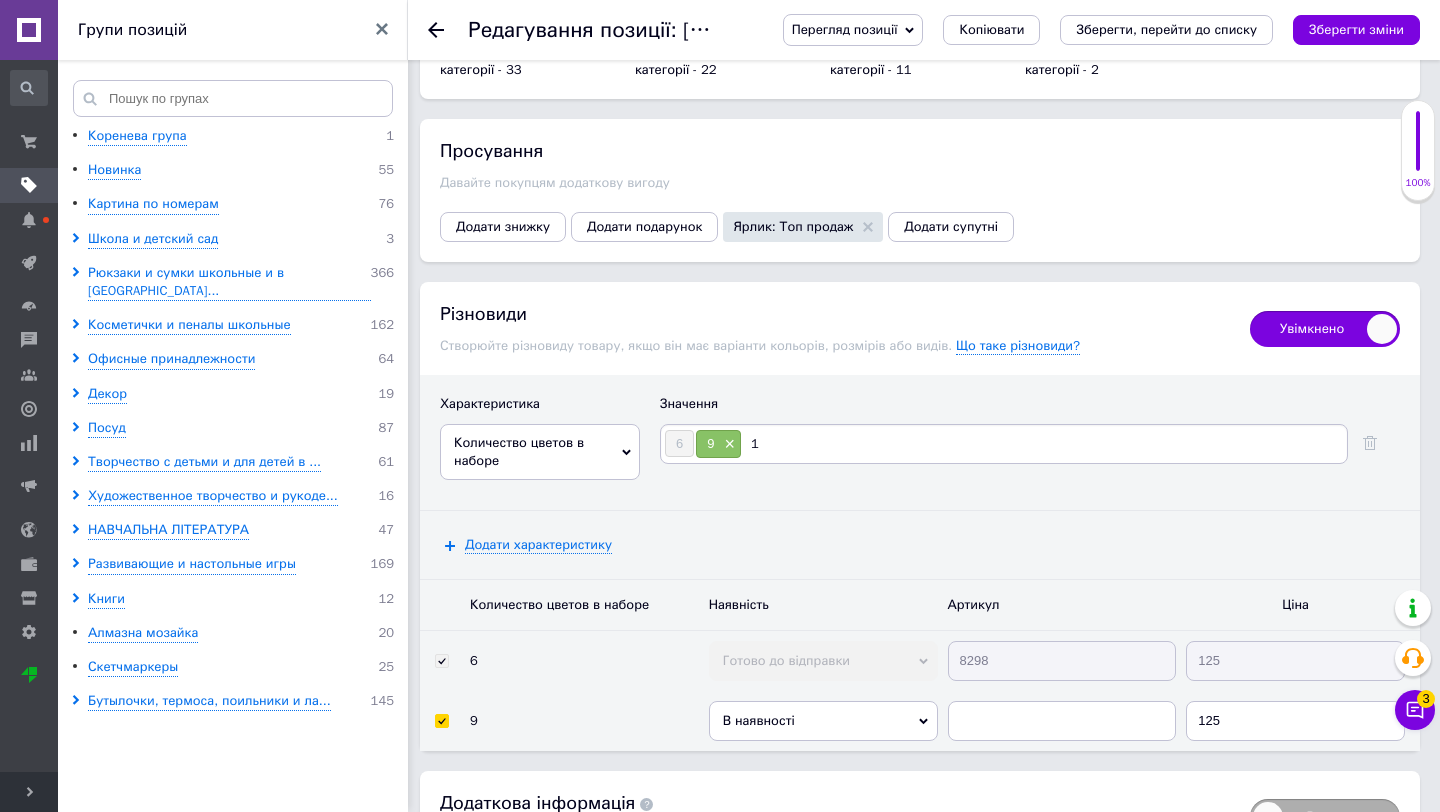type on "12" 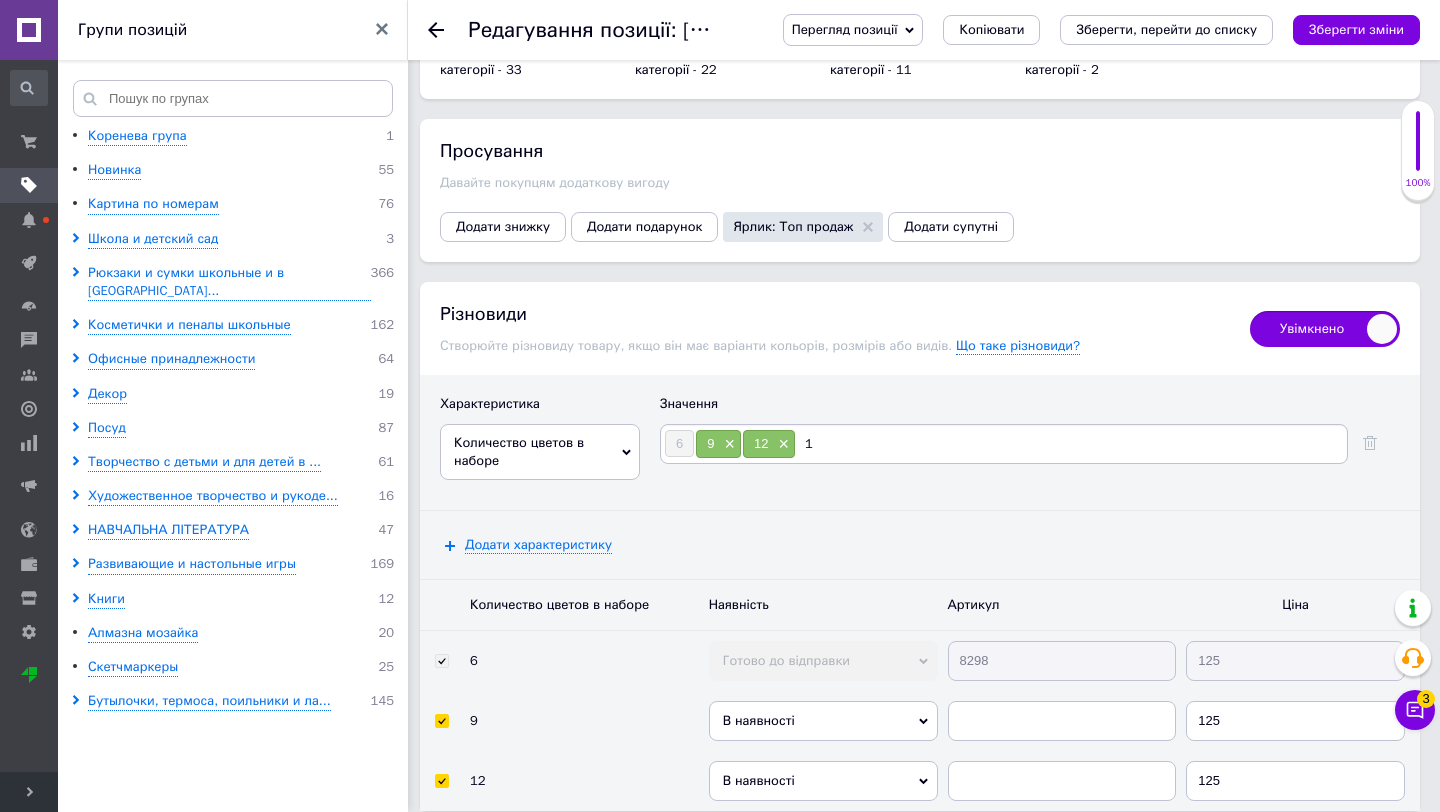 type on "16" 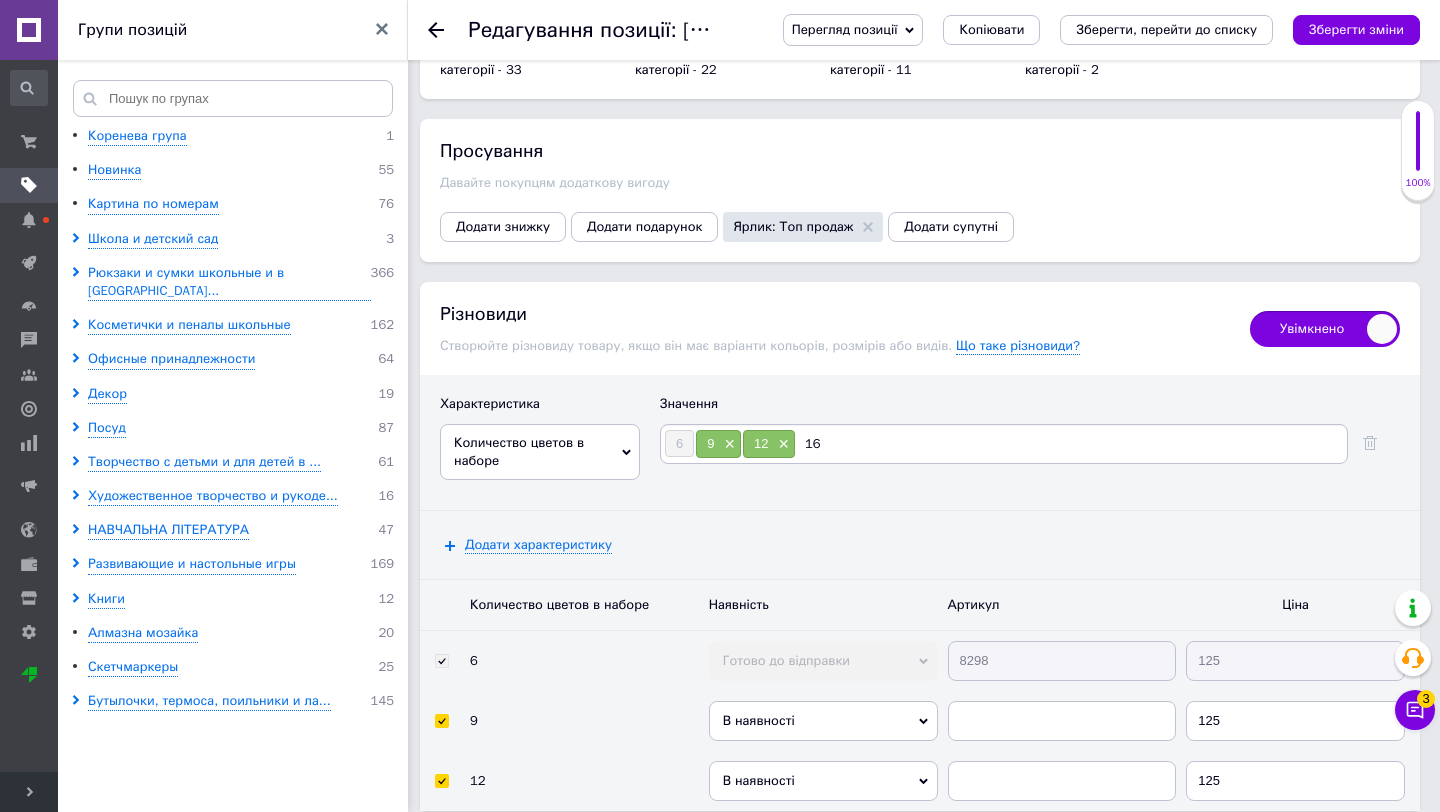 type 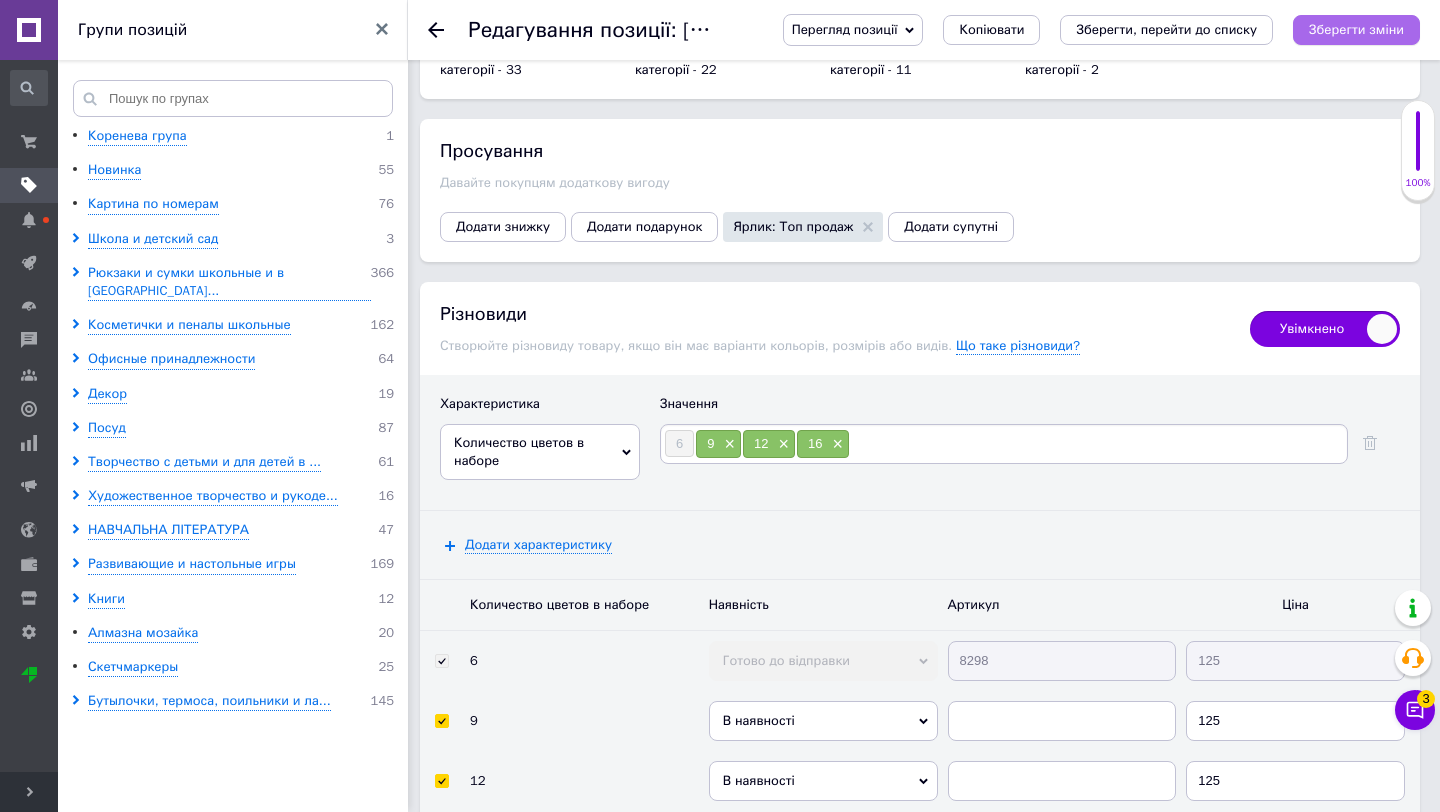 click on "Зберегти зміни" at bounding box center [1356, 30] 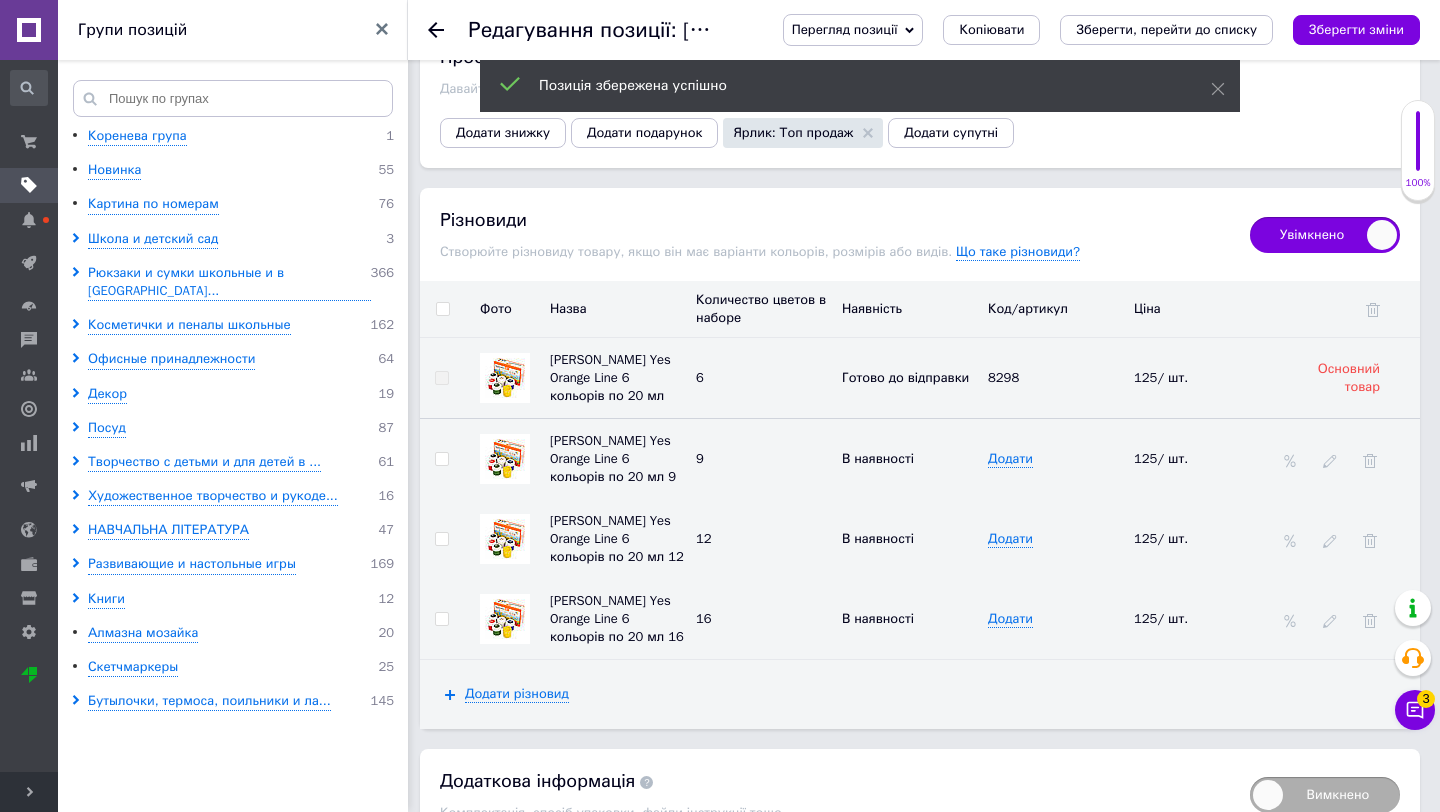 scroll, scrollTop: 3386, scrollLeft: 0, axis: vertical 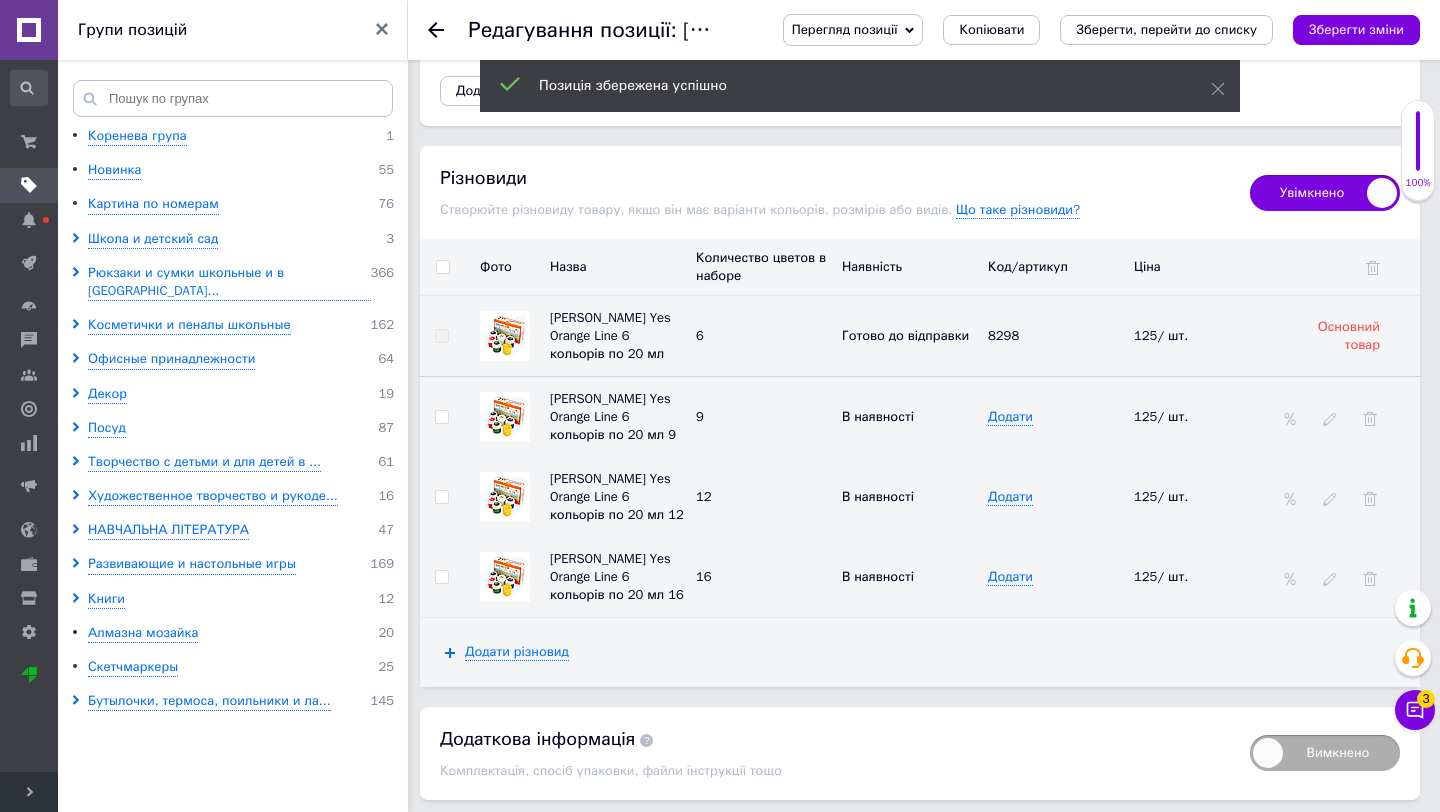 click at bounding box center (1330, 417) 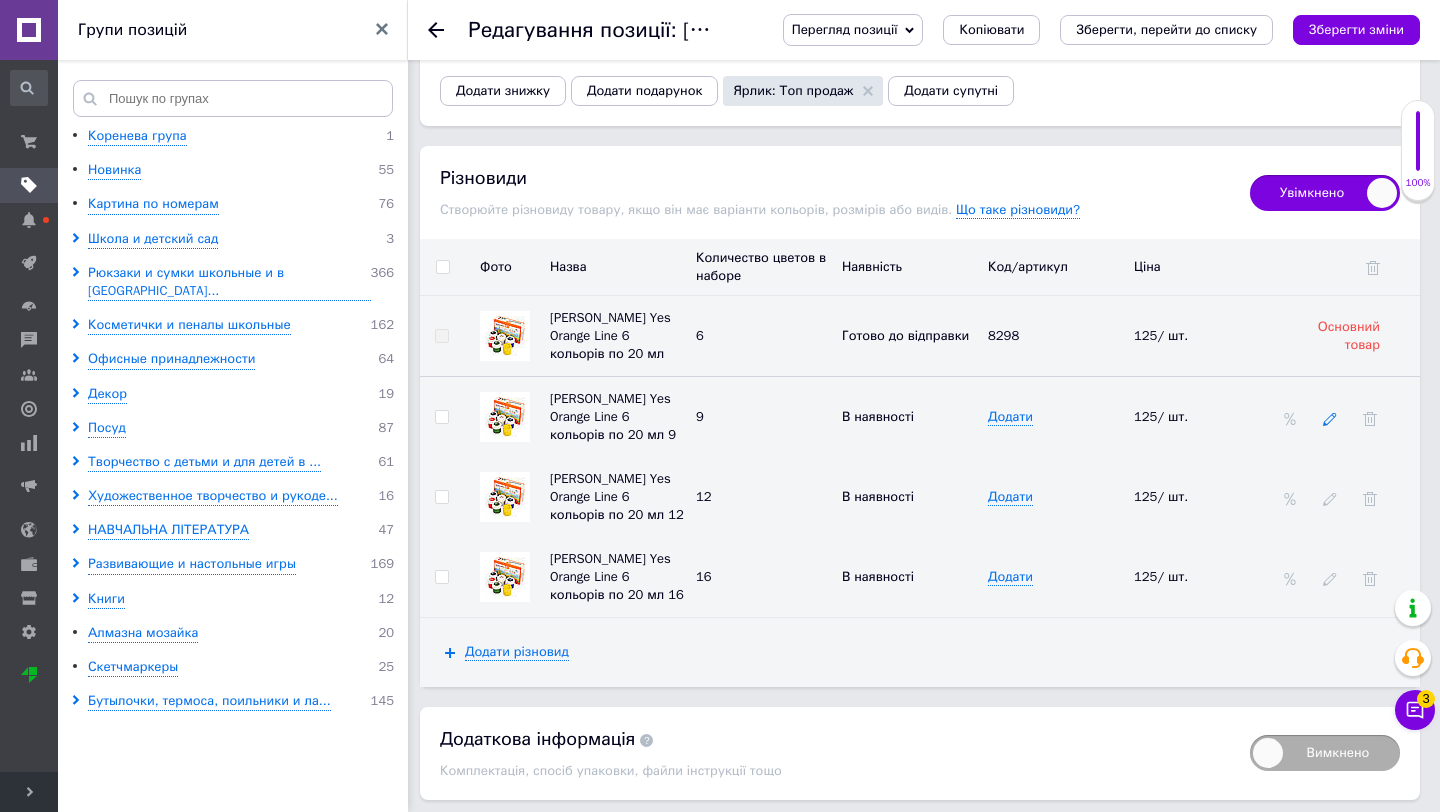 click 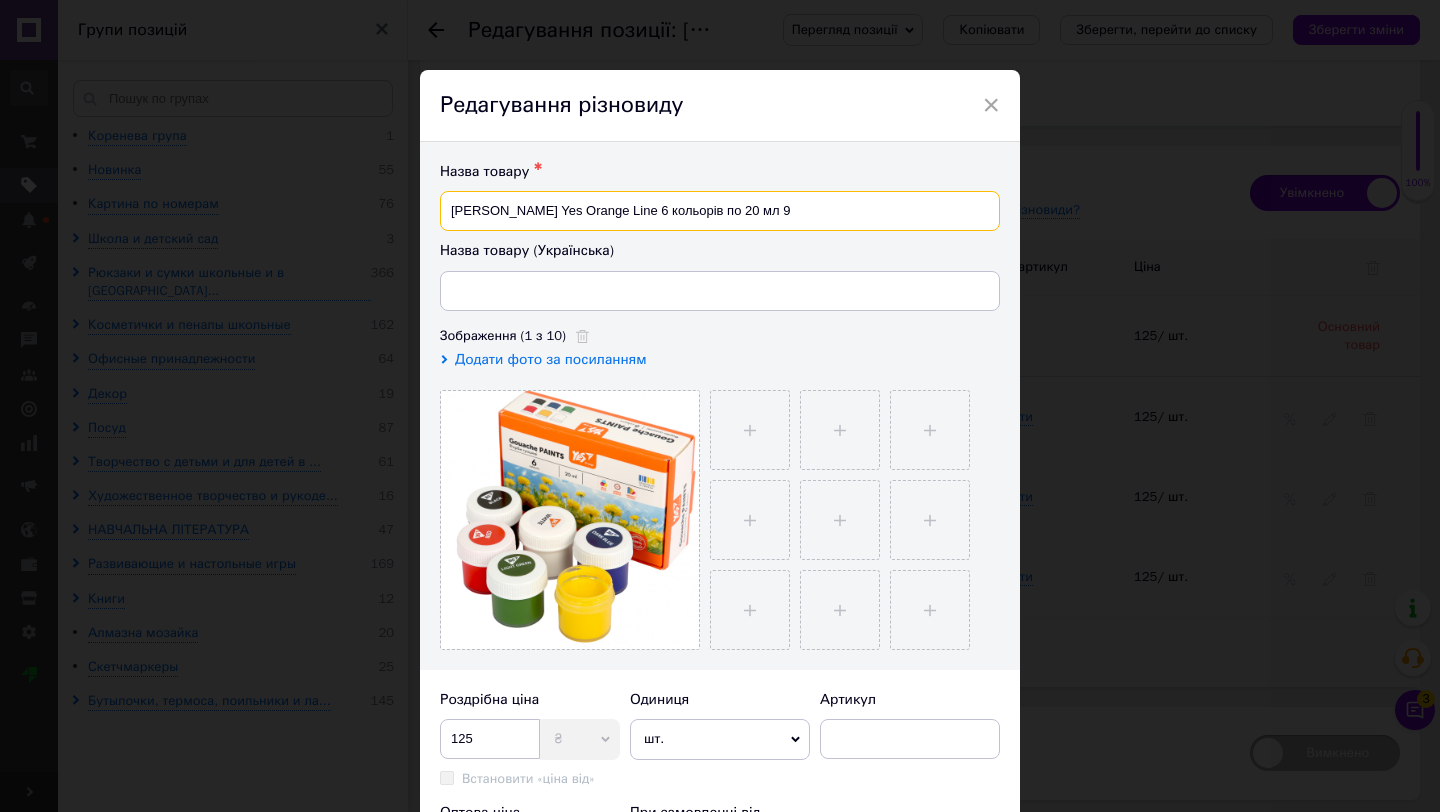 click on "[PERSON_NAME] Yes Orange Line 6 кольорів по 20 мл 9" at bounding box center [720, 211] 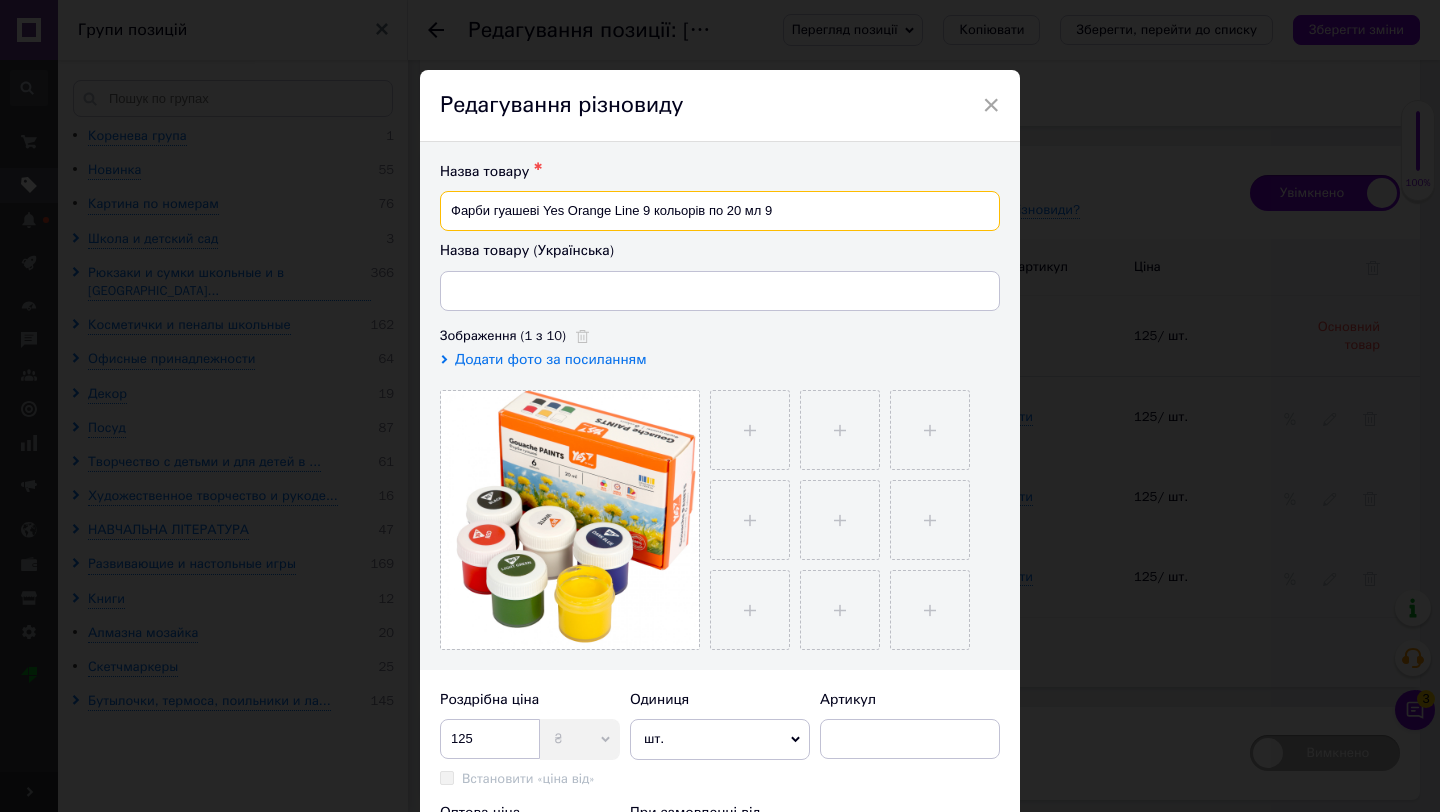 click on "Фарби гуашеві Yes Orange Line 9 кольорів по 20 мл 9" at bounding box center (720, 211) 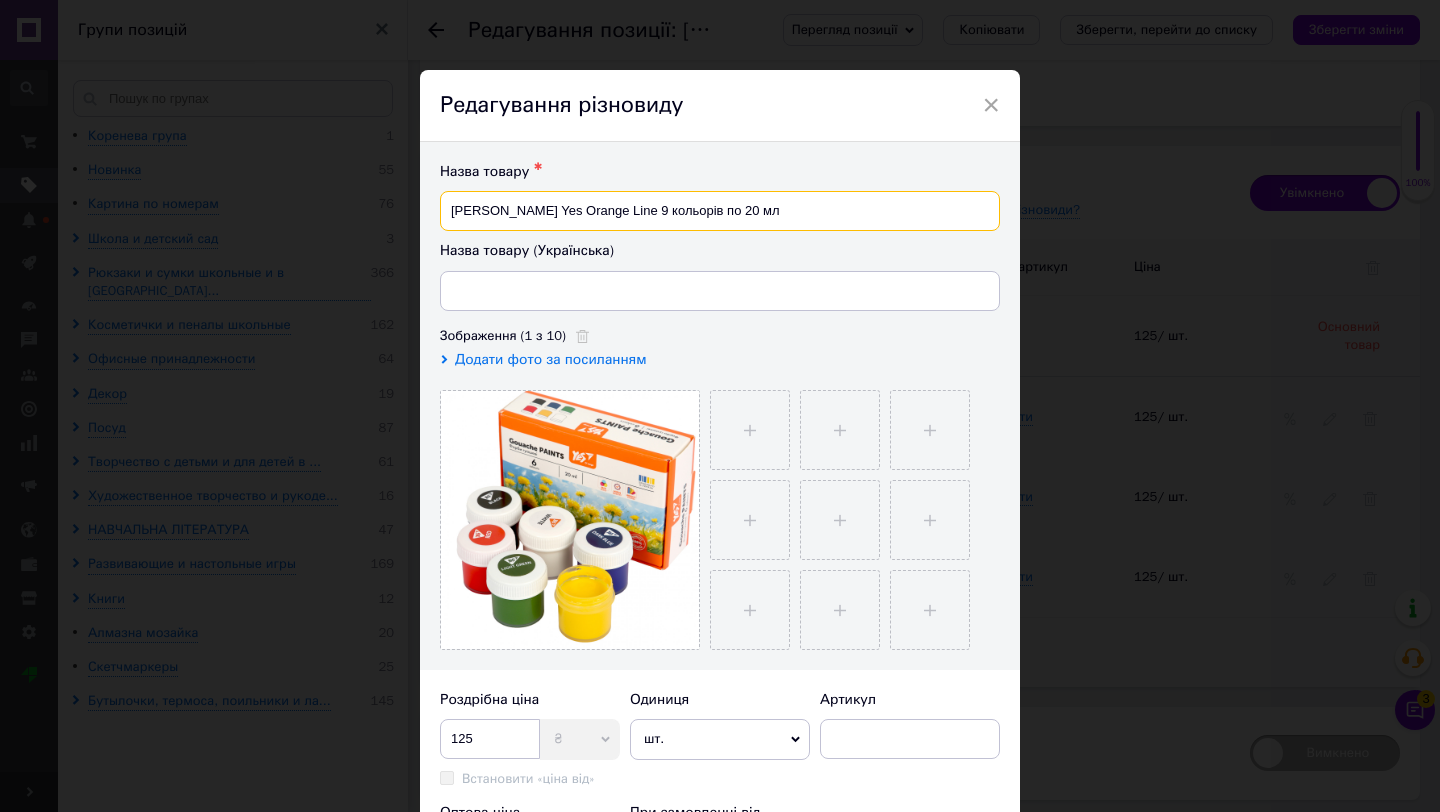 click on "[PERSON_NAME] Yes Orange Line 9 кольорів по 20 мл" at bounding box center (720, 211) 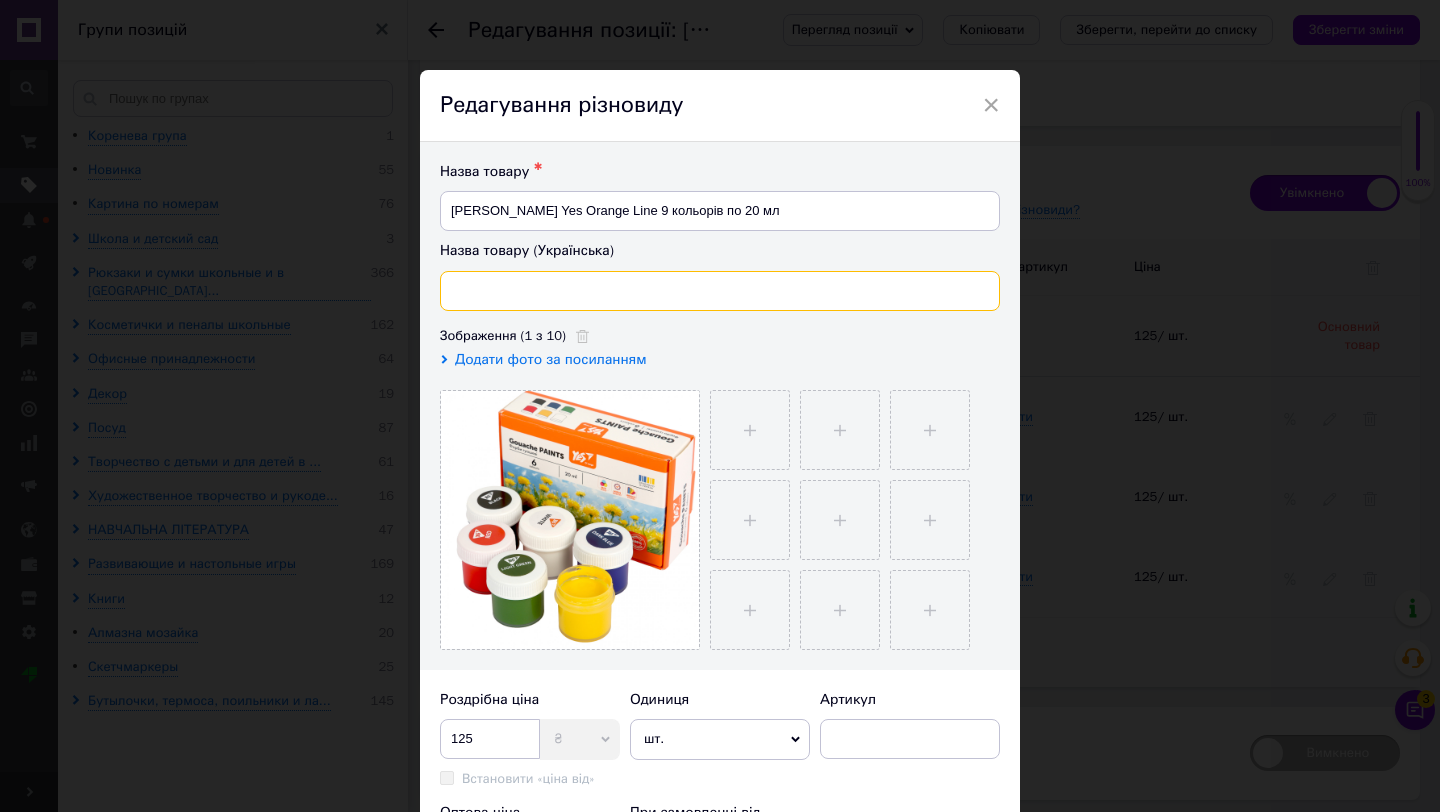click at bounding box center [720, 291] 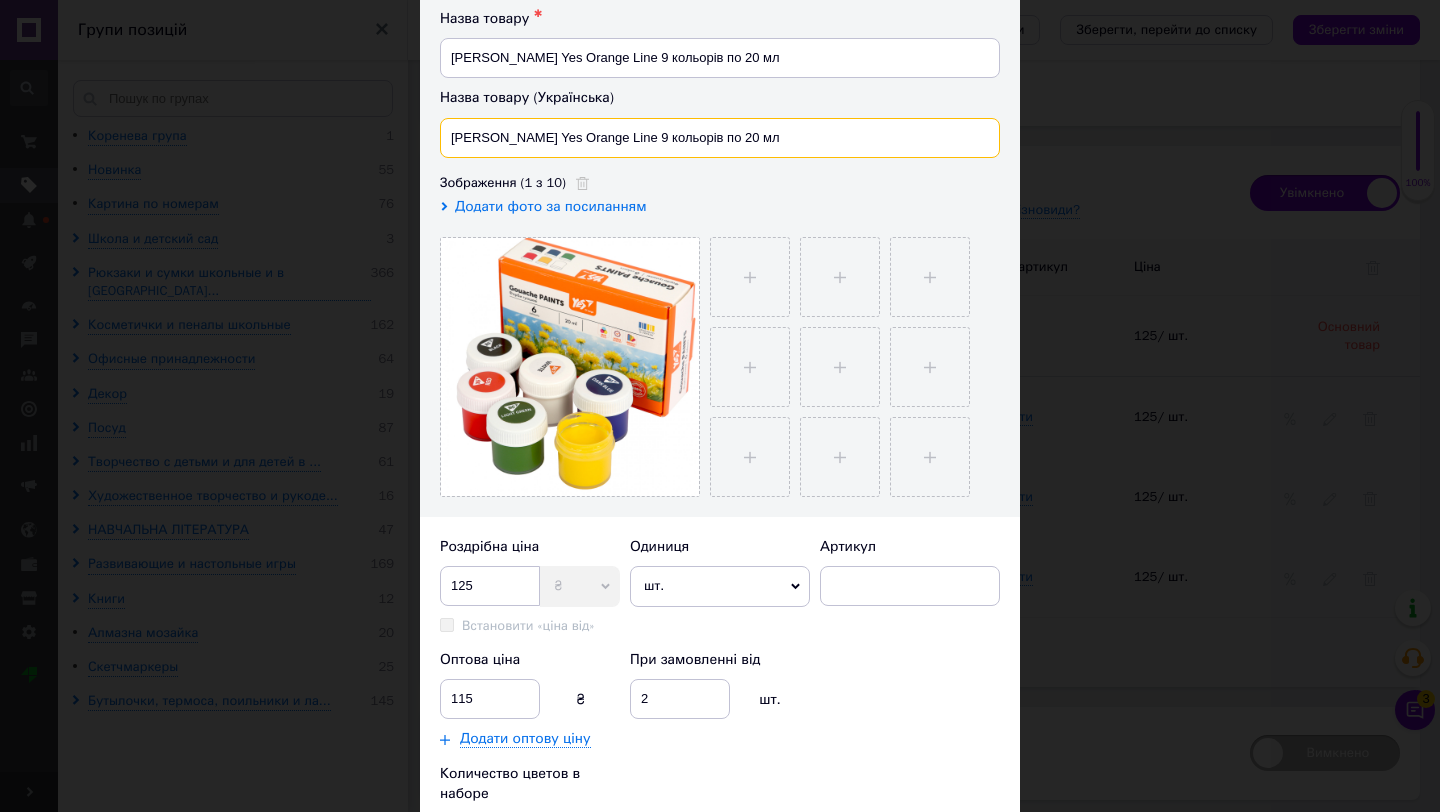 scroll, scrollTop: 163, scrollLeft: 0, axis: vertical 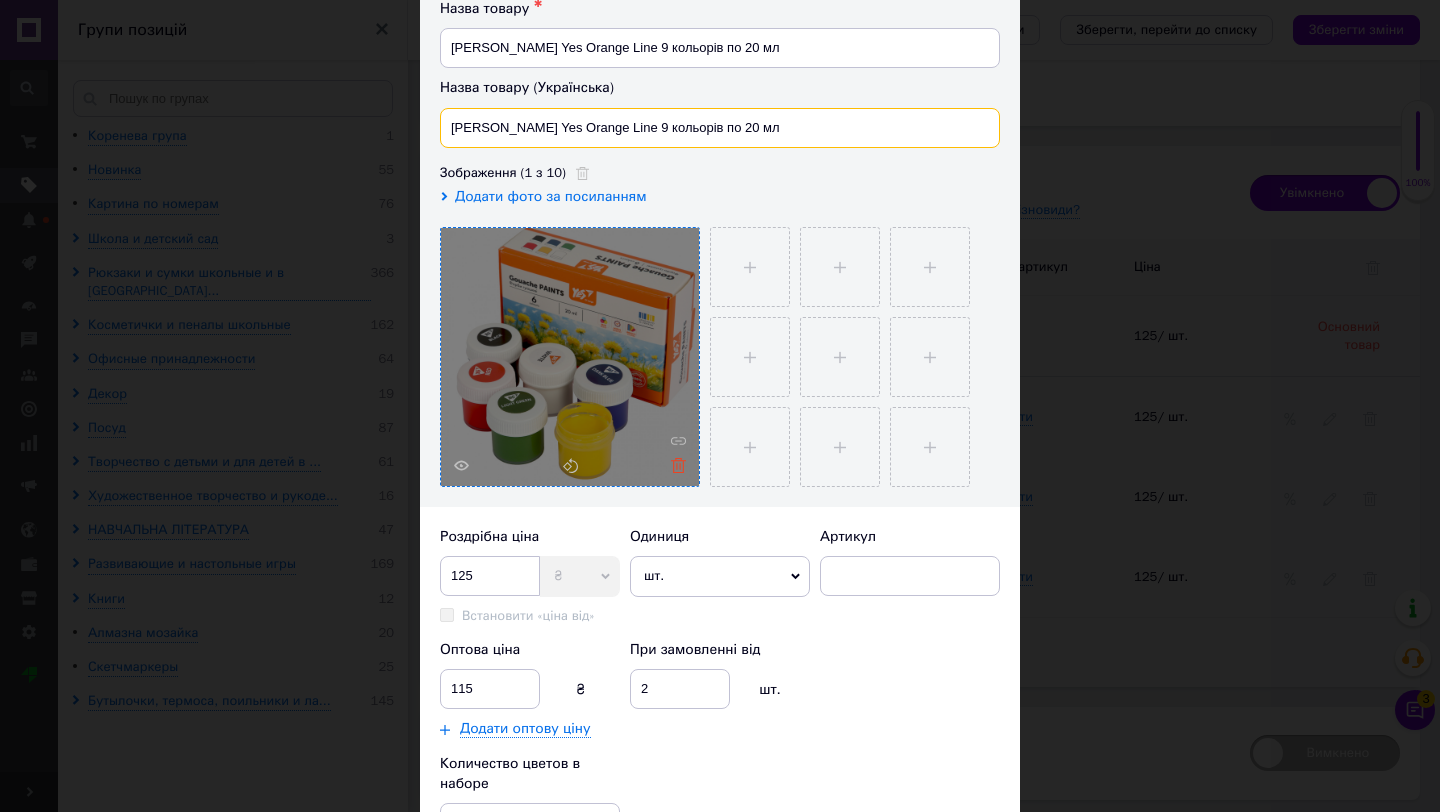 type on "[PERSON_NAME] Yes Orange Line 9 кольорів по 20 мл" 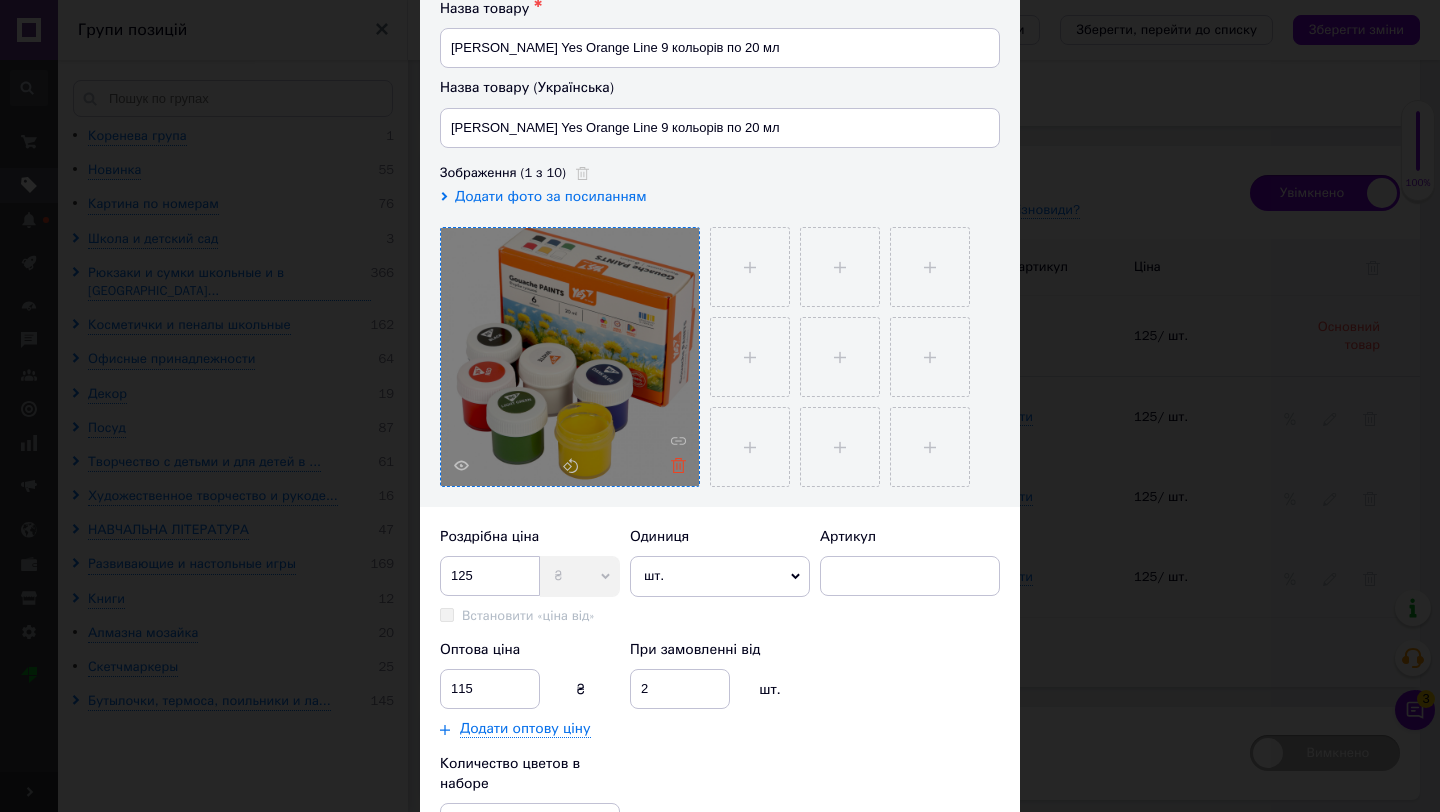 click 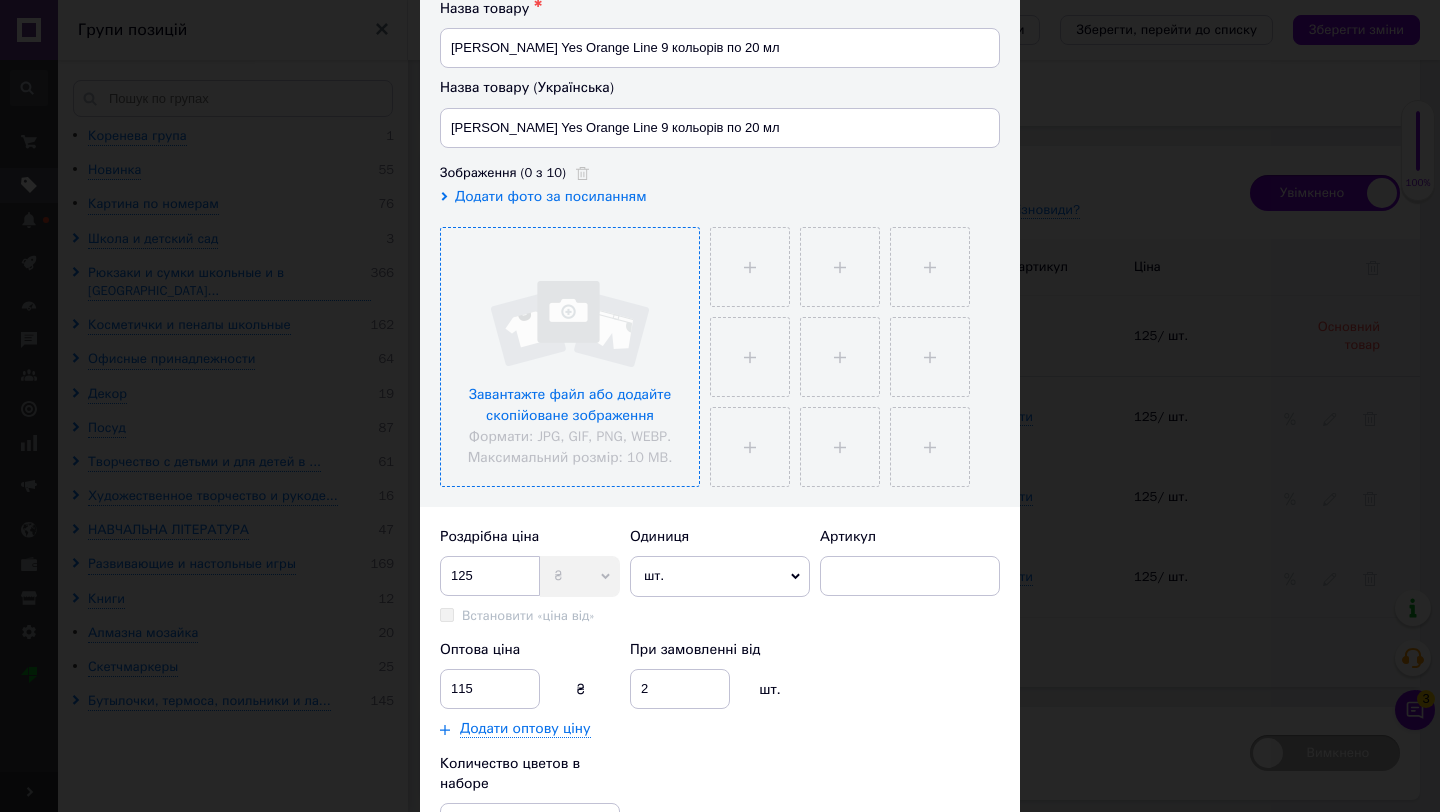 click at bounding box center [570, 357] 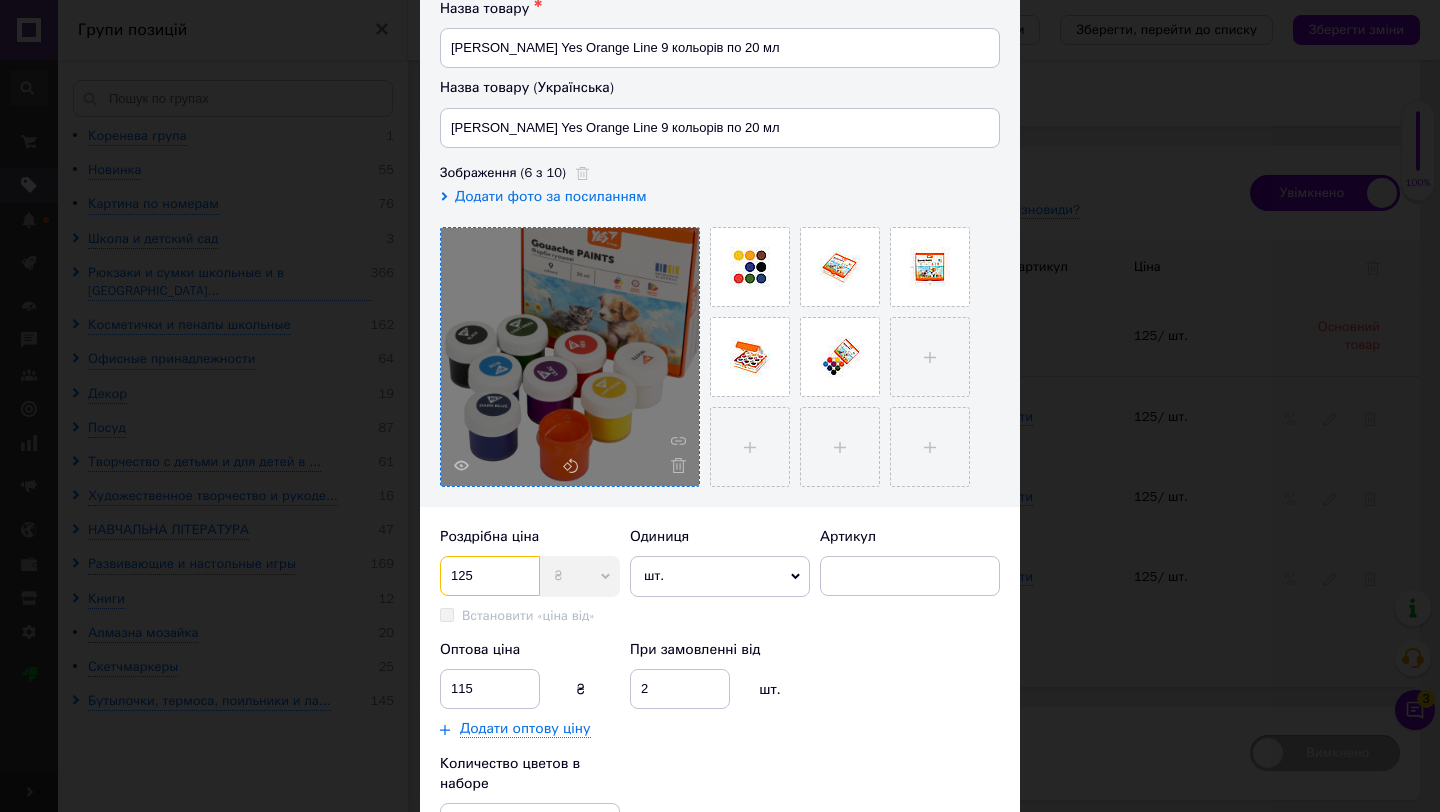 click on "125" at bounding box center (490, 576) 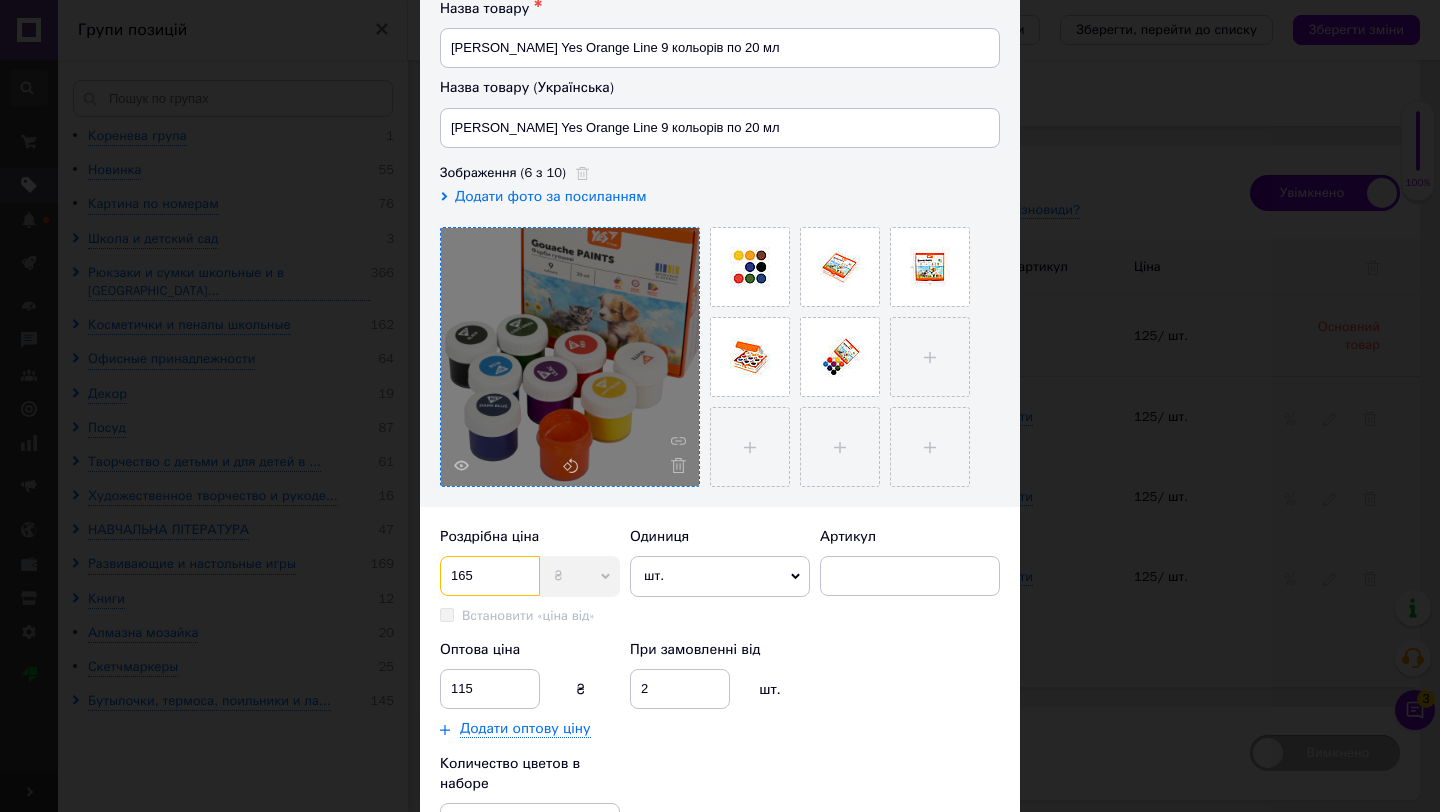 type on "165" 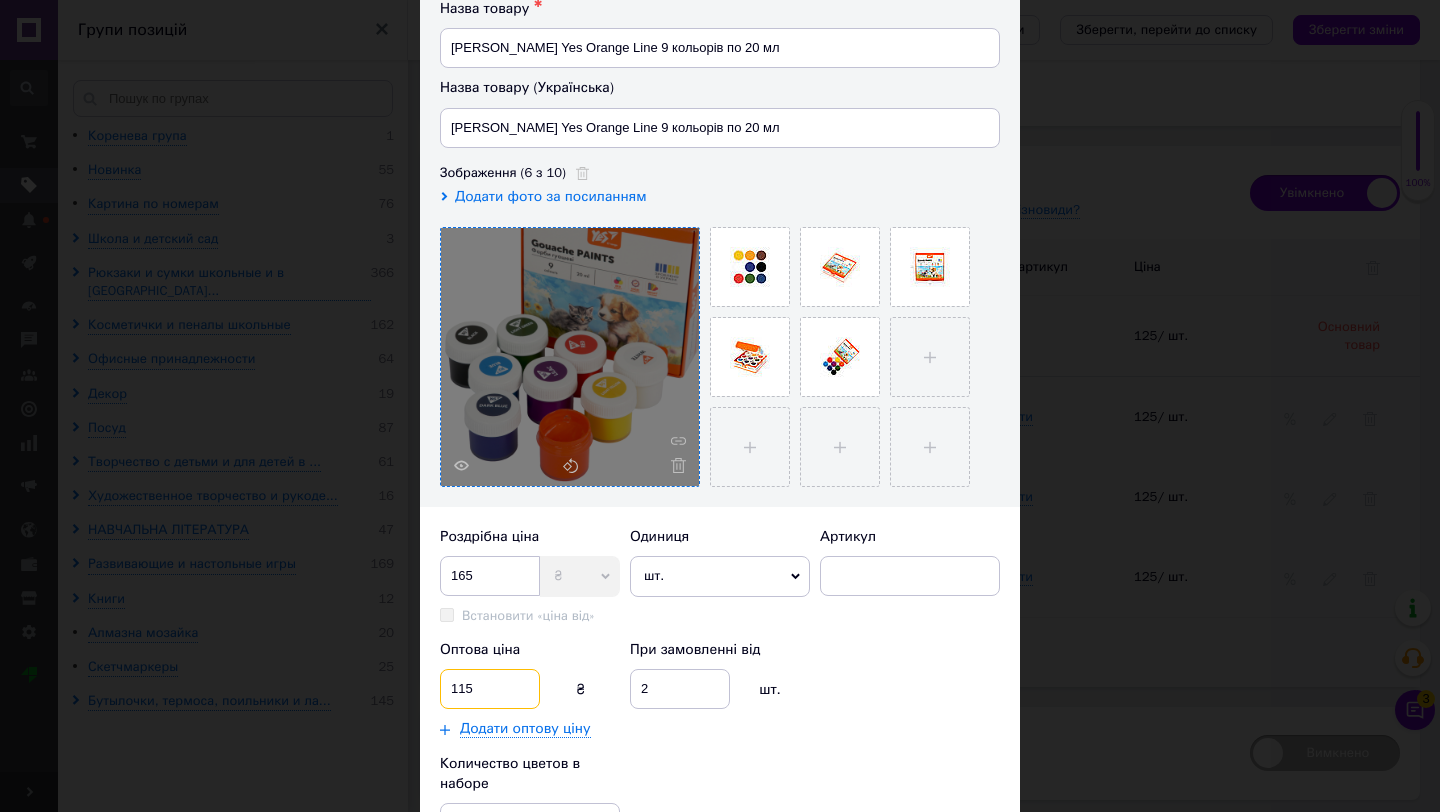 click on "115" at bounding box center [490, 689] 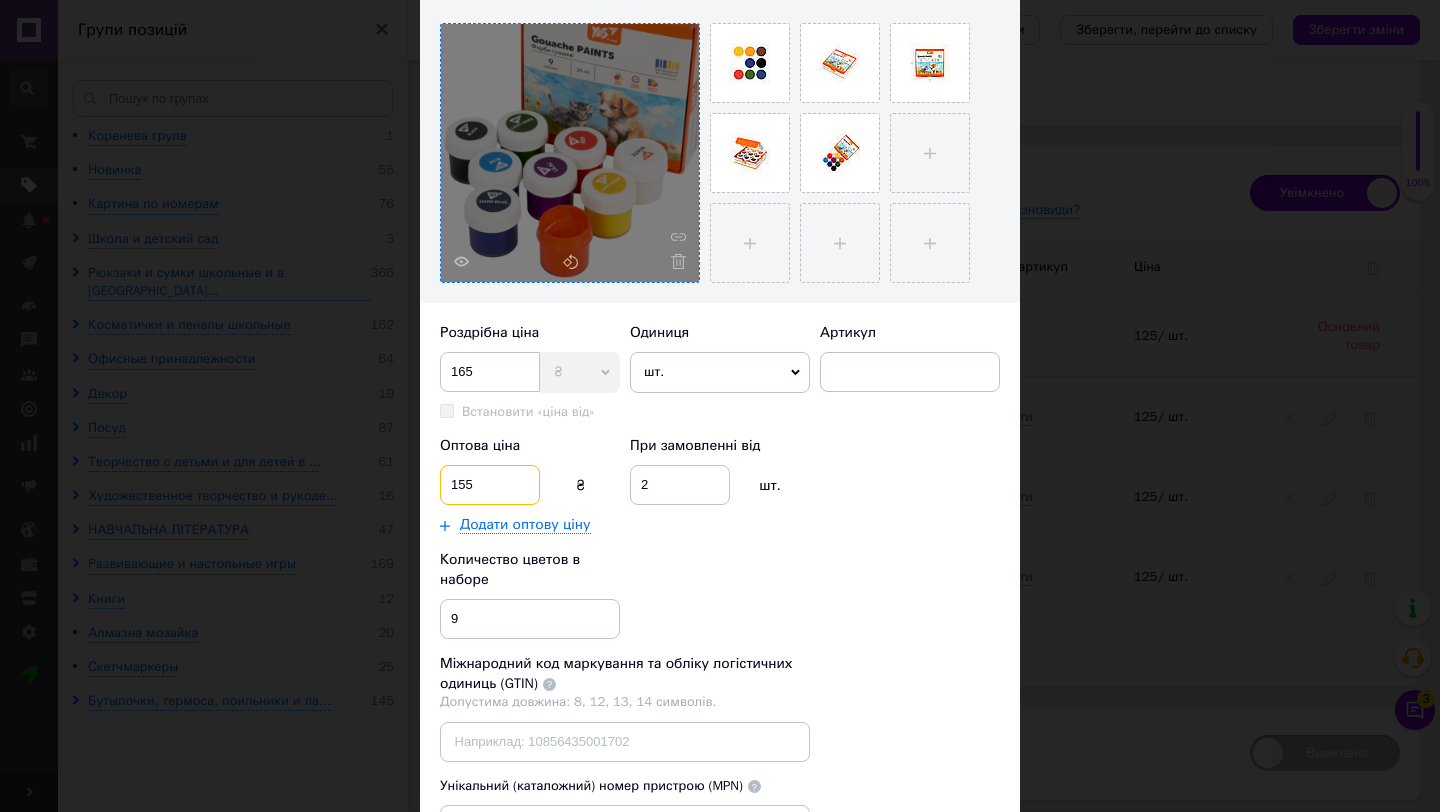 scroll, scrollTop: 509, scrollLeft: 0, axis: vertical 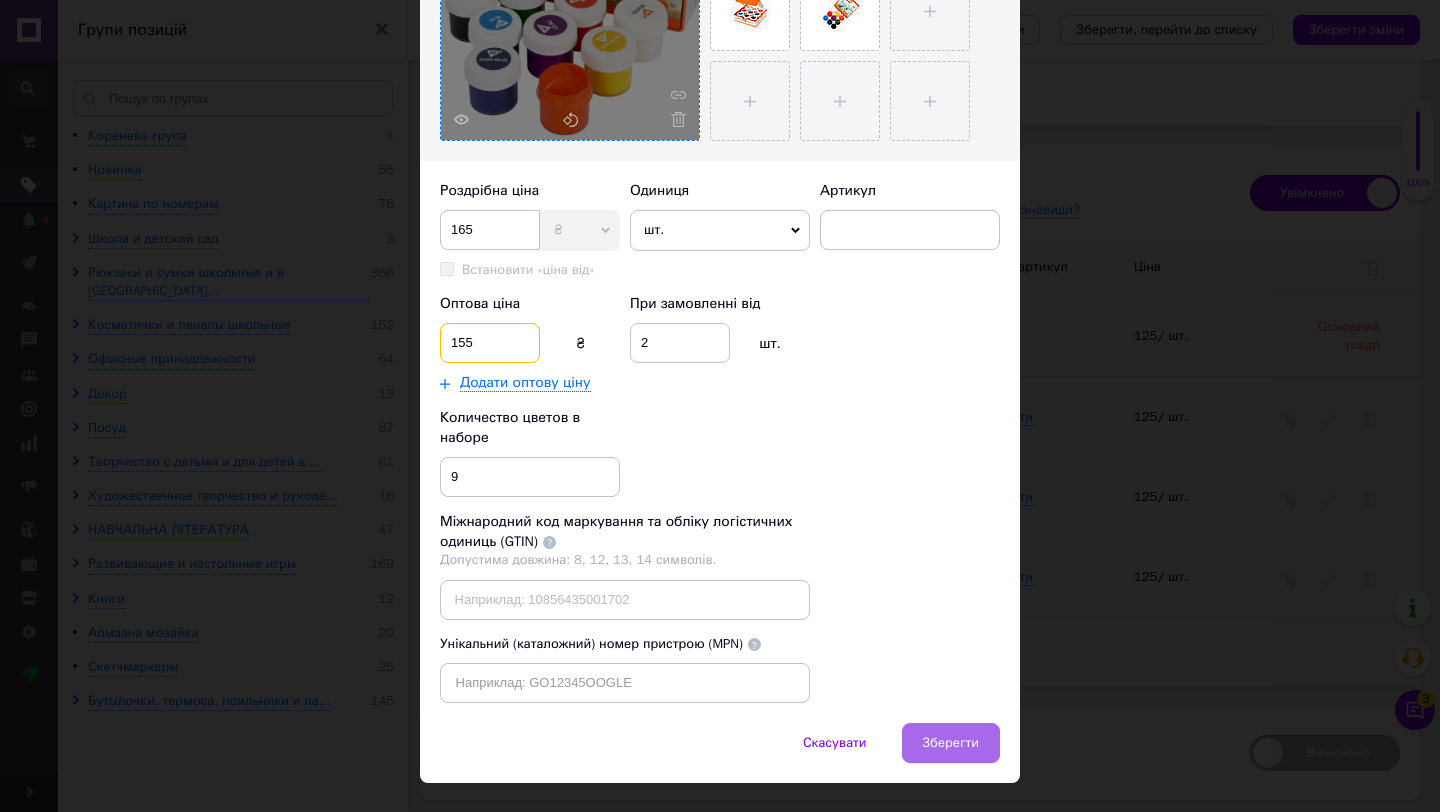type on "155" 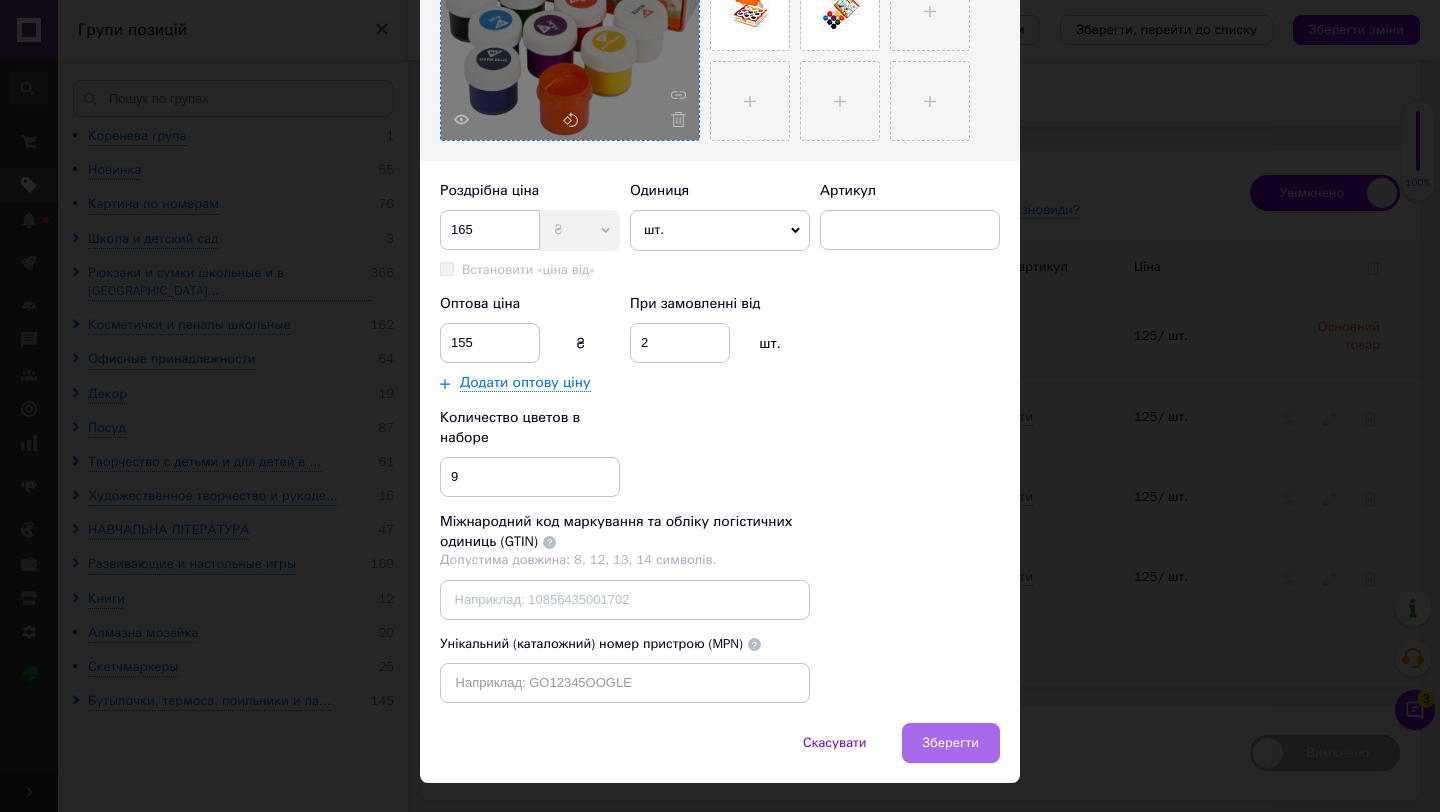 click on "Зберегти" at bounding box center [951, 743] 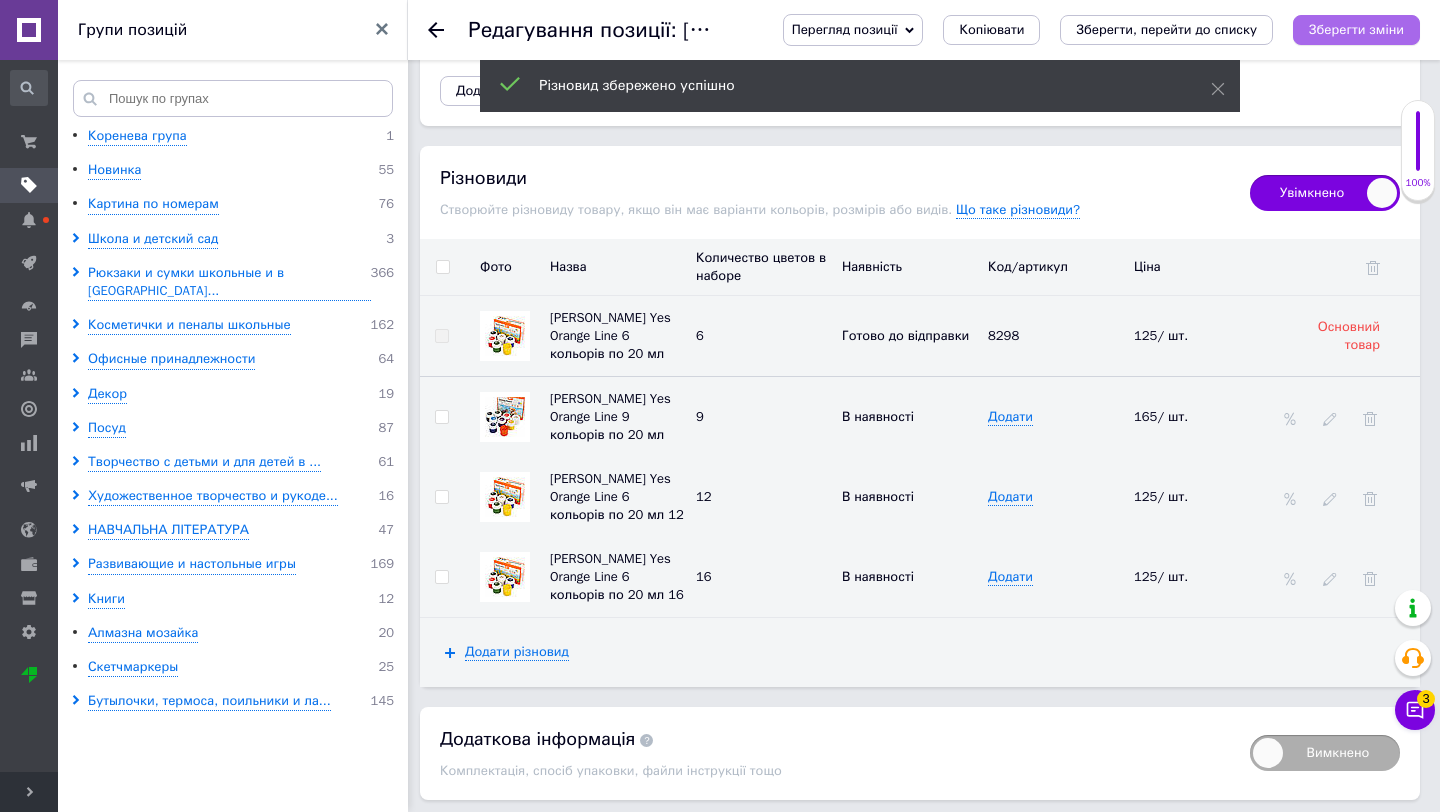click on "Зберегти зміни" at bounding box center [1356, 29] 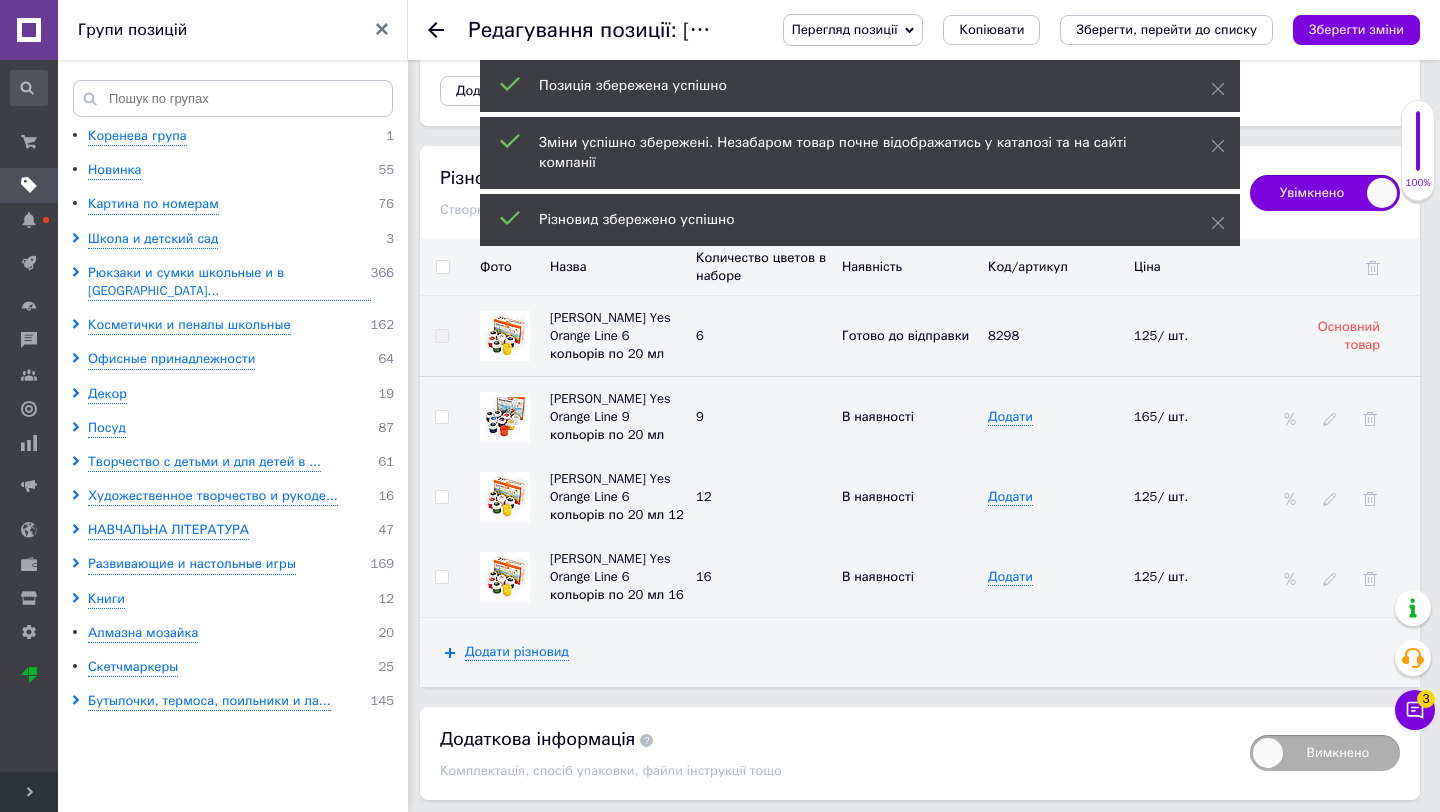 click at bounding box center [1330, 417] 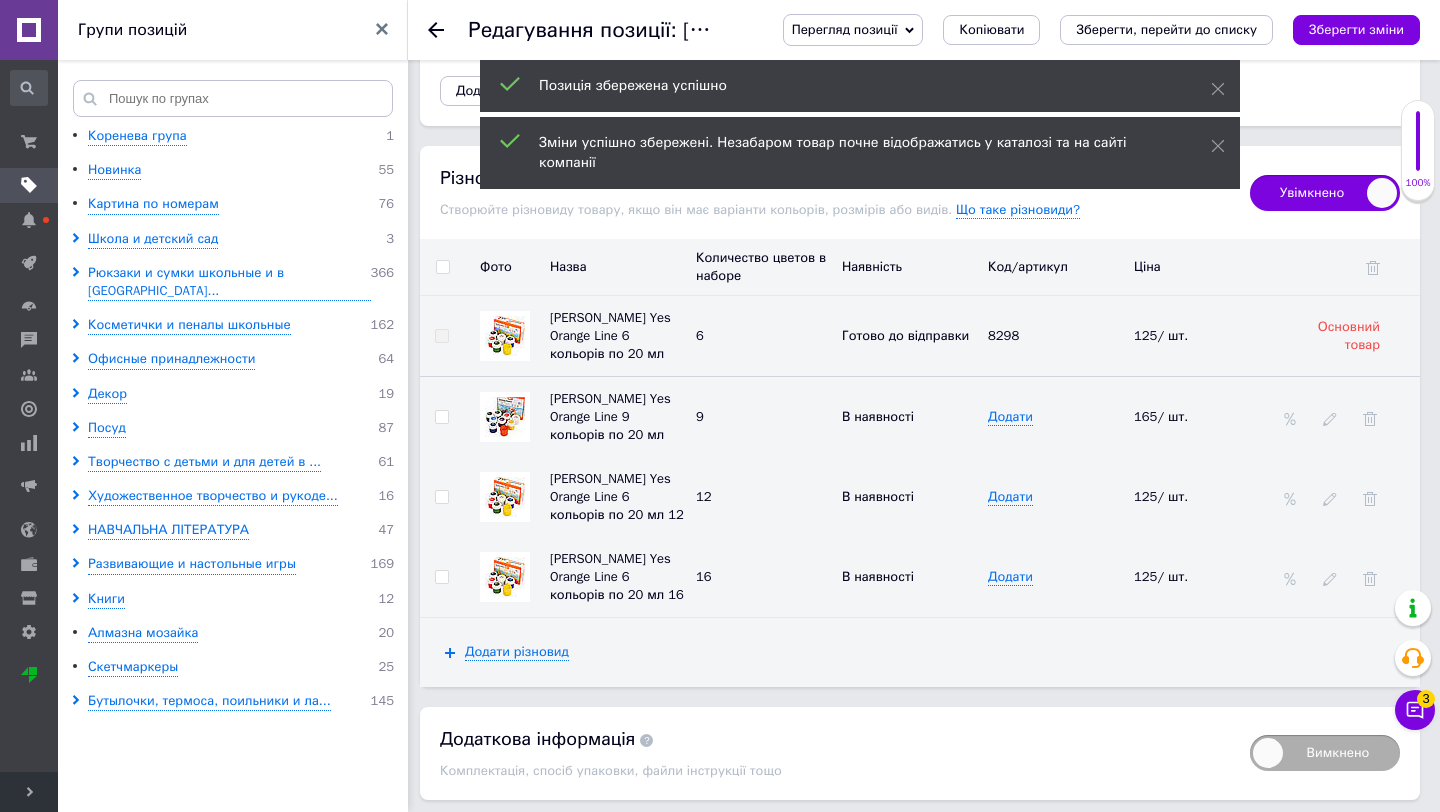 click at bounding box center (1347, 417) 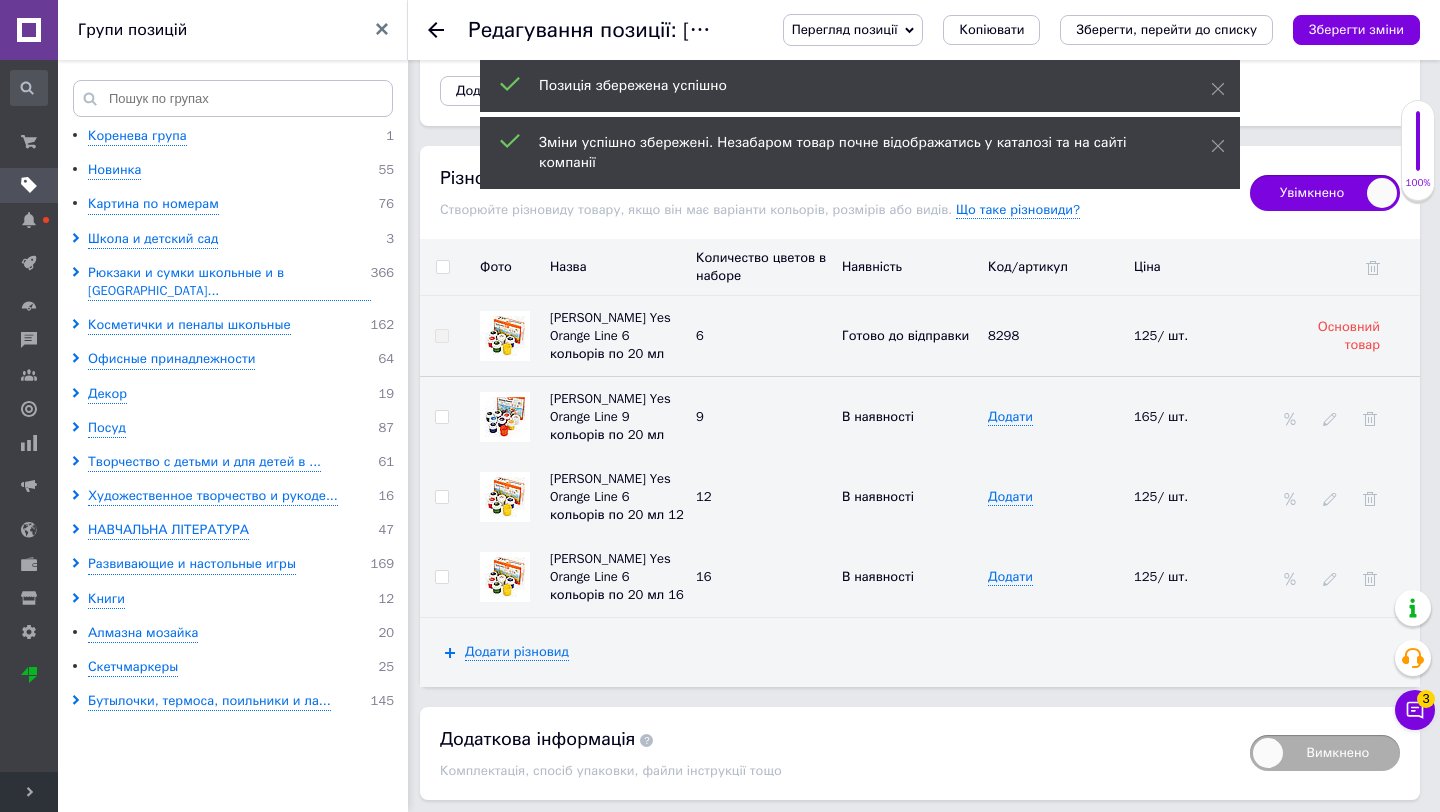 click at bounding box center (1330, 417) 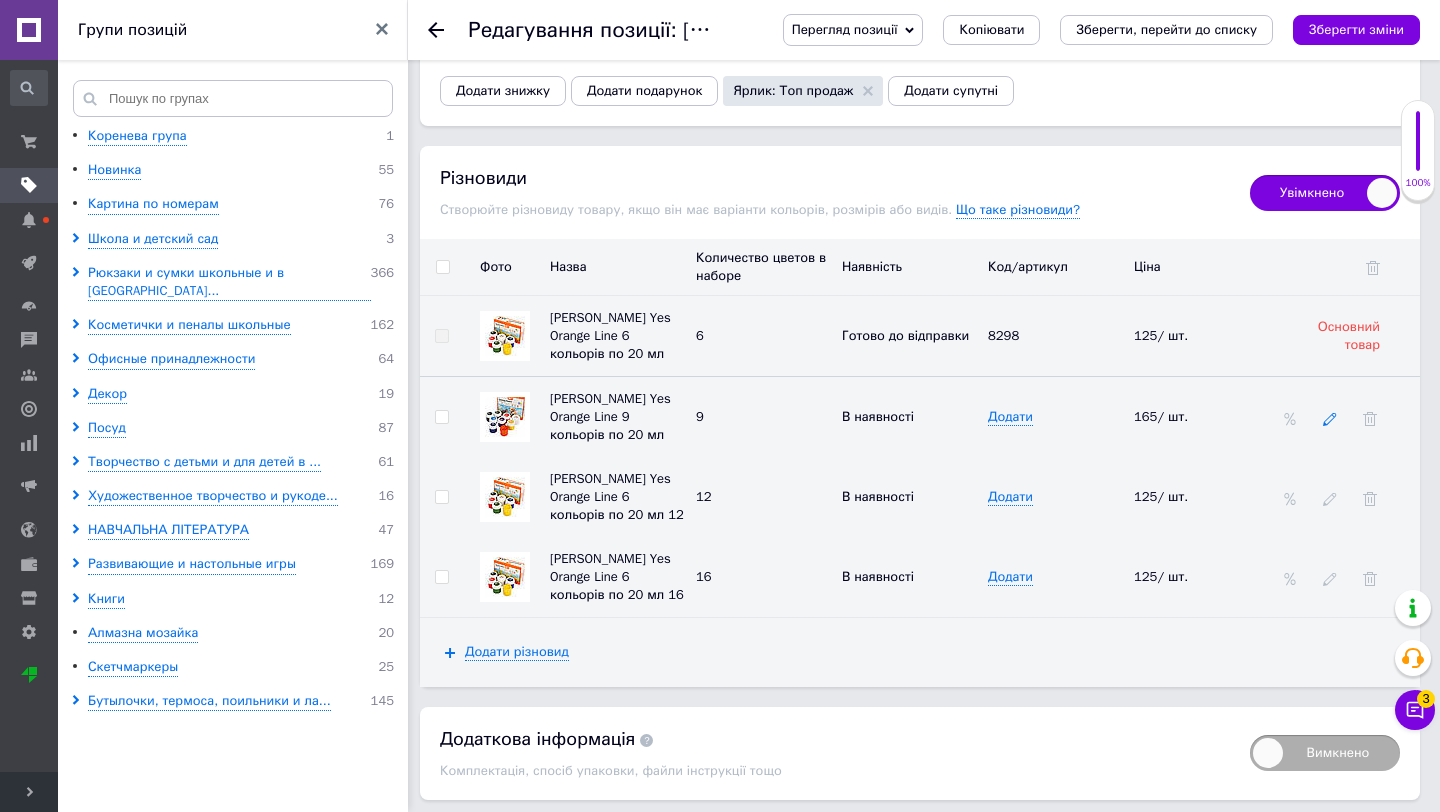 click 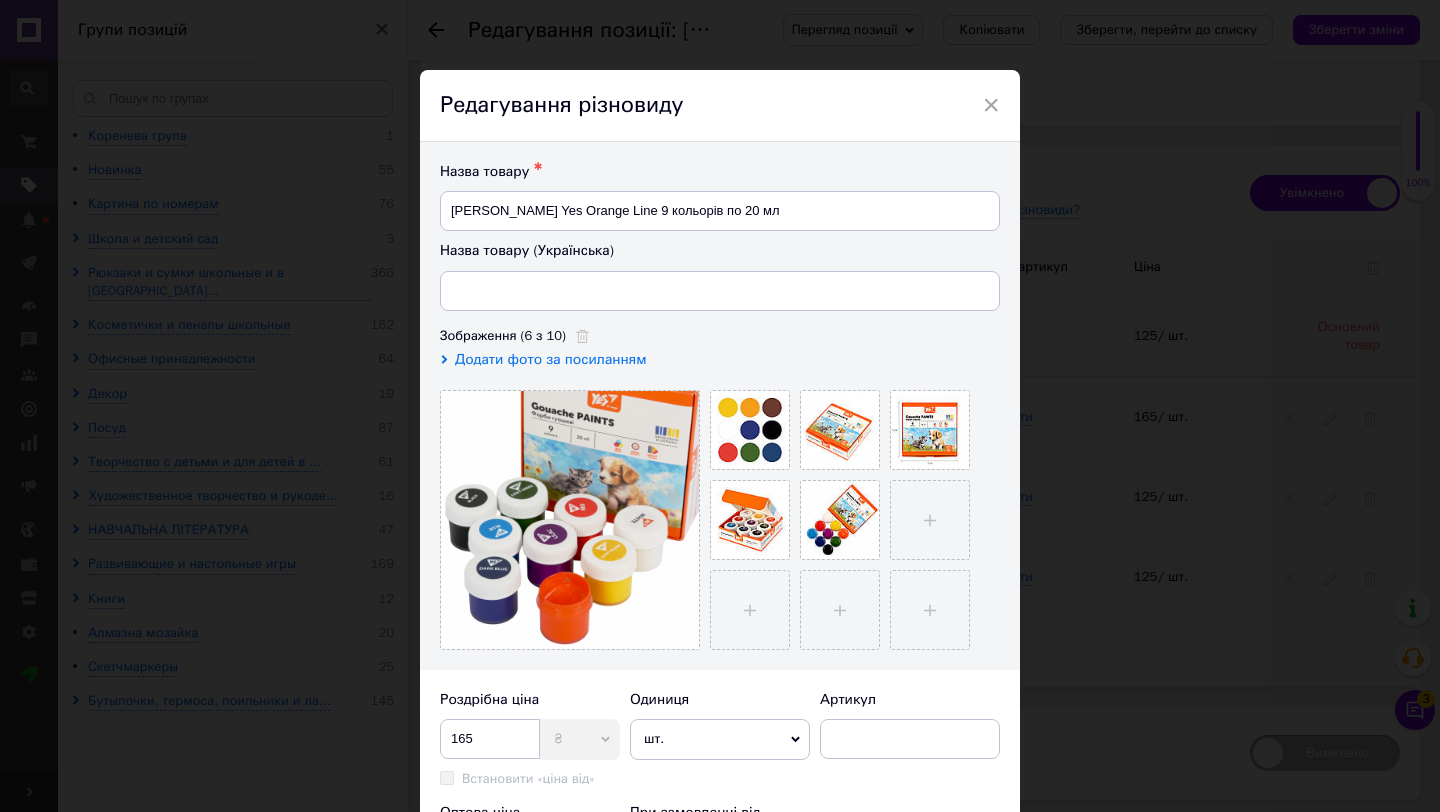 type on "[PERSON_NAME] Yes Orange Line 9 кольорів по 20 мл" 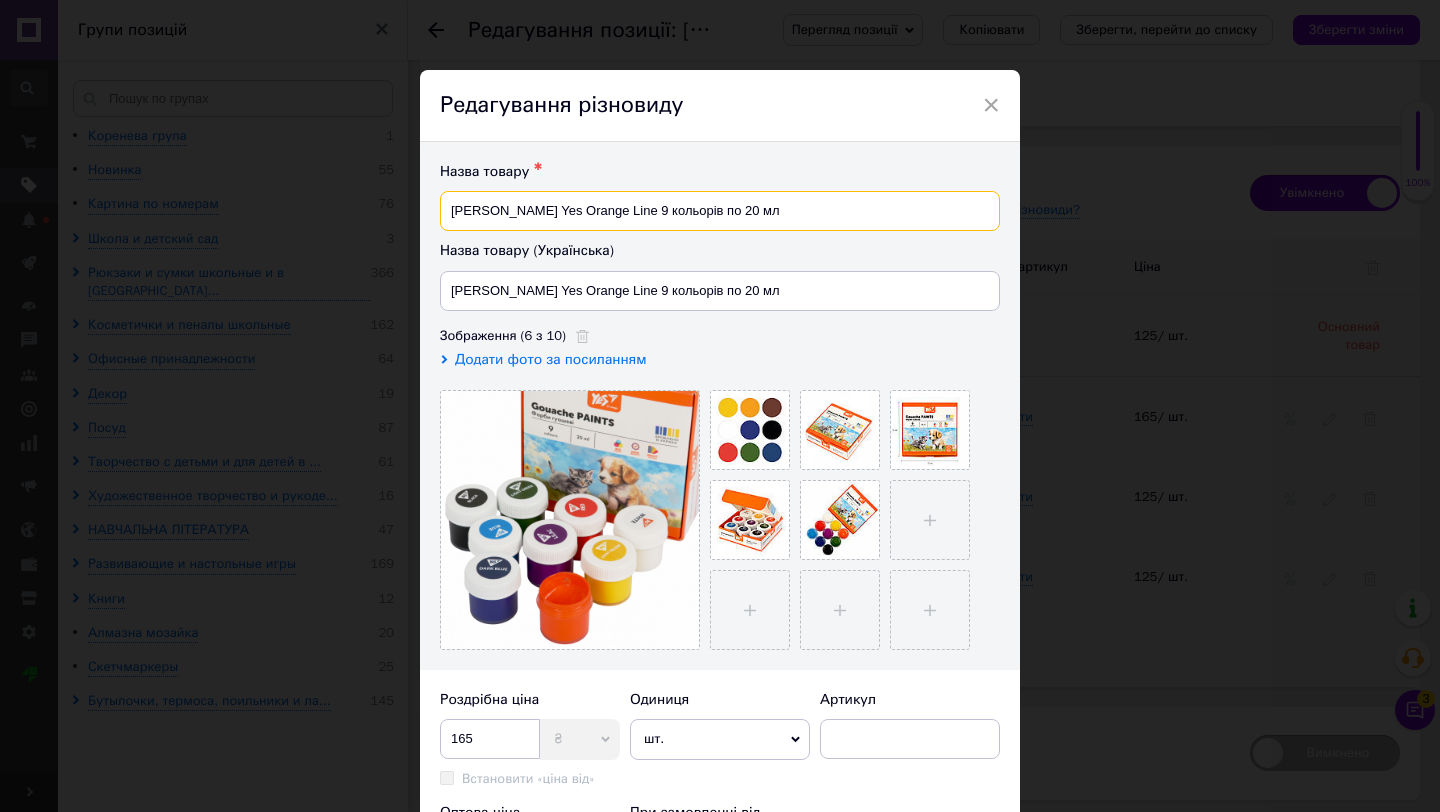 click on "[PERSON_NAME] Yes Orange Line 9 кольорів по 20 мл" at bounding box center (720, 211) 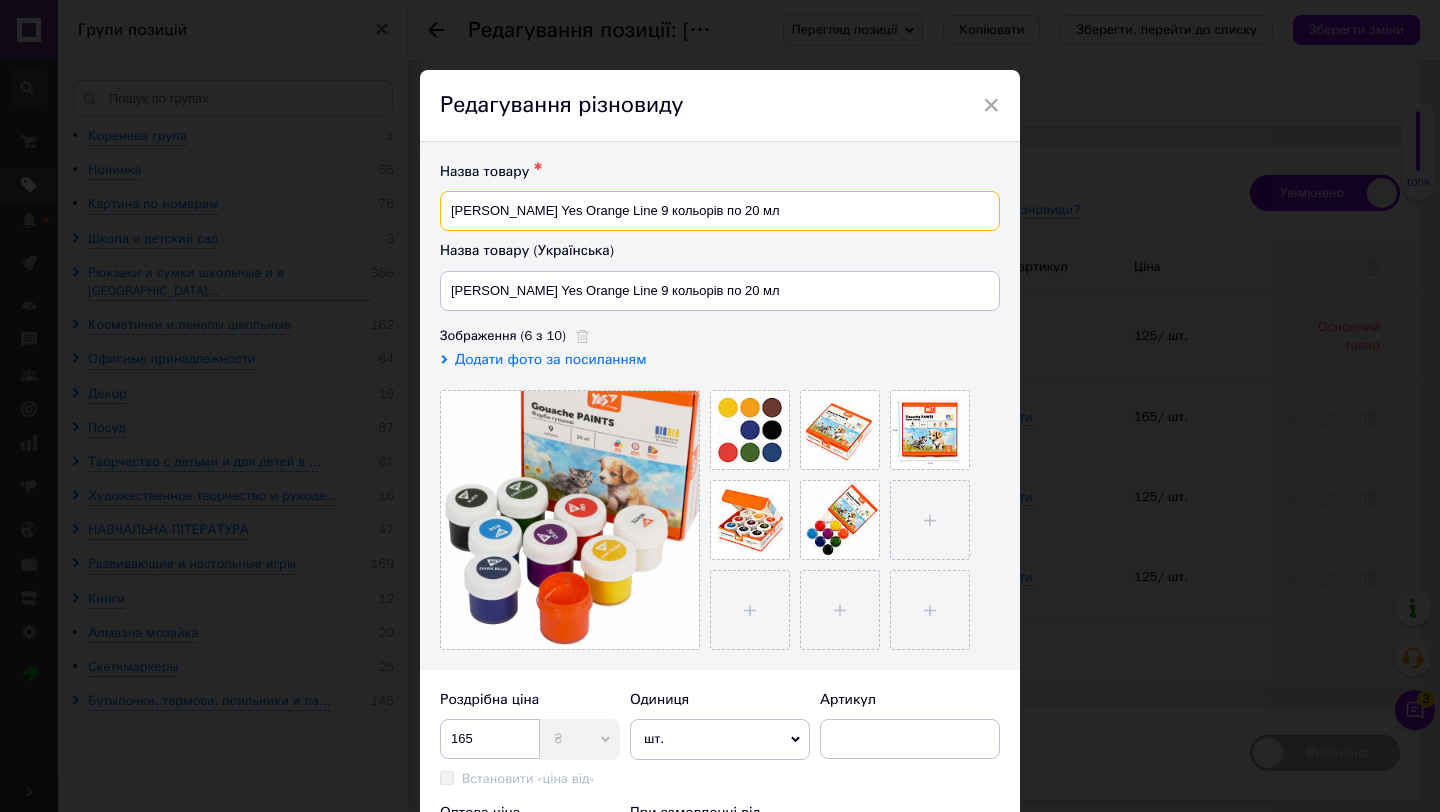 scroll, scrollTop: 550, scrollLeft: 0, axis: vertical 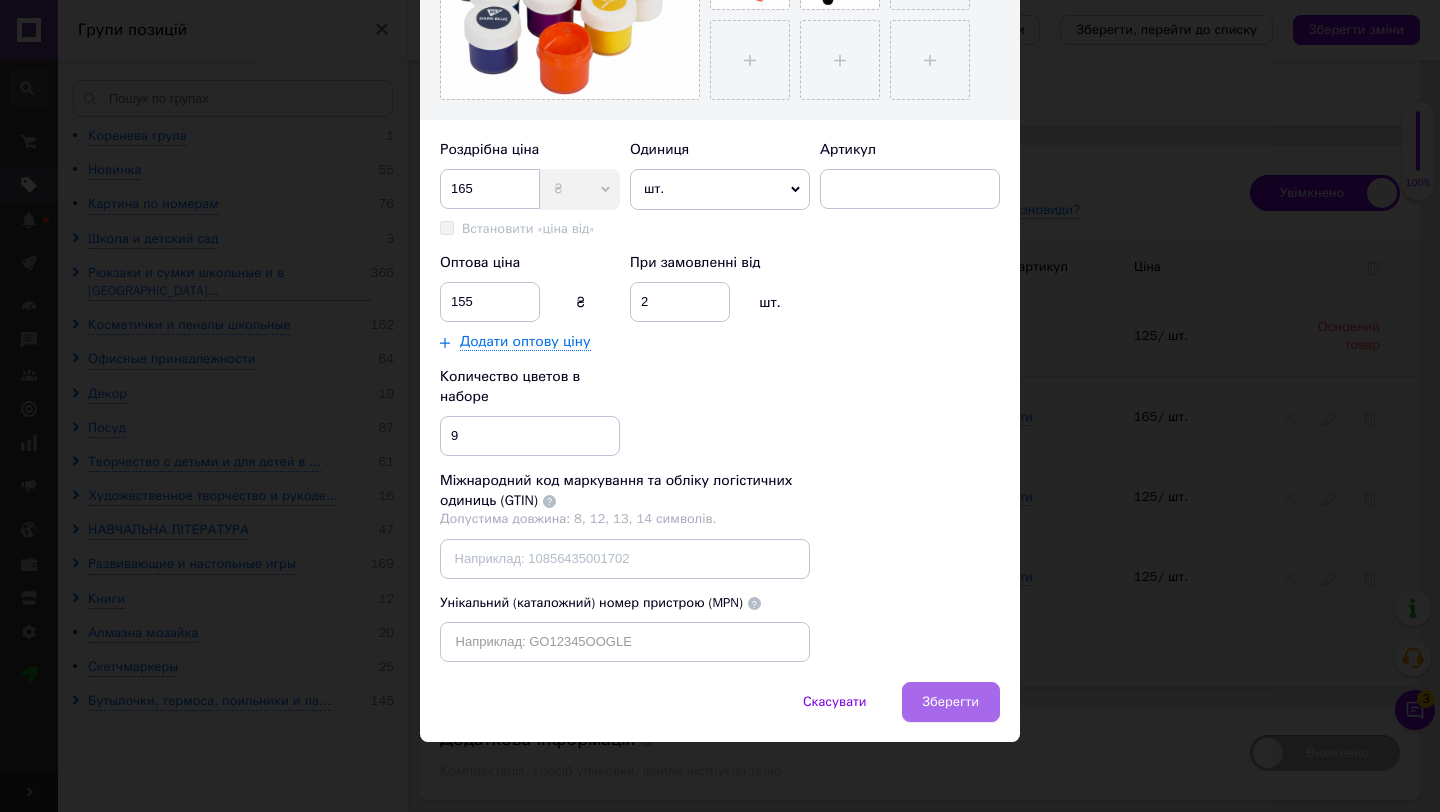 click on "Зберегти" at bounding box center (951, 702) 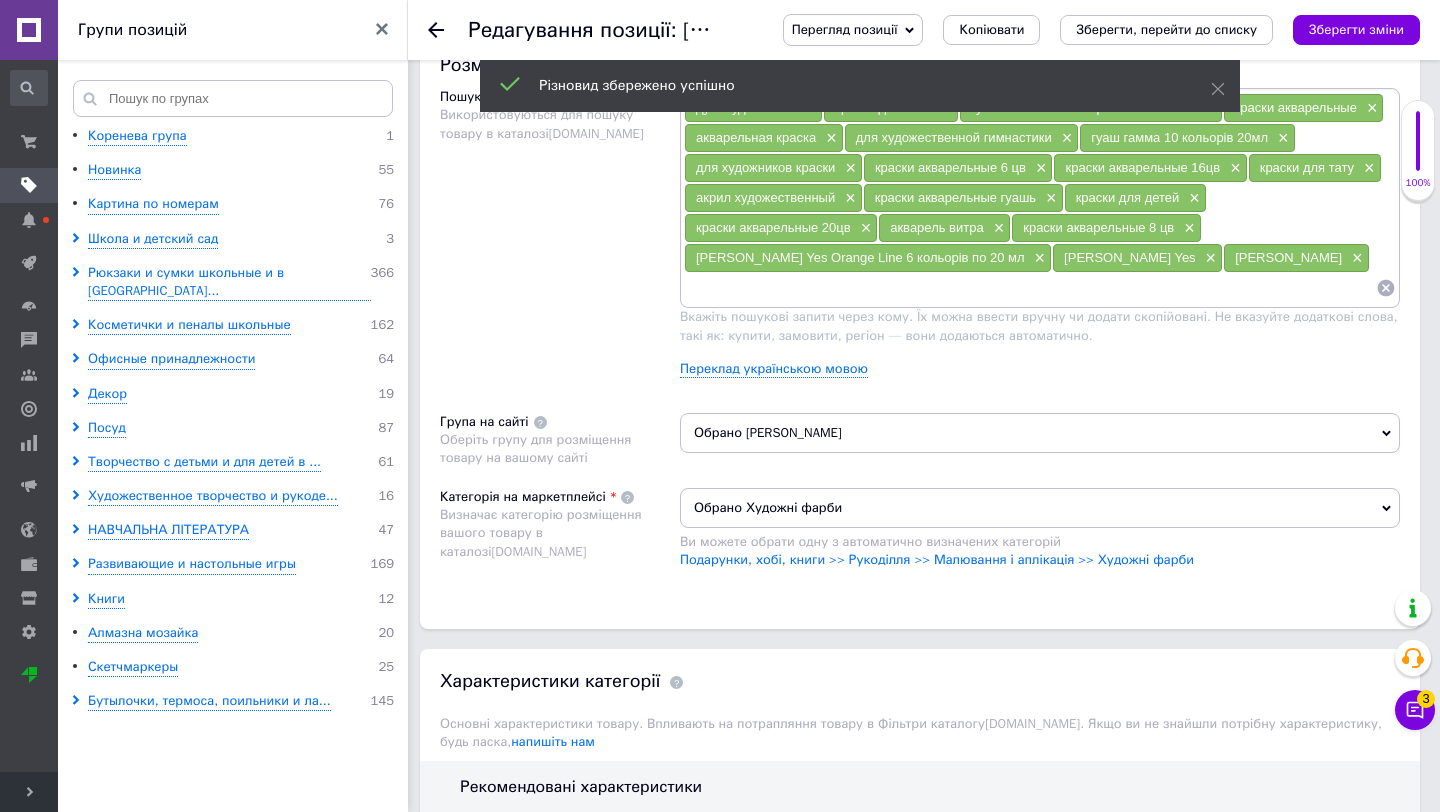 scroll, scrollTop: 1240, scrollLeft: 0, axis: vertical 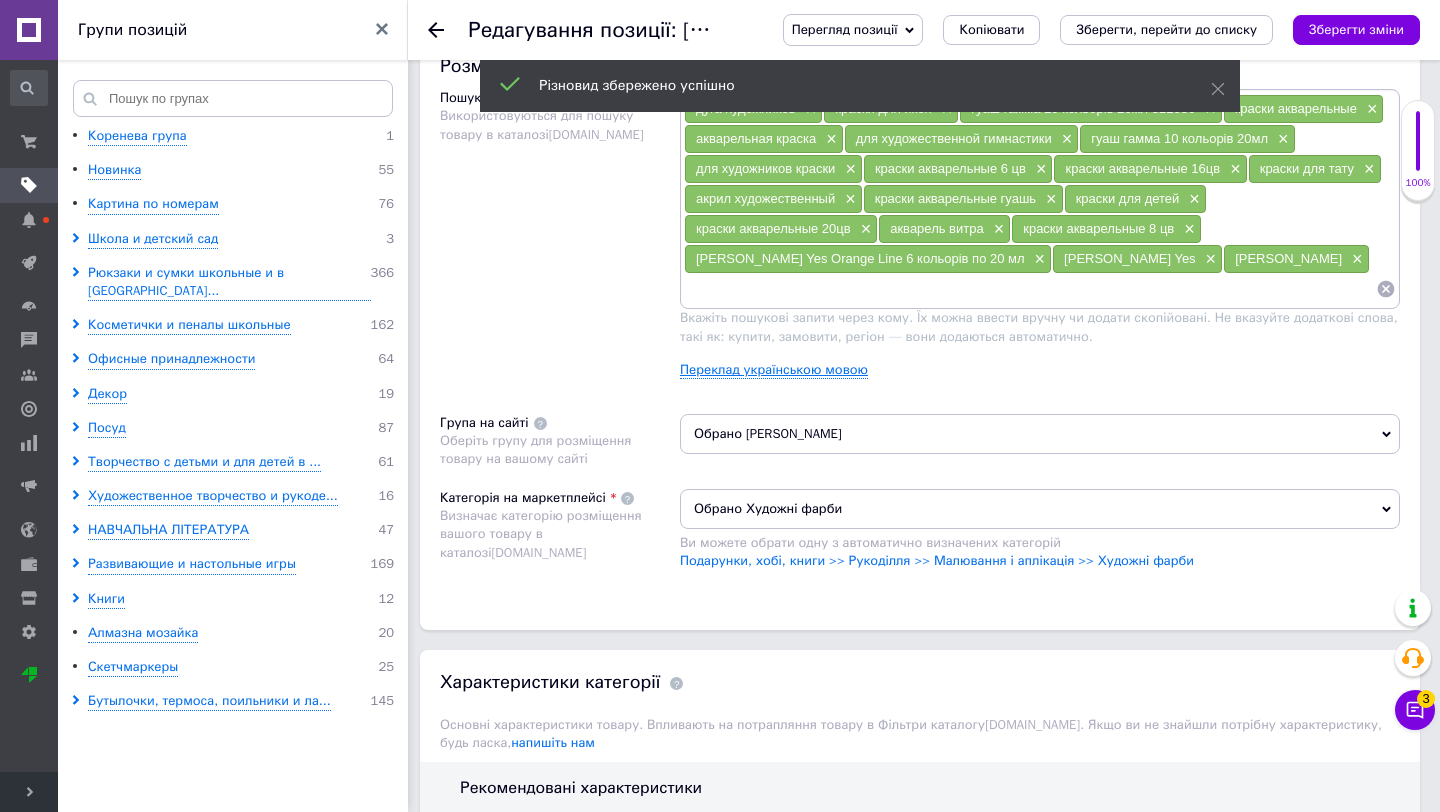 click on "Переклад українською мовою" at bounding box center [774, 370] 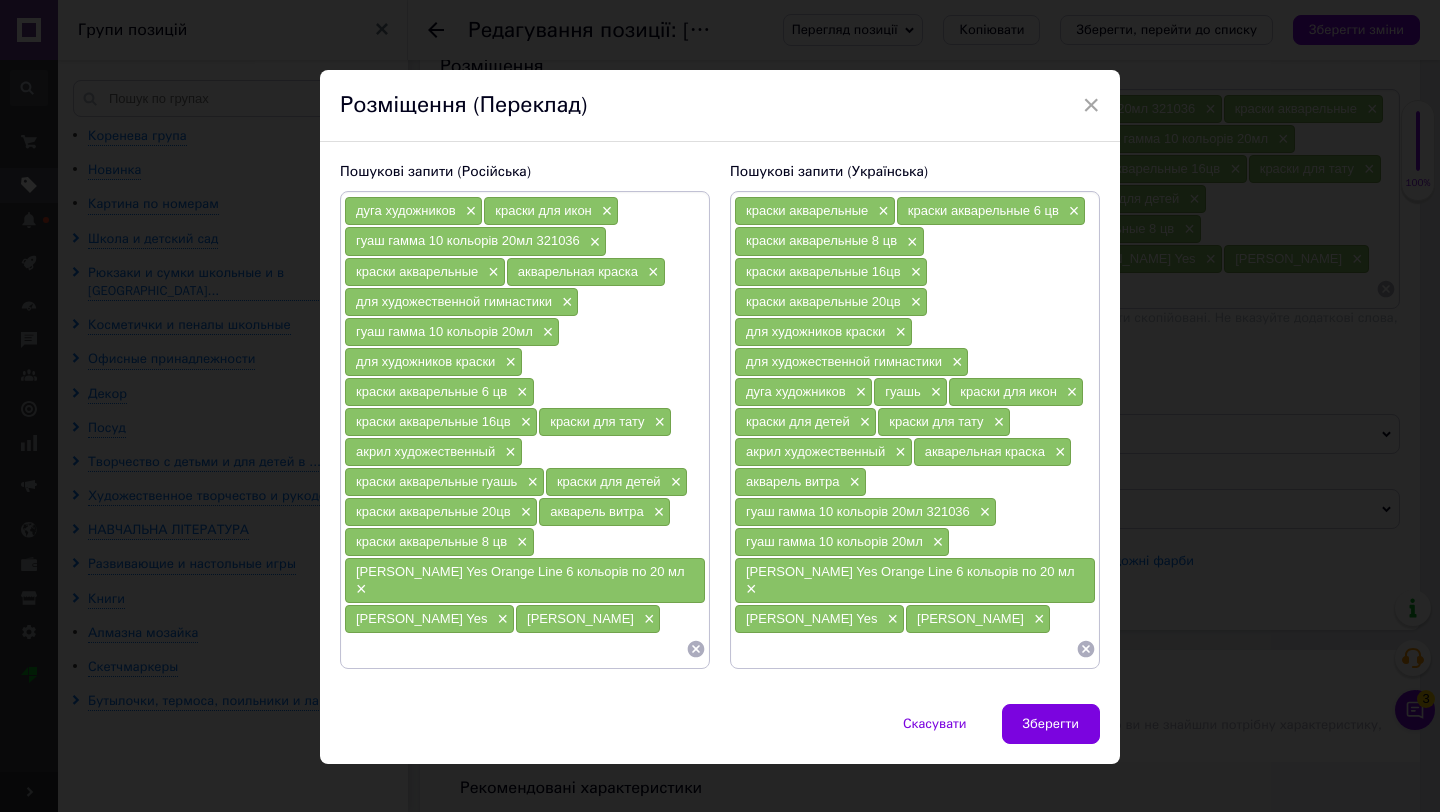 click at bounding box center [905, 649] 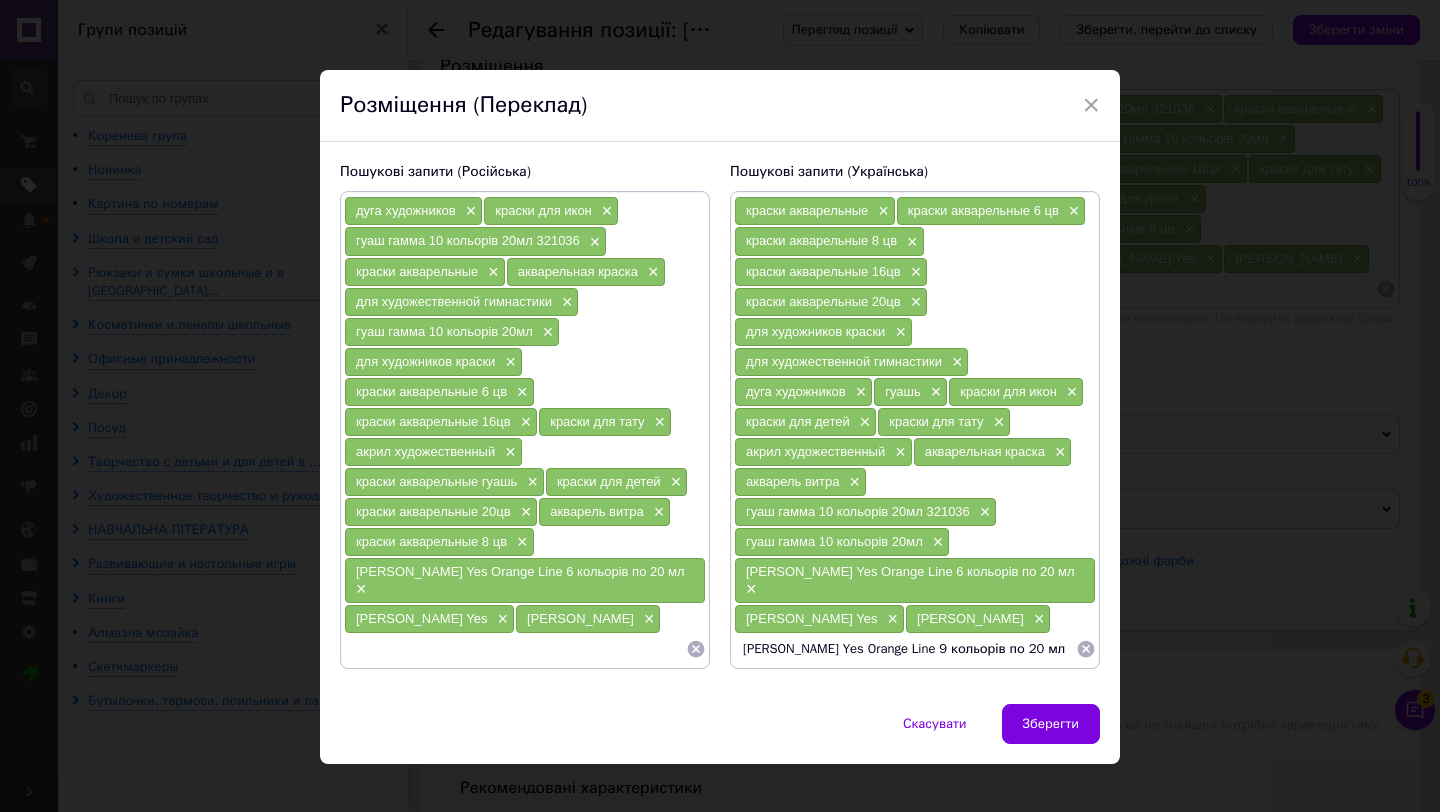 type 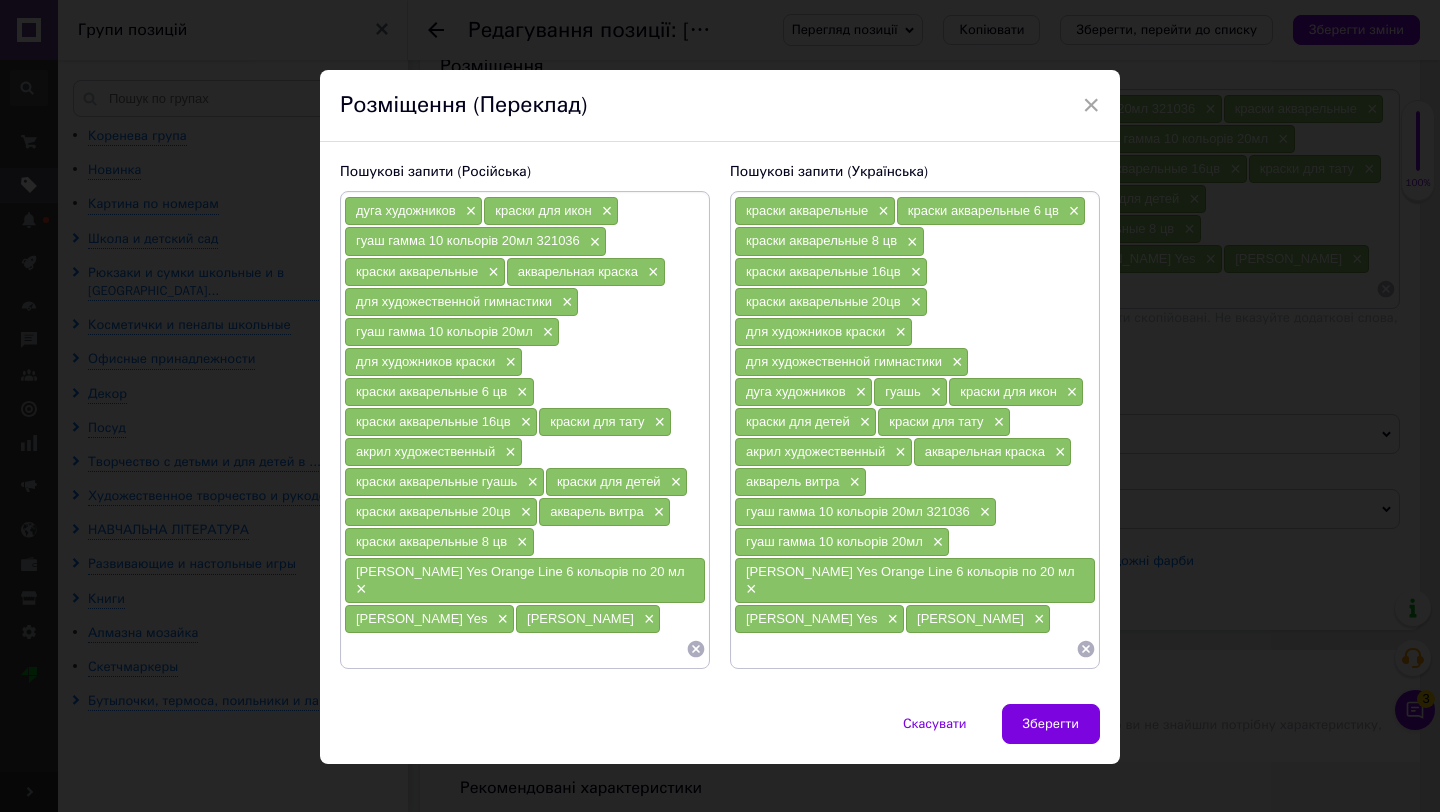 scroll, scrollTop: 0, scrollLeft: 0, axis: both 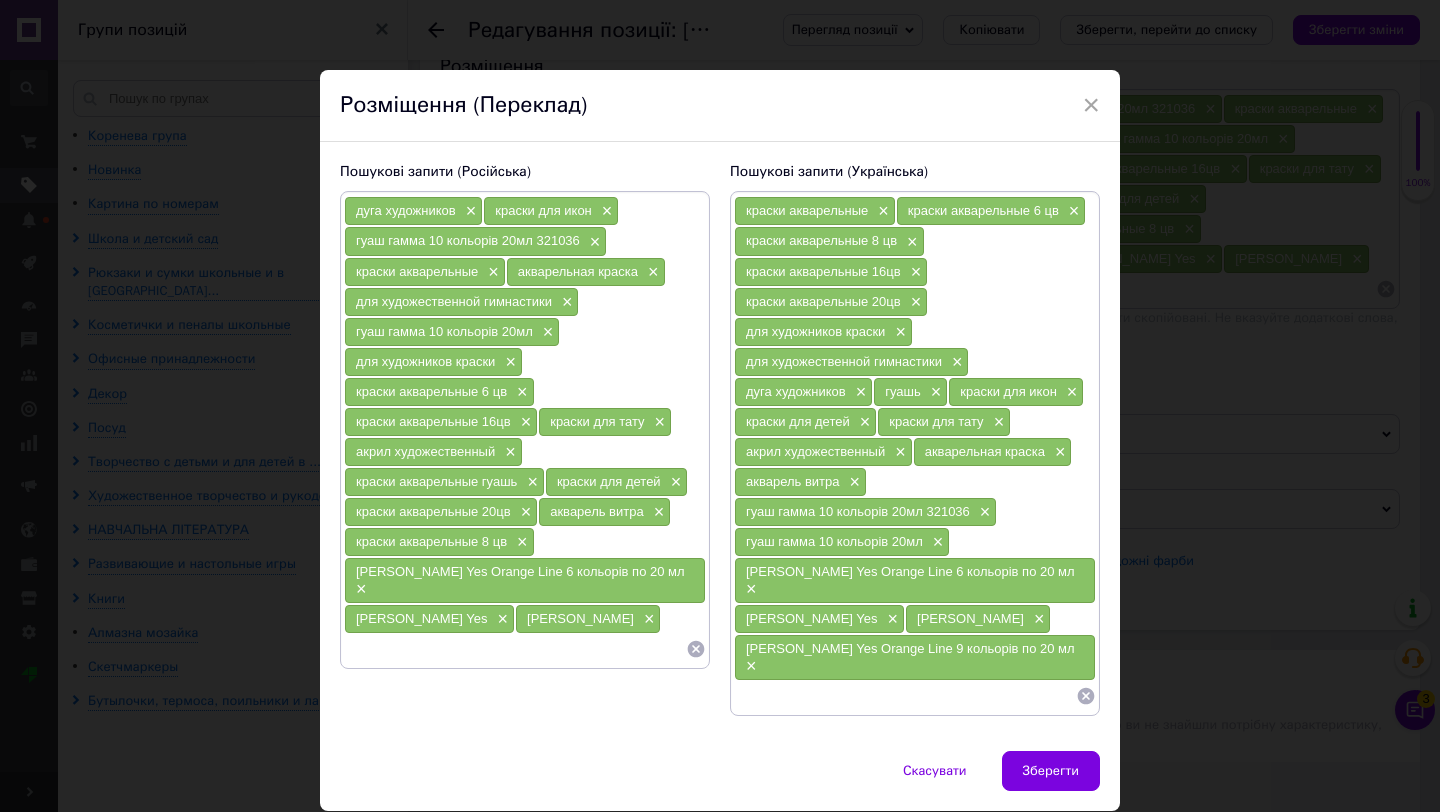 click at bounding box center [515, 649] 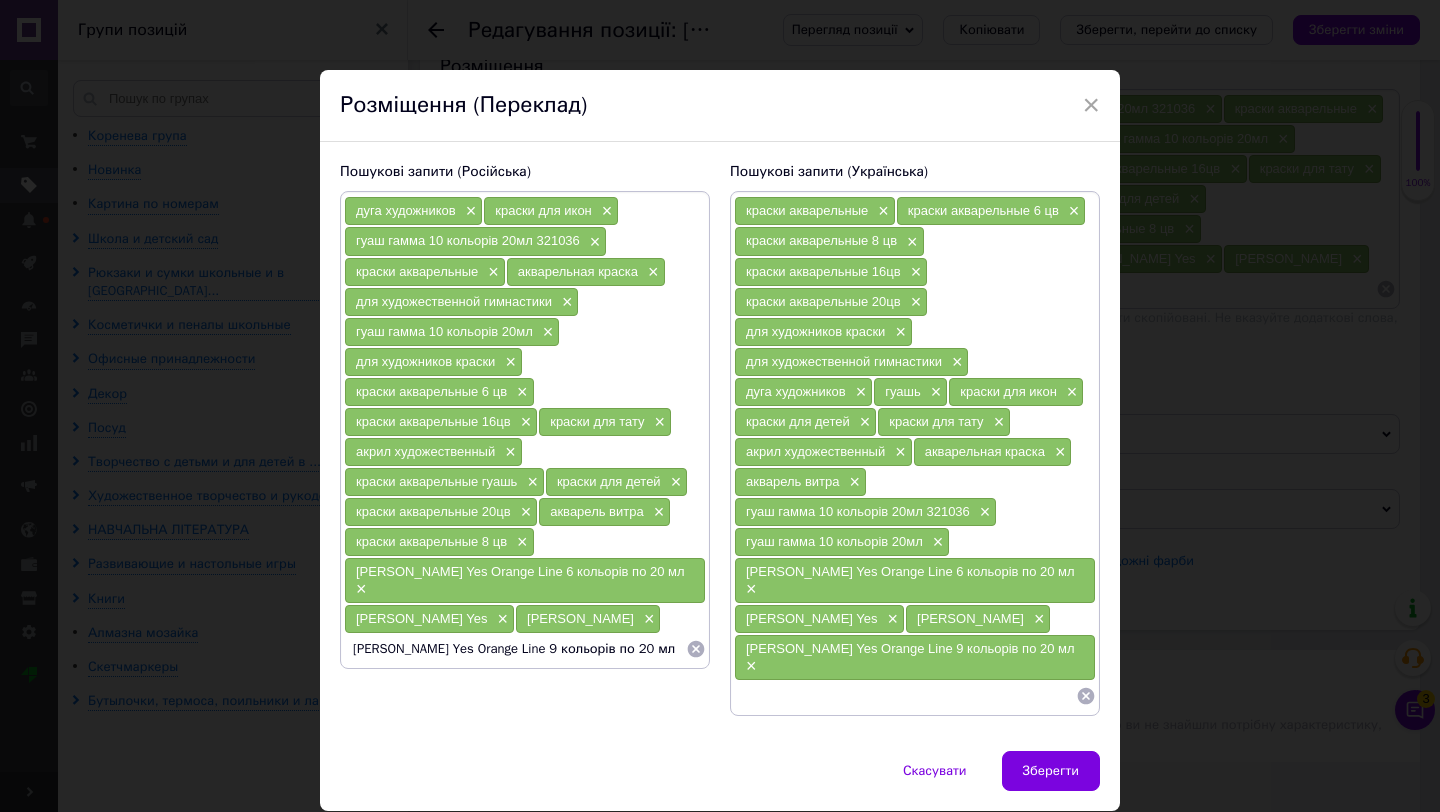 type 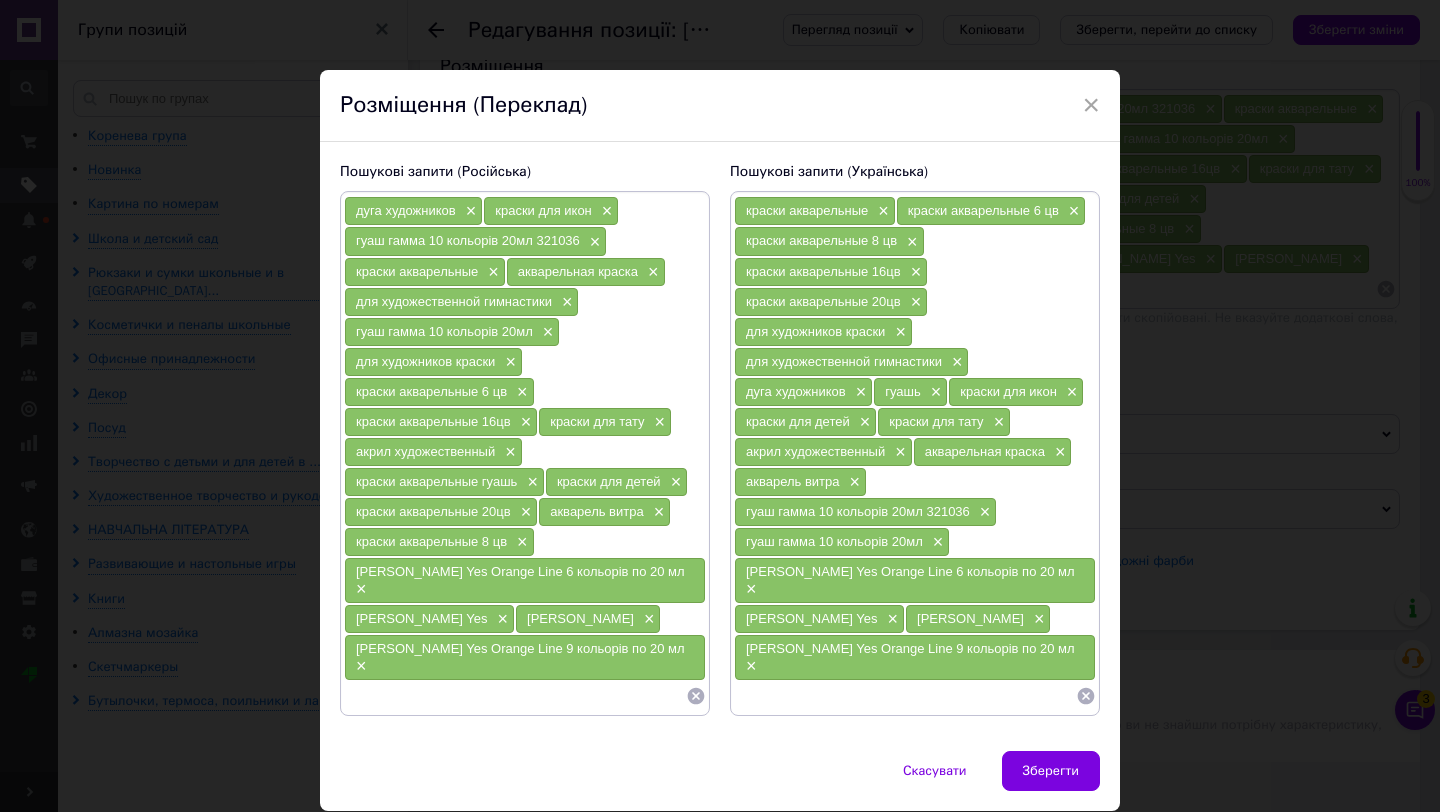 scroll, scrollTop: 0, scrollLeft: 0, axis: both 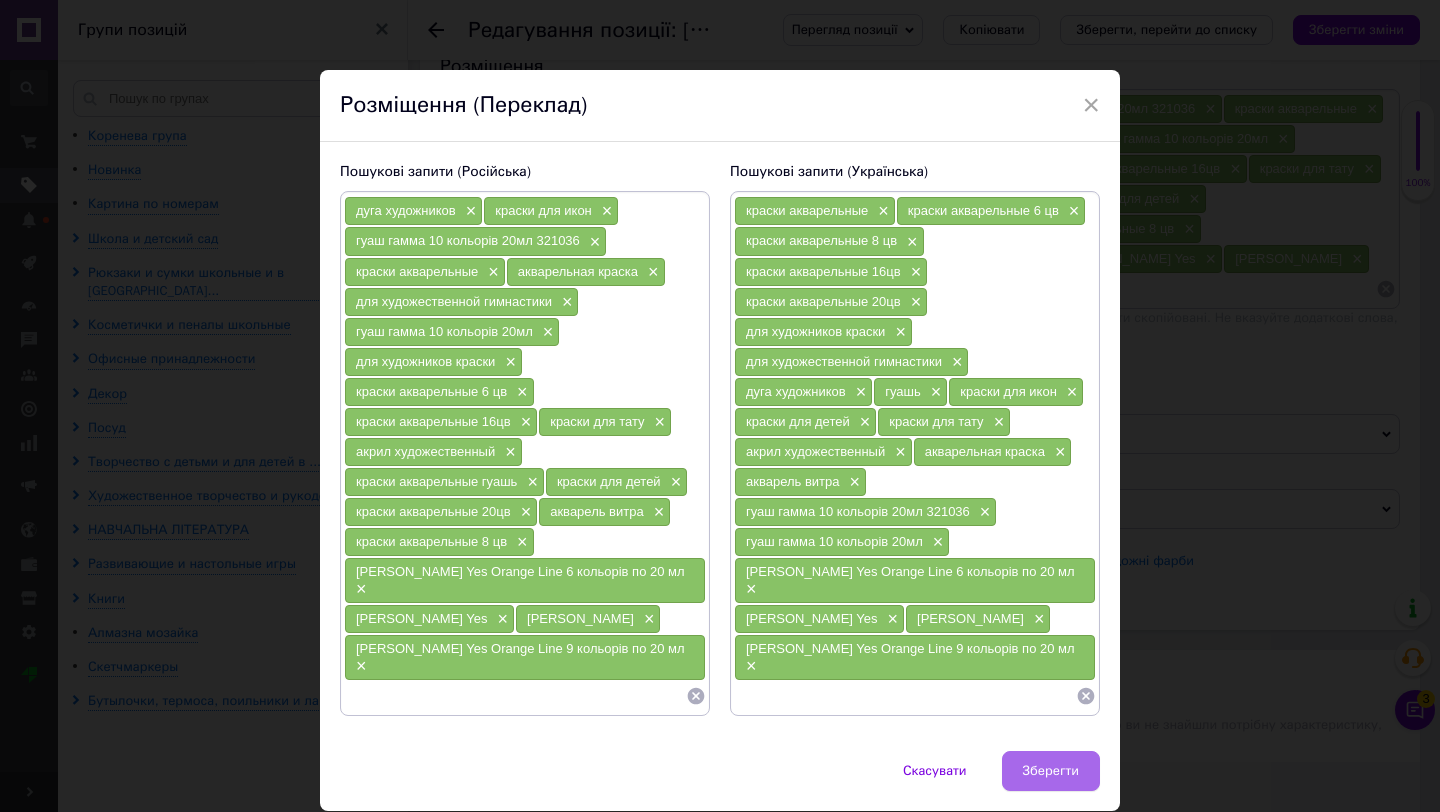 click on "Зберегти" at bounding box center (1051, 771) 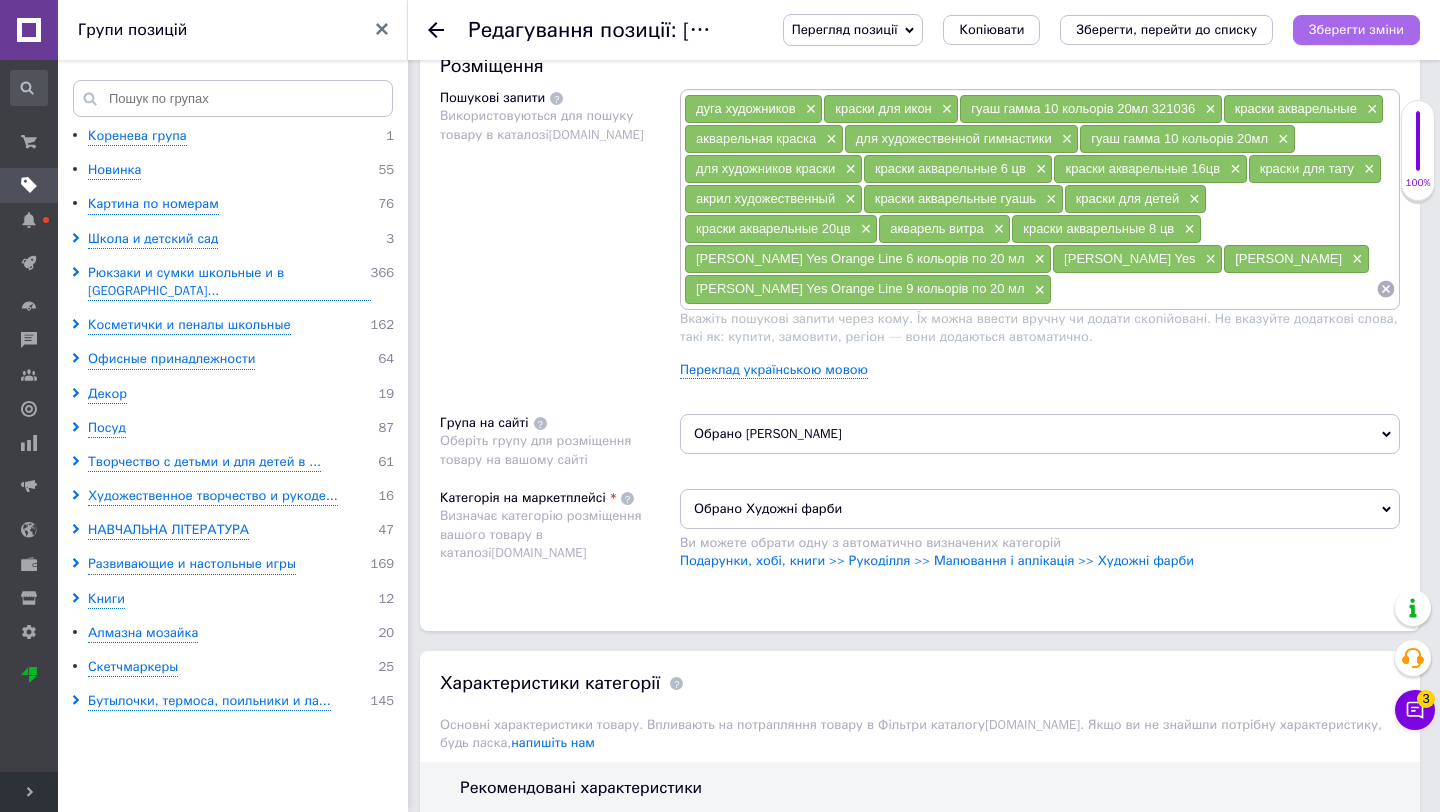 click on "Зберегти зміни" at bounding box center [1356, 30] 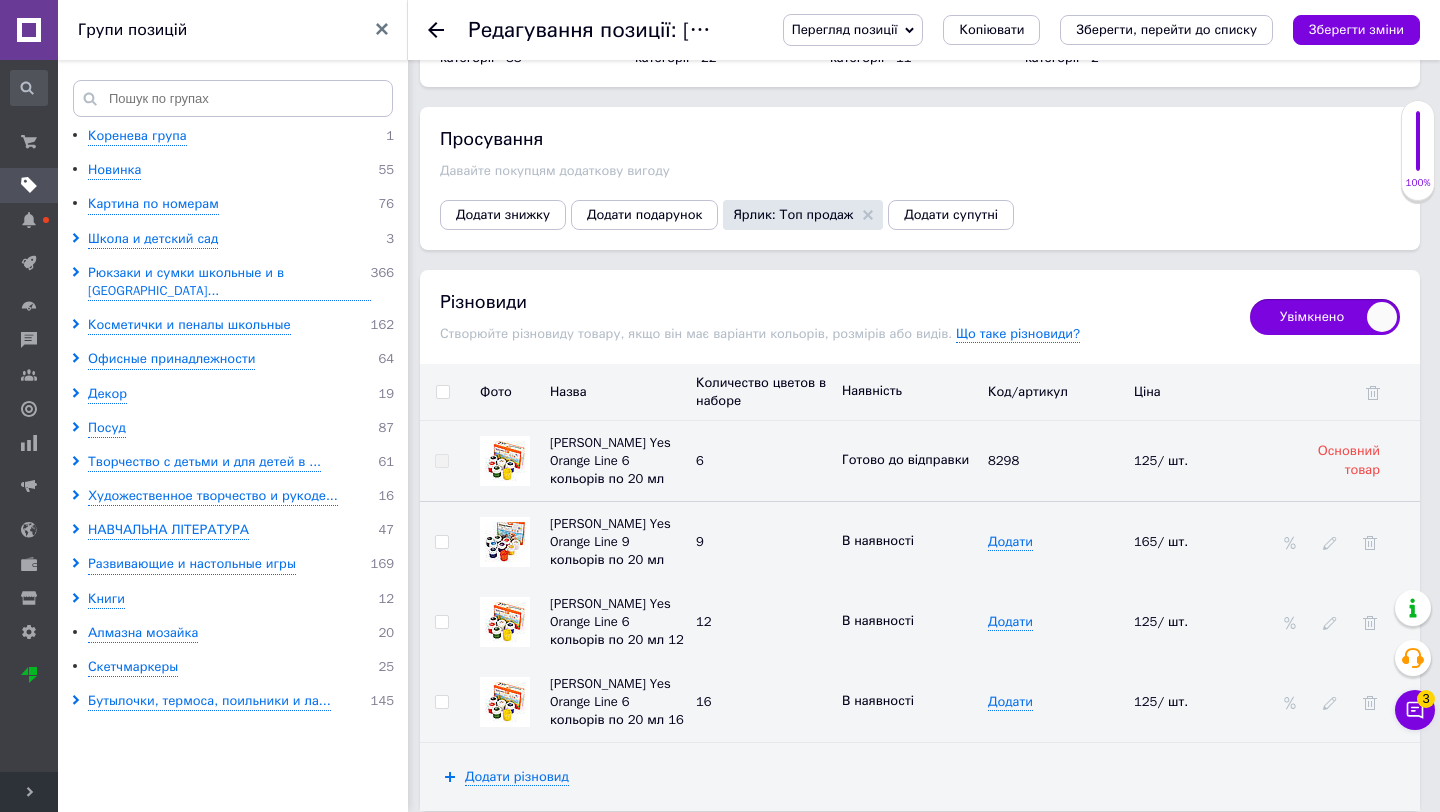 scroll, scrollTop: 3293, scrollLeft: 0, axis: vertical 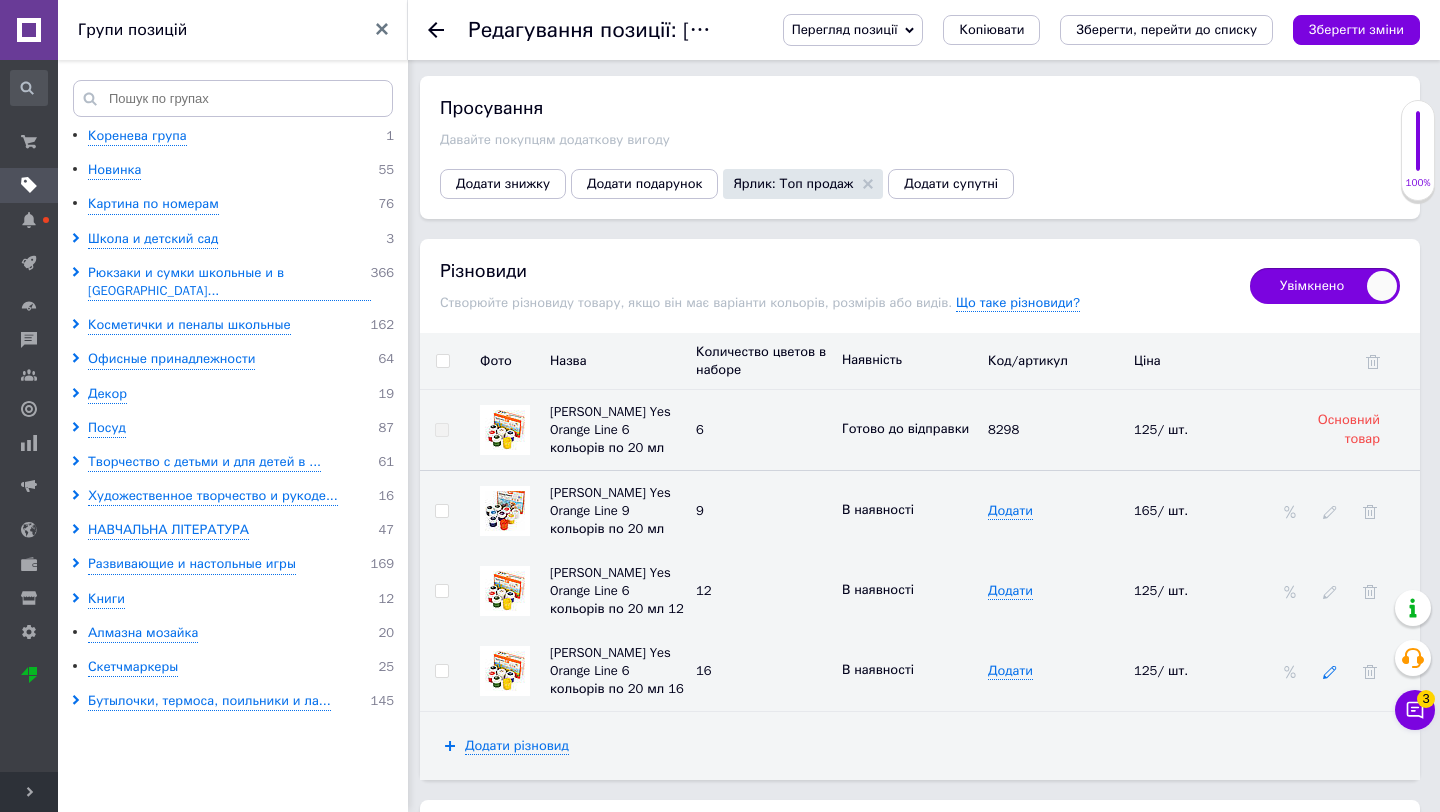 click 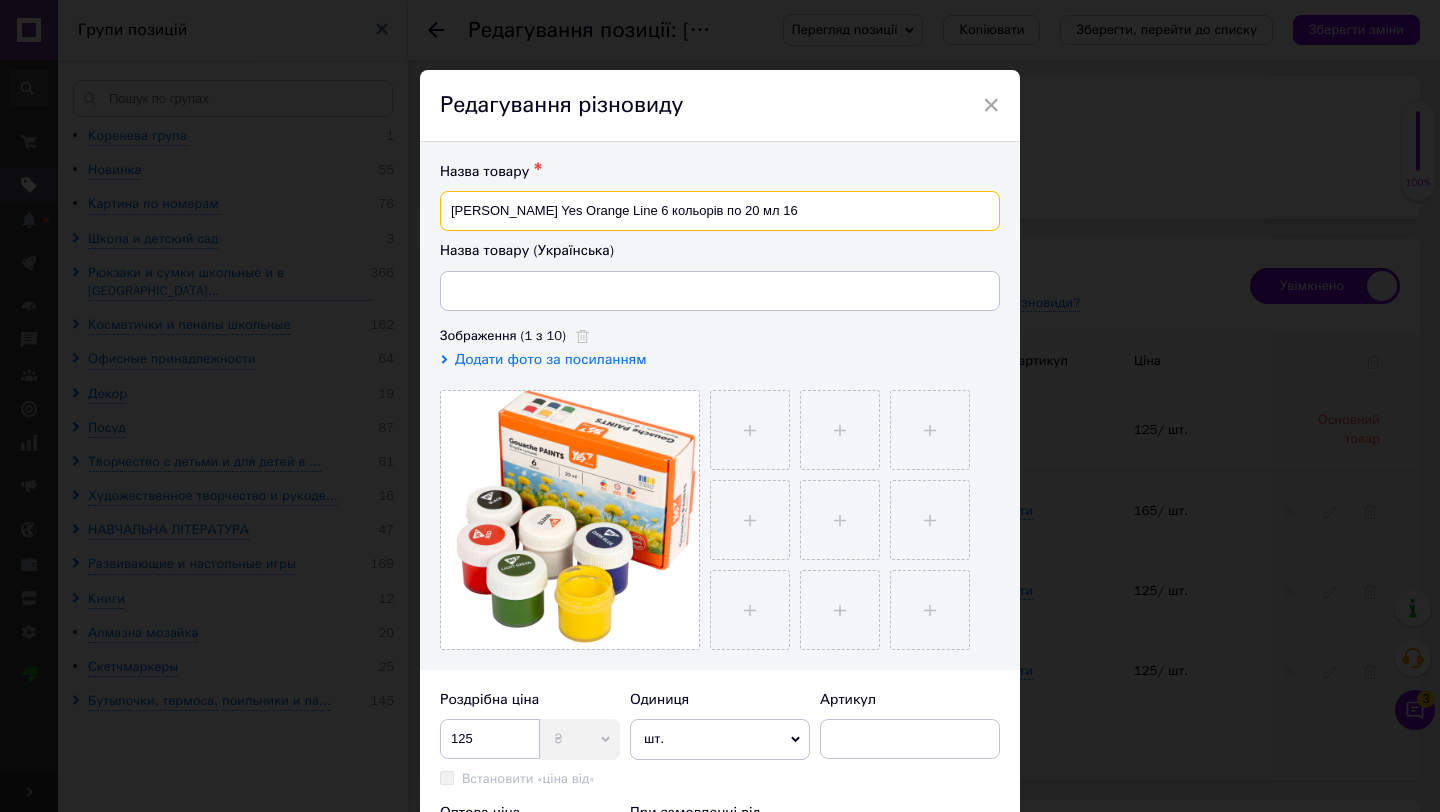 click on "[PERSON_NAME] Yes Orange Line 6 кольорів по 20 мл 16" at bounding box center (720, 211) 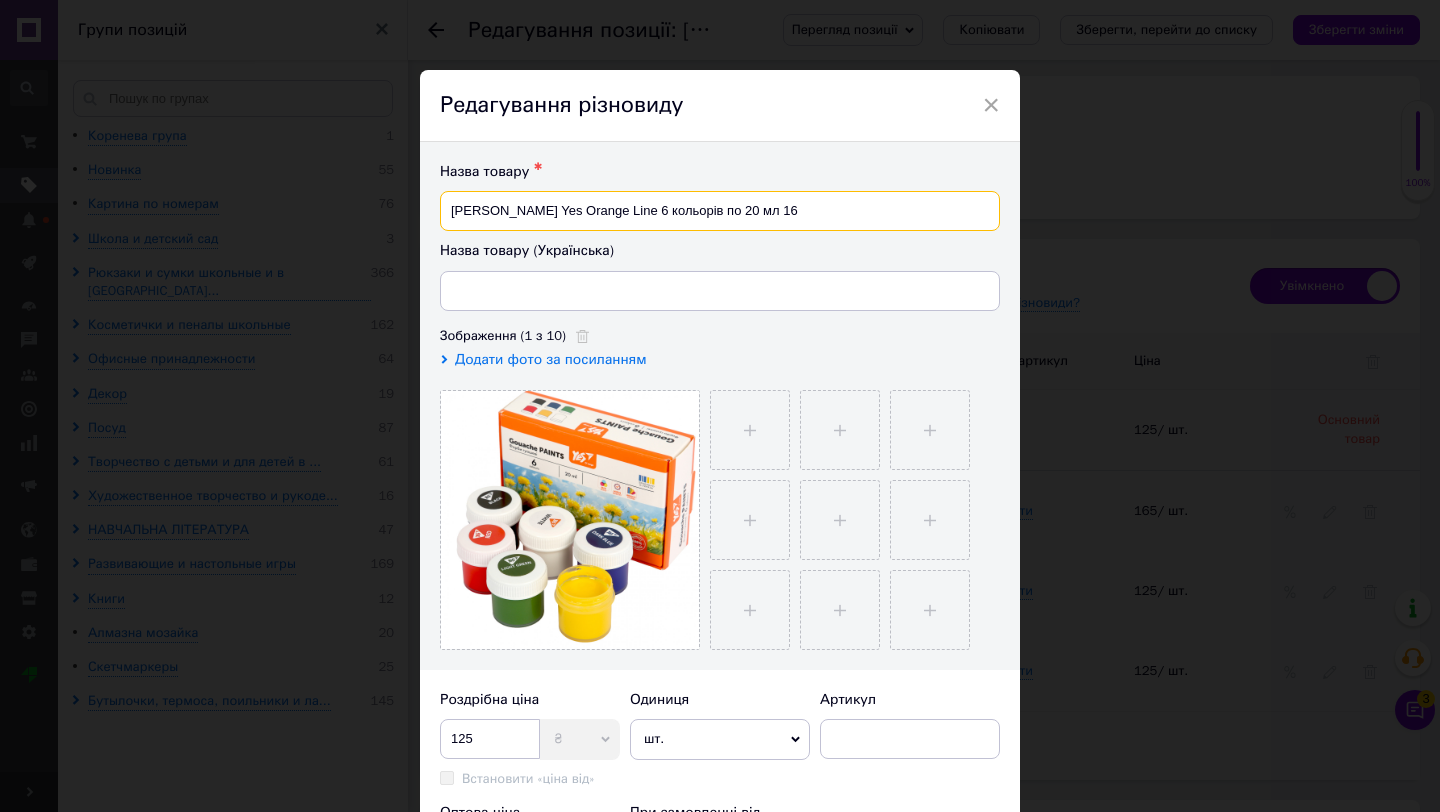 click on "[PERSON_NAME] Yes Orange Line 6 кольорів по 20 мл 16" at bounding box center (720, 211) 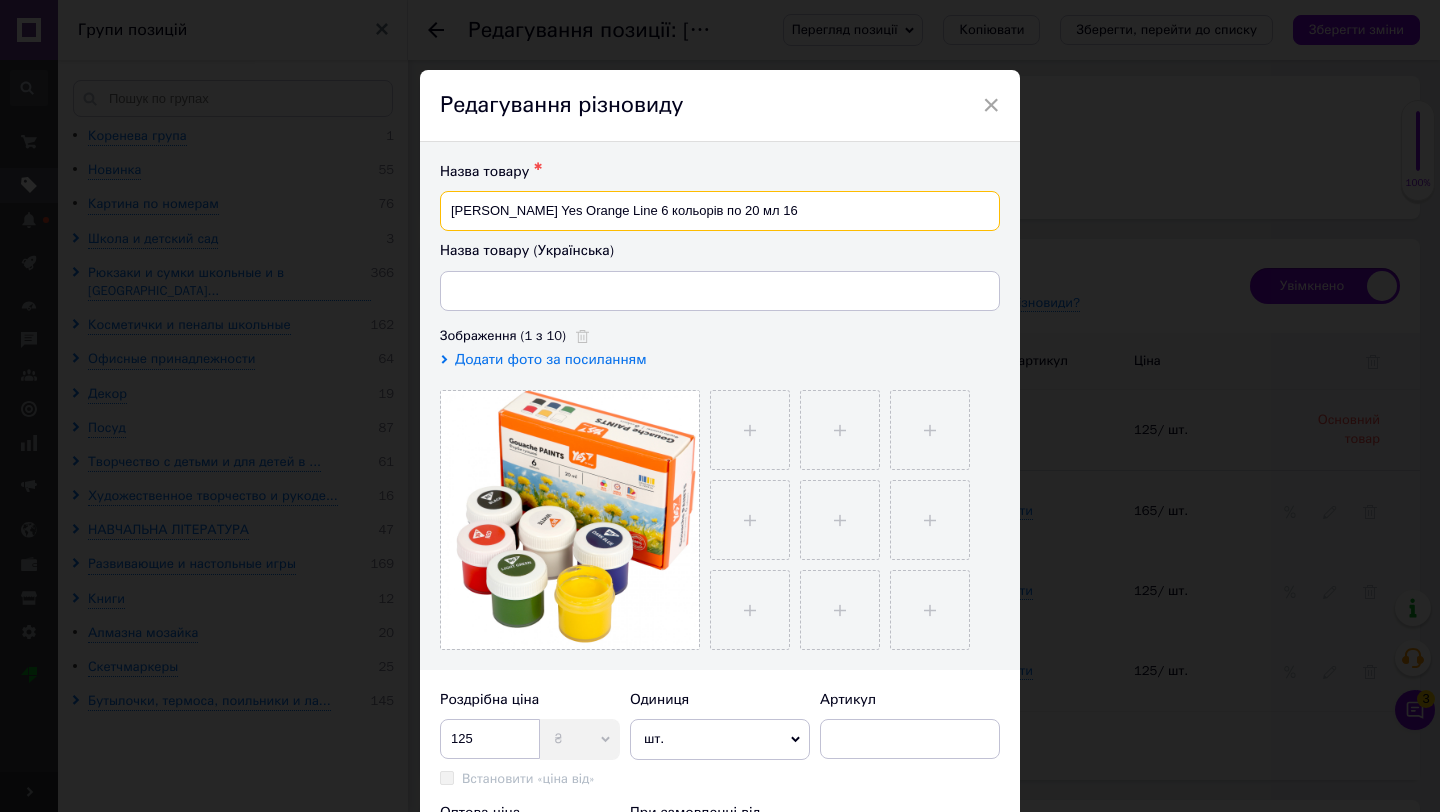 click on "[PERSON_NAME] Yes Orange Line 6 кольорів по 20 мл 16" at bounding box center [720, 211] 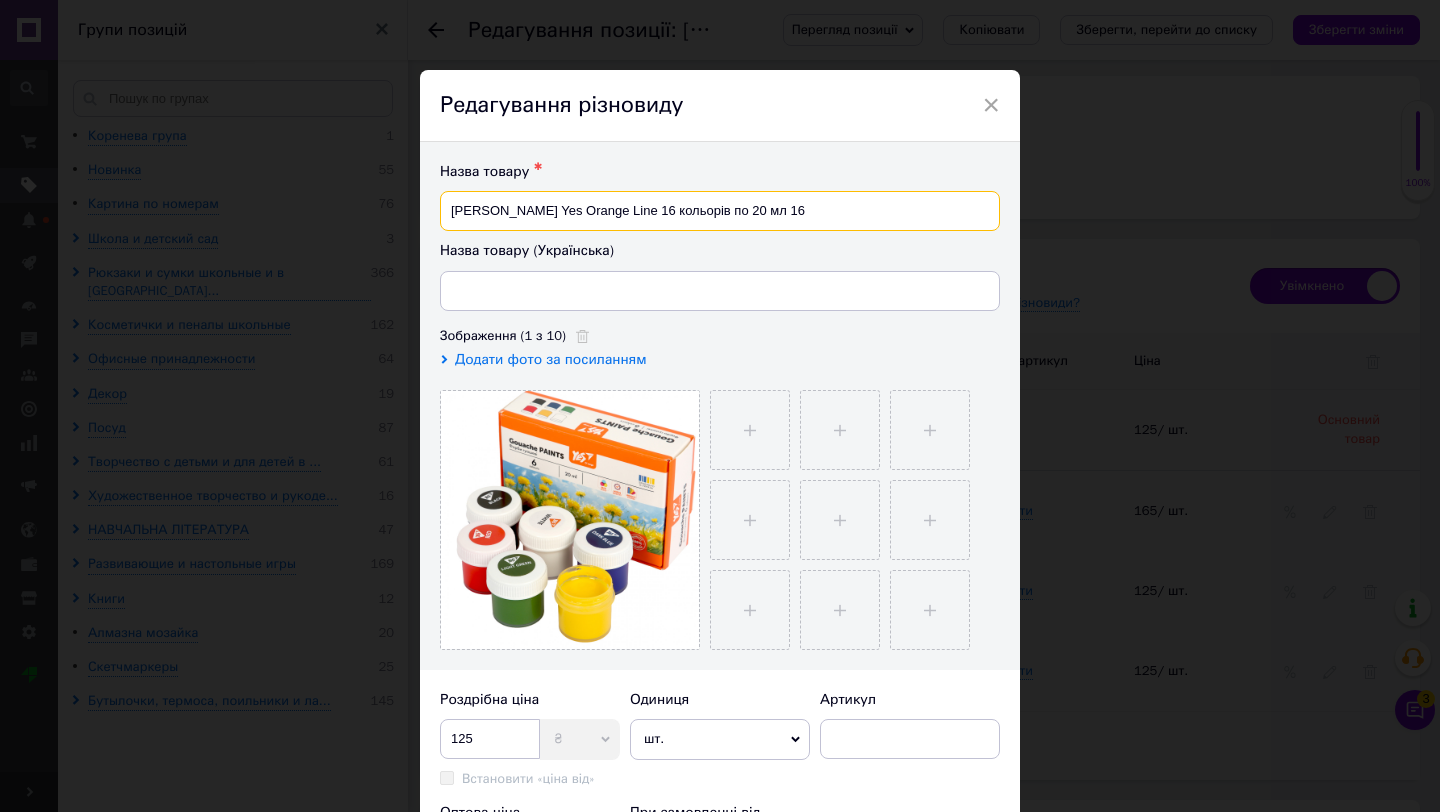 click on "[PERSON_NAME] Yes Orange Line 16 кольорів по 20 мл 16" at bounding box center (720, 211) 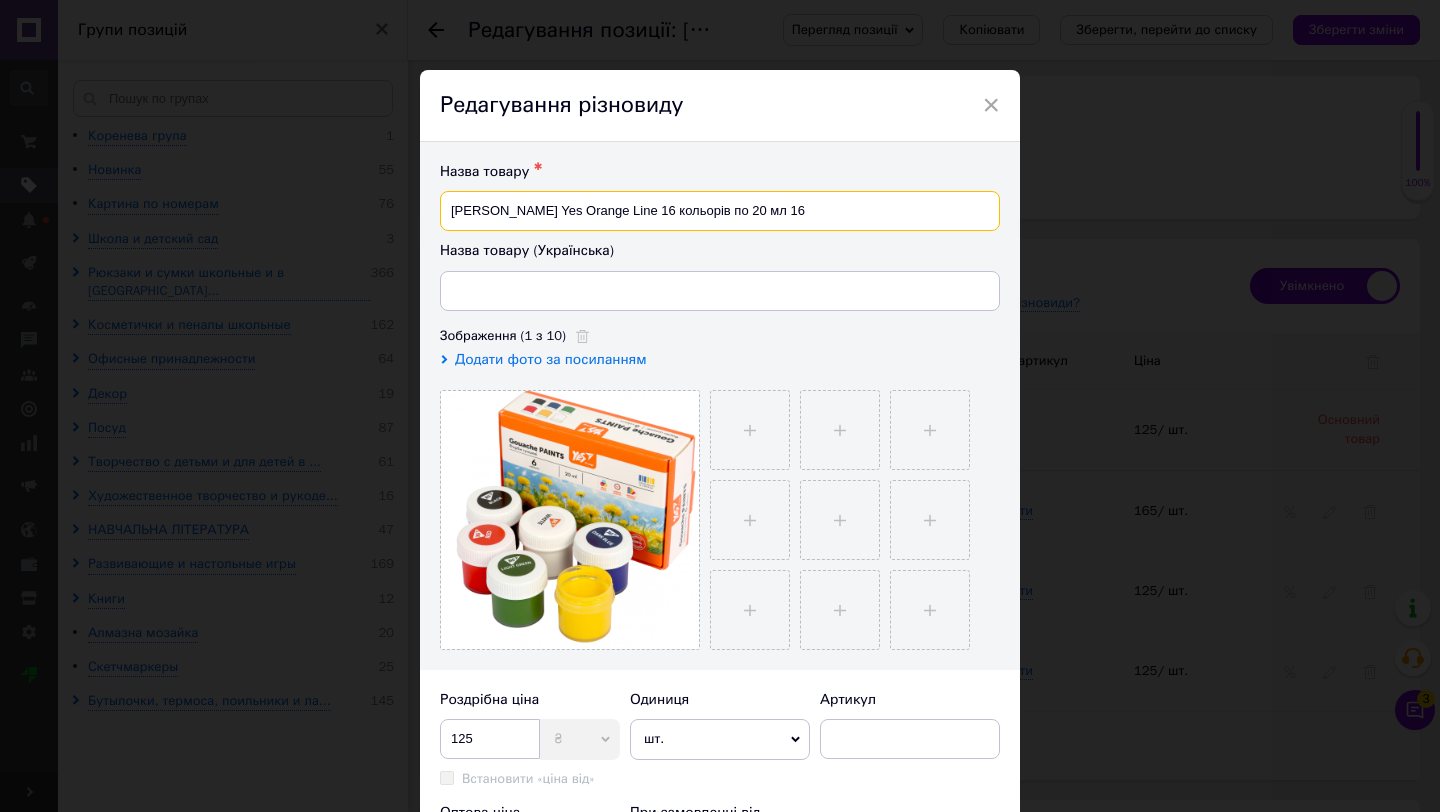 click on "[PERSON_NAME] Yes Orange Line 16 кольорів по 20 мл 16" at bounding box center (720, 211) 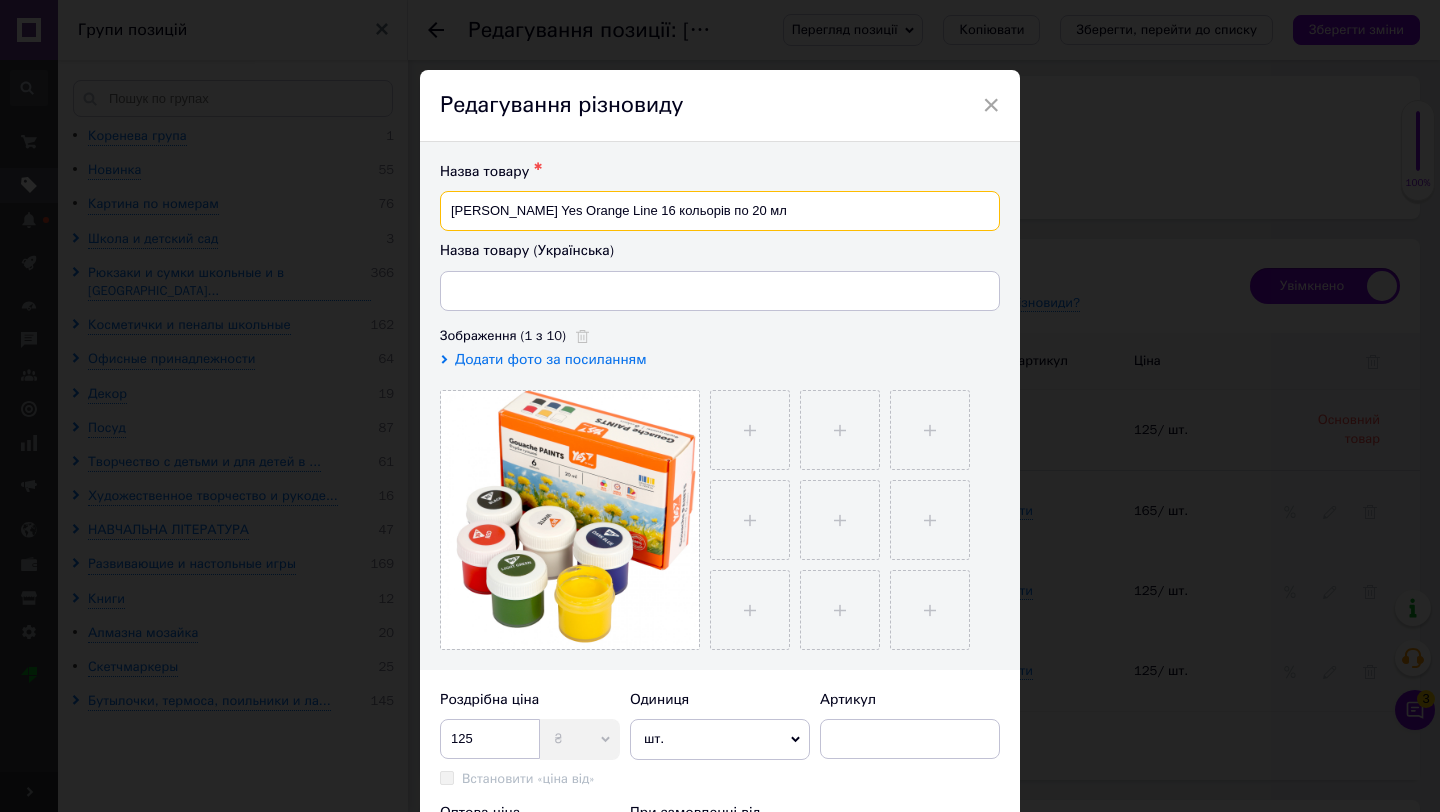 click on "[PERSON_NAME] Yes Orange Line 16 кольорів по 20 мл" at bounding box center [720, 211] 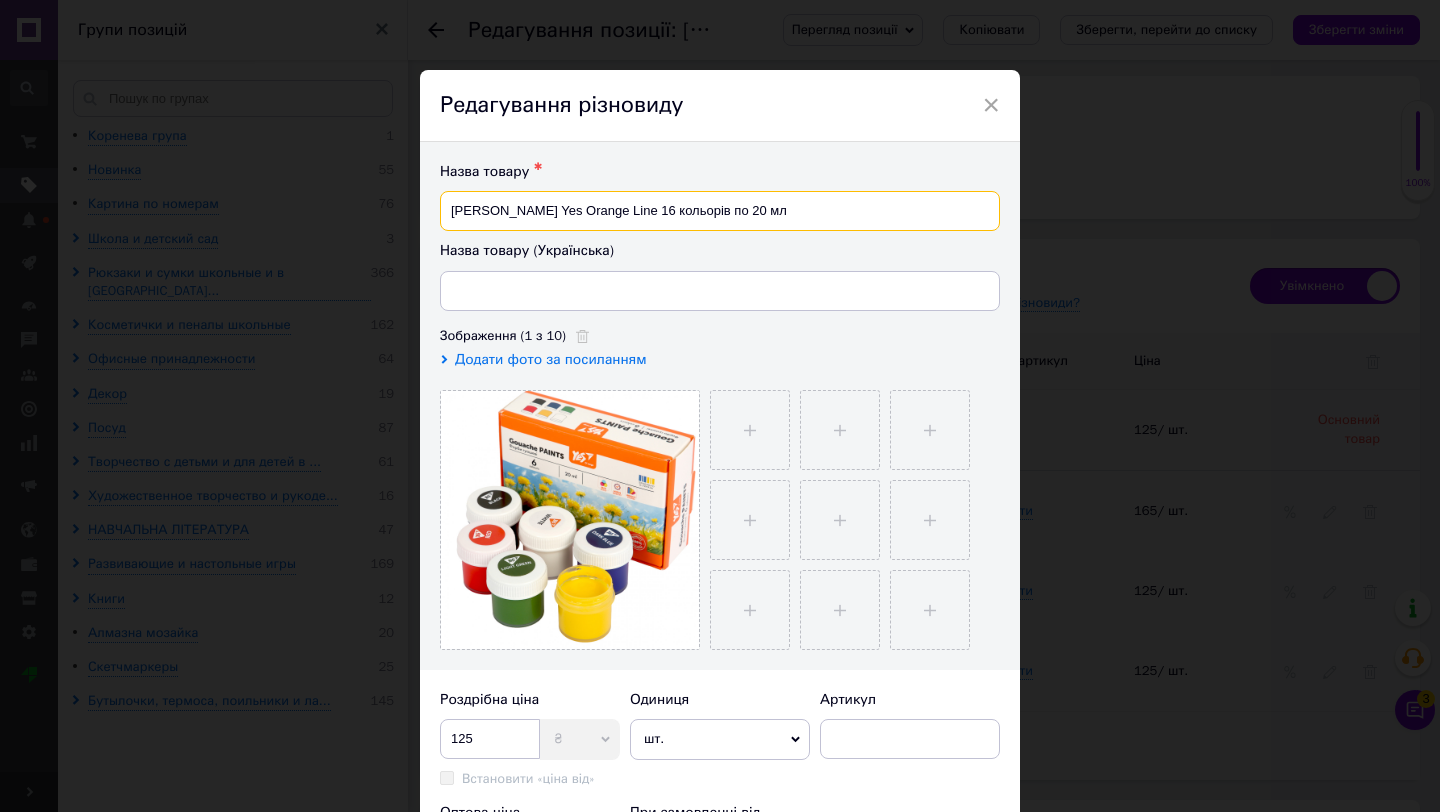 click on "[PERSON_NAME] Yes Orange Line 16 кольорів по 20 мл" at bounding box center (720, 211) 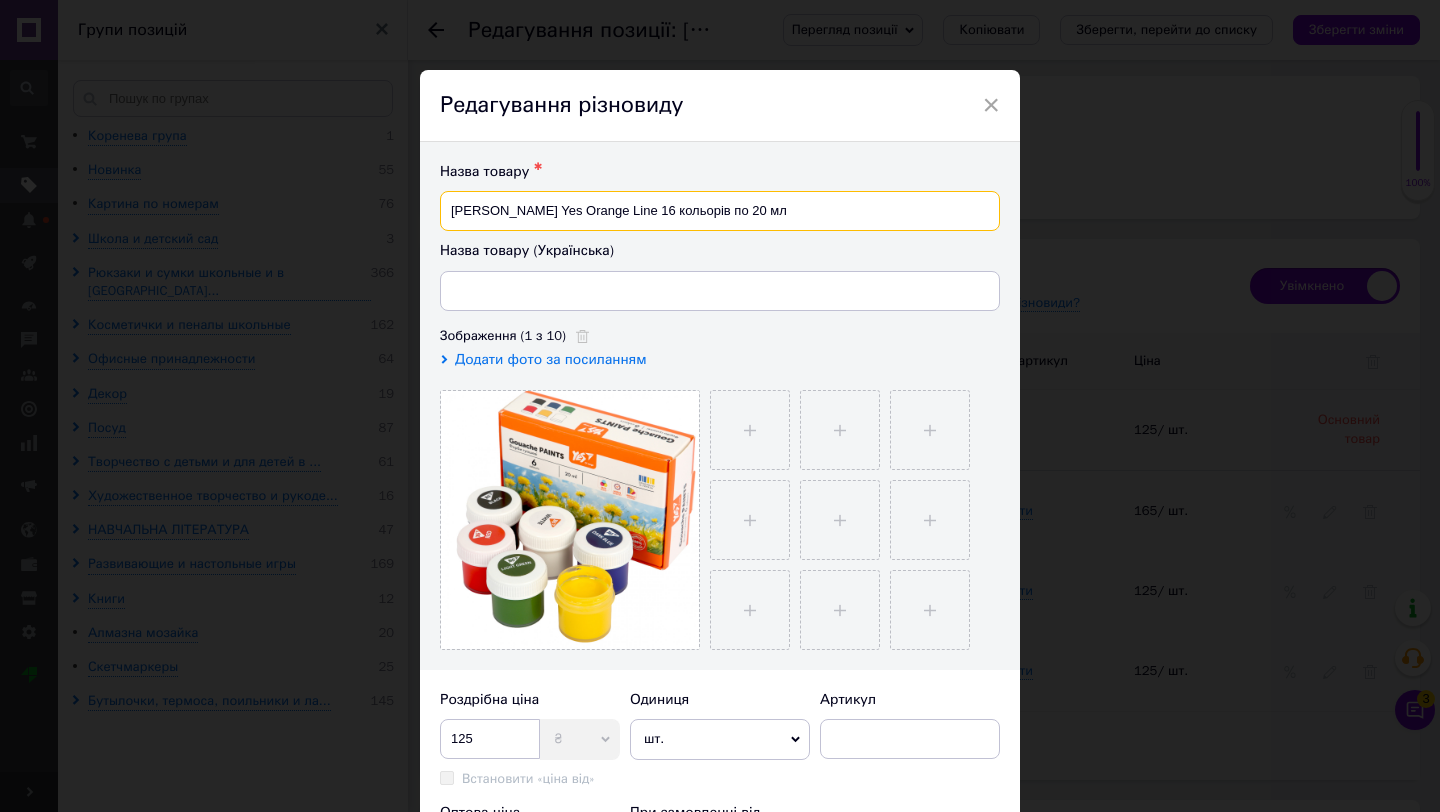 type on "[PERSON_NAME] Yes Orange Line 16 кольорів по 20 мл" 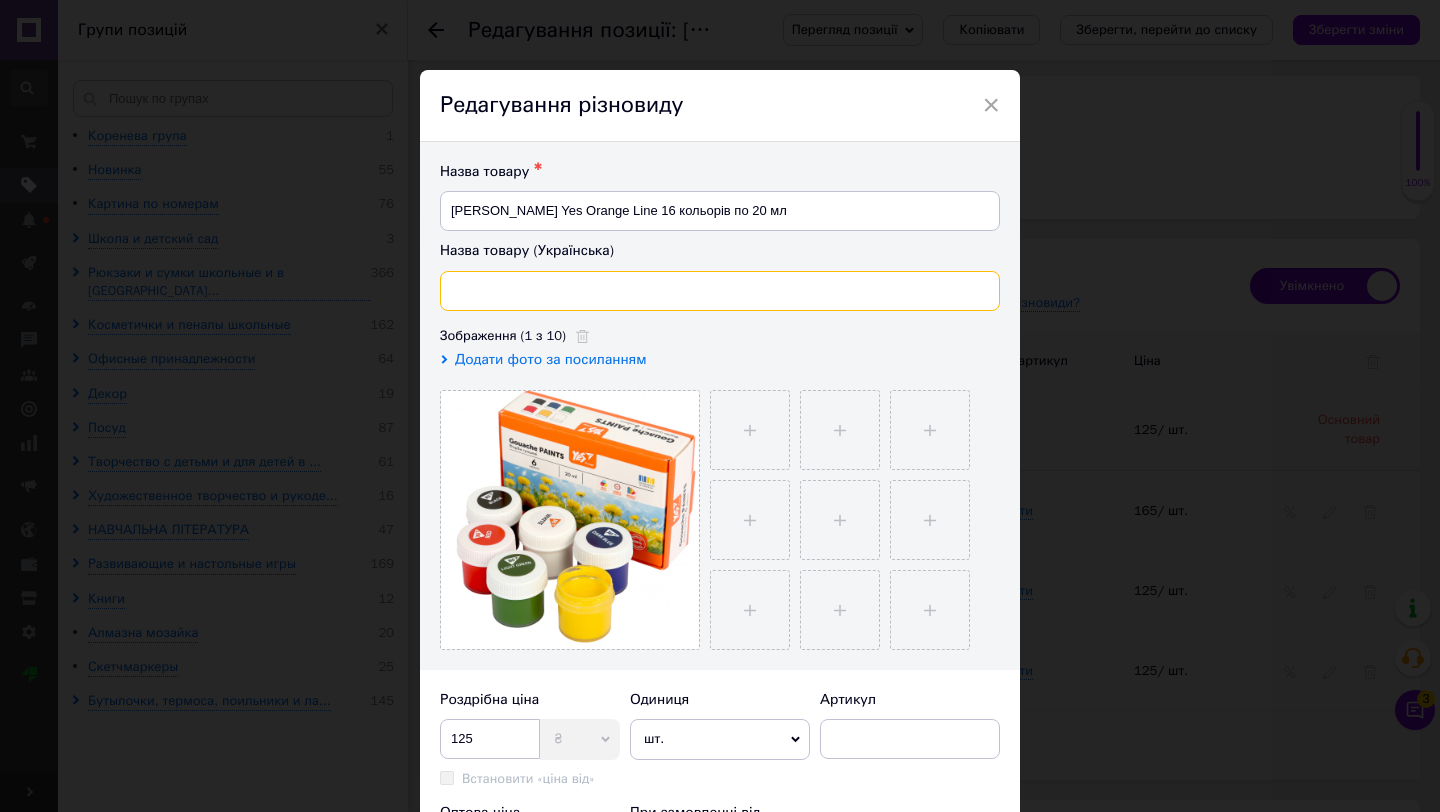 click at bounding box center (720, 291) 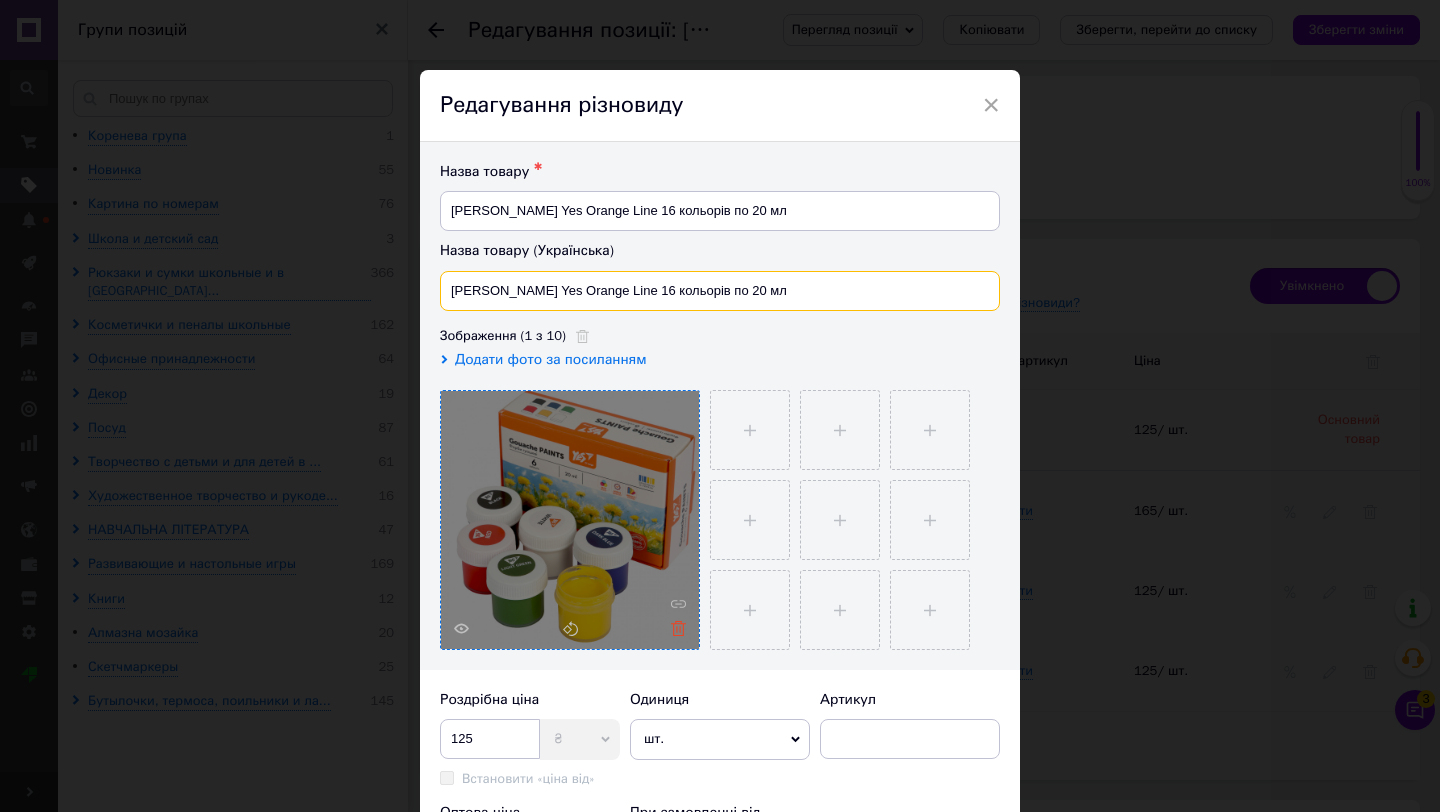 type on "[PERSON_NAME] Yes Orange Line 16 кольорів по 20 мл" 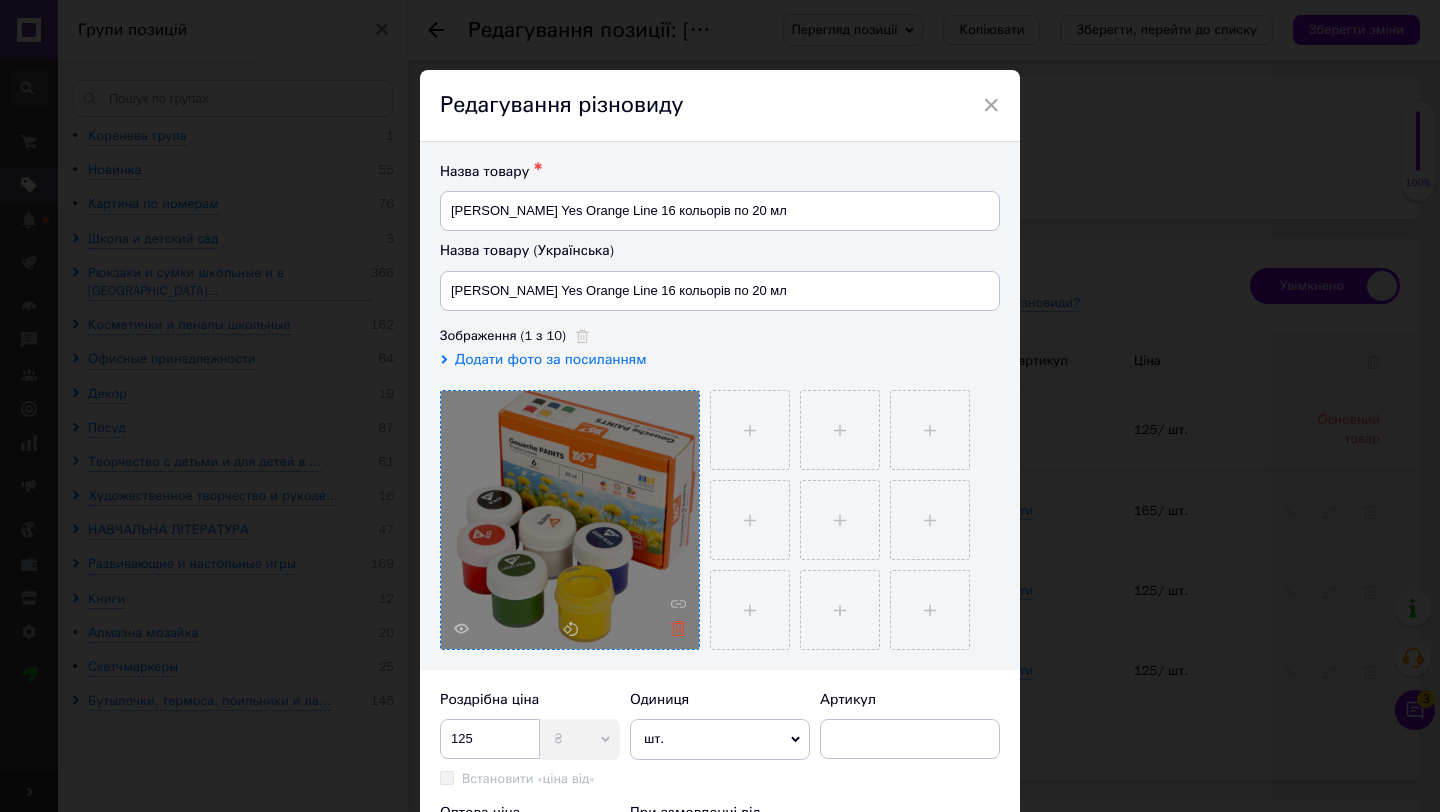 click 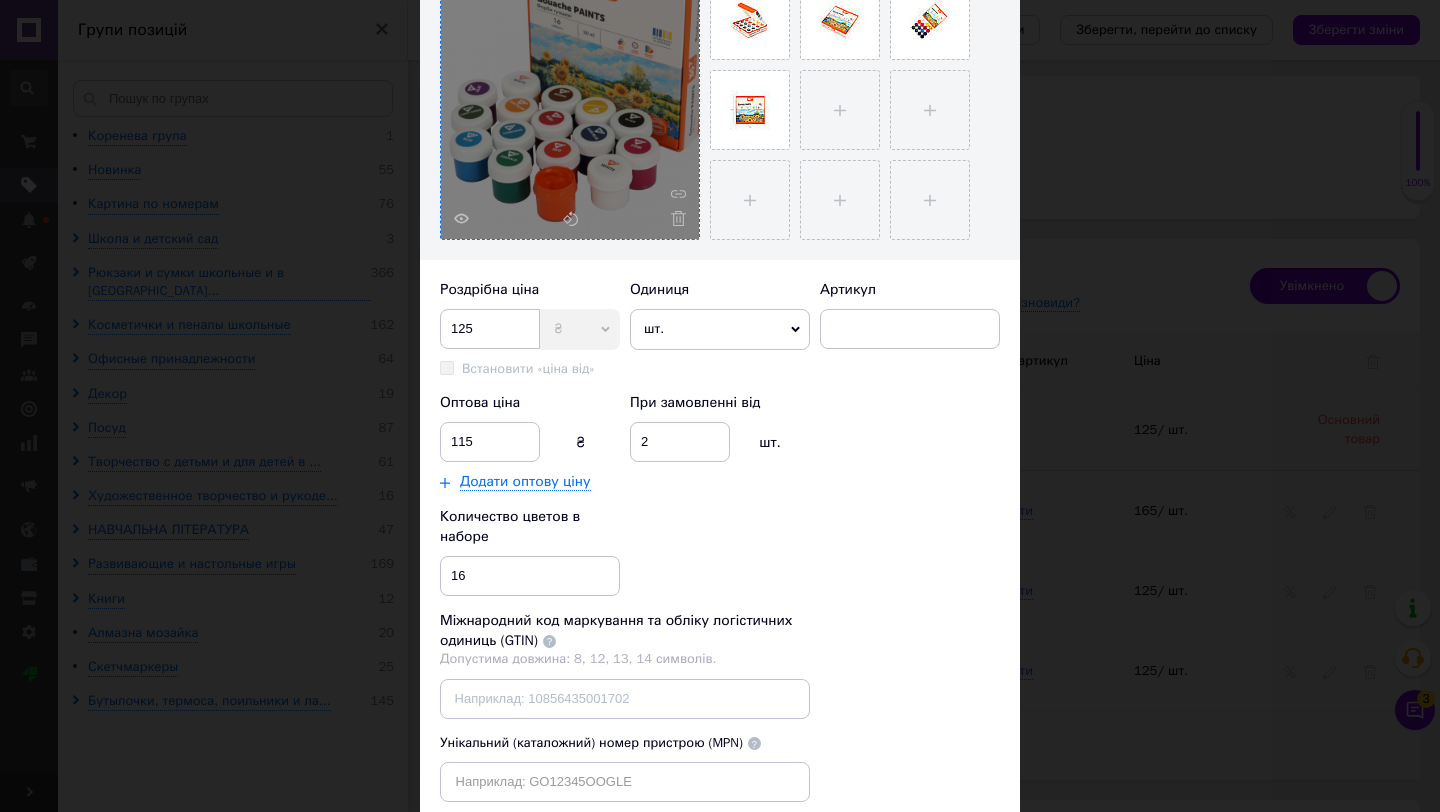 scroll, scrollTop: 418, scrollLeft: 0, axis: vertical 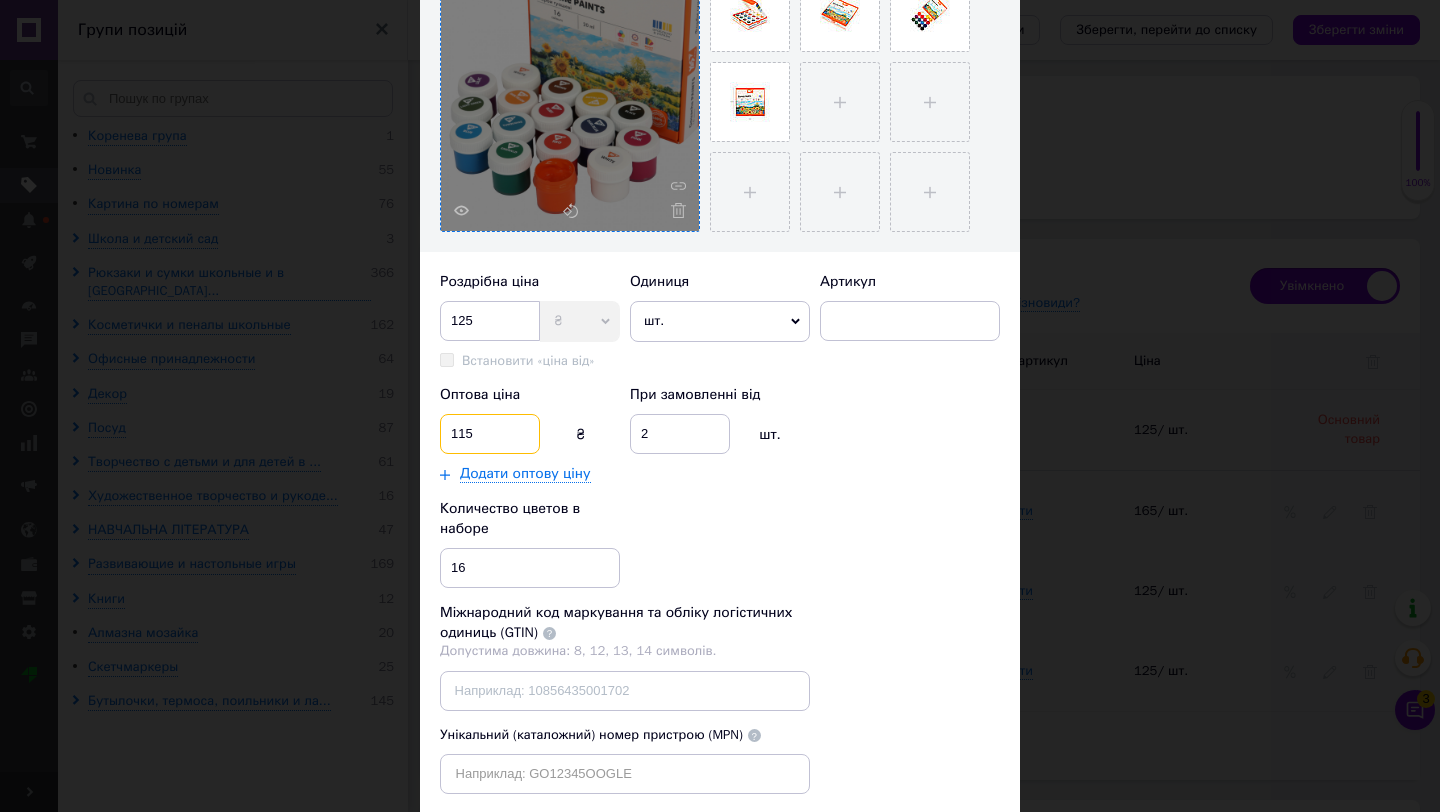 click on "115" at bounding box center (490, 434) 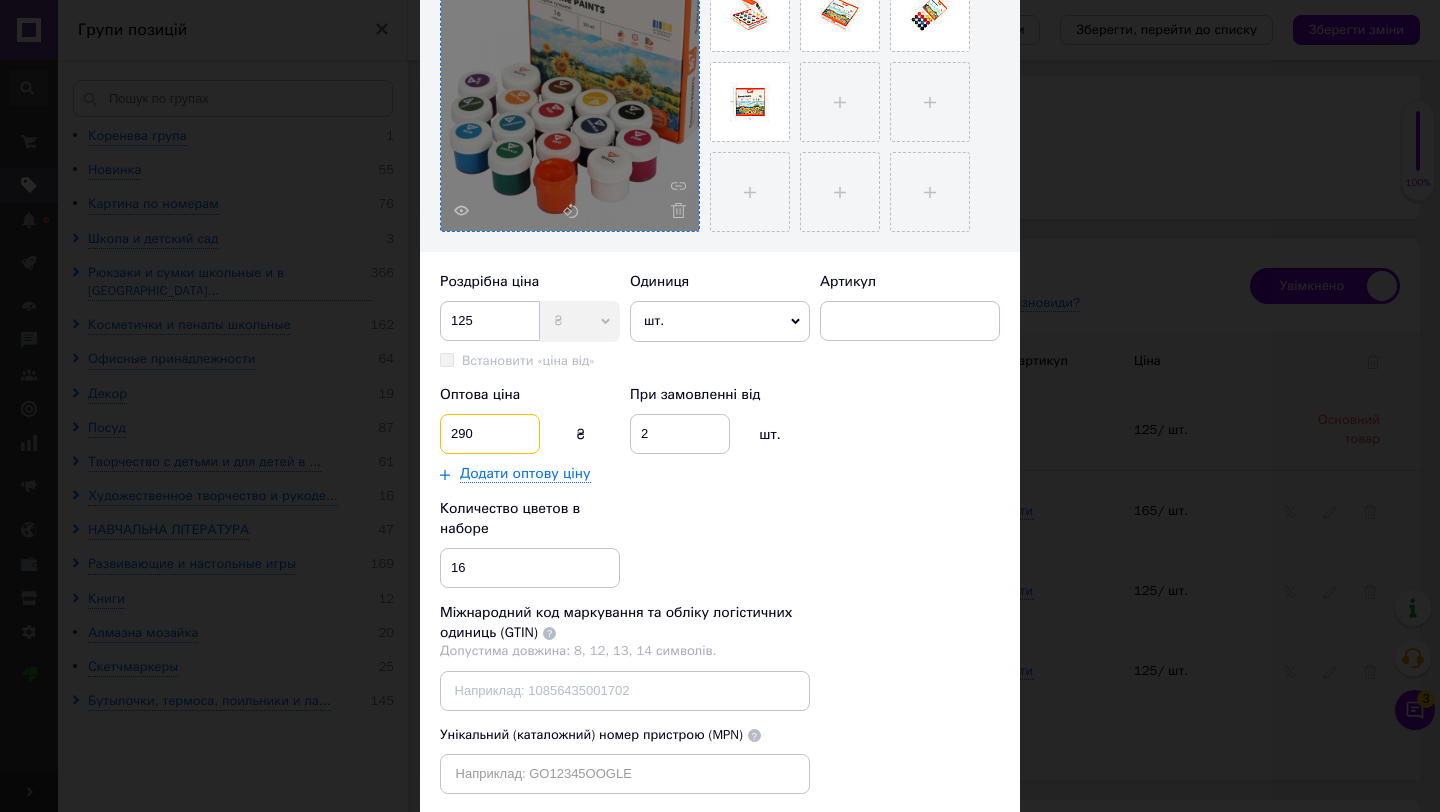 type on "290" 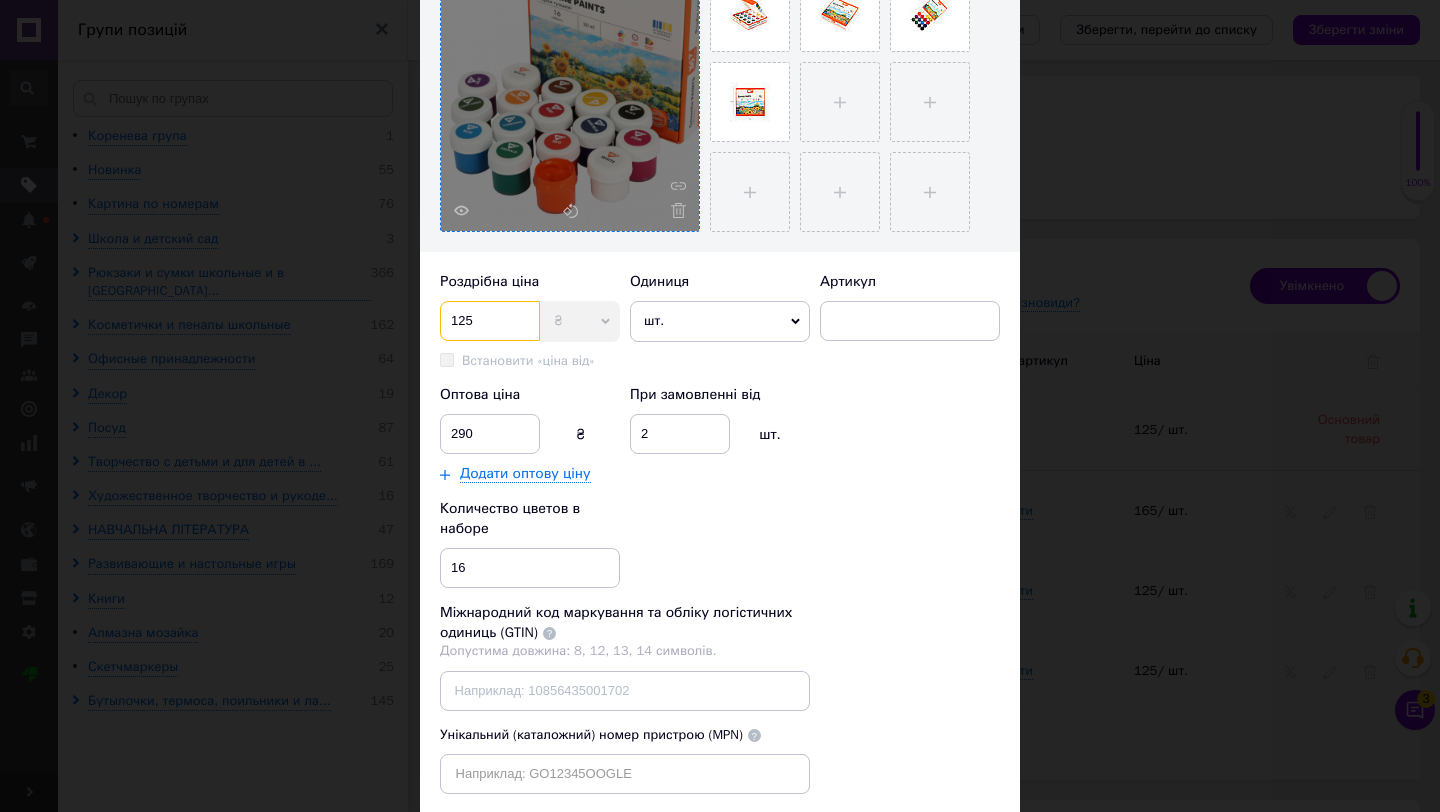 click on "125" at bounding box center [490, 321] 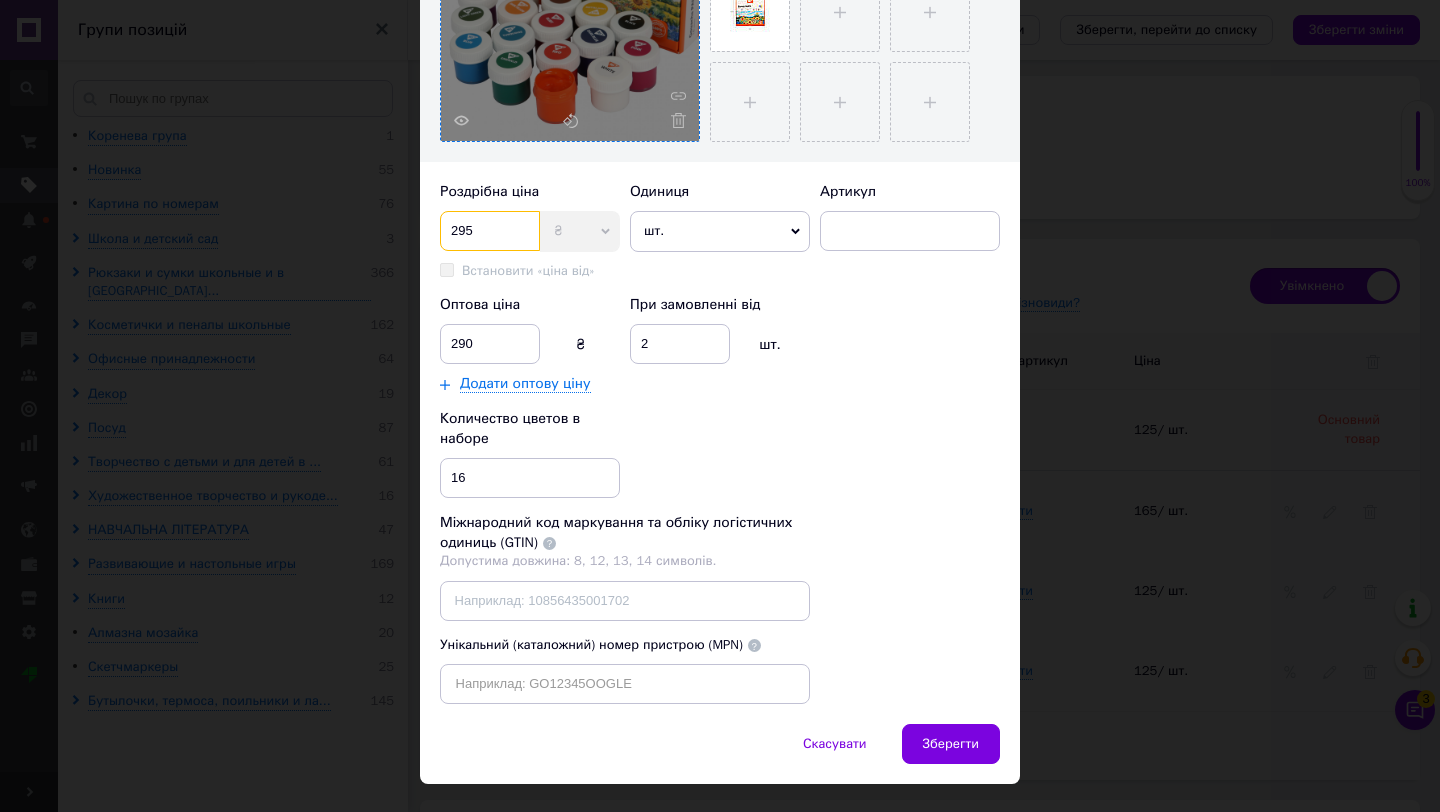 scroll, scrollTop: 550, scrollLeft: 0, axis: vertical 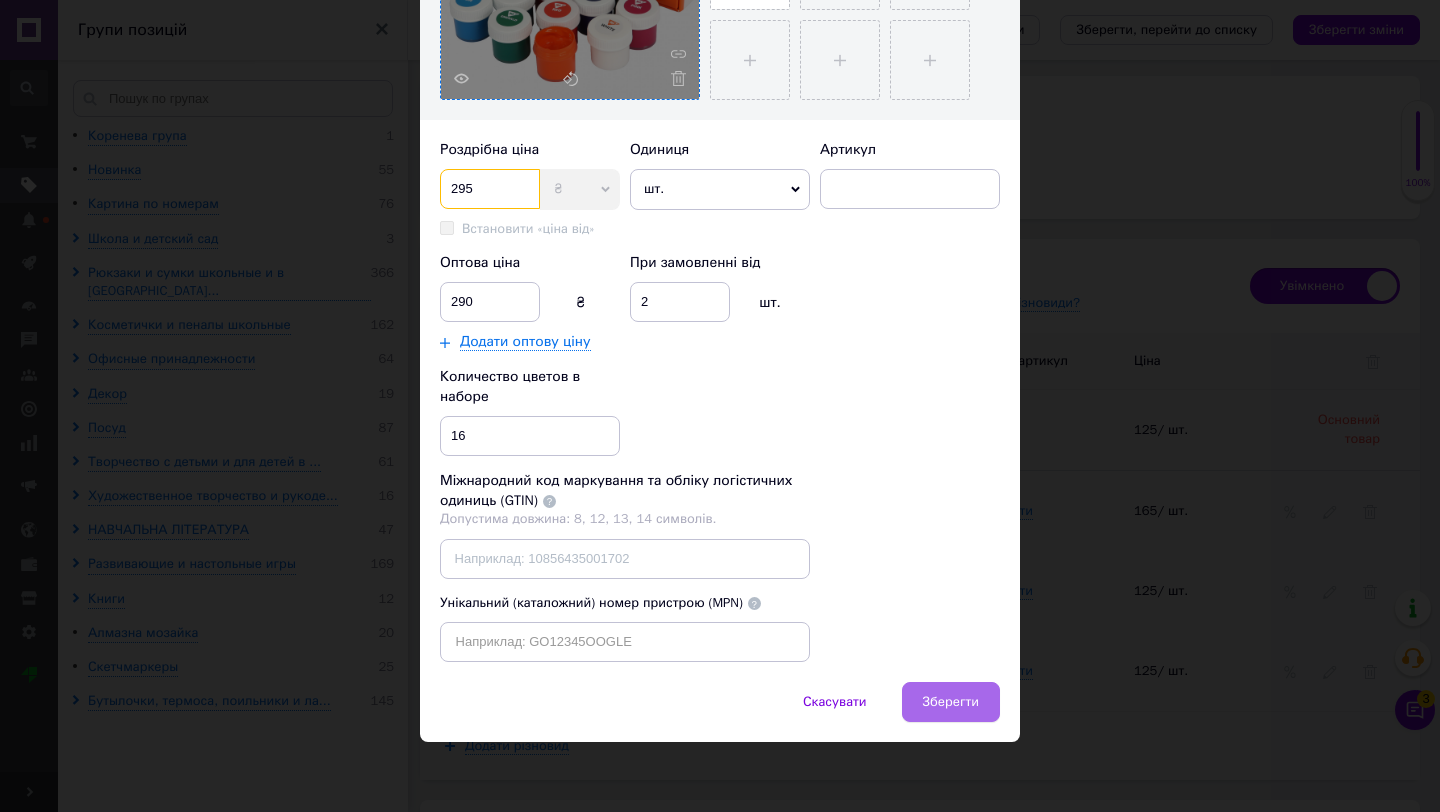 type on "295" 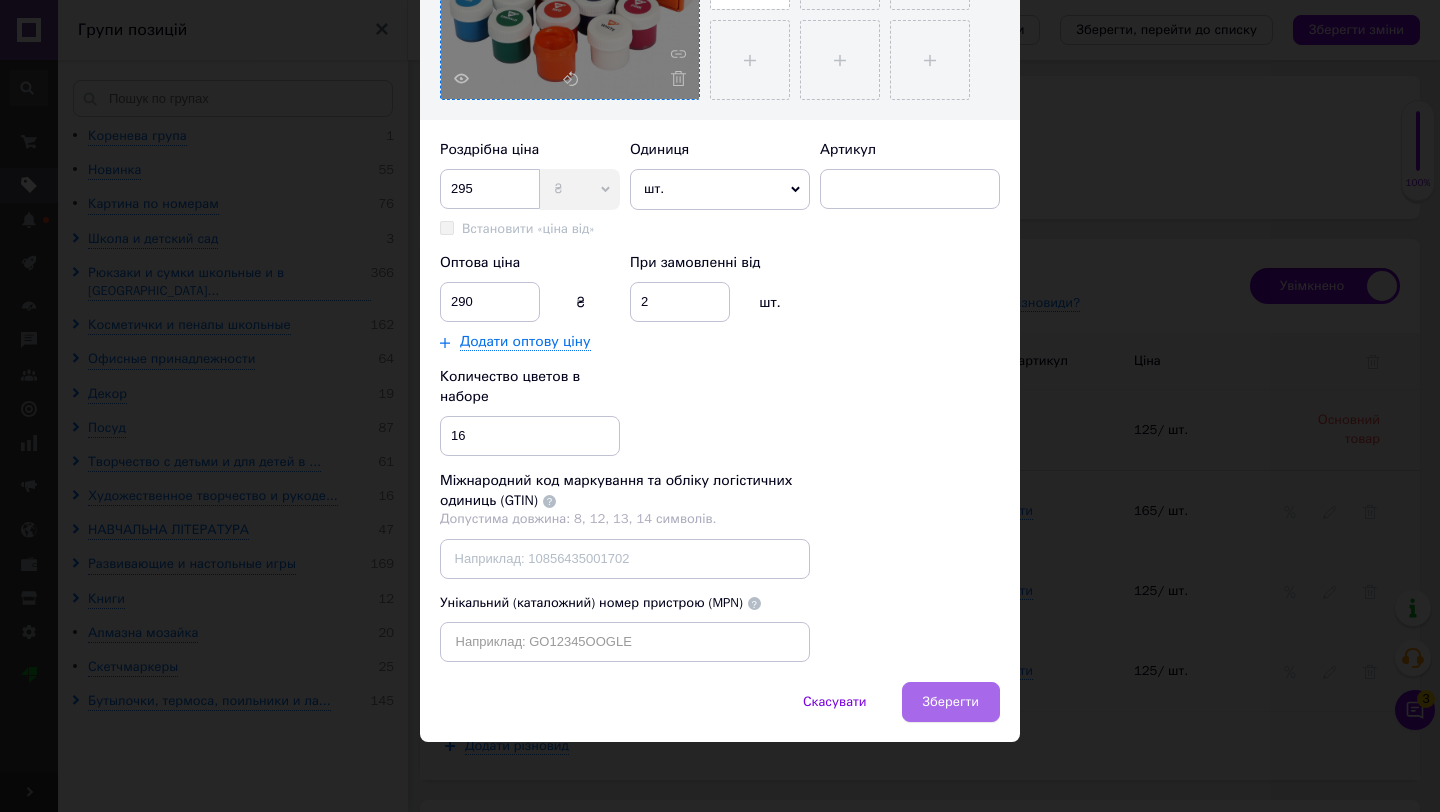 click on "Зберегти" at bounding box center (951, 702) 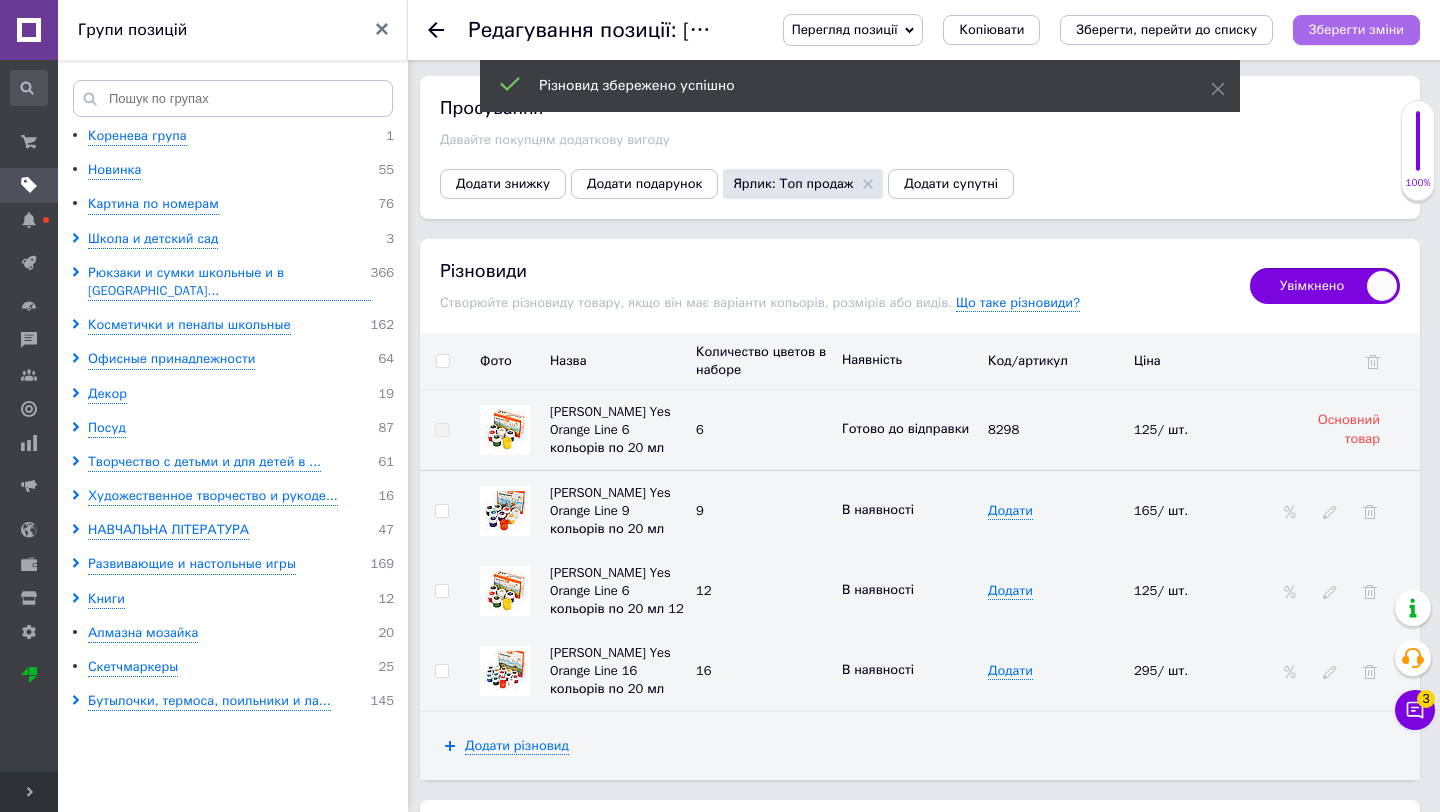 click on "Зберегти зміни" at bounding box center (1356, 30) 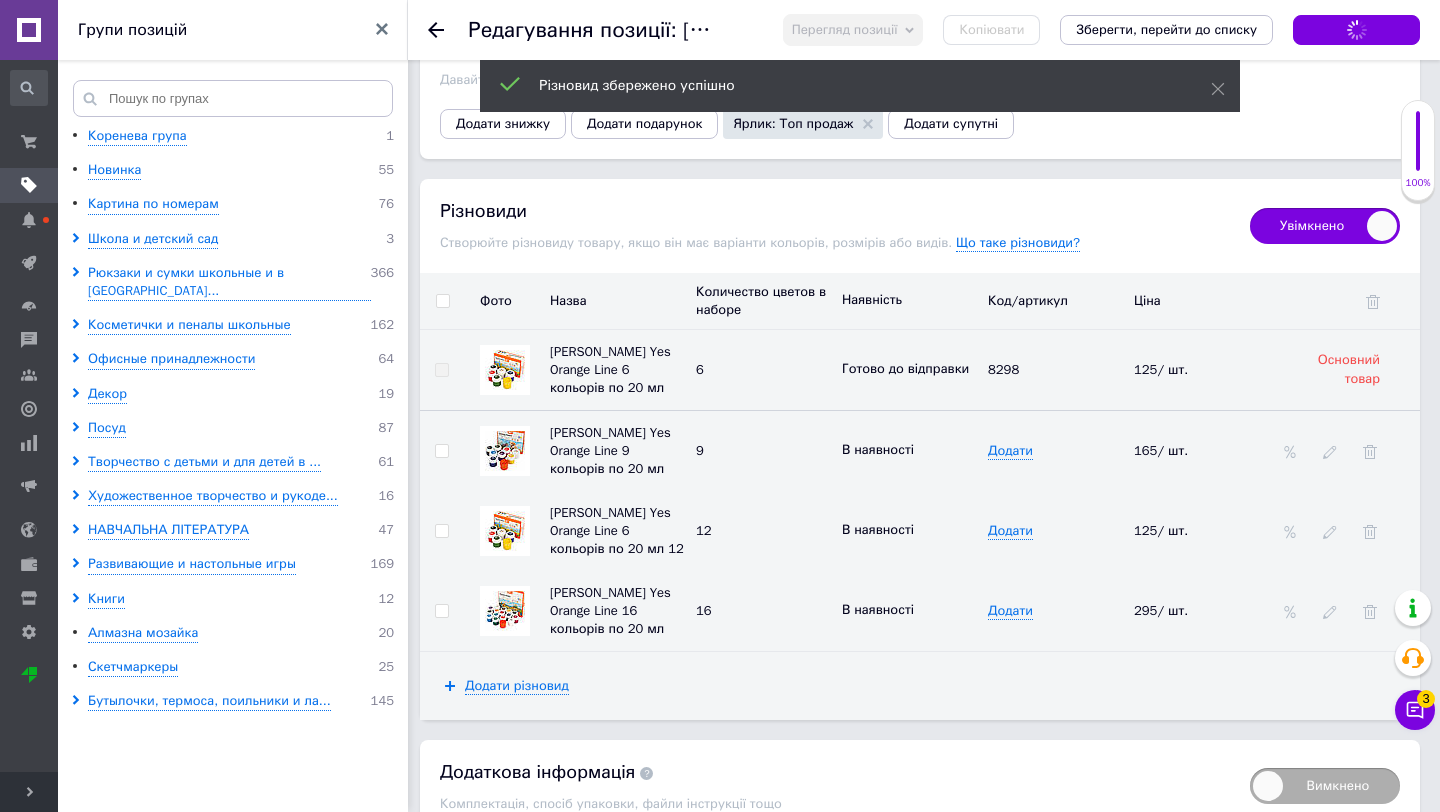 scroll, scrollTop: 3398, scrollLeft: 0, axis: vertical 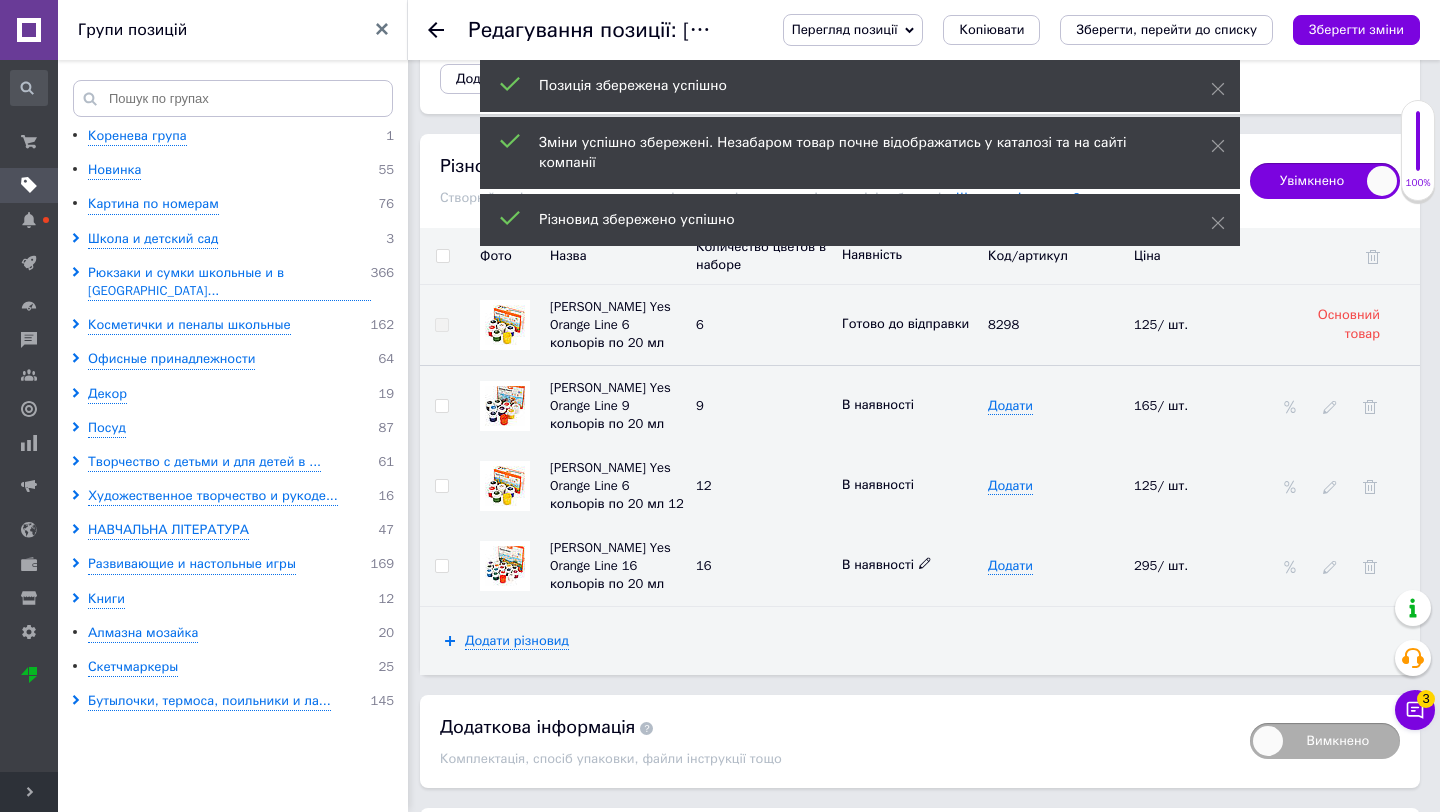 click 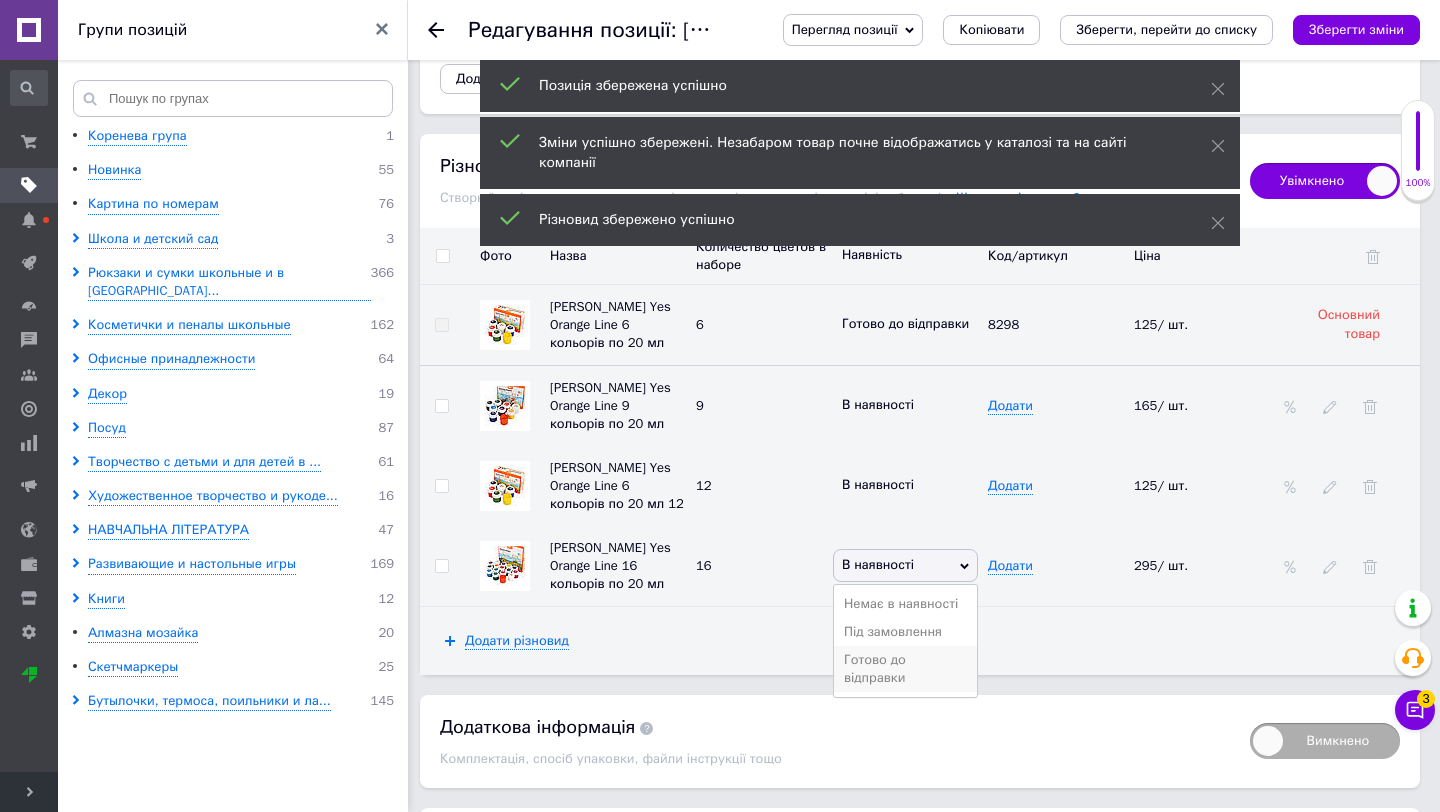 click on "Готово до відправки" at bounding box center (905, 669) 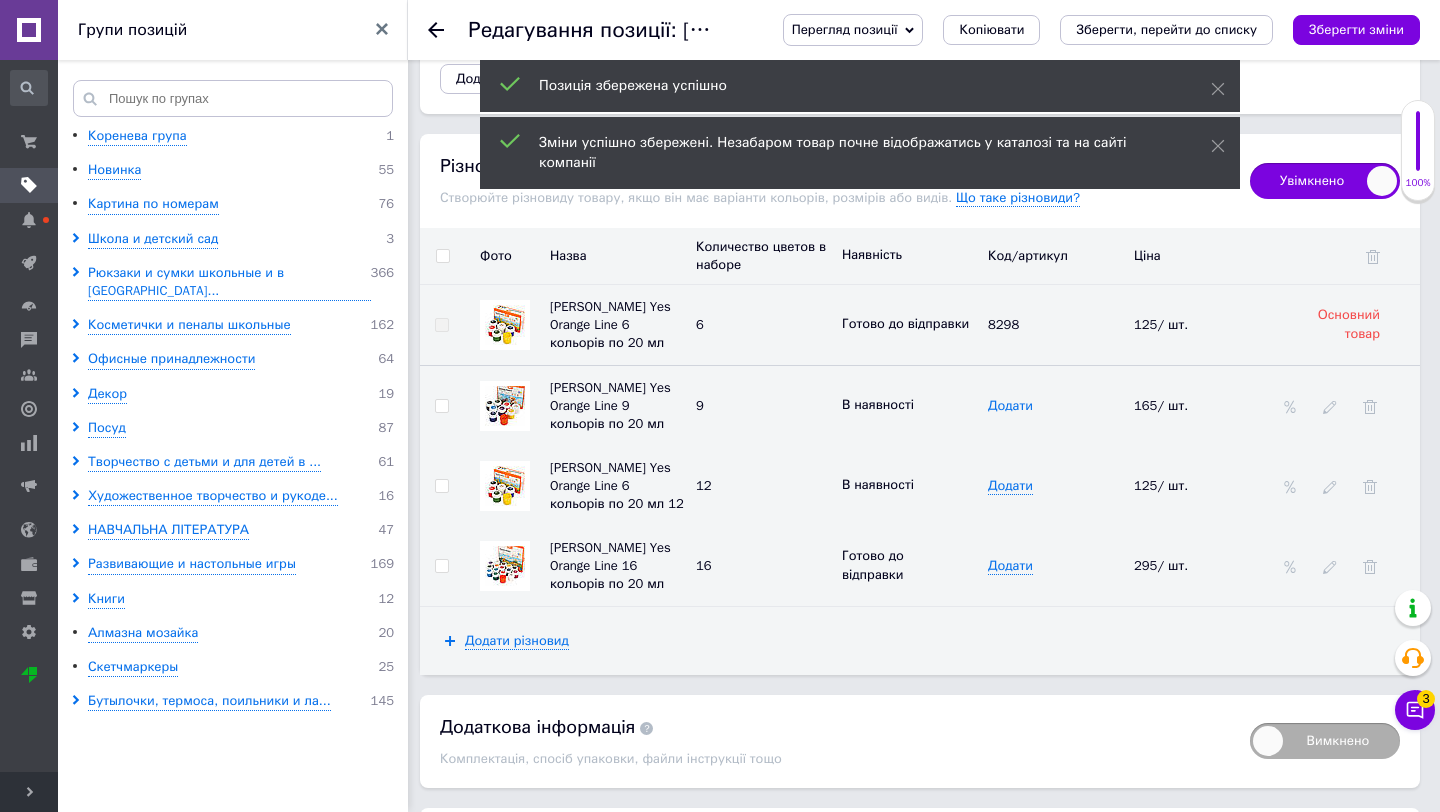 click on "Додати" at bounding box center (1010, 406) 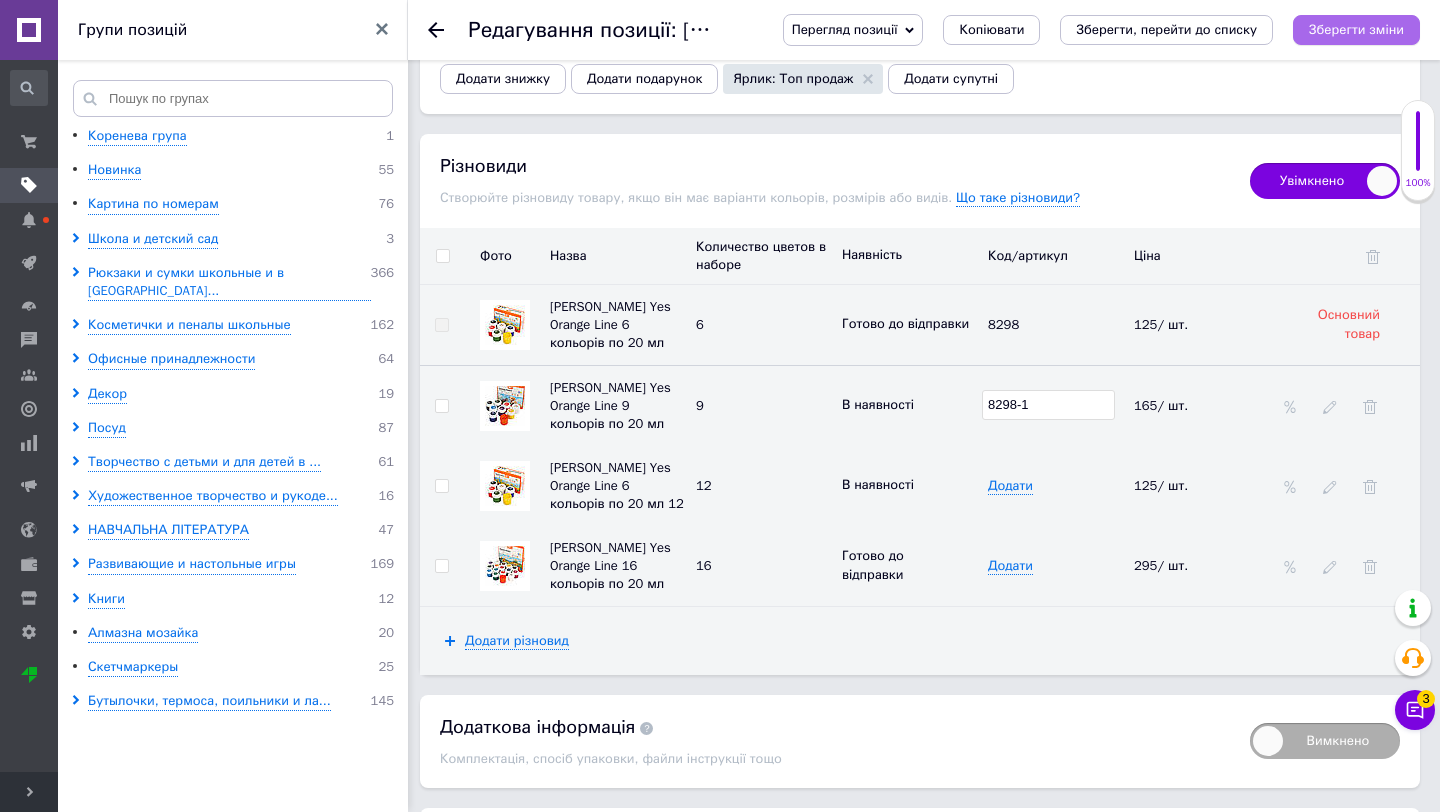 type on "8298-1" 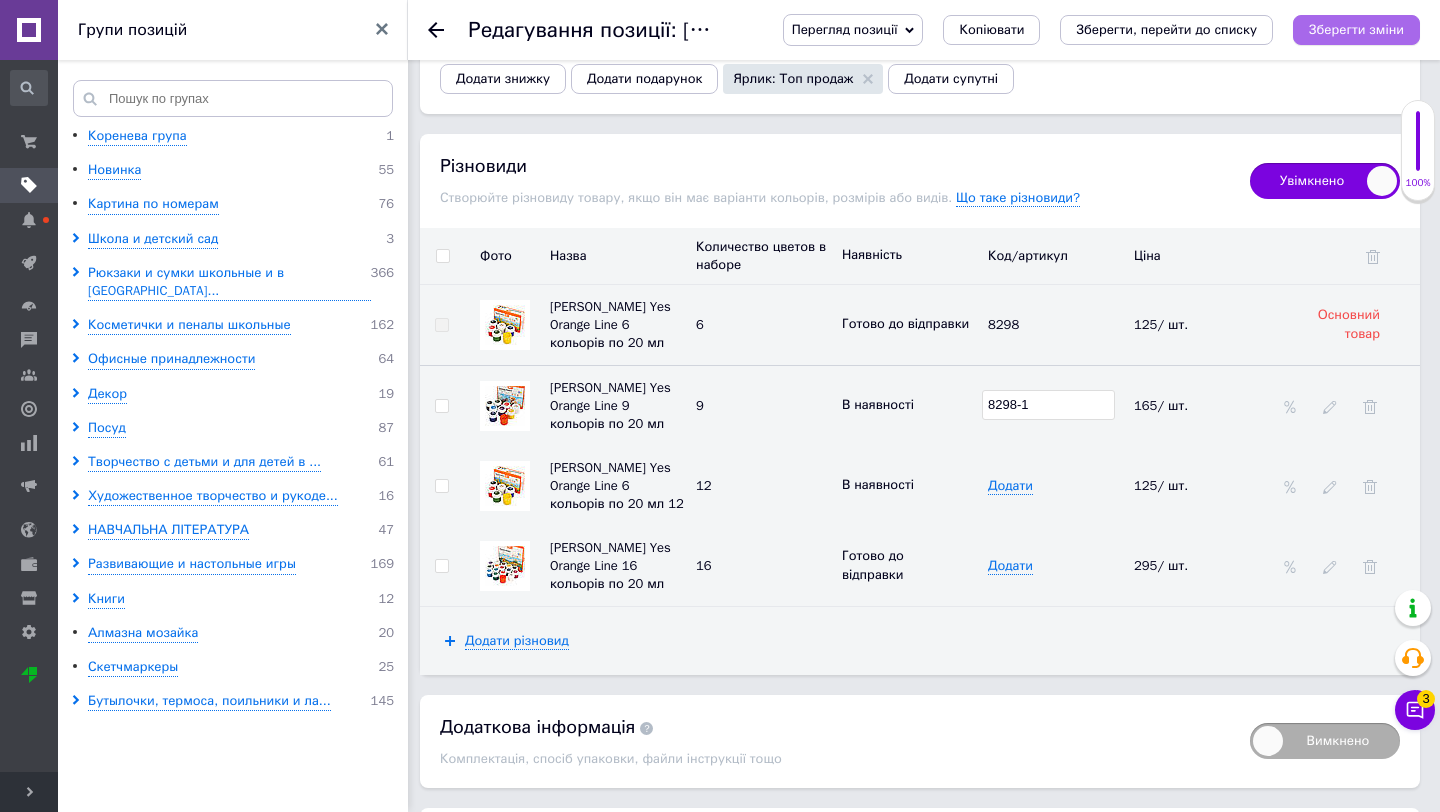 click on "Зберегти зміни" at bounding box center [1356, 30] 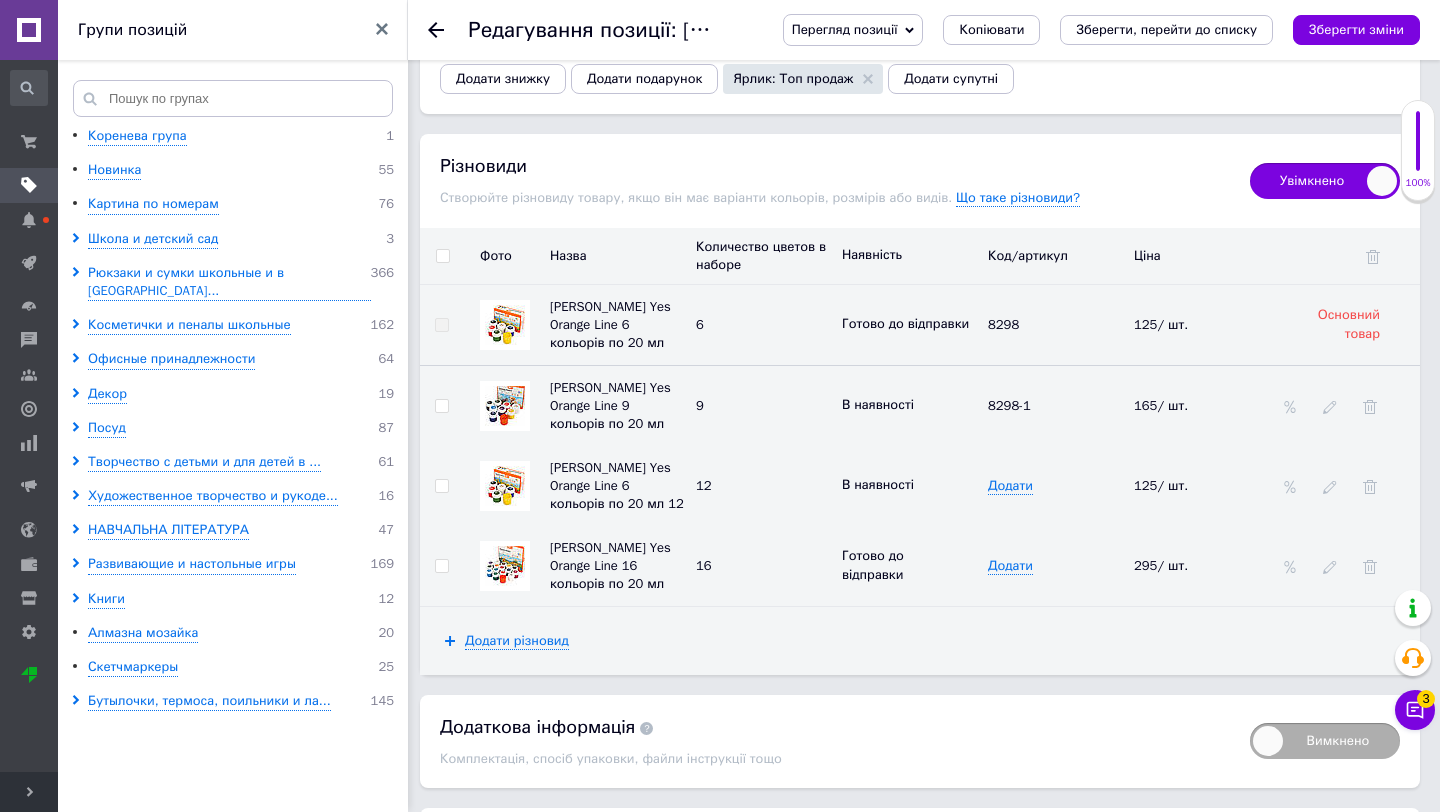 click at bounding box center [505, 486] 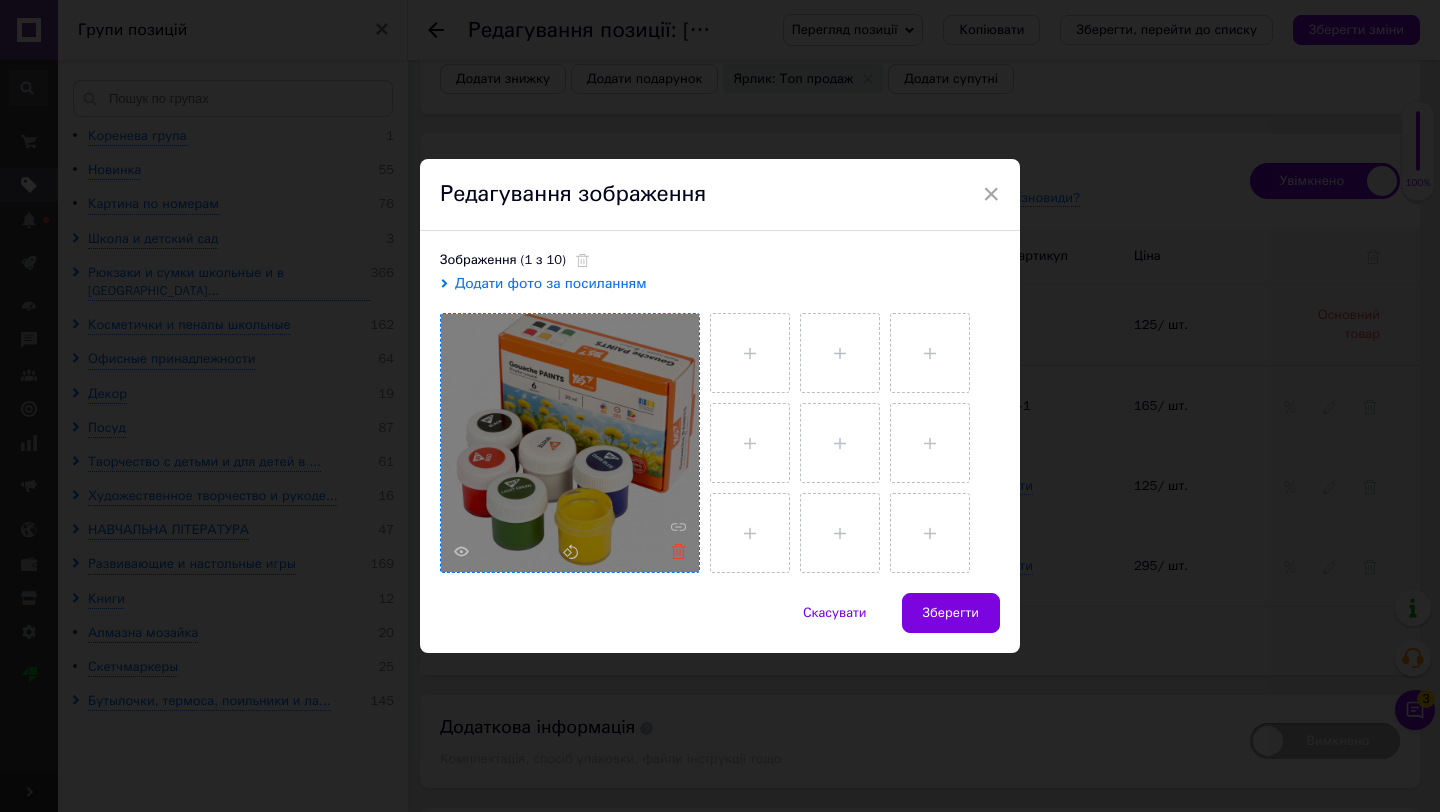 click 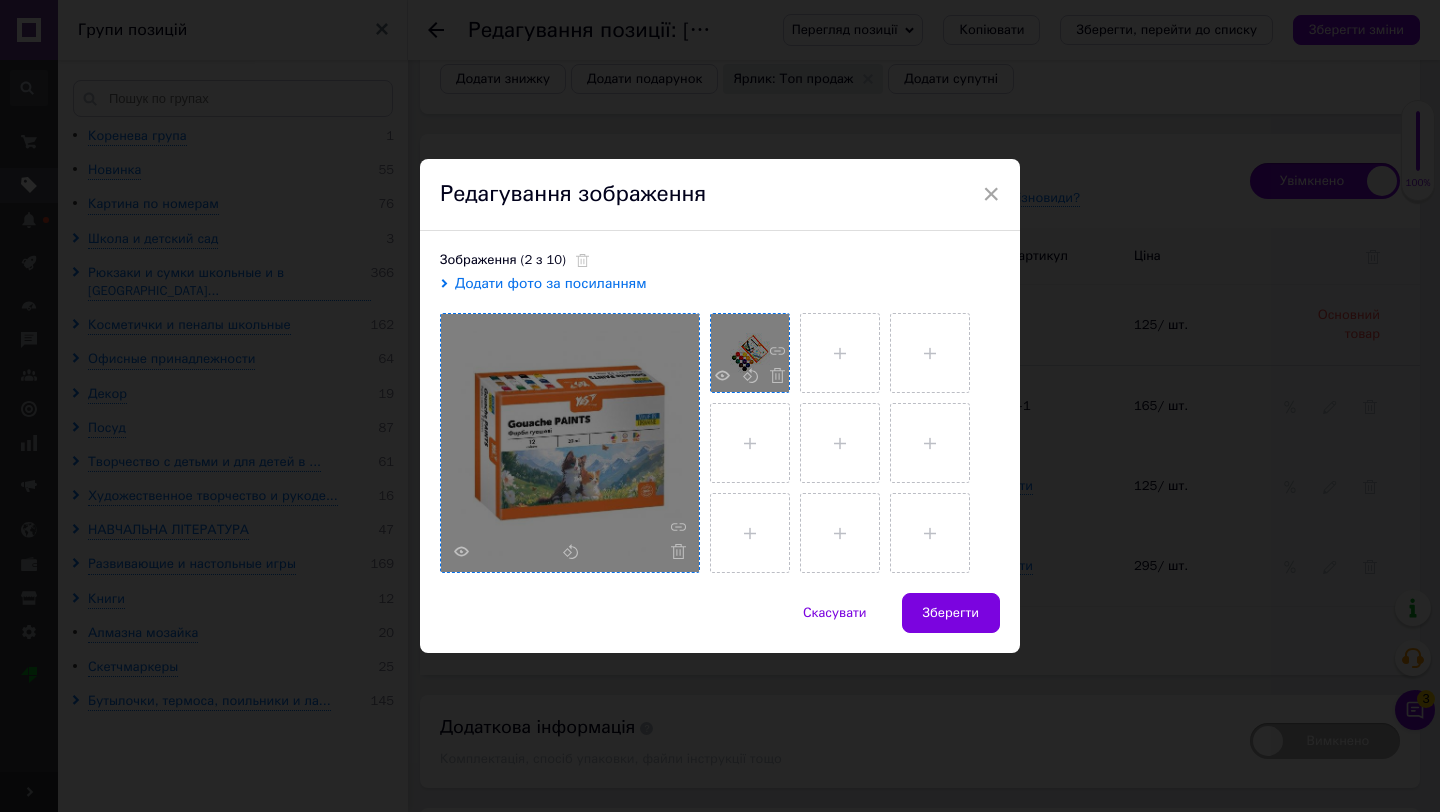 drag, startPoint x: 750, startPoint y: 355, endPoint x: 623, endPoint y: 404, distance: 136.12494 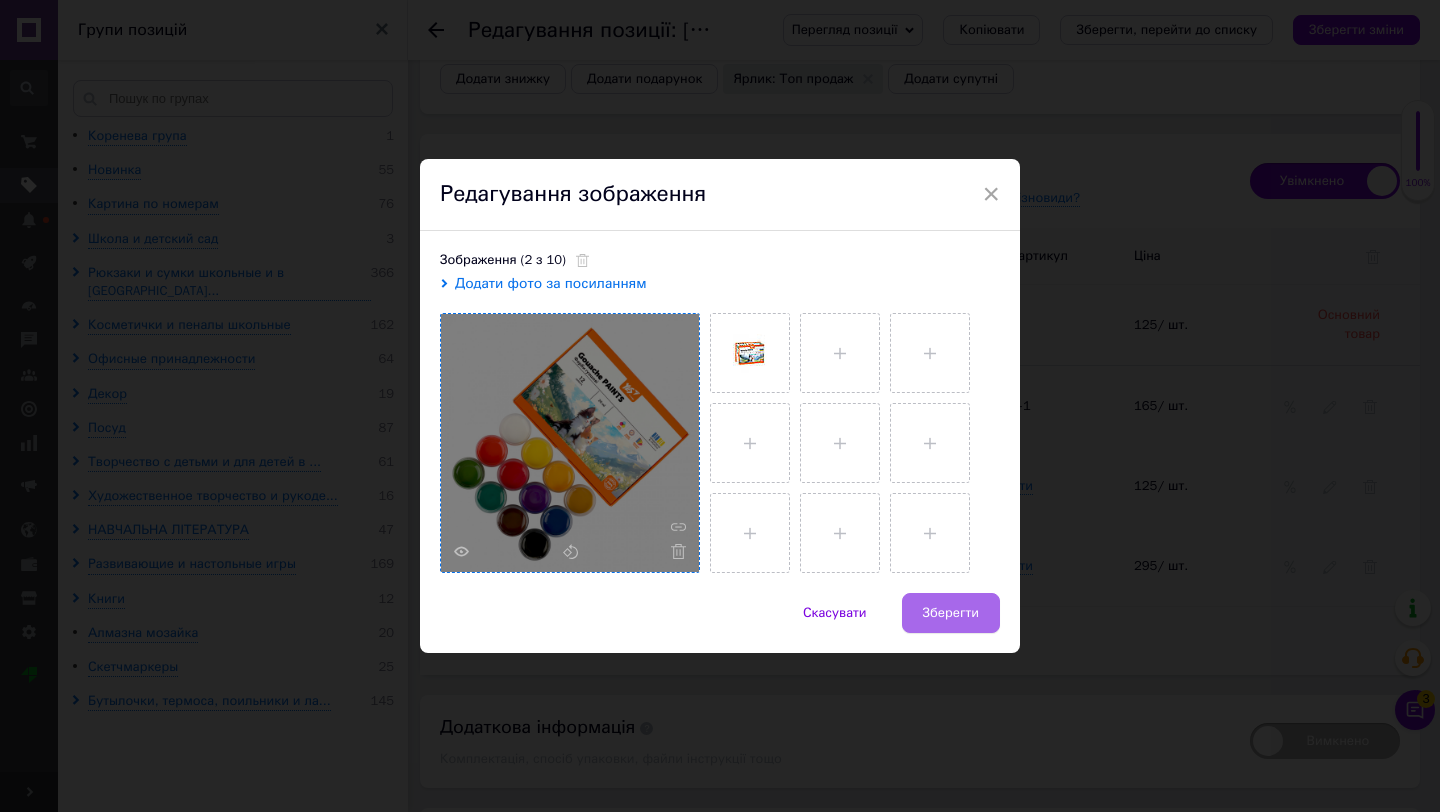 click on "Зберегти" at bounding box center (951, 613) 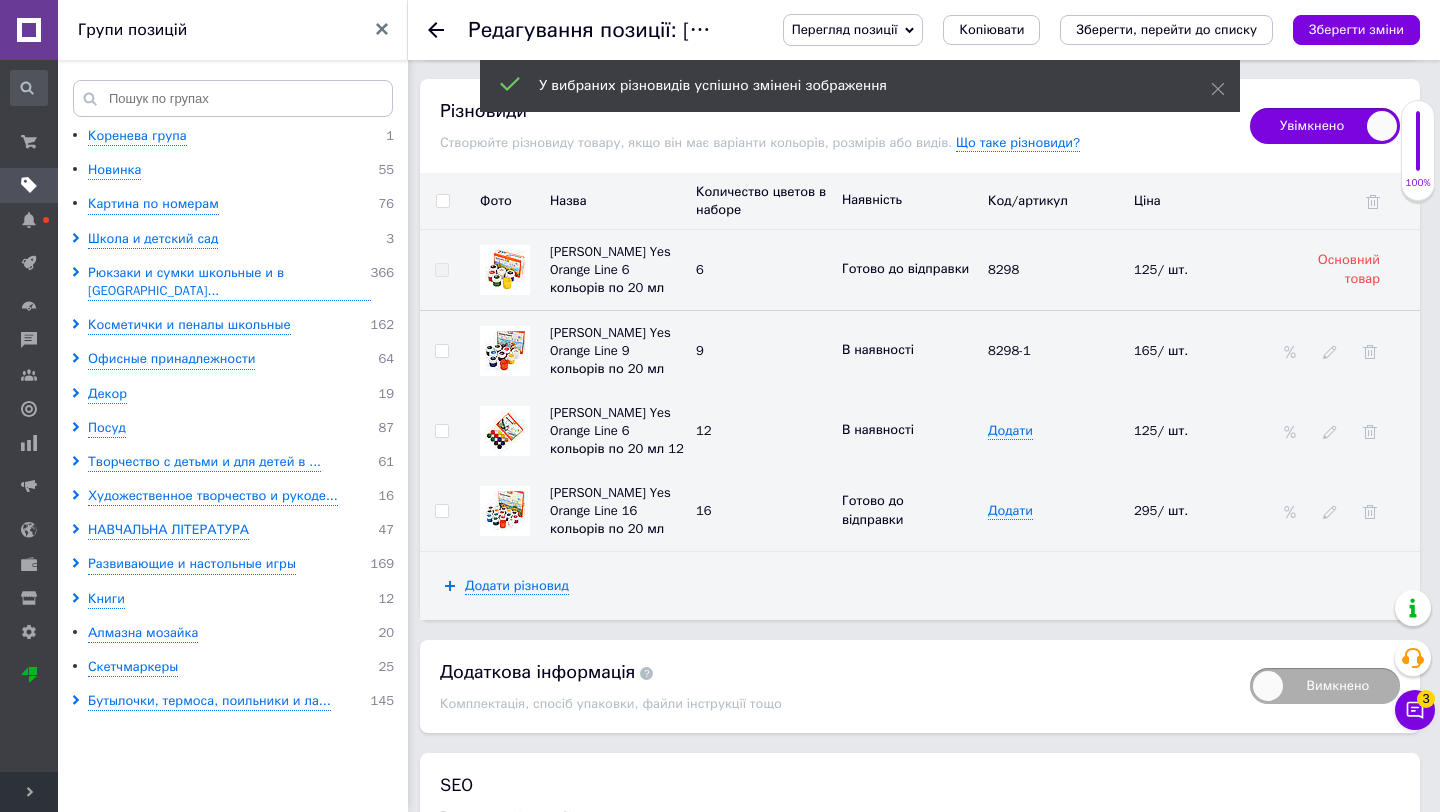 scroll, scrollTop: 3475, scrollLeft: 0, axis: vertical 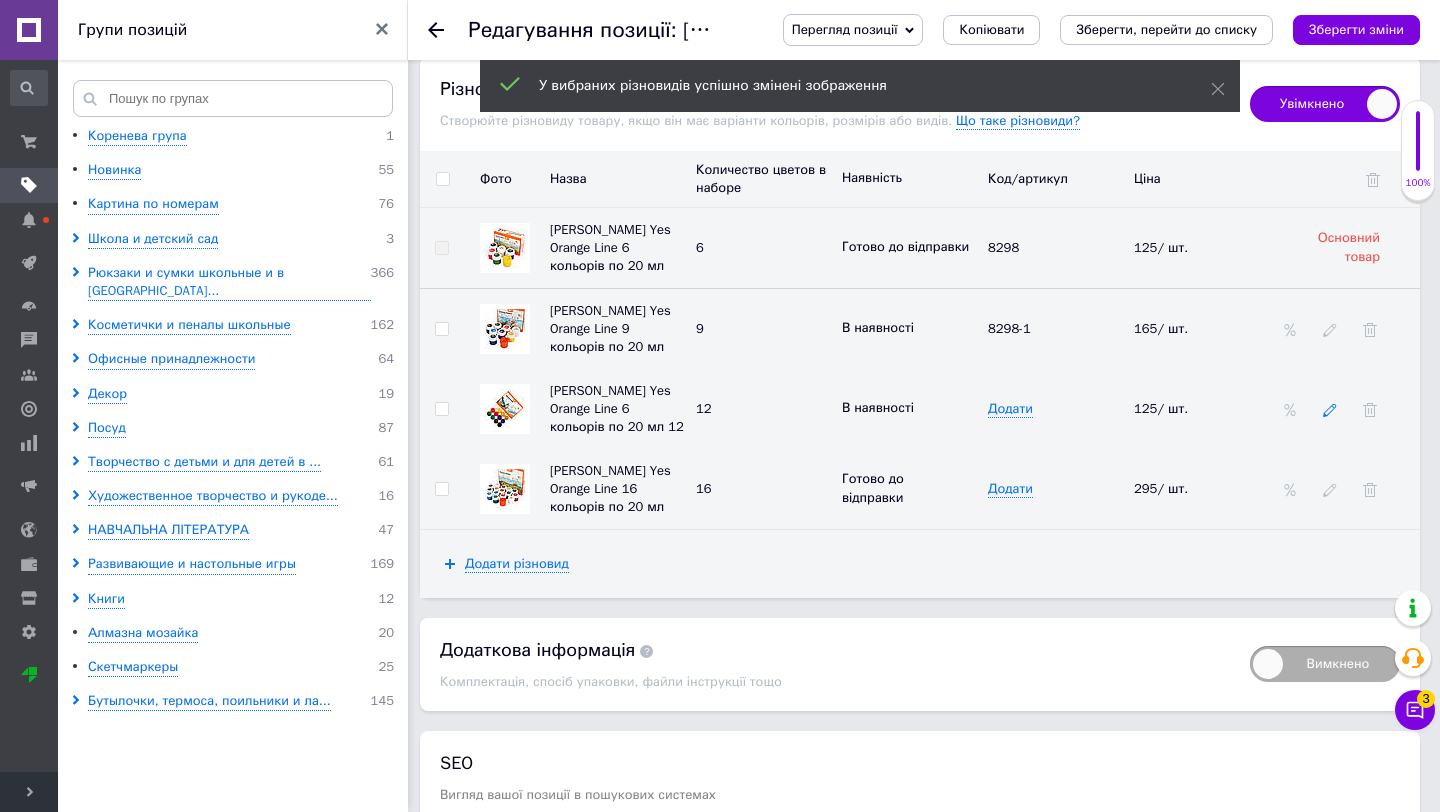 click 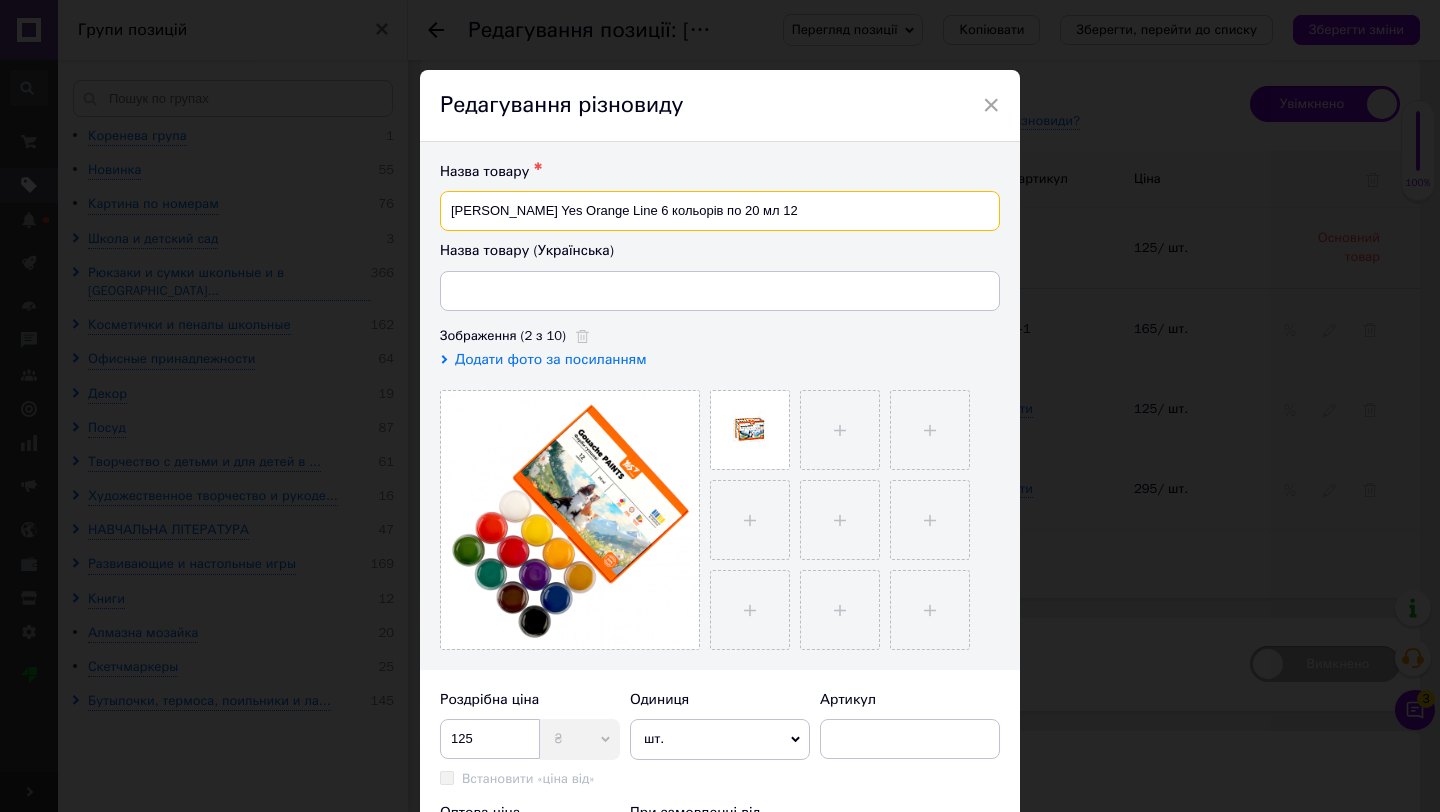 click on "[PERSON_NAME] Yes Orange Line 6 кольорів по 20 мл 12" at bounding box center (720, 211) 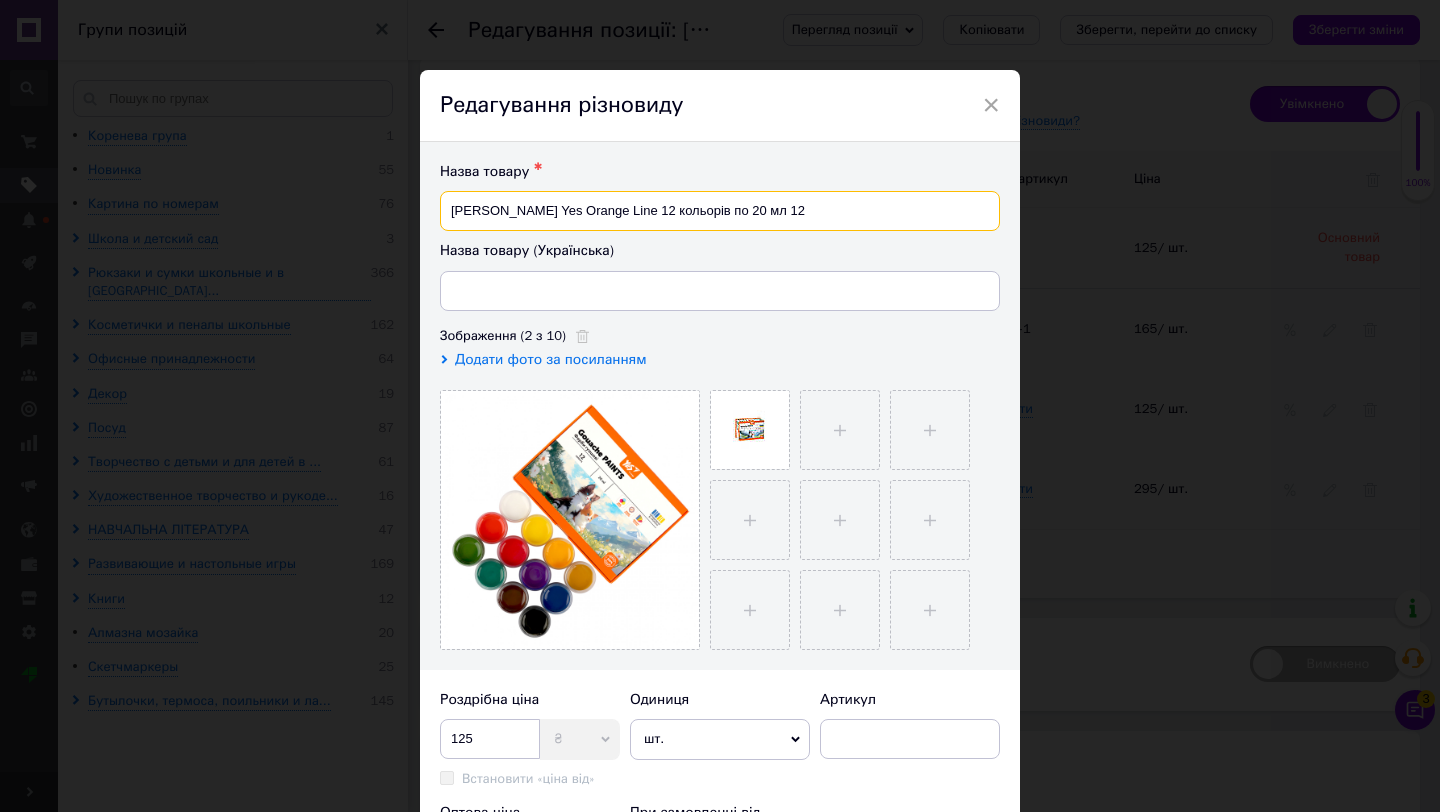 click on "[PERSON_NAME] Yes Orange Line 12 кольорів по 20 мл 12" at bounding box center [720, 211] 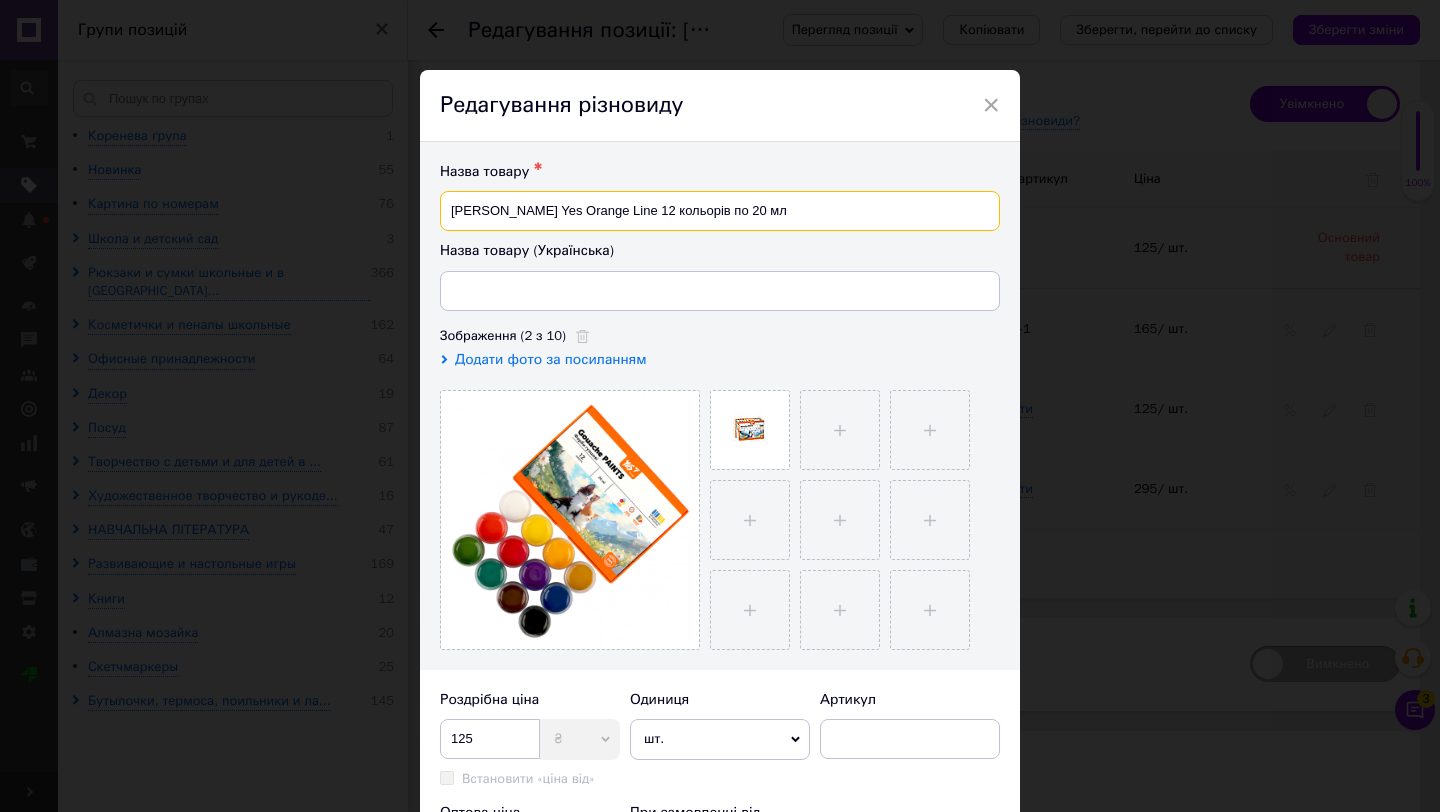 click on "[PERSON_NAME] Yes Orange Line 12 кольорів по 20 мл" at bounding box center [720, 211] 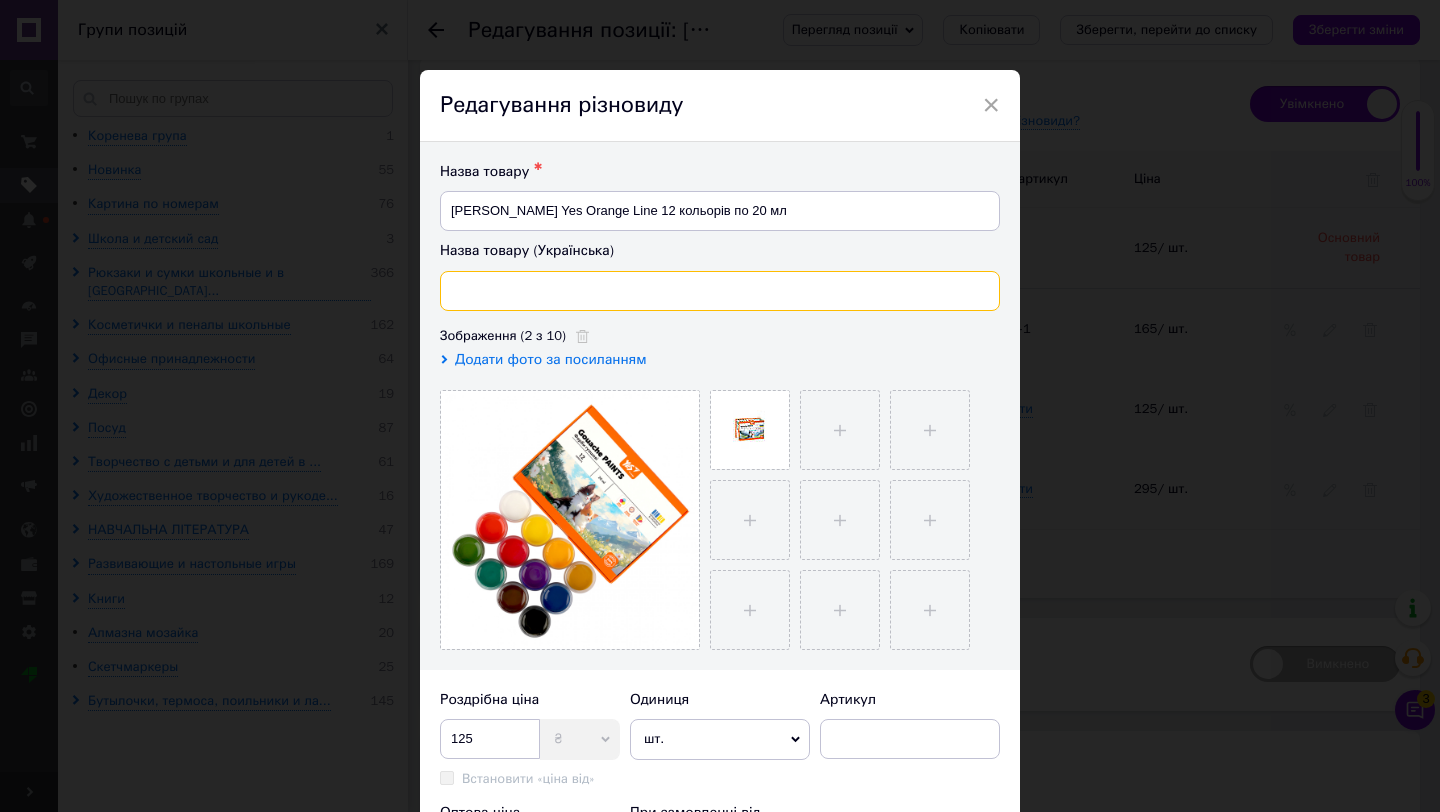 click at bounding box center (720, 291) 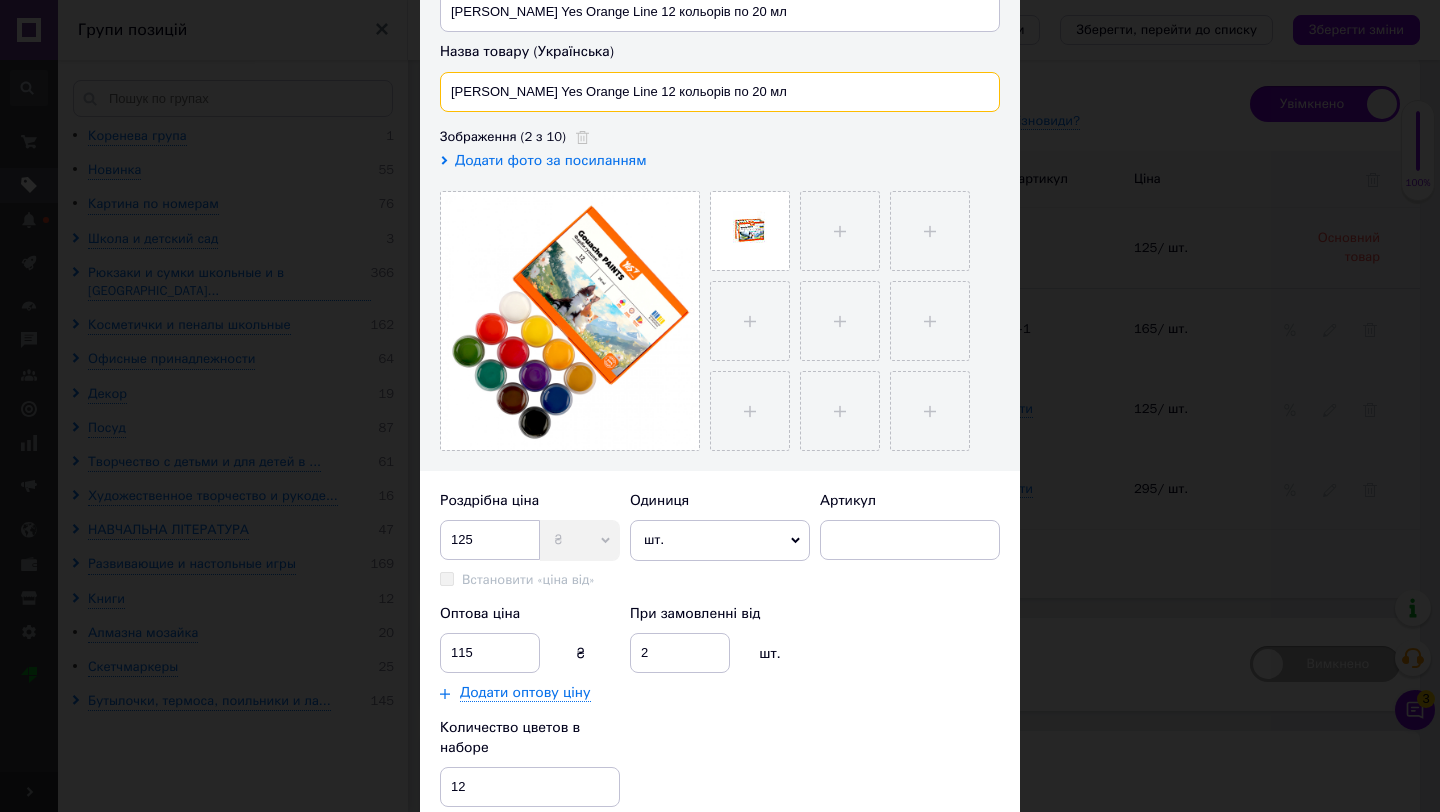 scroll, scrollTop: 248, scrollLeft: 0, axis: vertical 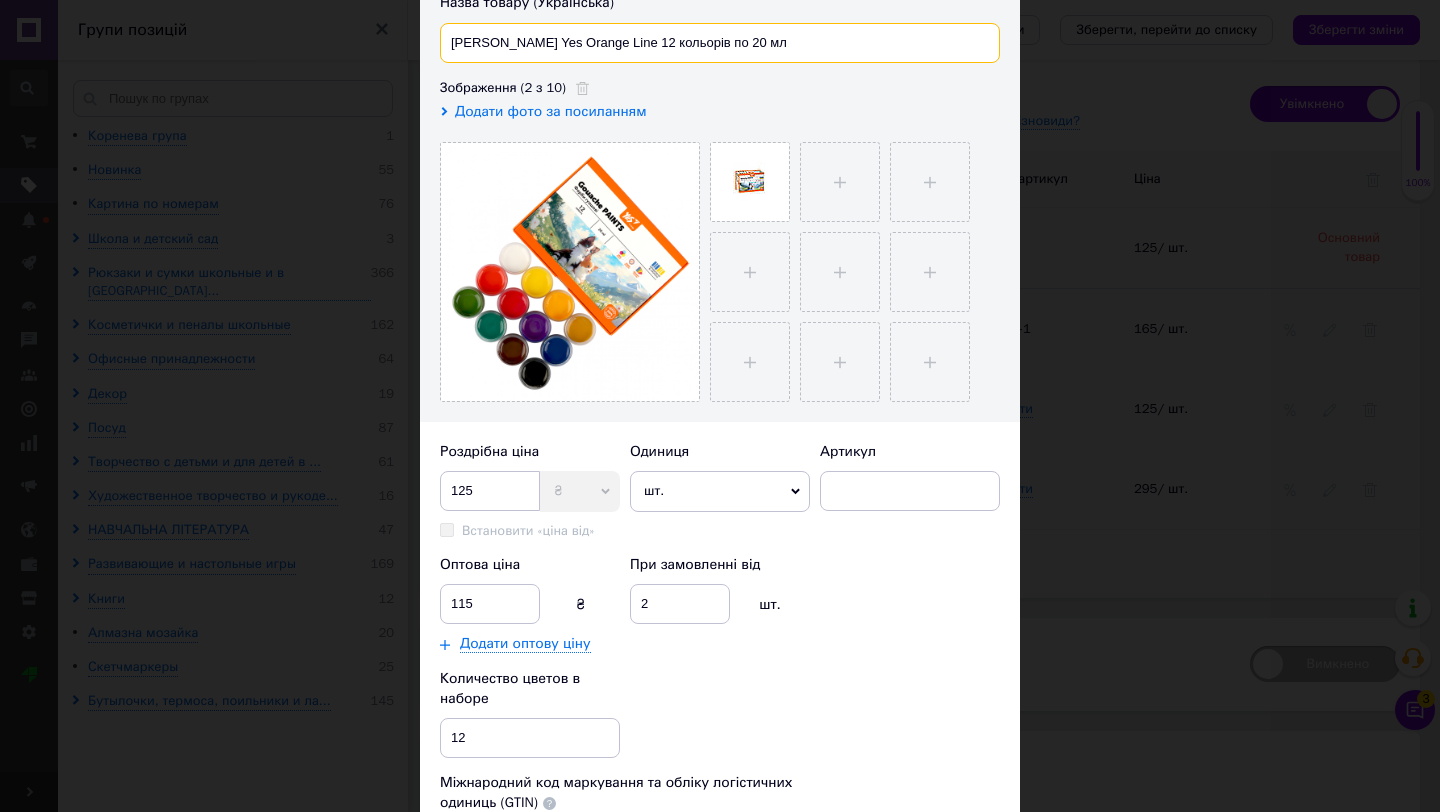 type on "[PERSON_NAME] Yes Orange Line 12 кольорів по 20 мл" 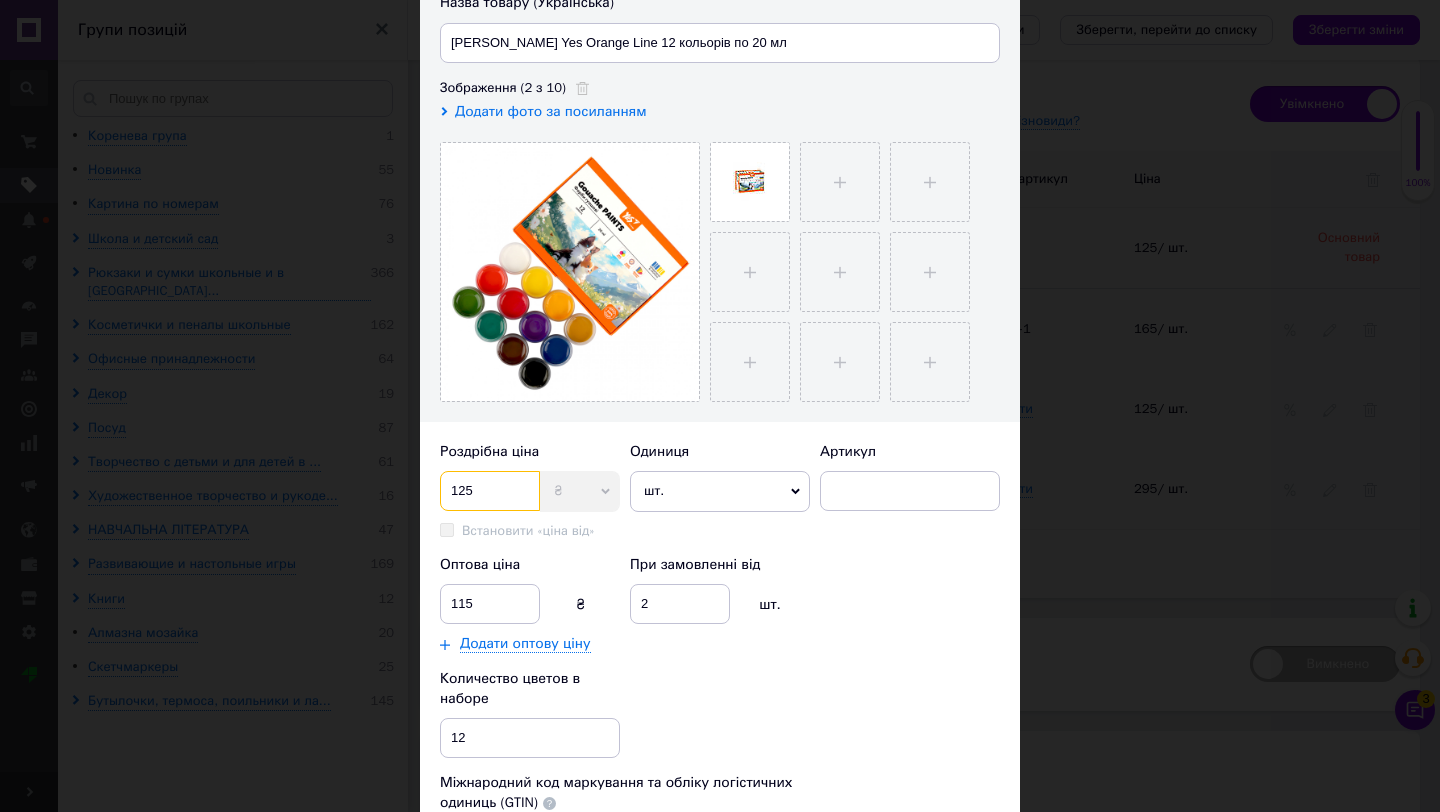click on "125" at bounding box center (490, 491) 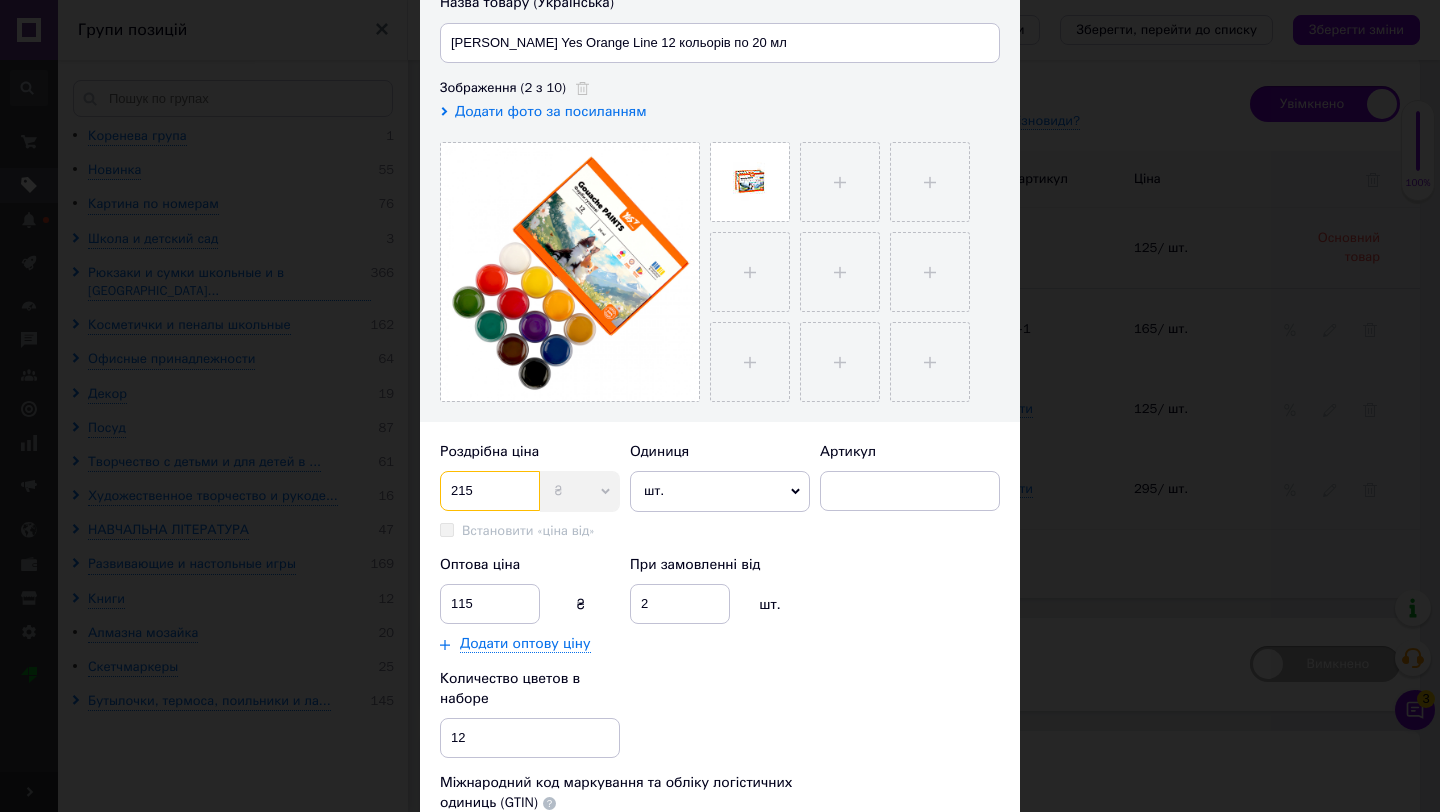 type on "215" 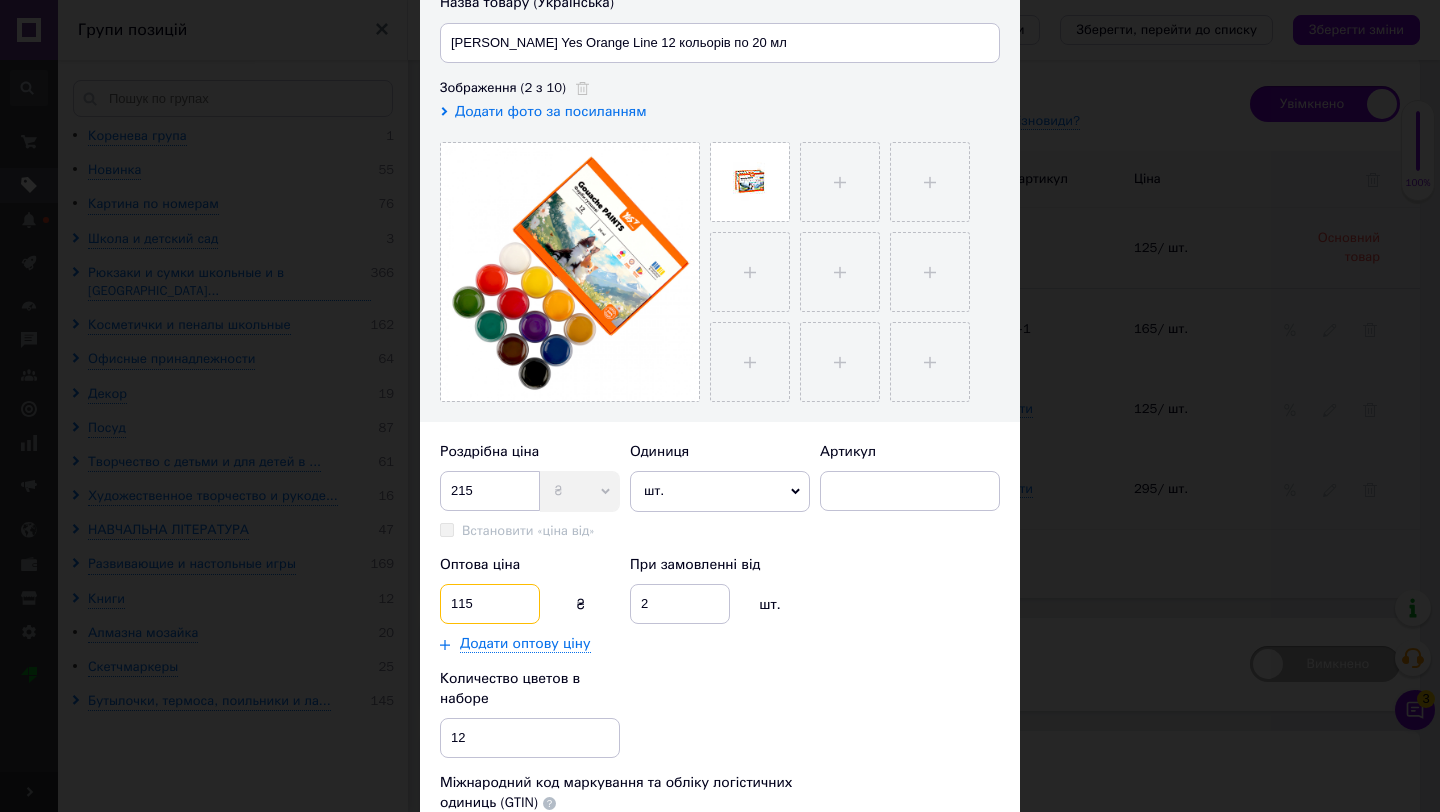 click on "115" at bounding box center [490, 604] 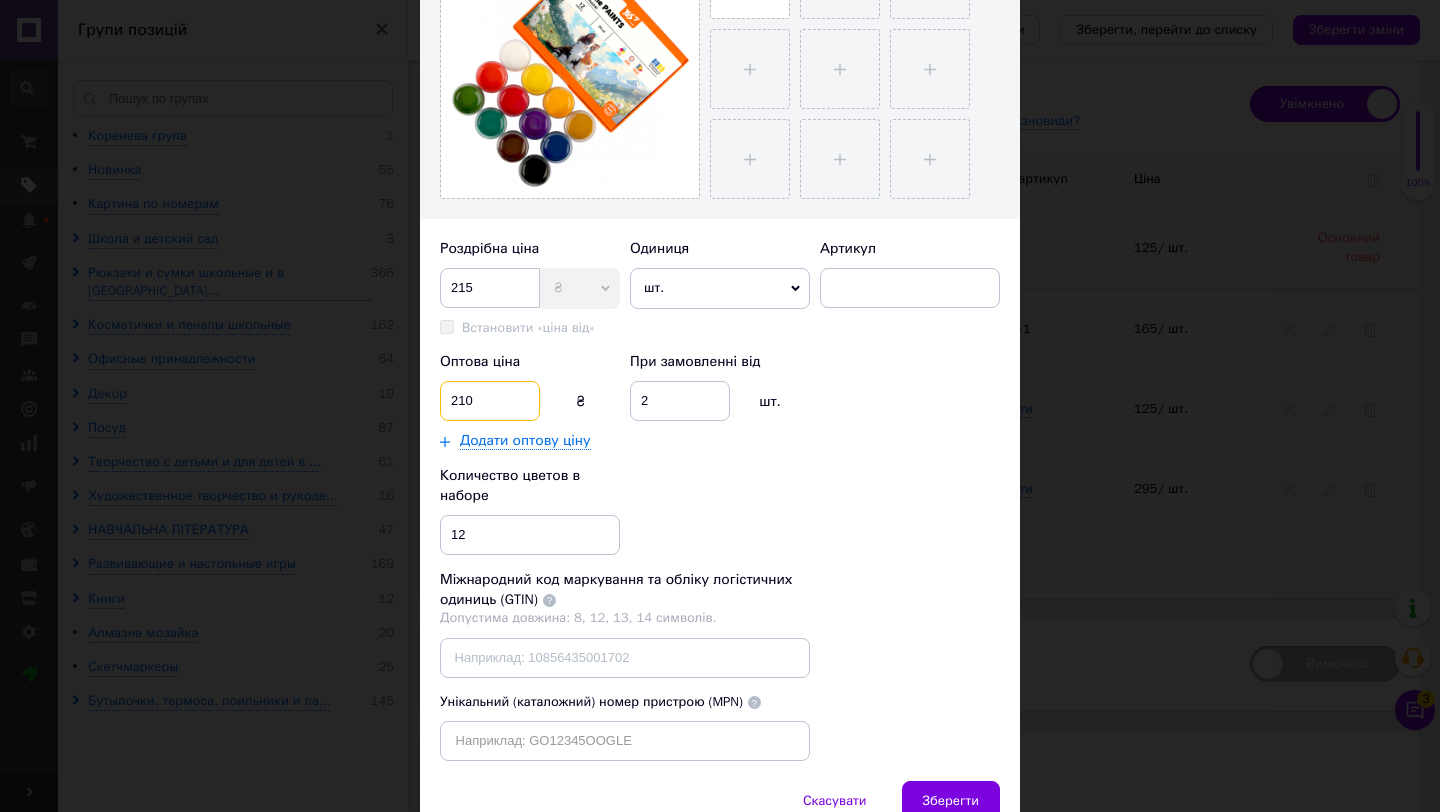 scroll, scrollTop: 550, scrollLeft: 0, axis: vertical 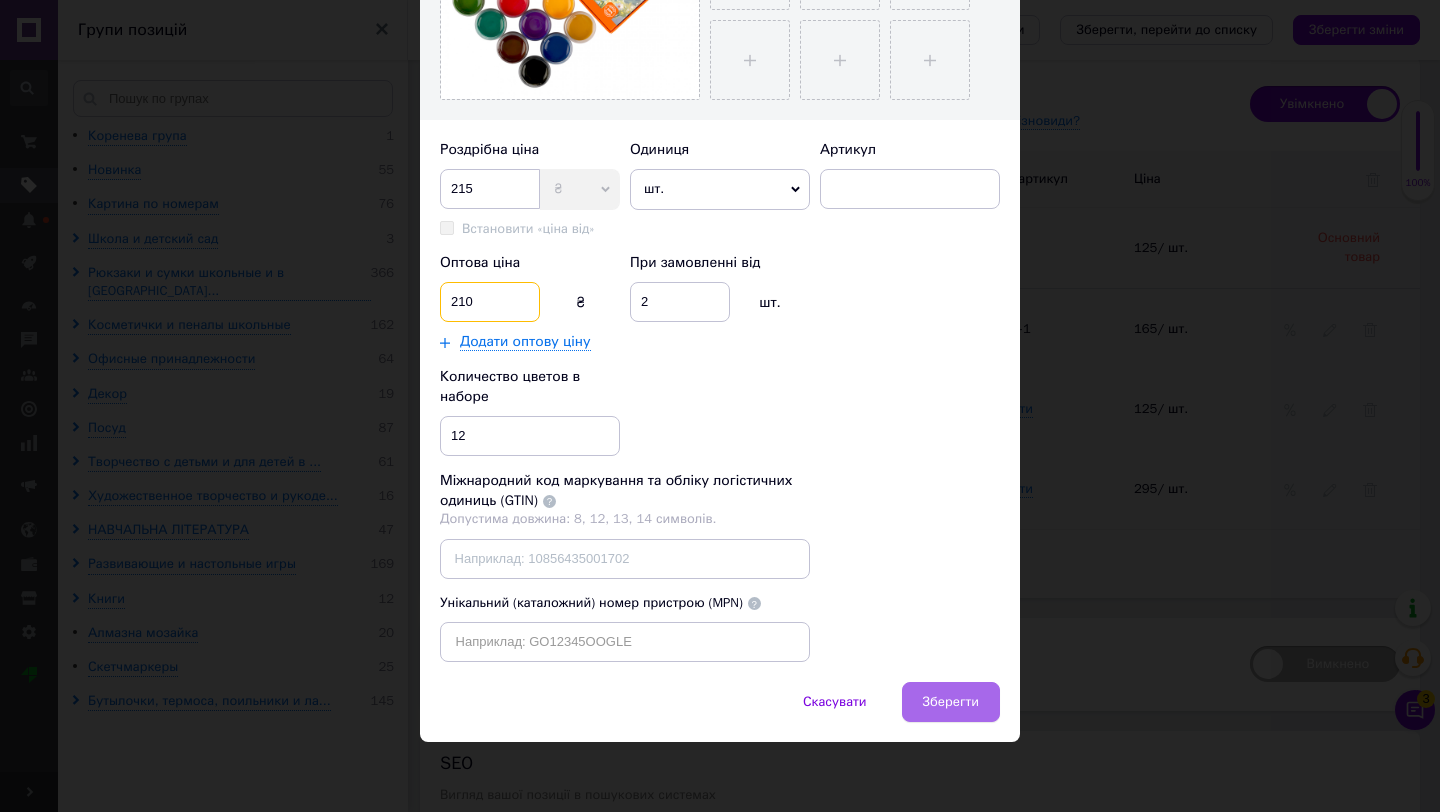 type on "210" 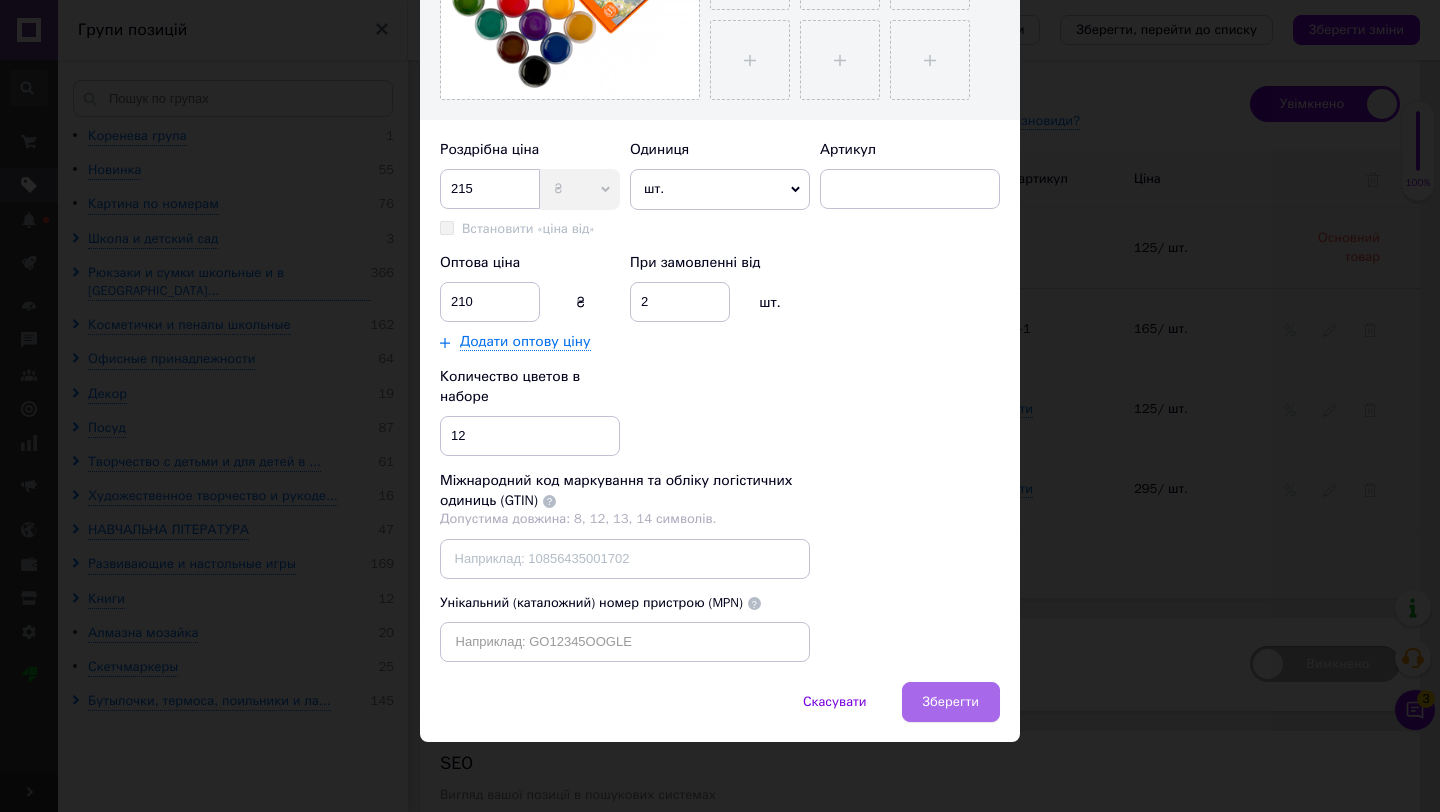 click on "Зберегти" at bounding box center [951, 702] 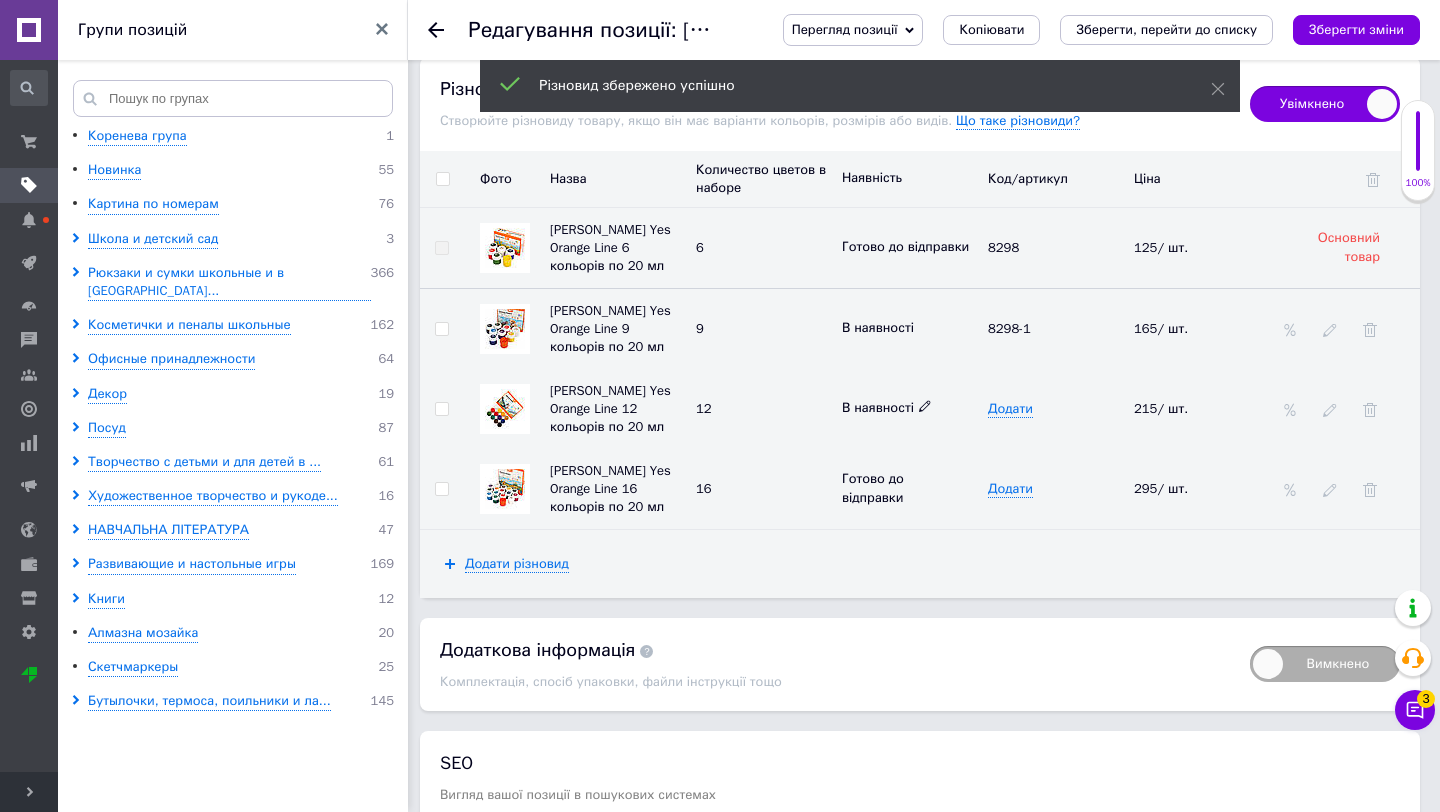 click 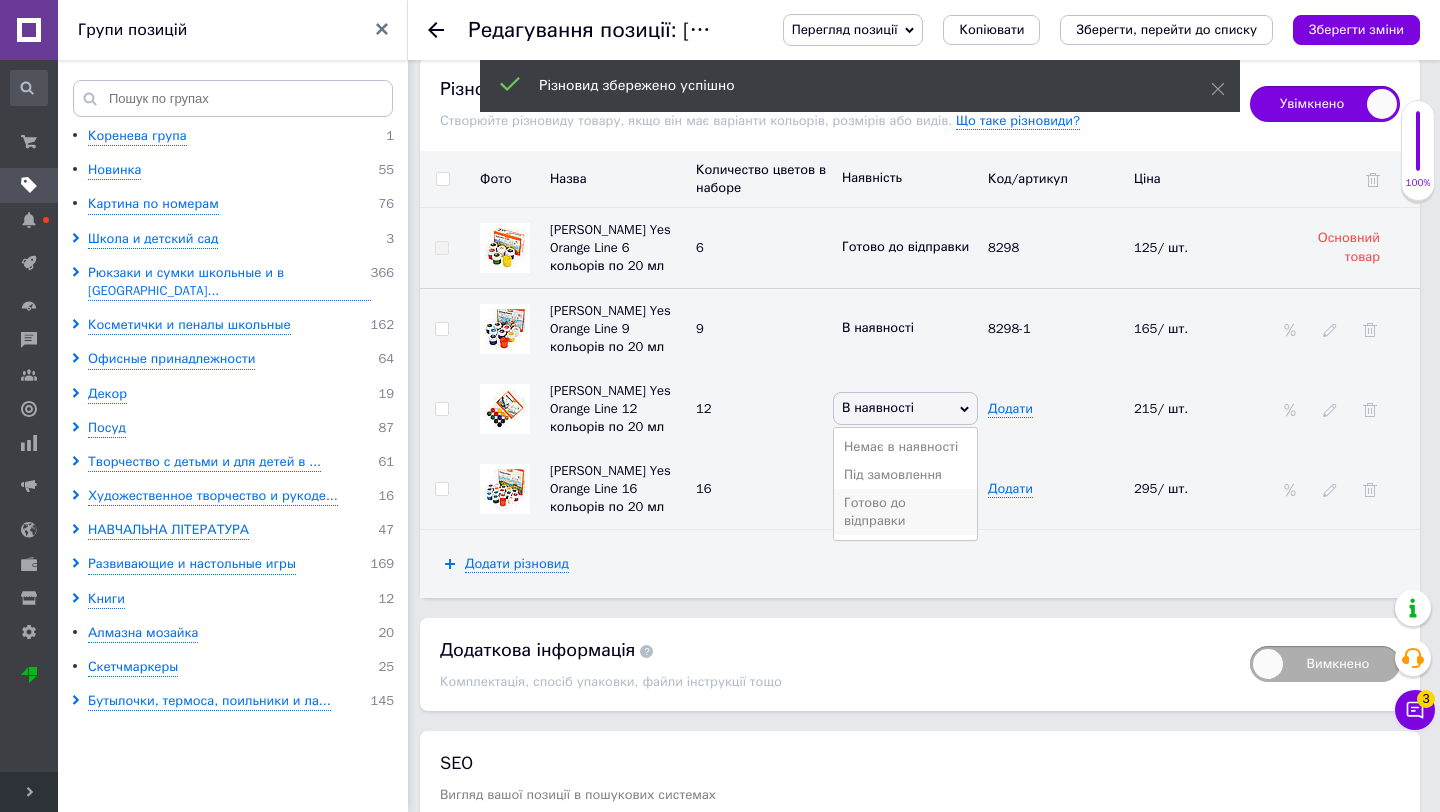 click on "Готово до відправки" at bounding box center [905, 512] 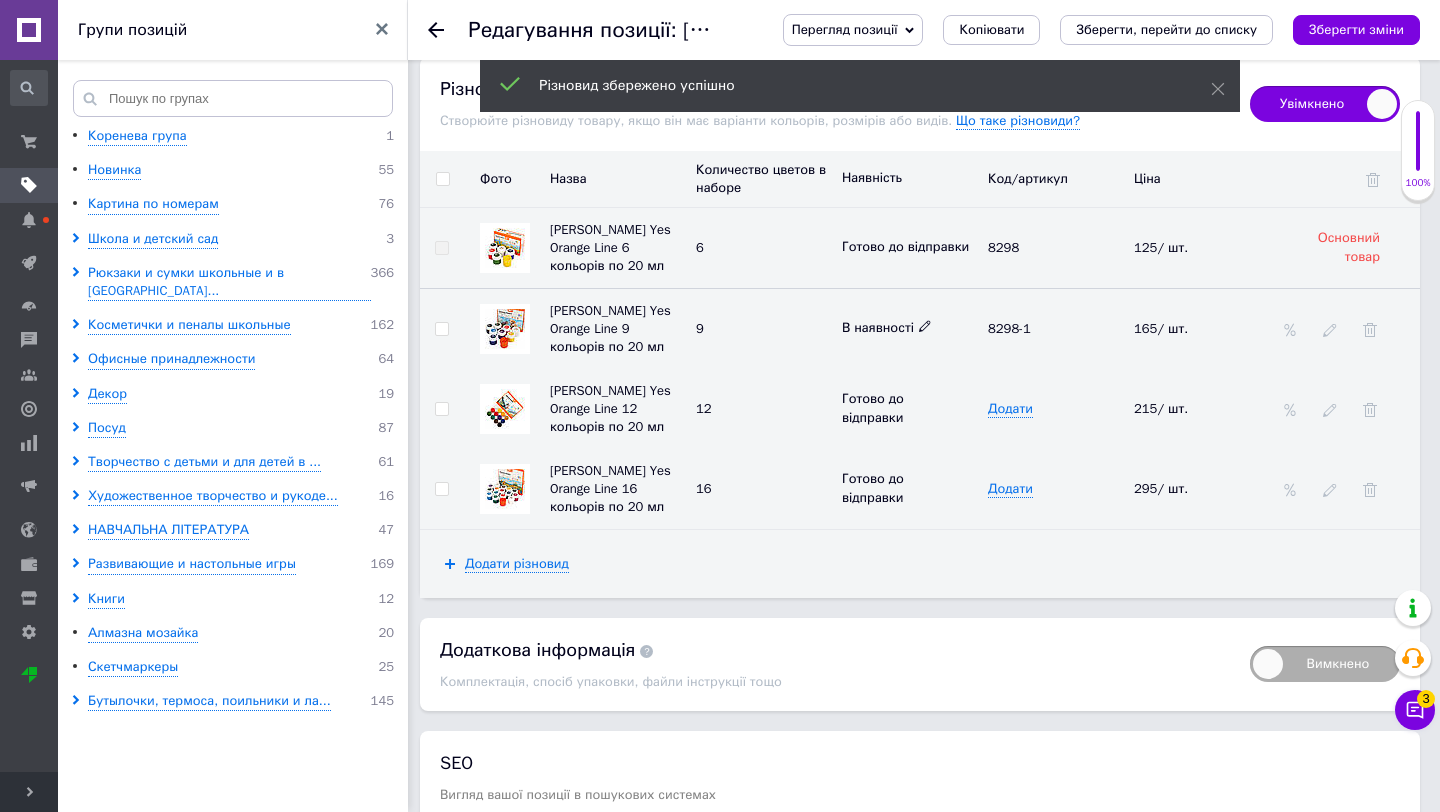 click 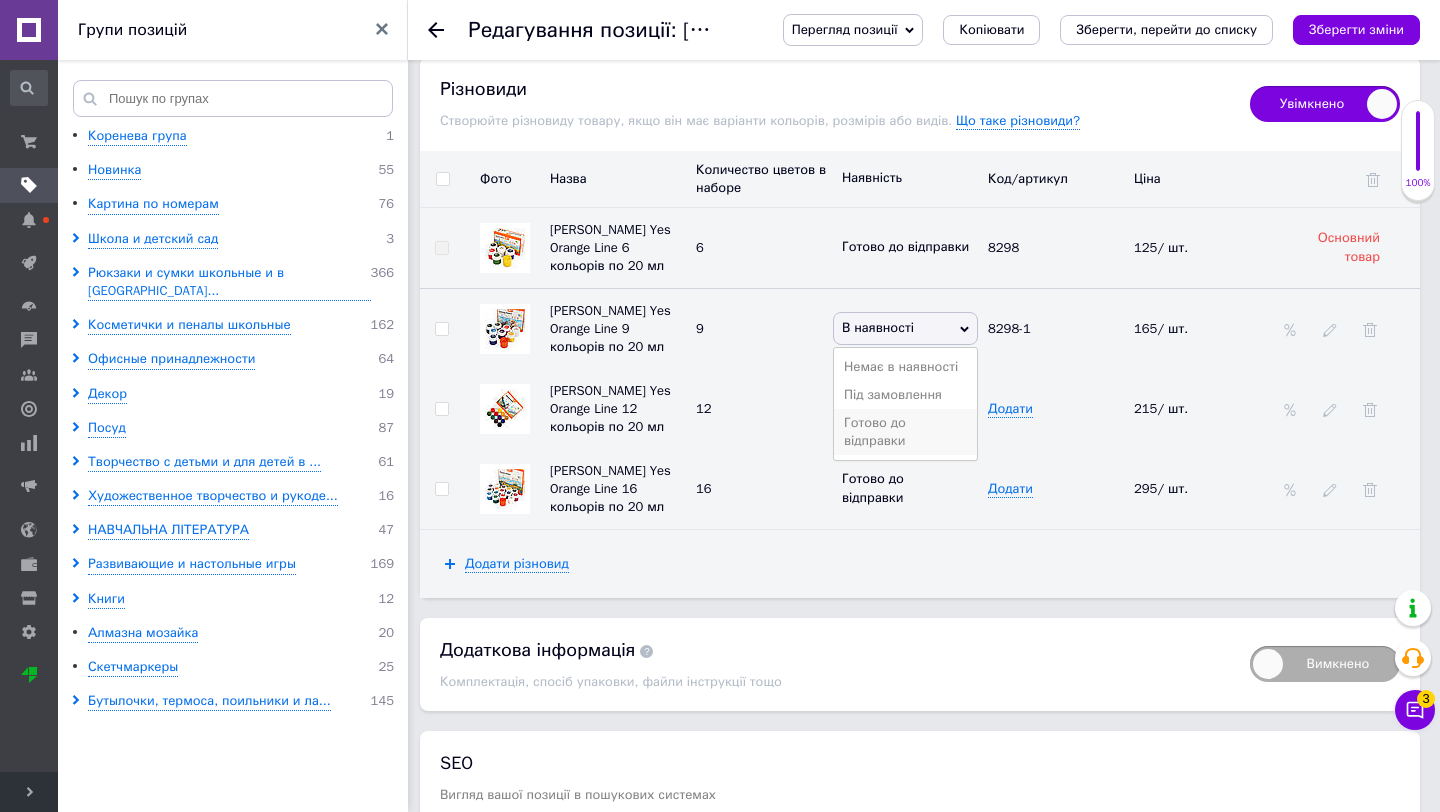 click on "Готово до відправки" at bounding box center [905, 432] 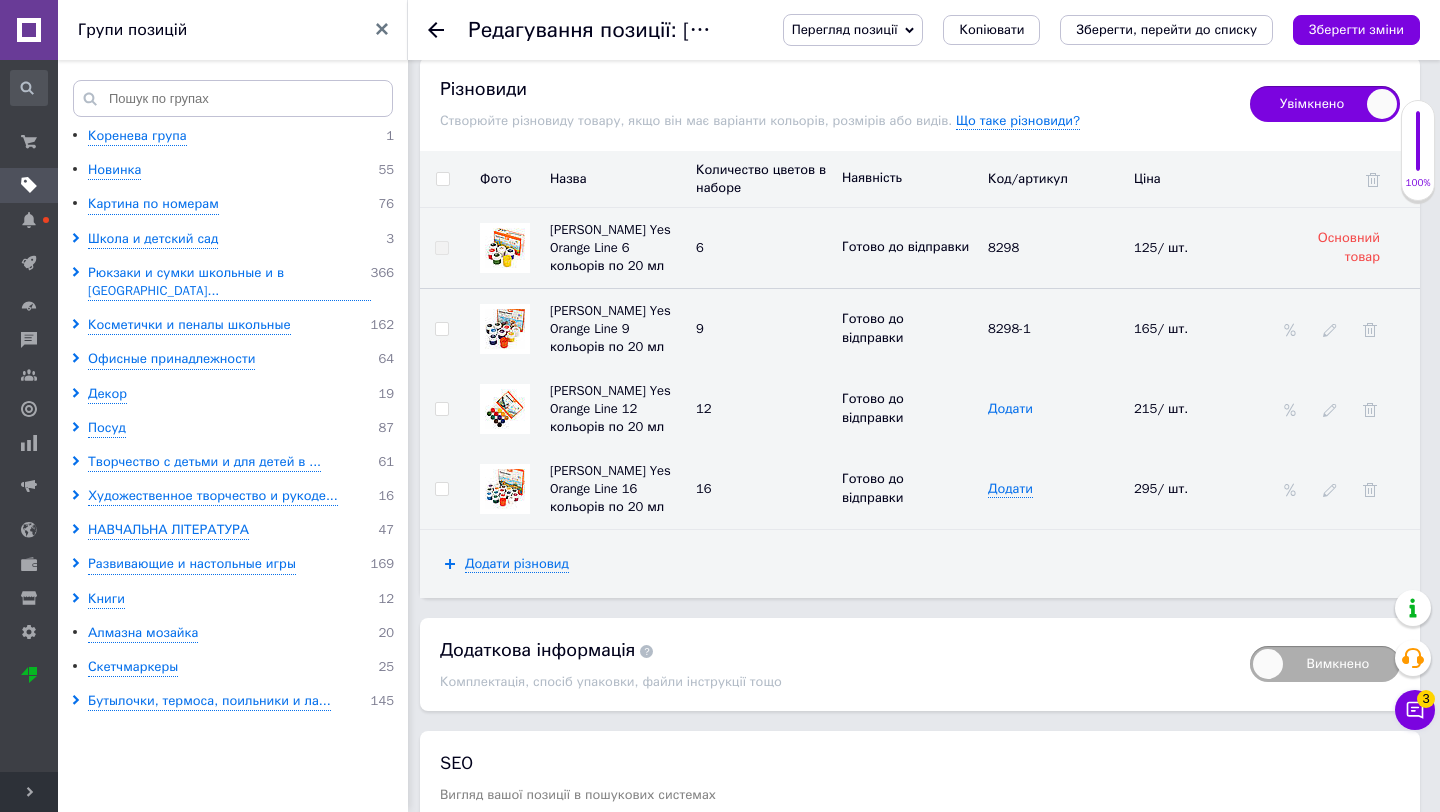 click on "Додати" at bounding box center (1010, 409) 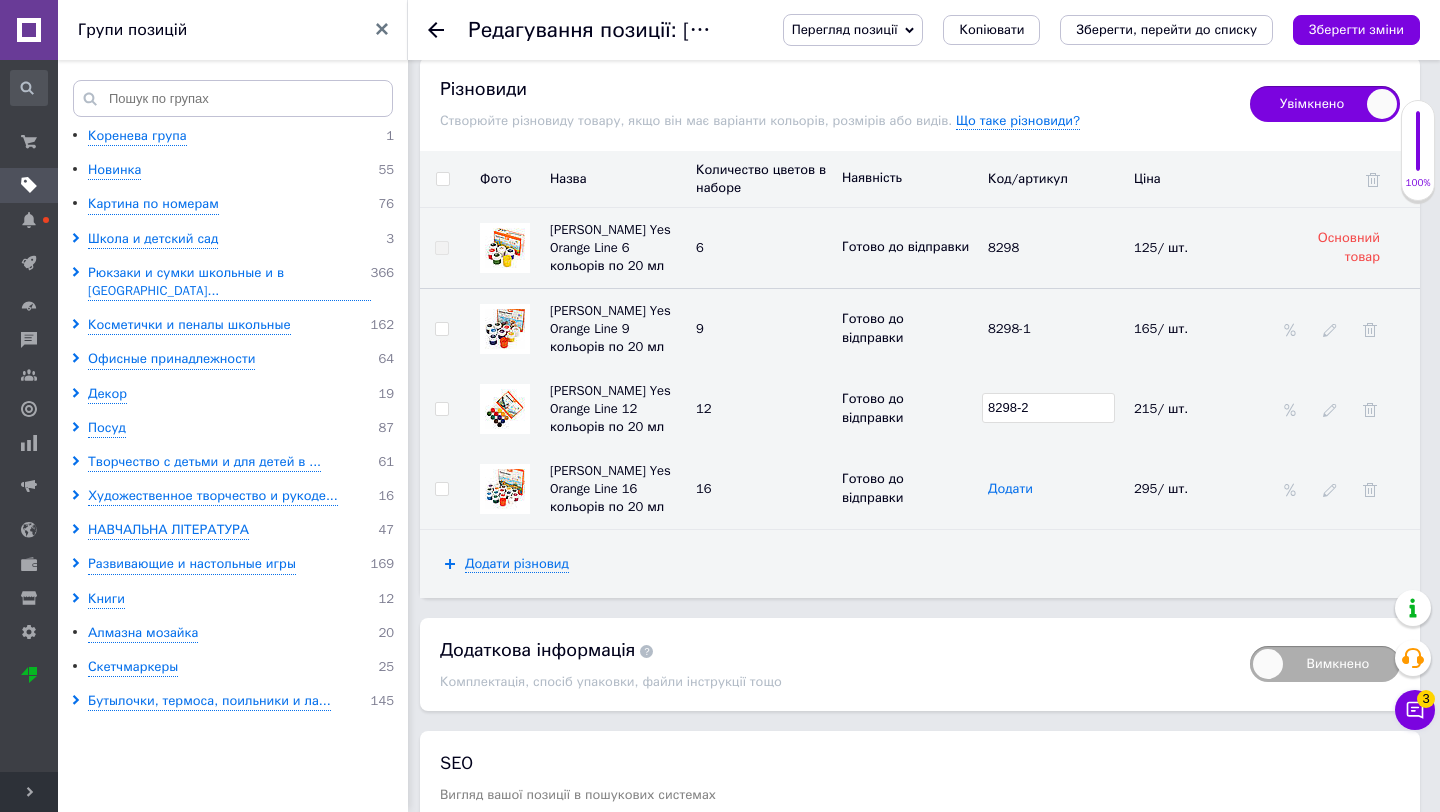 type on "8298-2" 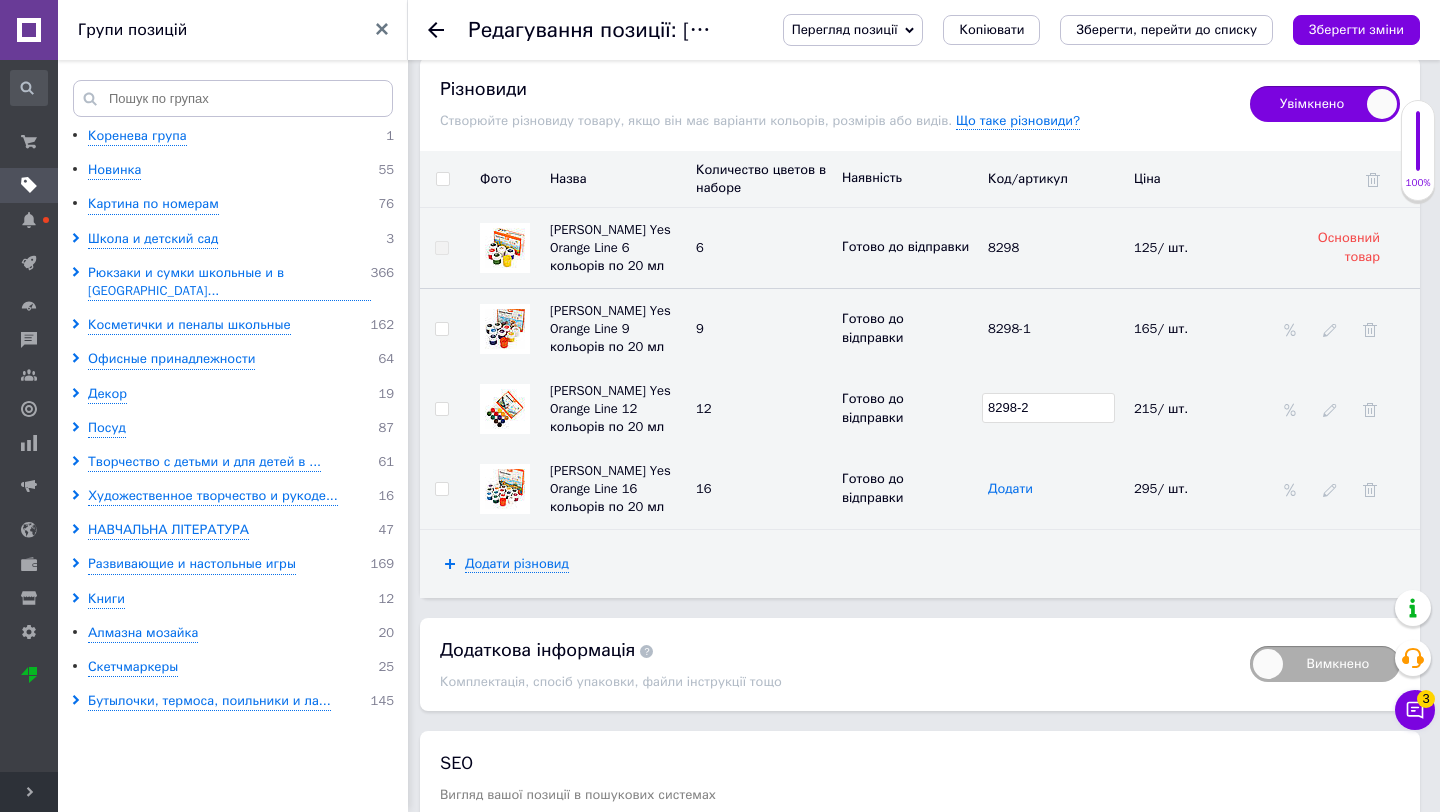 click on "Додати" at bounding box center (1010, 489) 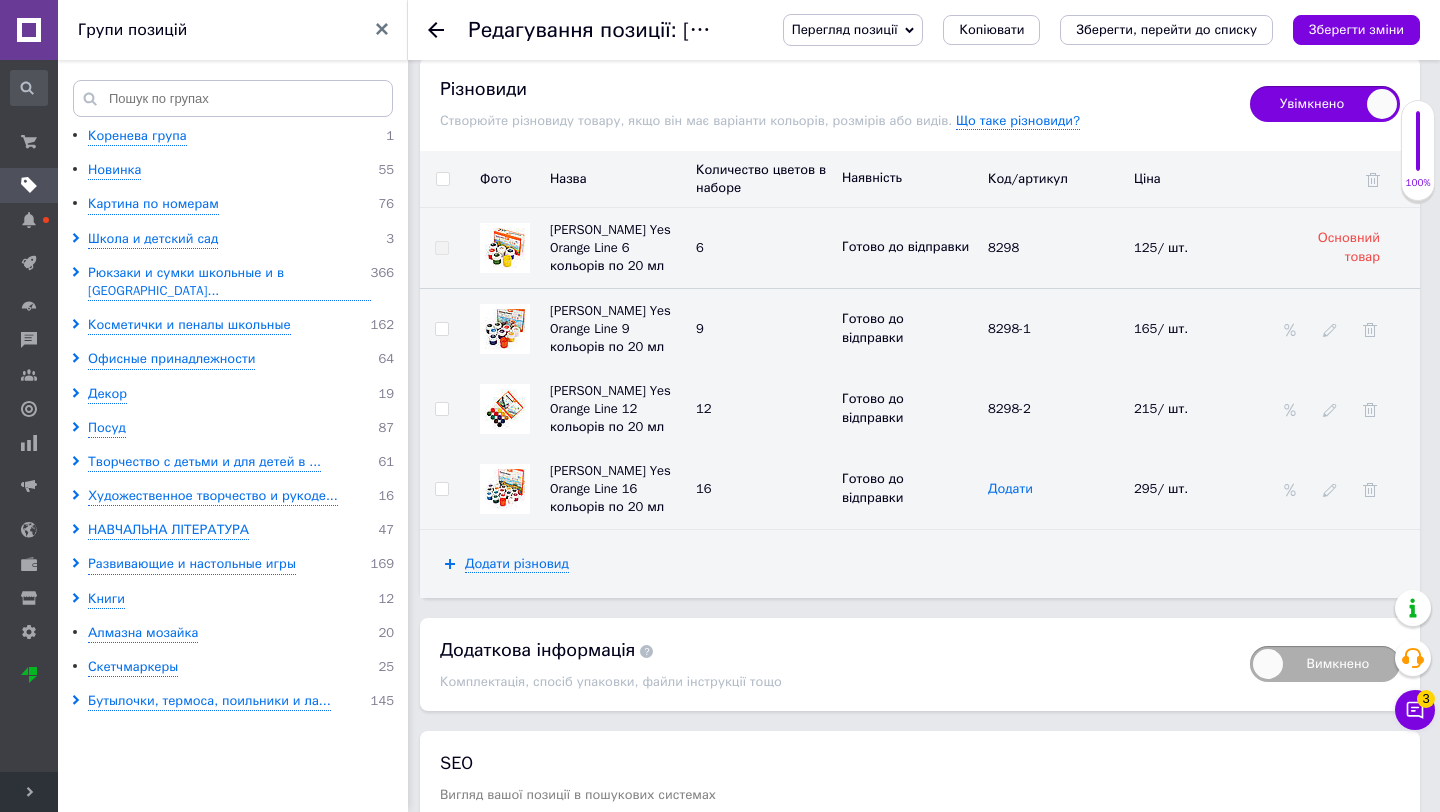 click on "Додати" at bounding box center (1010, 489) 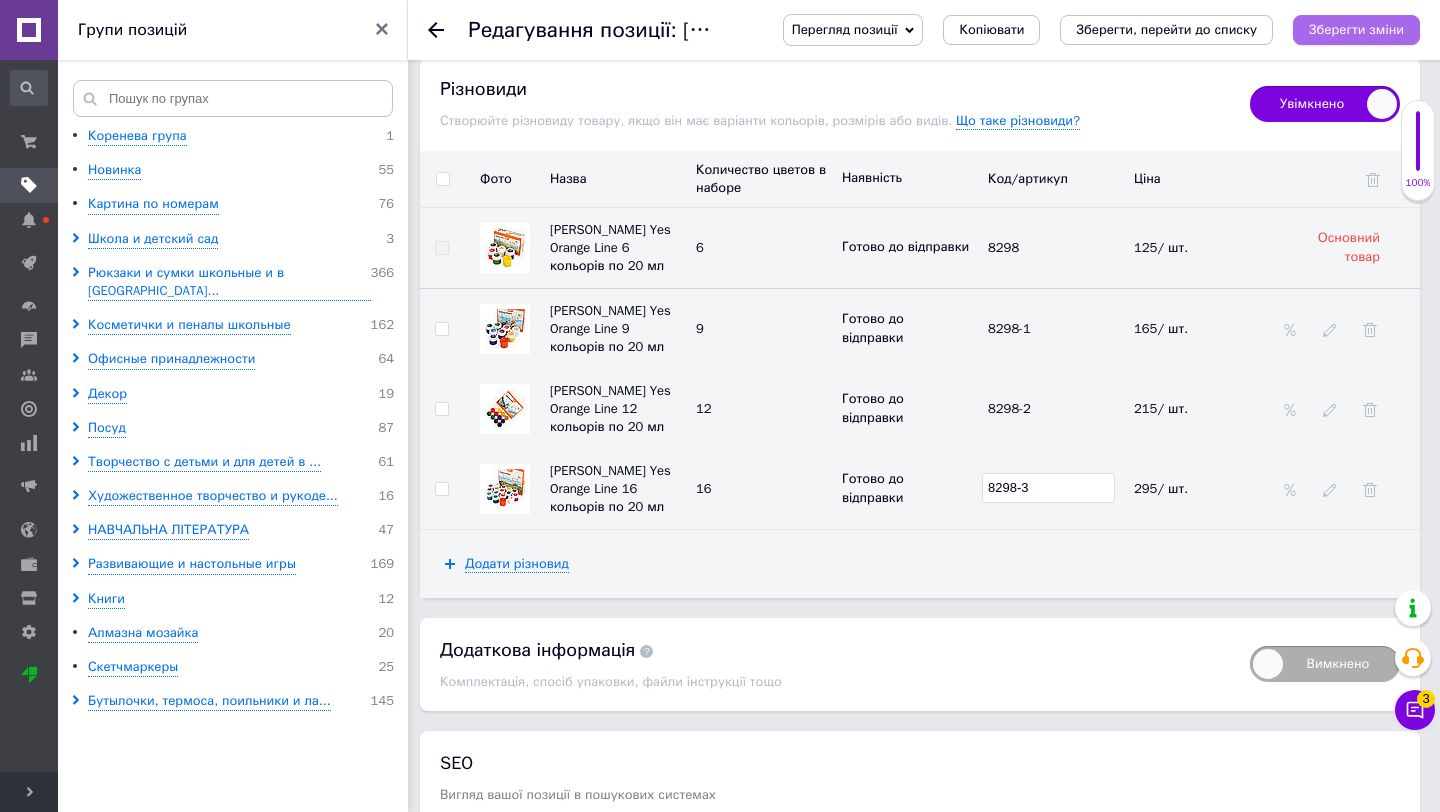 type on "8298-3" 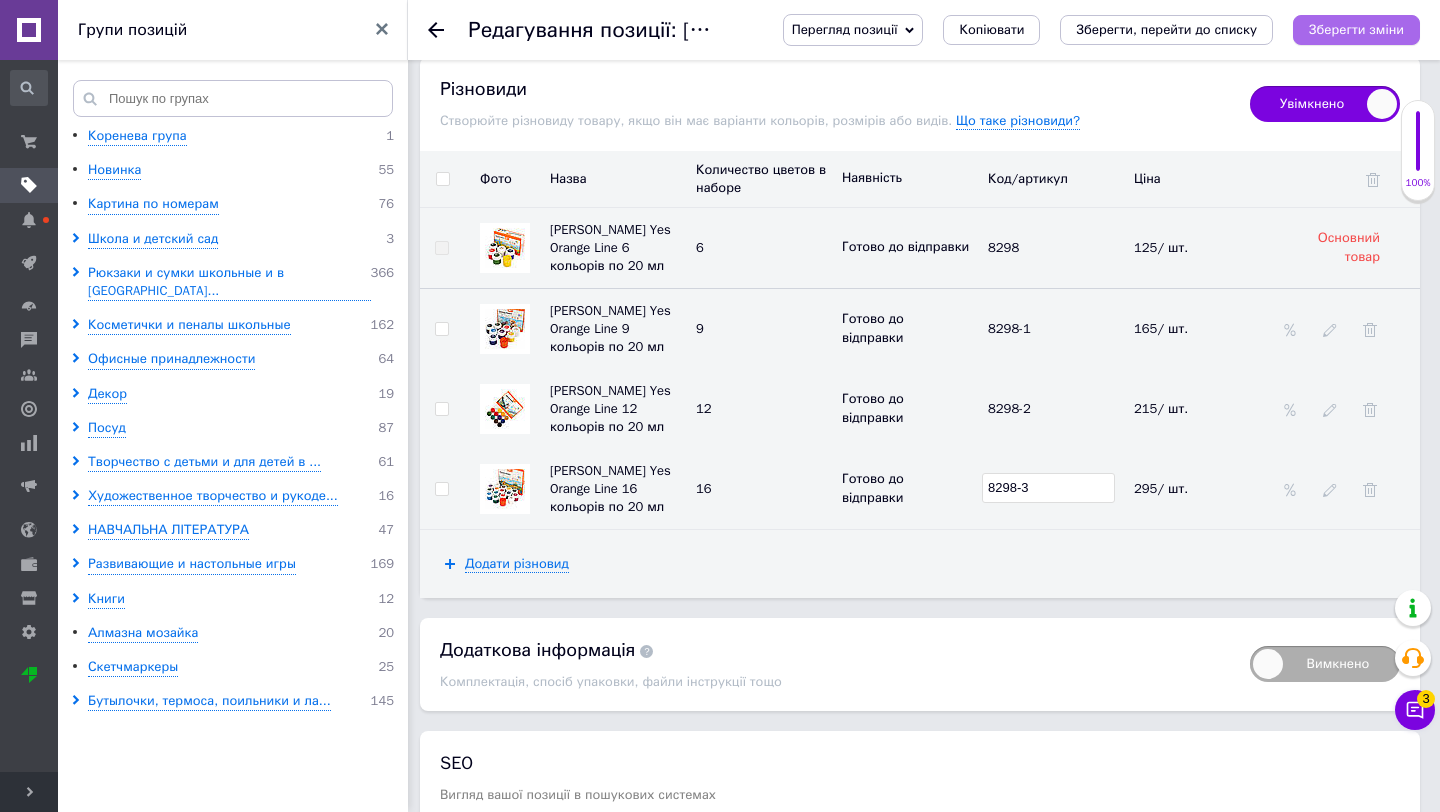 click on "Зберегти зміни" at bounding box center (1356, 29) 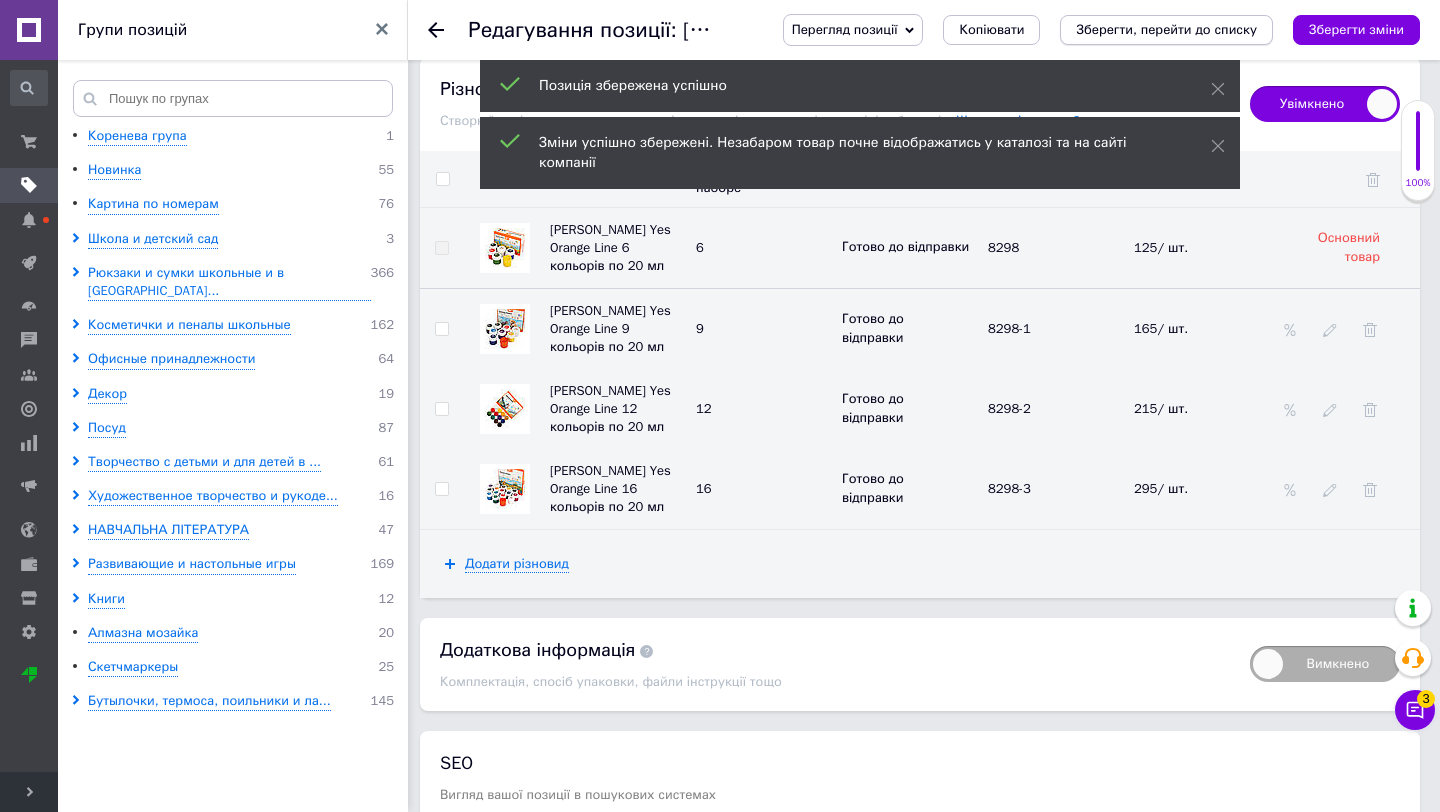 click on "Зберегти, перейти до списку" at bounding box center [1166, 29] 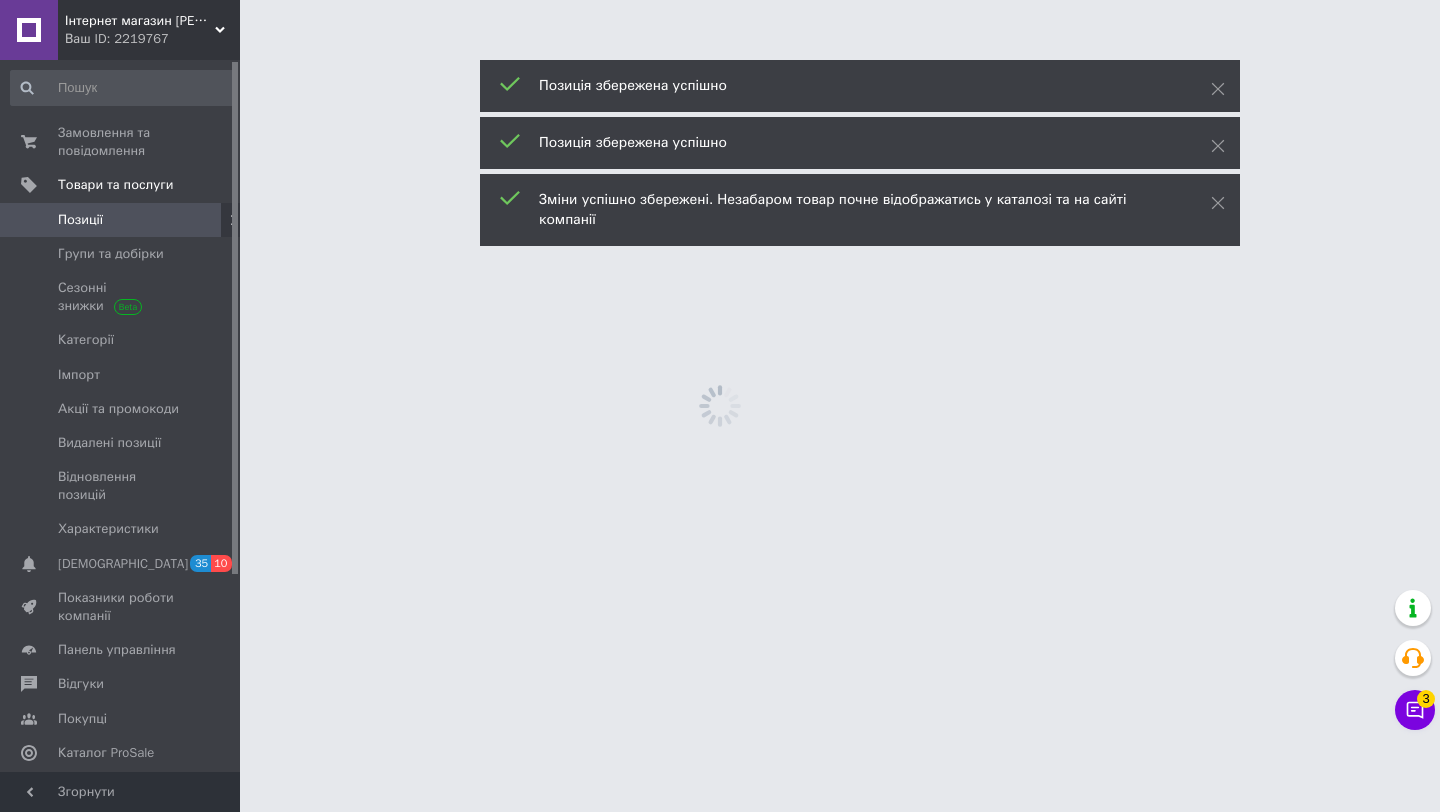 scroll, scrollTop: 0, scrollLeft: 0, axis: both 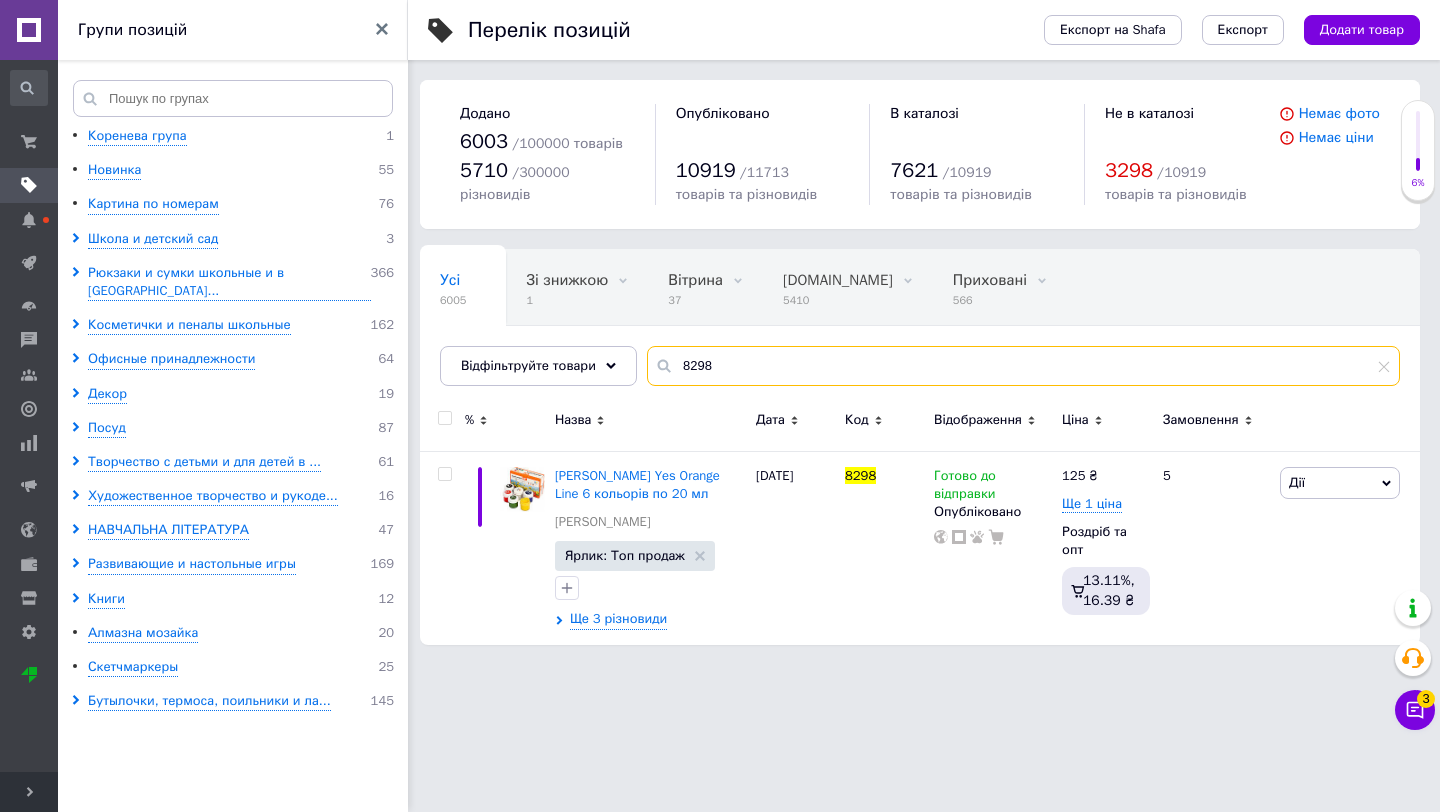 click on "8298" at bounding box center (1023, 366) 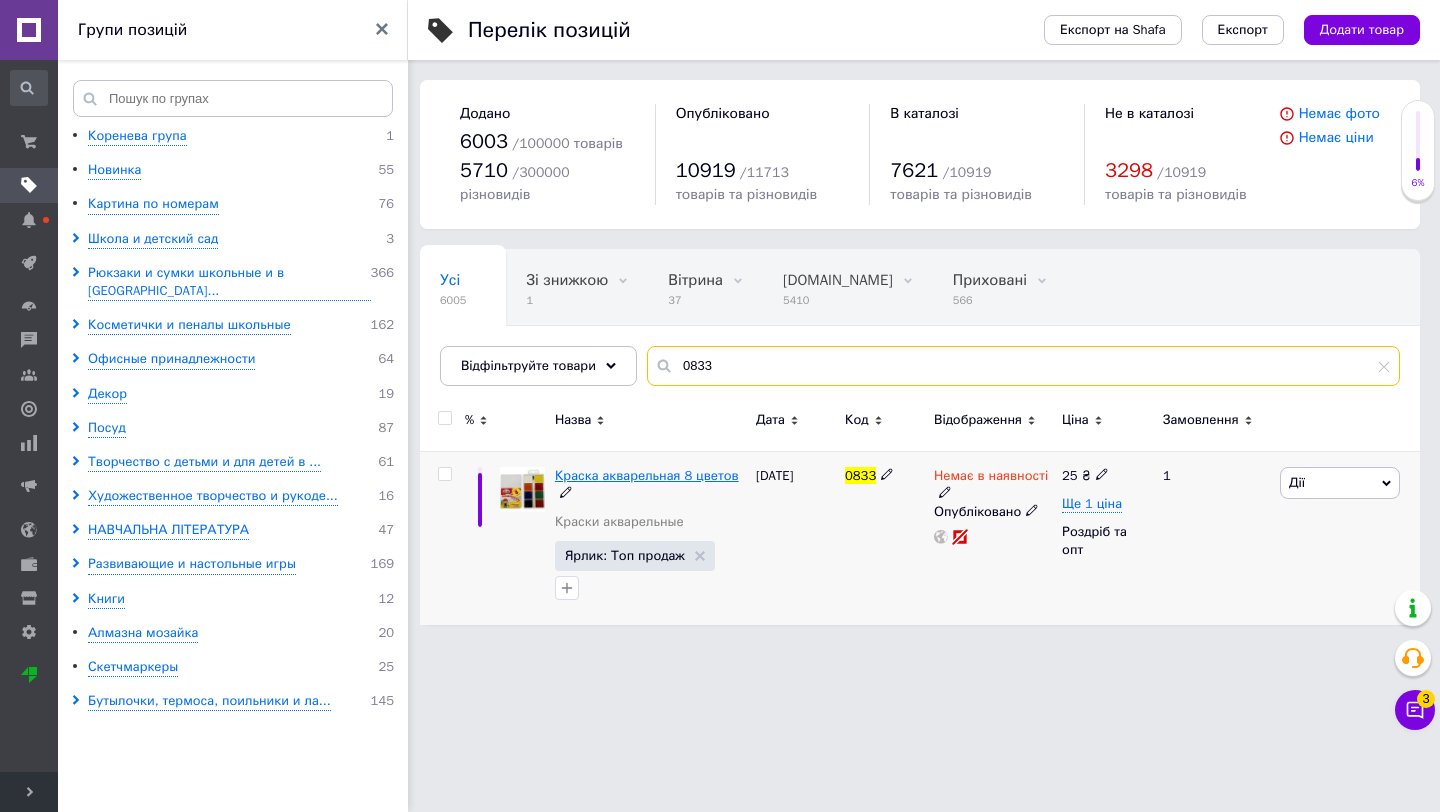 type on "0833" 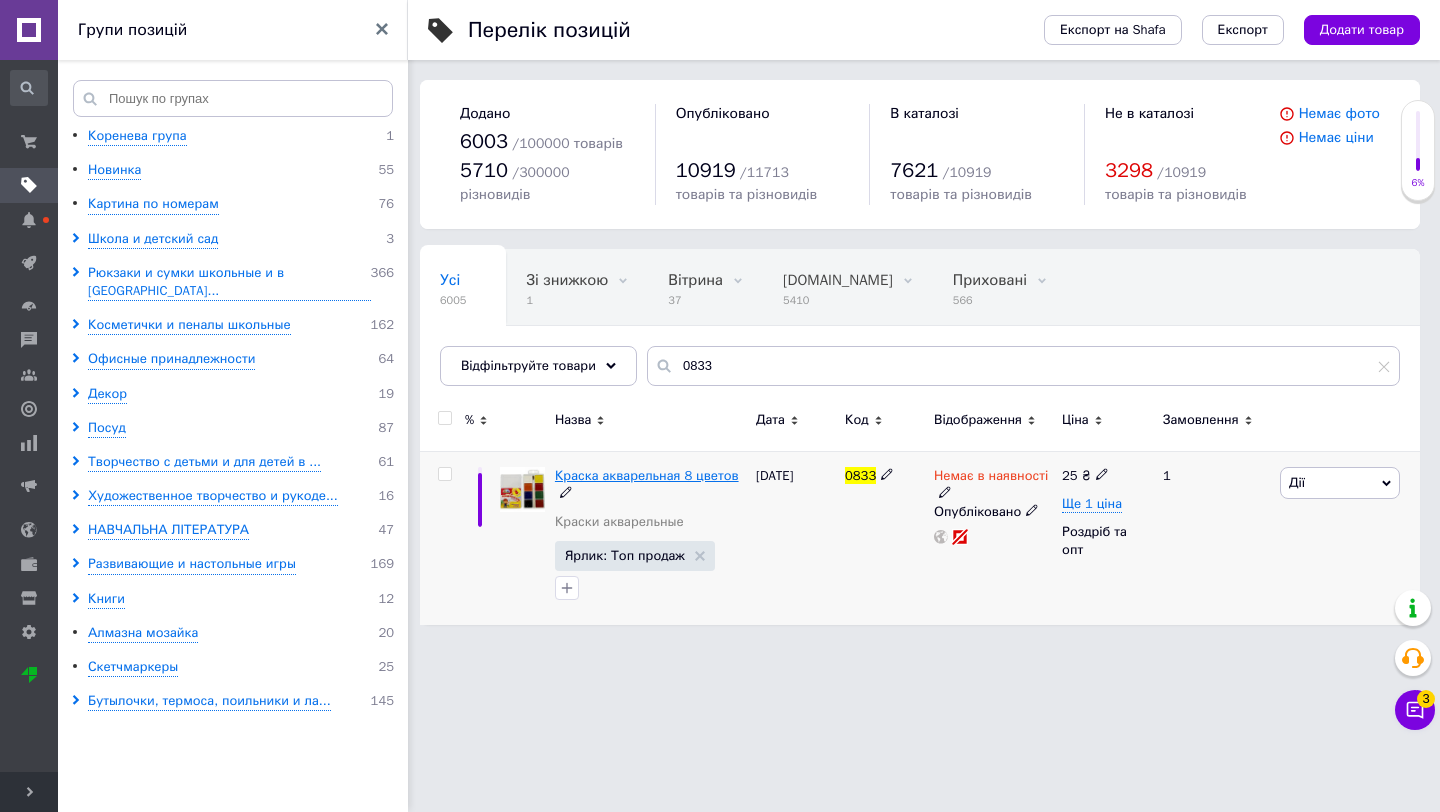 click on "Краска акварельная 8 цветов" at bounding box center [647, 475] 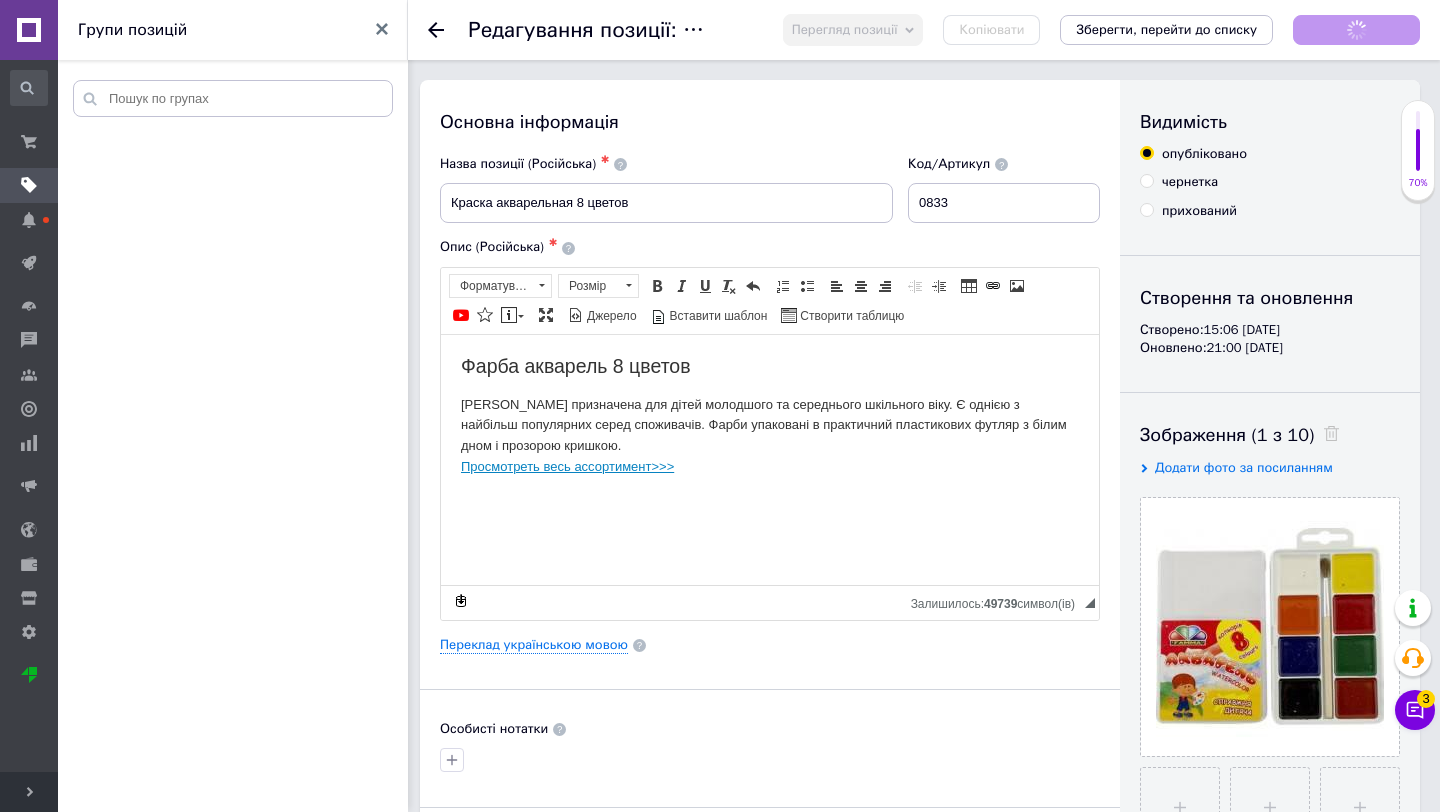 scroll, scrollTop: 0, scrollLeft: 0, axis: both 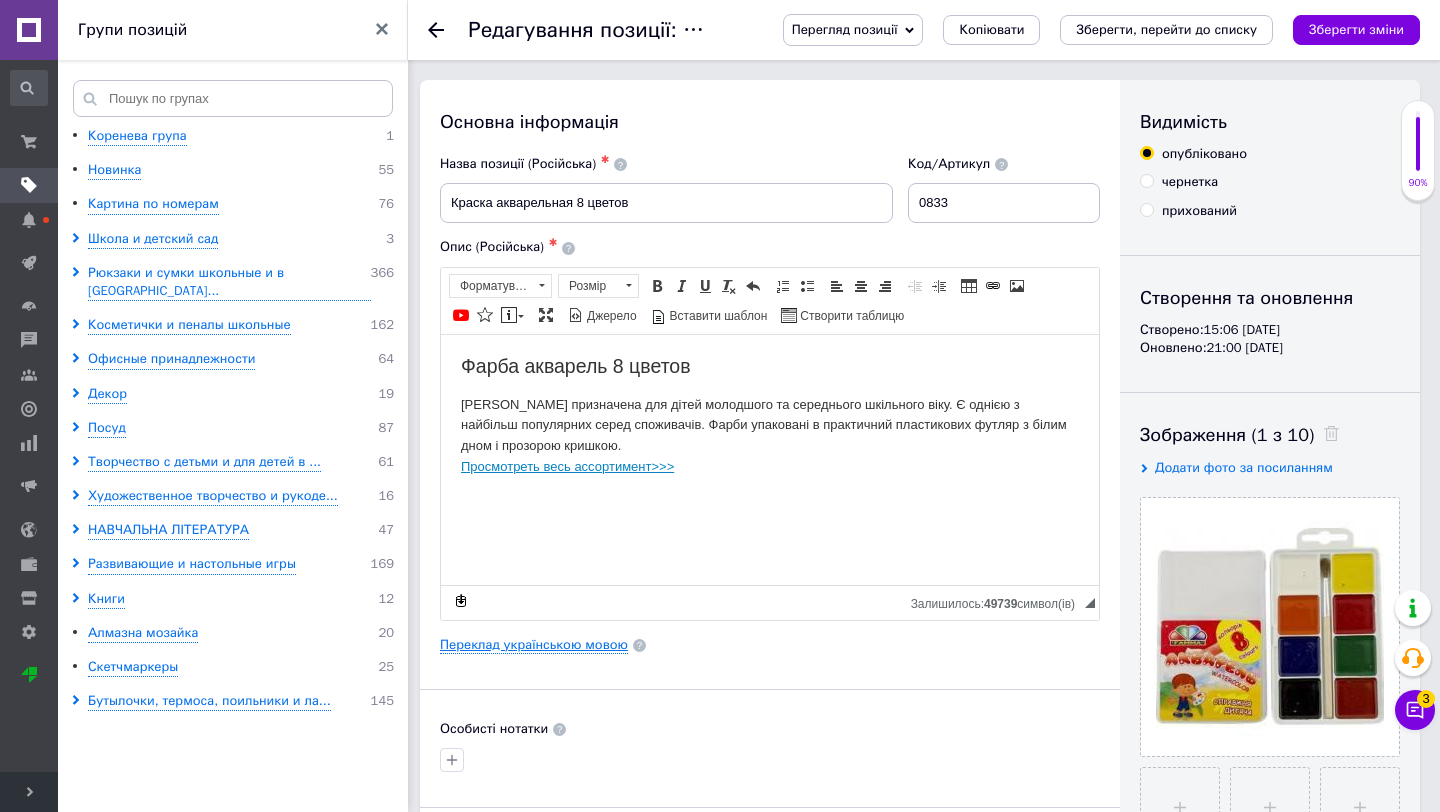 click on "Переклад українською мовою" at bounding box center [534, 645] 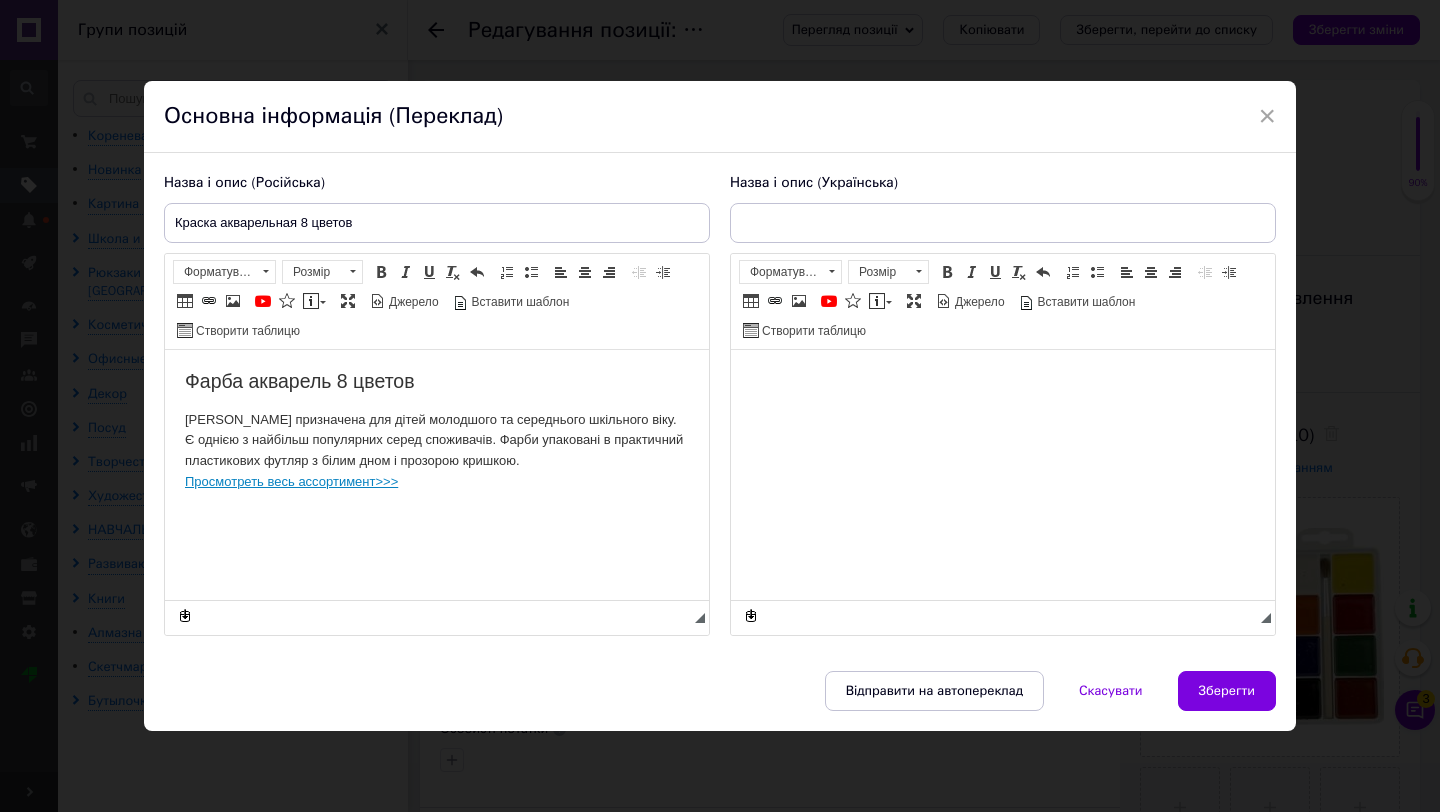 scroll, scrollTop: 0, scrollLeft: 0, axis: both 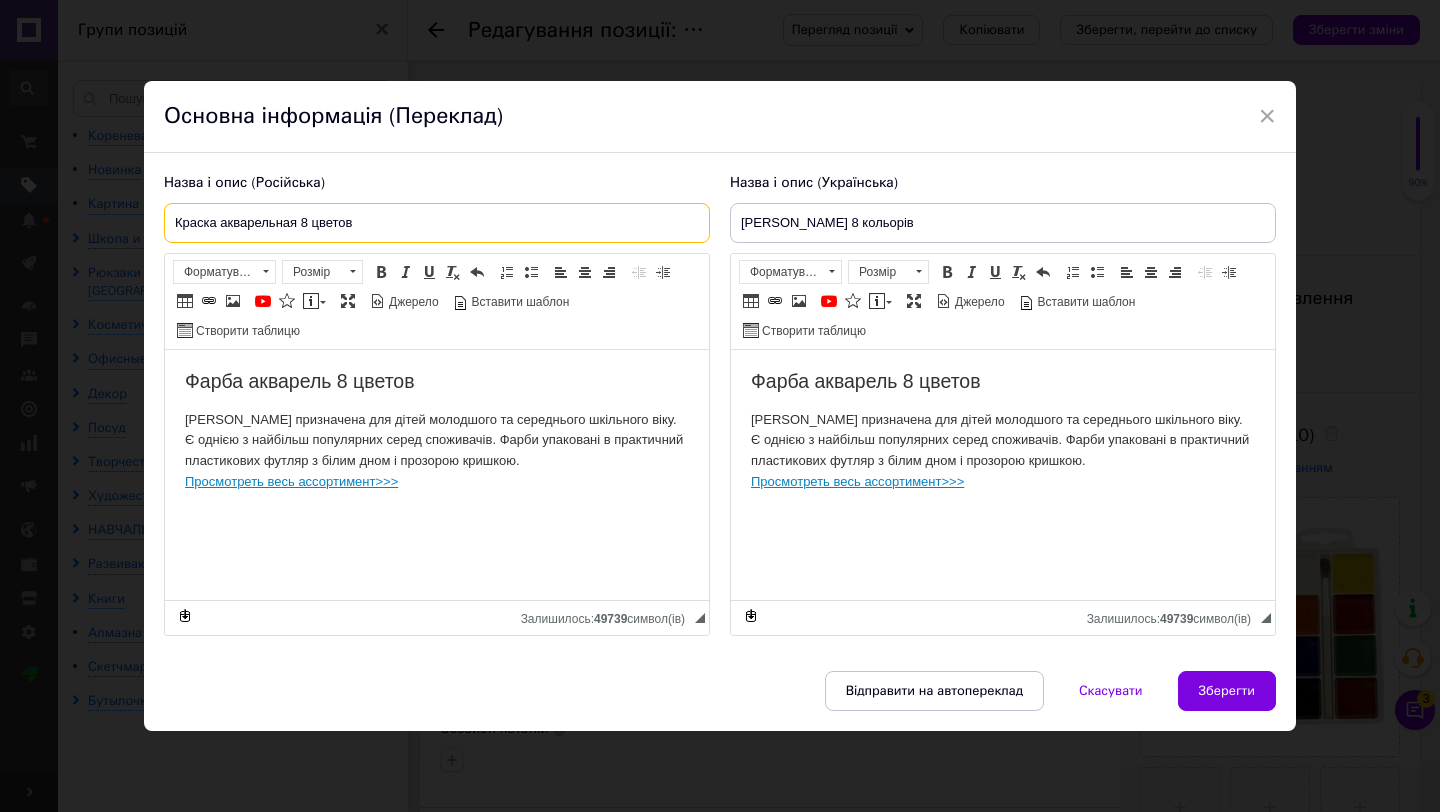click on "Краска акварельная 8 цветов" at bounding box center [437, 223] 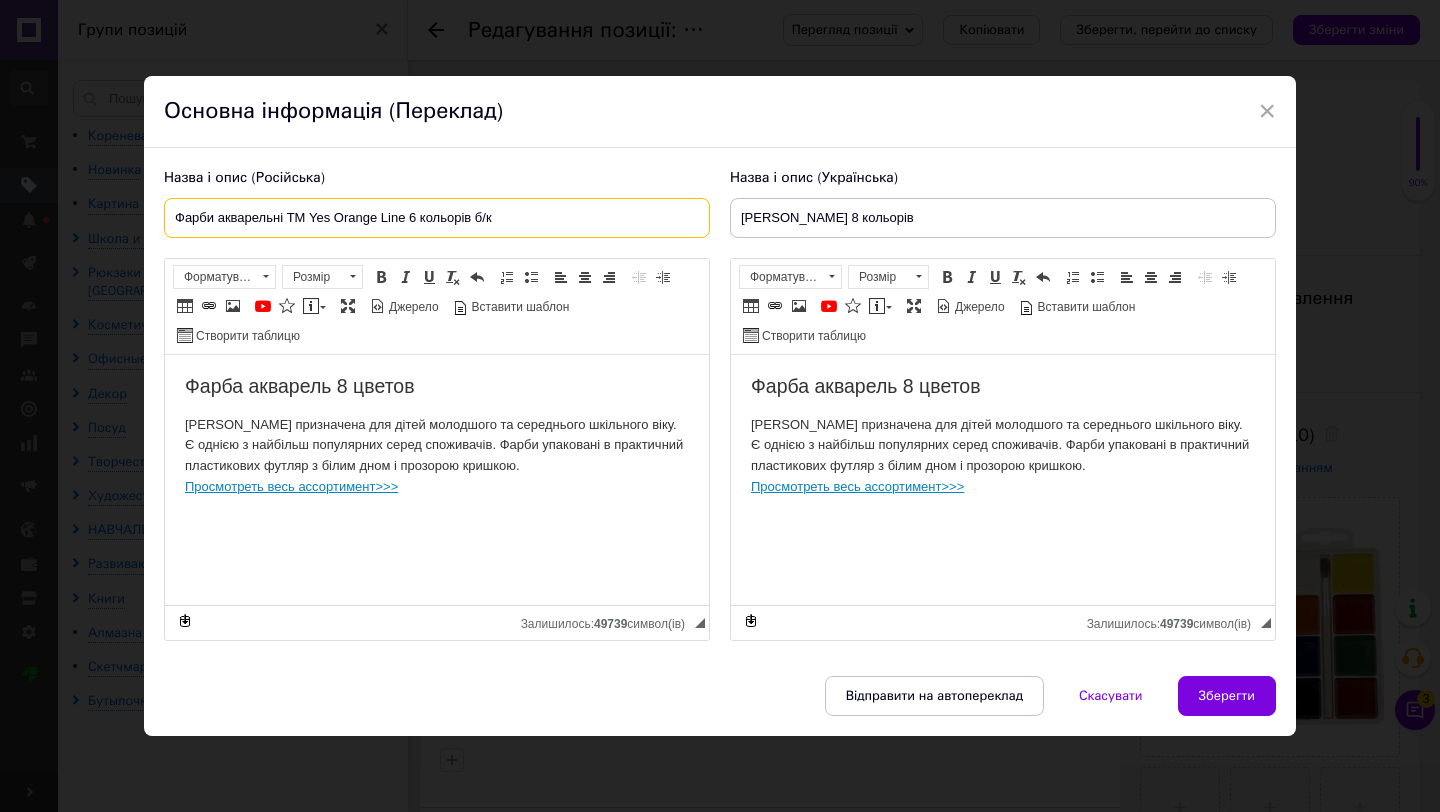 type on "Фарби акварельні ТМ Yes Orange Line 6 кольорів б/к" 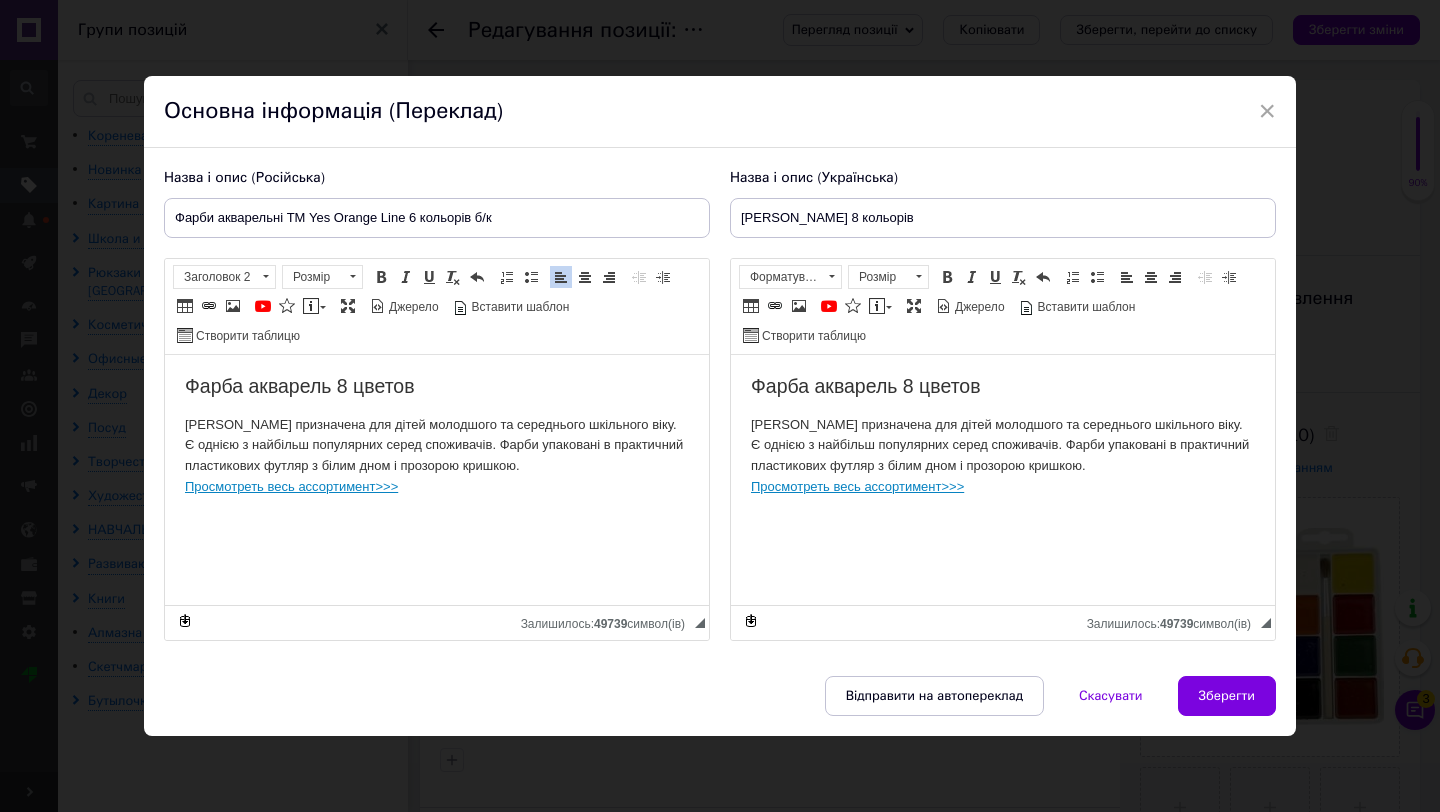 click on "Фарба акварель 8 цветов   [PERSON_NAME] призначена для дітей молодшого та середнього шкільного віку. Є однією з найбільш популярних серед споживачів. Фарби упаковані в практичний пластикових футляр з білим дном і прозорою кришкою. Просмотреть весь ассортимент>>>" at bounding box center [437, 435] 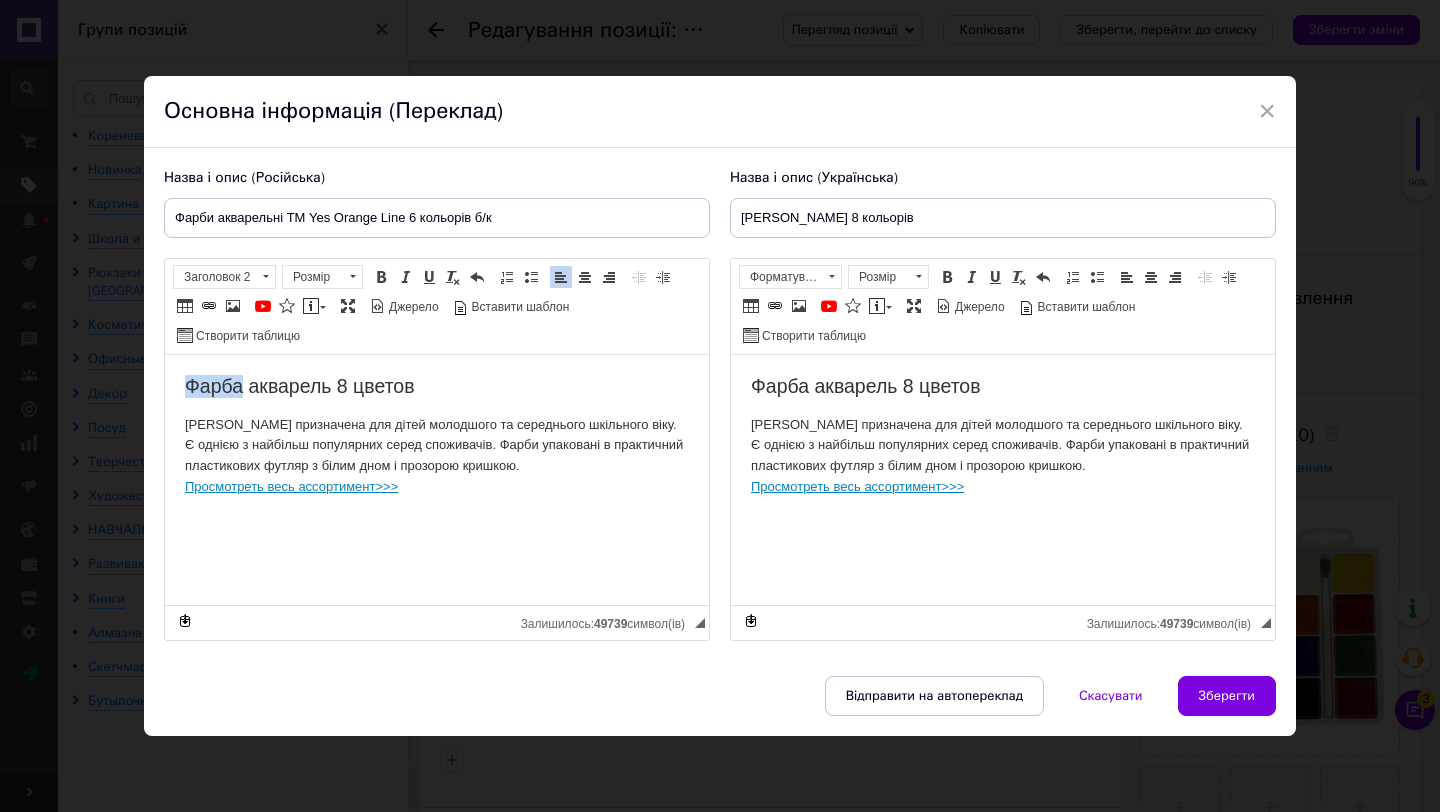 click on "Фарба акварель 8 цветов   [PERSON_NAME] призначена для дітей молодшого та середнього шкільного віку. Є однією з найбільш популярних серед споживачів. Фарби упаковані в практичний пластикових футляр з білим дном і прозорою кришкою. Просмотреть весь ассортимент>>>" at bounding box center (437, 435) 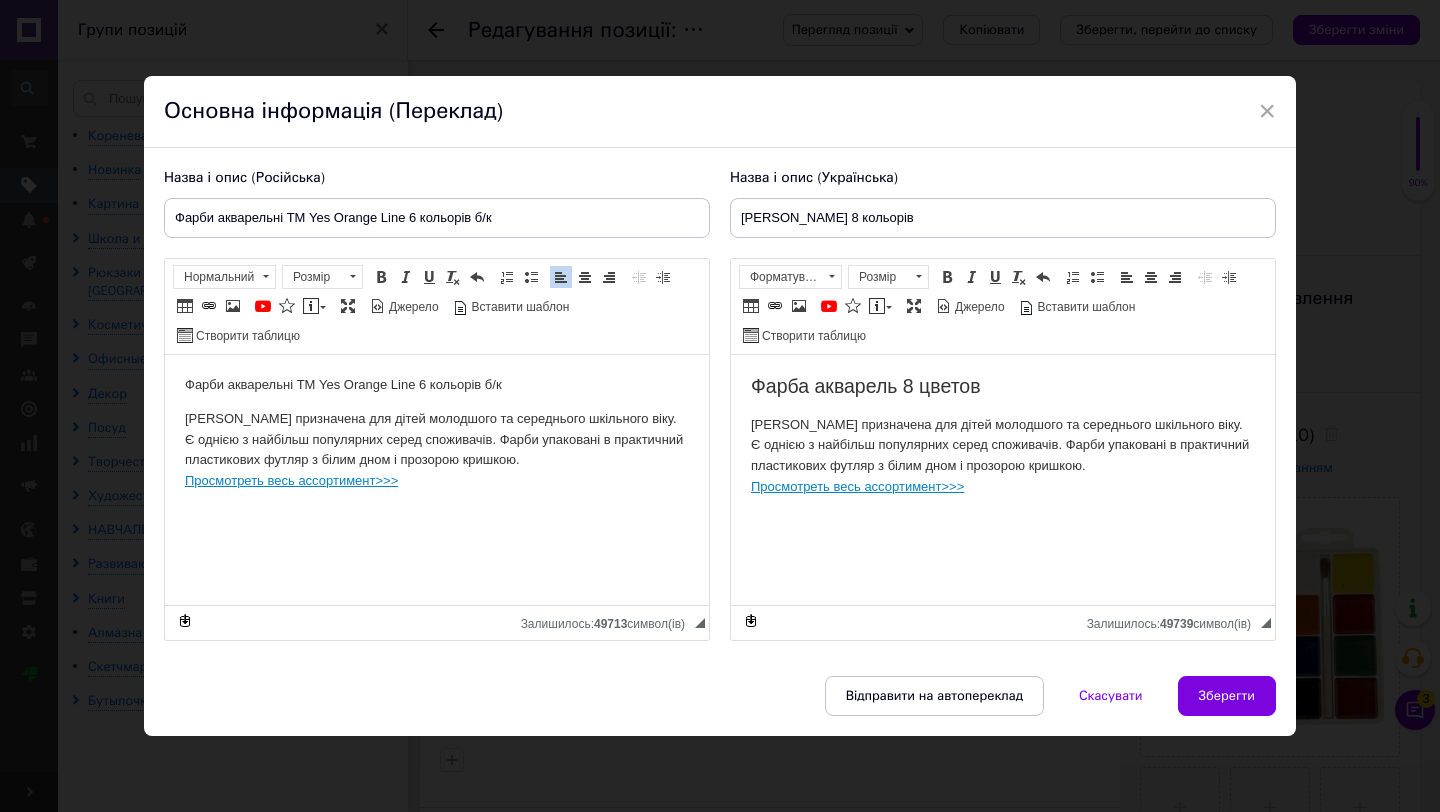 click on "Фарба акварель 8 цветов   [PERSON_NAME] призначена для дітей молодшого та середнього шкільного віку. Є однією з найбільш популярних серед споживачів. Фарби упаковані в практичний пластикових футляр з білим дном і прозорою кришкою. Просмотреть весь ассортимент>>>" at bounding box center (1003, 435) 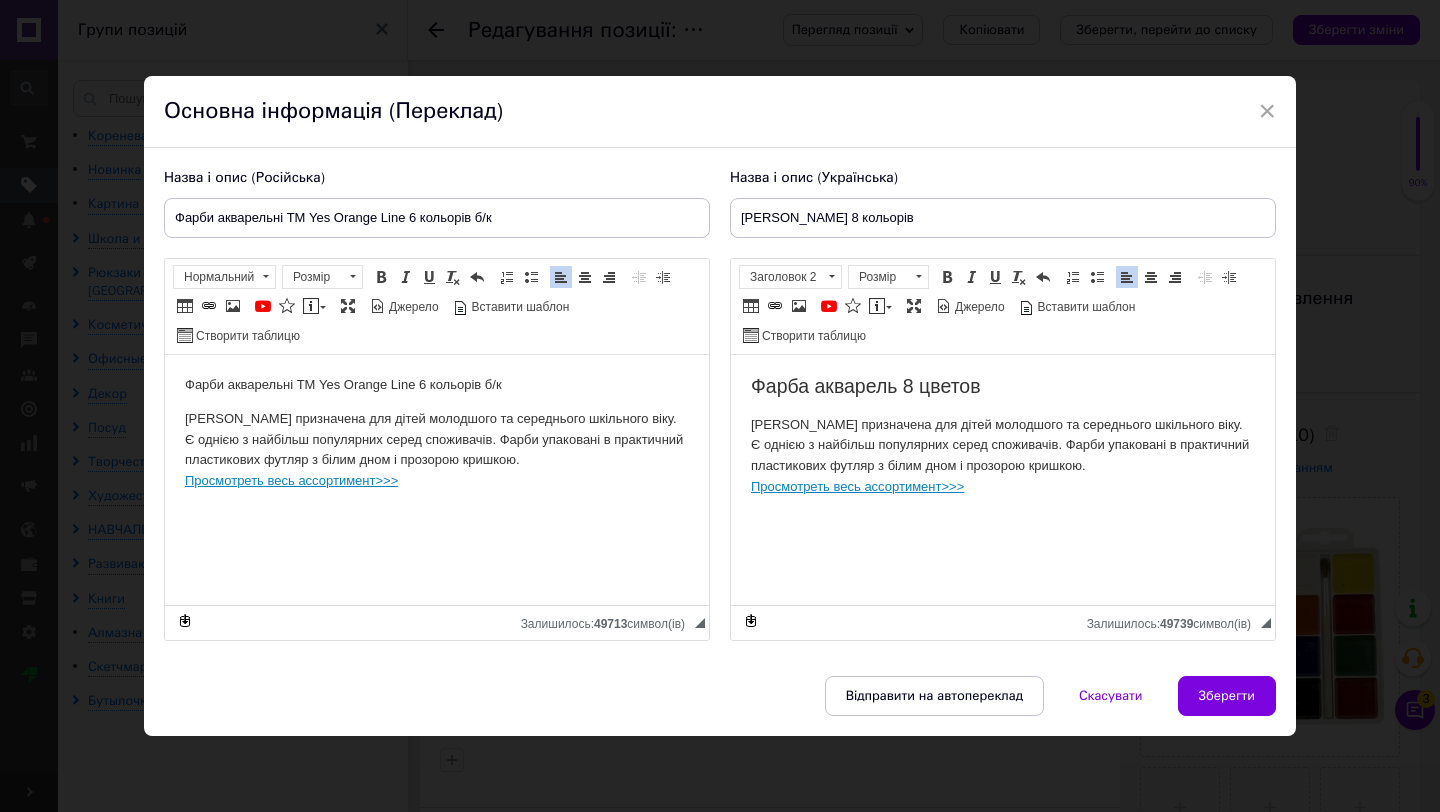 click on "Фарба акварель 8 цветов   [PERSON_NAME] призначена для дітей молодшого та середнього шкільного віку. Є однією з найбільш популярних серед споживачів. Фарби упаковані в практичний пластикових футляр з білим дном і прозорою кришкою. Просмотреть весь ассортимент>>>" at bounding box center (1003, 435) 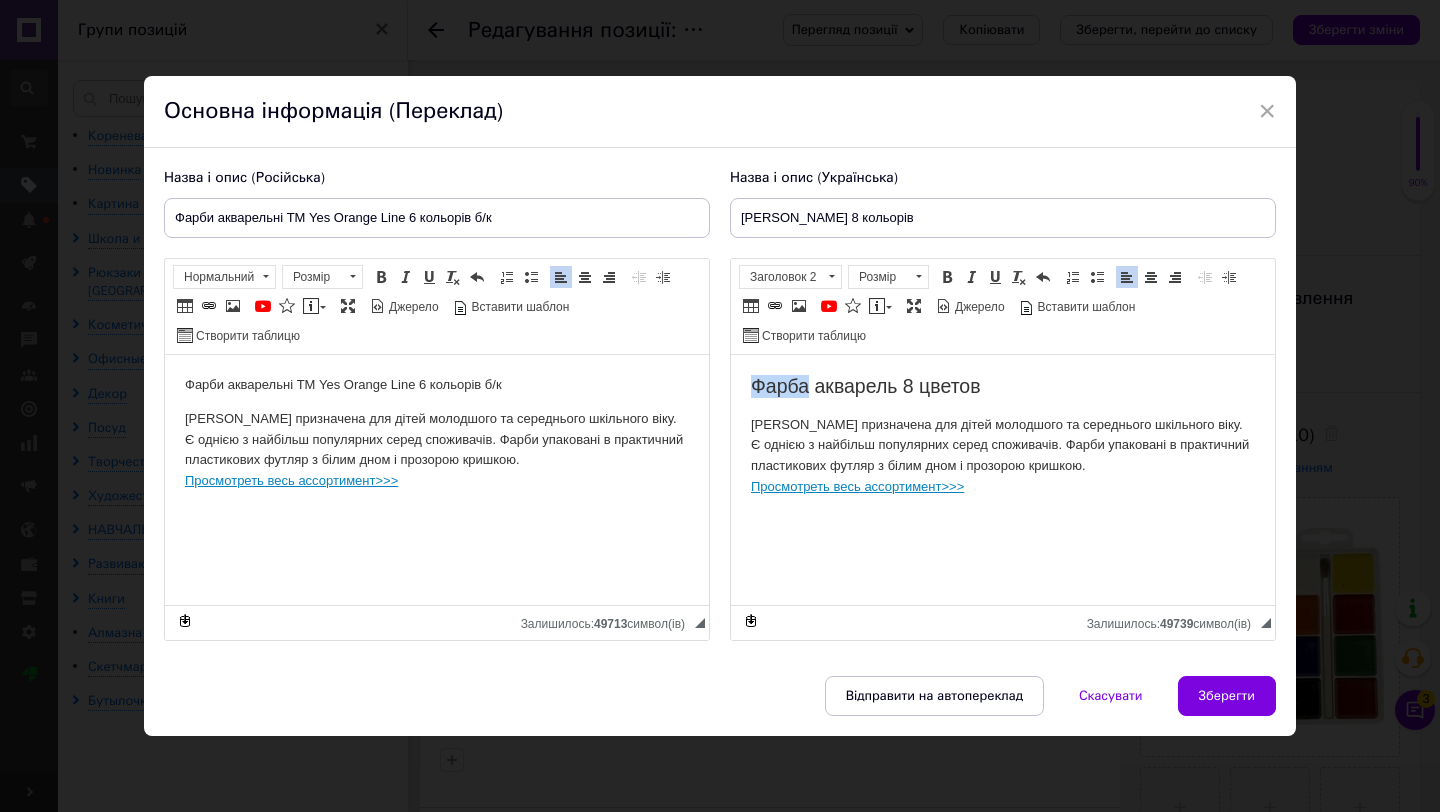 click on "Фарба акварель 8 цветов   [PERSON_NAME] призначена для дітей молодшого та середнього шкільного віку. Є однією з найбільш популярних серед споживачів. Фарби упаковані в практичний пластикових футляр з білим дном і прозорою кришкою. Просмотреть весь ассортимент>>>" at bounding box center (1003, 435) 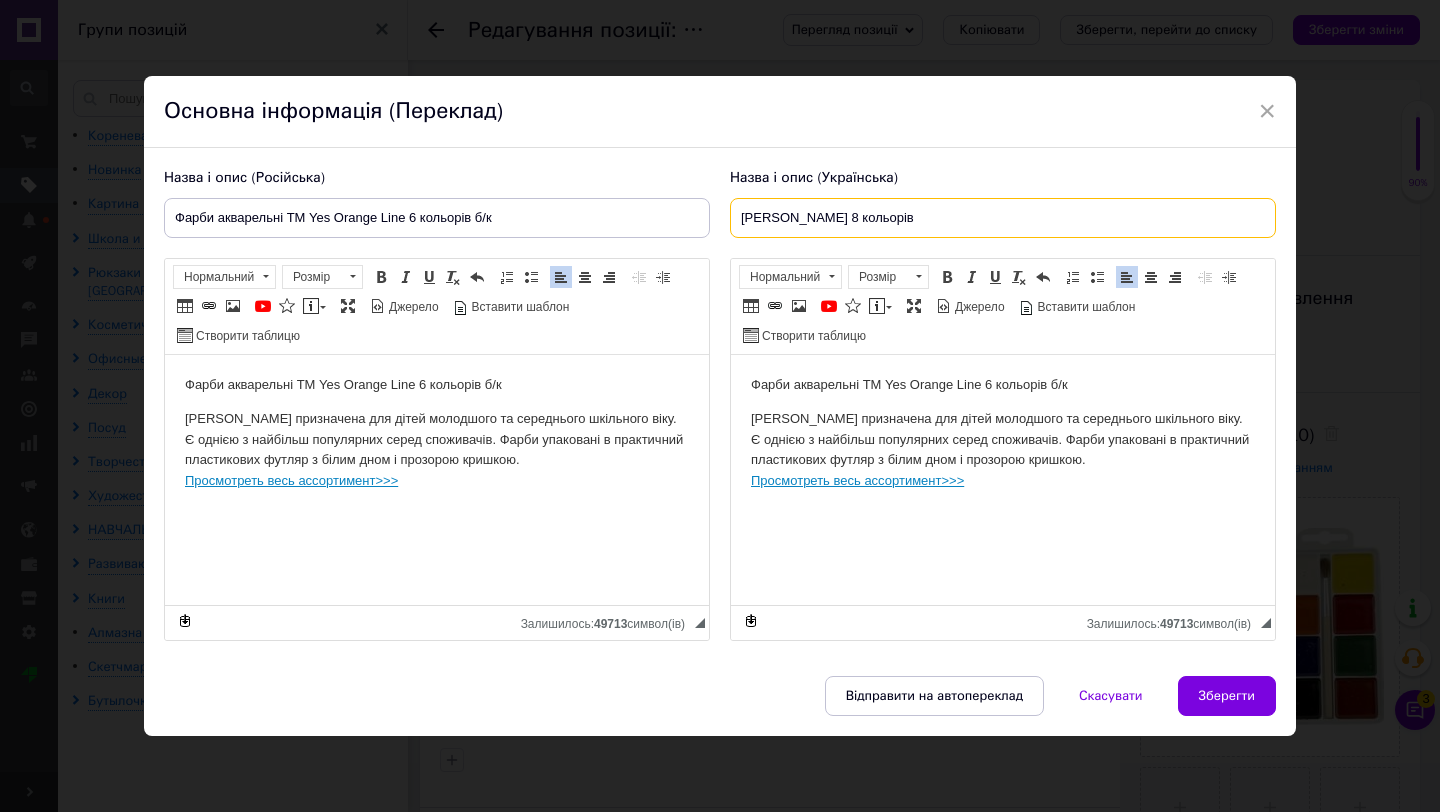 click on "[PERSON_NAME] 8 кольорів" at bounding box center [1003, 218] 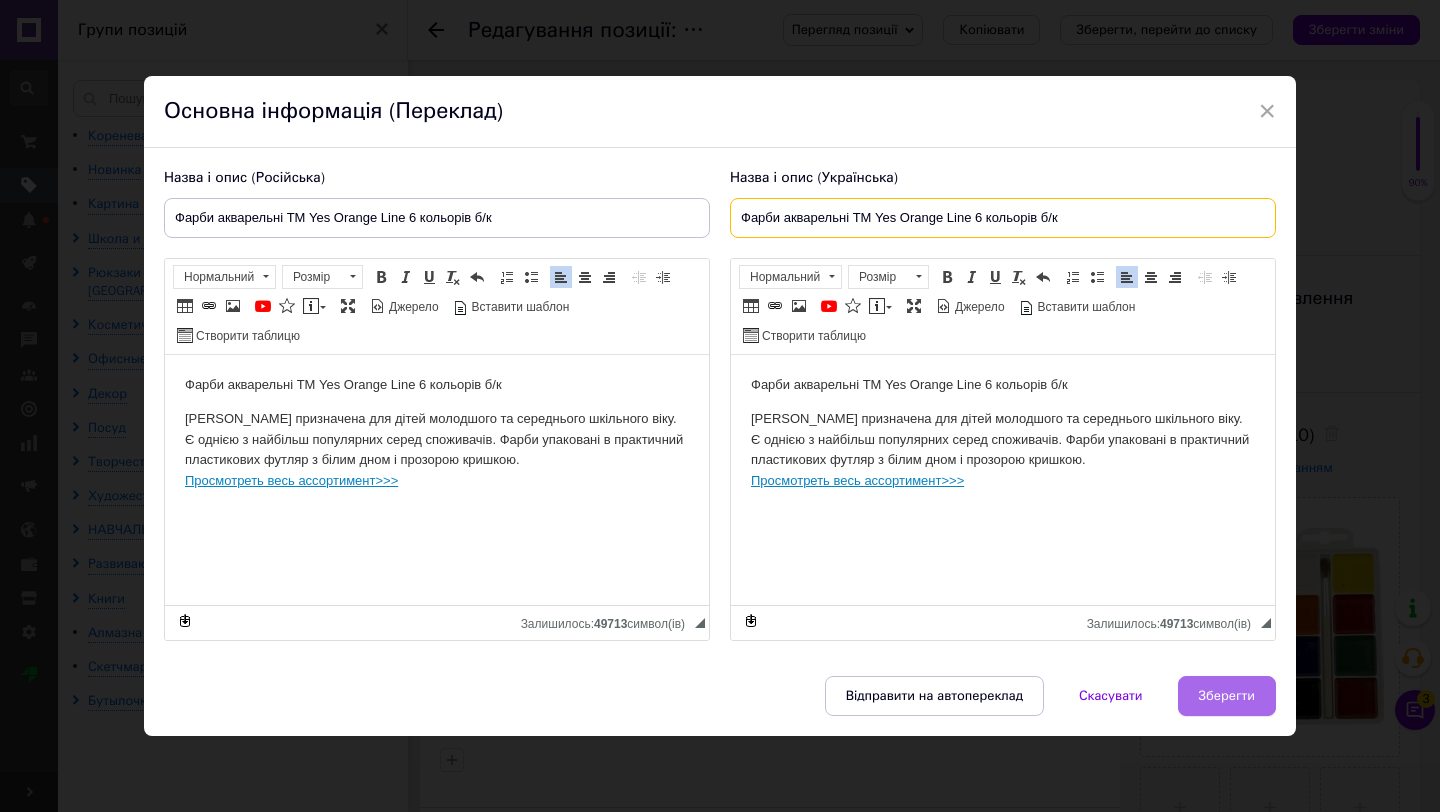 type on "Фарби акварельні ТМ Yes Orange Line 6 кольорів б/к" 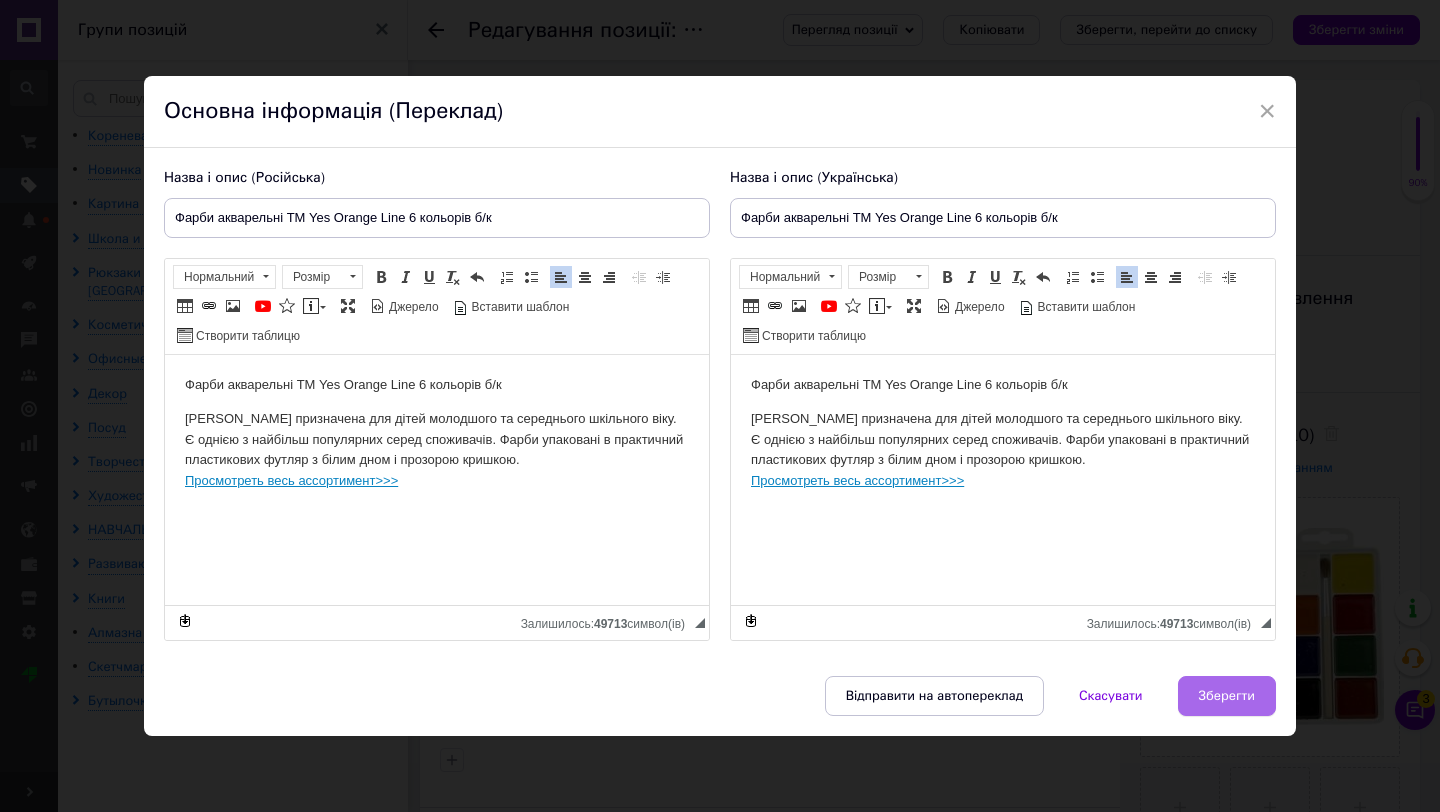 click on "Зберегти" at bounding box center (1227, 696) 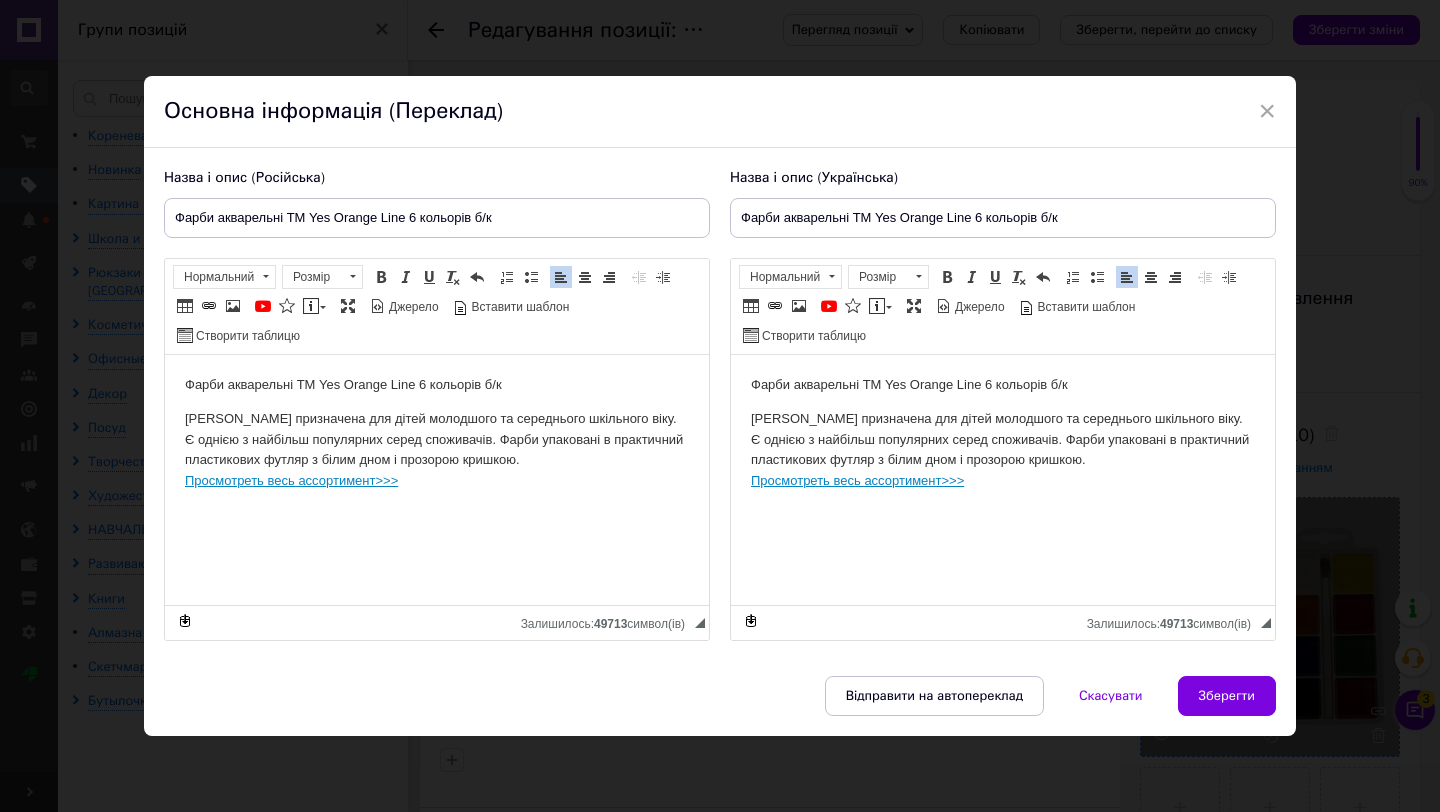 type on "Фарби акварельні ТМ Yes Orange Line 6 кольорів б/к" 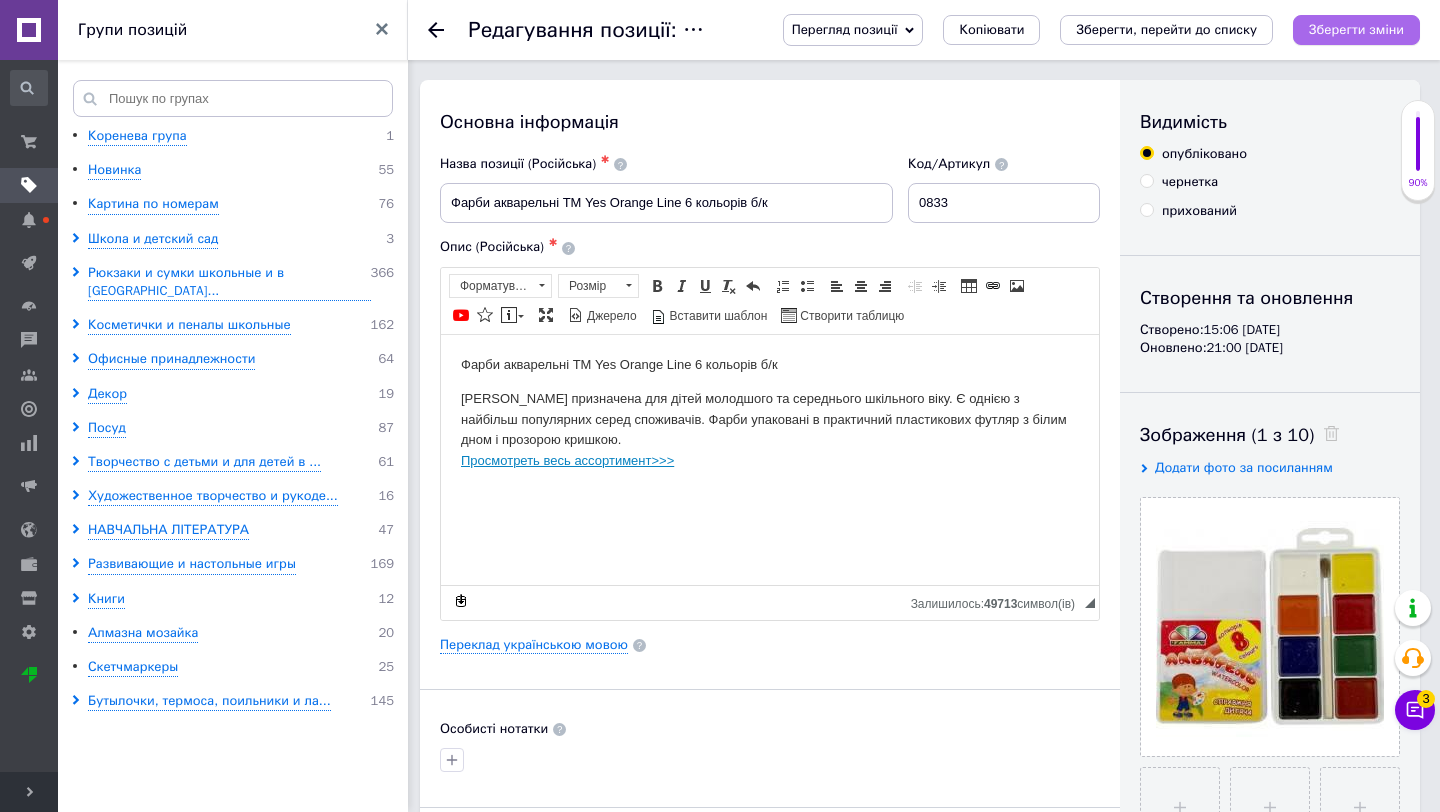 click on "Зберегти зміни" at bounding box center [1356, 30] 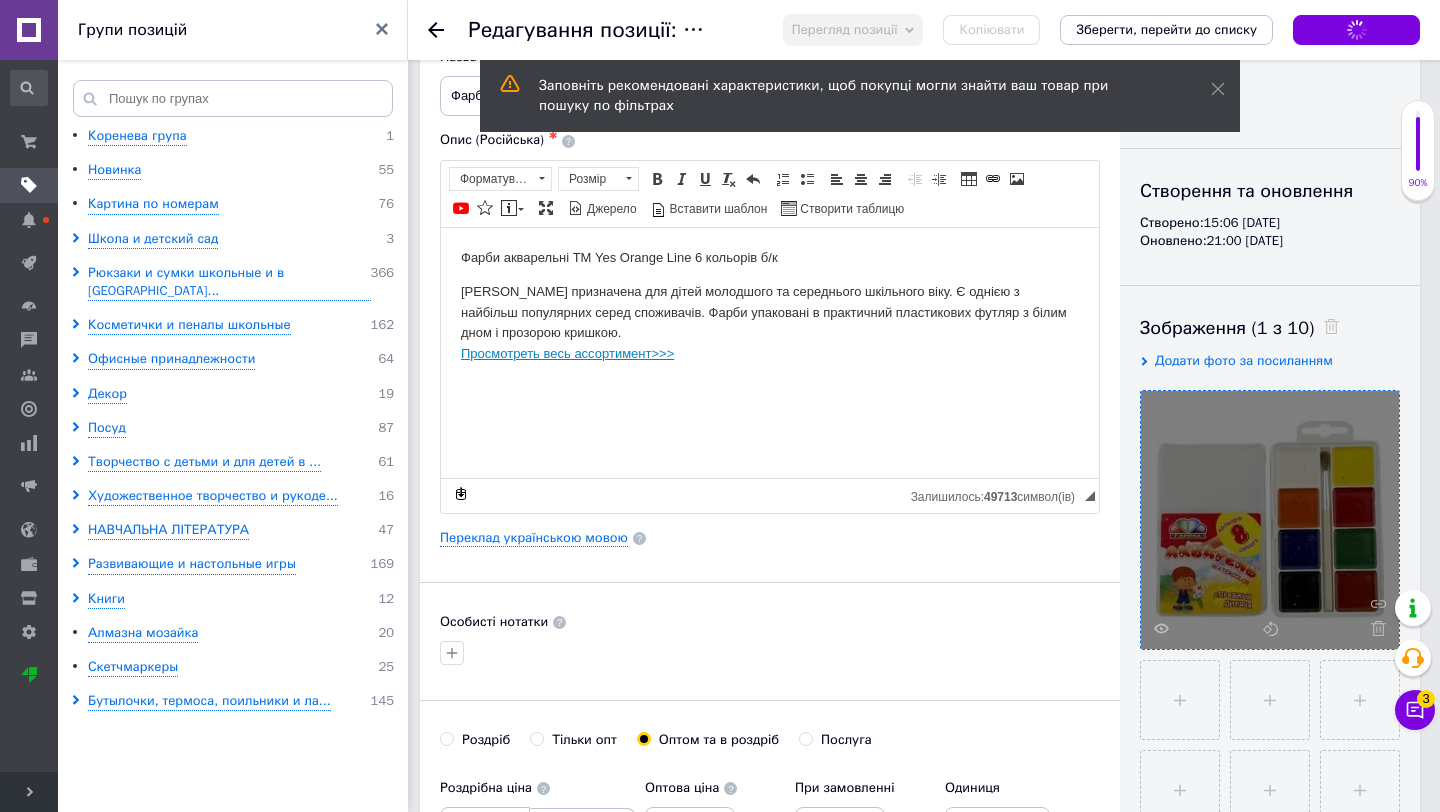 scroll, scrollTop: 163, scrollLeft: 0, axis: vertical 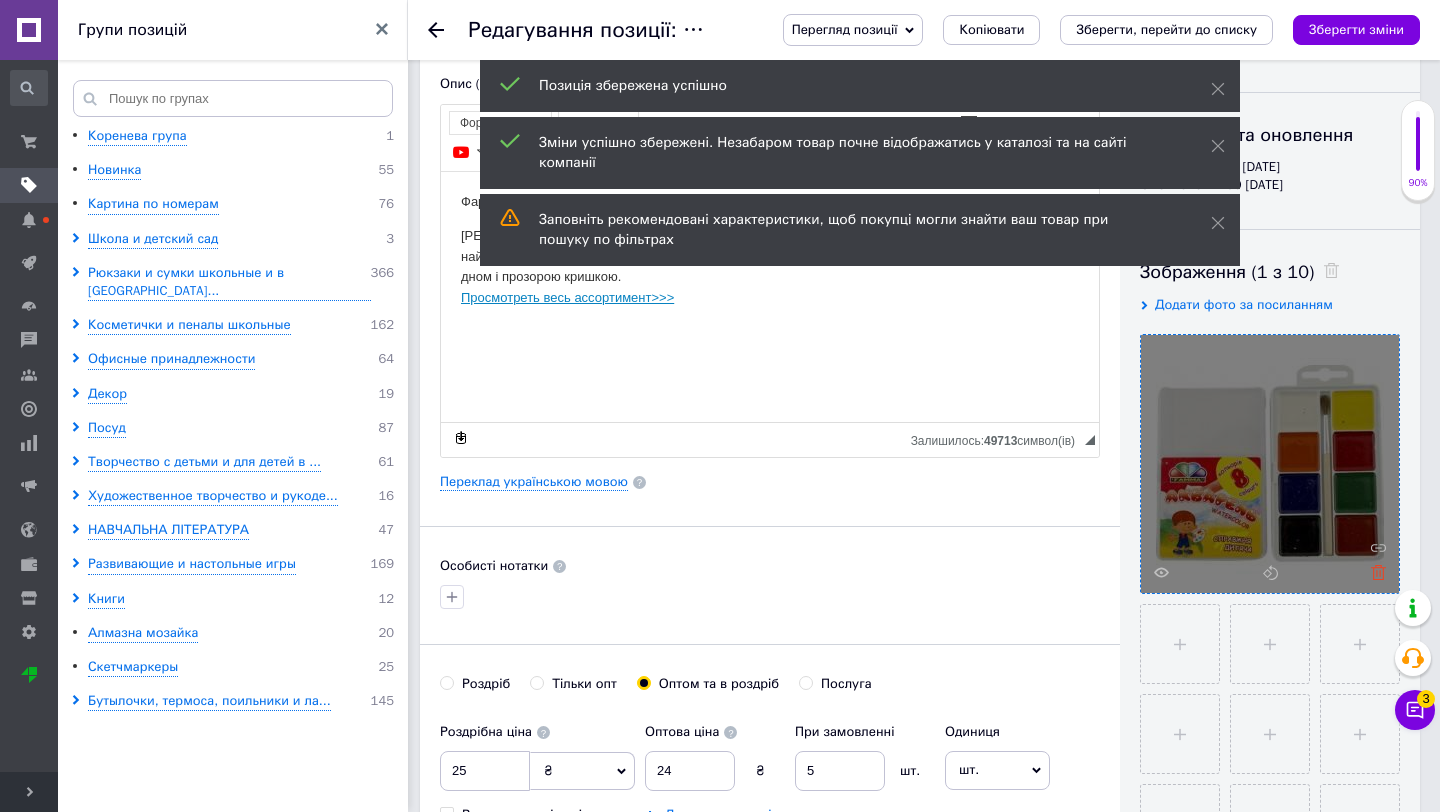 click 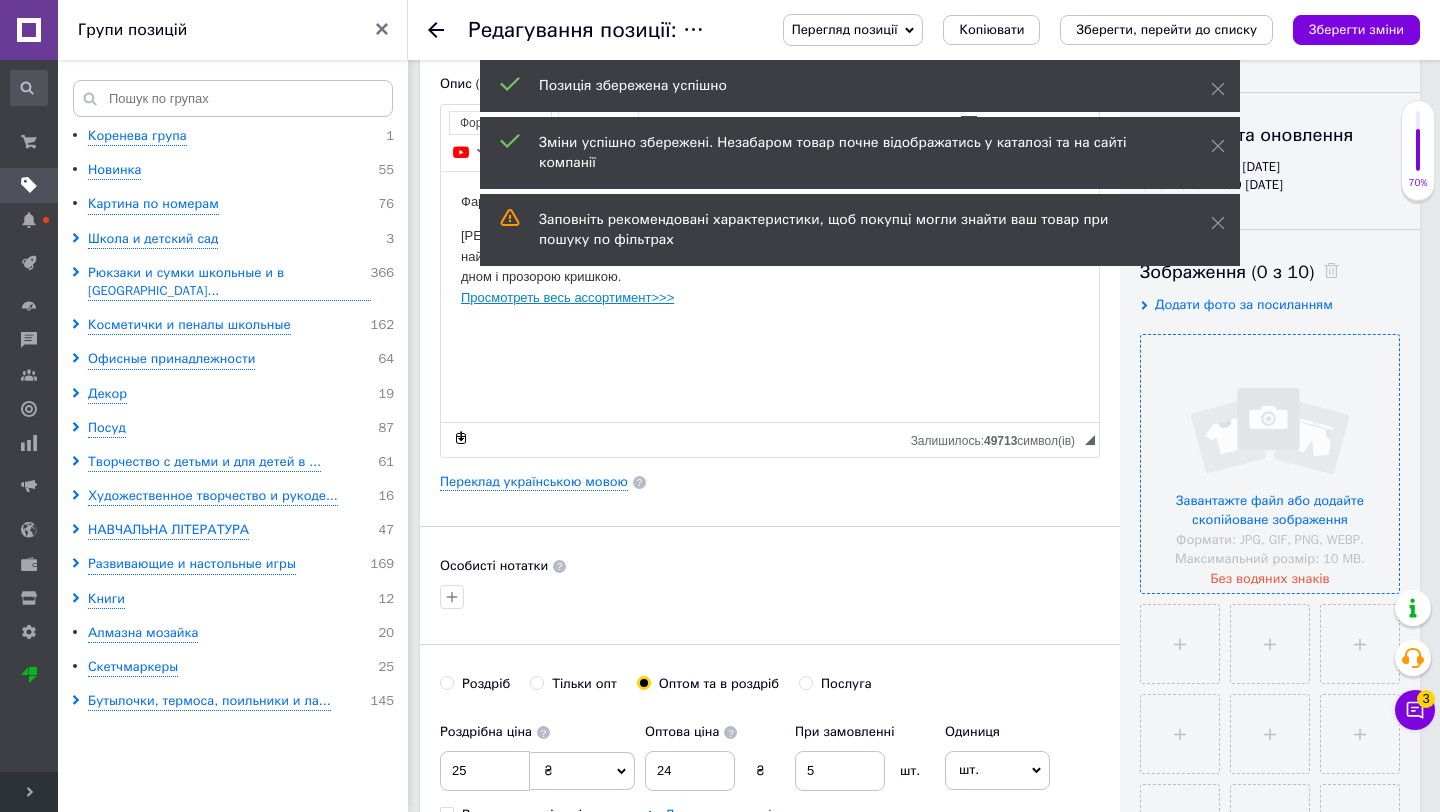 click at bounding box center [1270, 464] 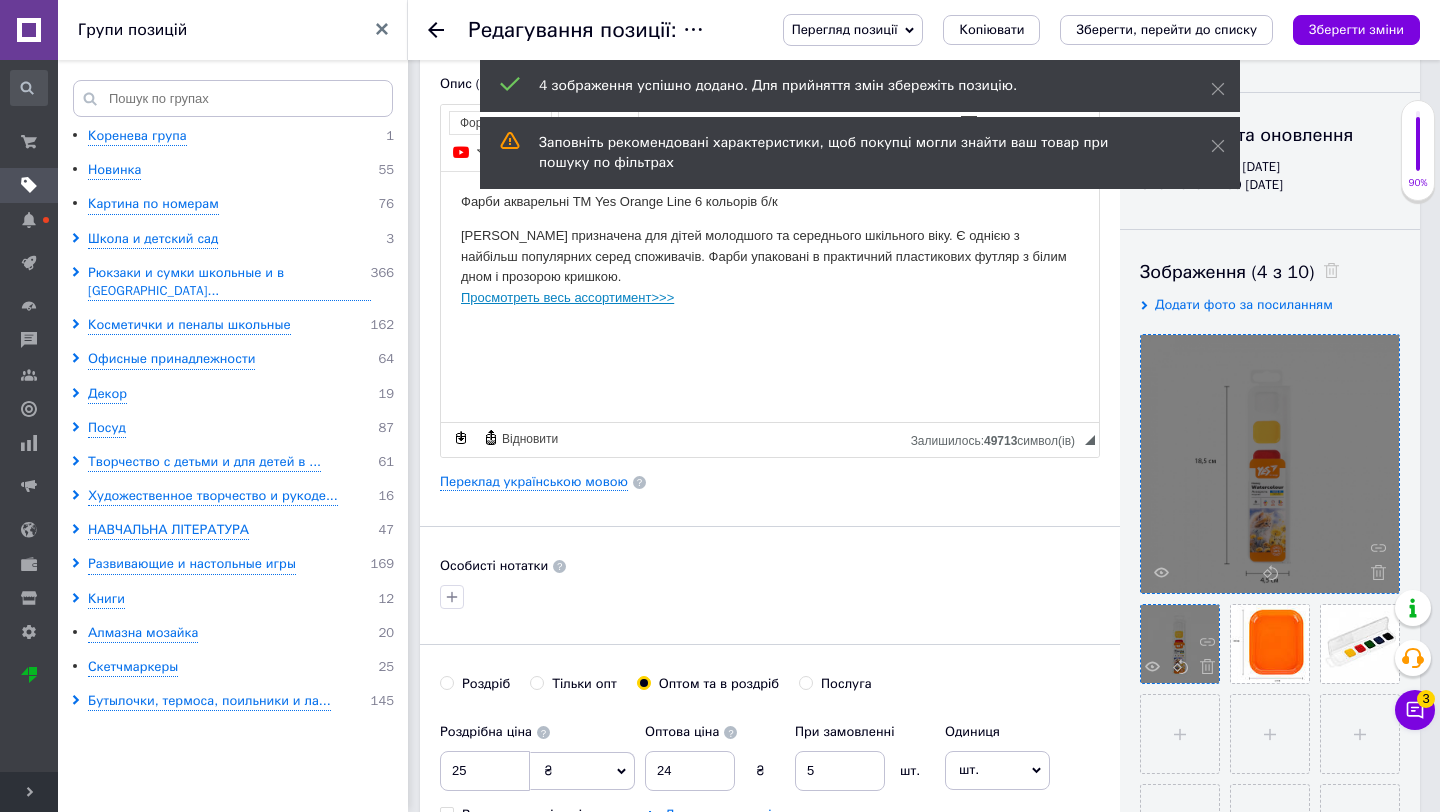 drag, startPoint x: 1173, startPoint y: 630, endPoint x: 1190, endPoint y: 442, distance: 188.76706 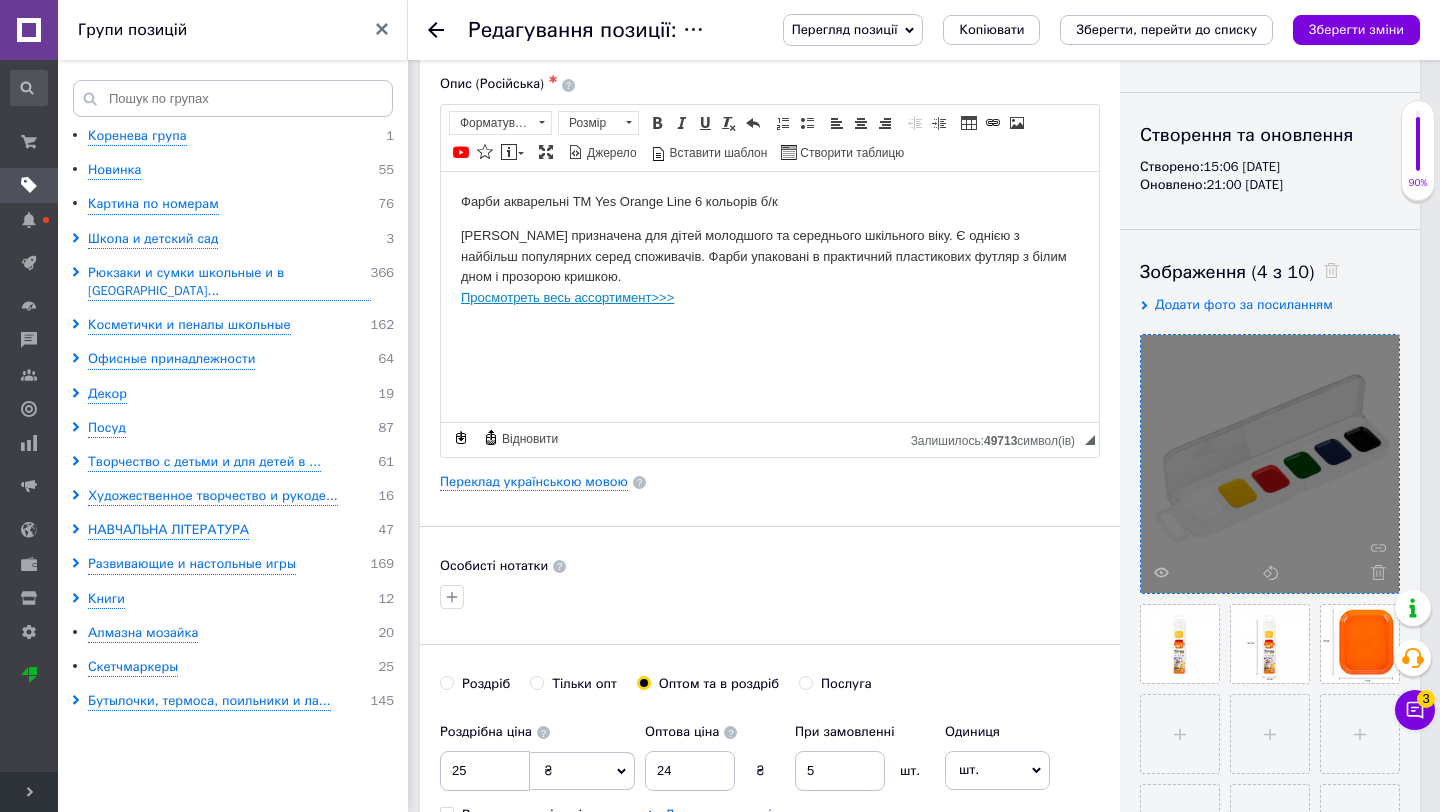drag, startPoint x: 1343, startPoint y: 622, endPoint x: 1255, endPoint y: 505, distance: 146.40013 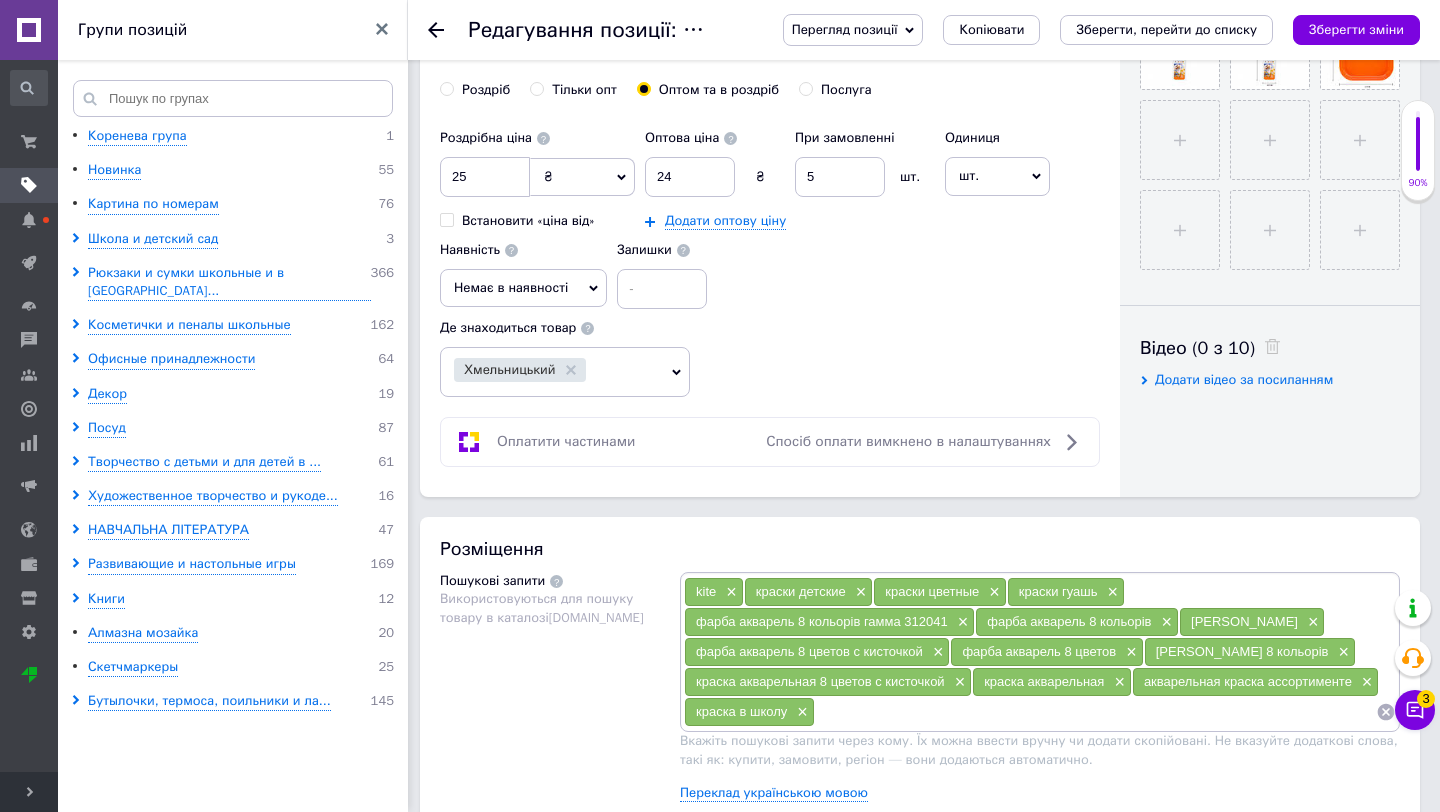 scroll, scrollTop: 774, scrollLeft: 0, axis: vertical 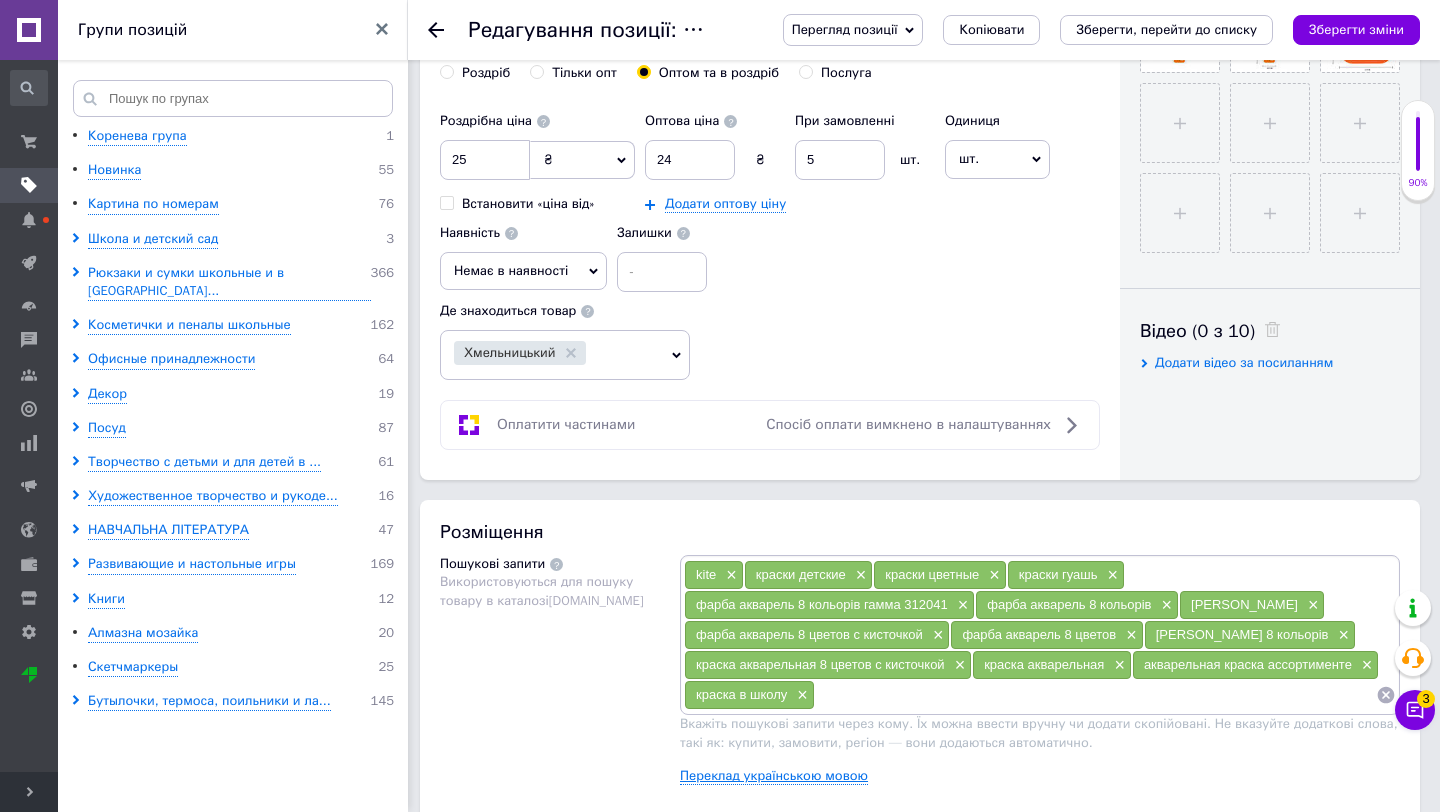 click on "Переклад українською мовою" at bounding box center (774, 776) 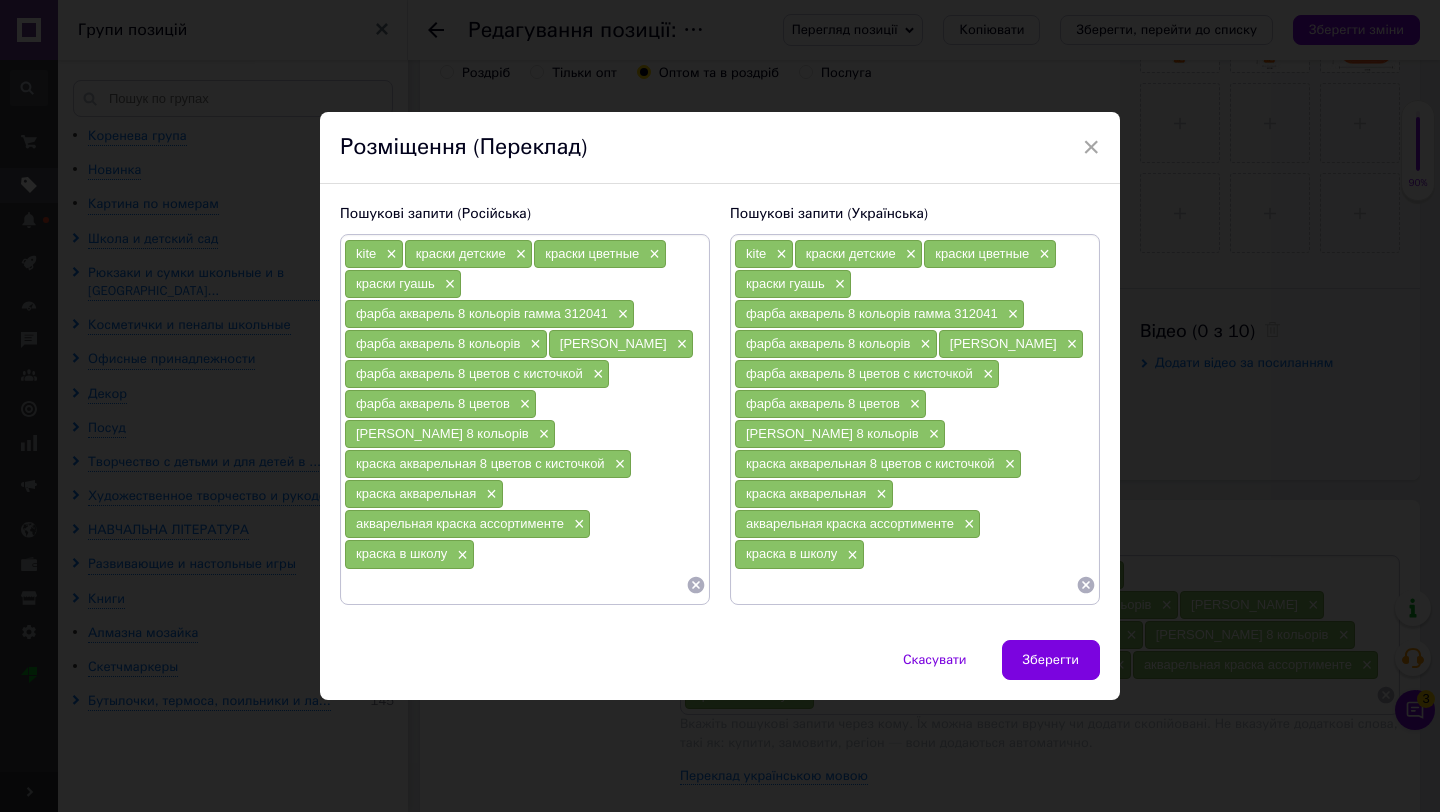click at bounding box center [905, 585] 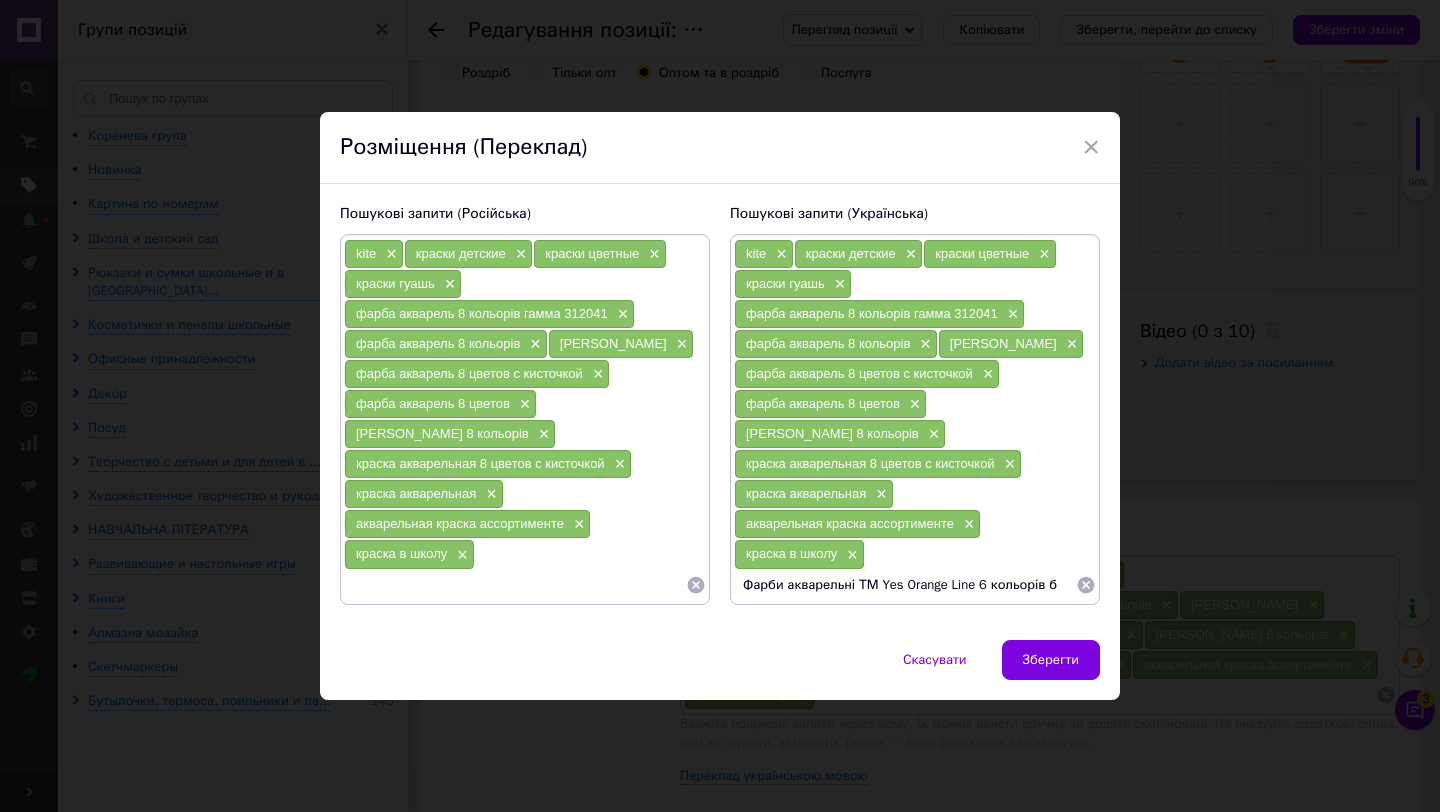 scroll, scrollTop: 0, scrollLeft: 0, axis: both 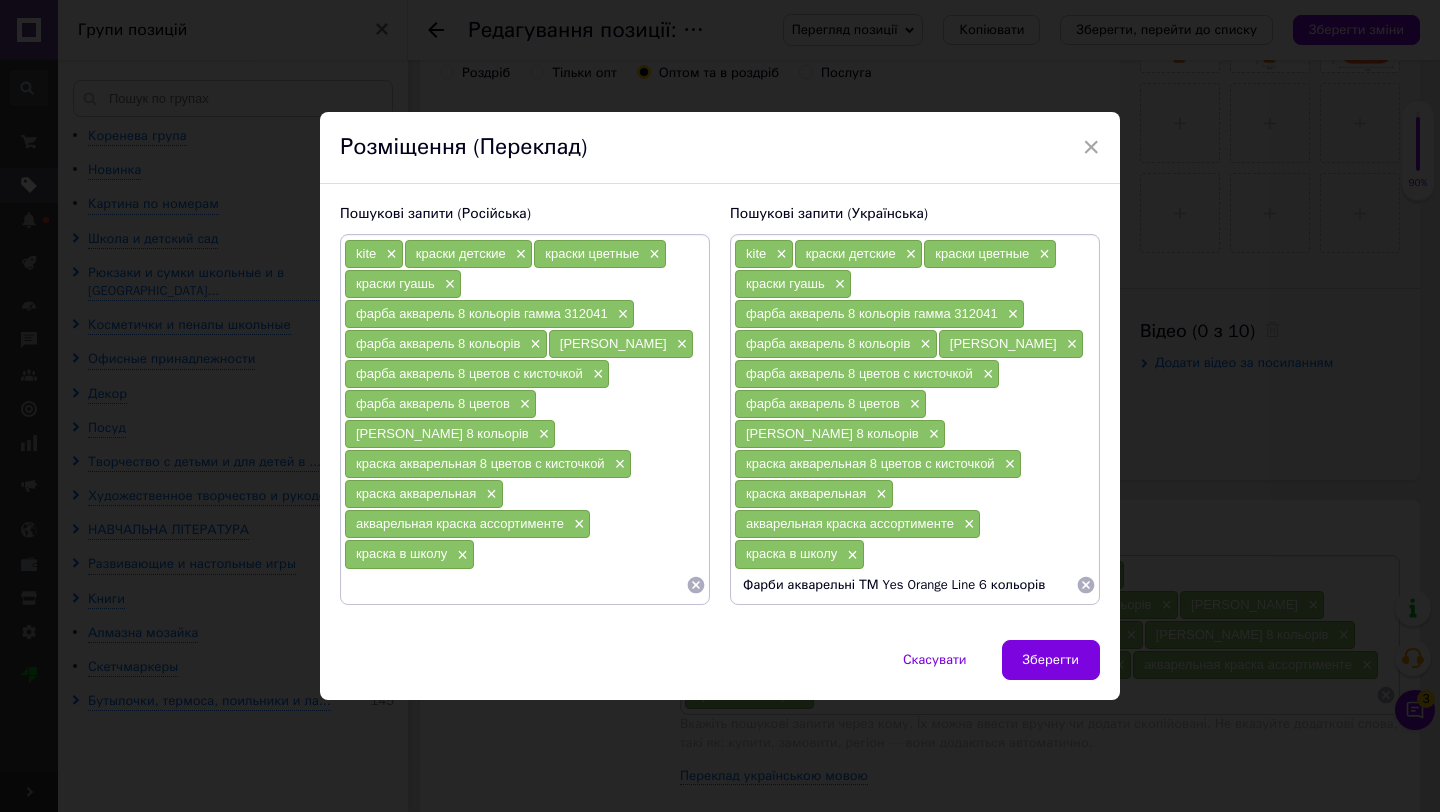 type 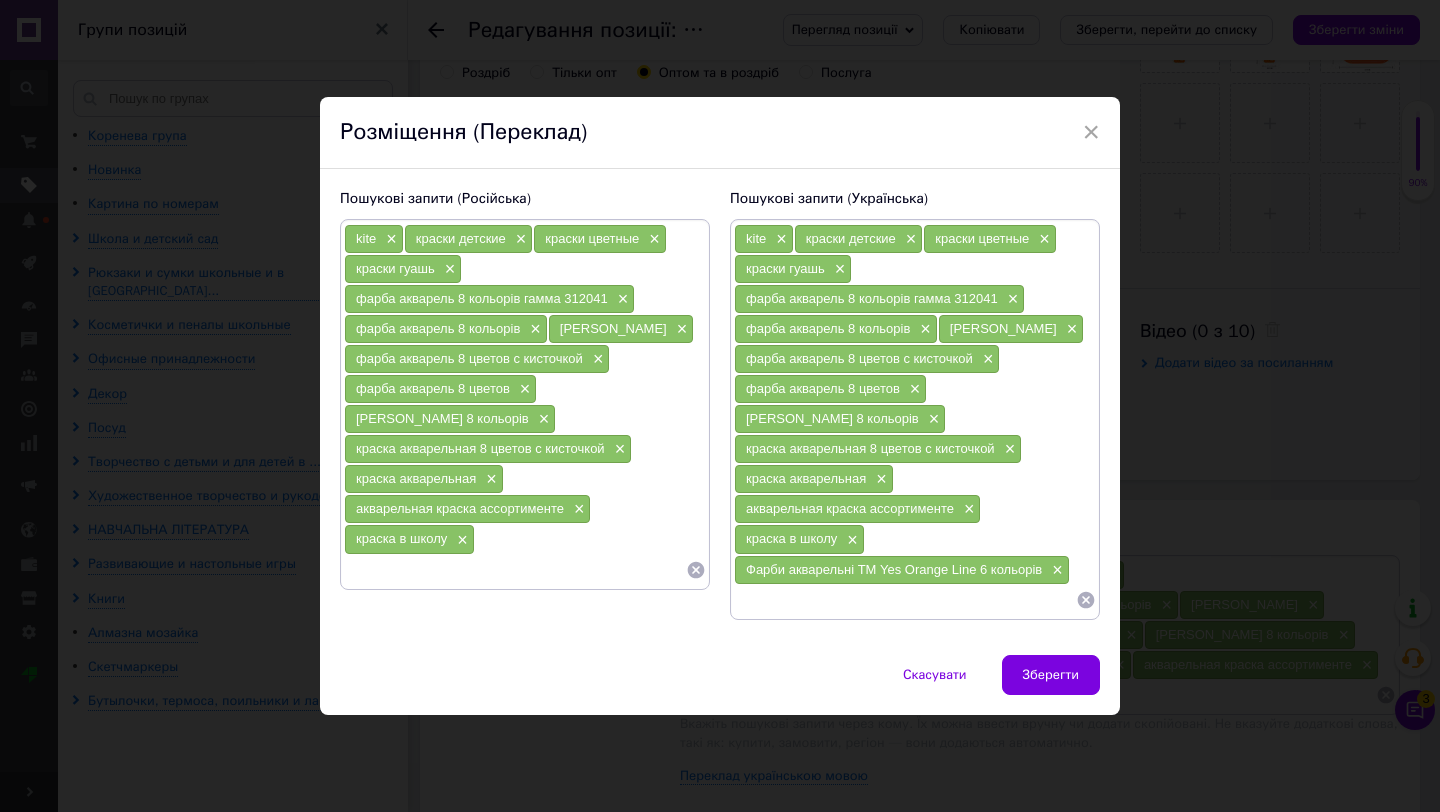 click at bounding box center (515, 570) 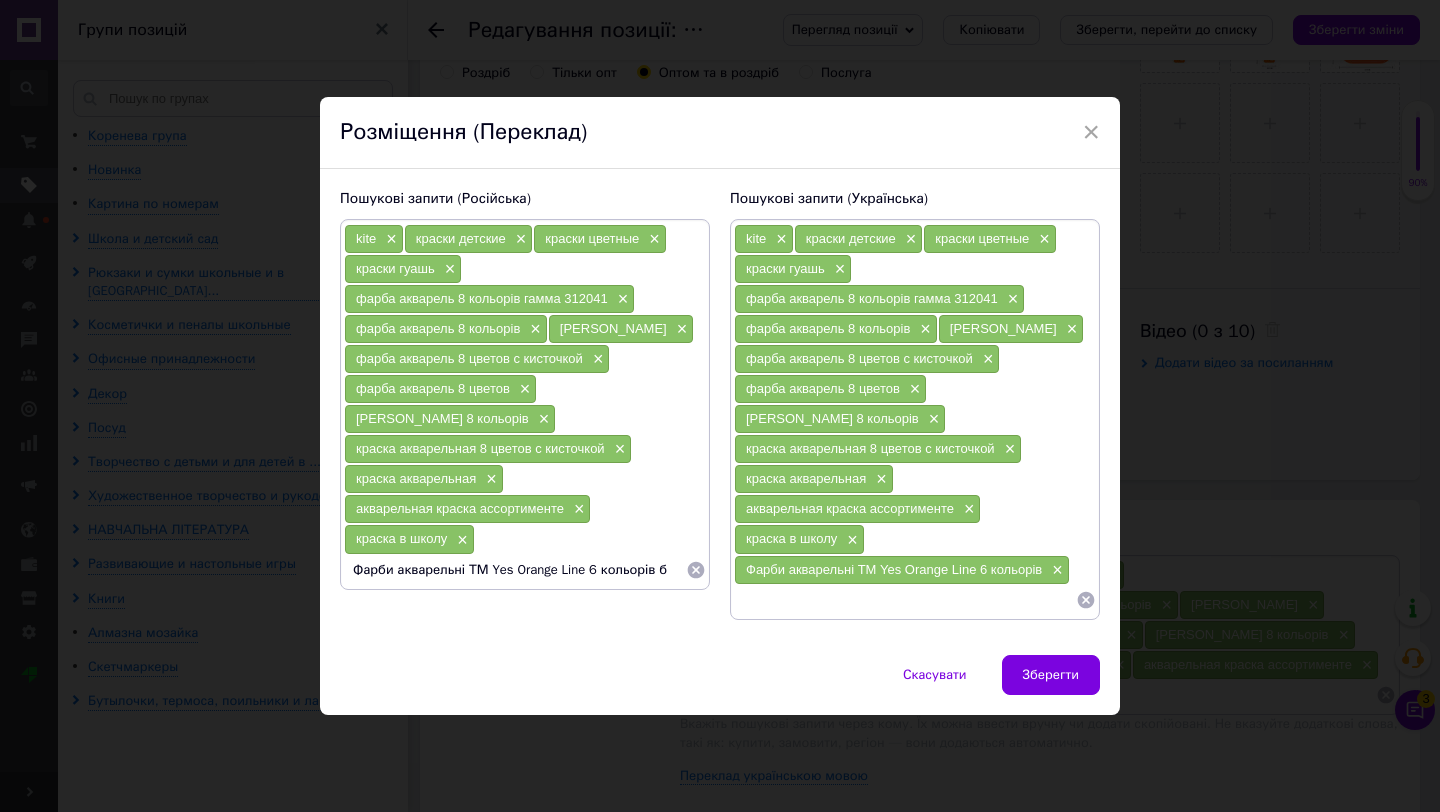scroll, scrollTop: 0, scrollLeft: 0, axis: both 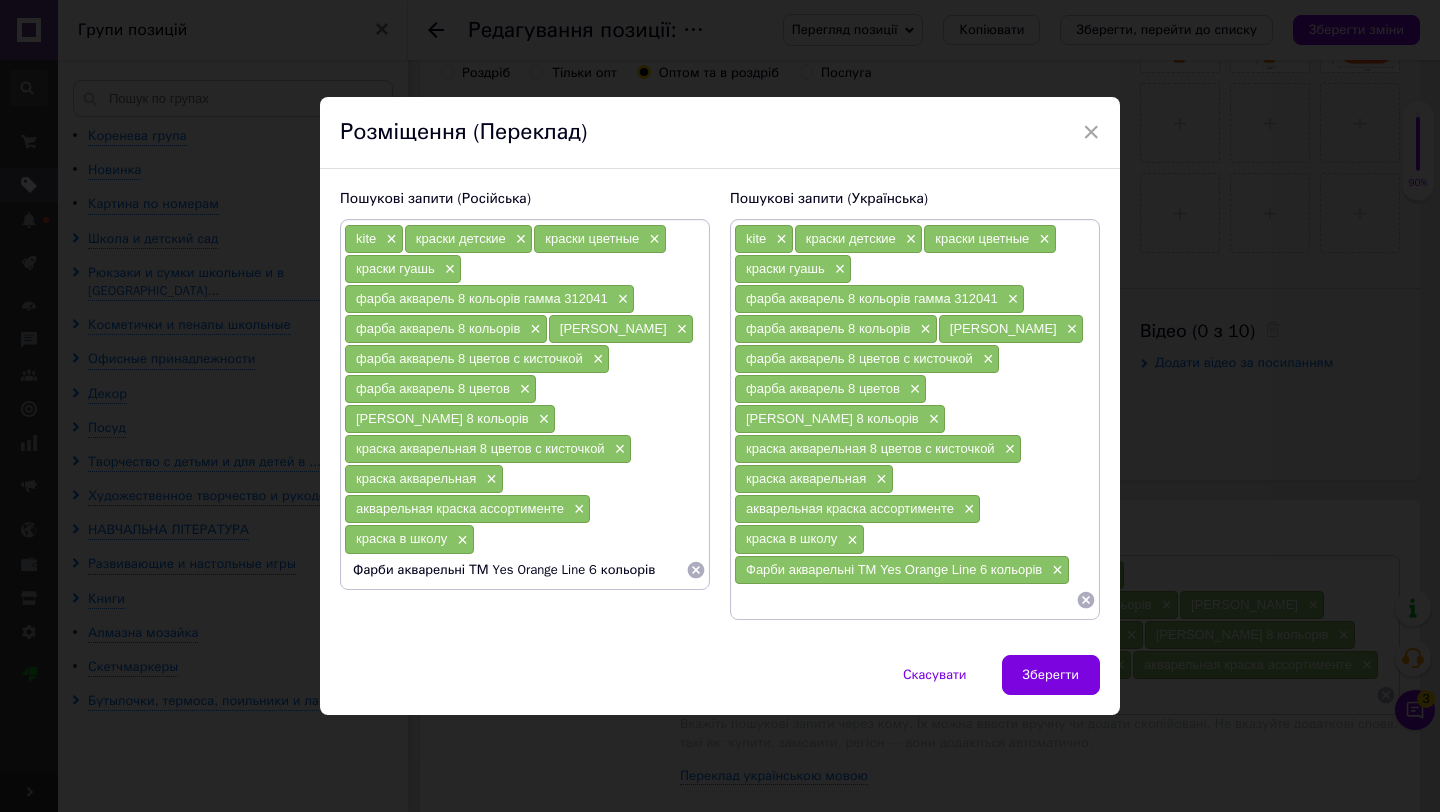 type on "Фарби акварельні ТМ Yes Orange Line 6 кольорів" 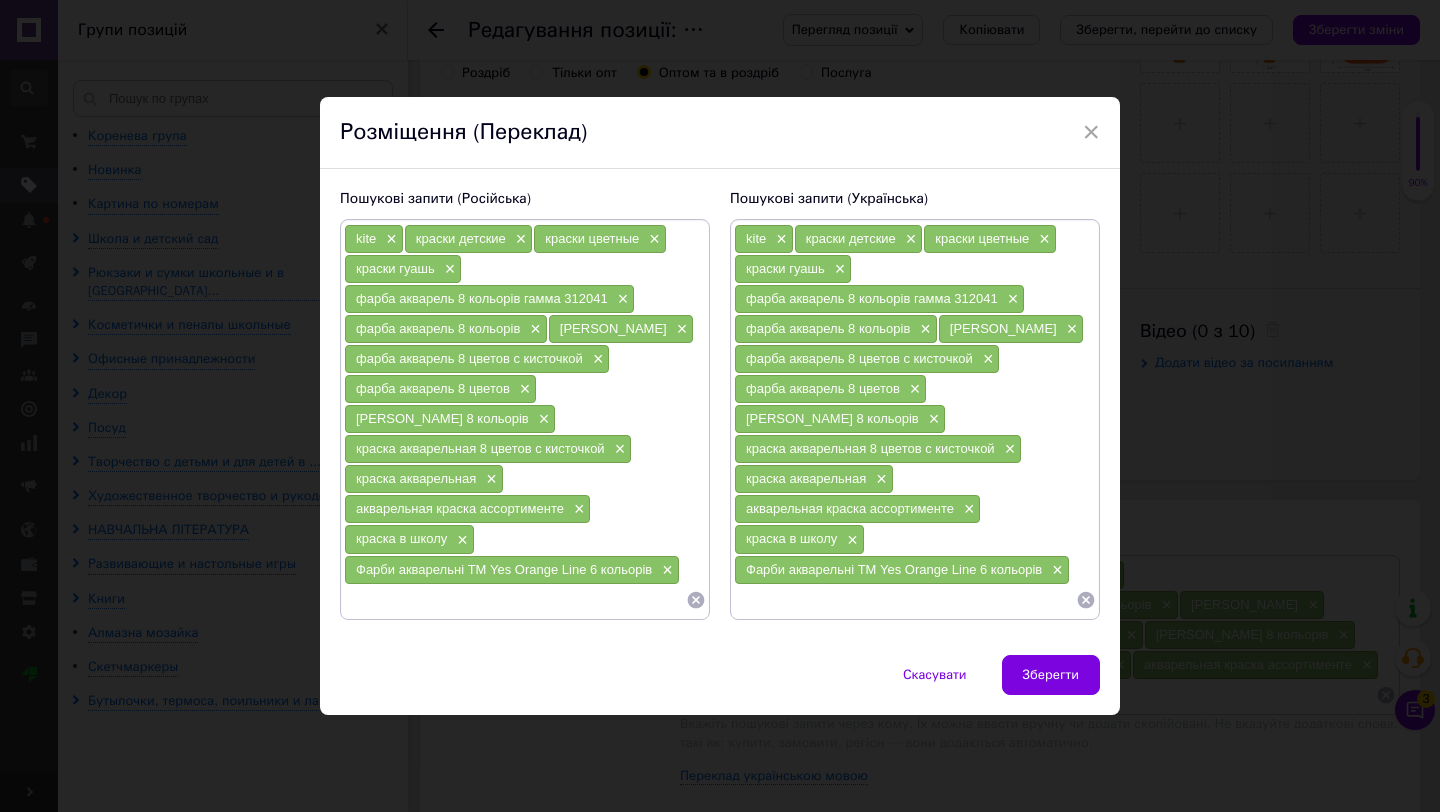 paste on "Фарби акварельні ТМ Yes Orange Line 6 кольорів б/к" 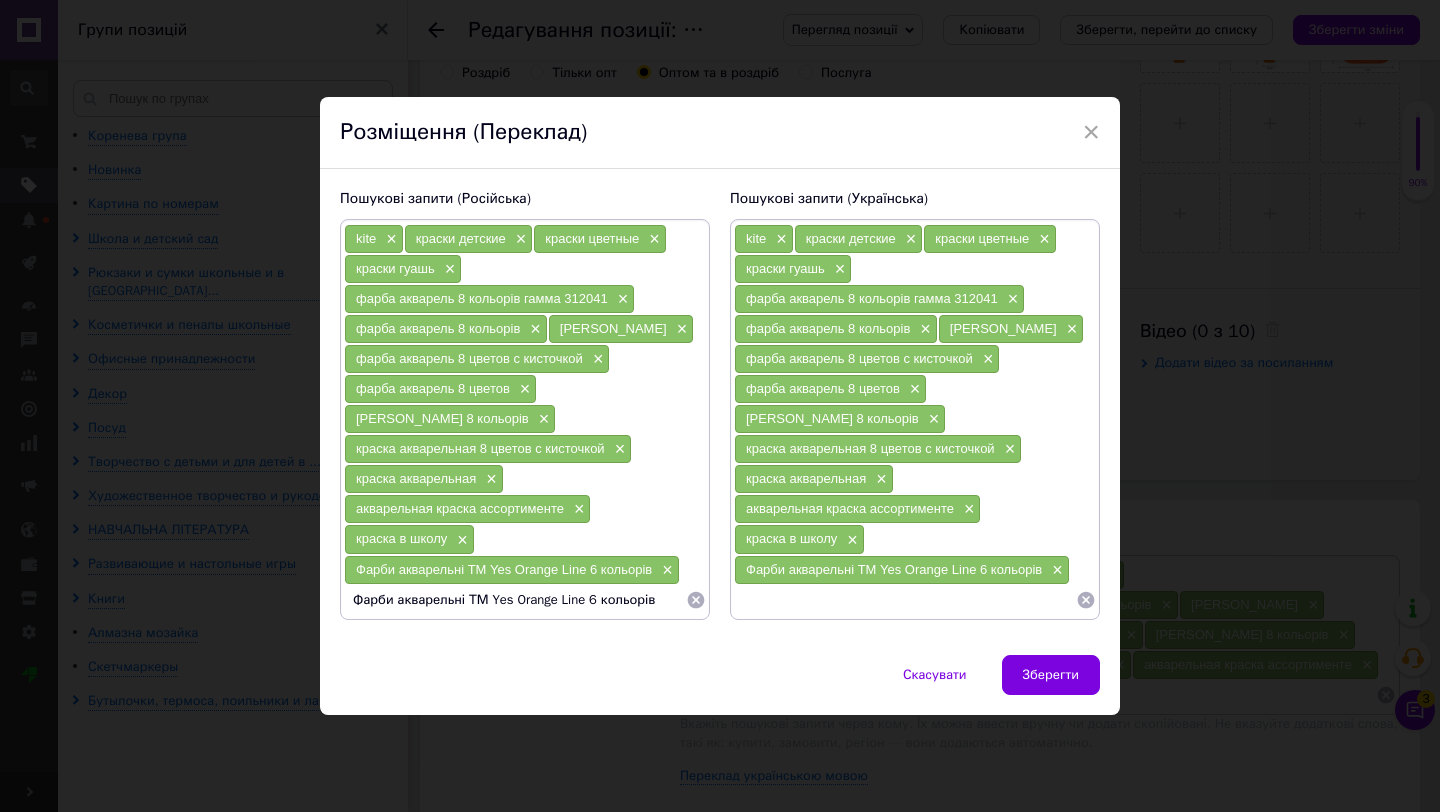 scroll, scrollTop: 0, scrollLeft: 0, axis: both 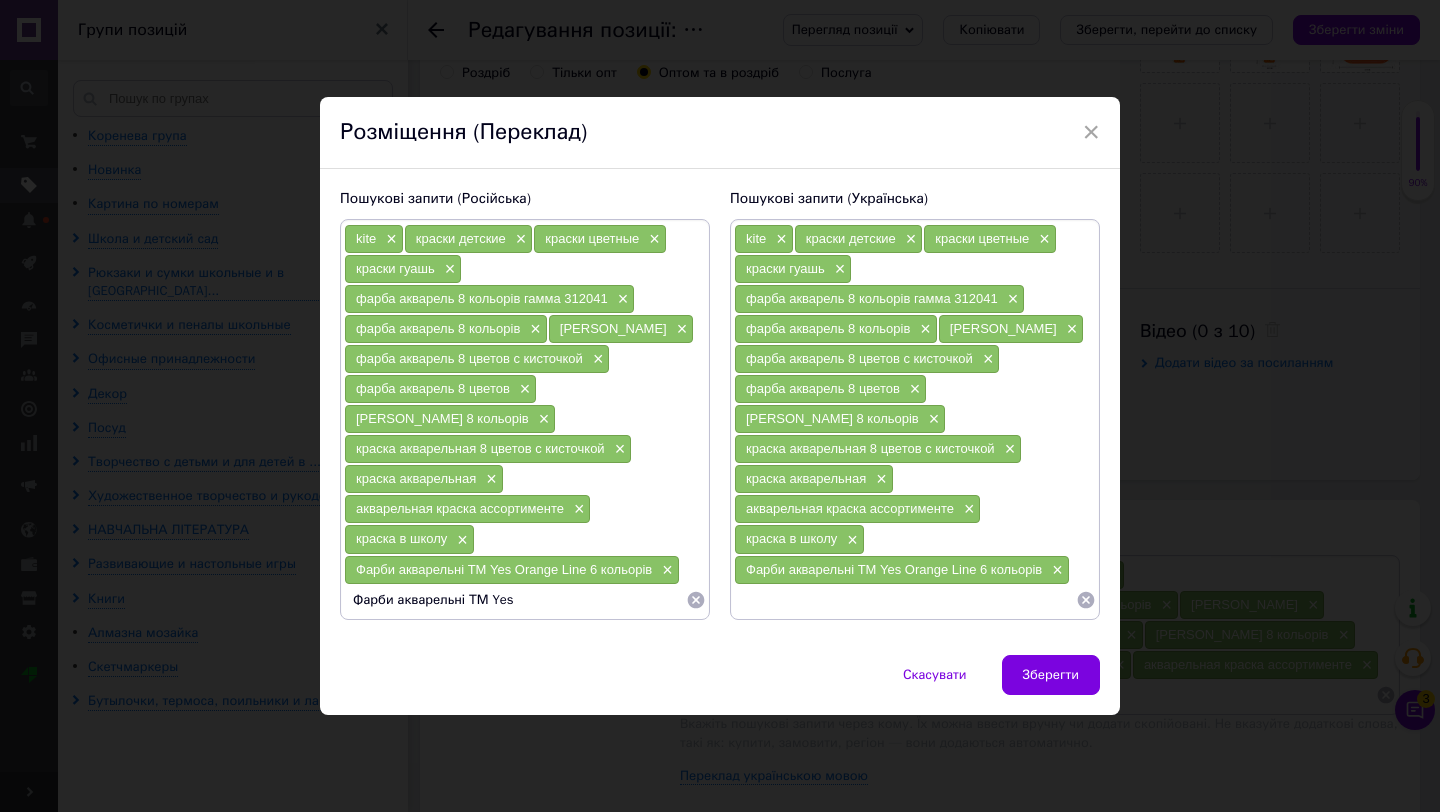 type on "Фарби акварельні ТМ Yes" 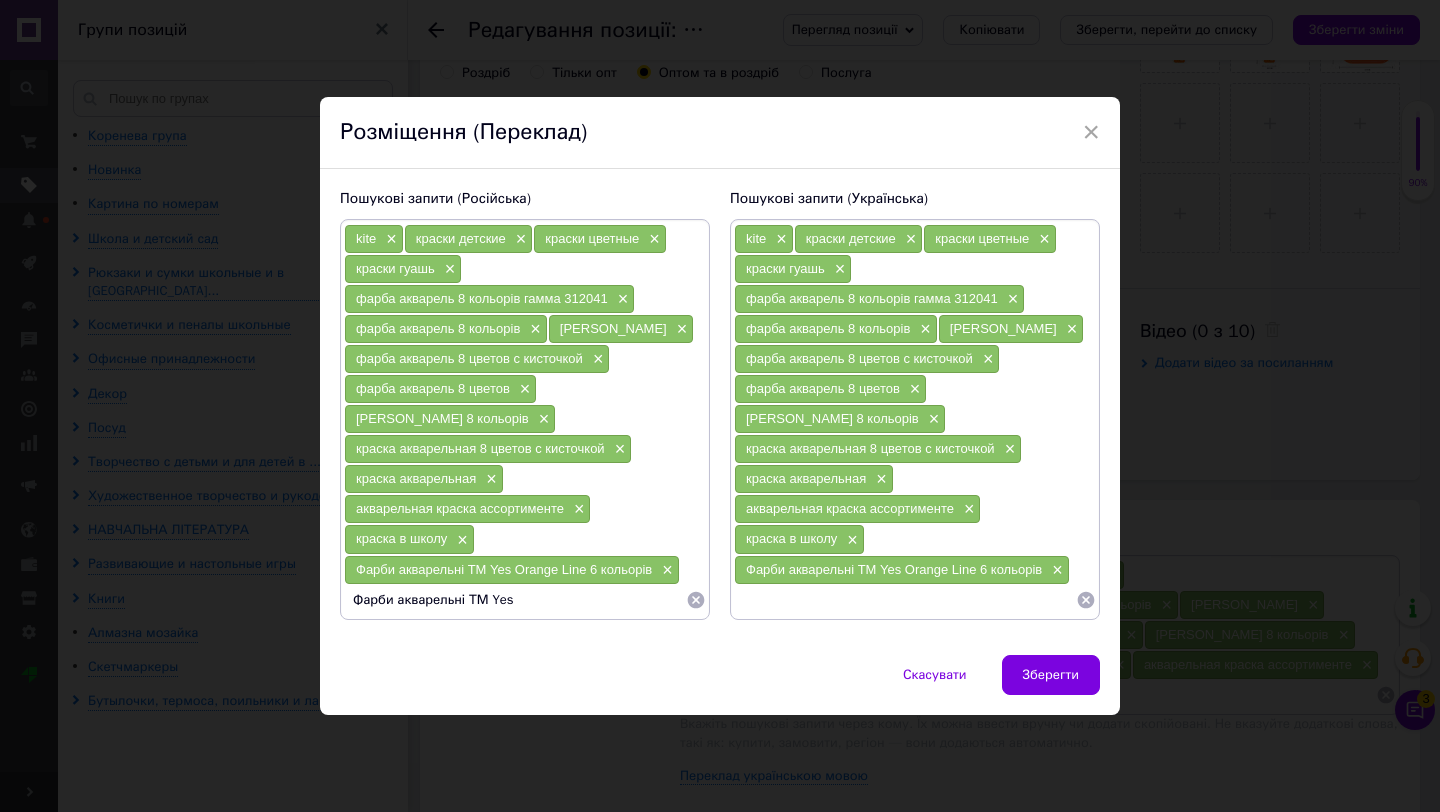 type 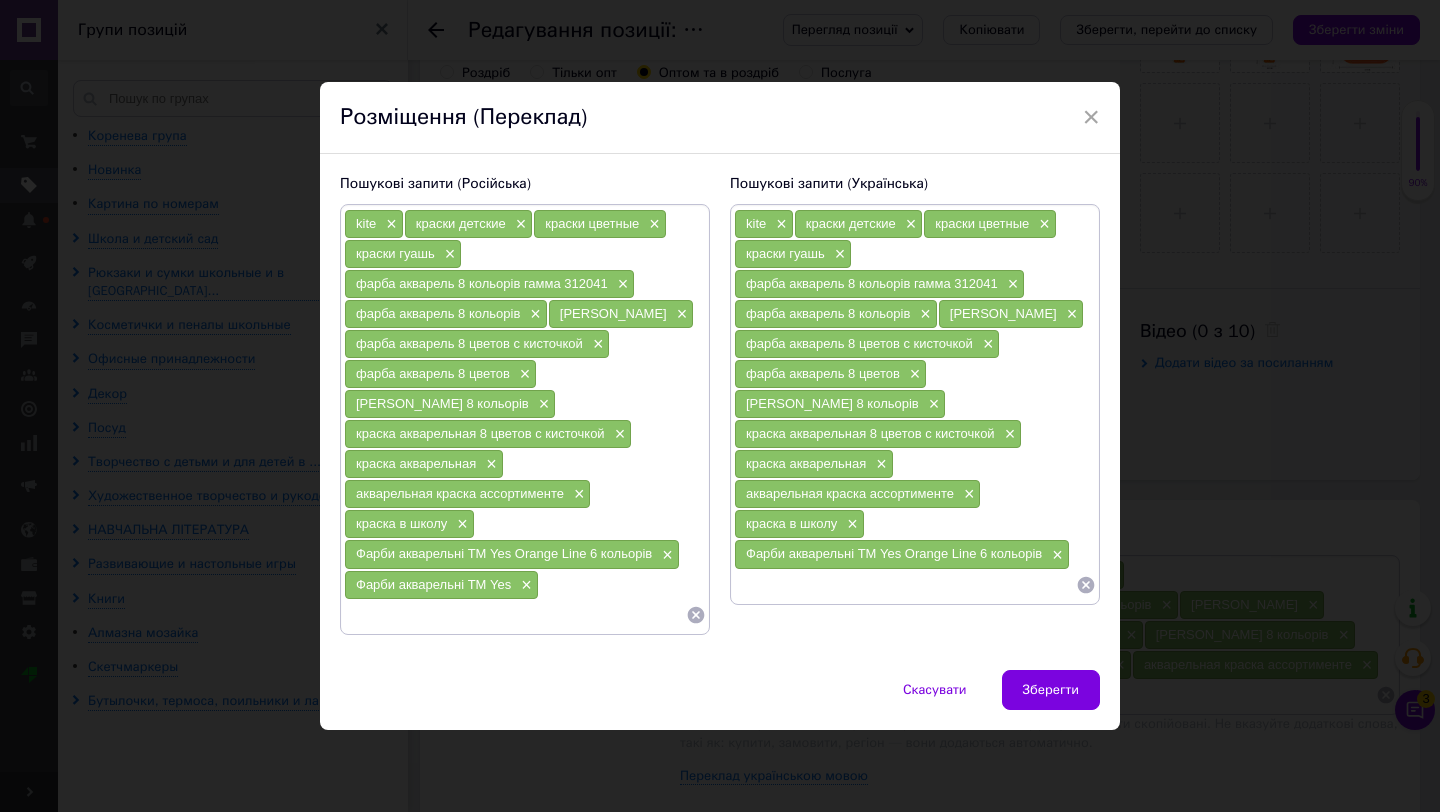 click at bounding box center [905, 585] 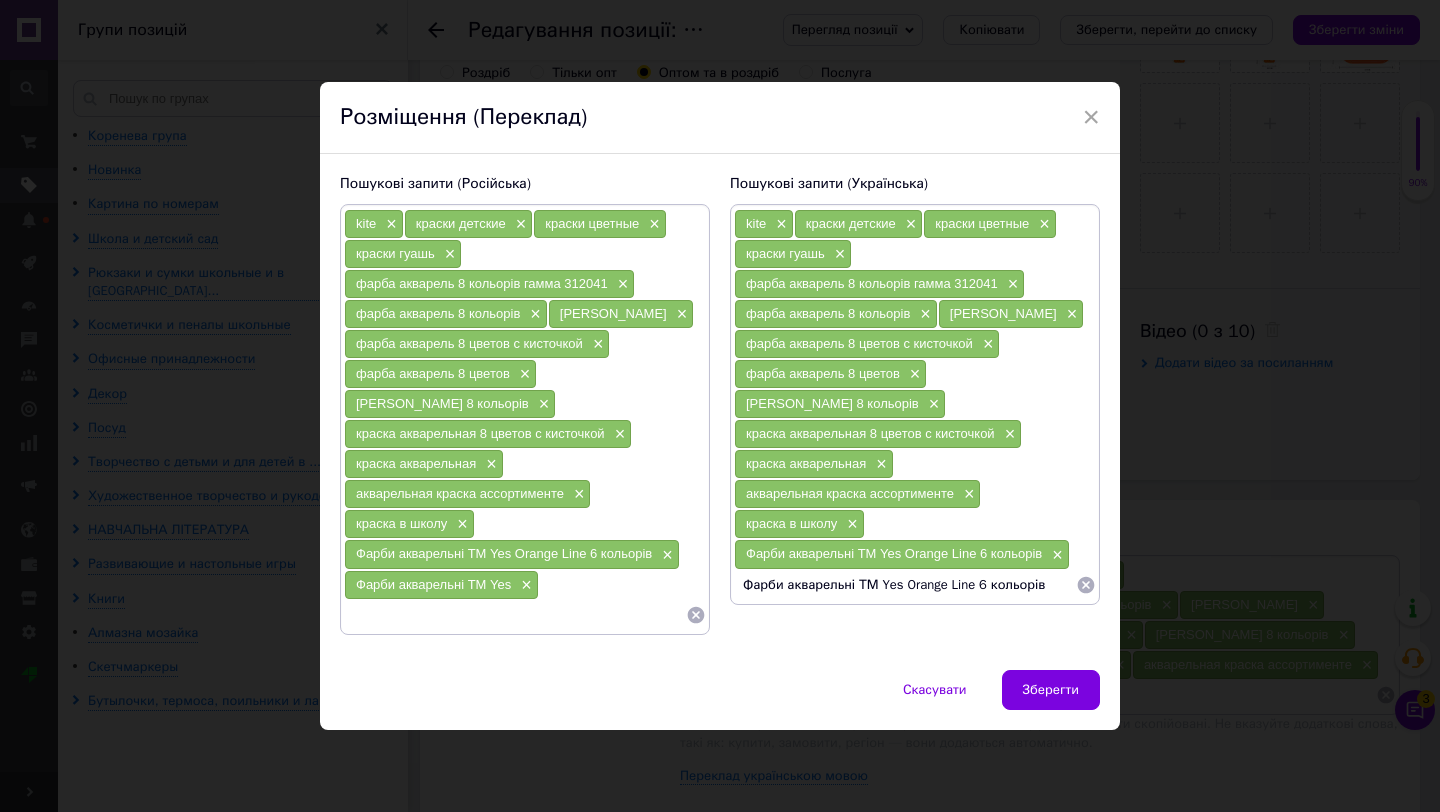 scroll, scrollTop: 0, scrollLeft: 0, axis: both 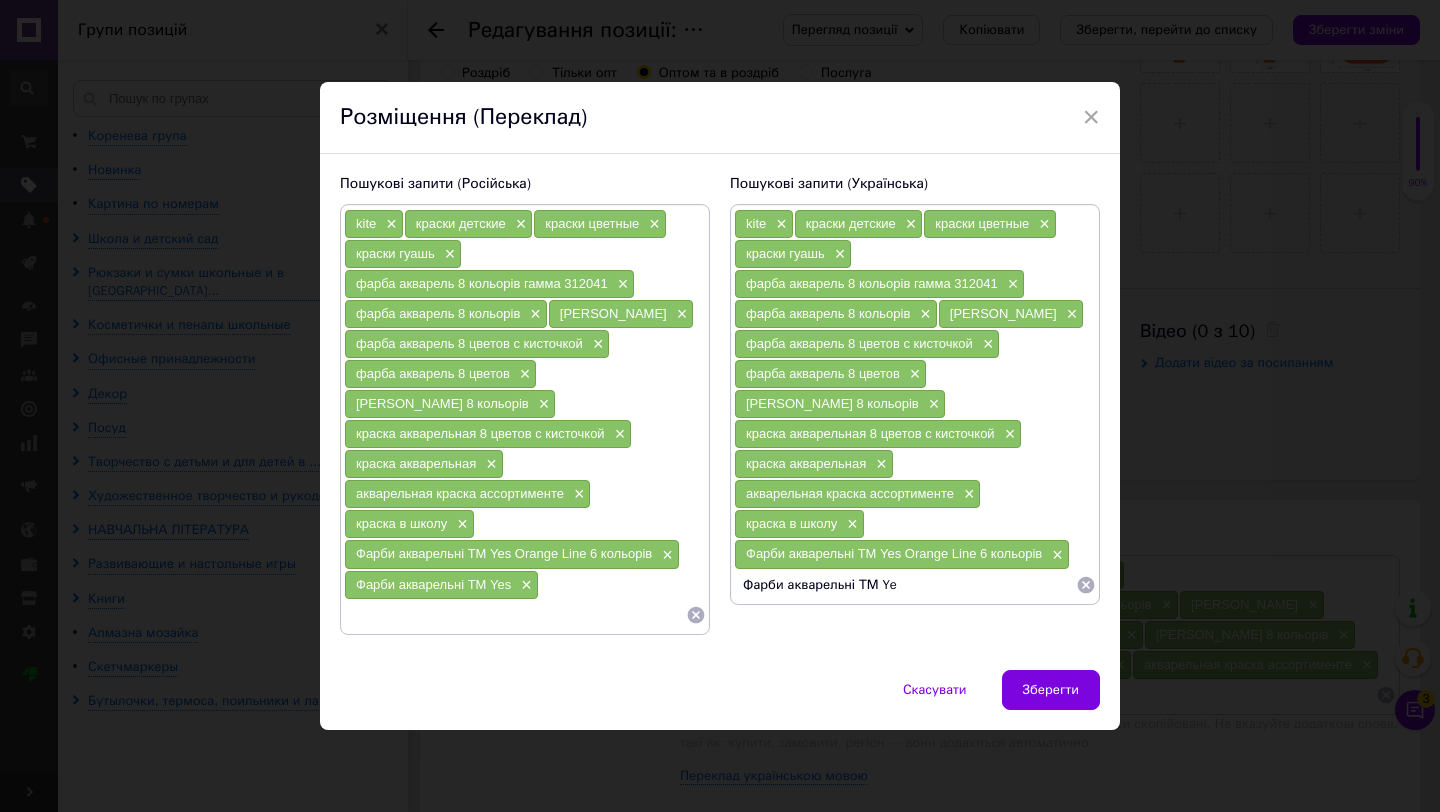 type on "Фарби акварельні ТМ Yes" 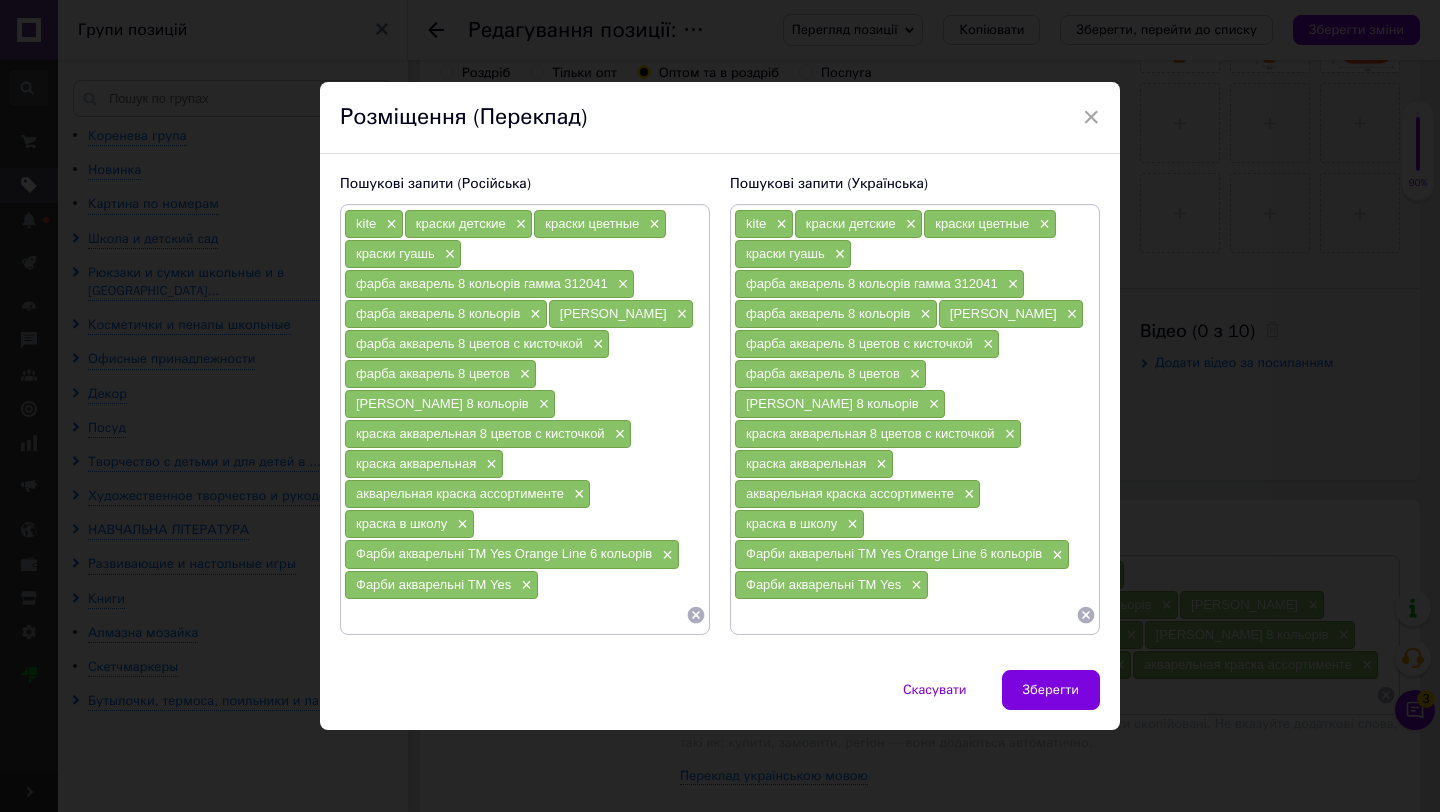 paste on "Фарби акварельні ТМ Yes Orange Line 6 кольорів б/к" 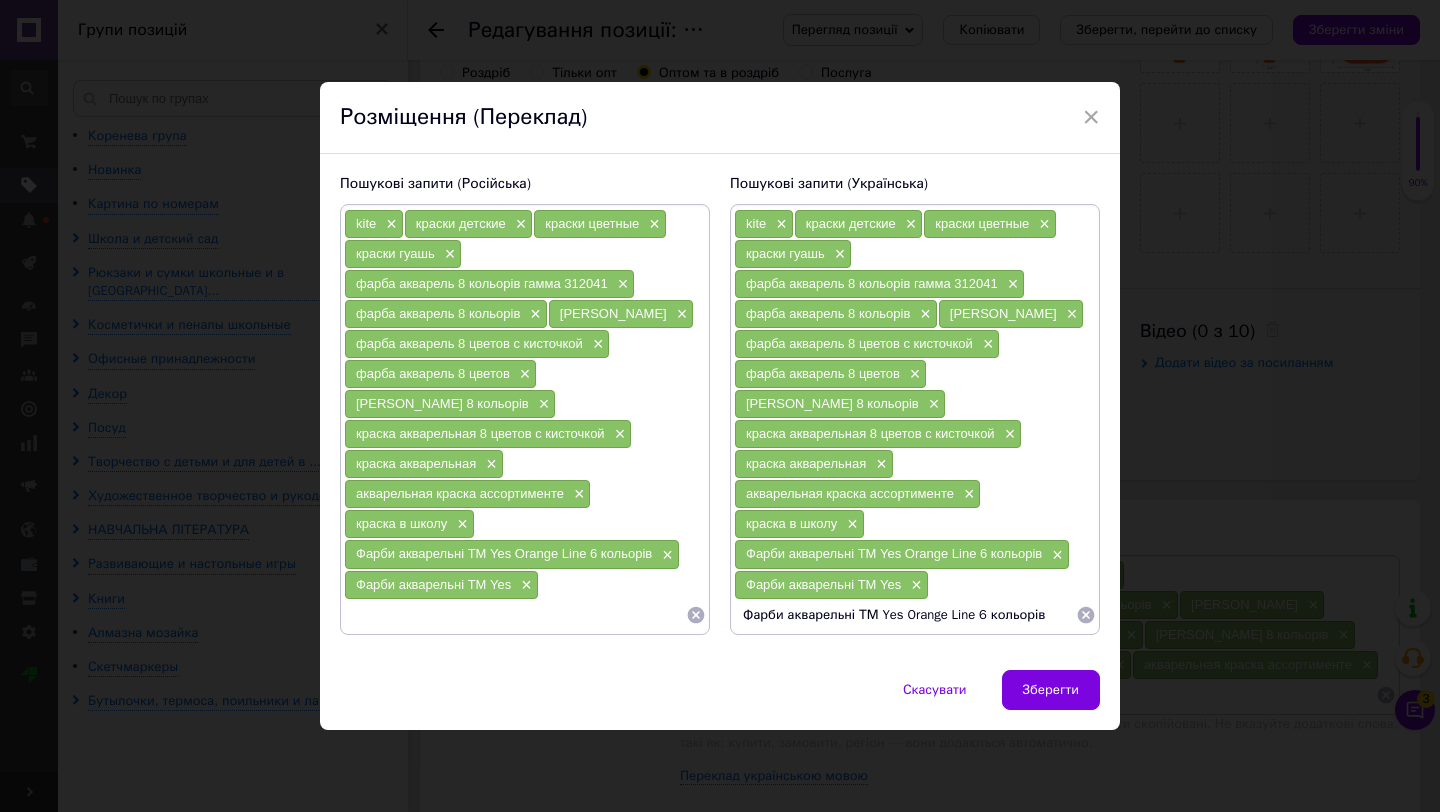 scroll, scrollTop: 0, scrollLeft: 0, axis: both 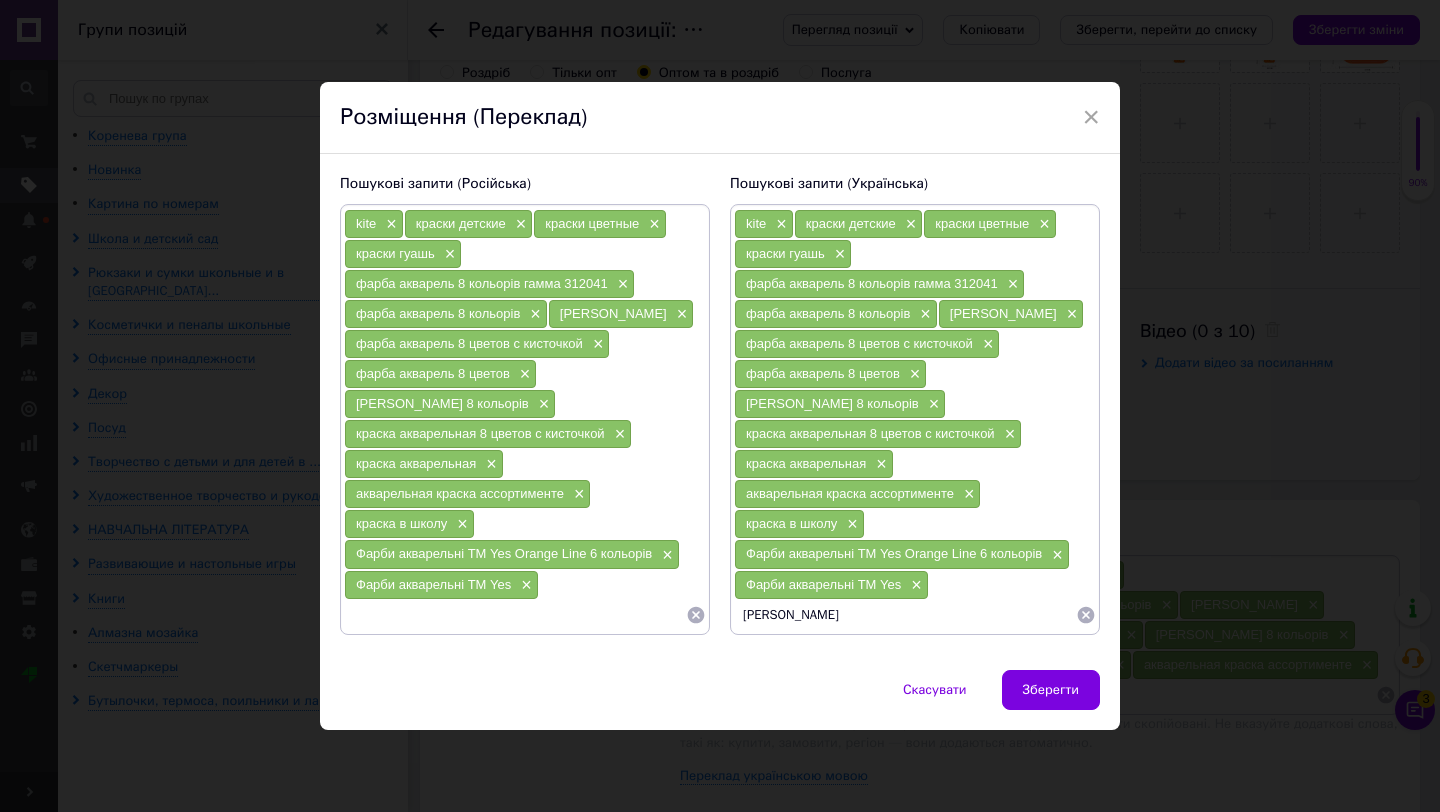 type on "Фарби акварельні" 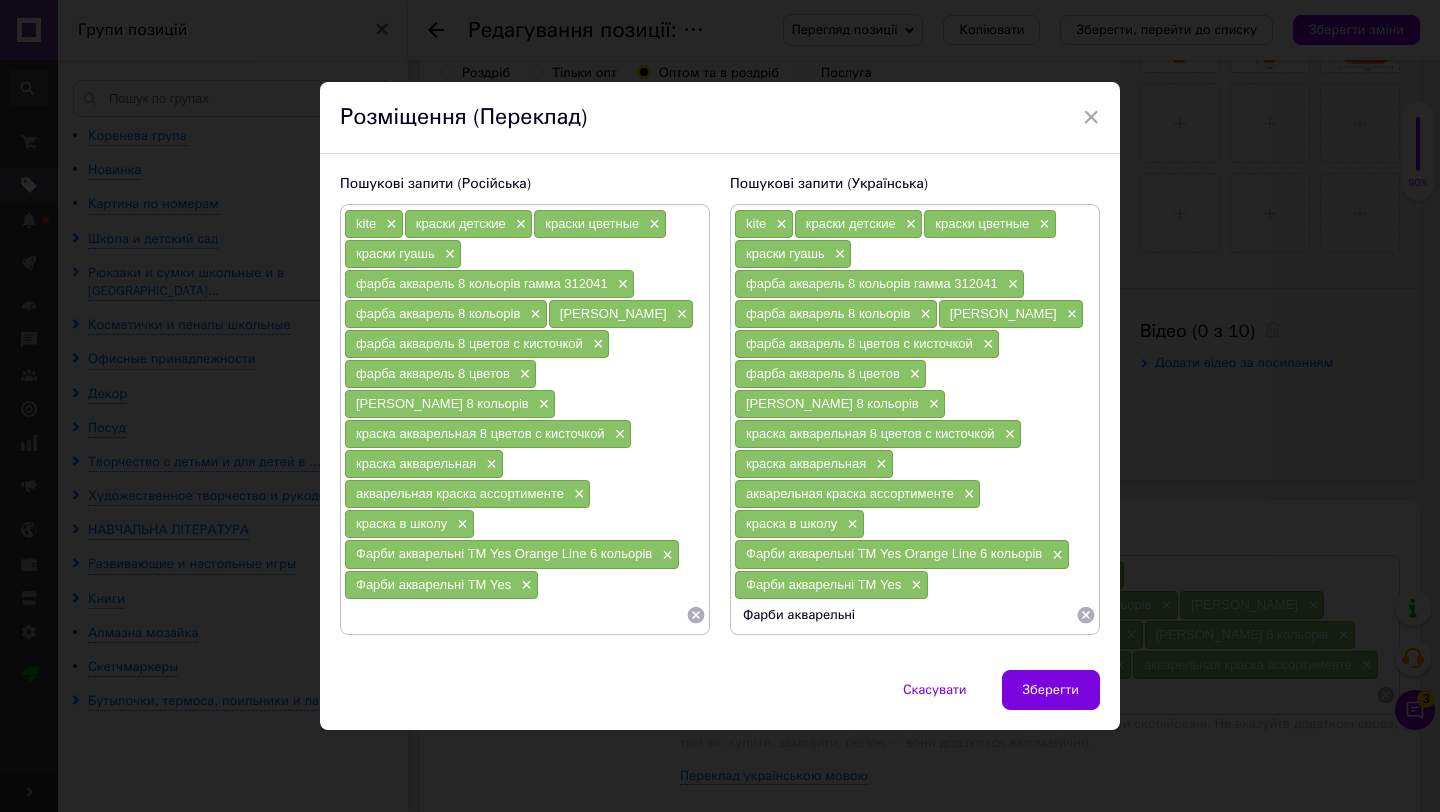 type 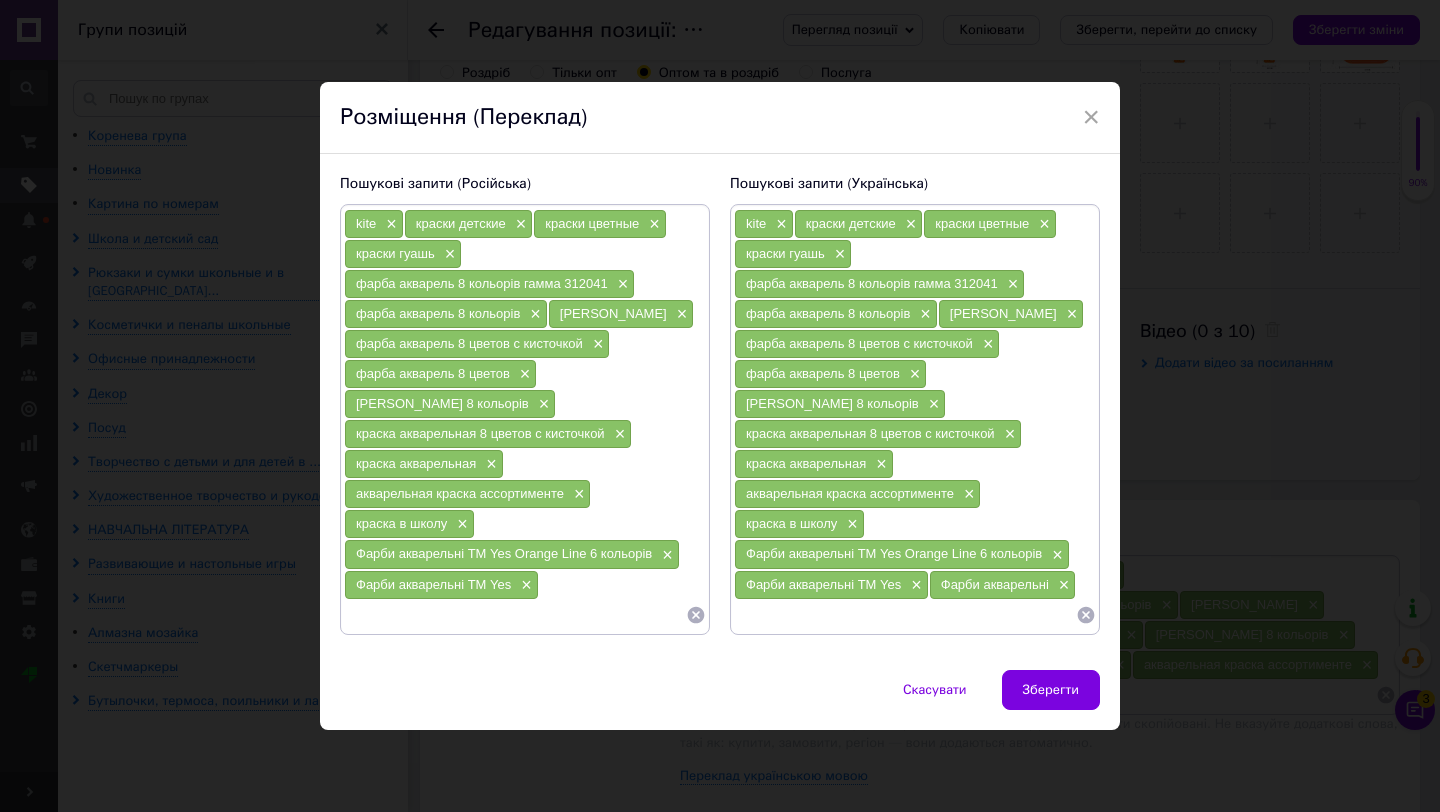 click at bounding box center (515, 615) 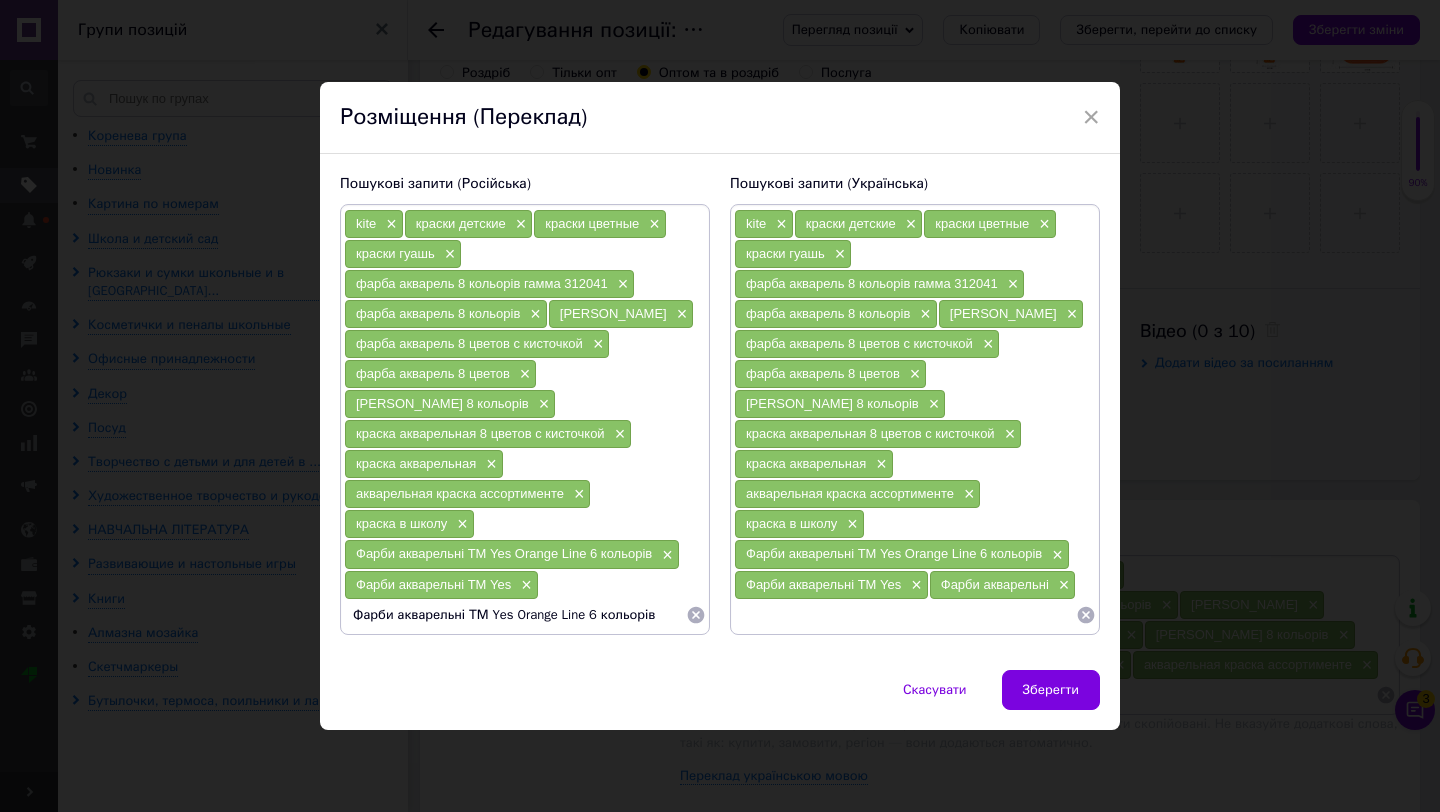 scroll, scrollTop: 0, scrollLeft: 0, axis: both 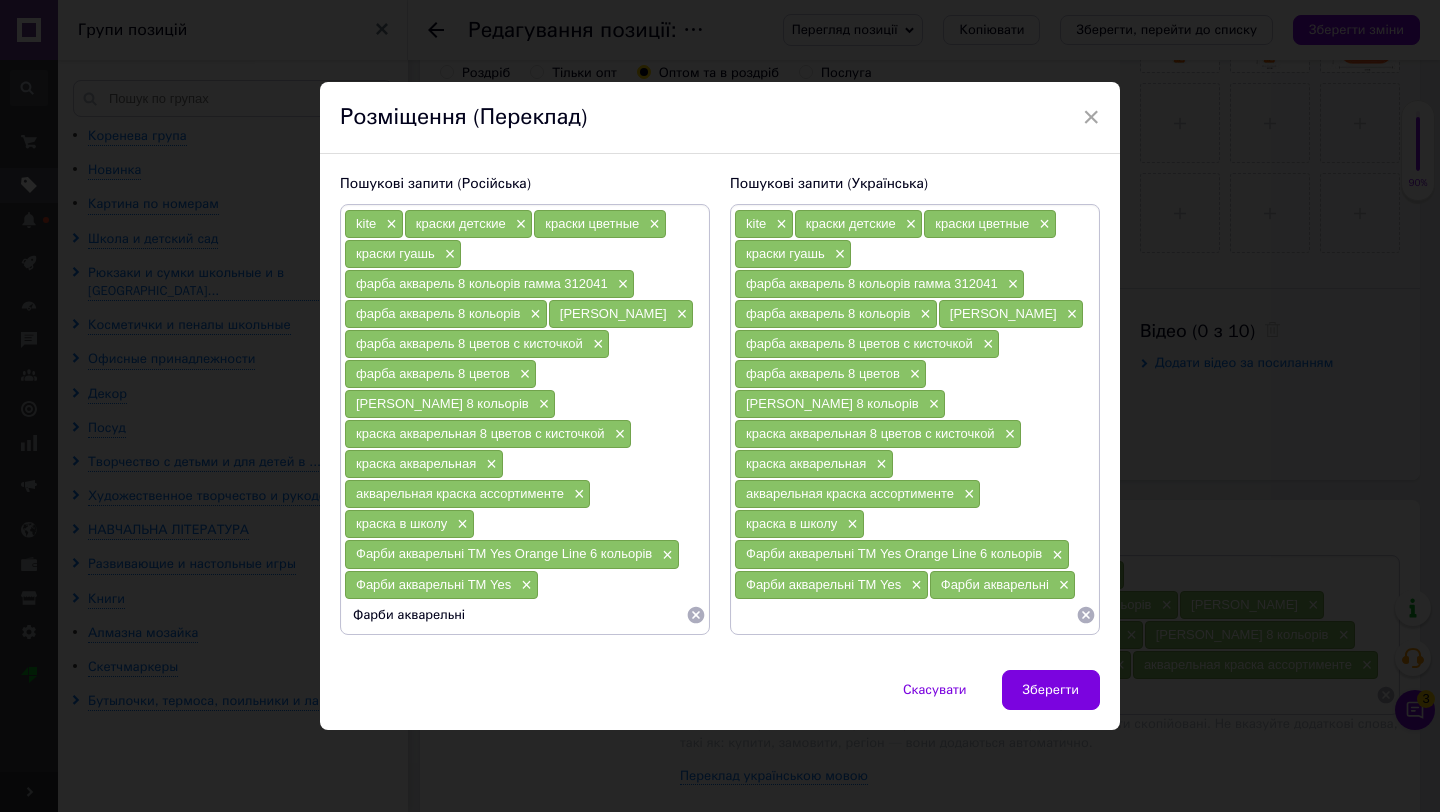 type on "Фарби акварельні" 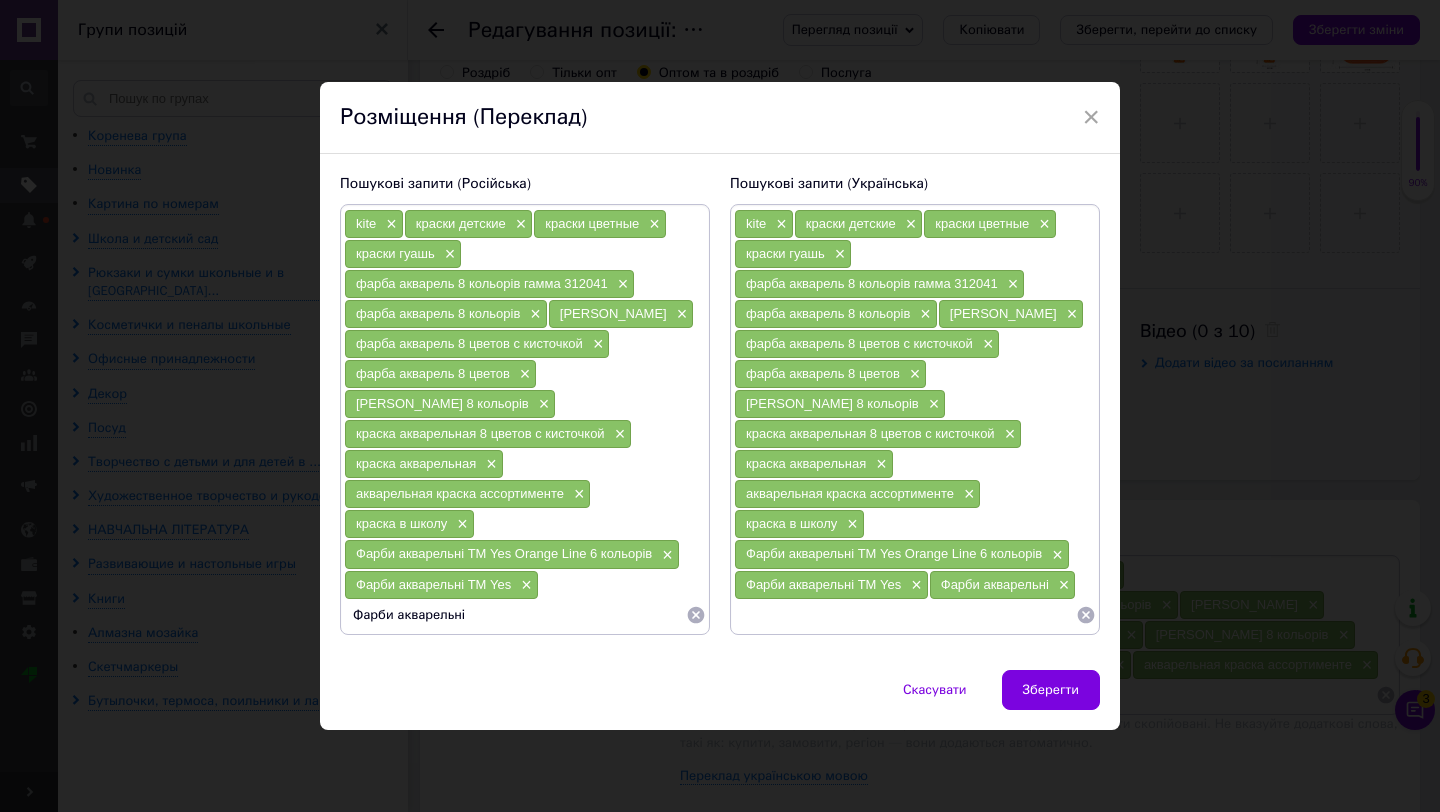 type 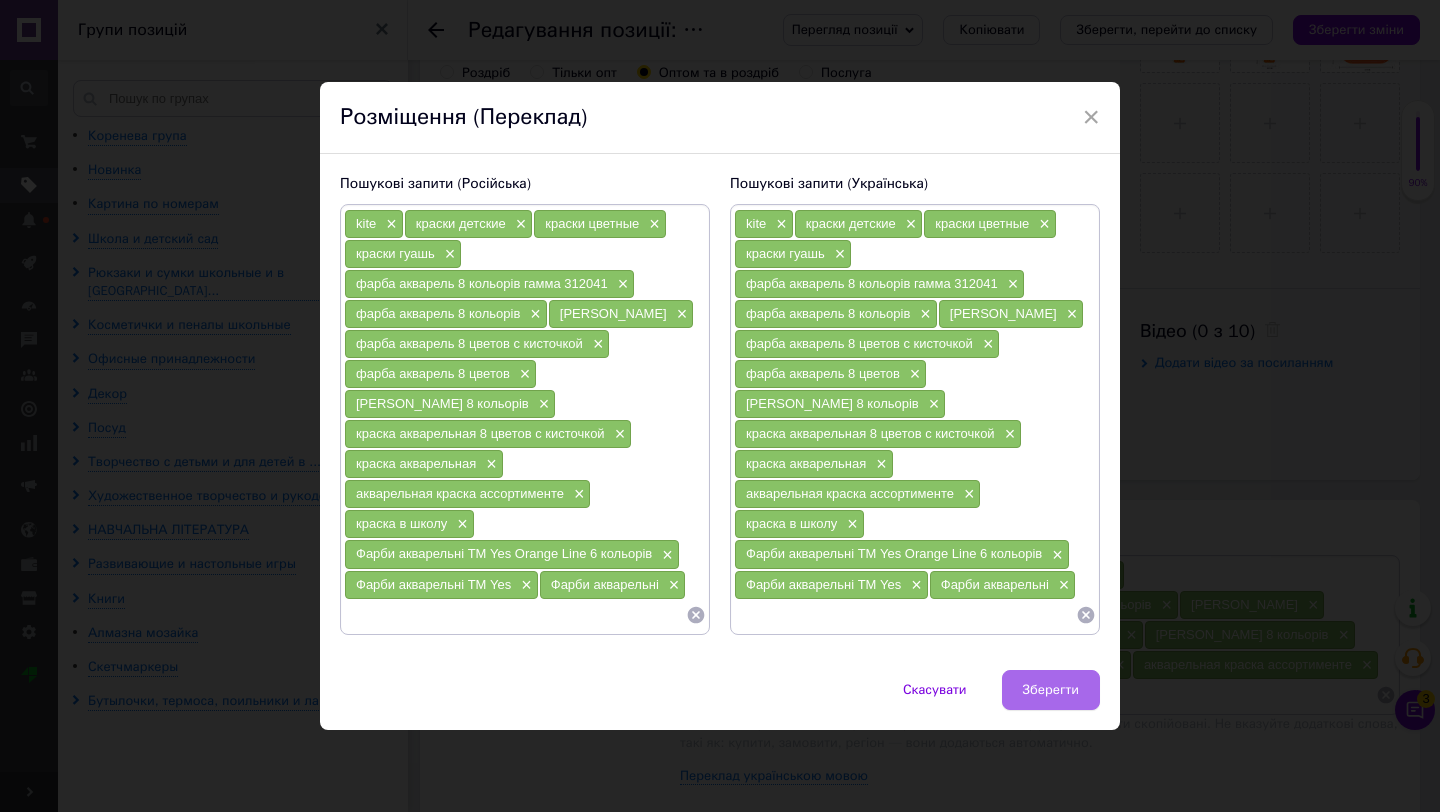 click on "Зберегти" at bounding box center (1051, 690) 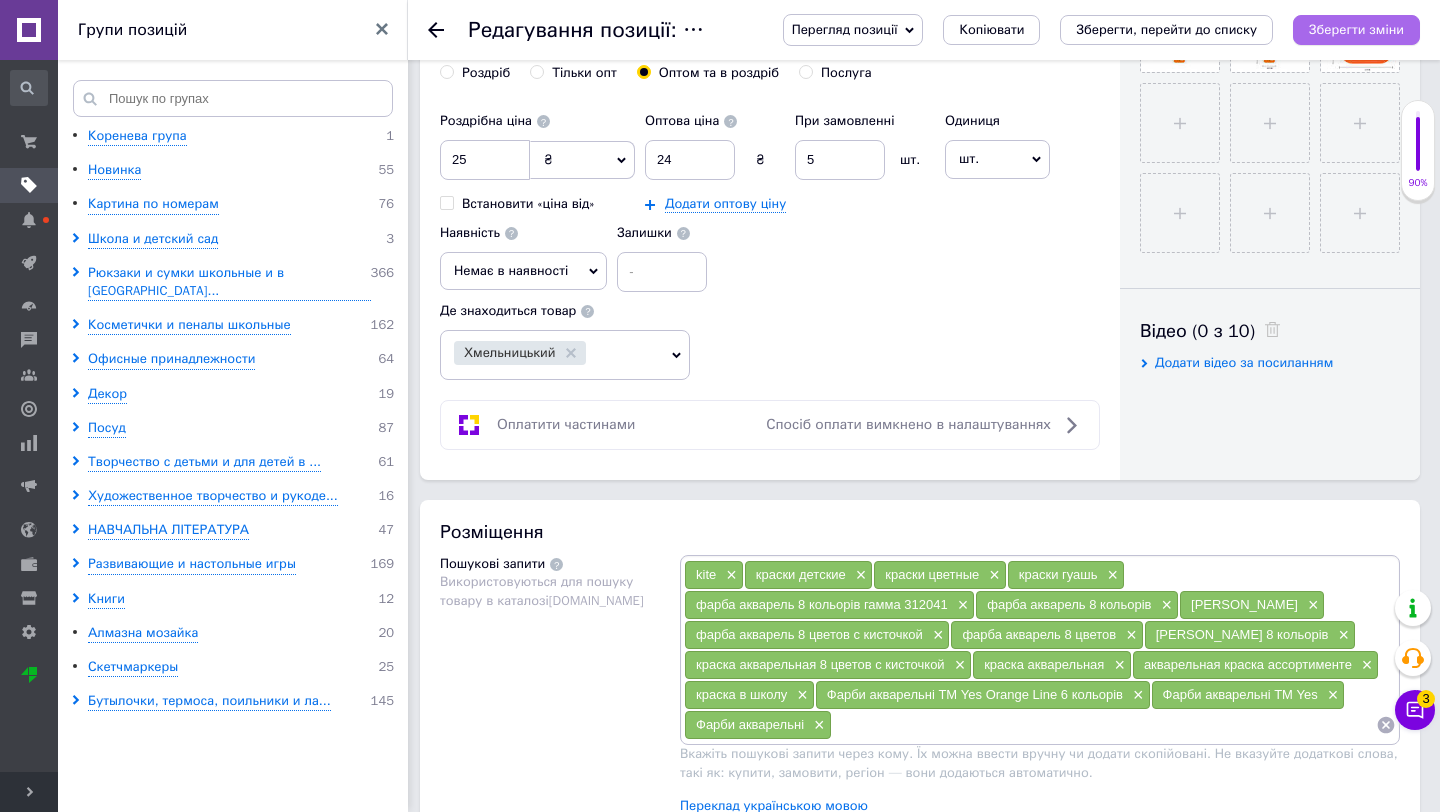 click on "Зберегти зміни" at bounding box center (1356, 29) 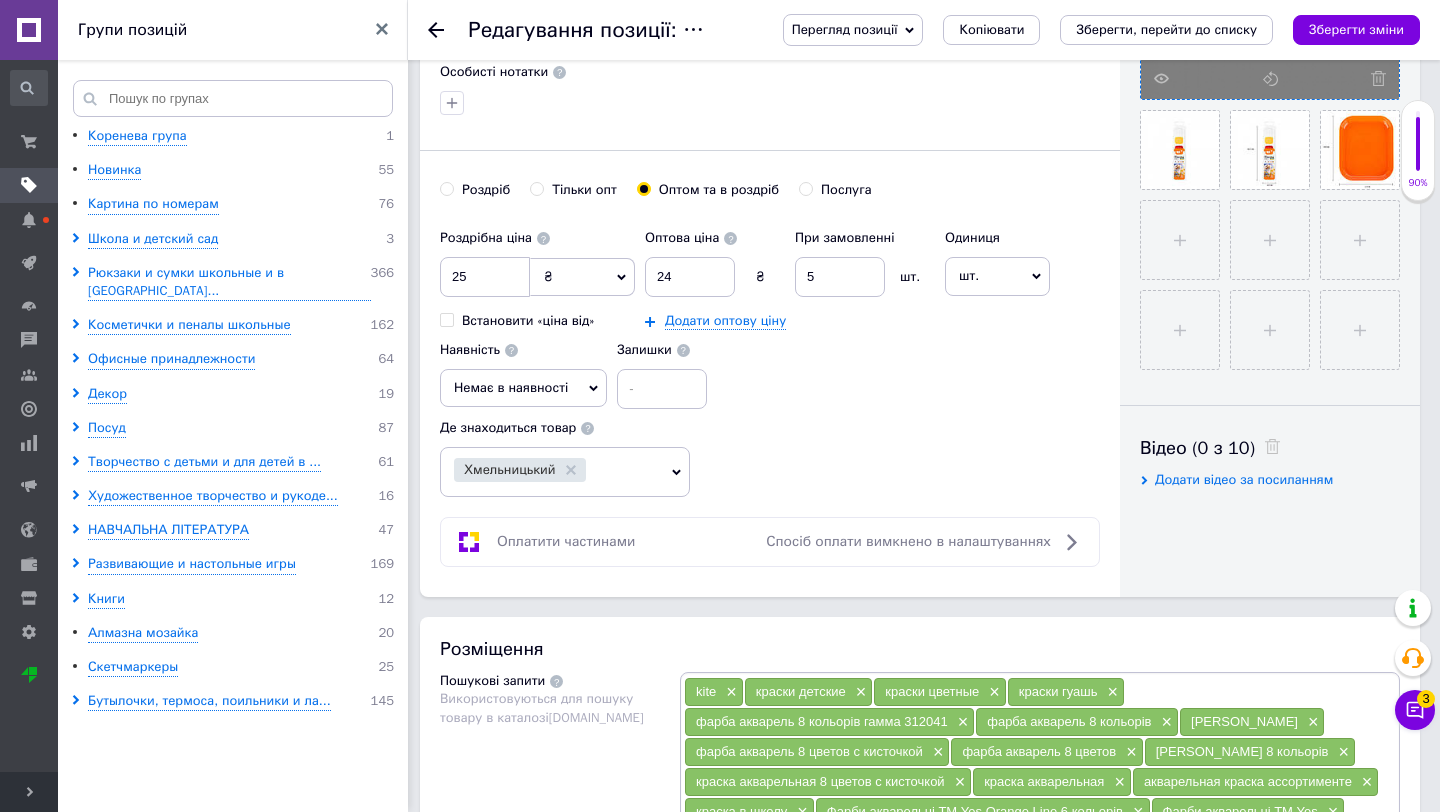 scroll, scrollTop: 573, scrollLeft: 0, axis: vertical 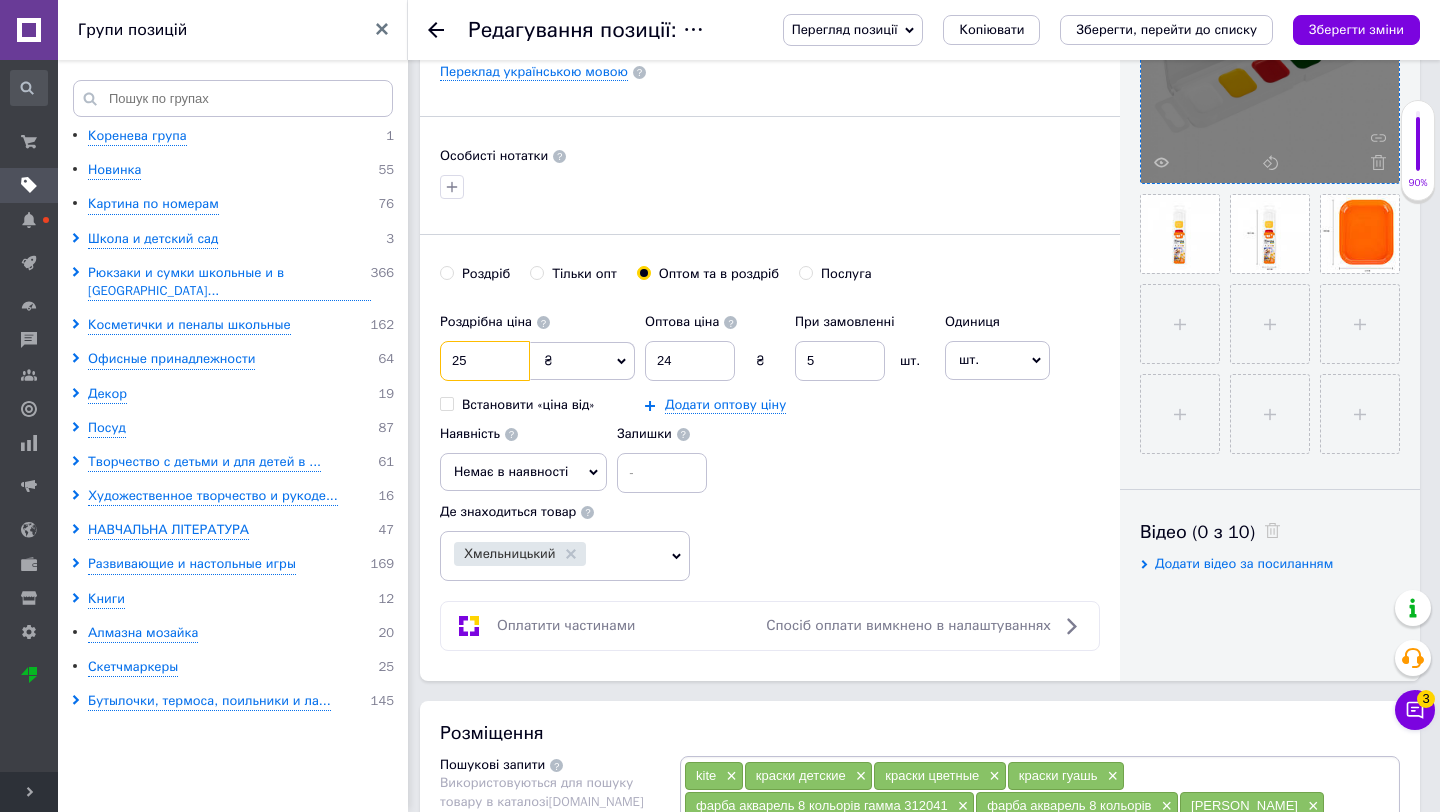 click on "25" at bounding box center (485, 361) 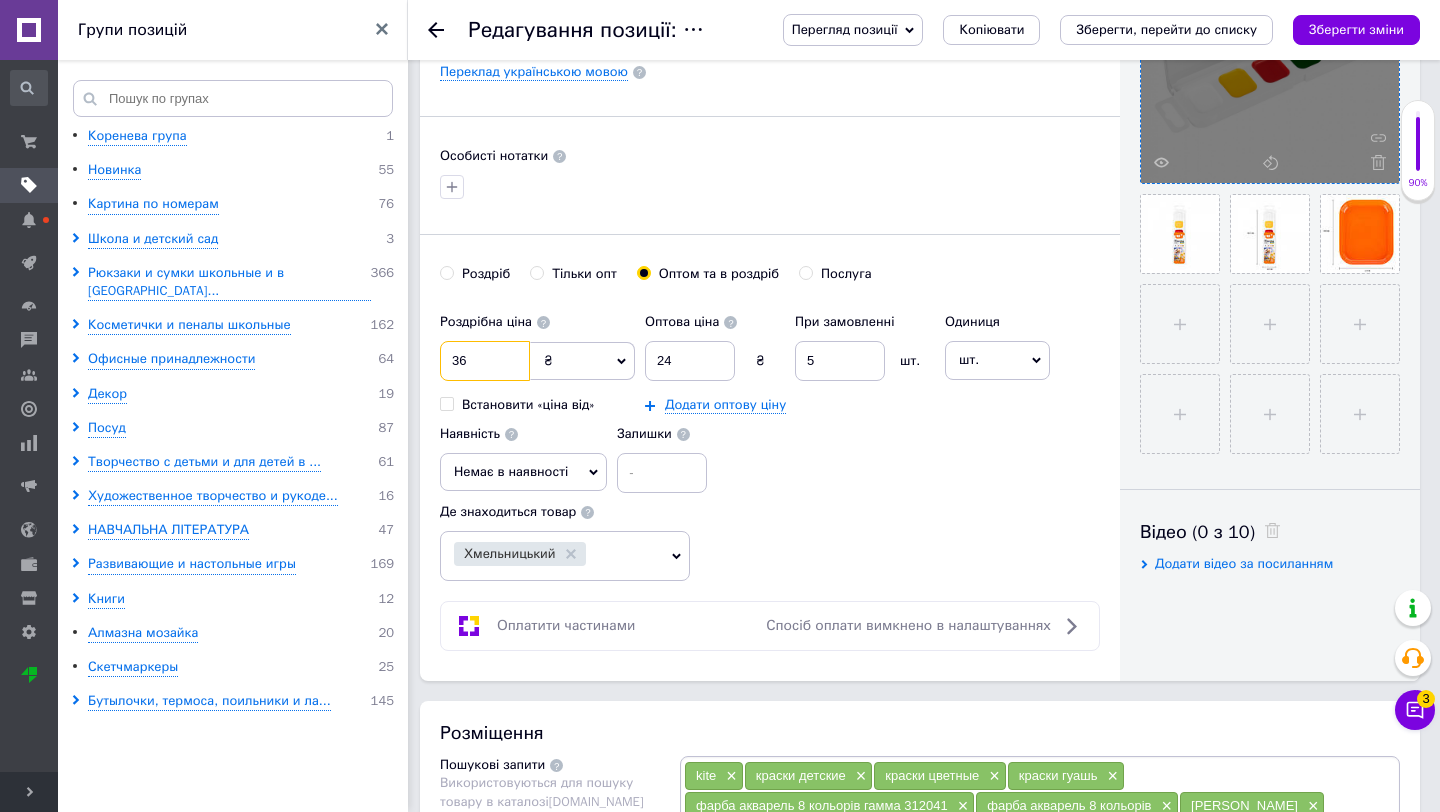 type on "36" 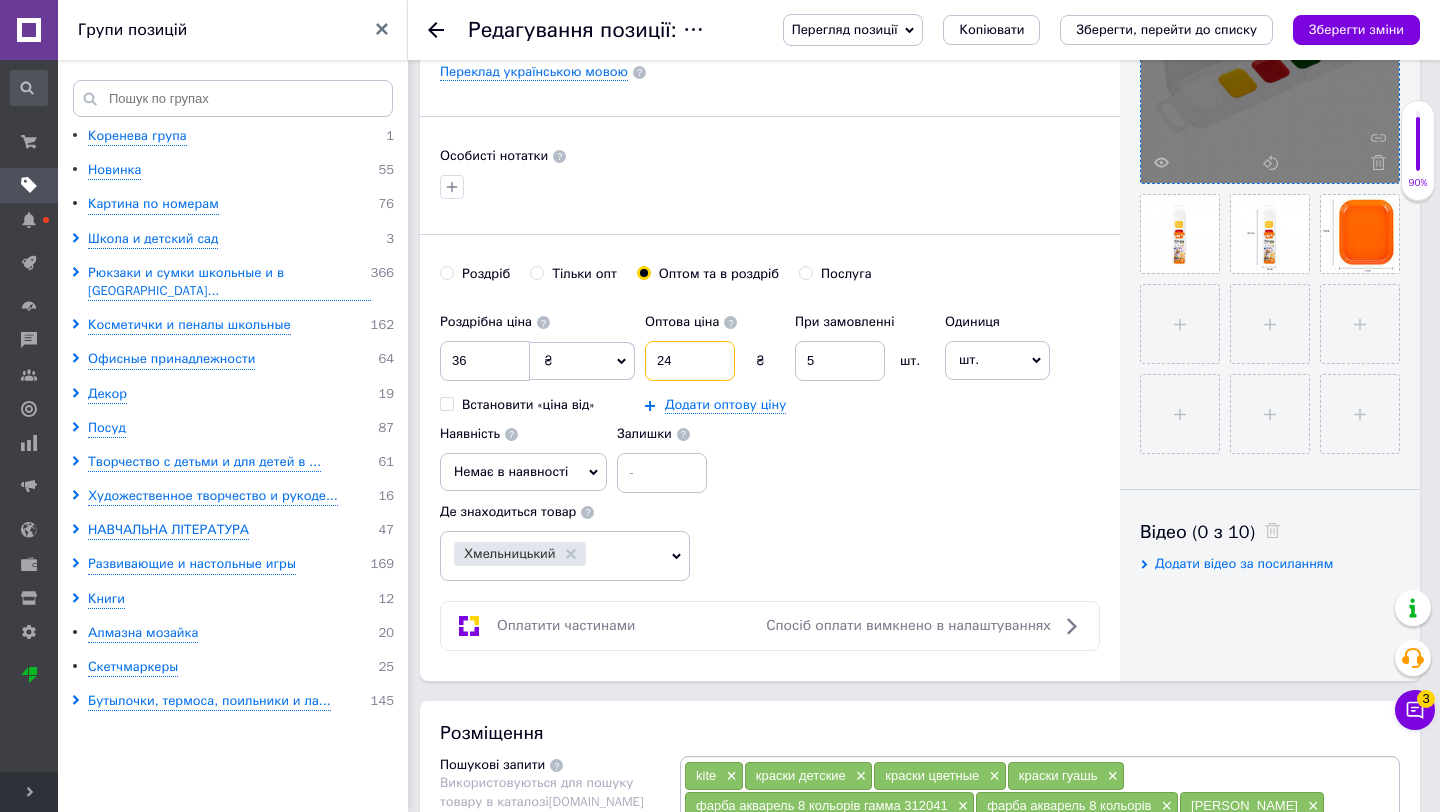 click on "24" at bounding box center [690, 361] 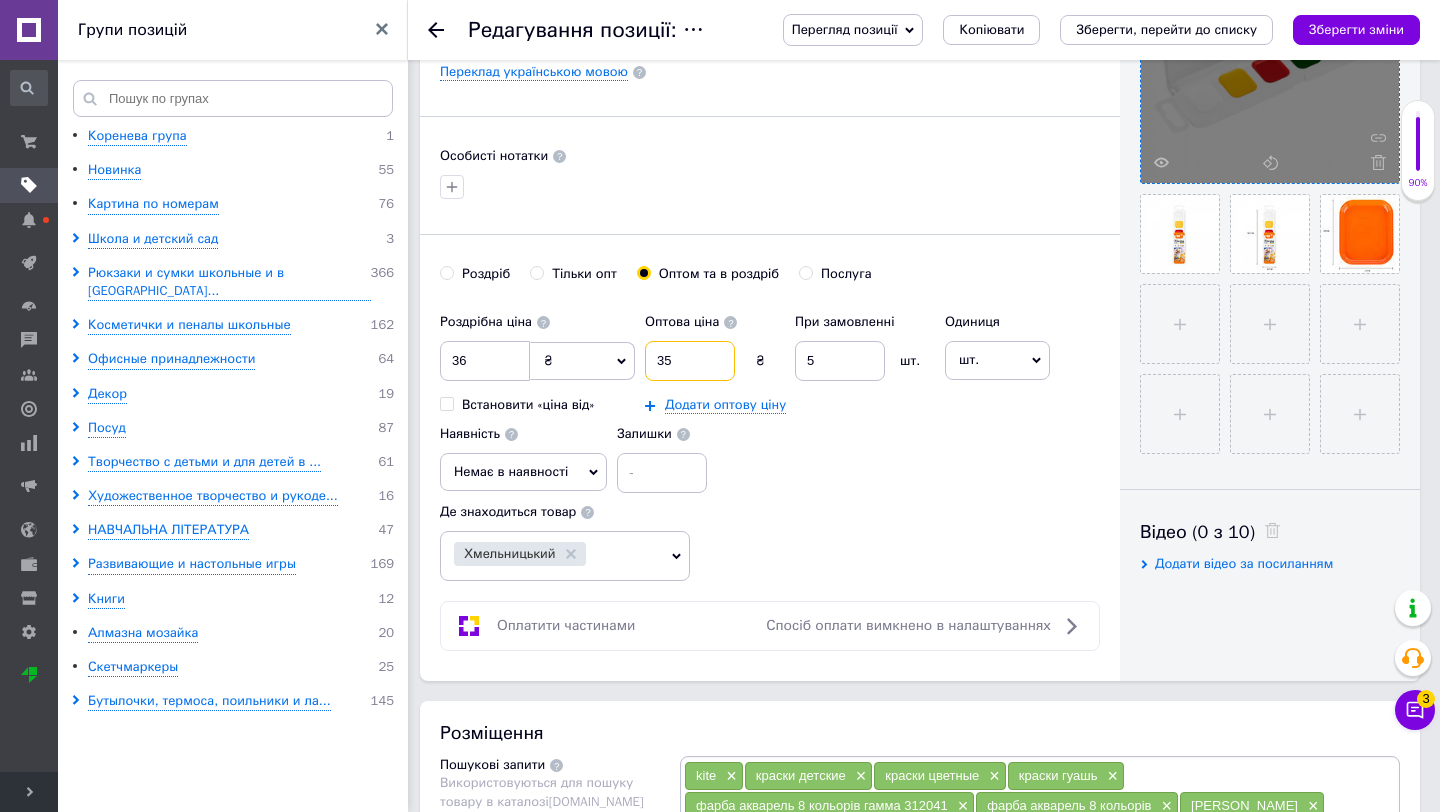 type on "35" 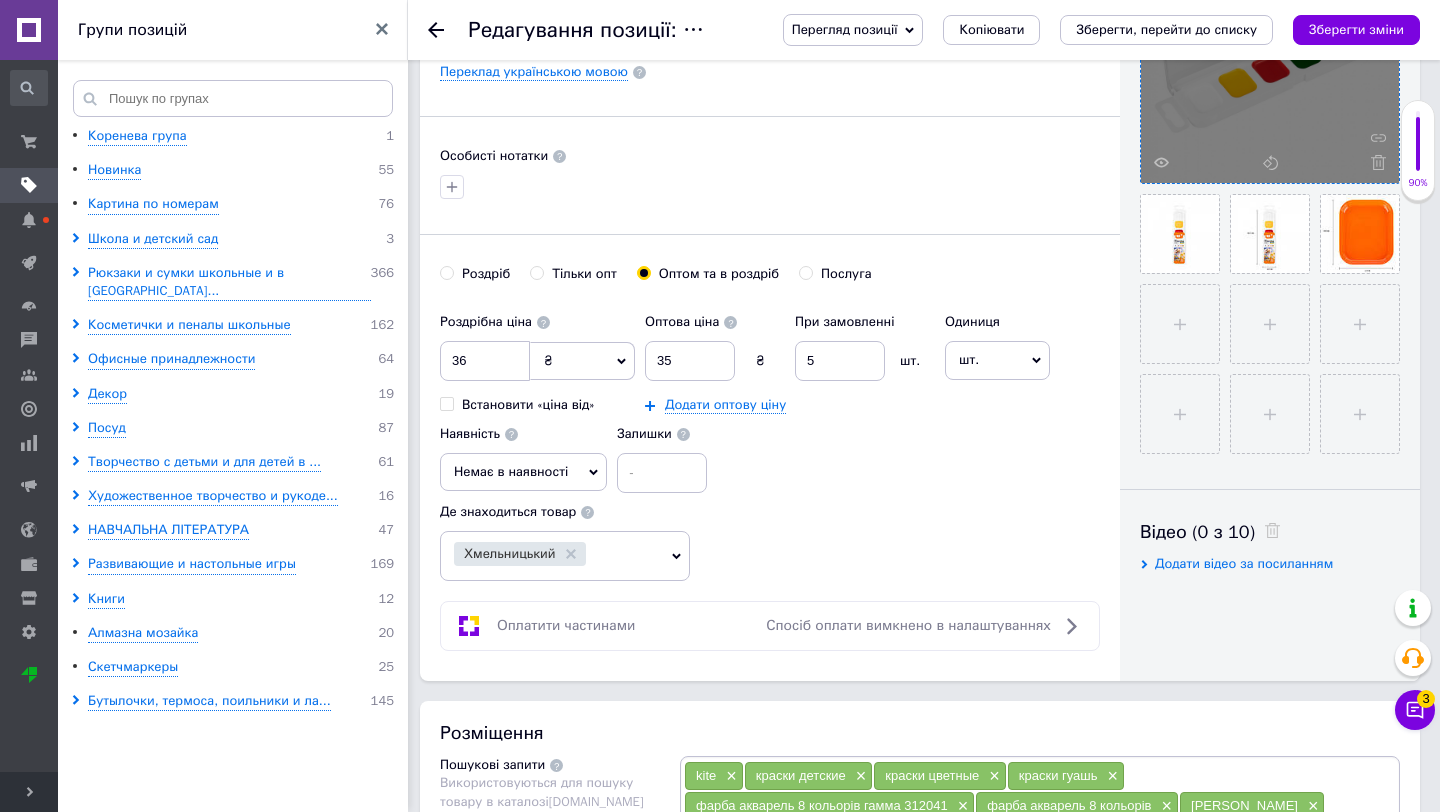 click on "Немає в наявності" at bounding box center [511, 471] 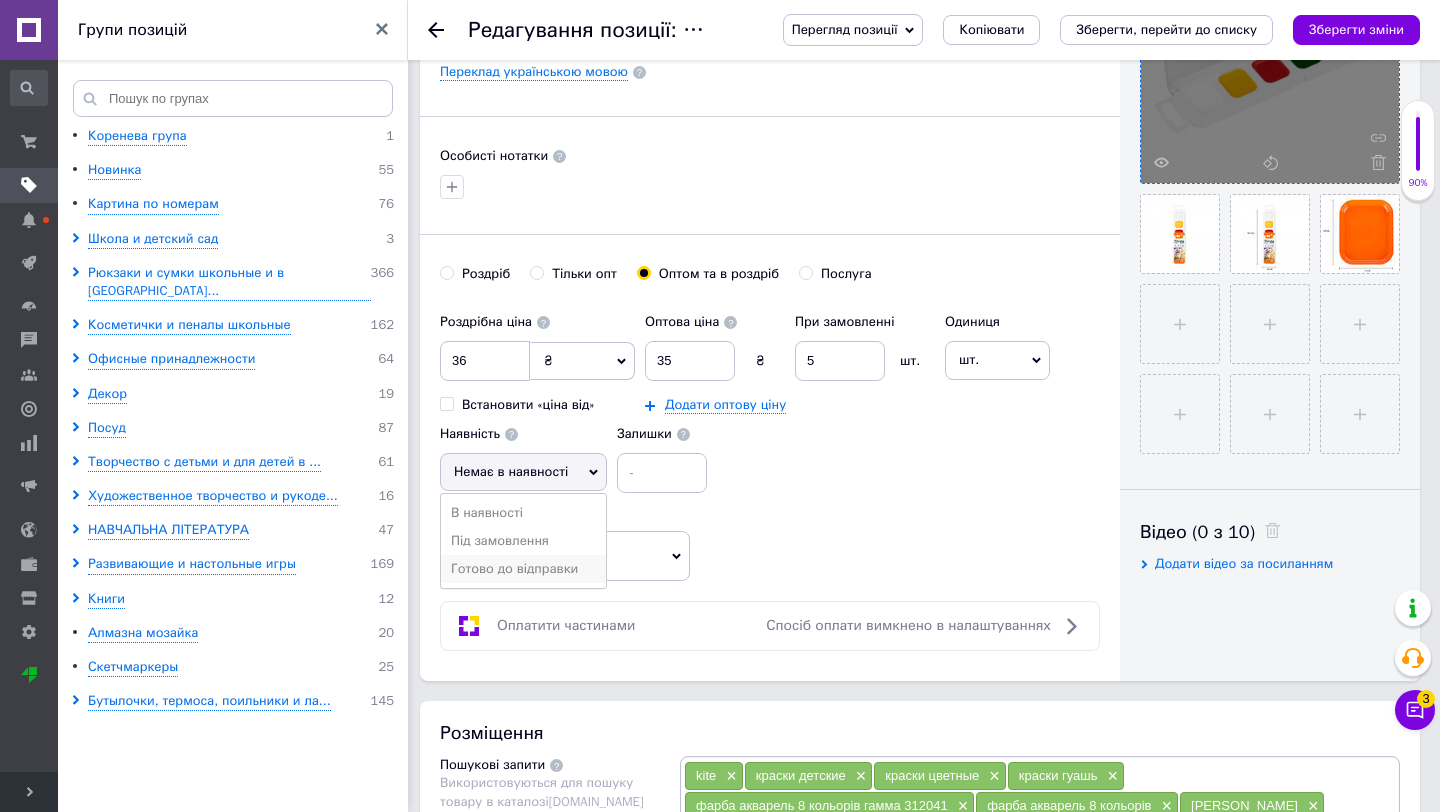 click on "Готово до відправки" at bounding box center (523, 569) 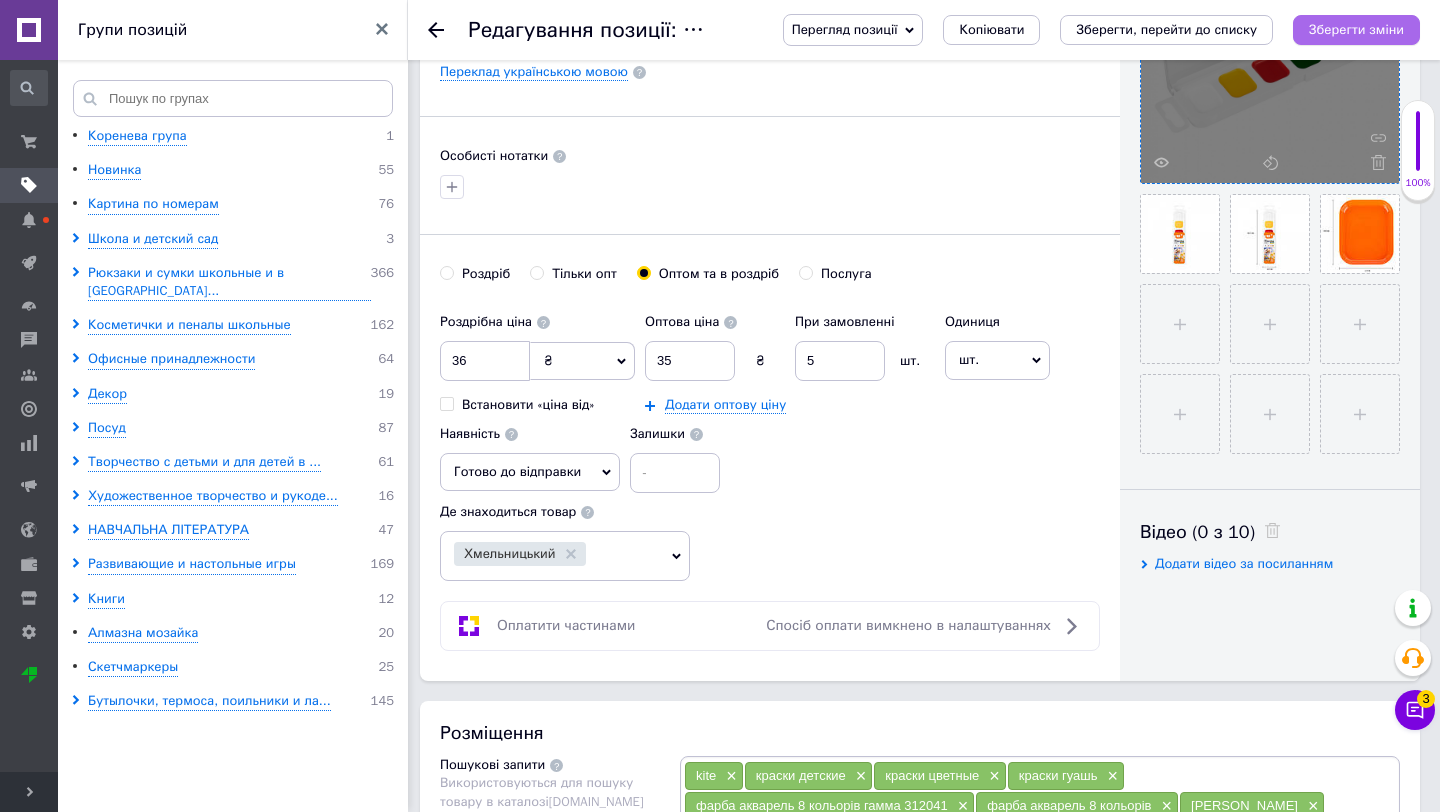 click on "Зберегти зміни" at bounding box center (1356, 29) 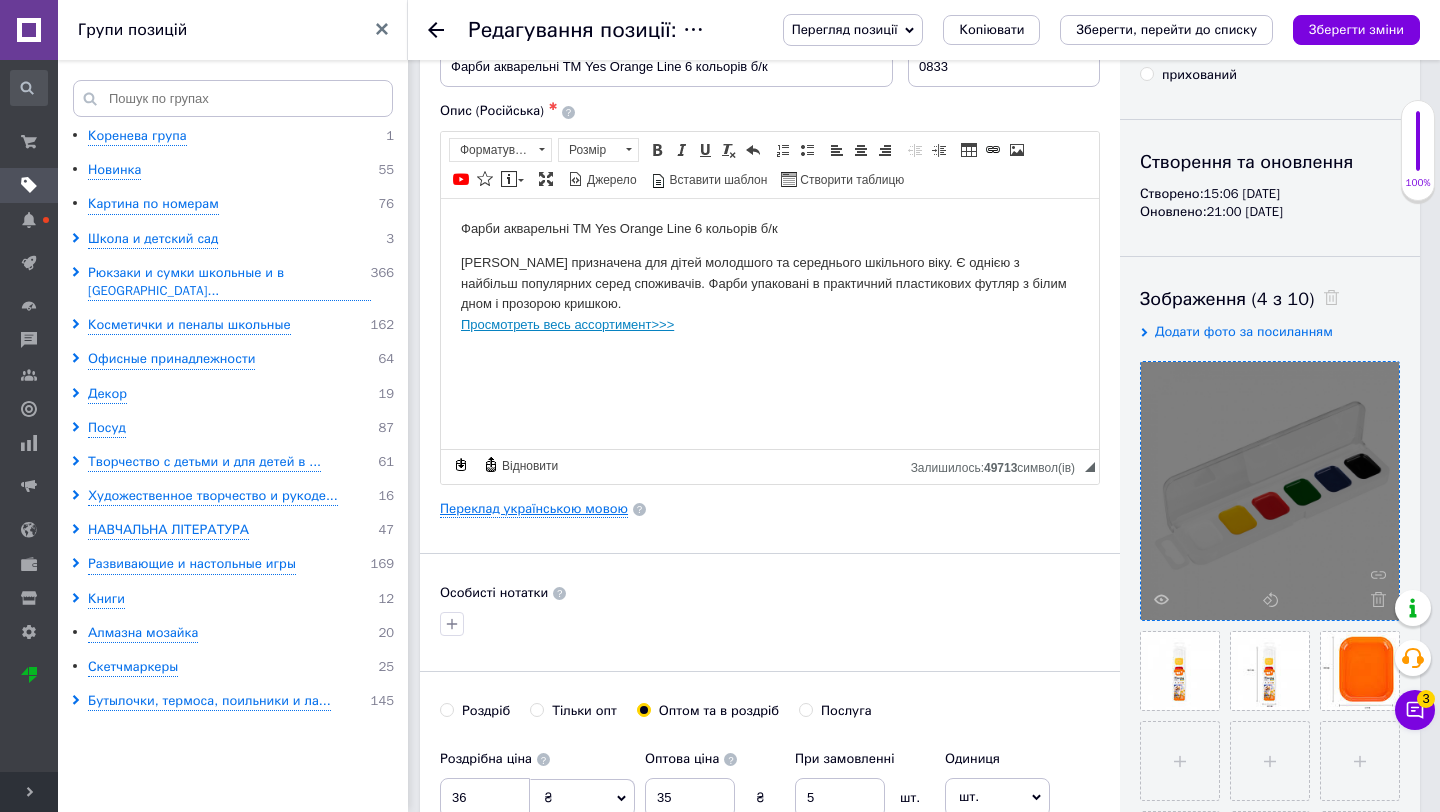 scroll, scrollTop: 0, scrollLeft: 0, axis: both 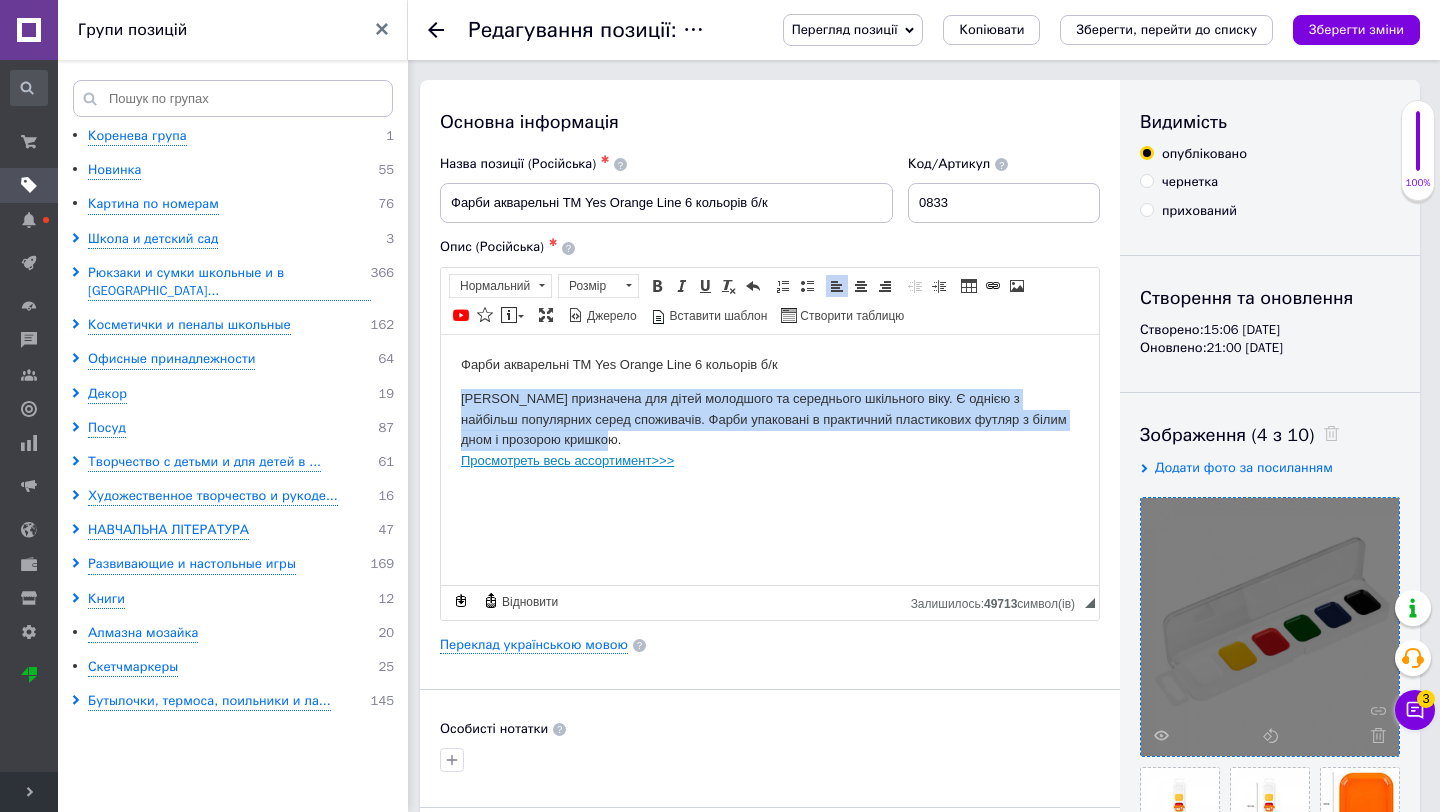drag, startPoint x: 447, startPoint y: 393, endPoint x: 621, endPoint y: 433, distance: 178.53851 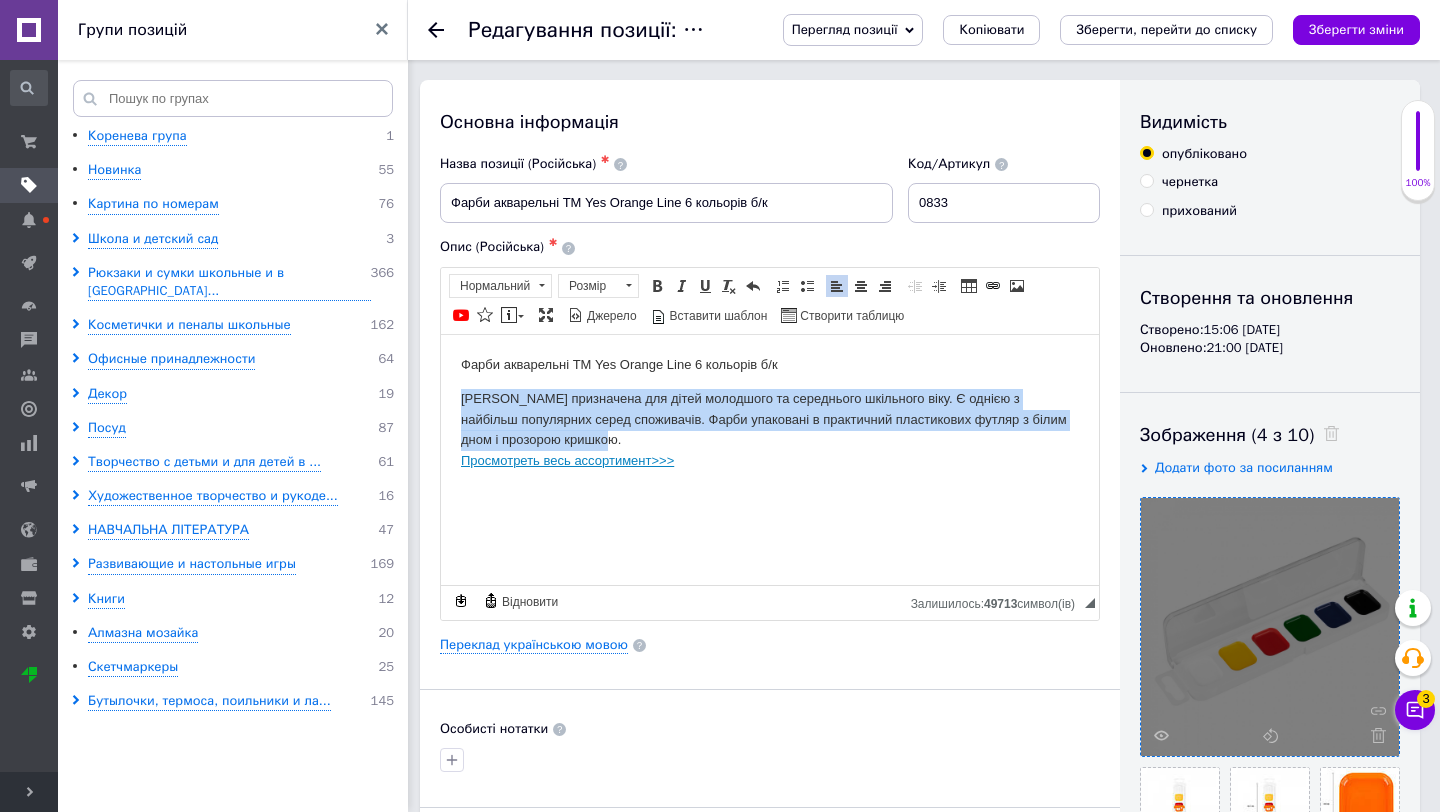 click on "Фарби акварельні ТМ Yes Orange Line 6 кольорів б/к  [PERSON_NAME] призначена для дітей молодшого та середнього шкільного віку. Є однією з найбільш популярних серед споживачів. Фарби упаковані в практичний пластикових футляр з білим дном і прозорою кришкою. Просмотреть весь ассортимент>>>" at bounding box center (770, 412) 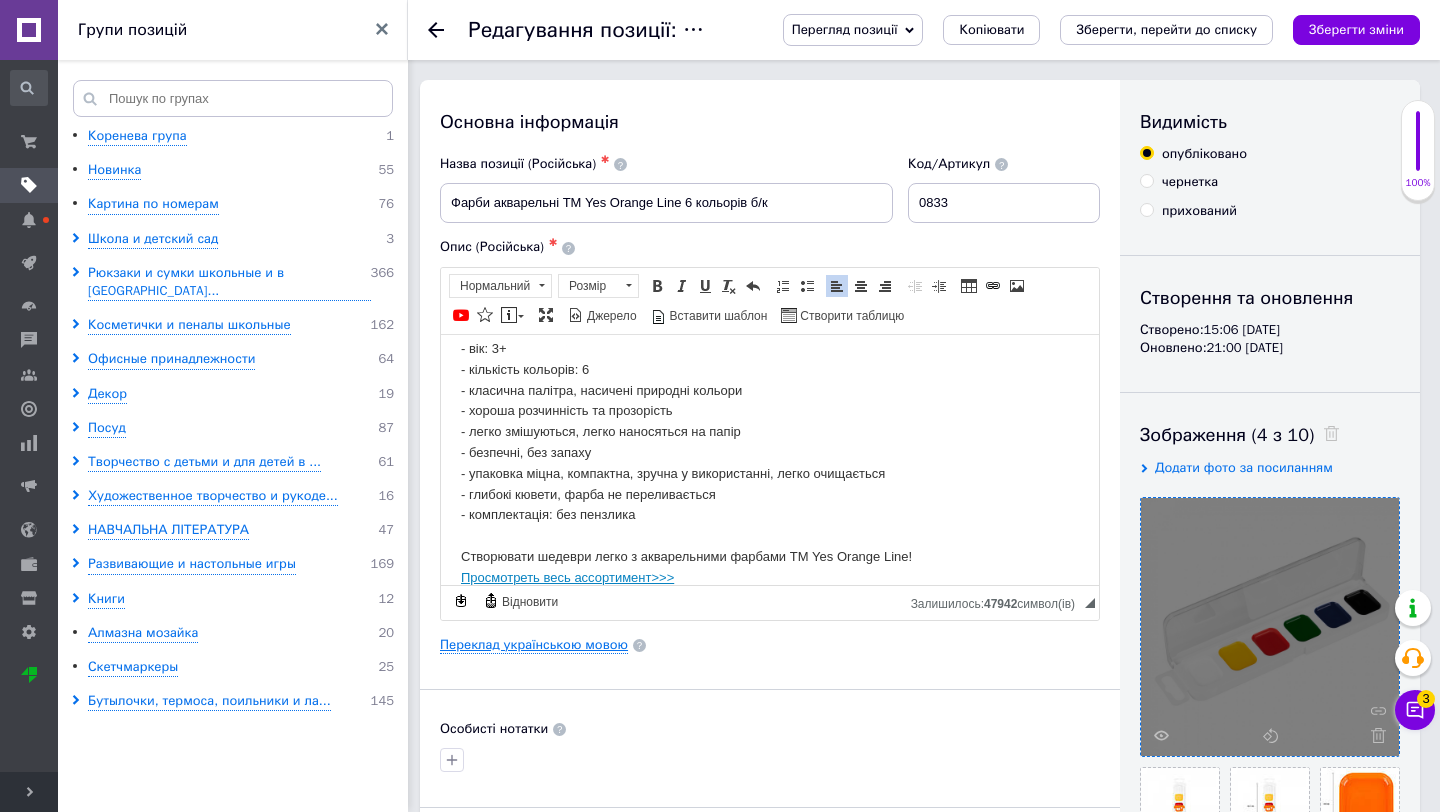click on "Переклад українською мовою" at bounding box center [534, 645] 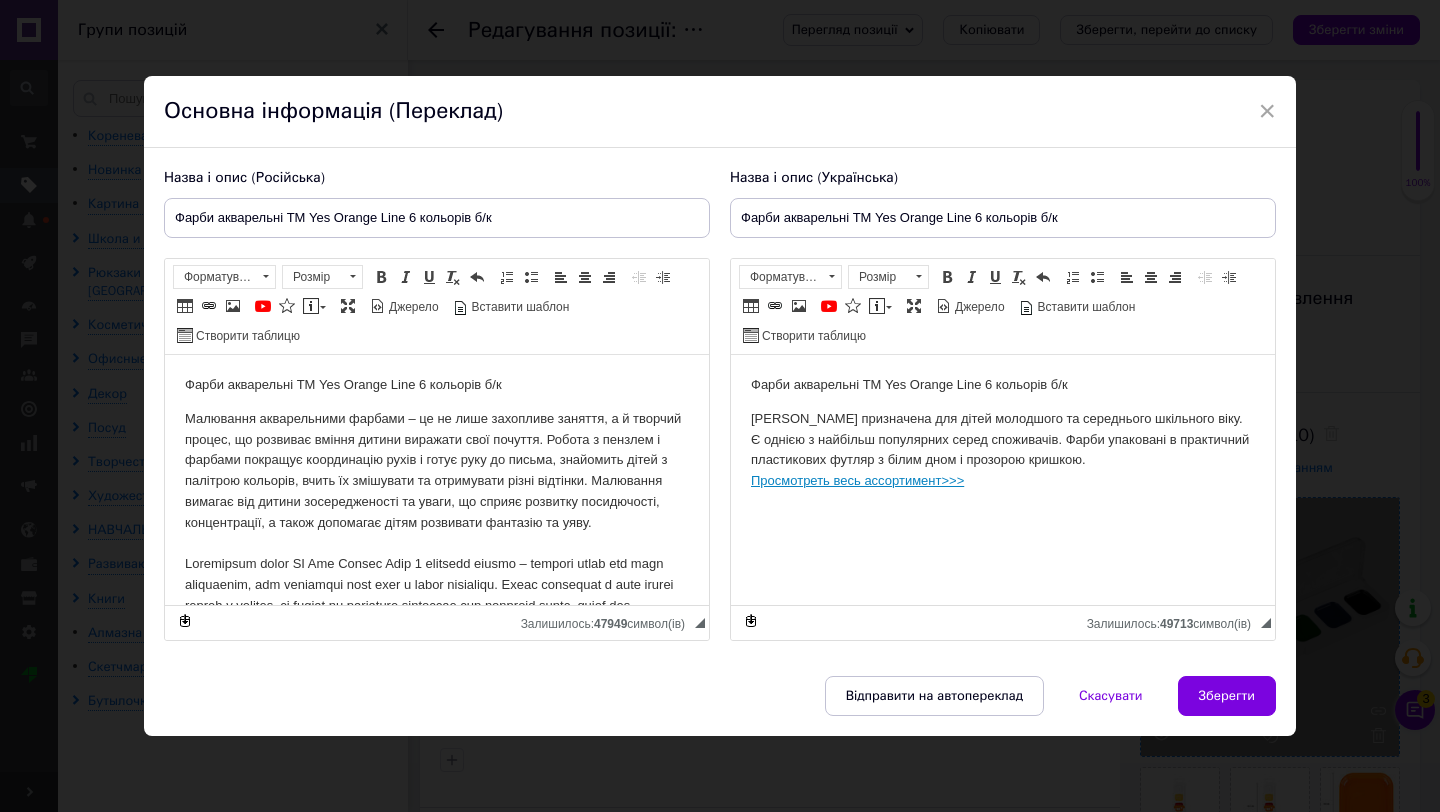 scroll, scrollTop: 0, scrollLeft: 0, axis: both 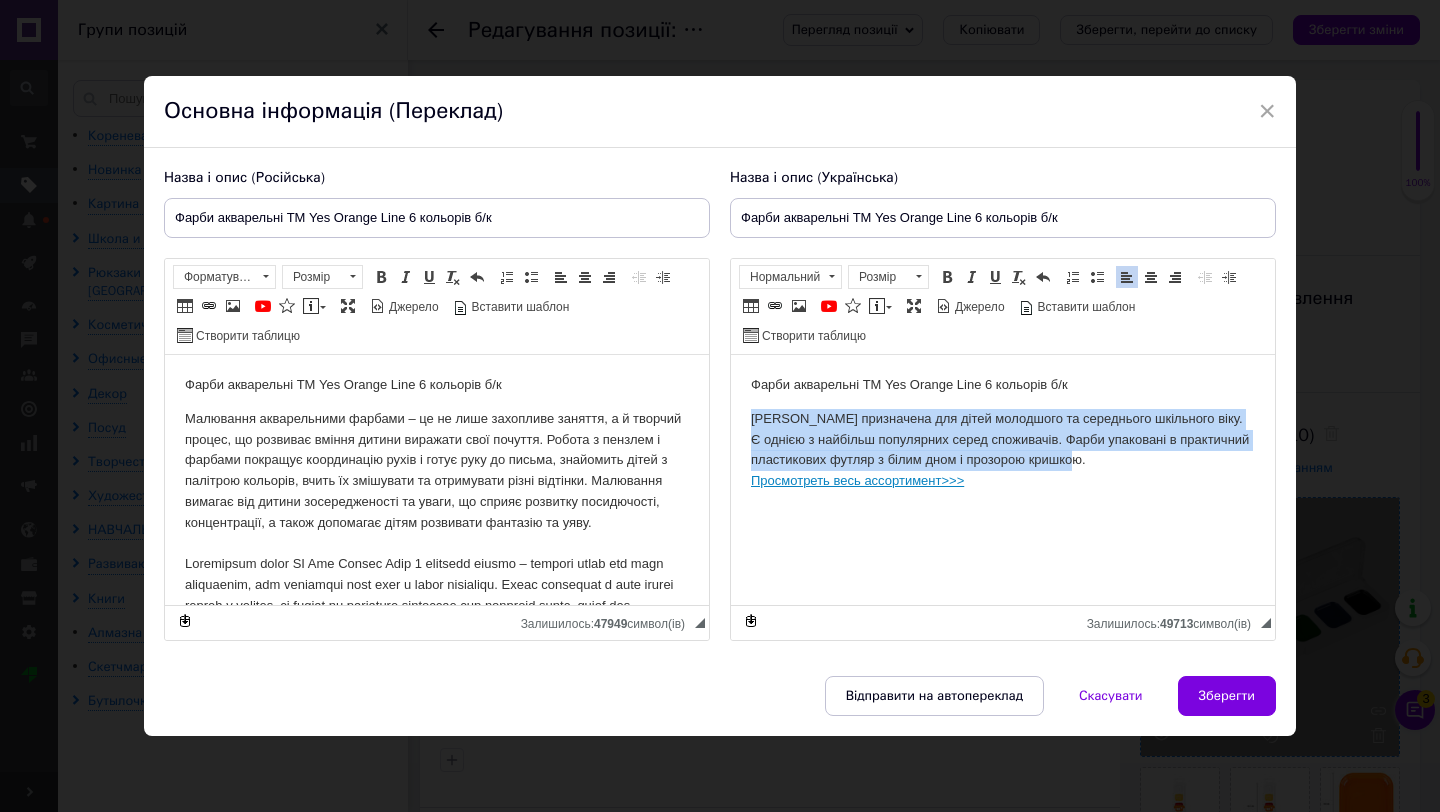drag, startPoint x: 748, startPoint y: 414, endPoint x: 1174, endPoint y: 450, distance: 427.51843 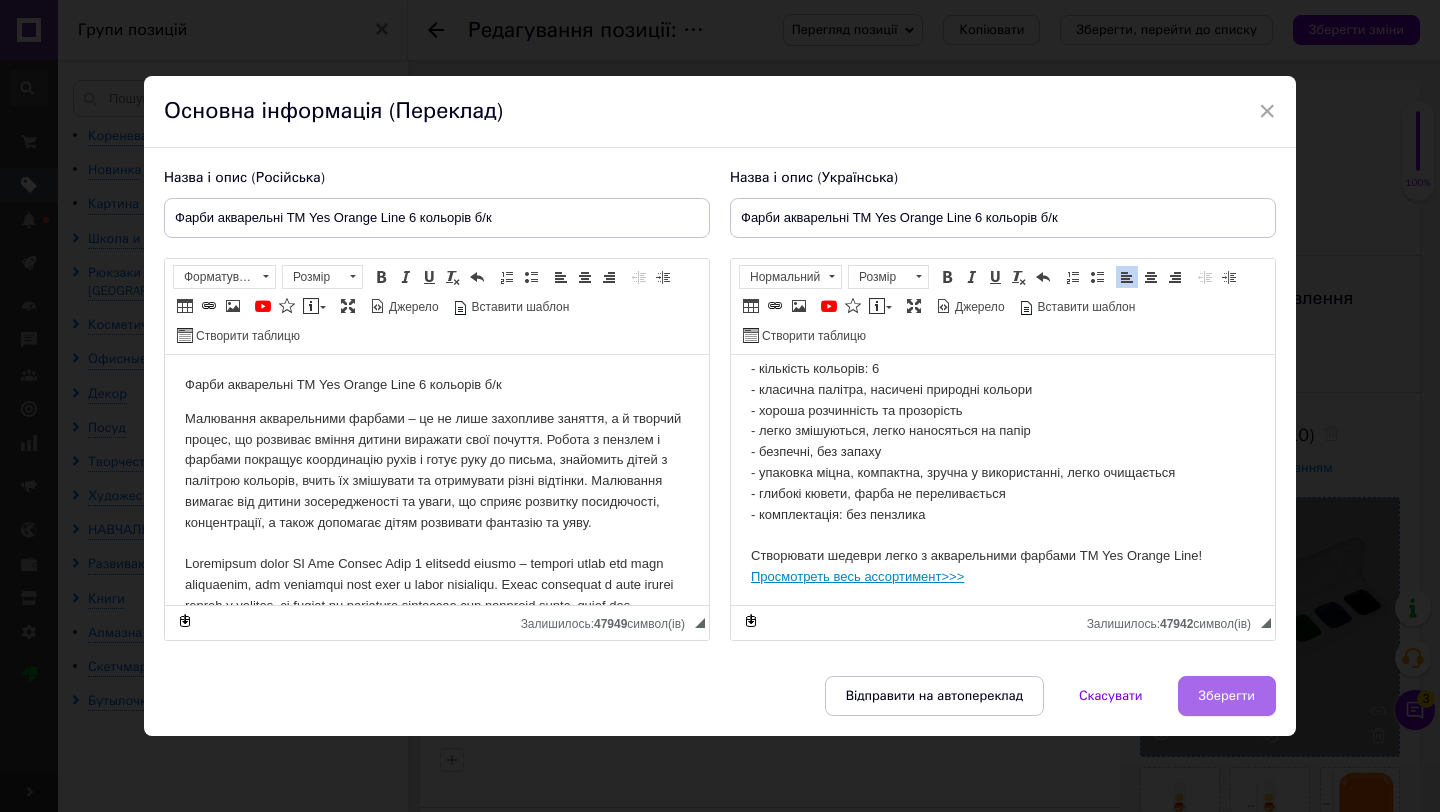 click on "Зберегти" at bounding box center (1227, 696) 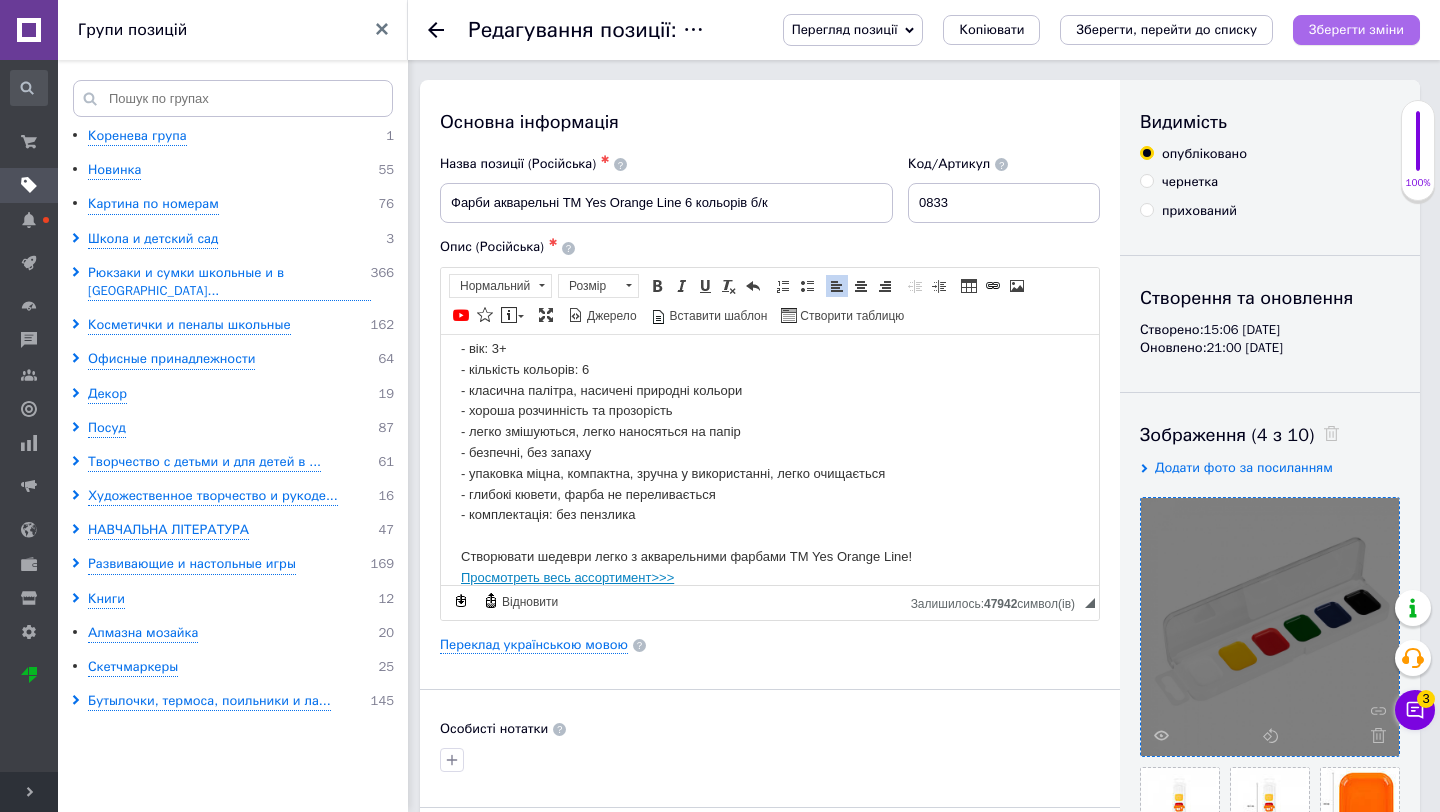 click on "Зберегти зміни" at bounding box center [1356, 29] 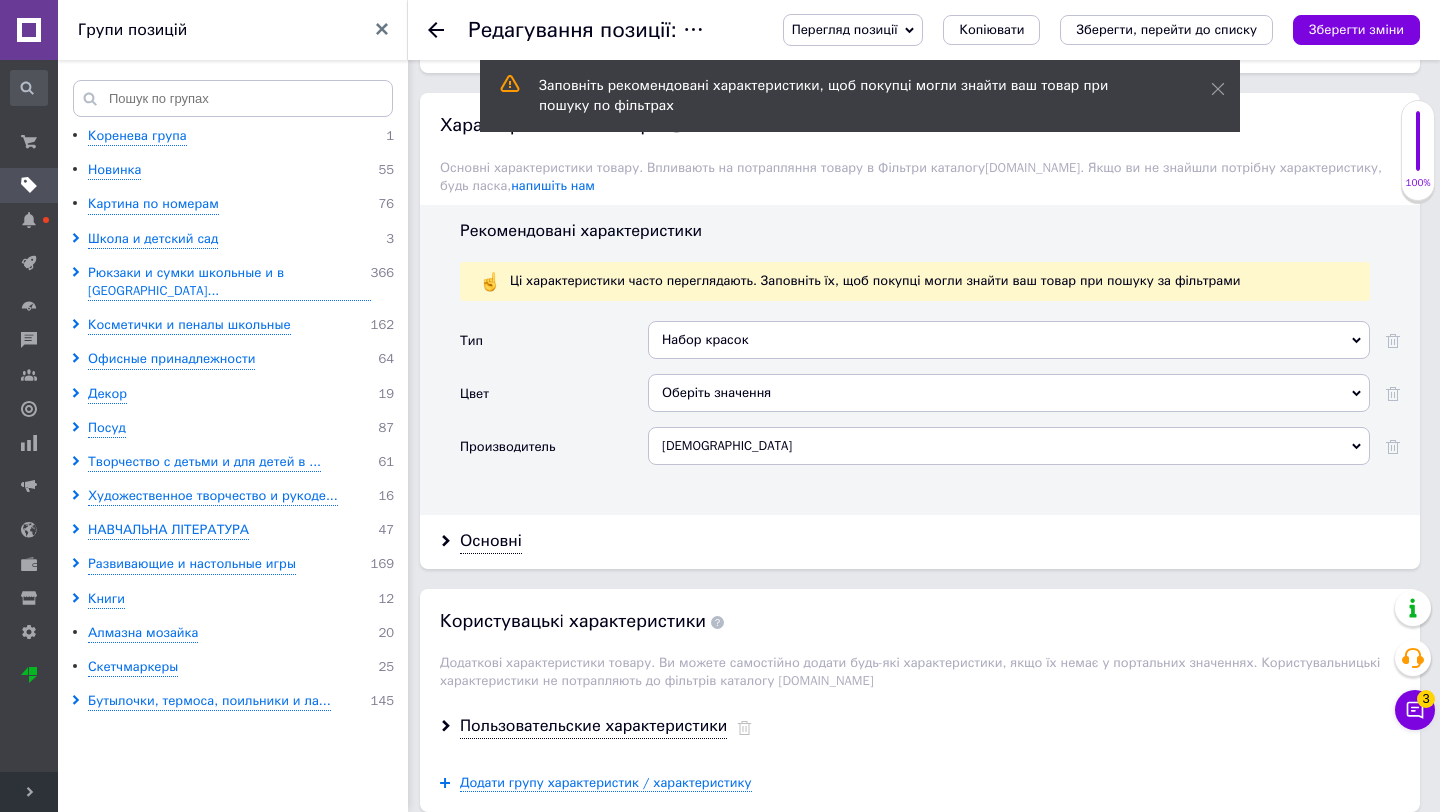 scroll, scrollTop: 1768, scrollLeft: 0, axis: vertical 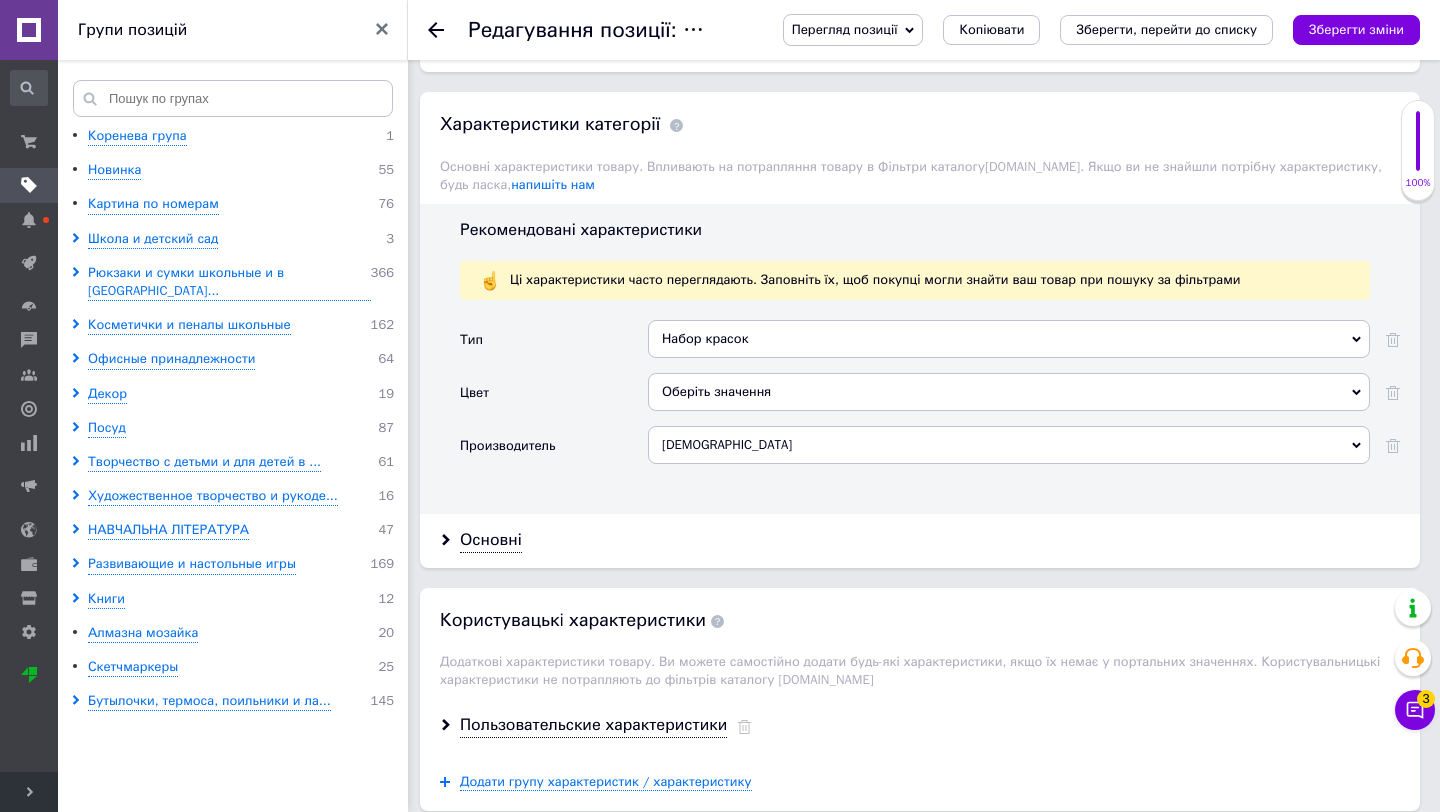 click on "Оберіть значення" at bounding box center [1009, 392] 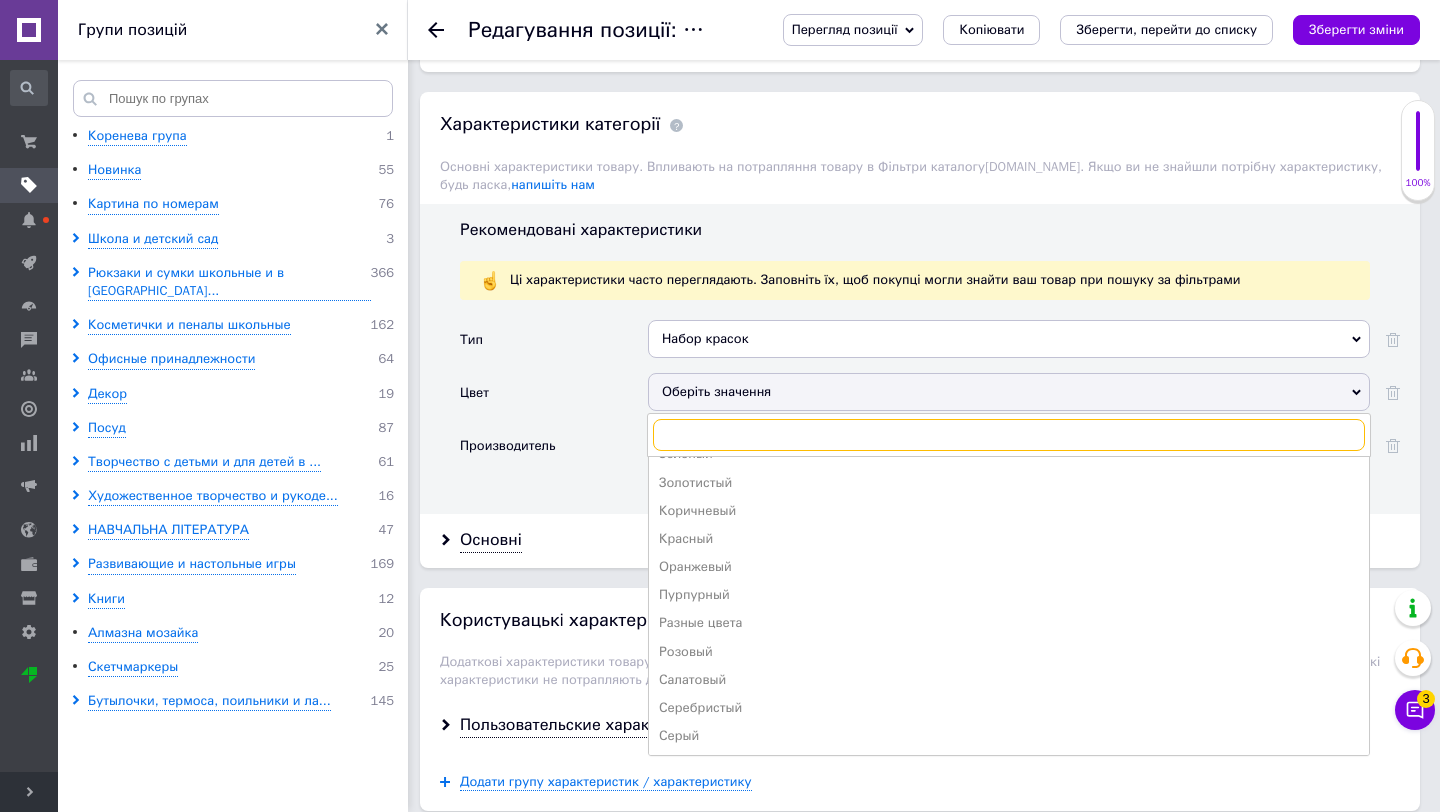 scroll, scrollTop: 236, scrollLeft: 0, axis: vertical 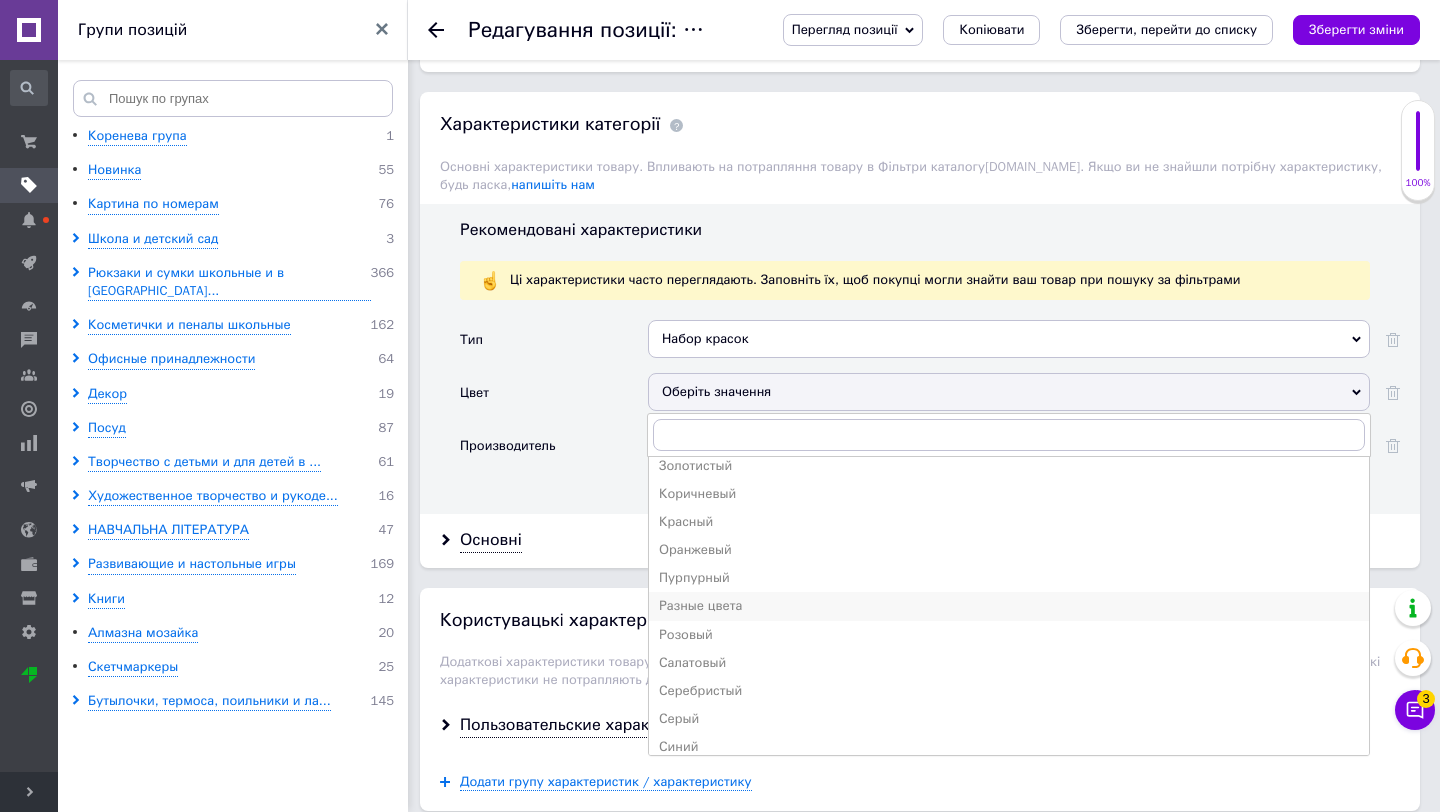 click on "Разные цвета" at bounding box center (1009, 606) 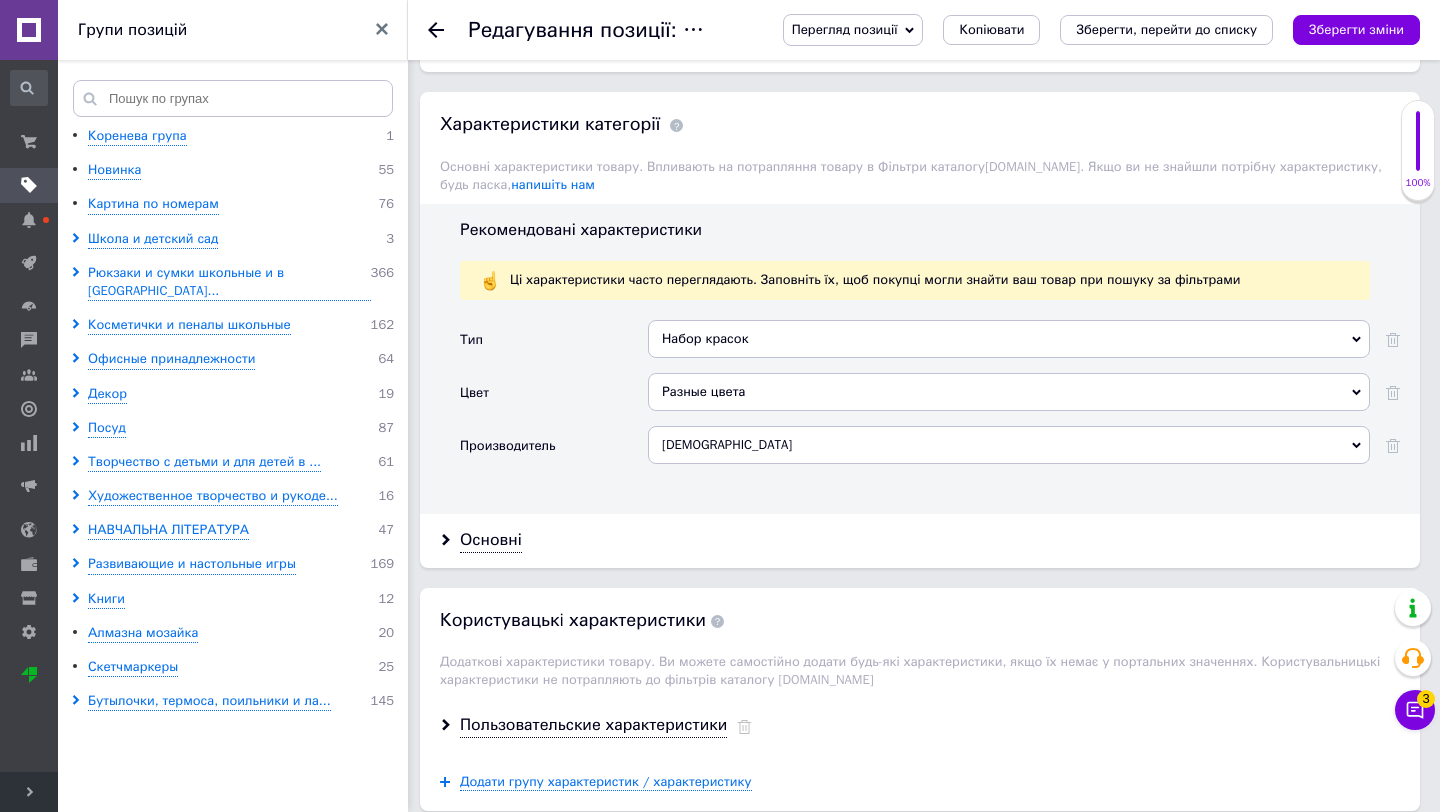 click on "[DEMOGRAPHIC_DATA]" at bounding box center (1009, 445) 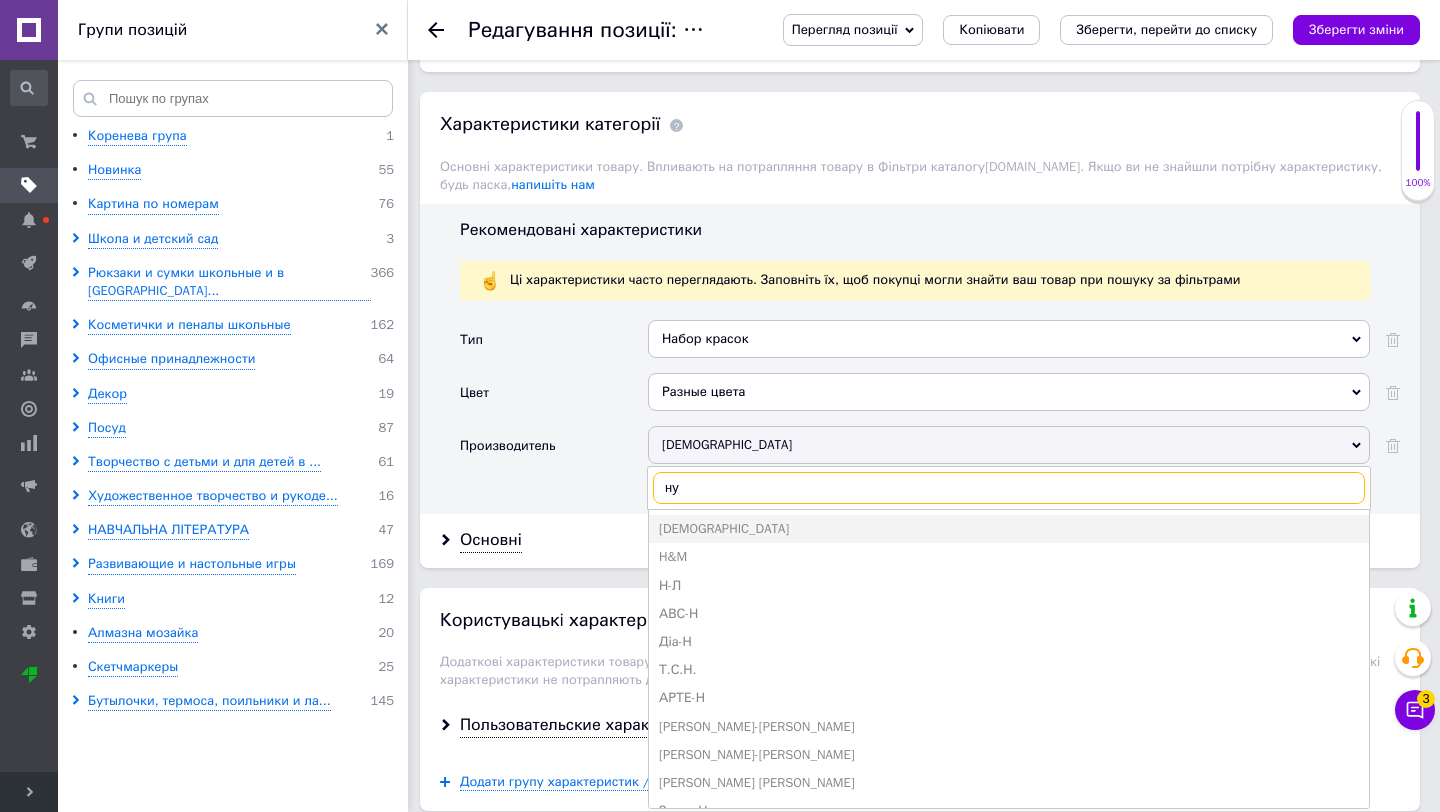 type on "н" 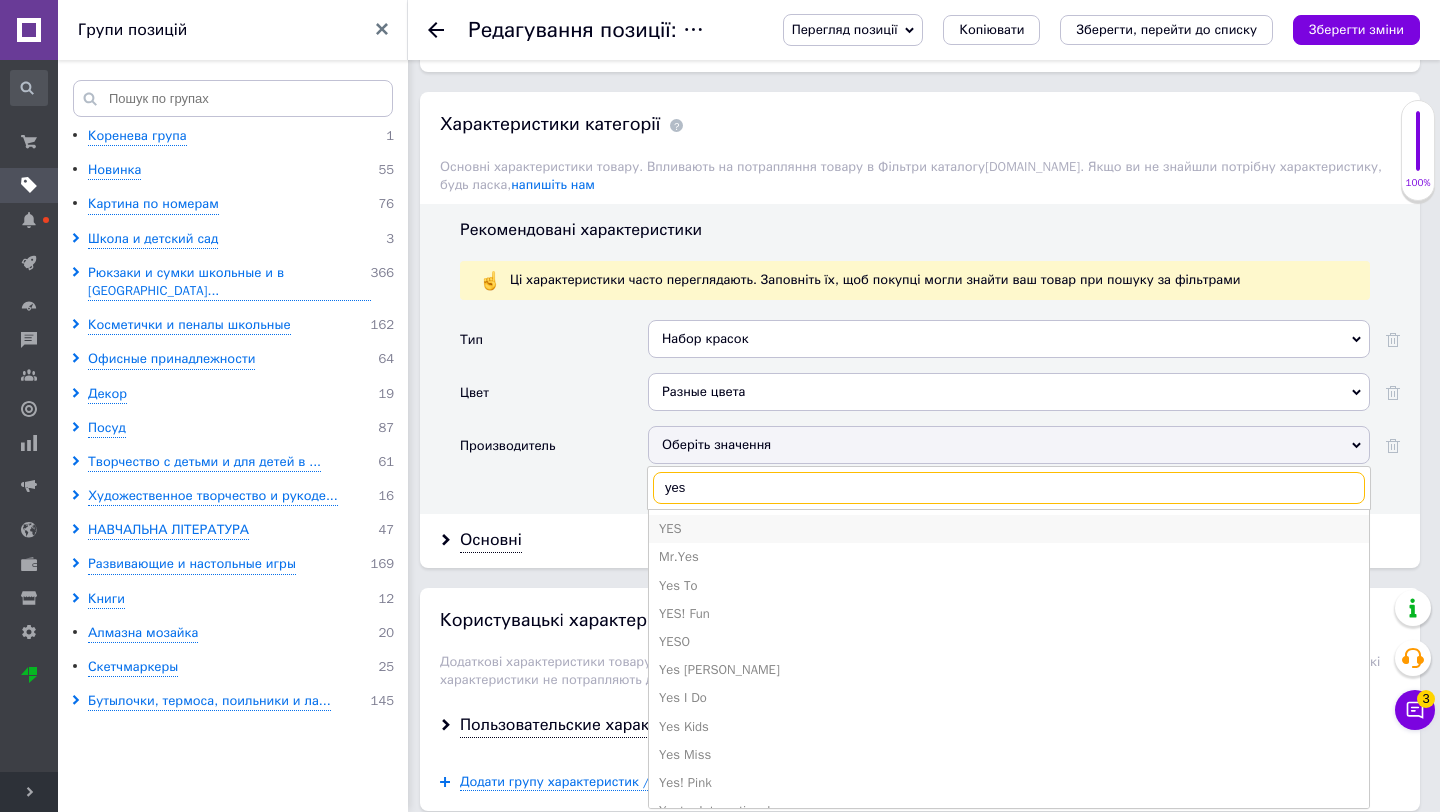 type on "yes" 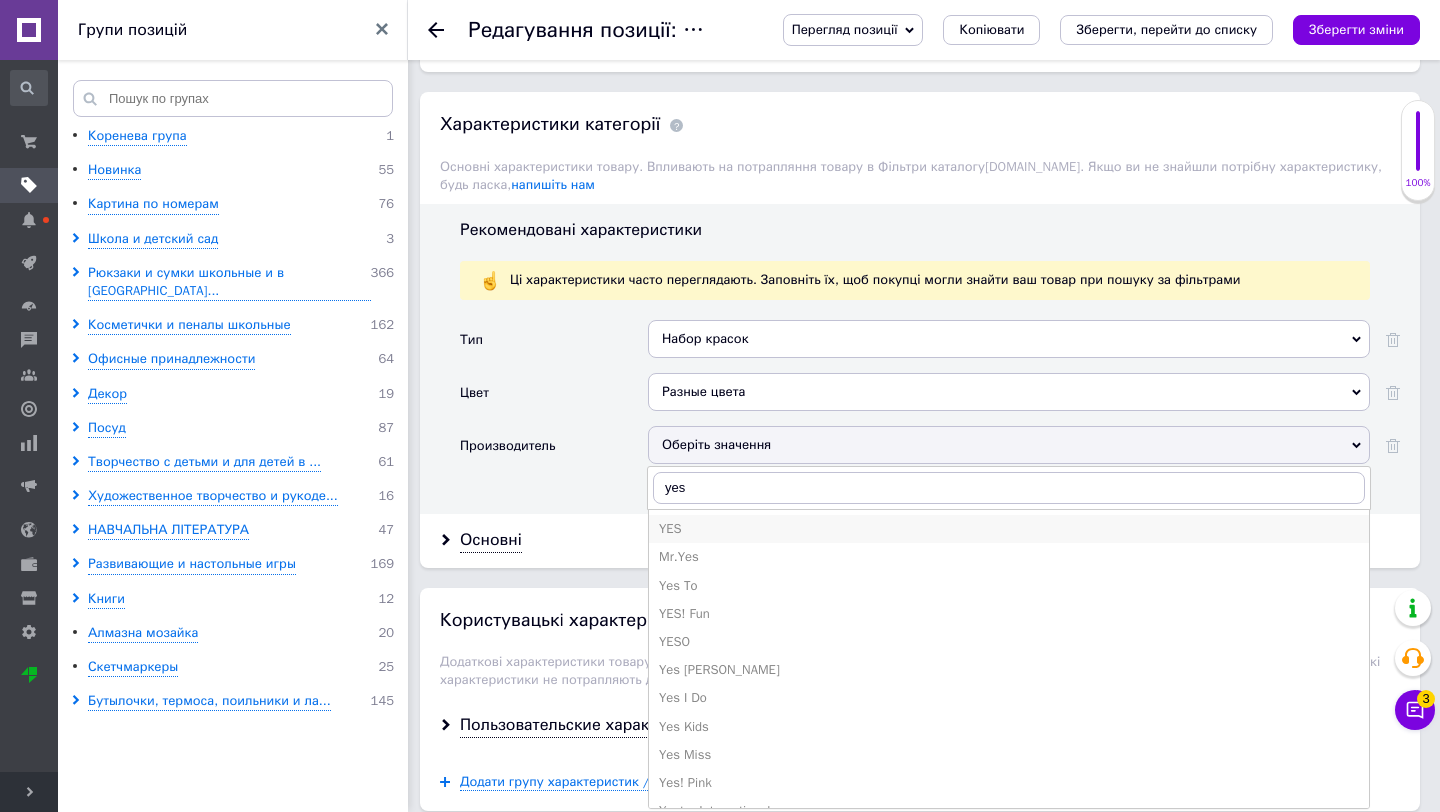 click on "YES" at bounding box center (1009, 529) 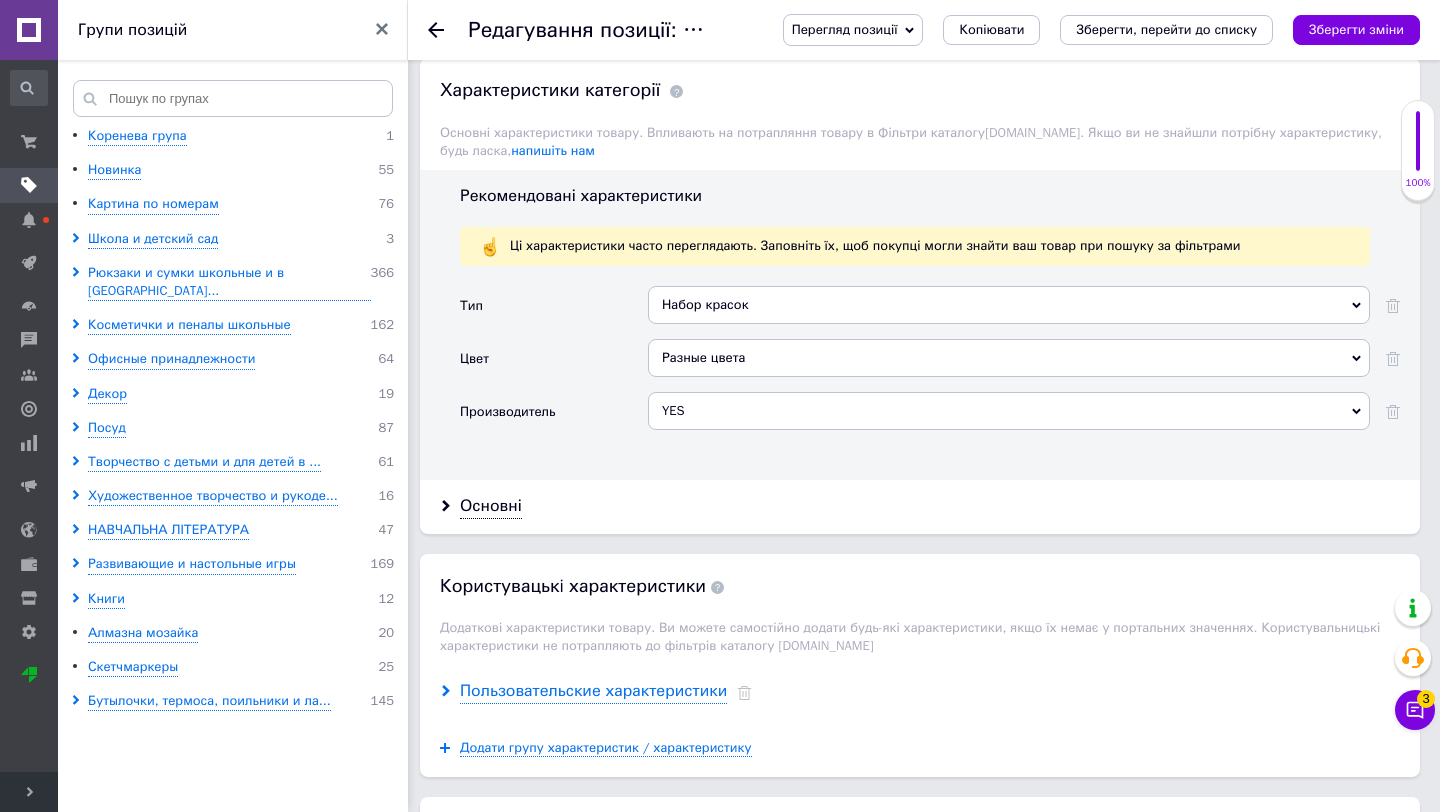scroll, scrollTop: 1930, scrollLeft: 0, axis: vertical 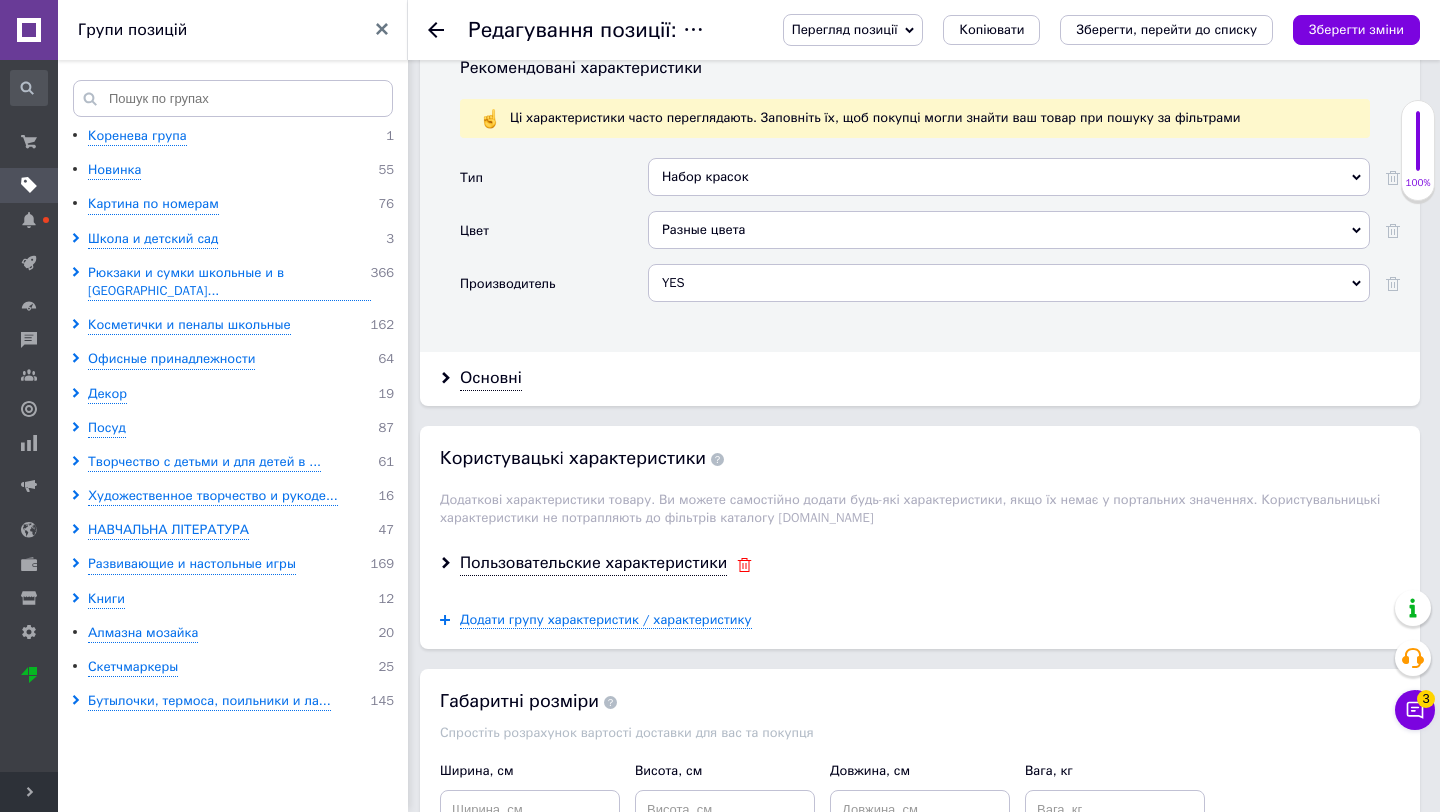 click 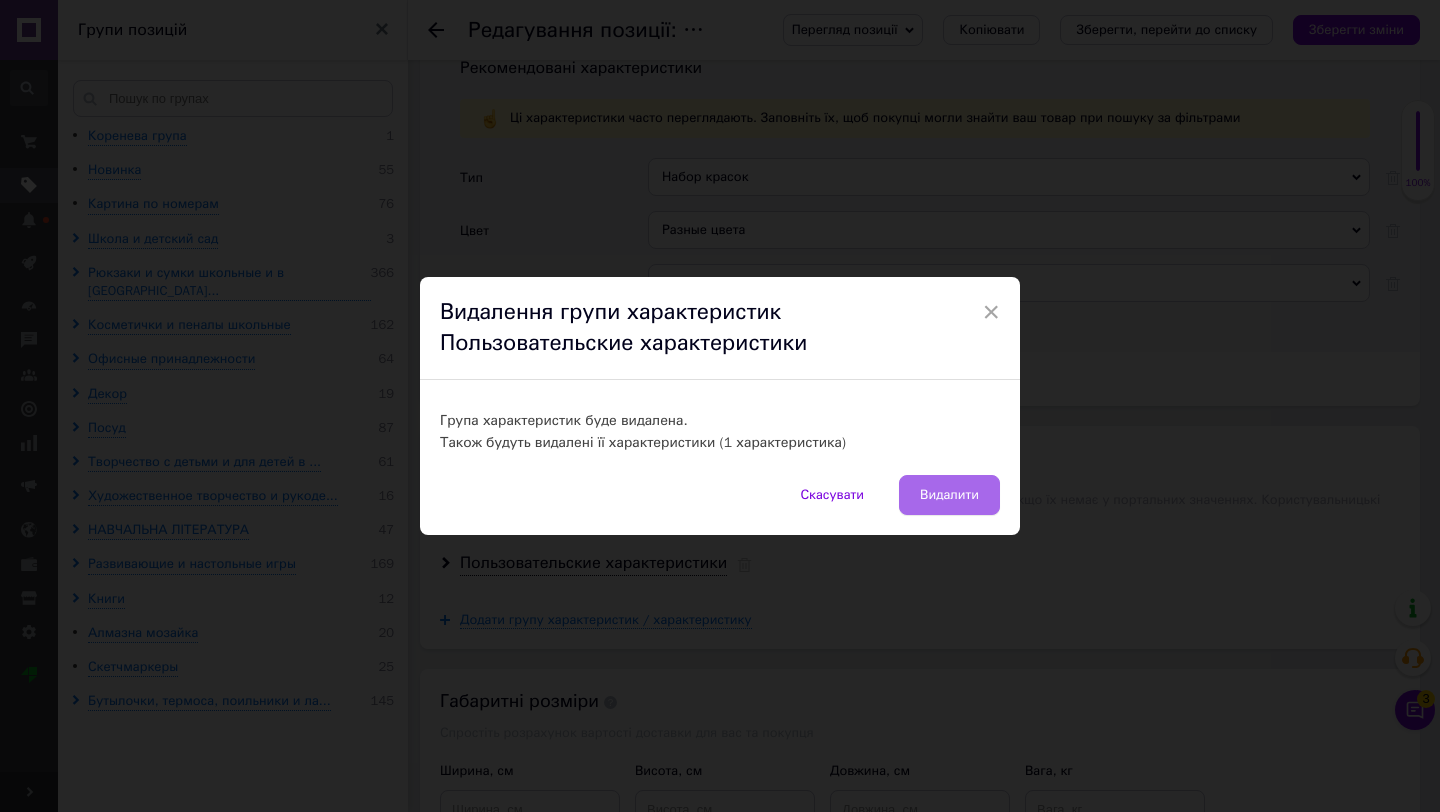 click on "Видалити" at bounding box center (949, 495) 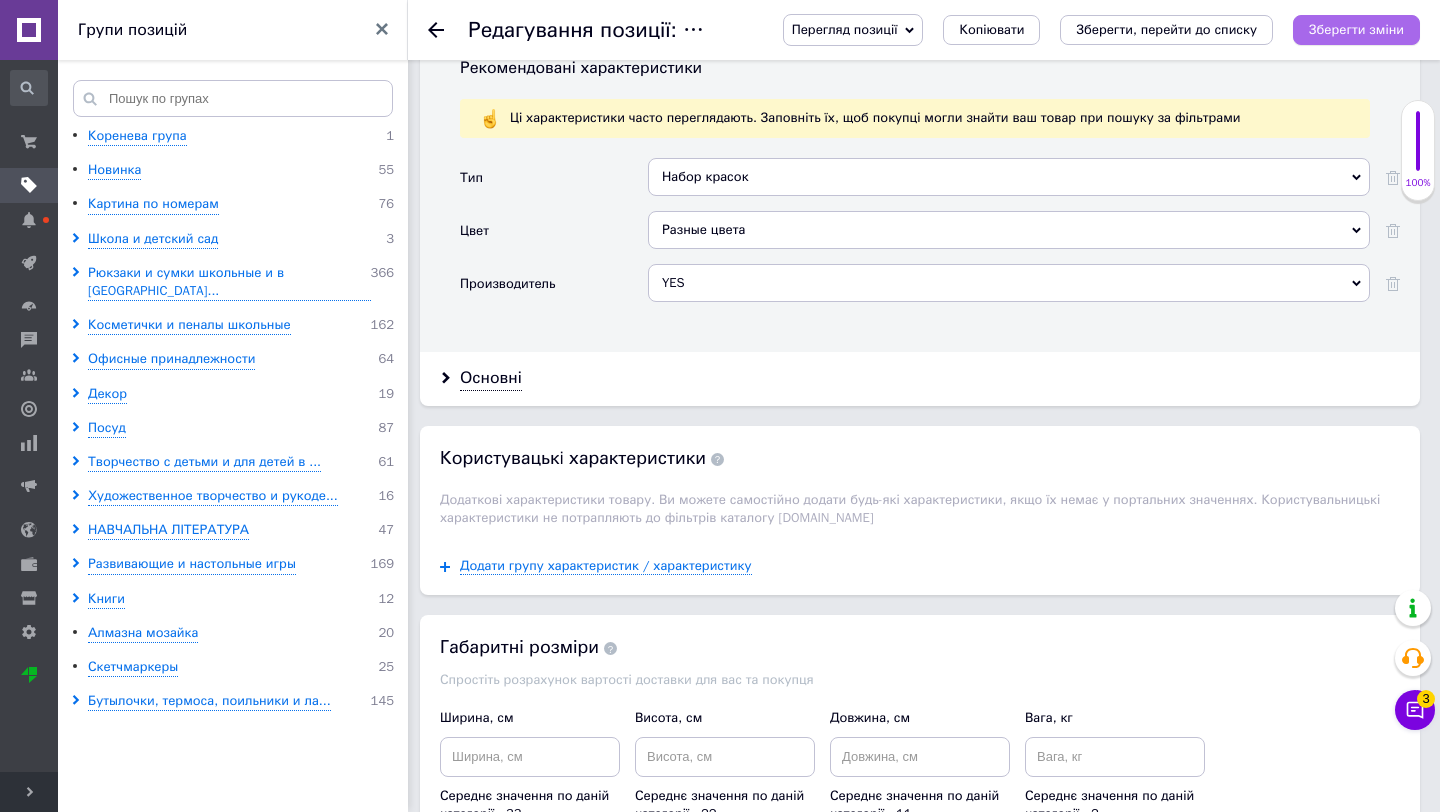 click on "Зберегти зміни" at bounding box center (1356, 29) 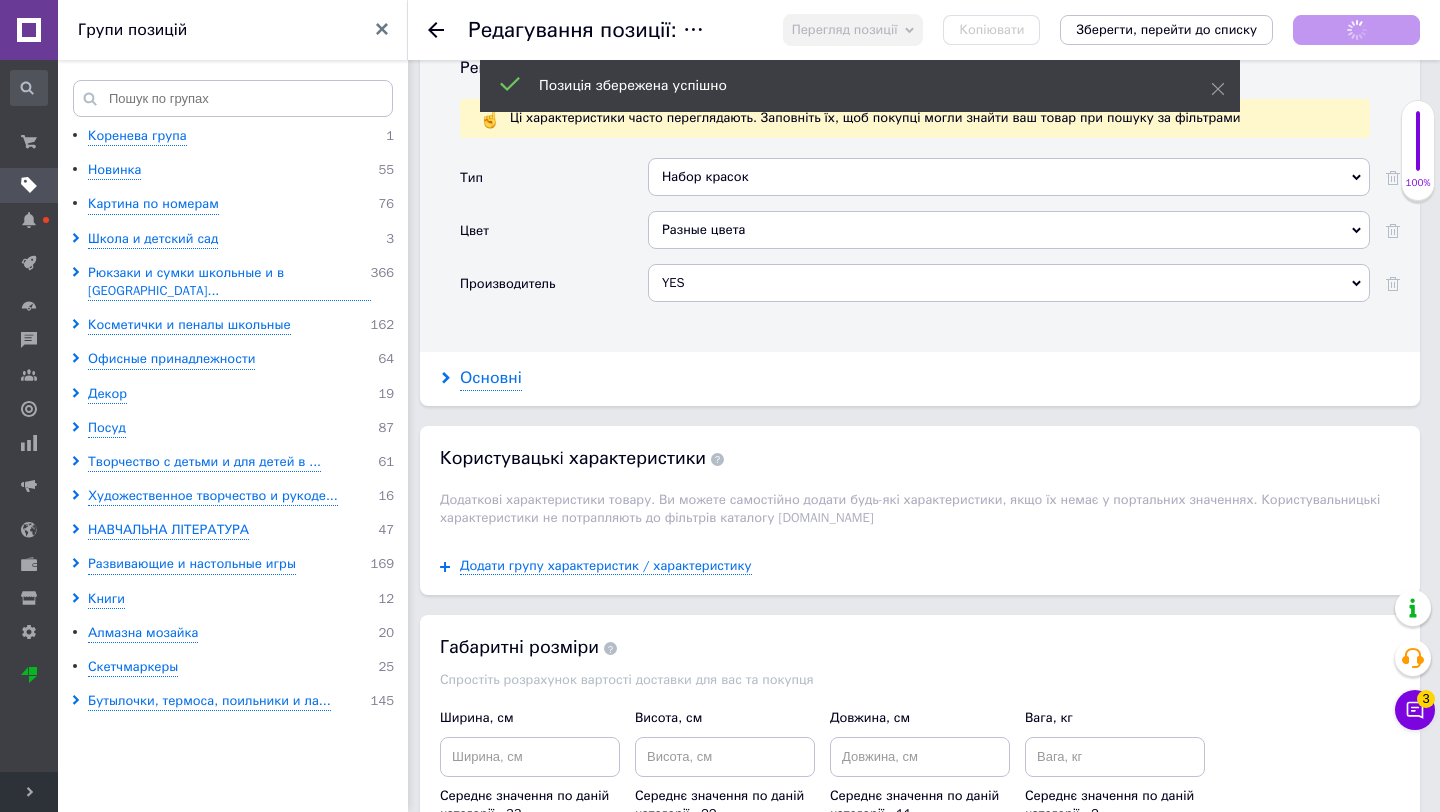 click on "Основні" at bounding box center (491, 378) 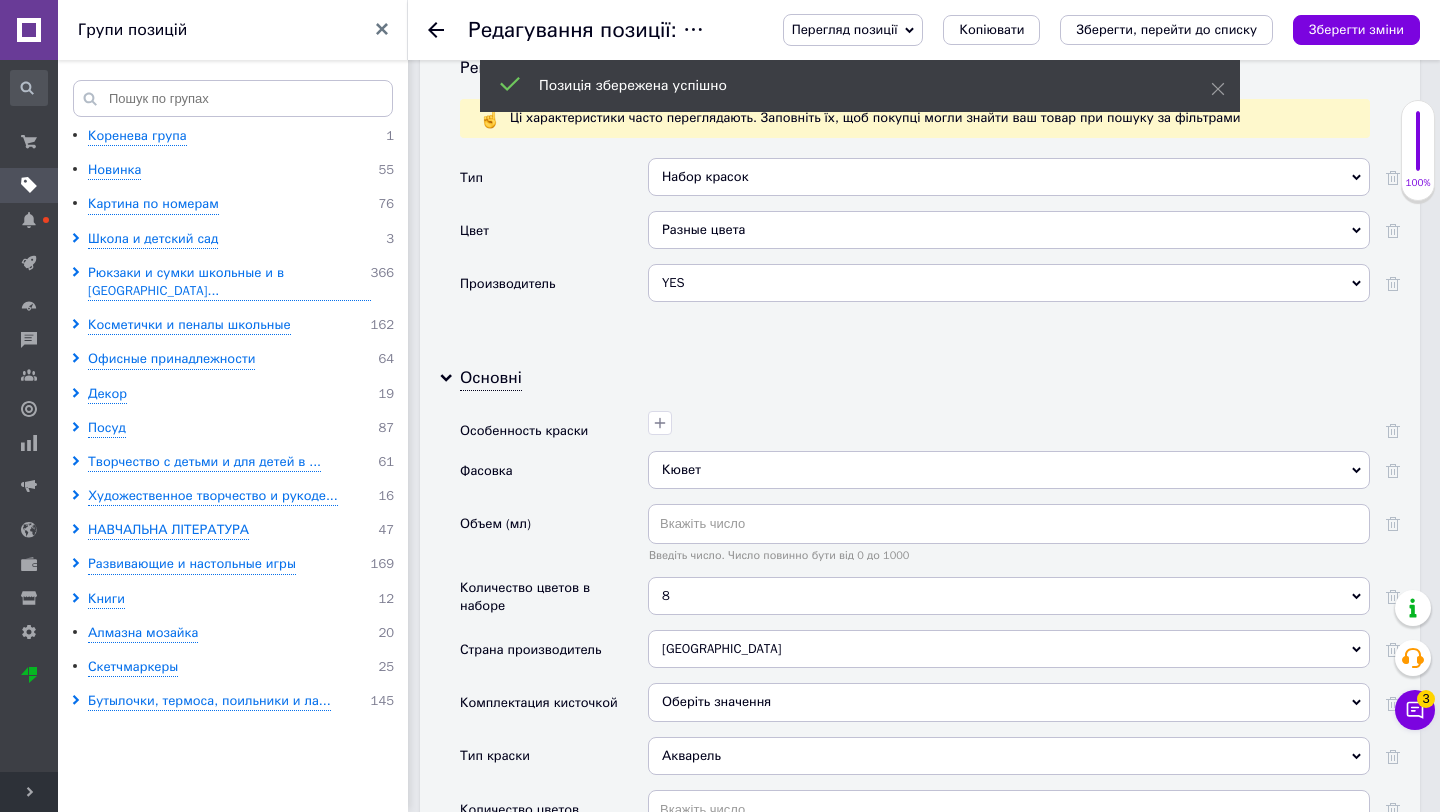 click on "Кювет" at bounding box center [1009, 470] 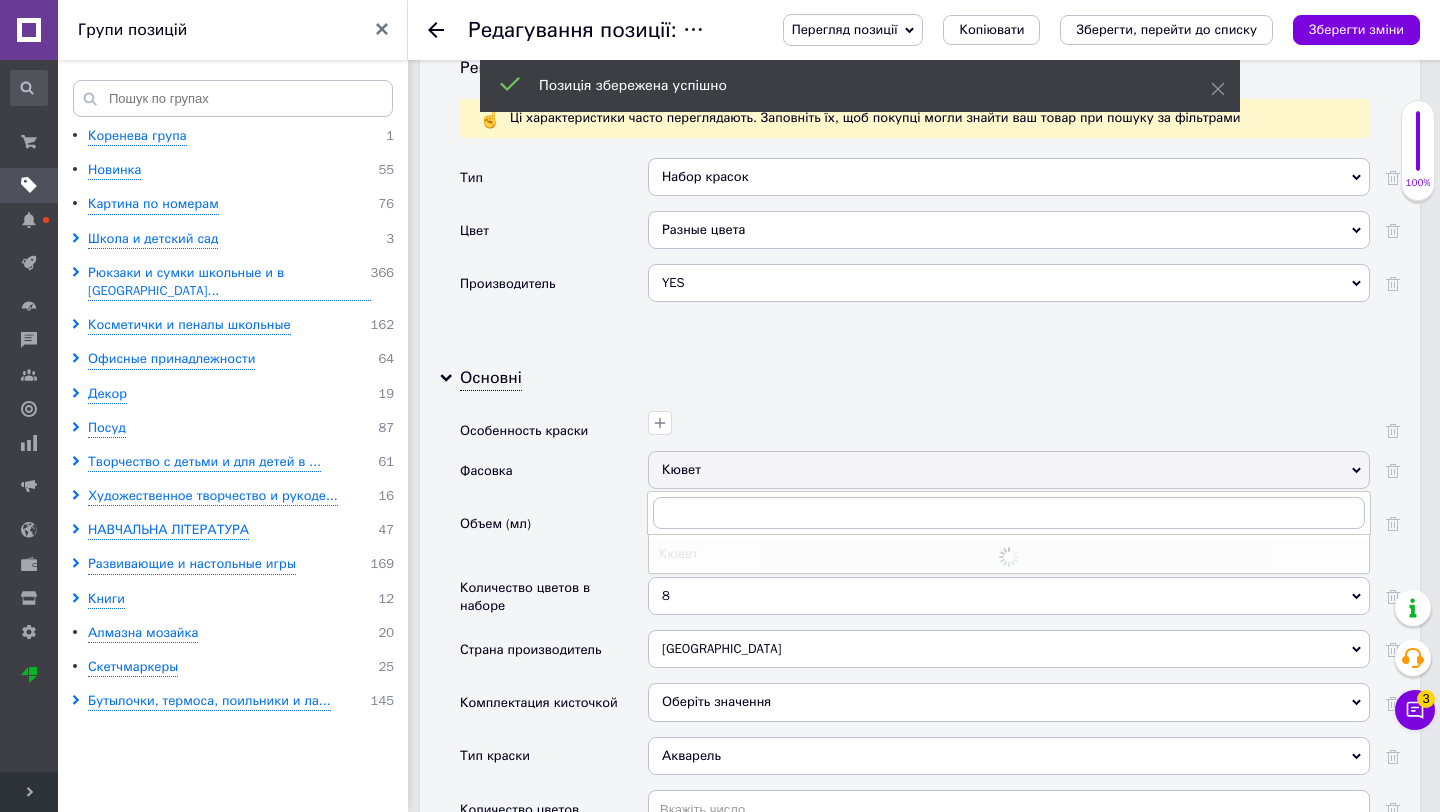 click on "Кювет" at bounding box center (1009, 470) 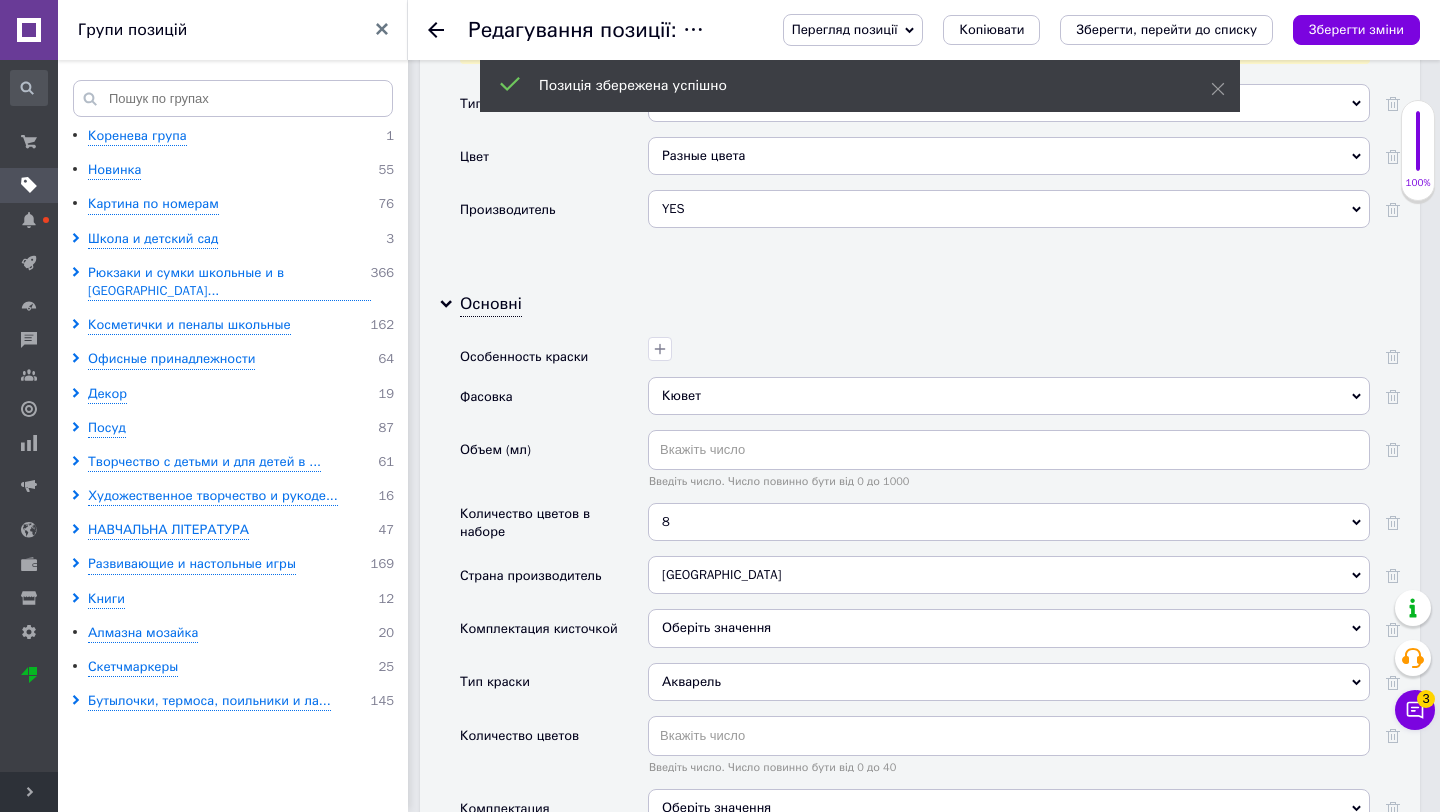 scroll, scrollTop: 2020, scrollLeft: 0, axis: vertical 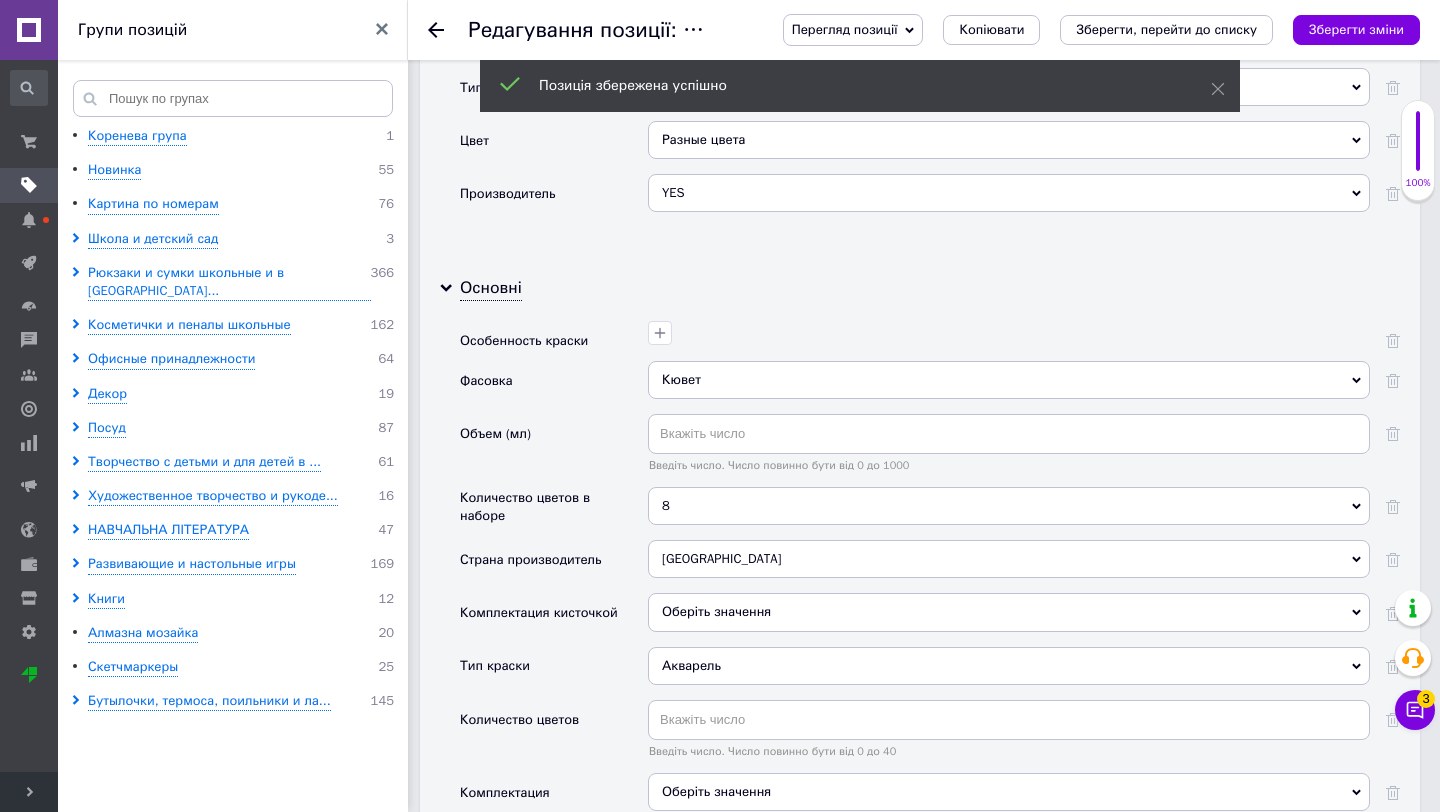 click on "8" at bounding box center (1009, 506) 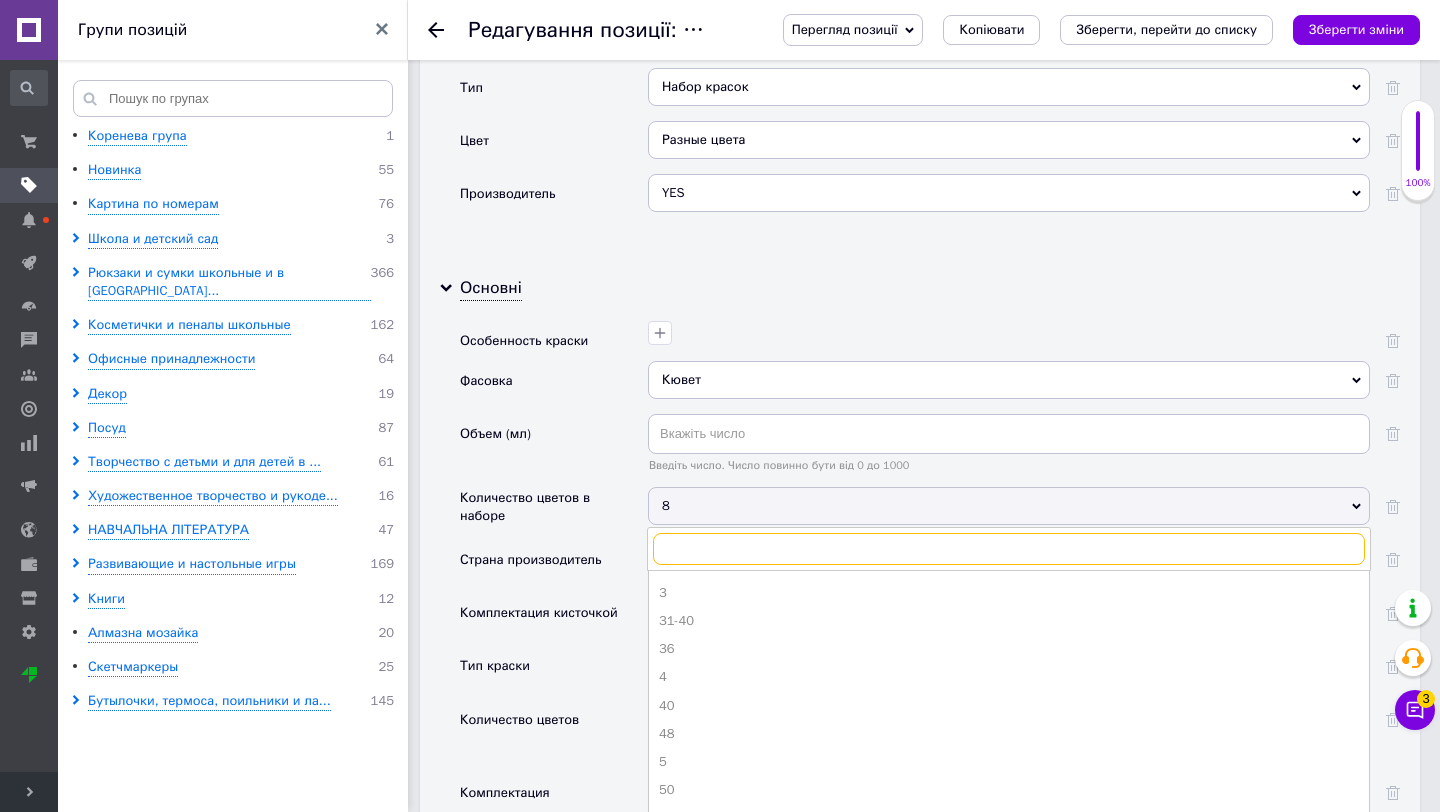 scroll, scrollTop: 417, scrollLeft: 0, axis: vertical 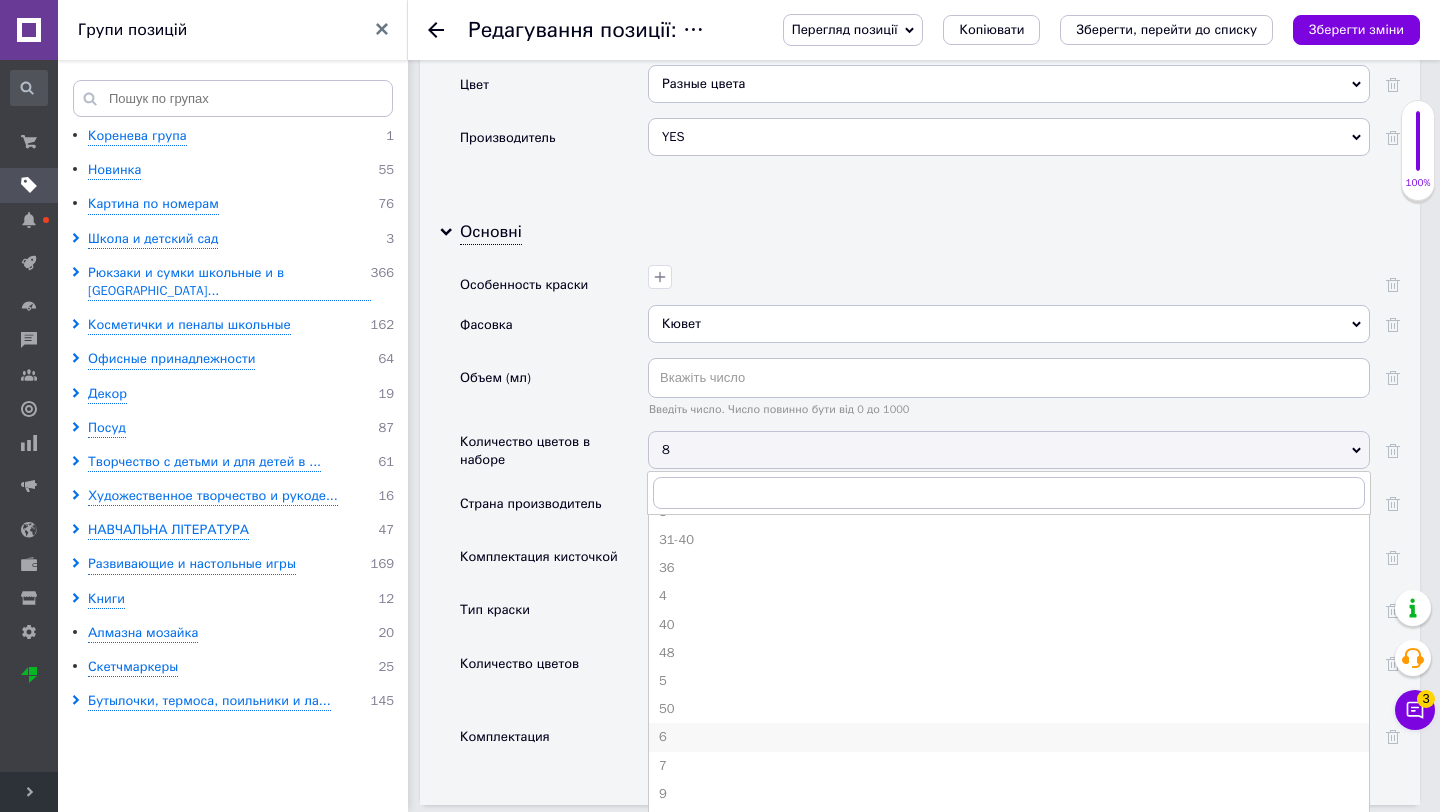 click on "6" at bounding box center [1009, 737] 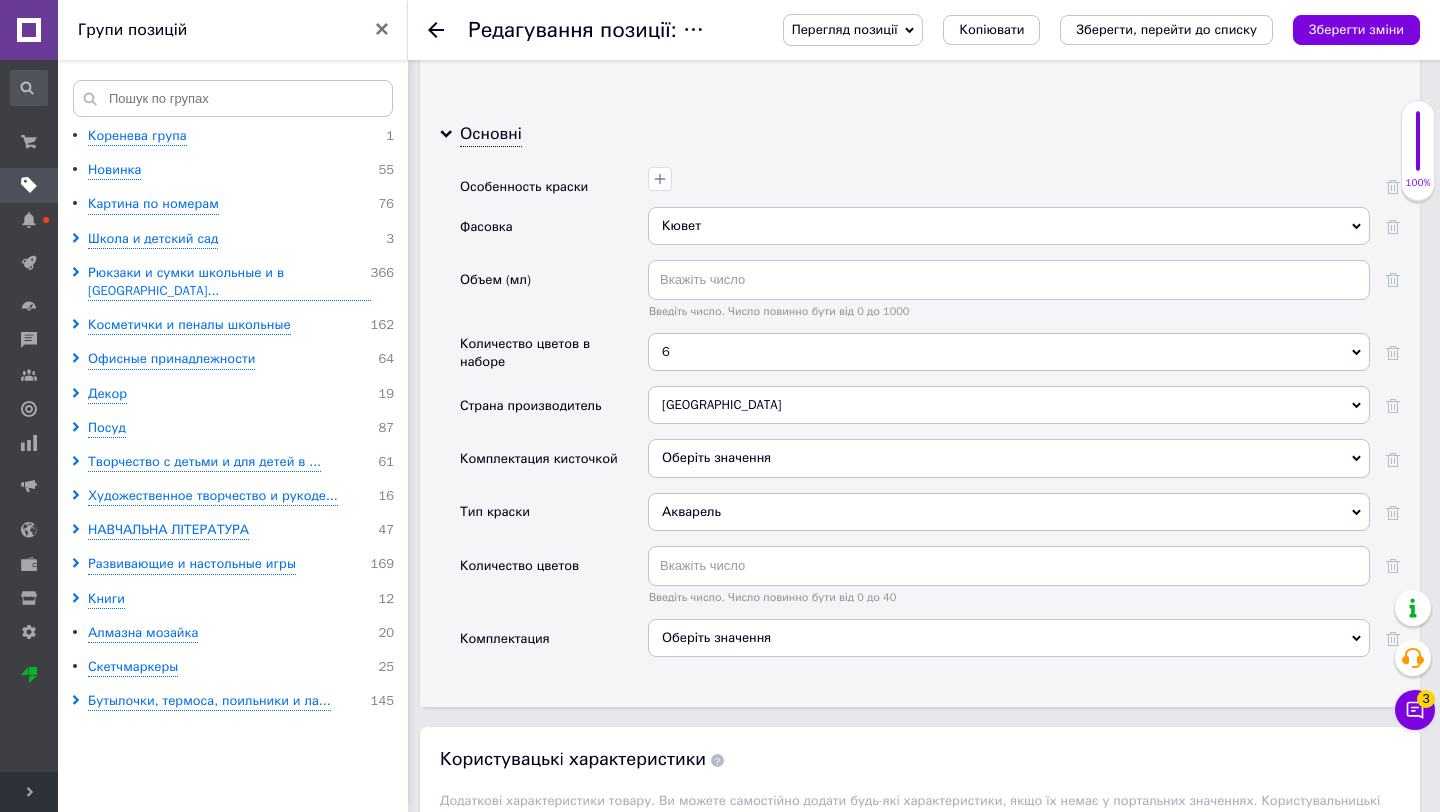 scroll, scrollTop: 2198, scrollLeft: 0, axis: vertical 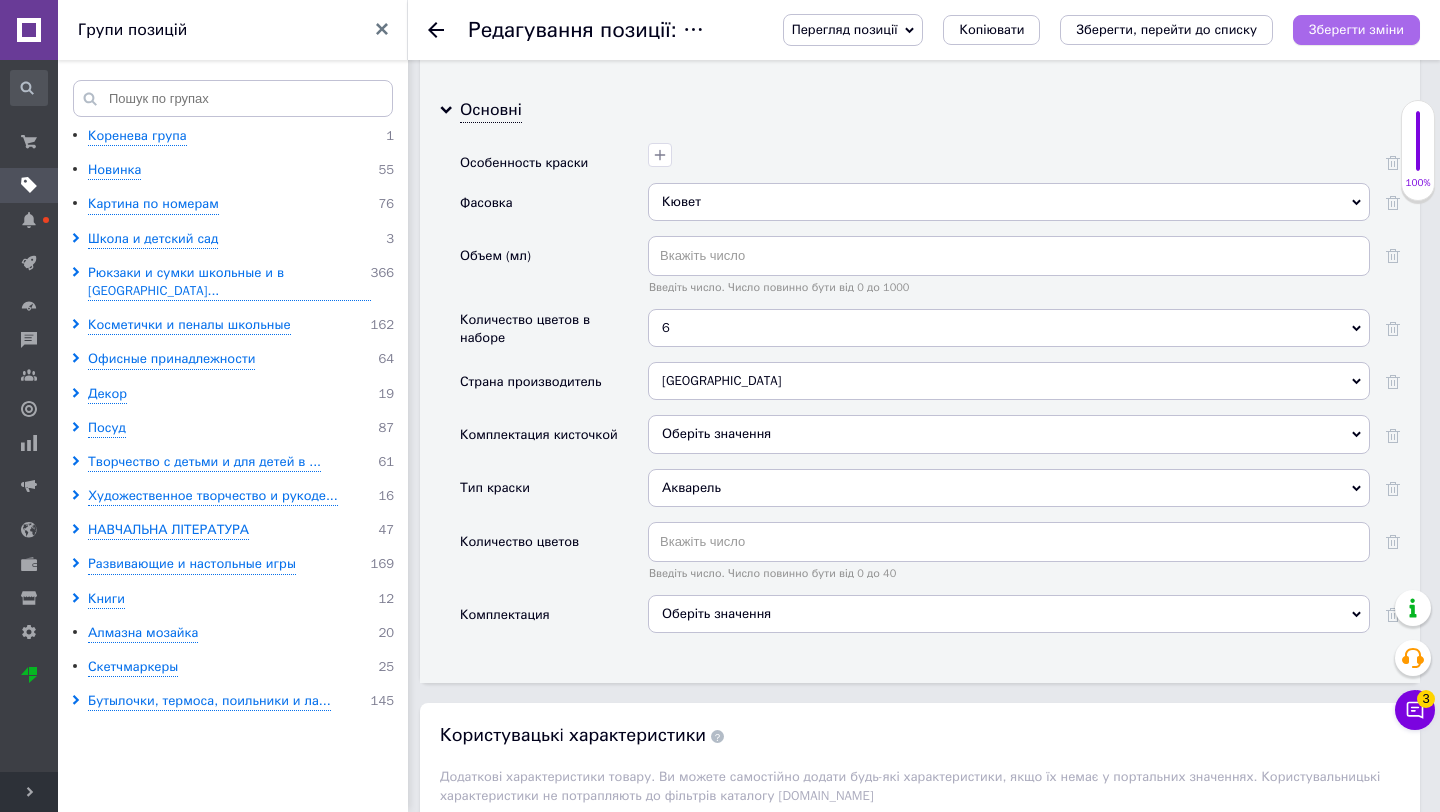 click on "Зберегти зміни" at bounding box center (1356, 29) 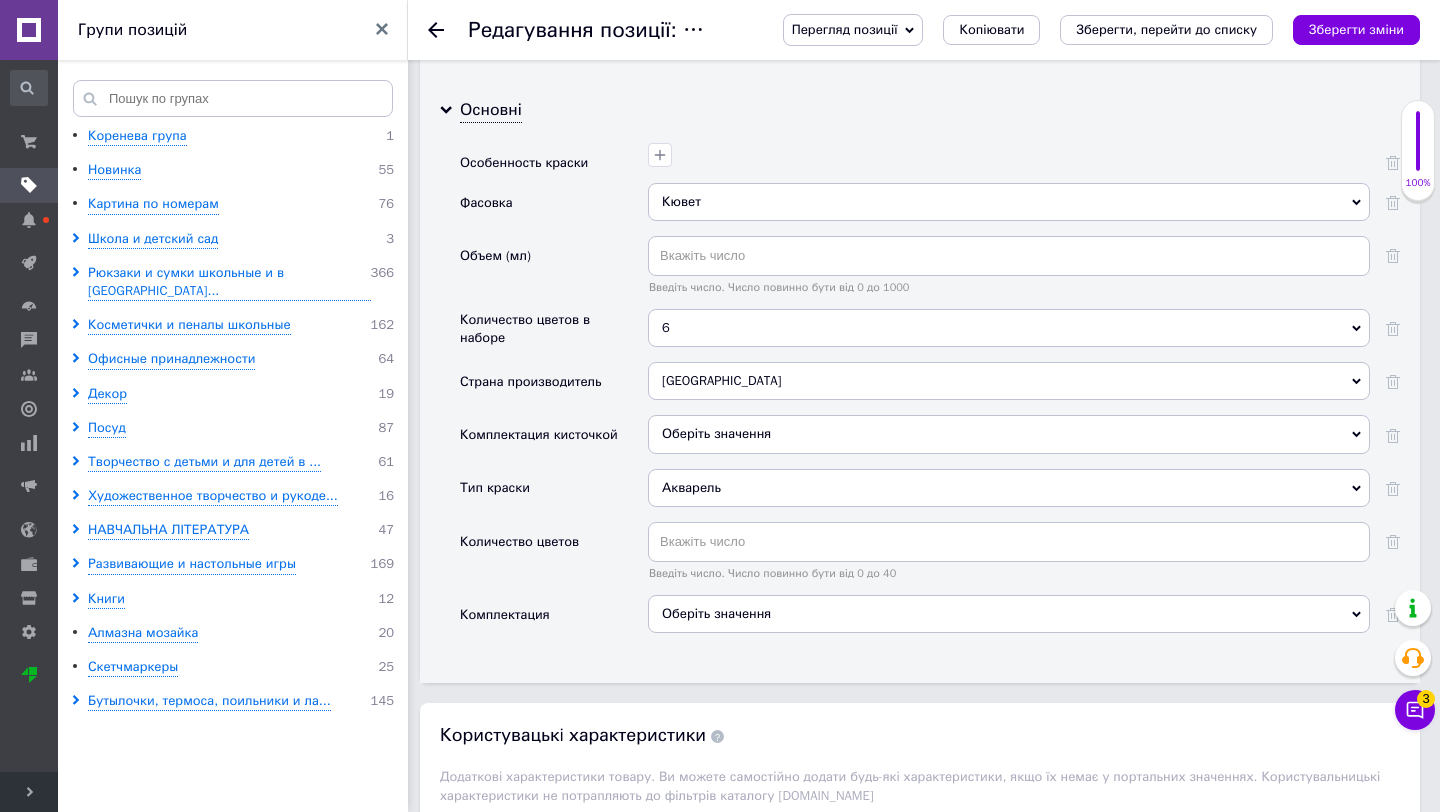 click on "Оберіть значення" at bounding box center [1009, 434] 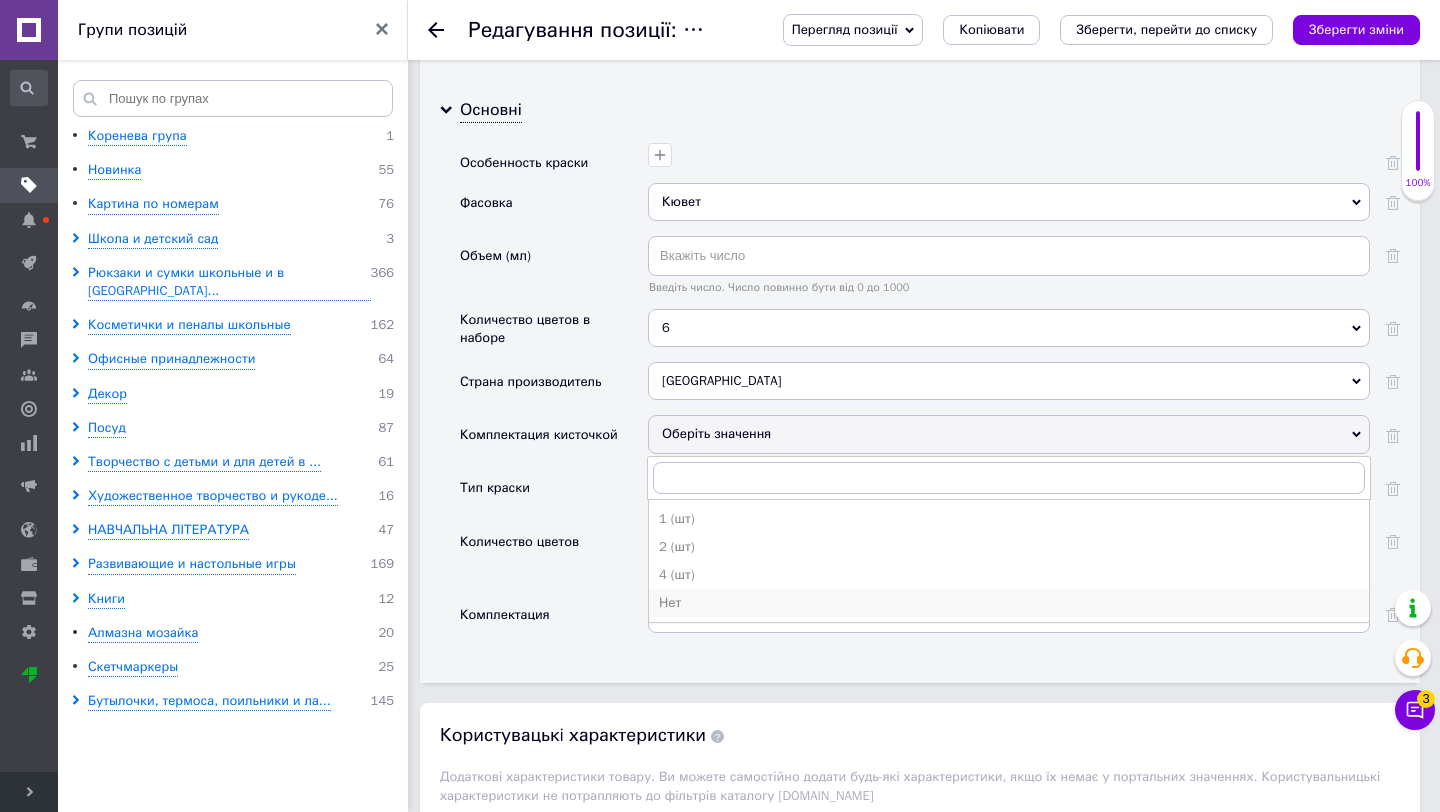 click on "Нет" at bounding box center [1009, 603] 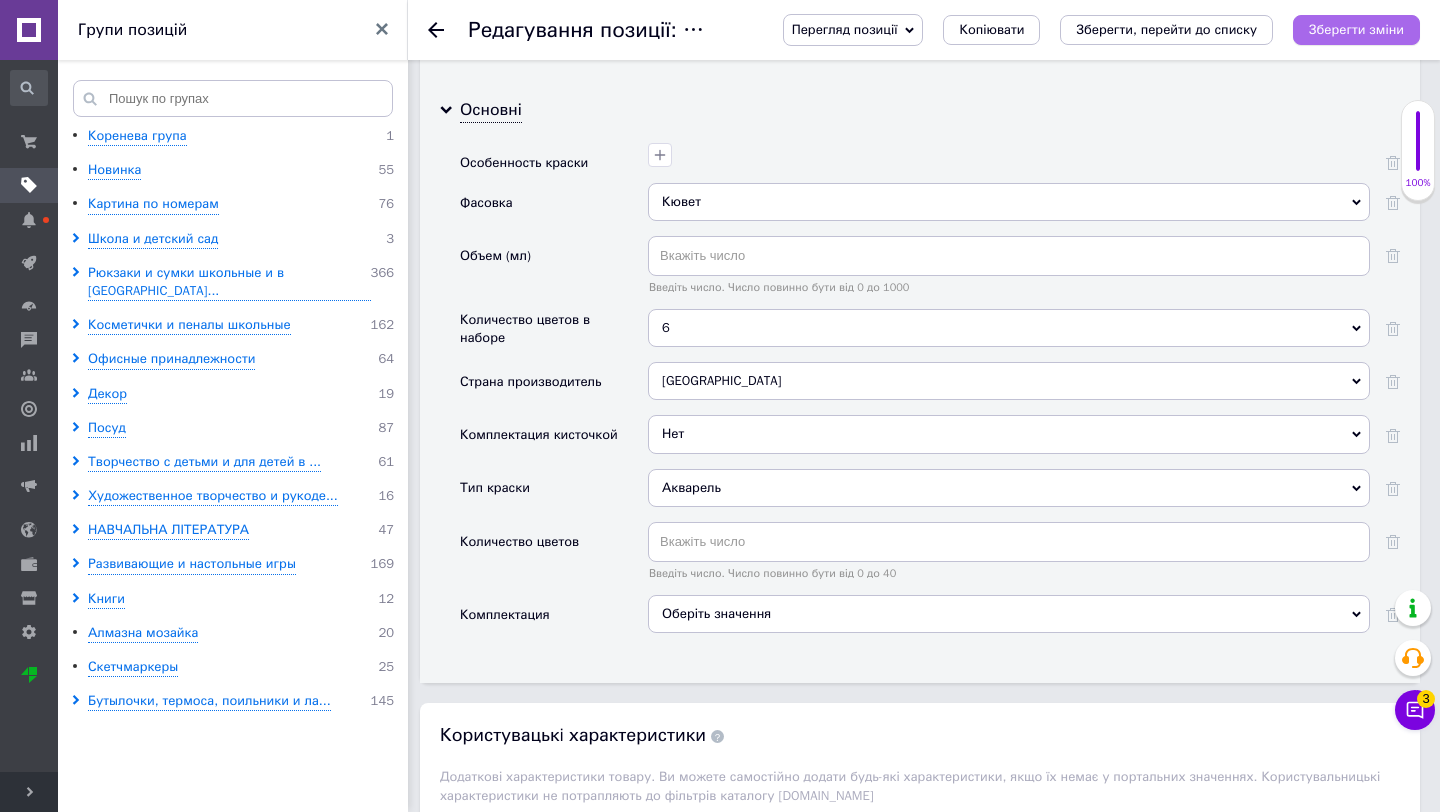 click on "Зберегти зміни" at bounding box center [1356, 29] 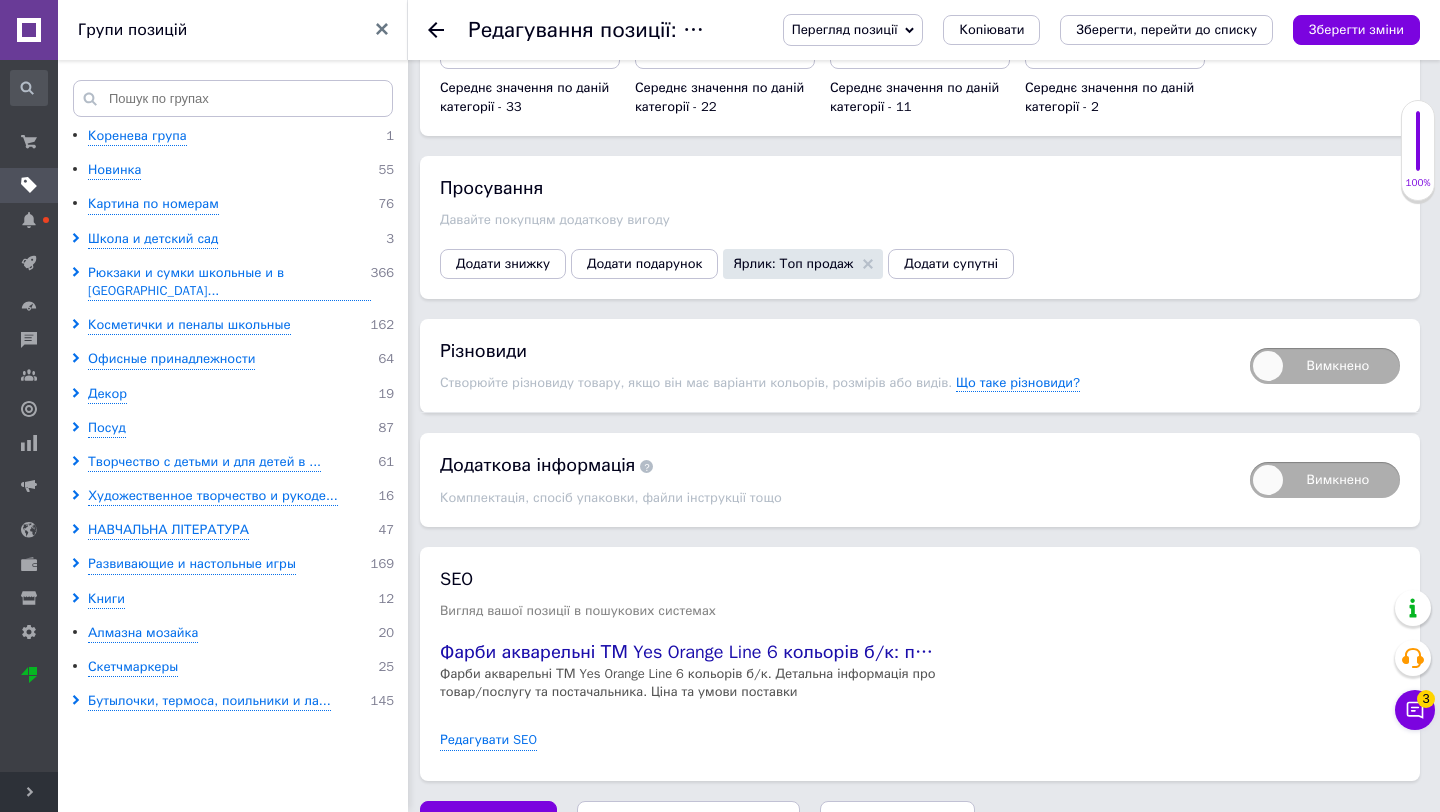 scroll, scrollTop: 3220, scrollLeft: 0, axis: vertical 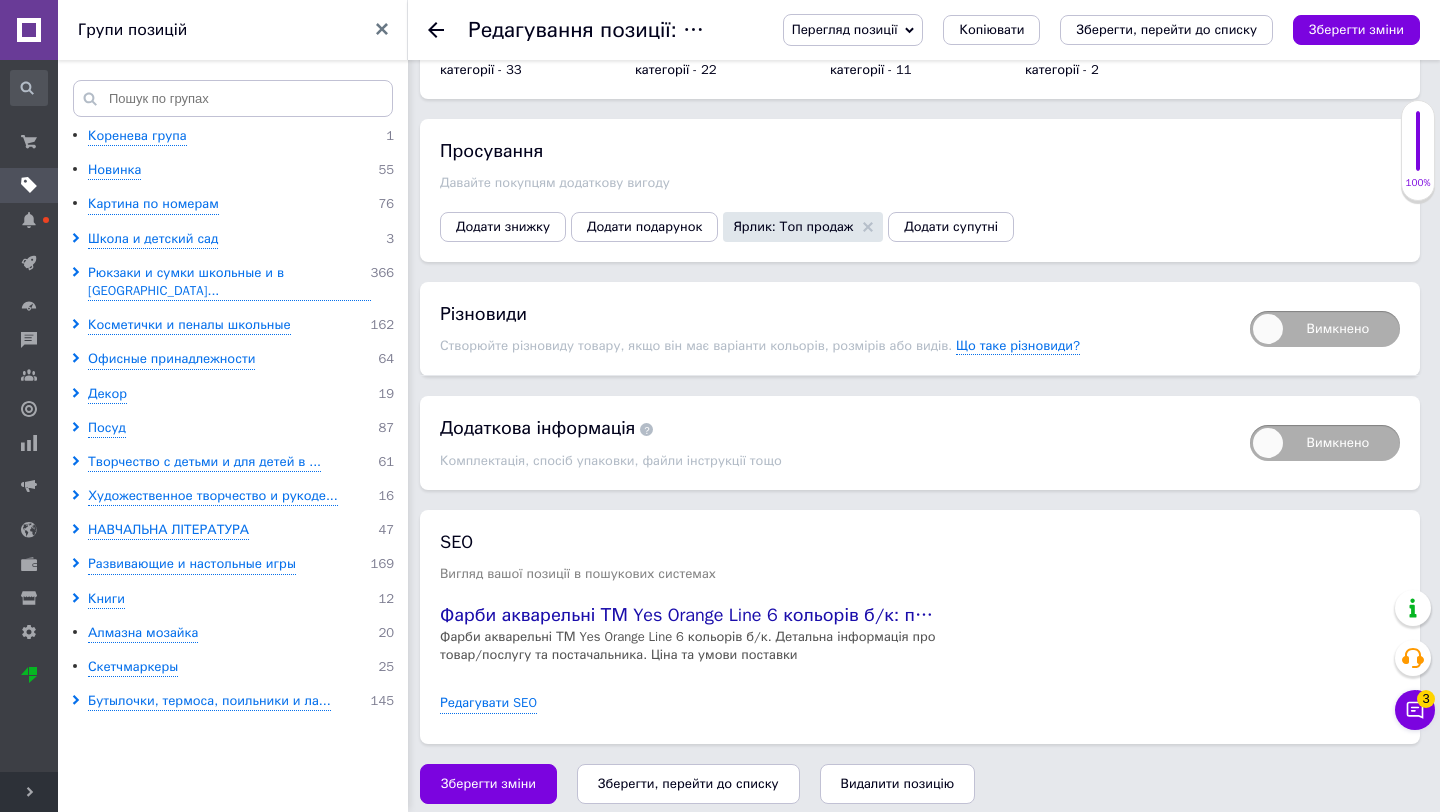 click on "Вимкнено" at bounding box center (1325, 329) 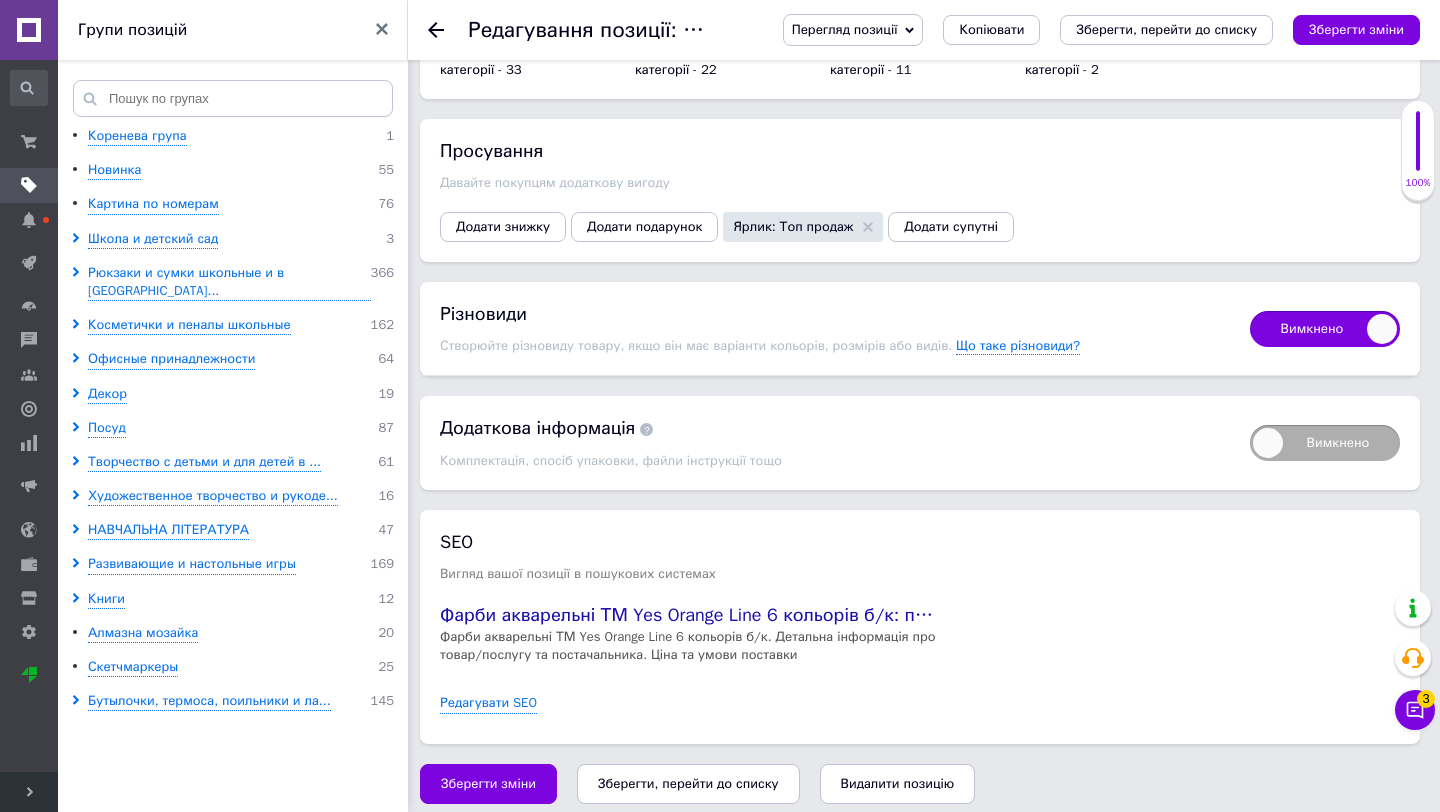 checkbox on "true" 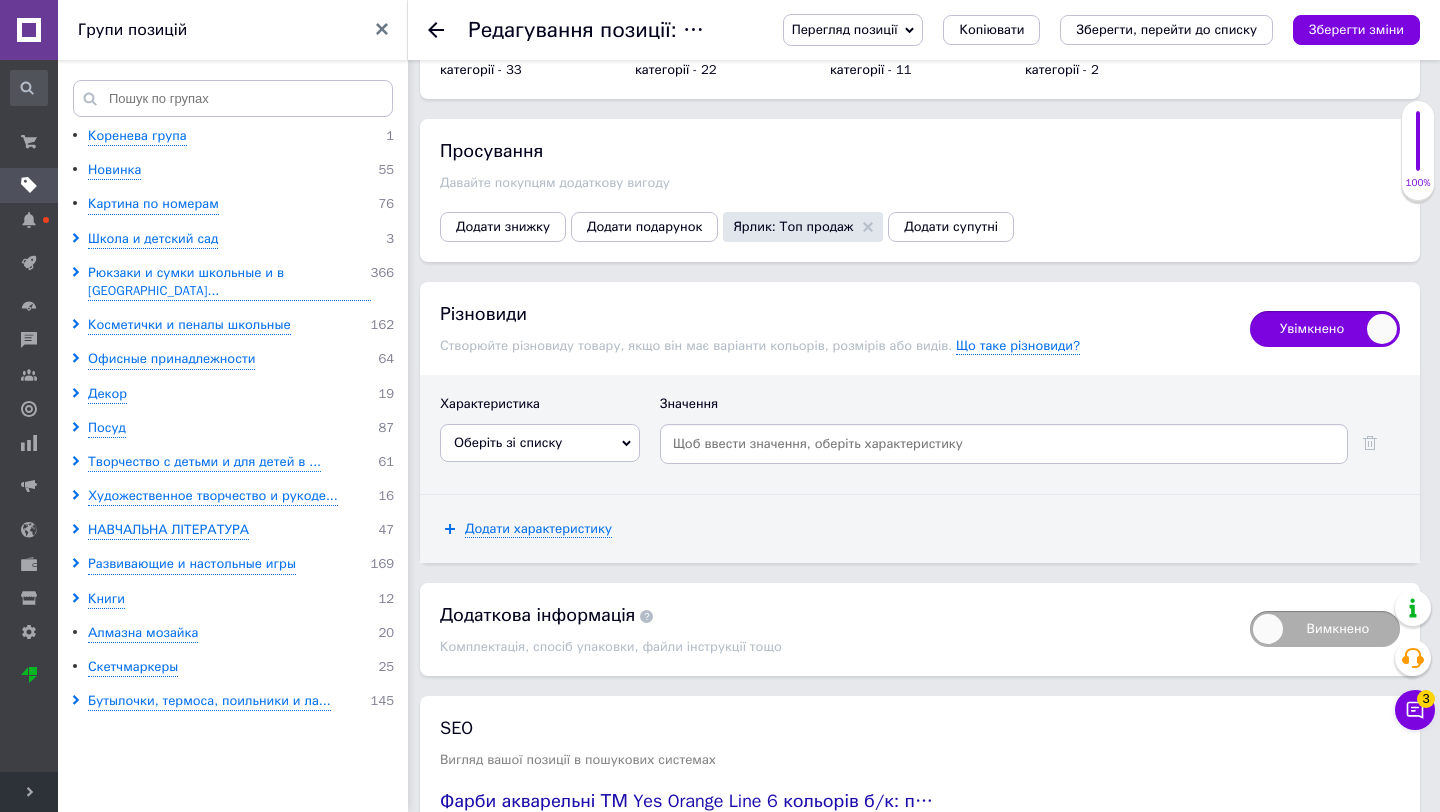 click on "Оберіть зі списку" at bounding box center [540, 443] 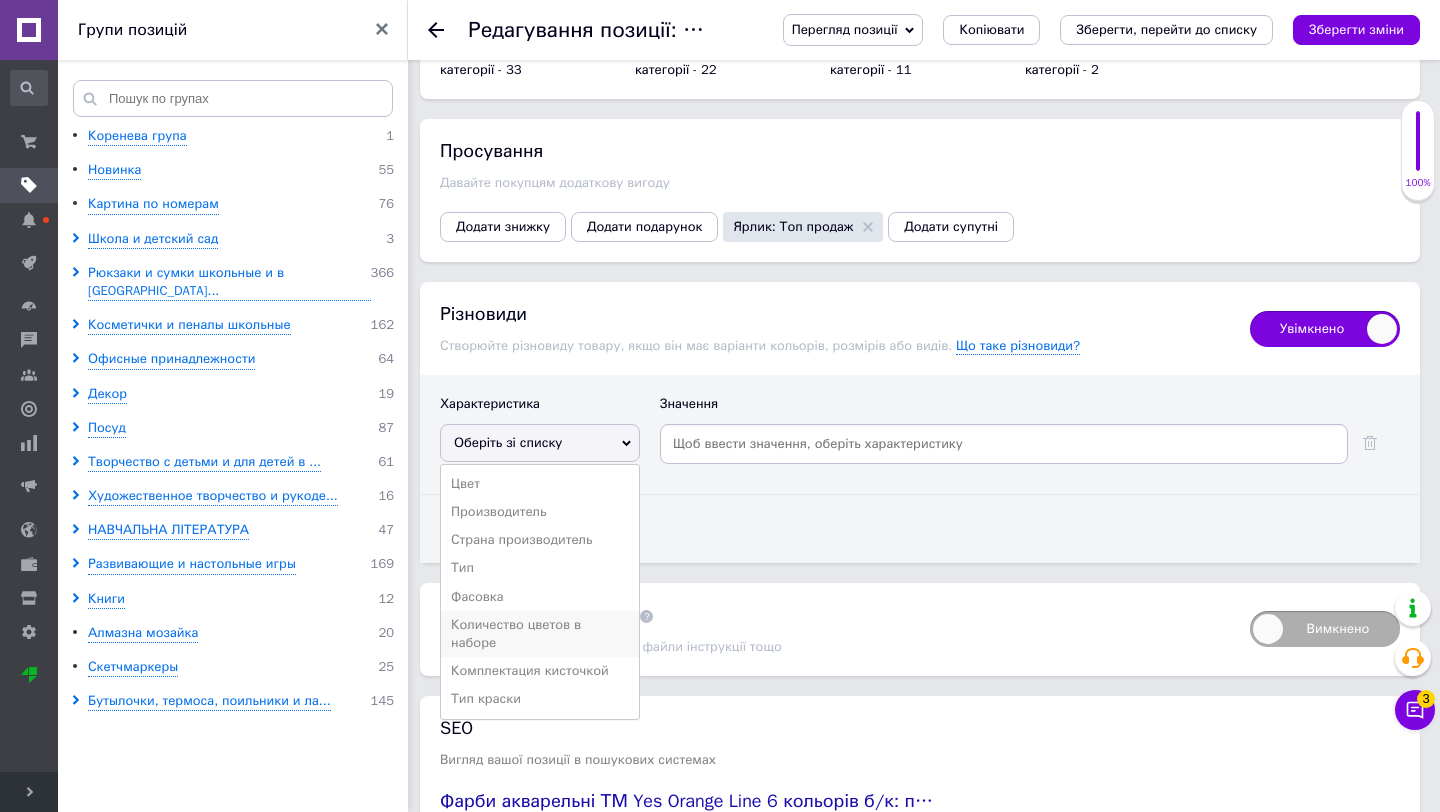 click on "Количество цветов в наборе" at bounding box center (540, 634) 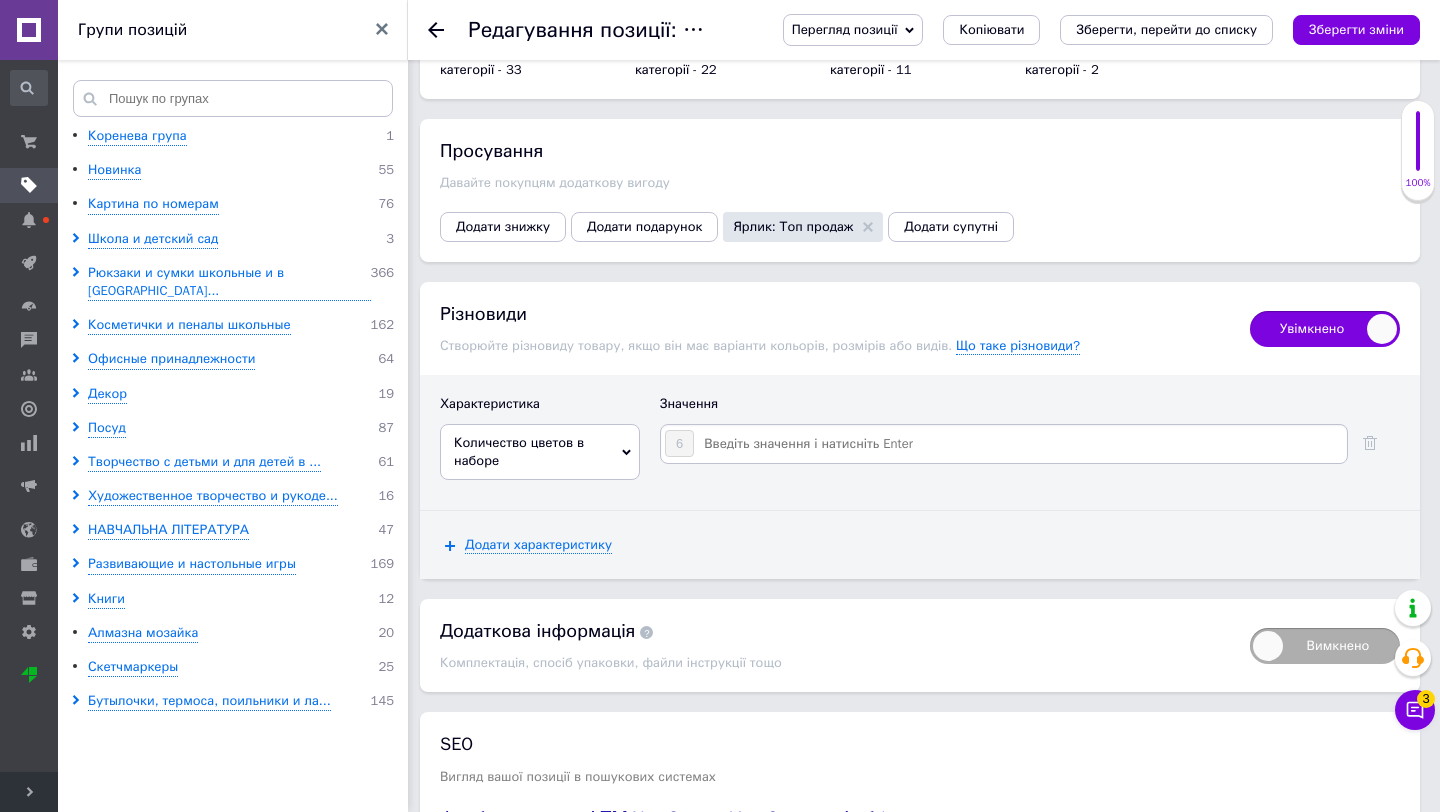 click at bounding box center (1019, 444) 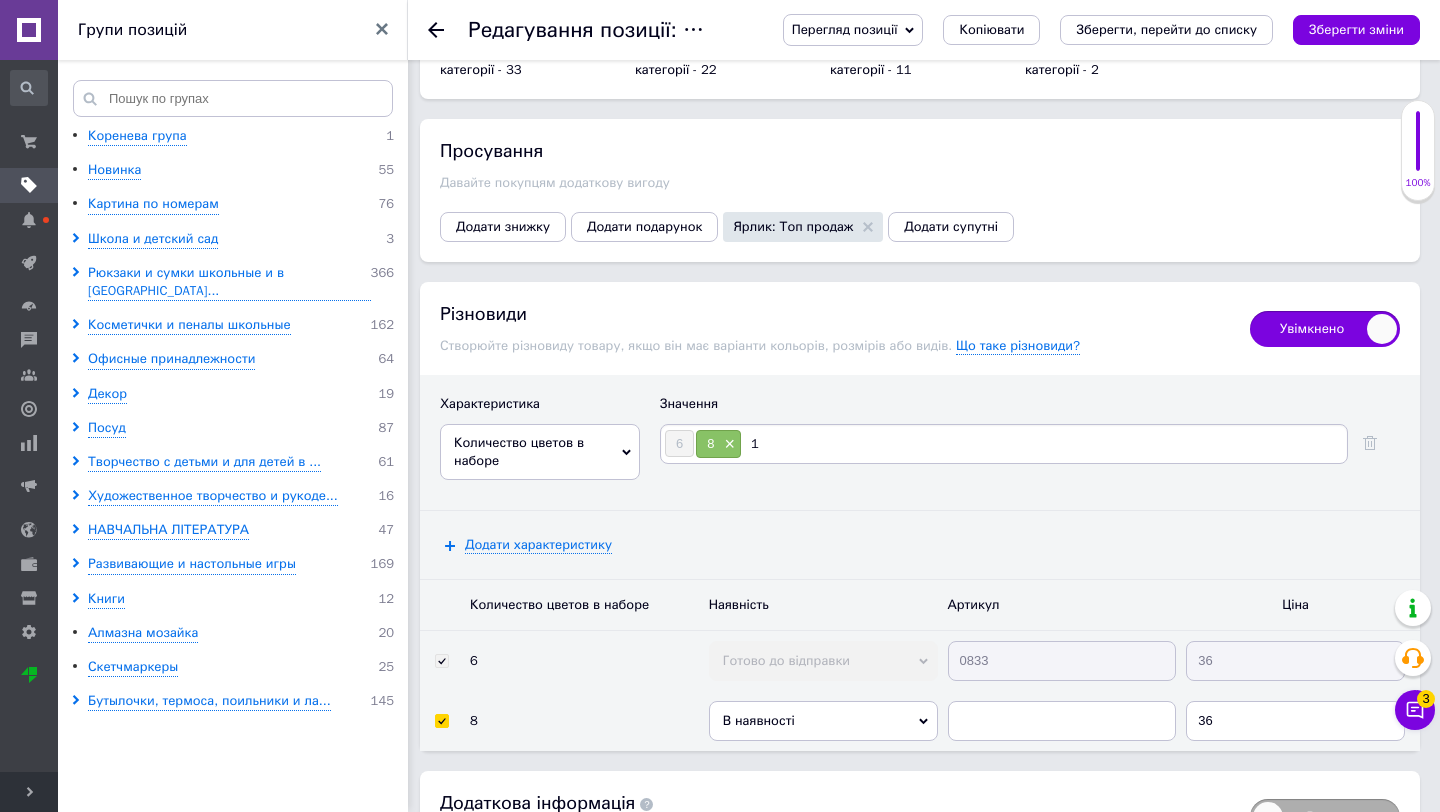 type on "12" 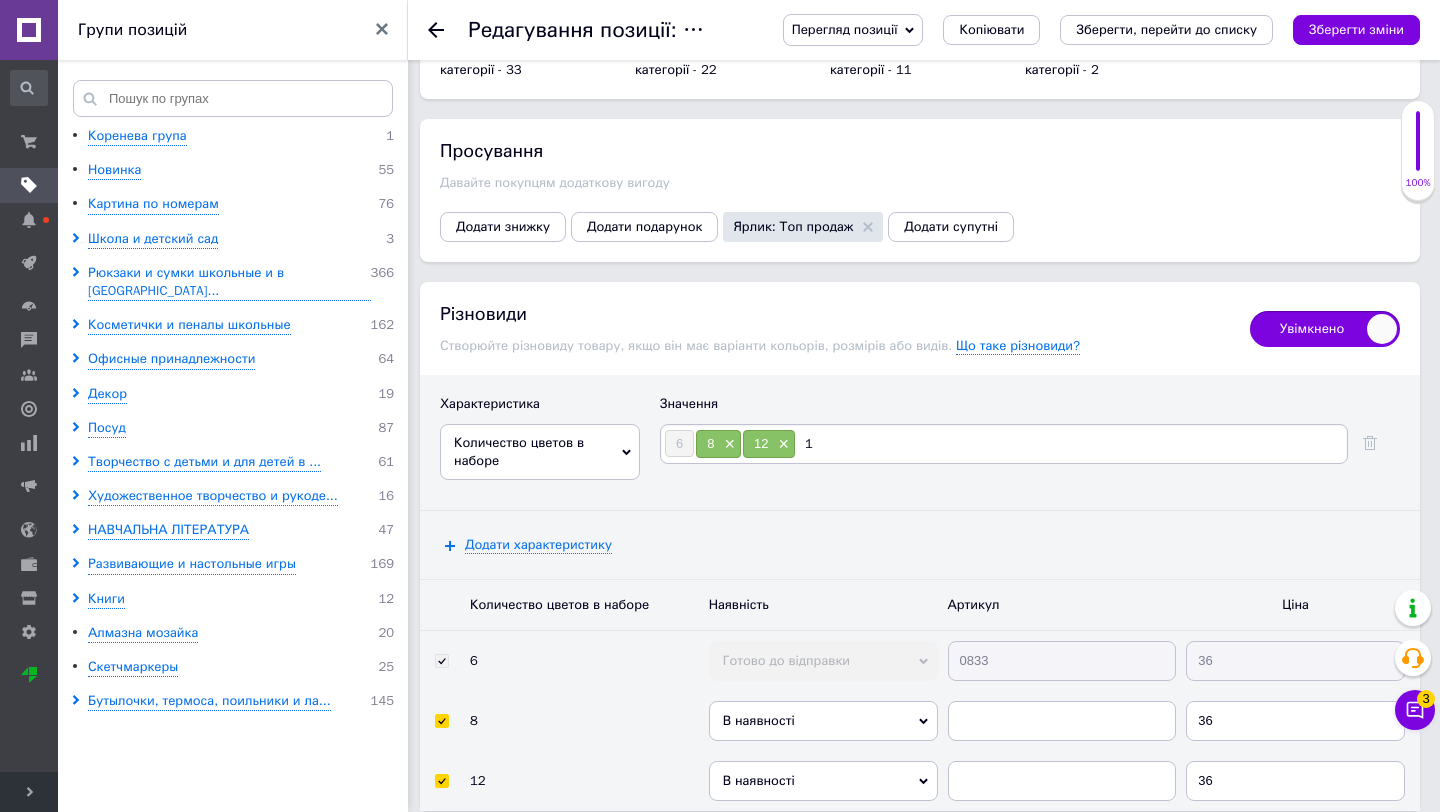 type on "18" 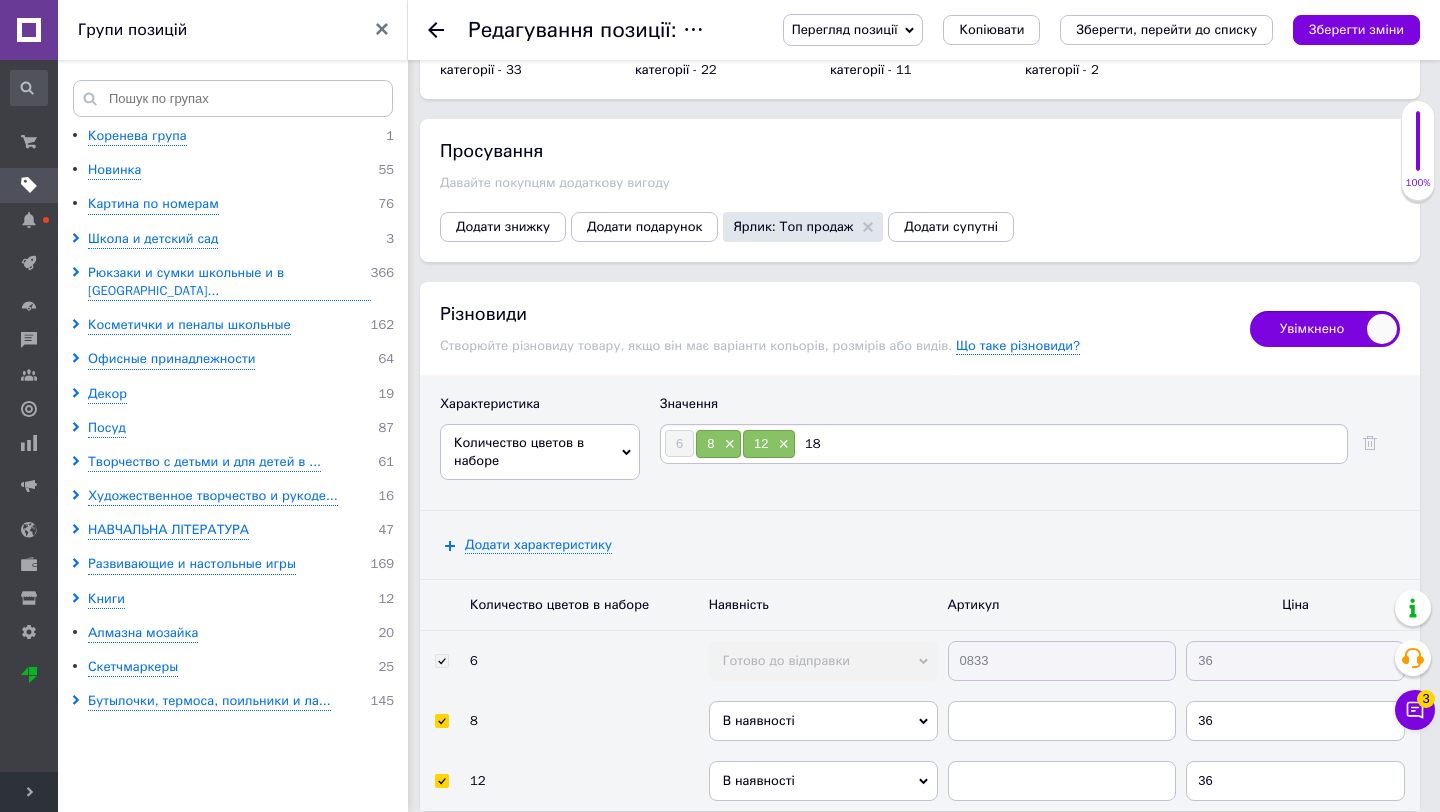 type 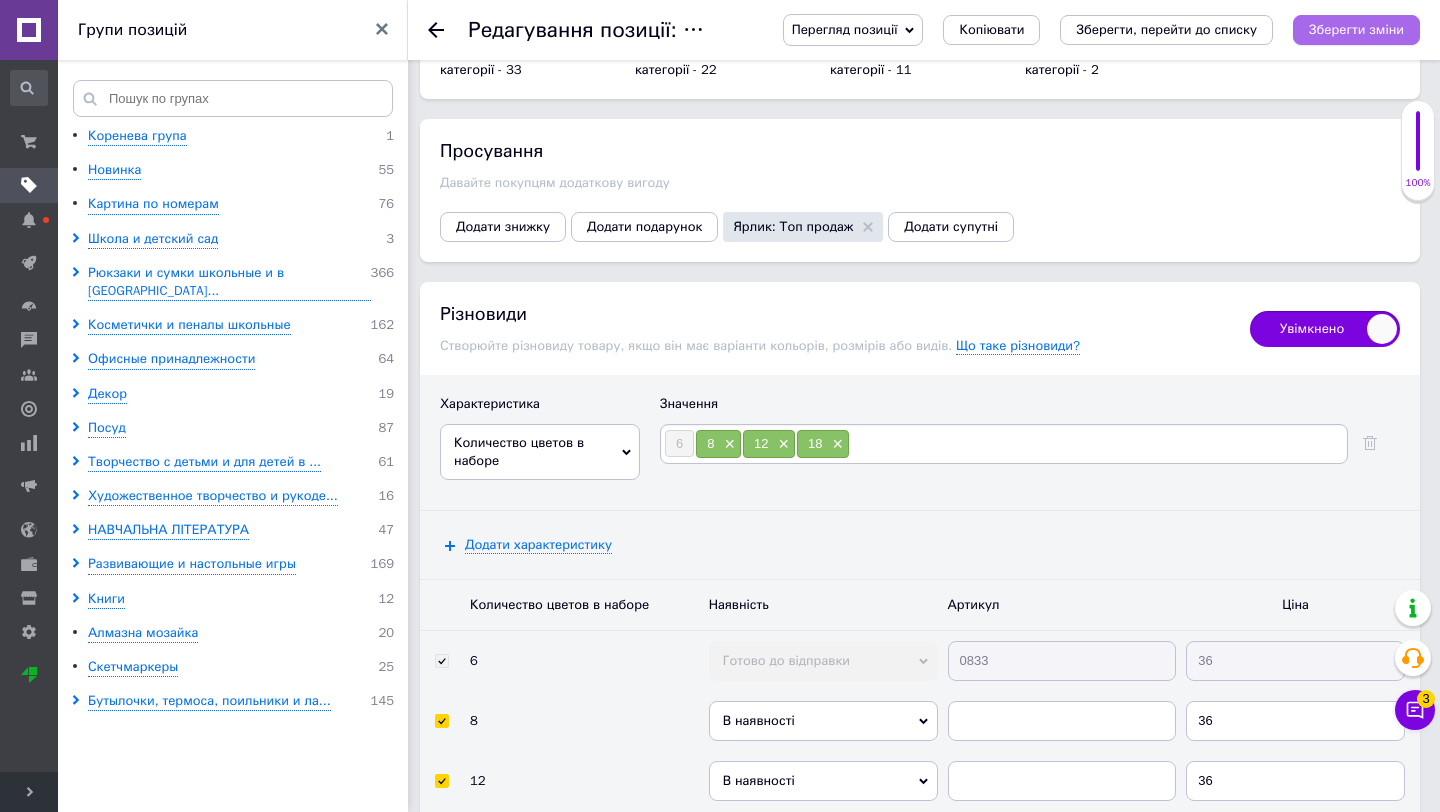 click on "Зберегти зміни" at bounding box center [1356, 30] 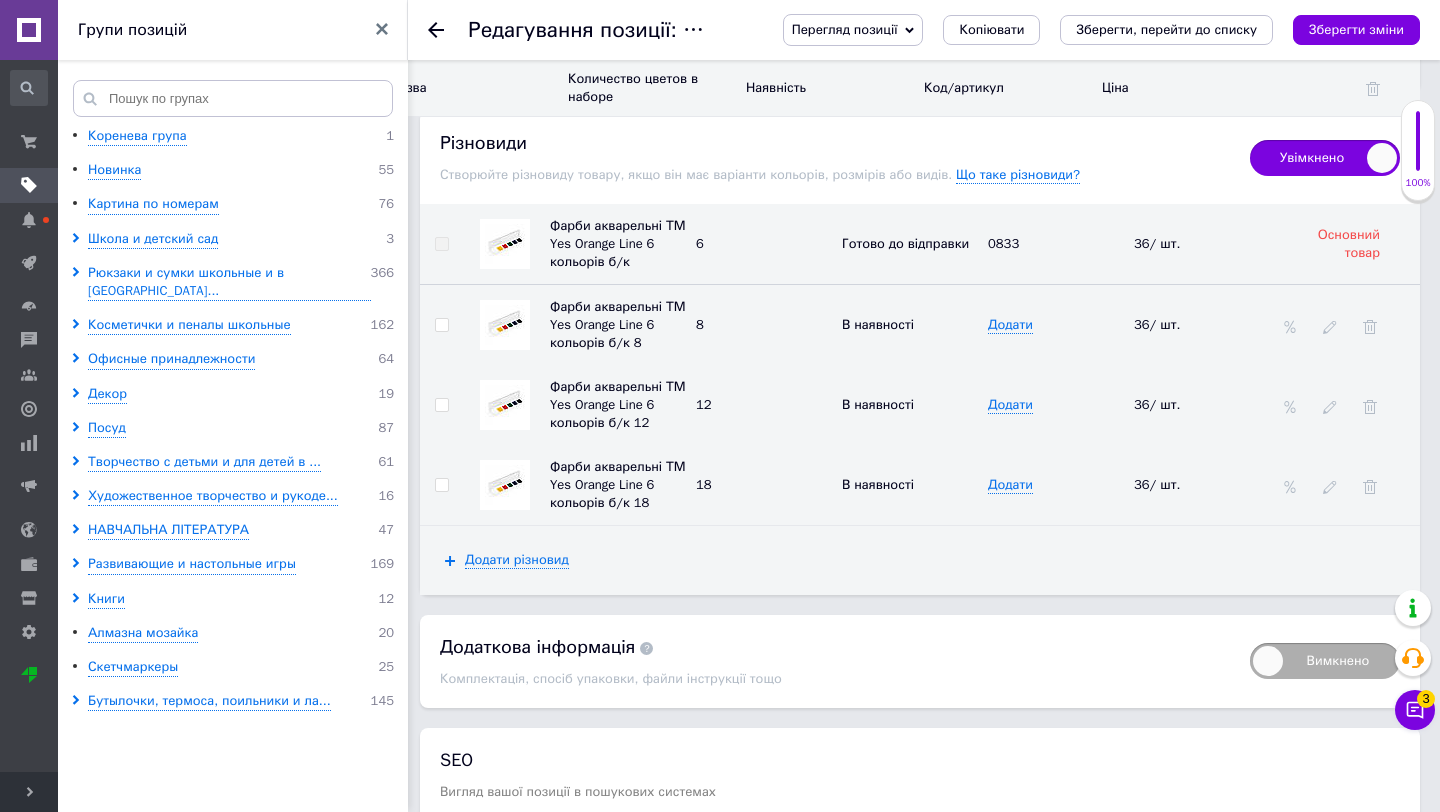 scroll, scrollTop: 3337, scrollLeft: 0, axis: vertical 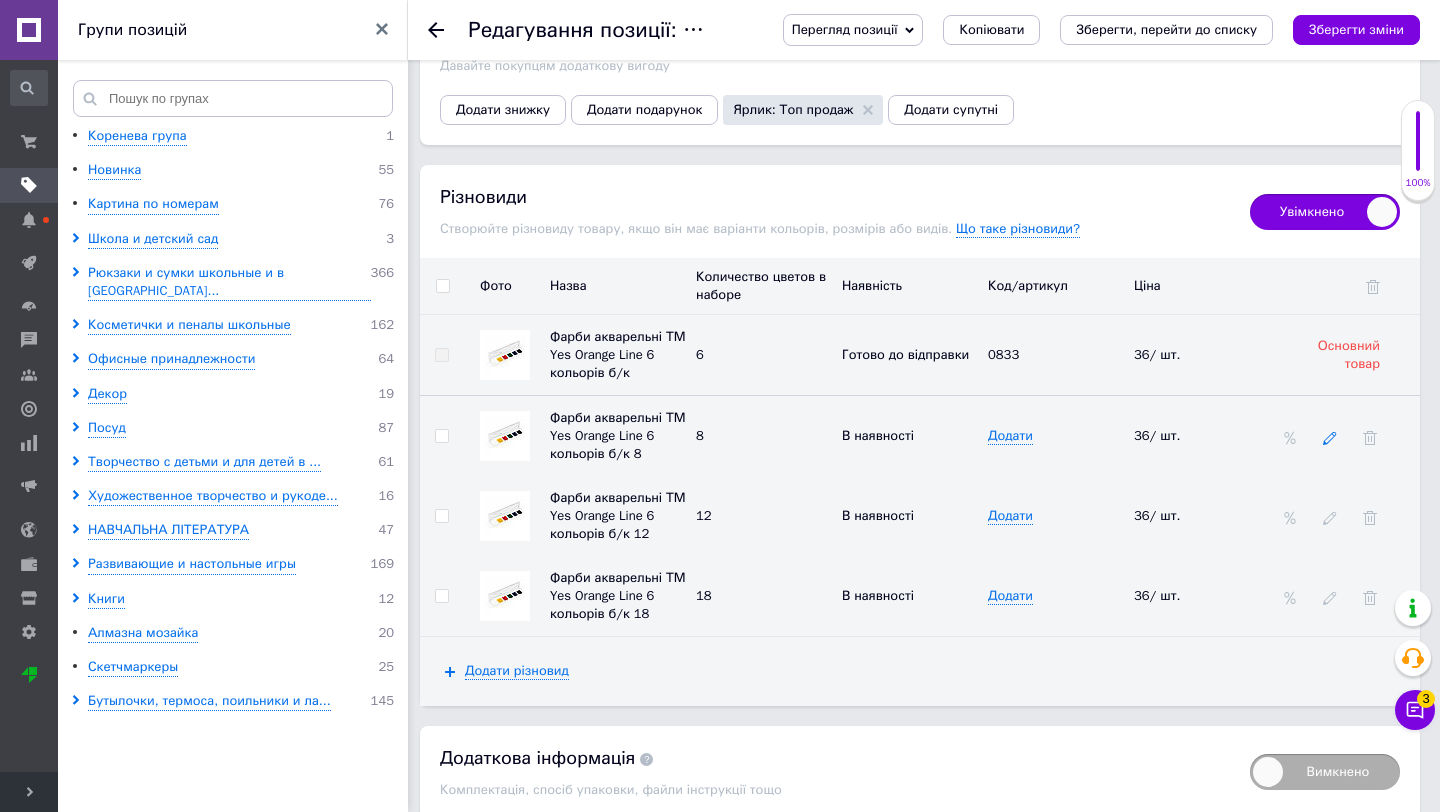 click 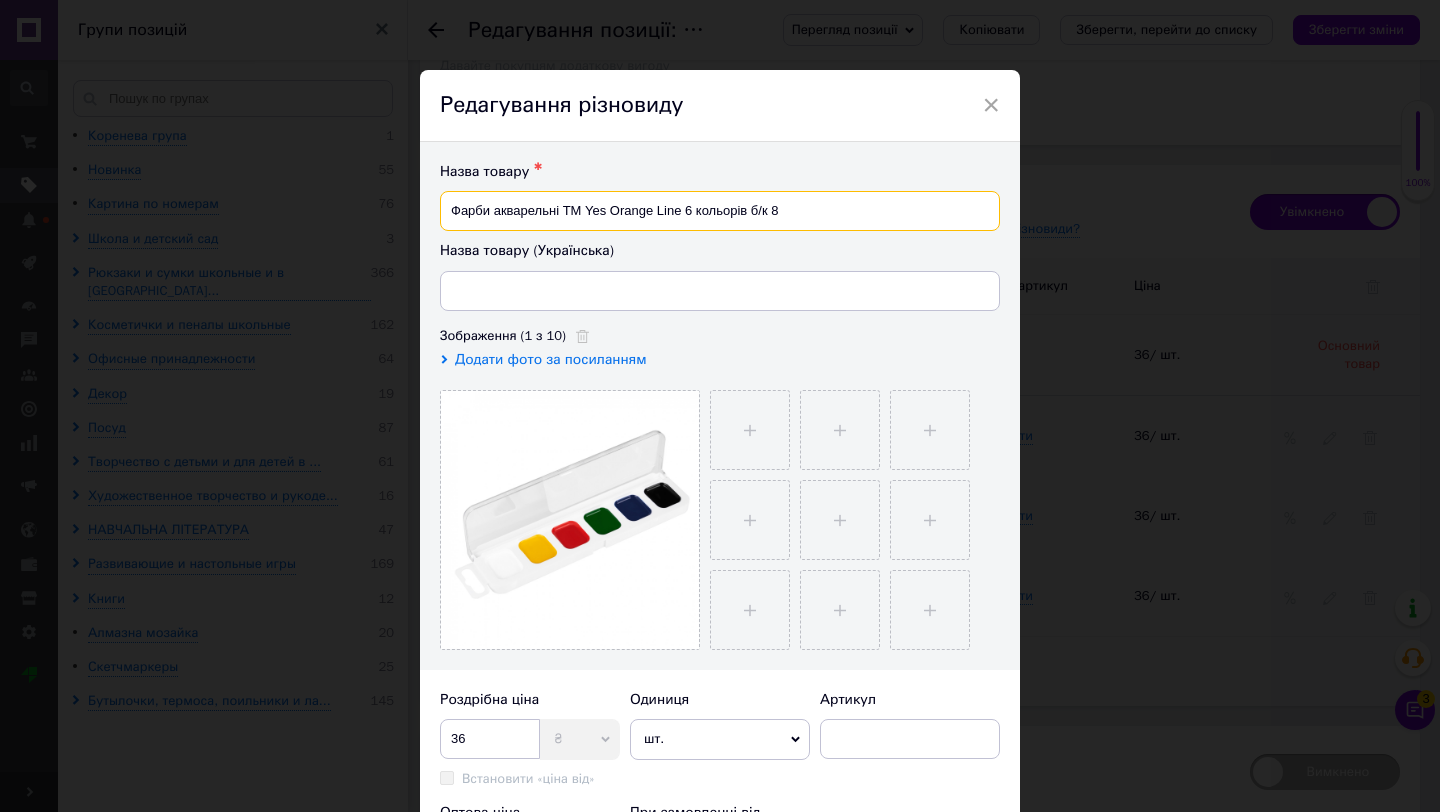 click on "Фарби акварельні ТМ Yes Orange Line 6 кольорів б/к 8" at bounding box center (720, 211) 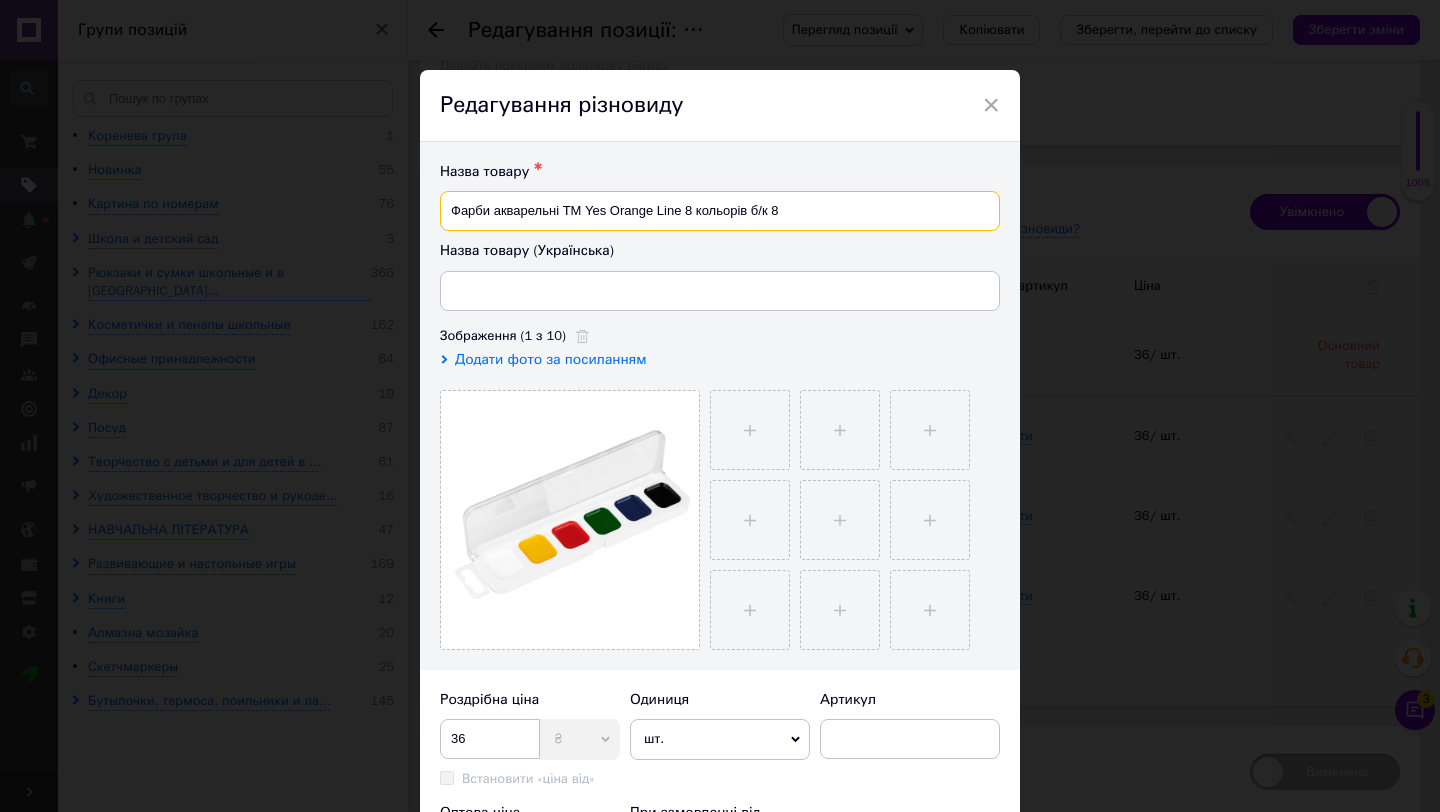 click on "Фарби акварельні ТМ Yes Orange Line 8 кольорів б/к 8" at bounding box center (720, 211) 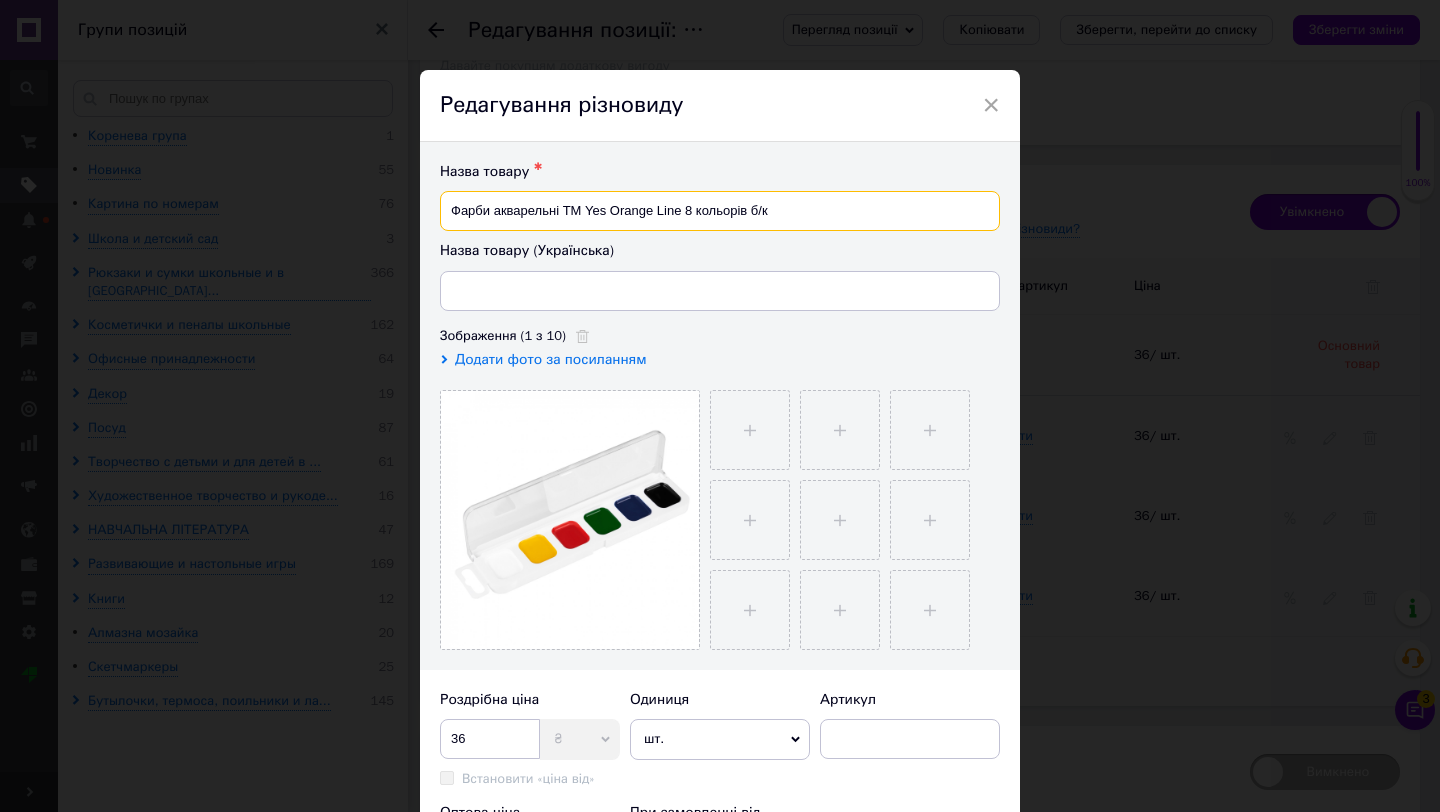 click on "Фарби акварельні ТМ Yes Orange Line 8 кольорів б/к" at bounding box center (720, 211) 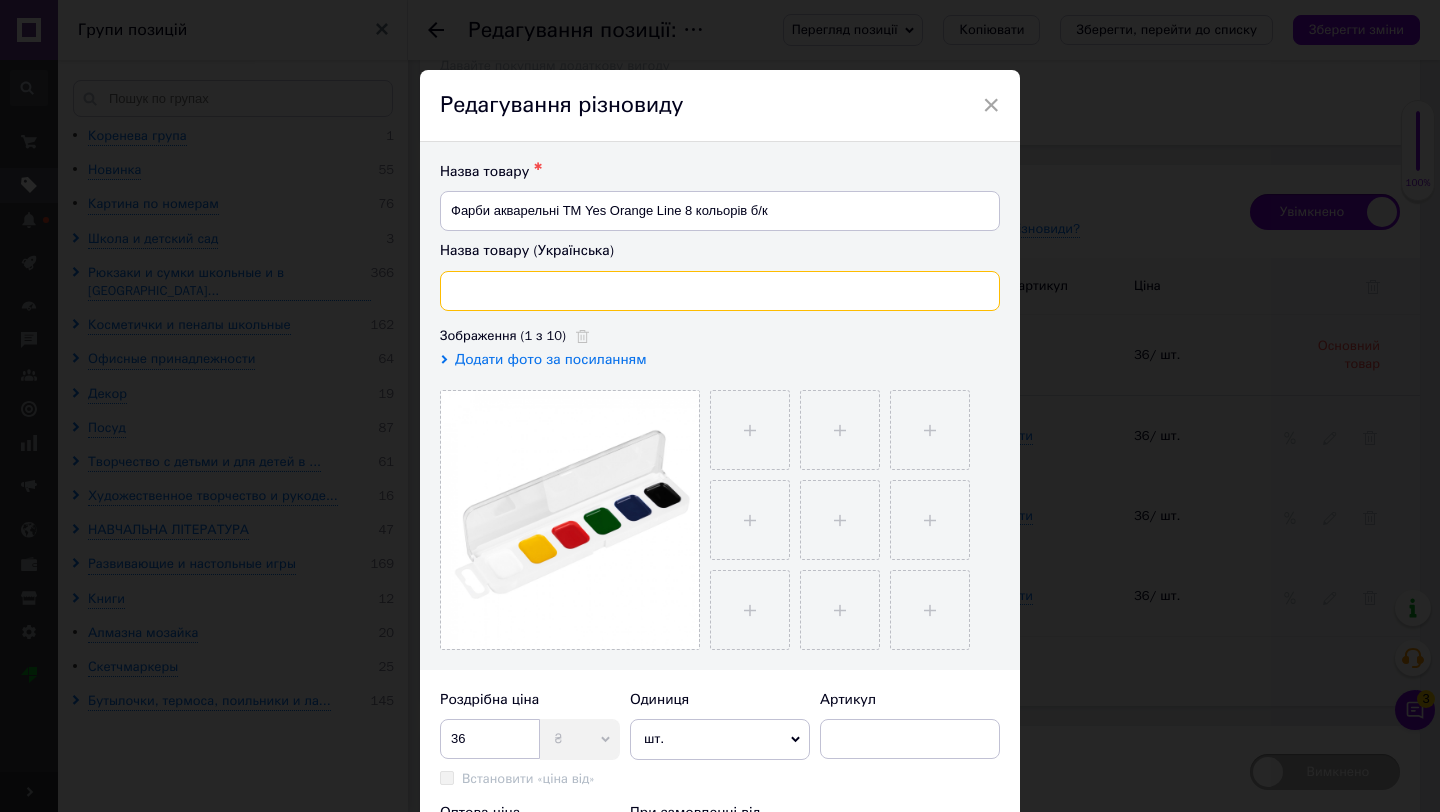 click at bounding box center [720, 291] 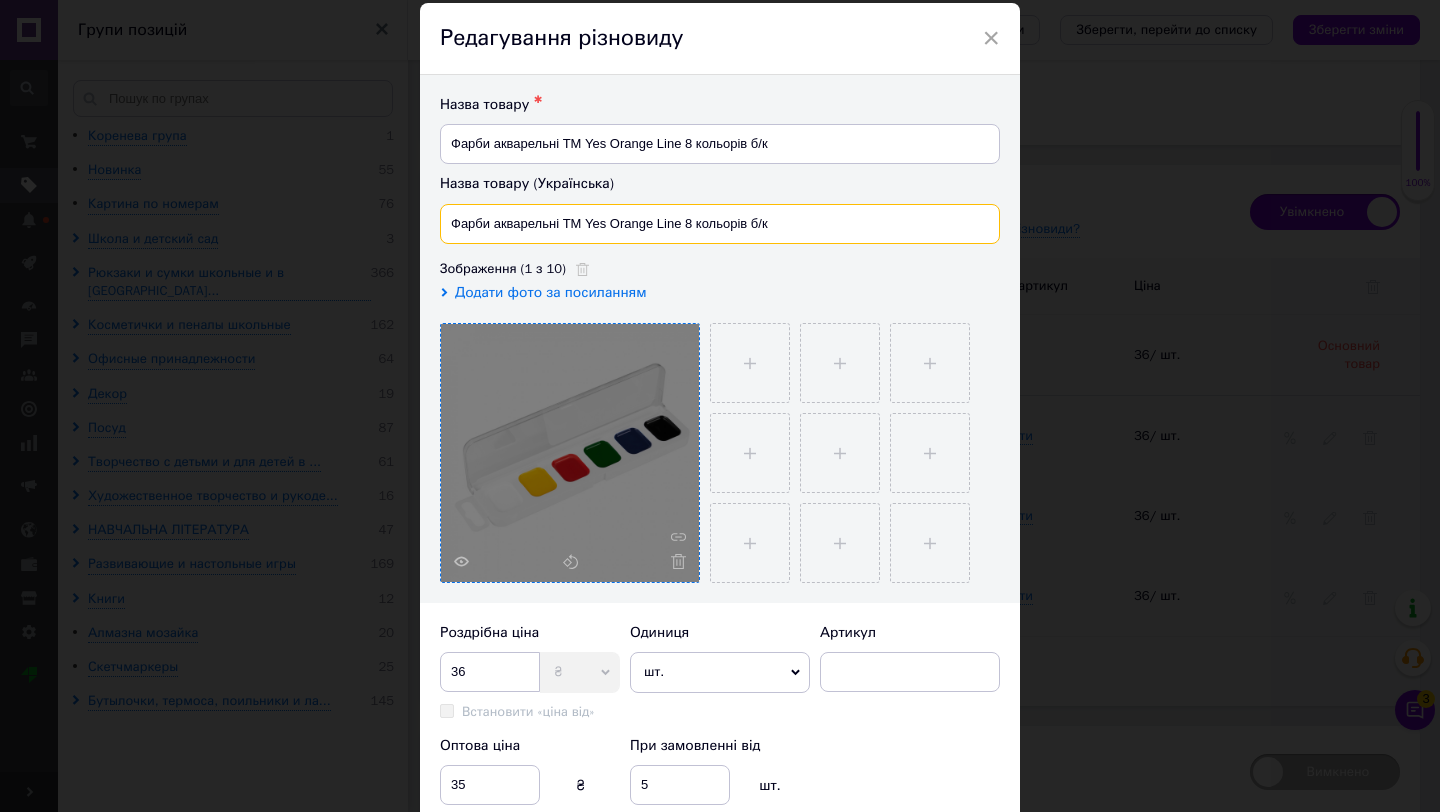 scroll, scrollTop: 81, scrollLeft: 0, axis: vertical 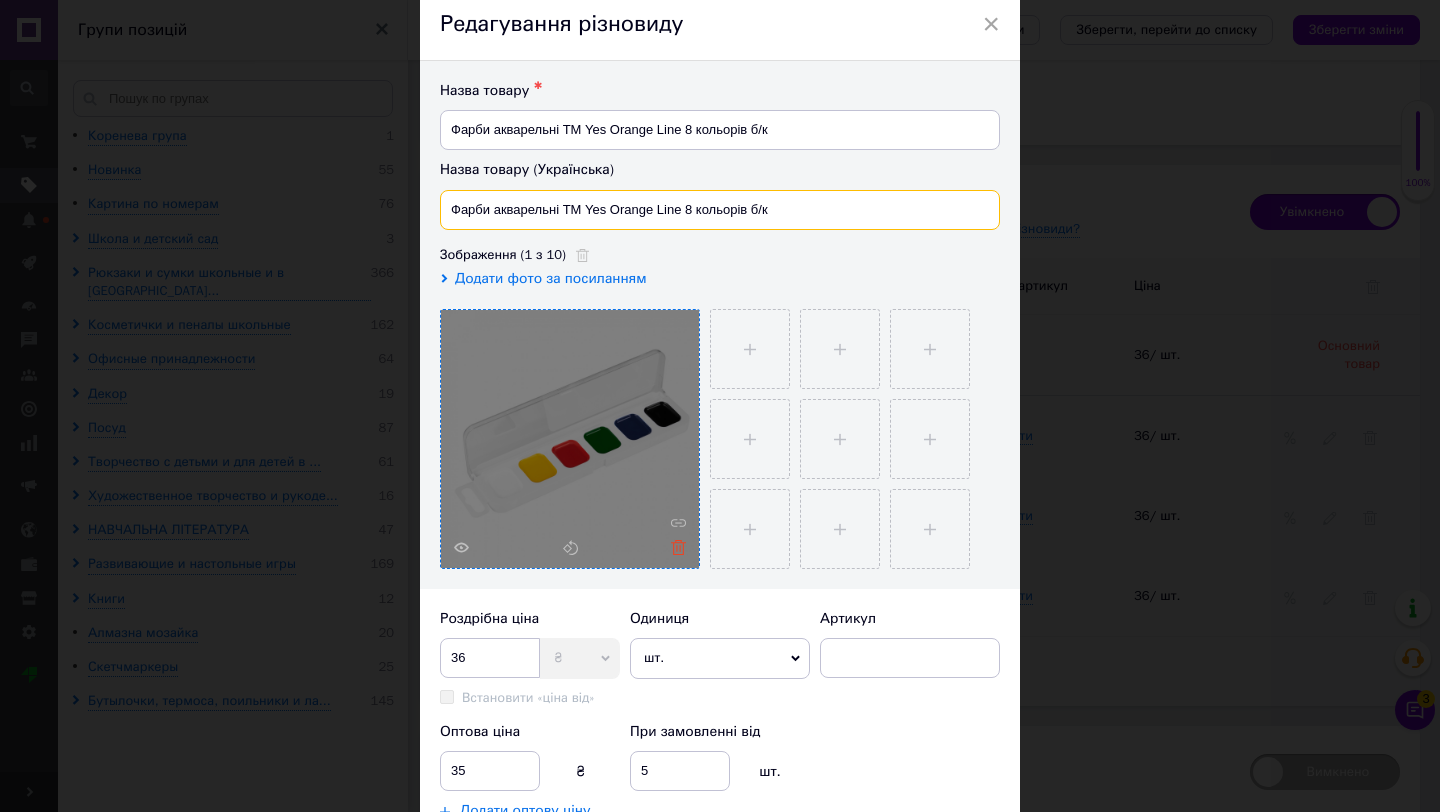 type on "Фарби акварельні ТМ Yes Orange Line 8 кольорів б/к" 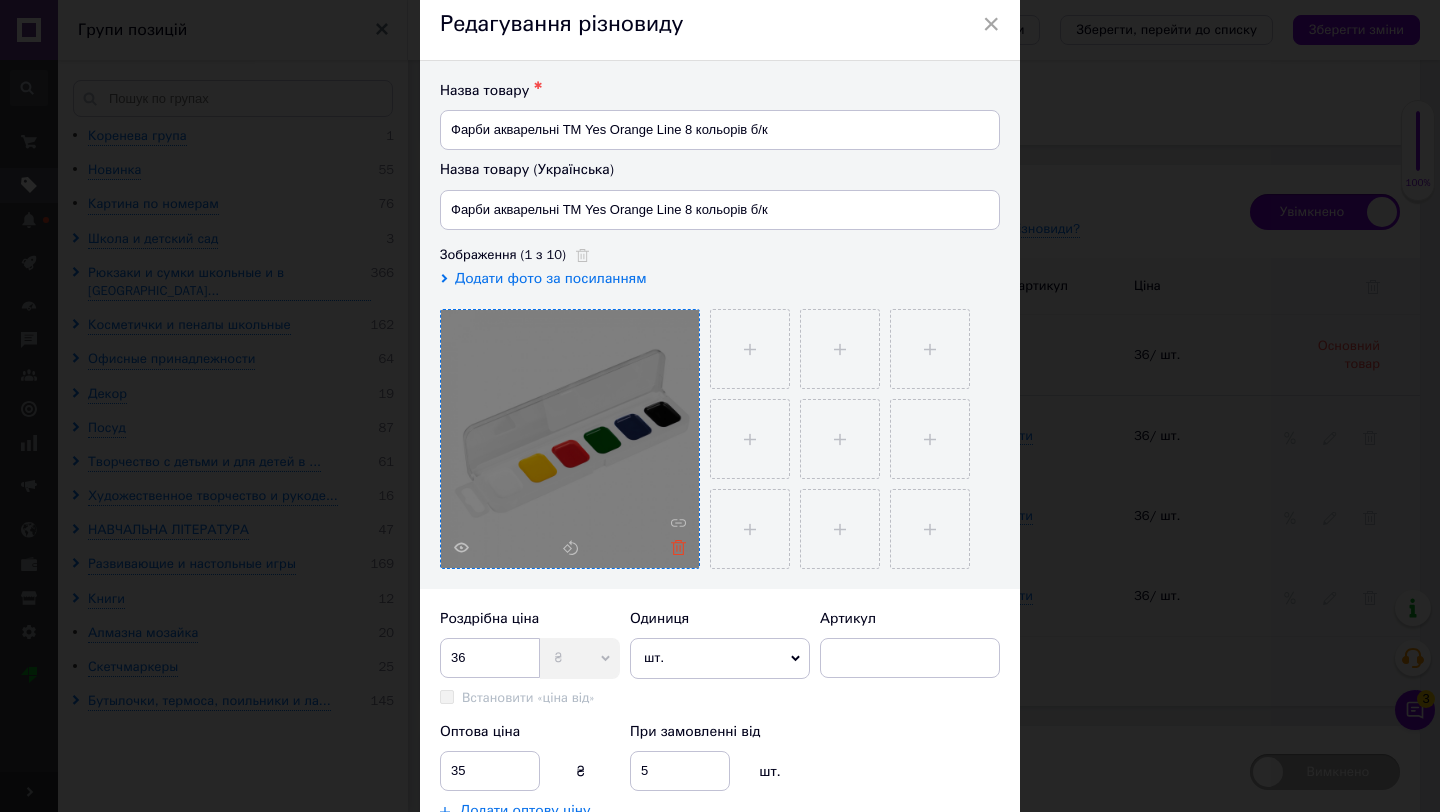 click 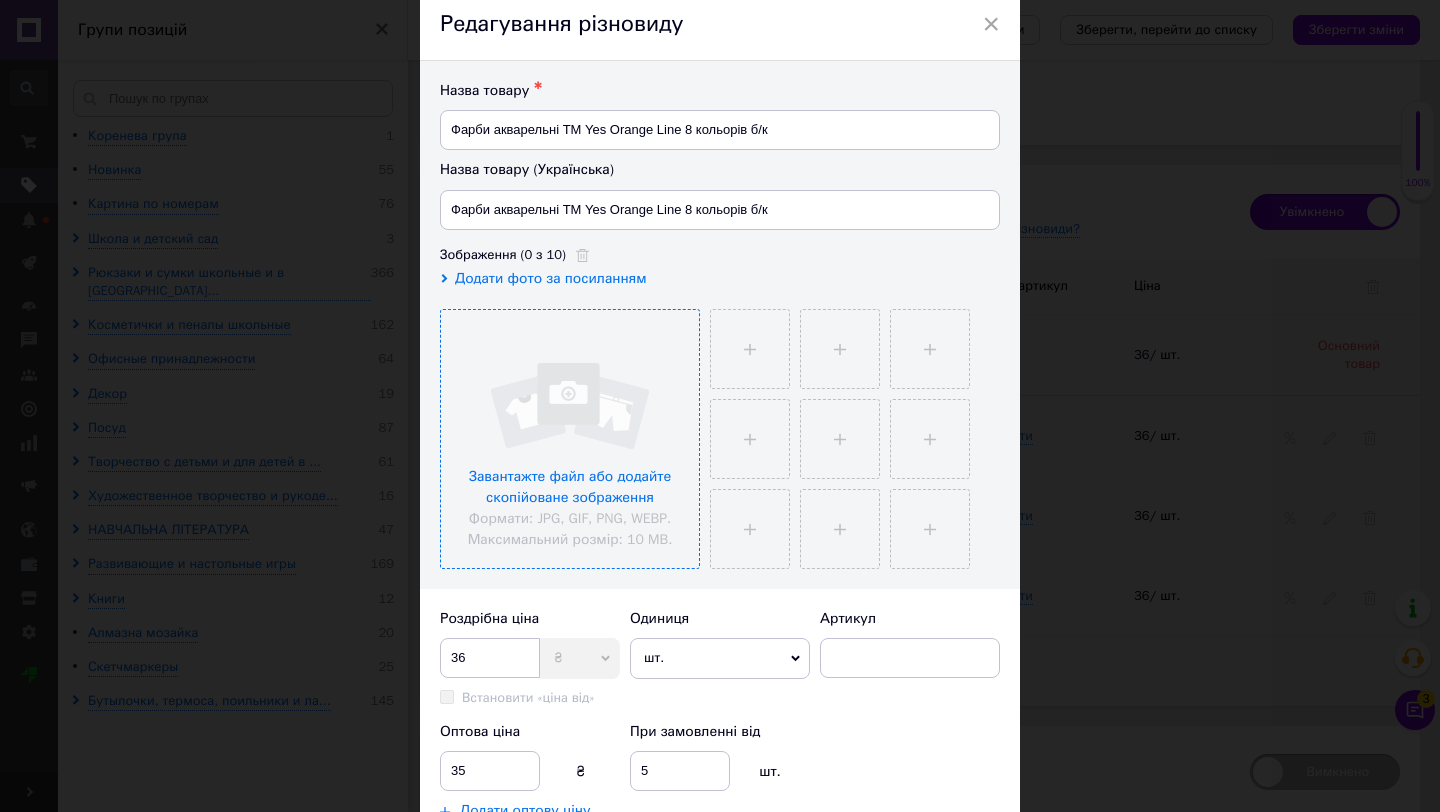 click at bounding box center [570, 439] 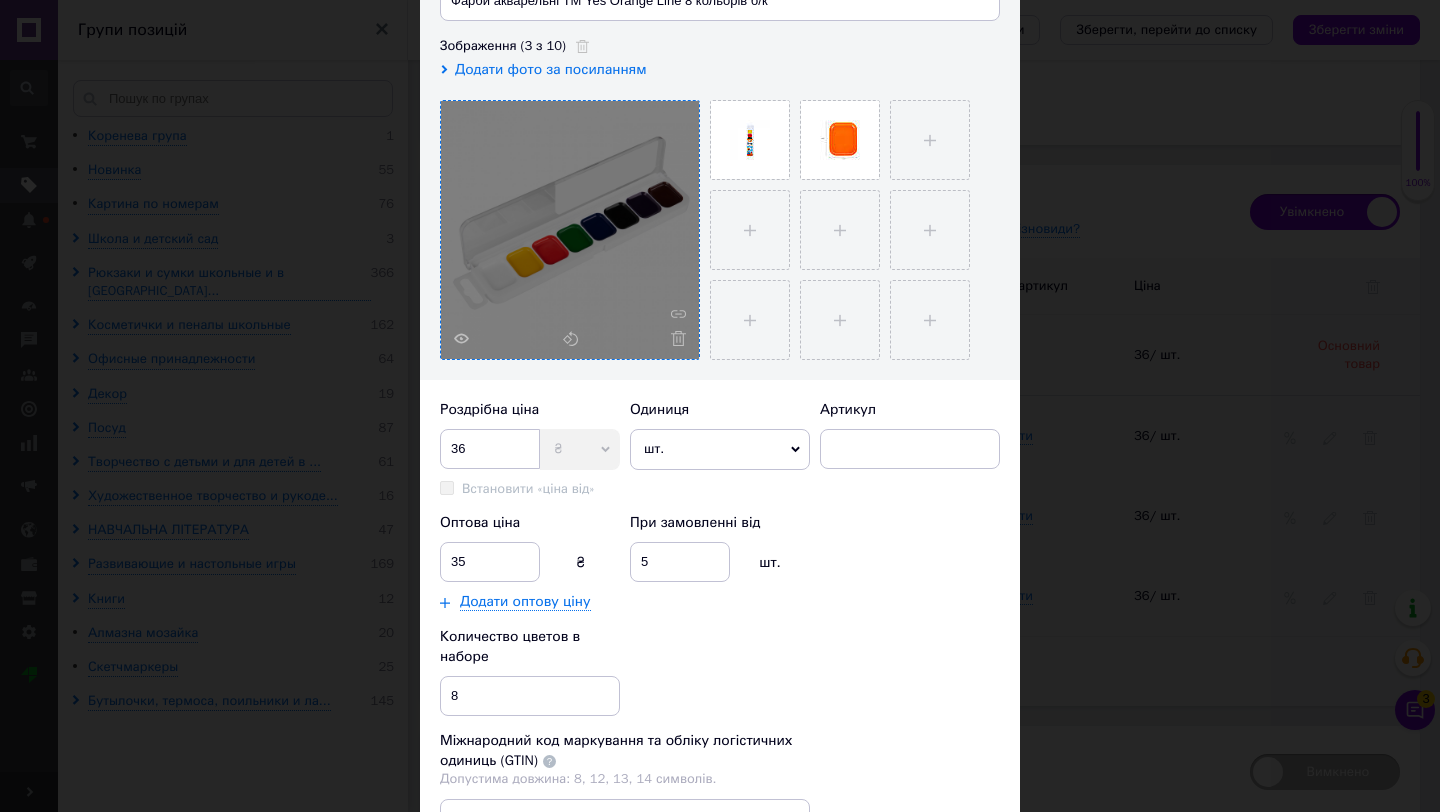 scroll, scrollTop: 294, scrollLeft: 0, axis: vertical 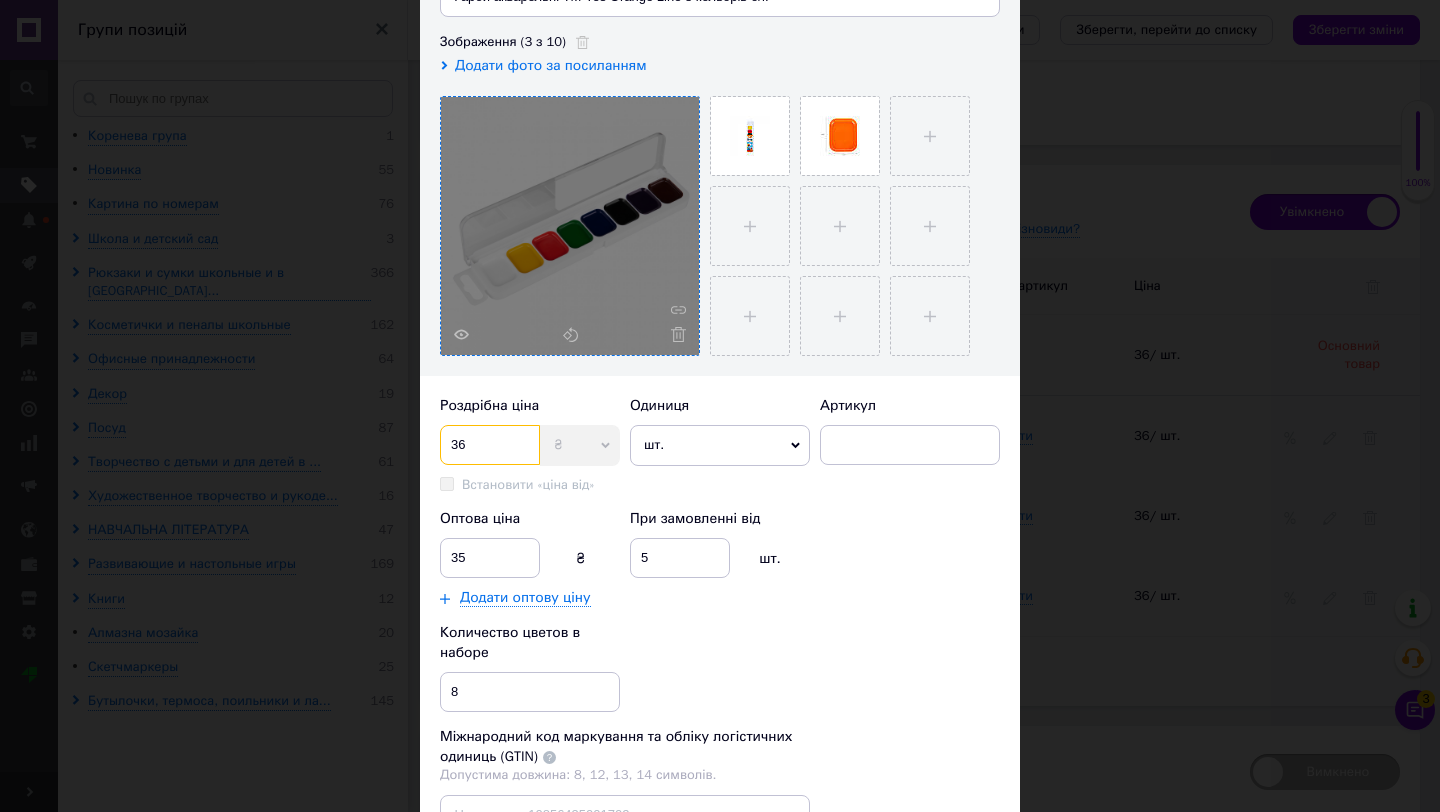 click on "36" at bounding box center (490, 445) 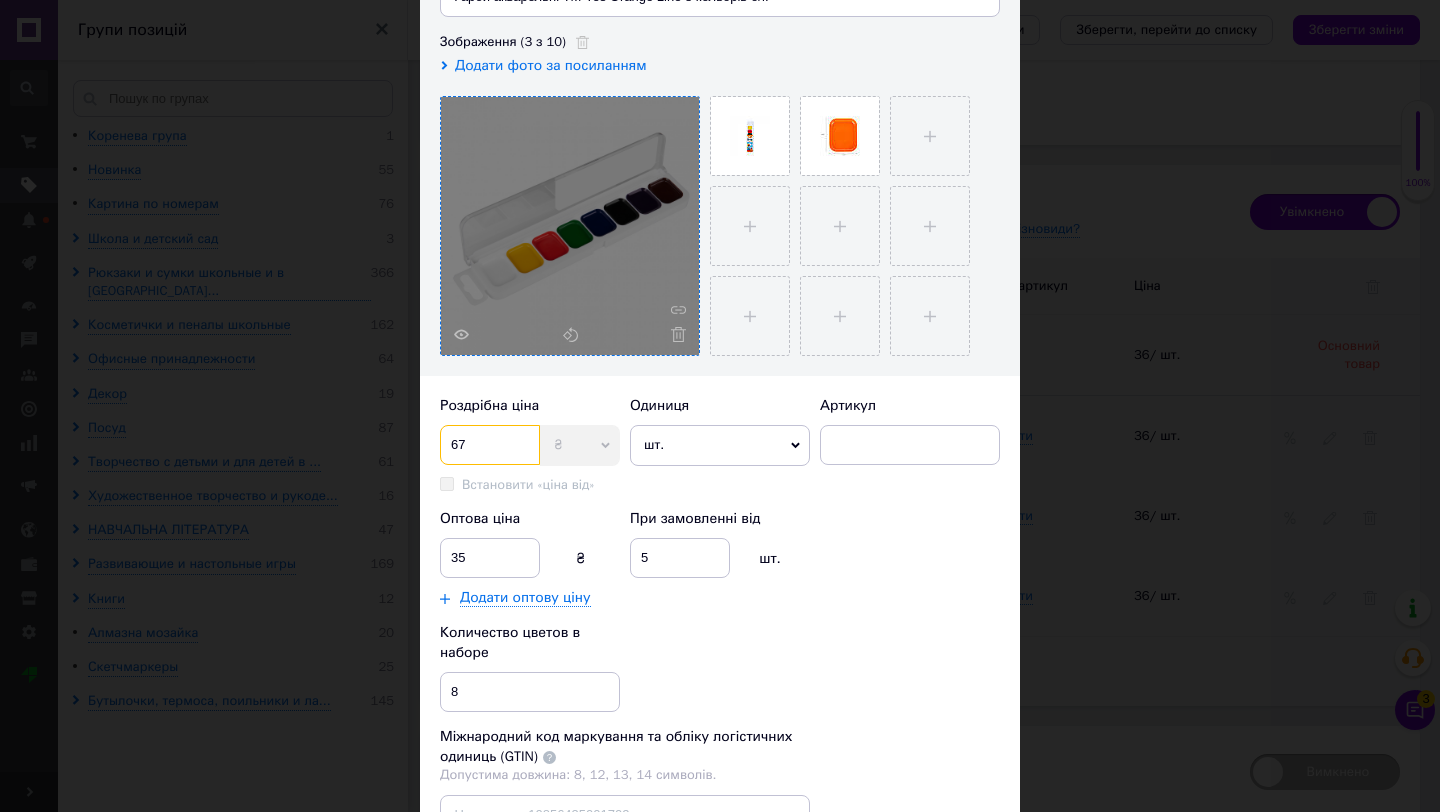 type on "67" 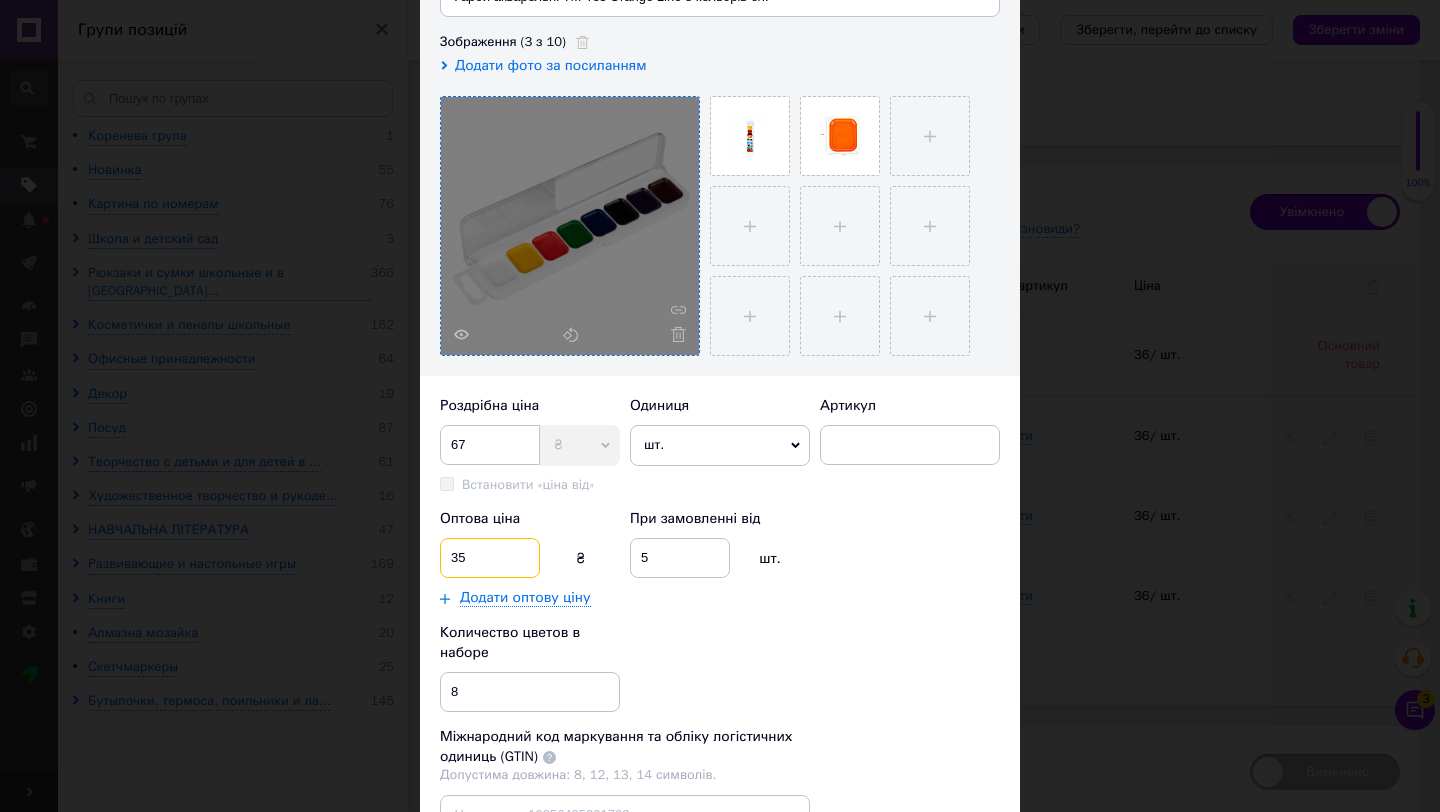 click on "35" at bounding box center (490, 558) 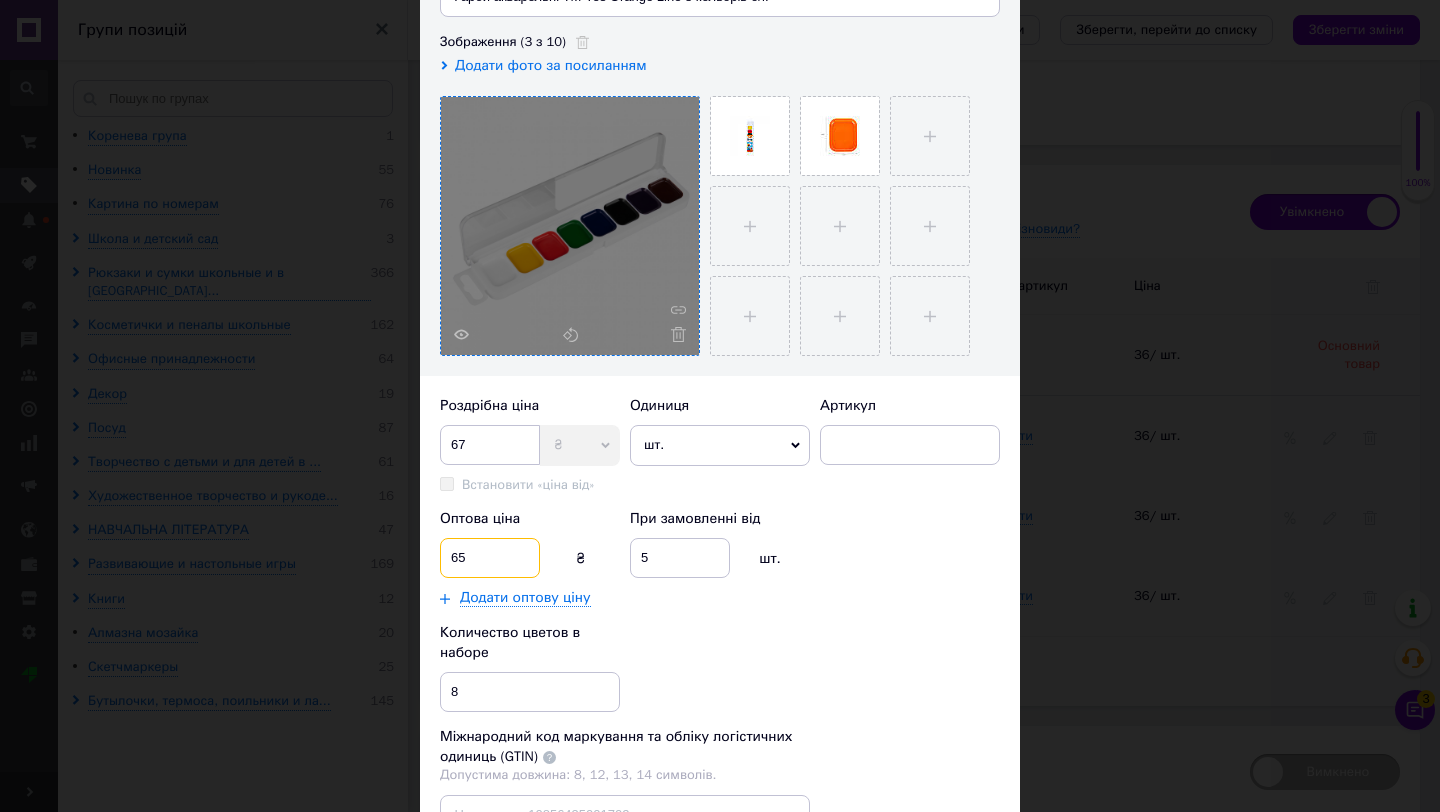 click on "65" at bounding box center [490, 558] 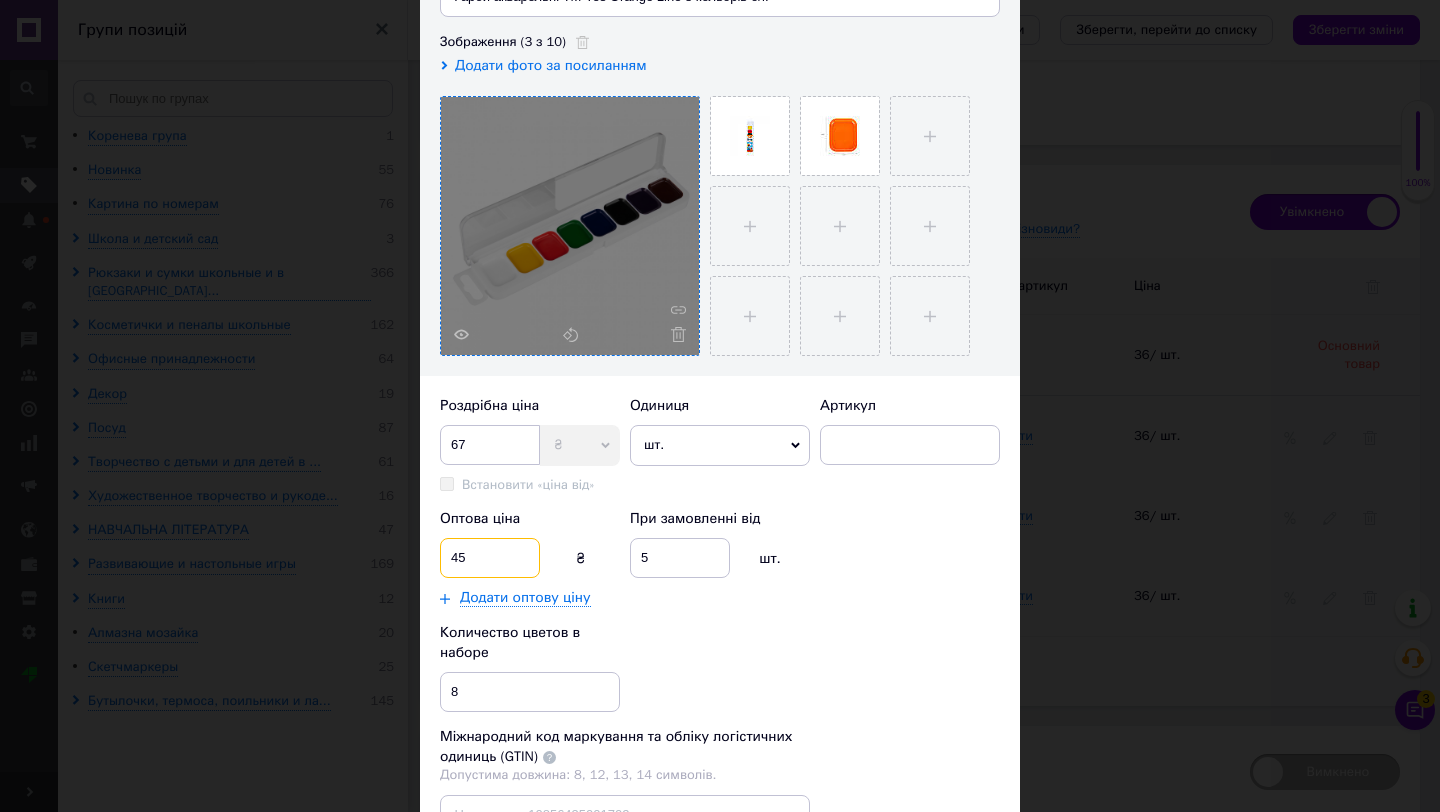 type on "45" 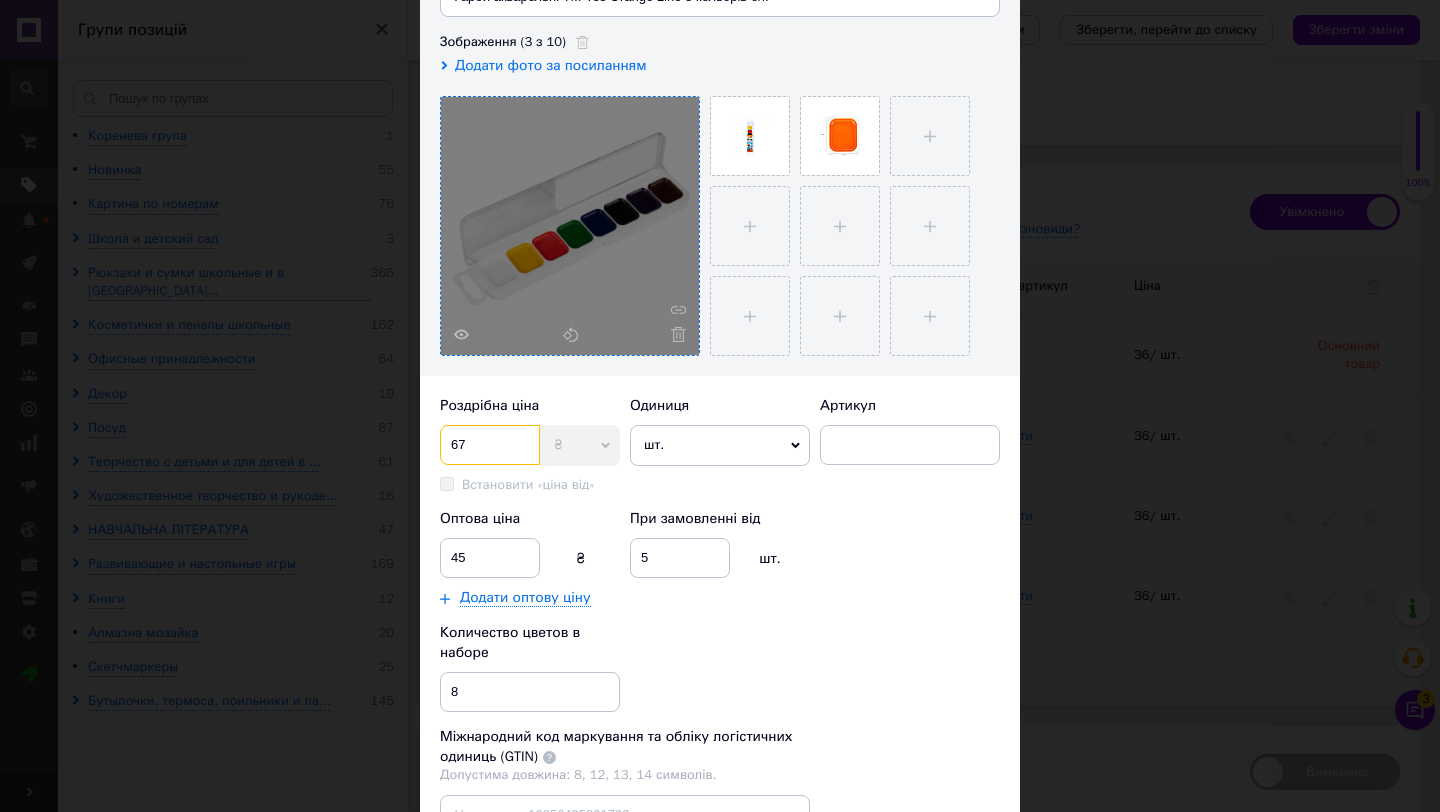 click on "67" at bounding box center [490, 445] 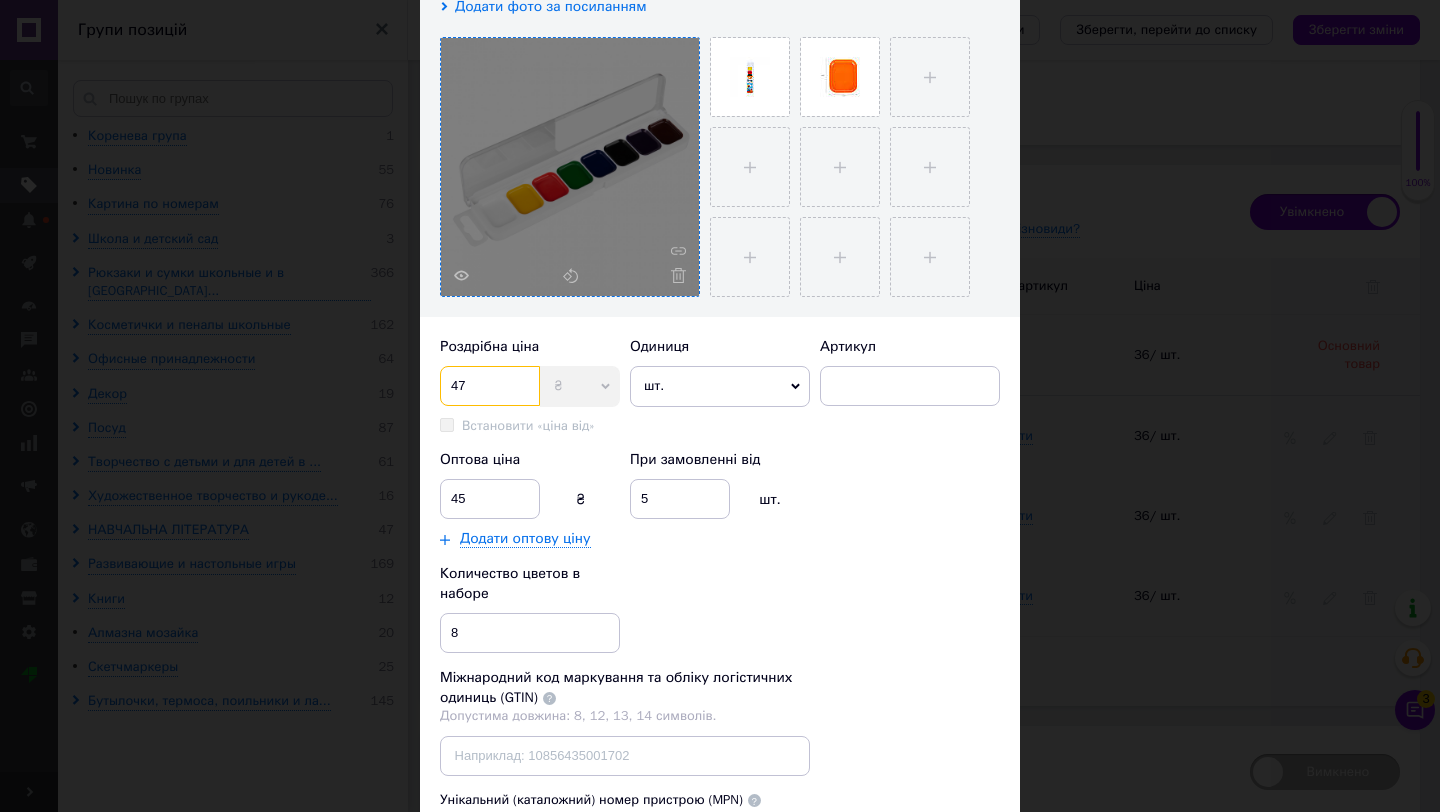 scroll, scrollTop: 550, scrollLeft: 0, axis: vertical 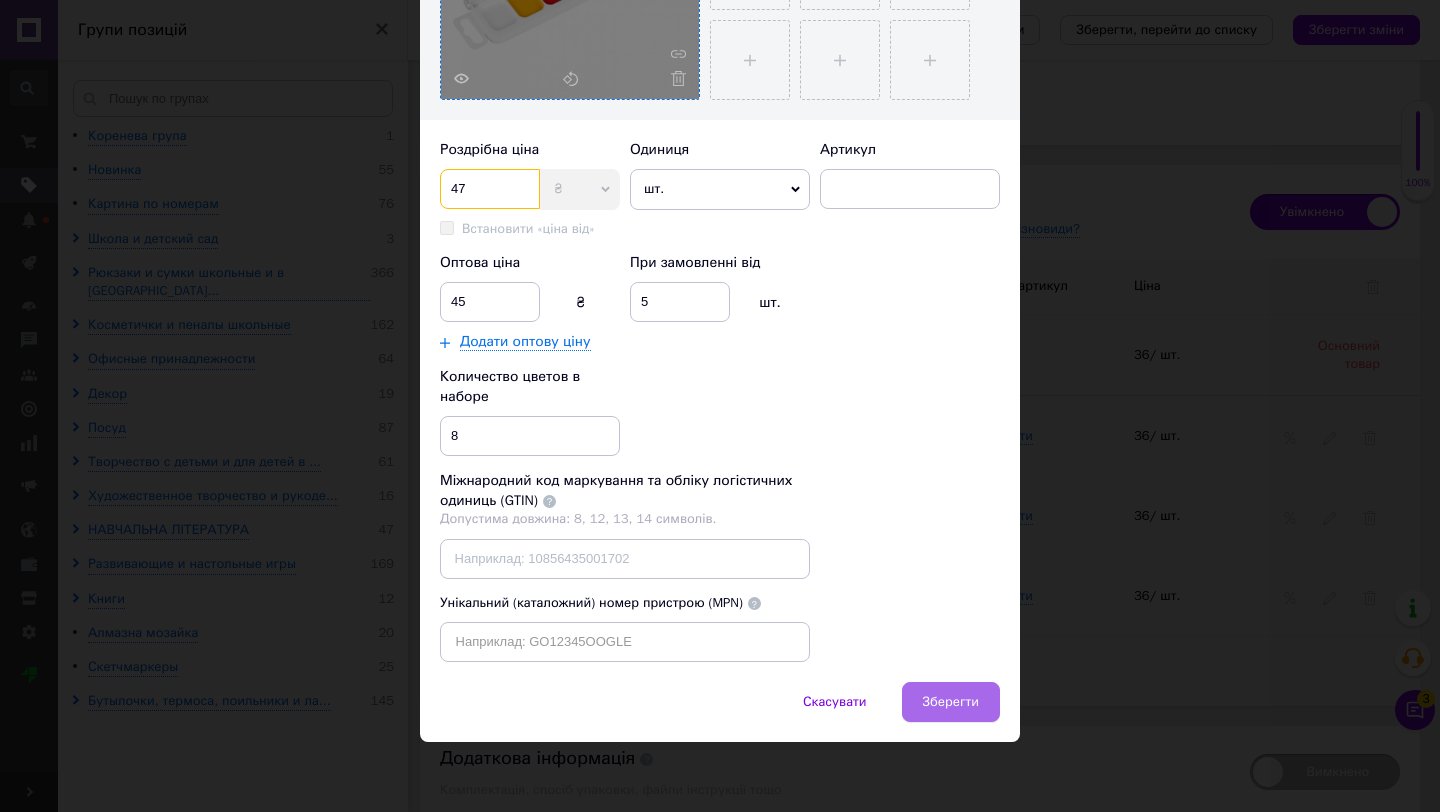 type on "47" 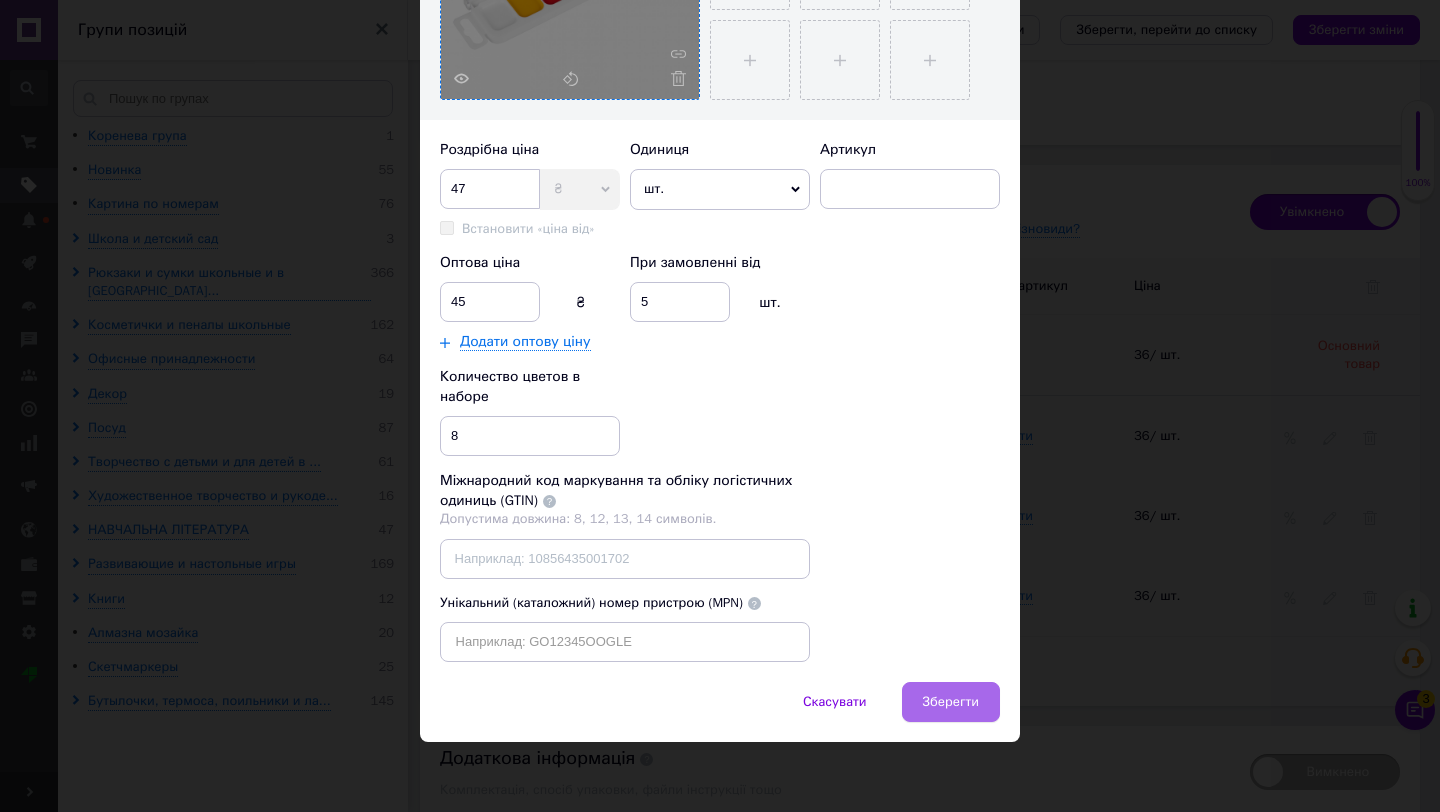 click on "Зберегти" at bounding box center (951, 702) 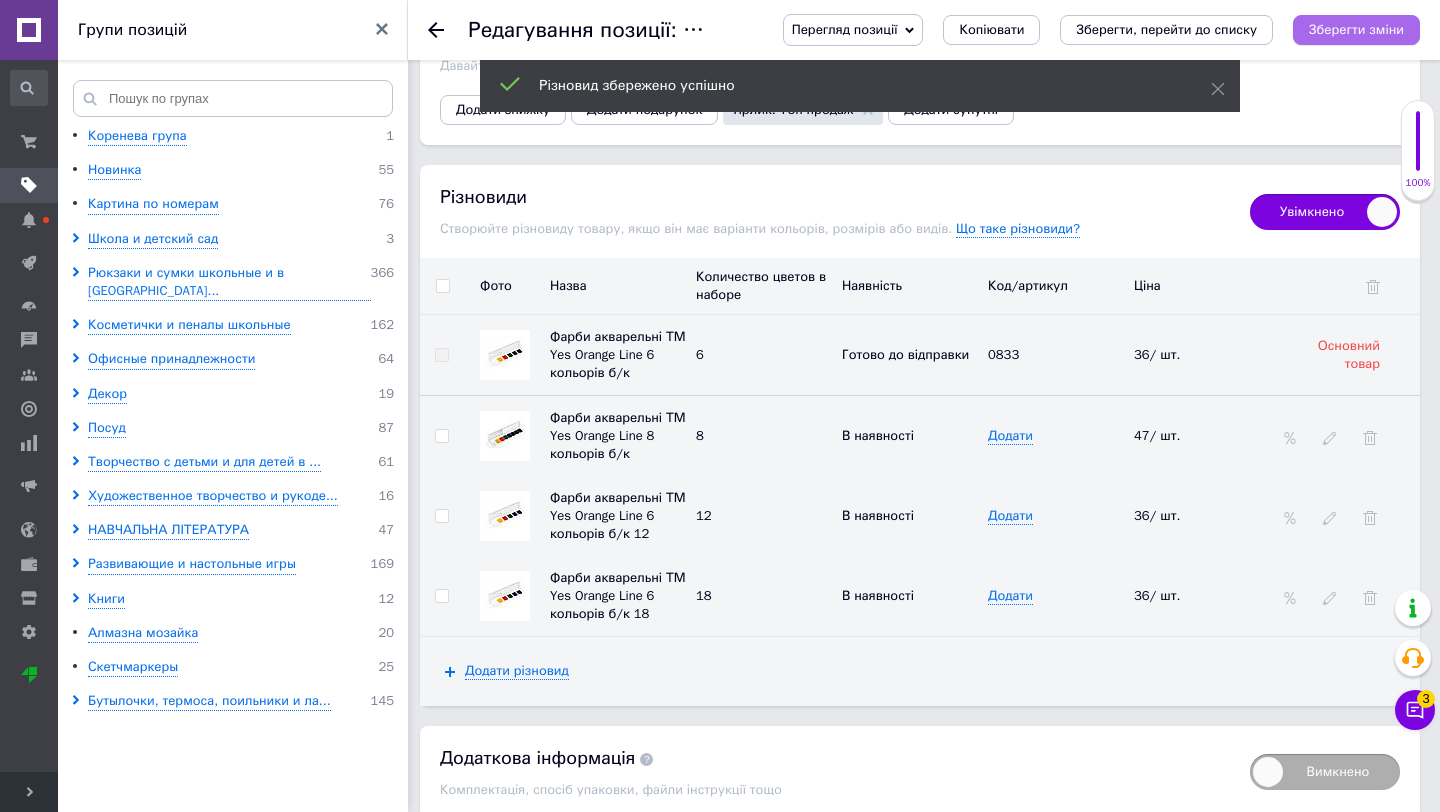 click on "Зберегти зміни" at bounding box center [1356, 29] 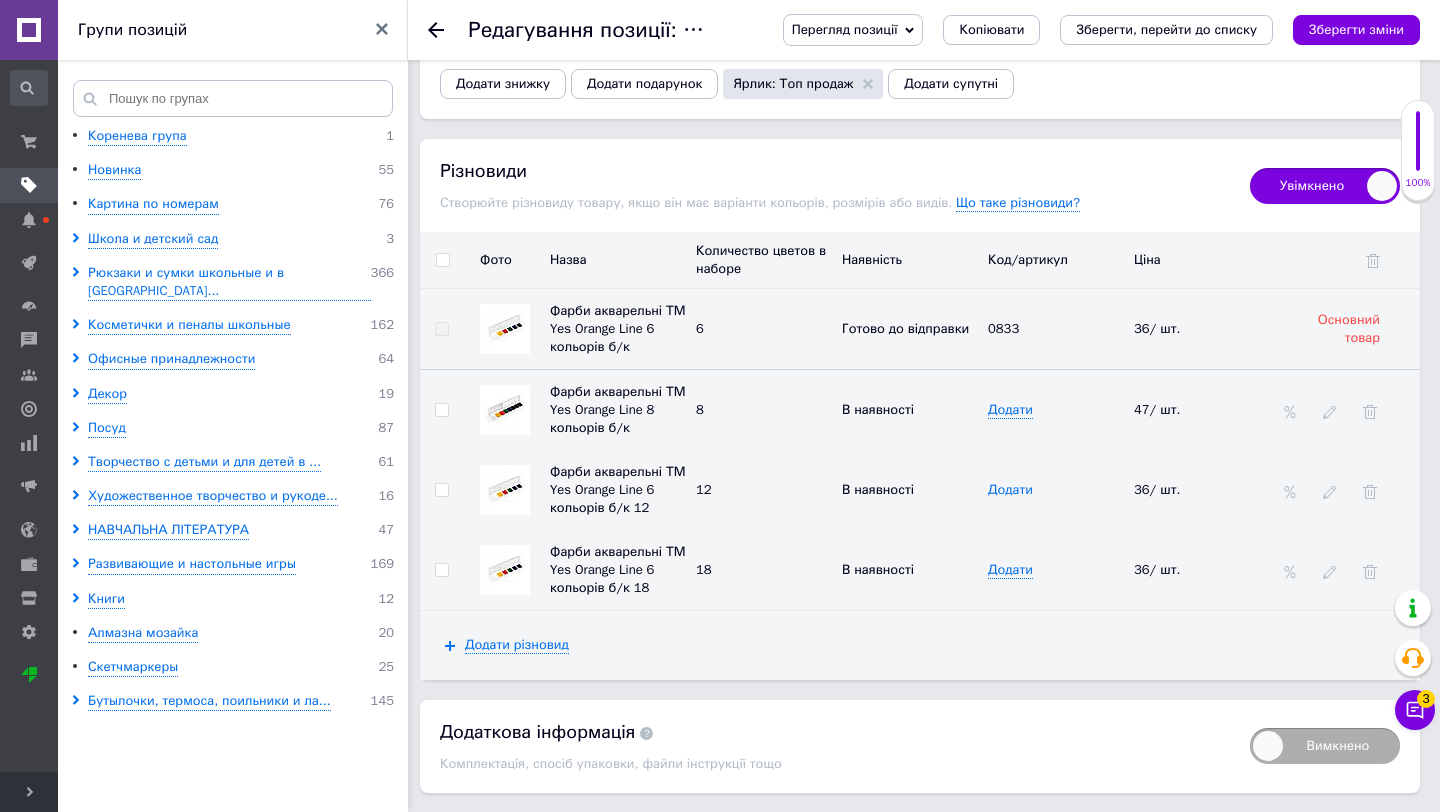 scroll, scrollTop: 3373, scrollLeft: 0, axis: vertical 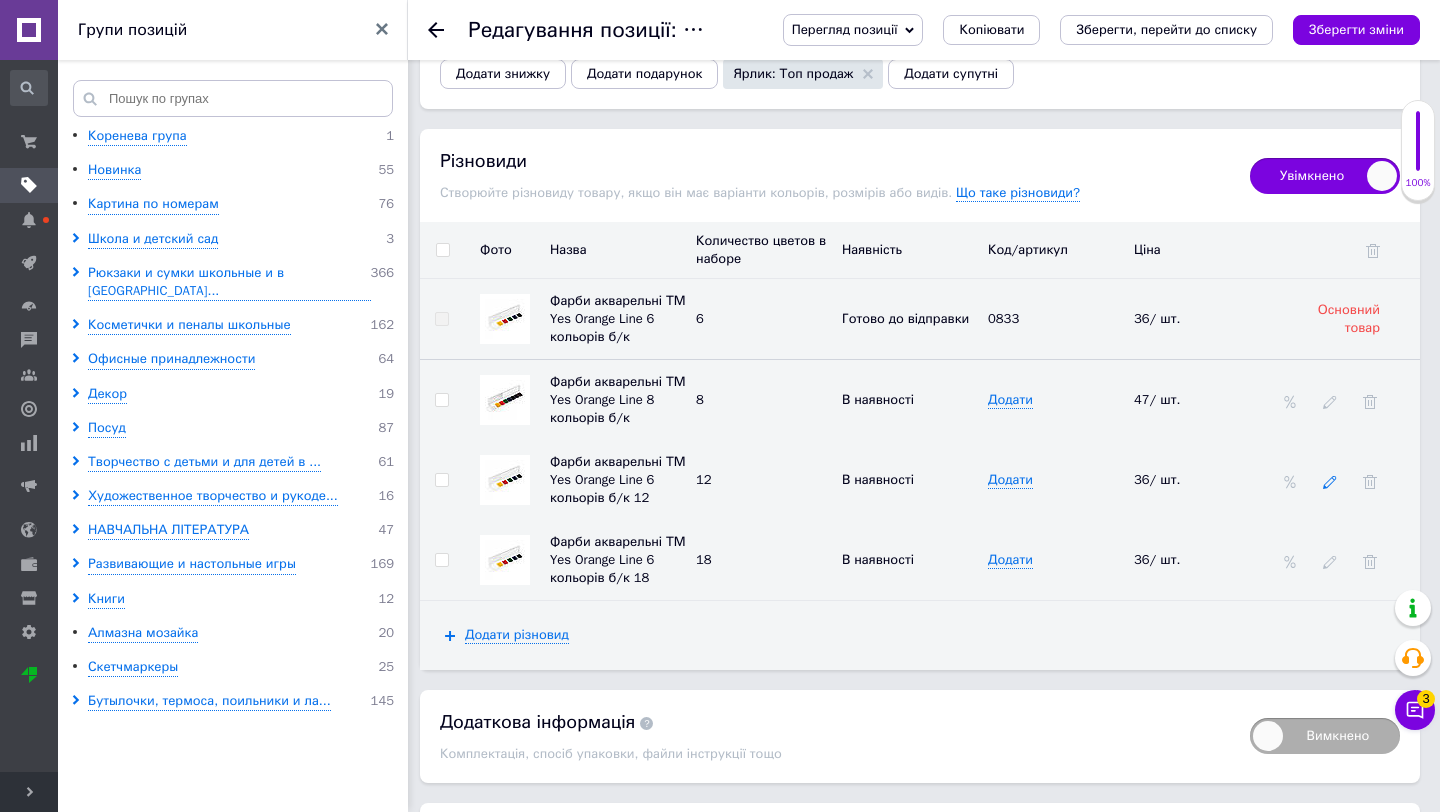 click 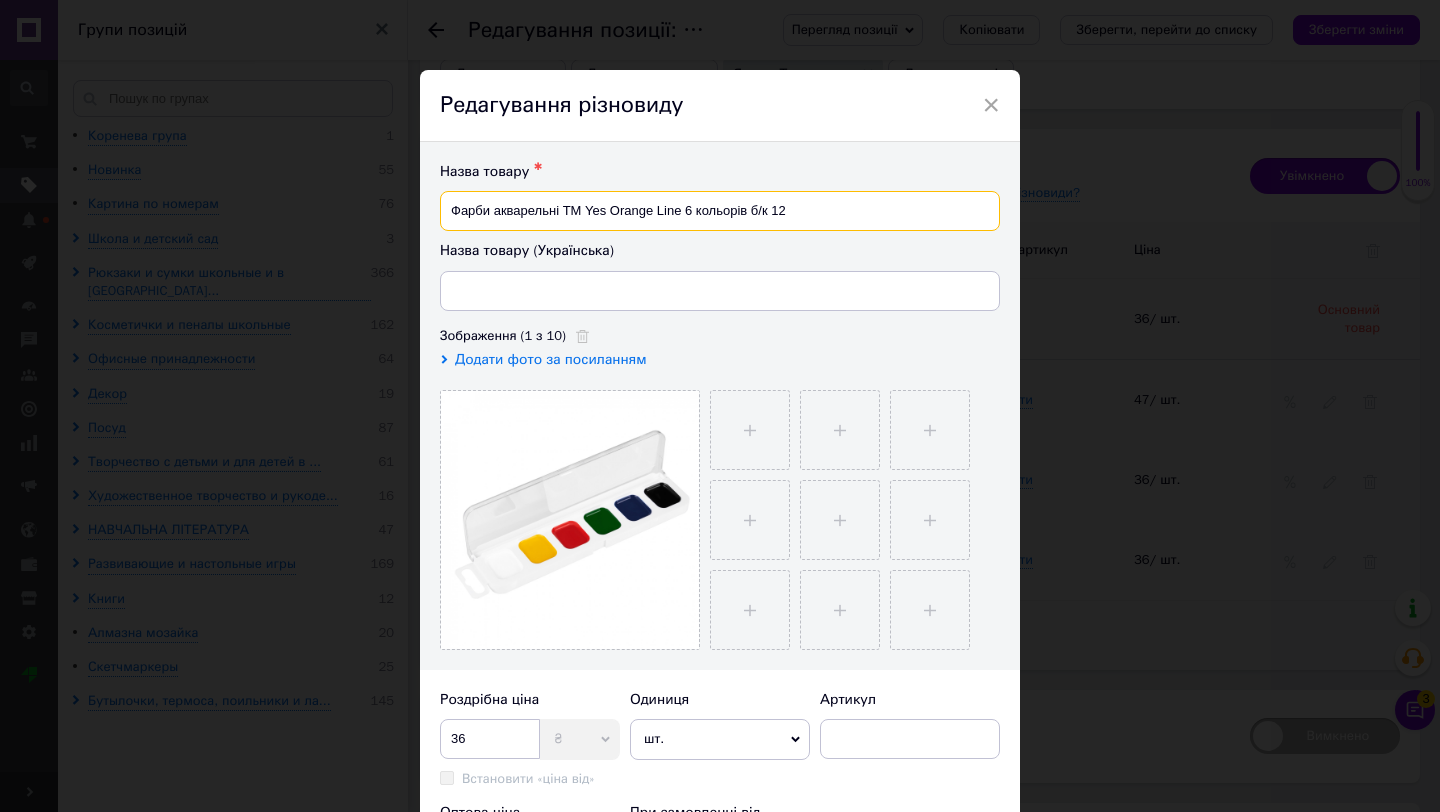 click on "Фарби акварельні ТМ Yes Orange Line 6 кольорів б/к 12" at bounding box center [720, 211] 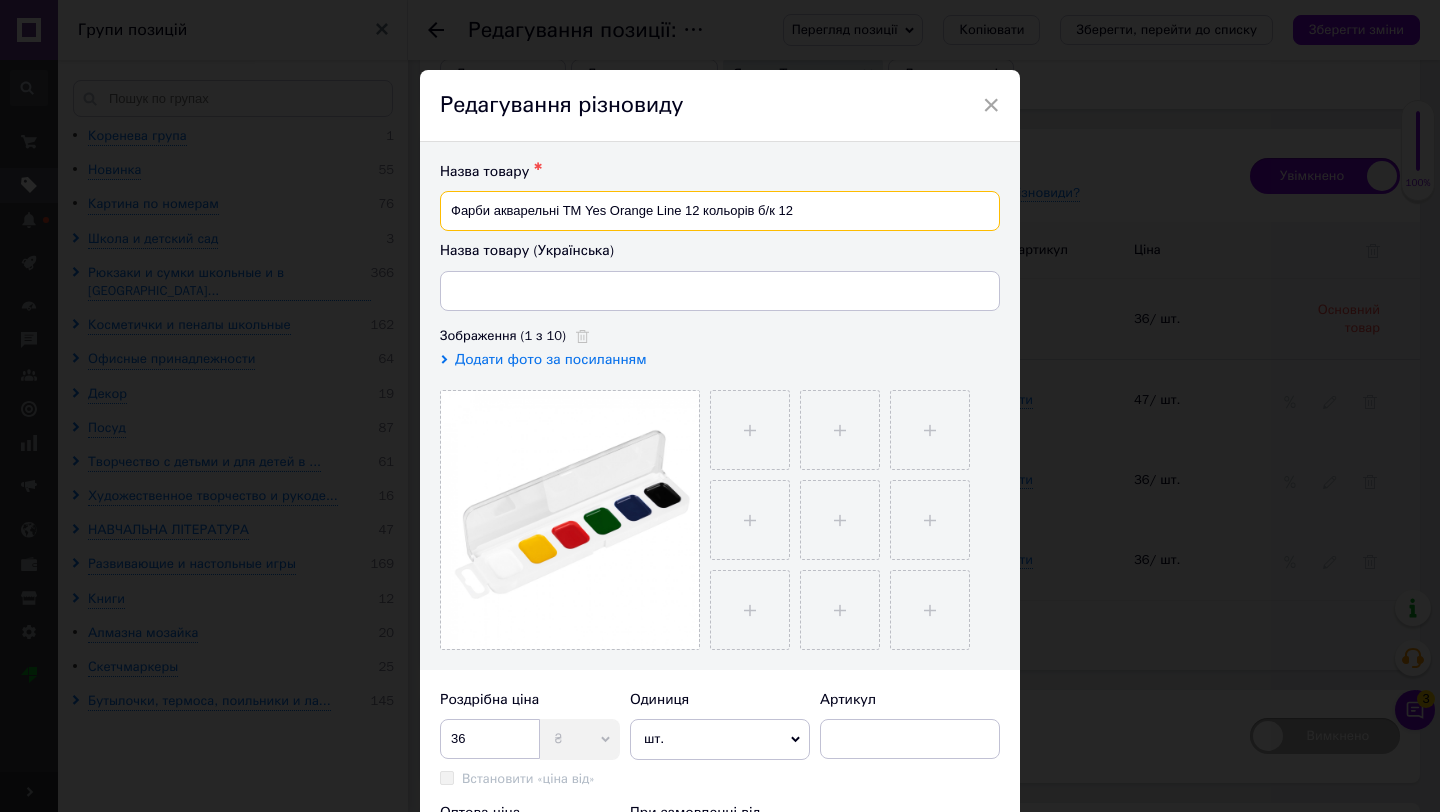 click on "Фарби акварельні ТМ Yes Orange Line 12 кольорів б/к 12" at bounding box center [720, 211] 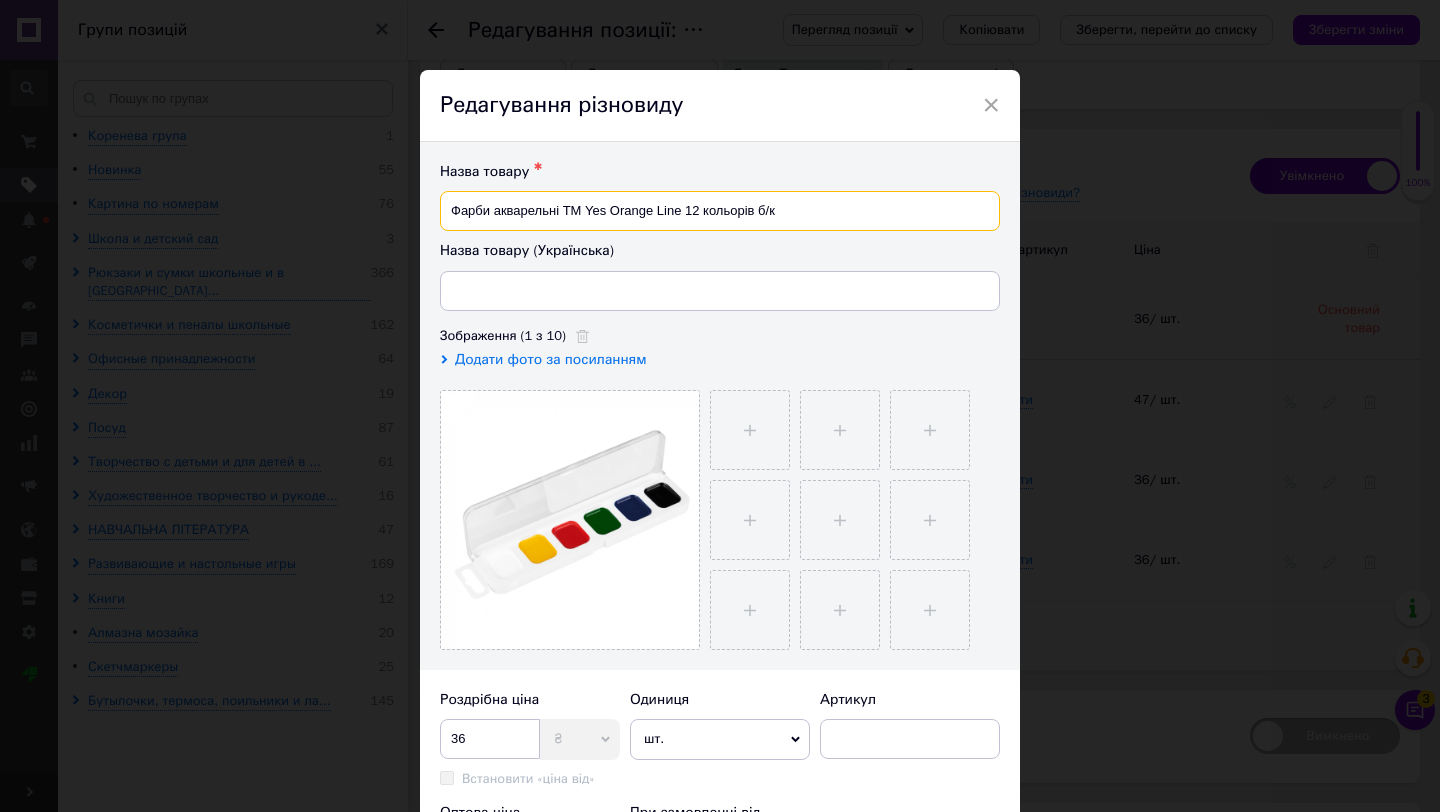 click on "Фарби акварельні ТМ Yes Orange Line 12 кольорів б/к" at bounding box center (720, 211) 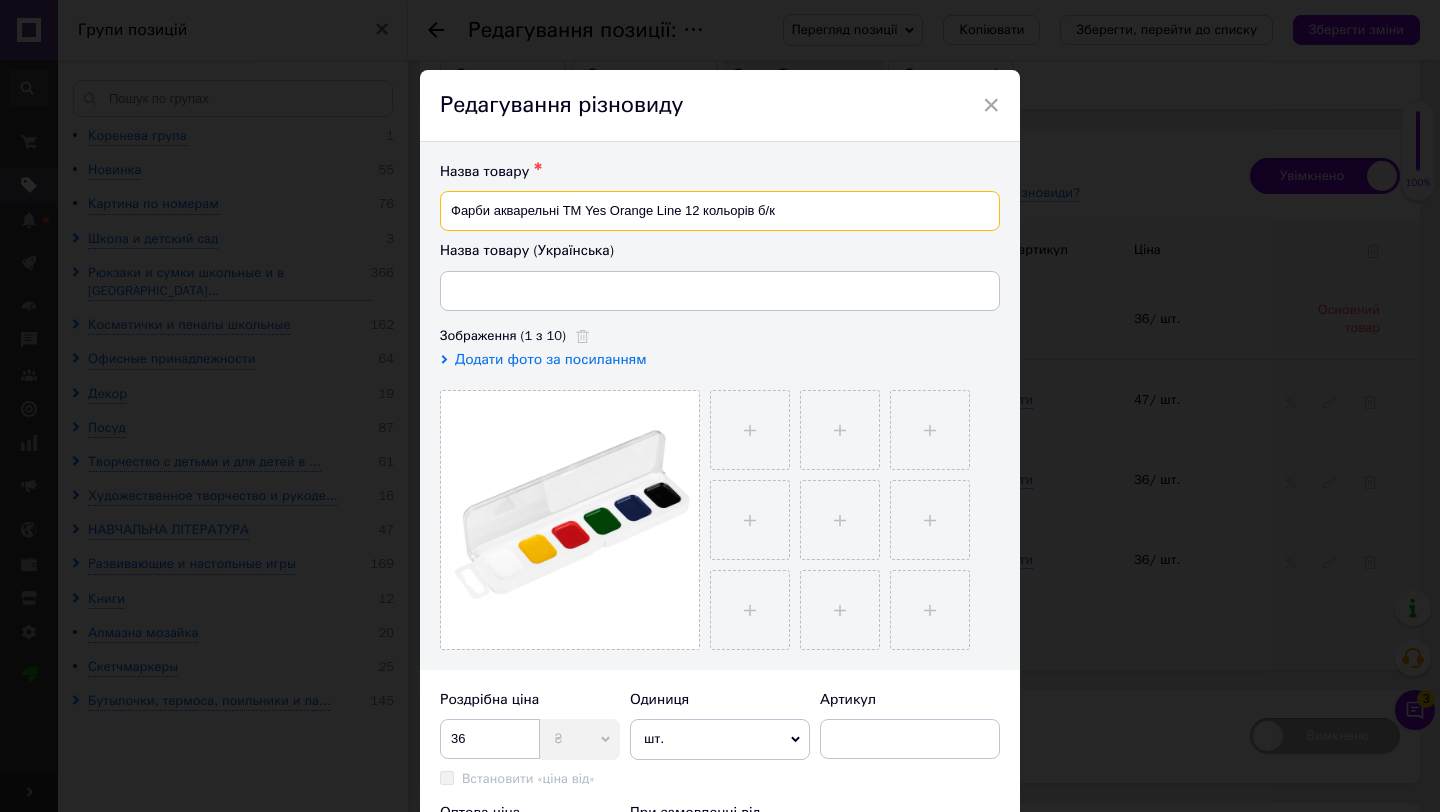 type on "Фарби акварельні ТМ Yes Orange Line 12 кольорів б/к" 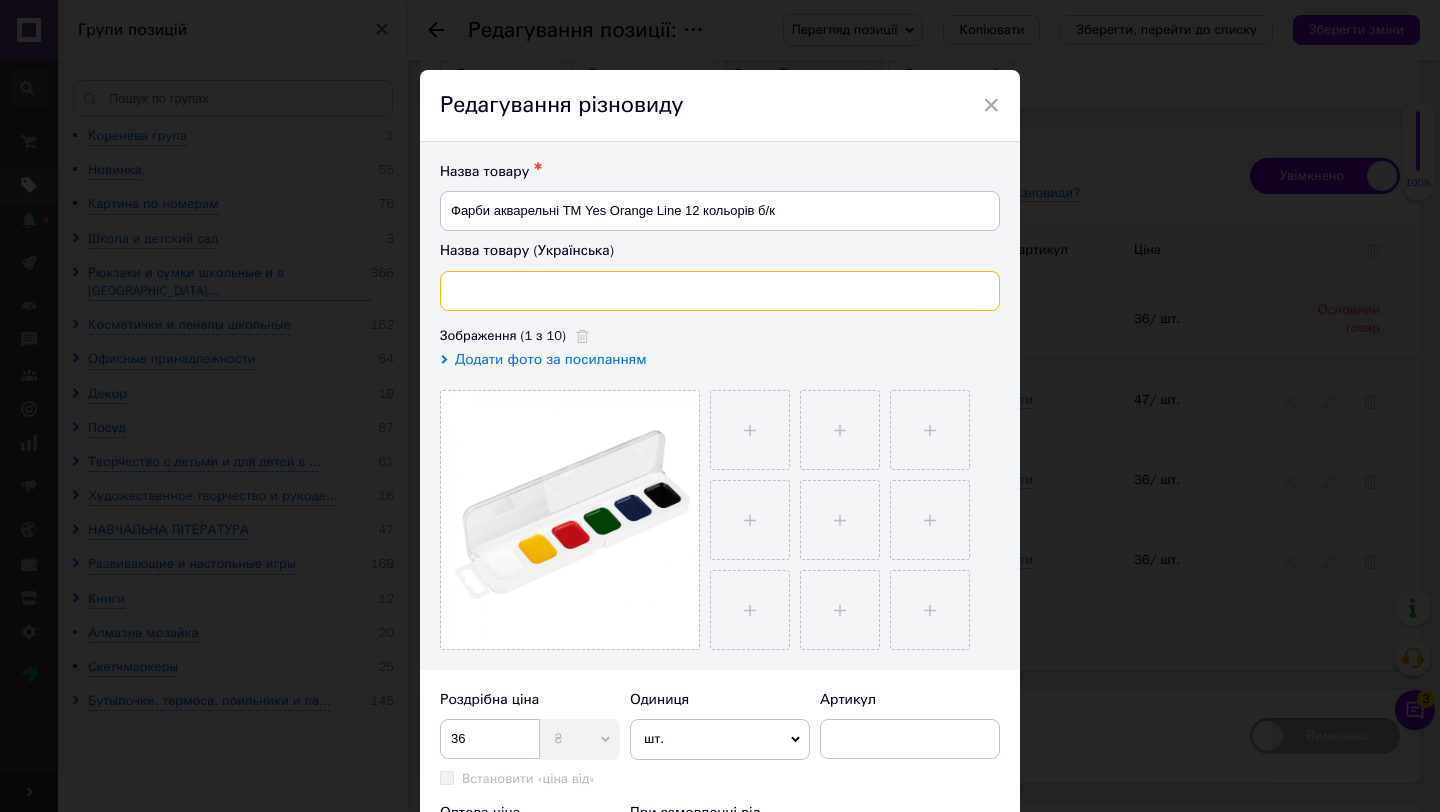click at bounding box center [720, 291] 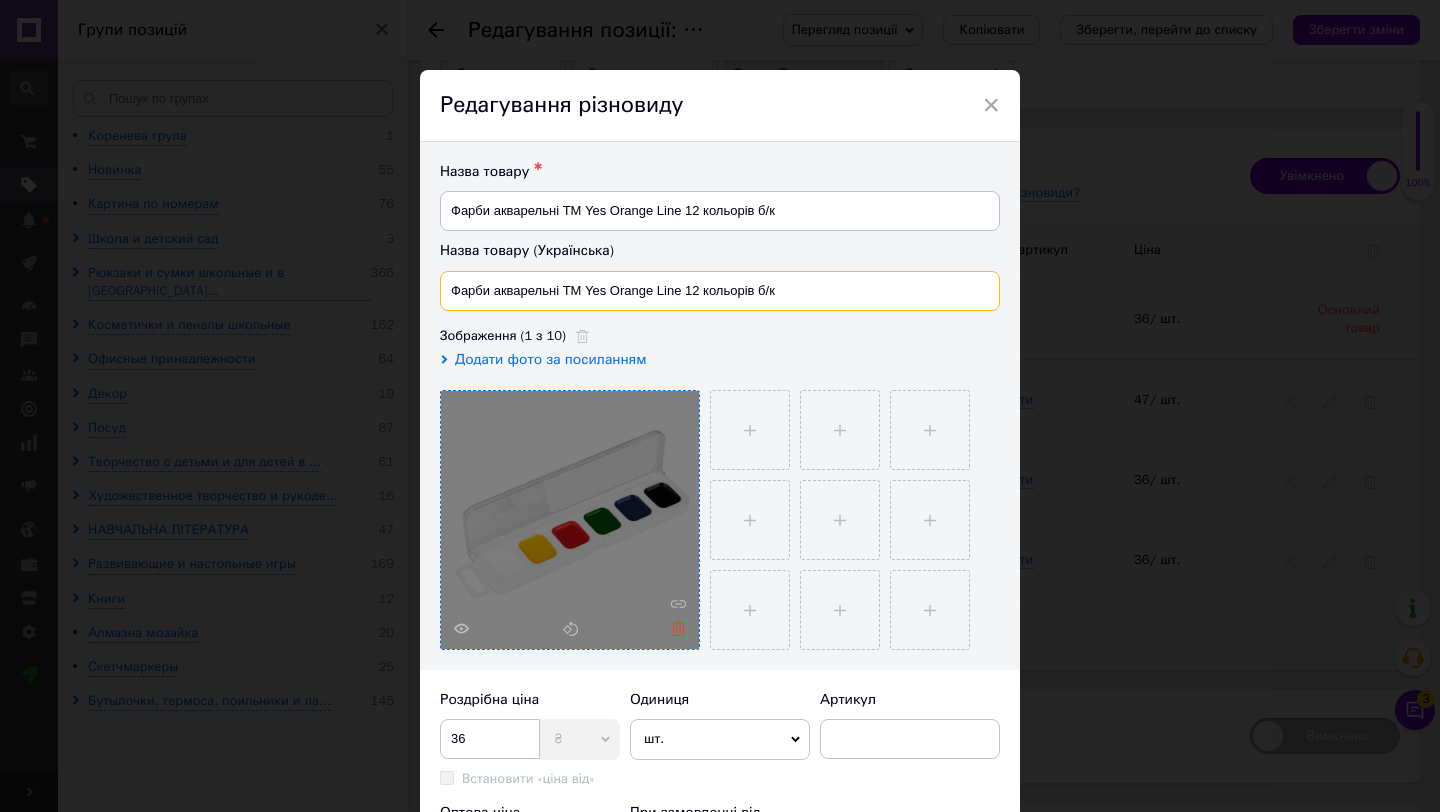 type on "Фарби акварельні ТМ Yes Orange Line 12 кольорів б/к" 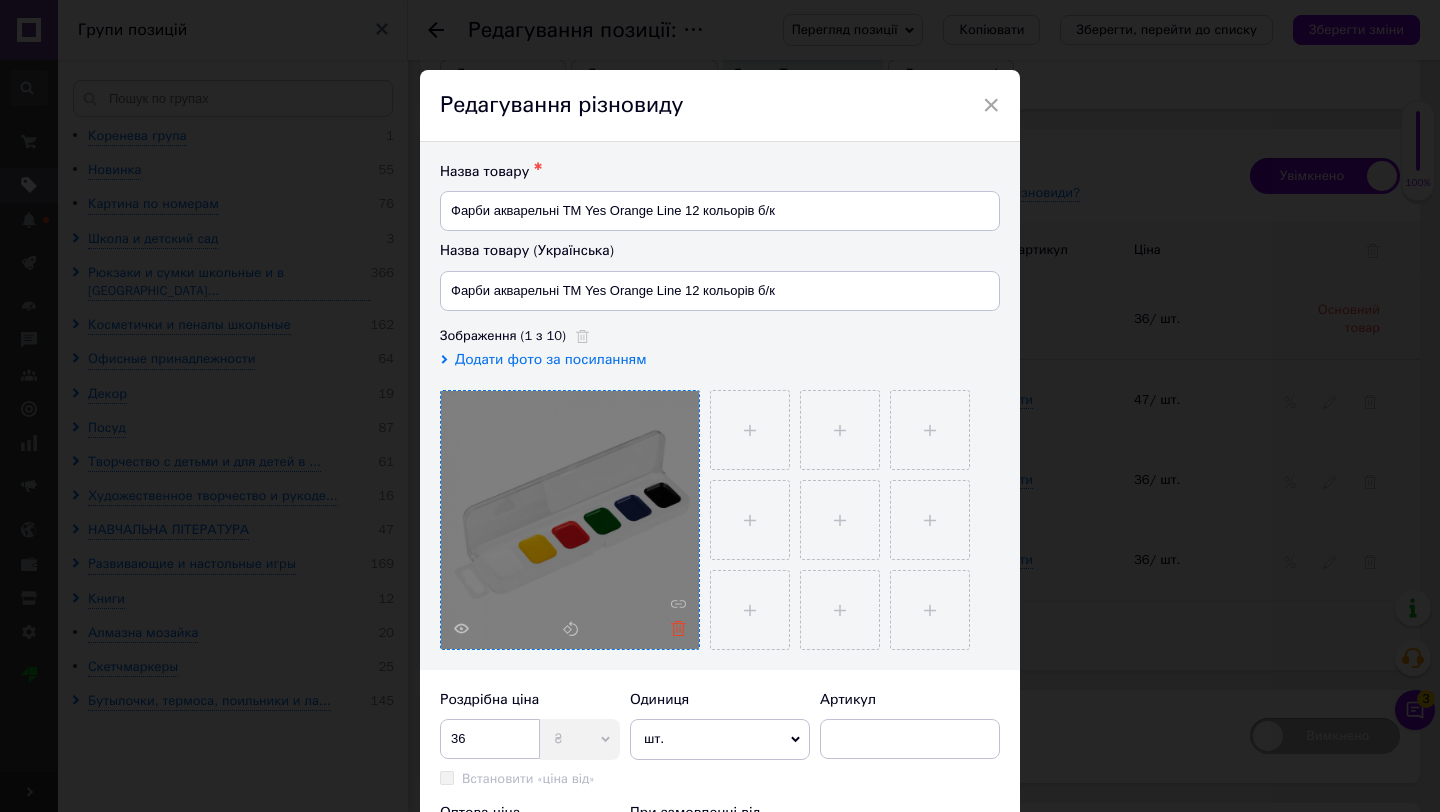 click 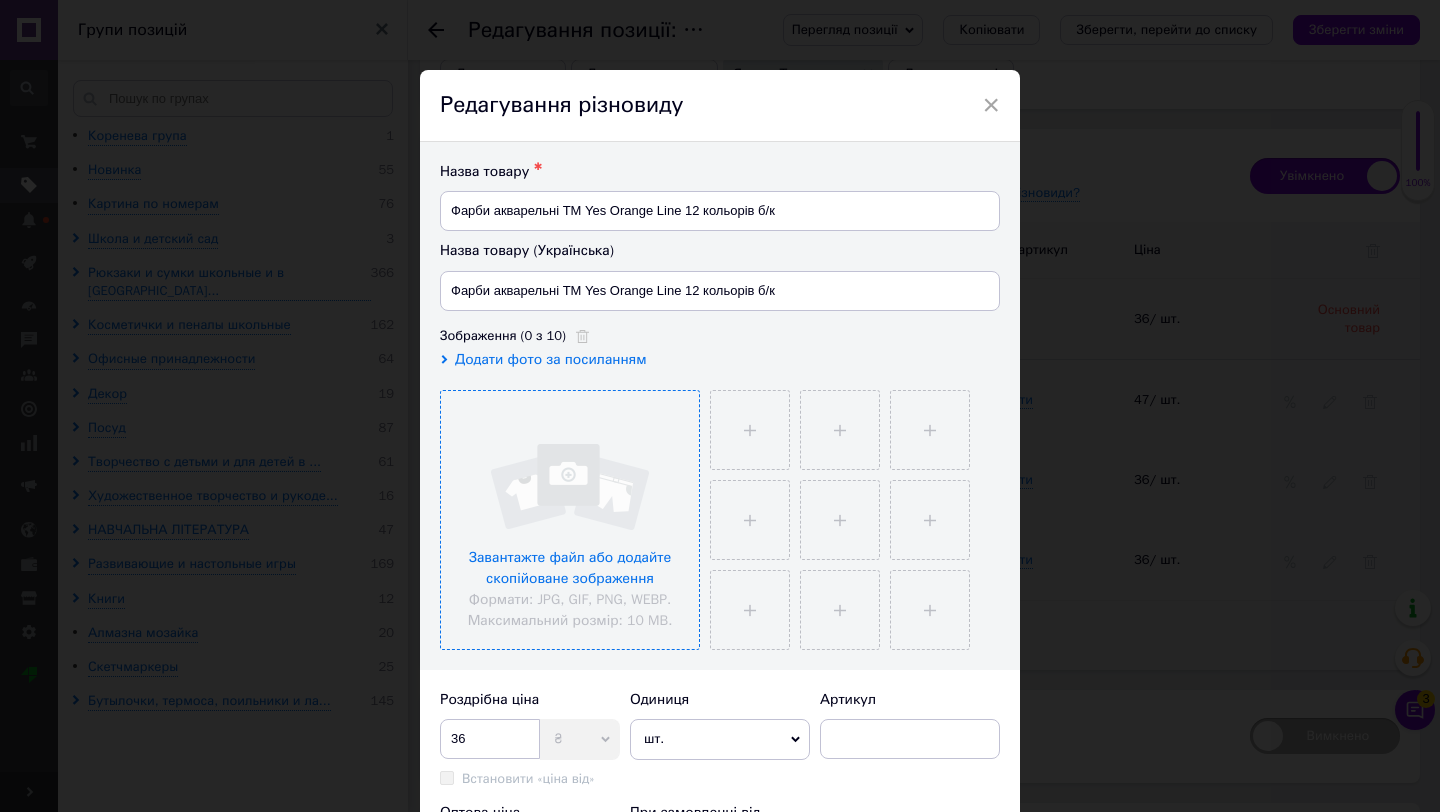 click at bounding box center [570, 520] 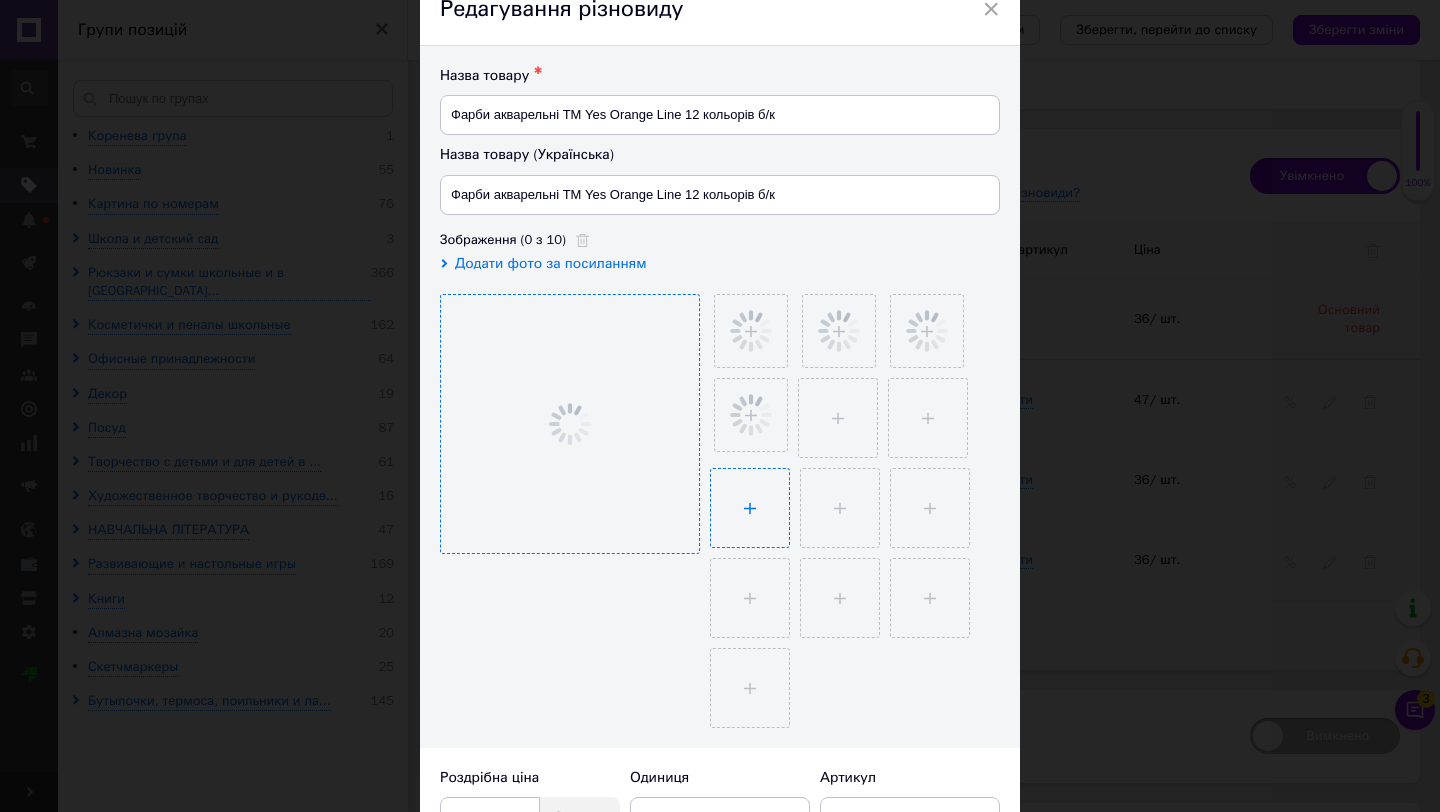 scroll, scrollTop: 117, scrollLeft: 0, axis: vertical 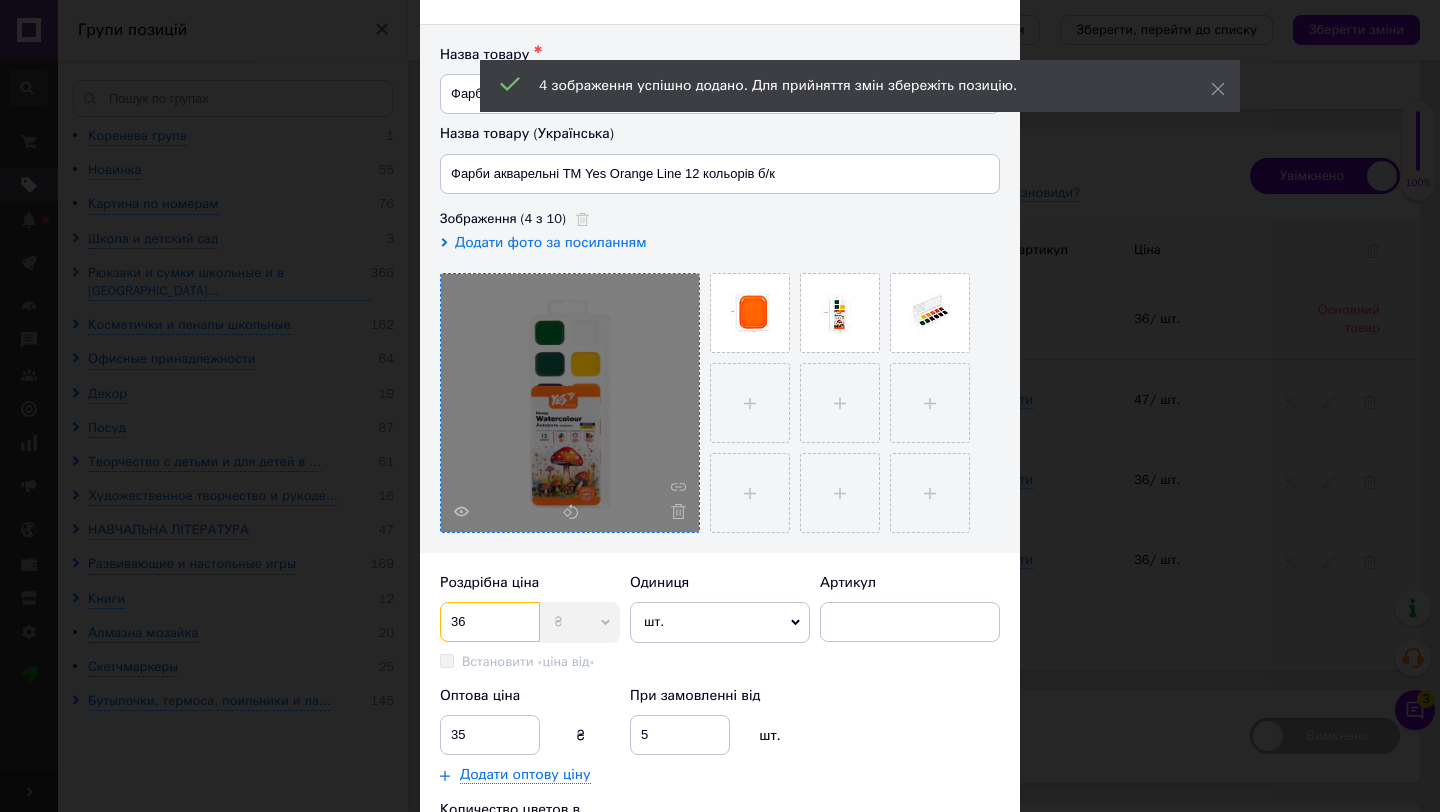 click on "36" at bounding box center (490, 622) 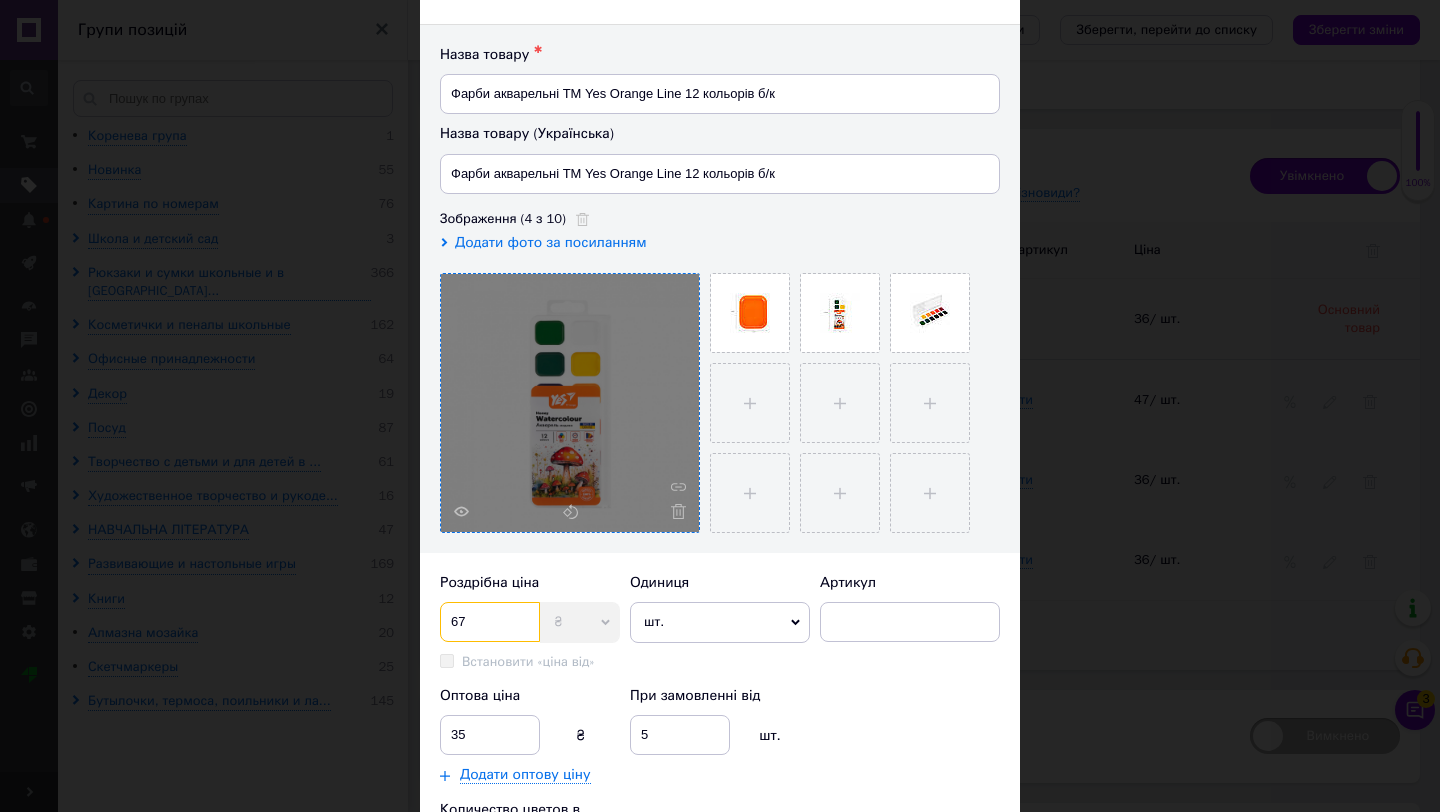 type on "67" 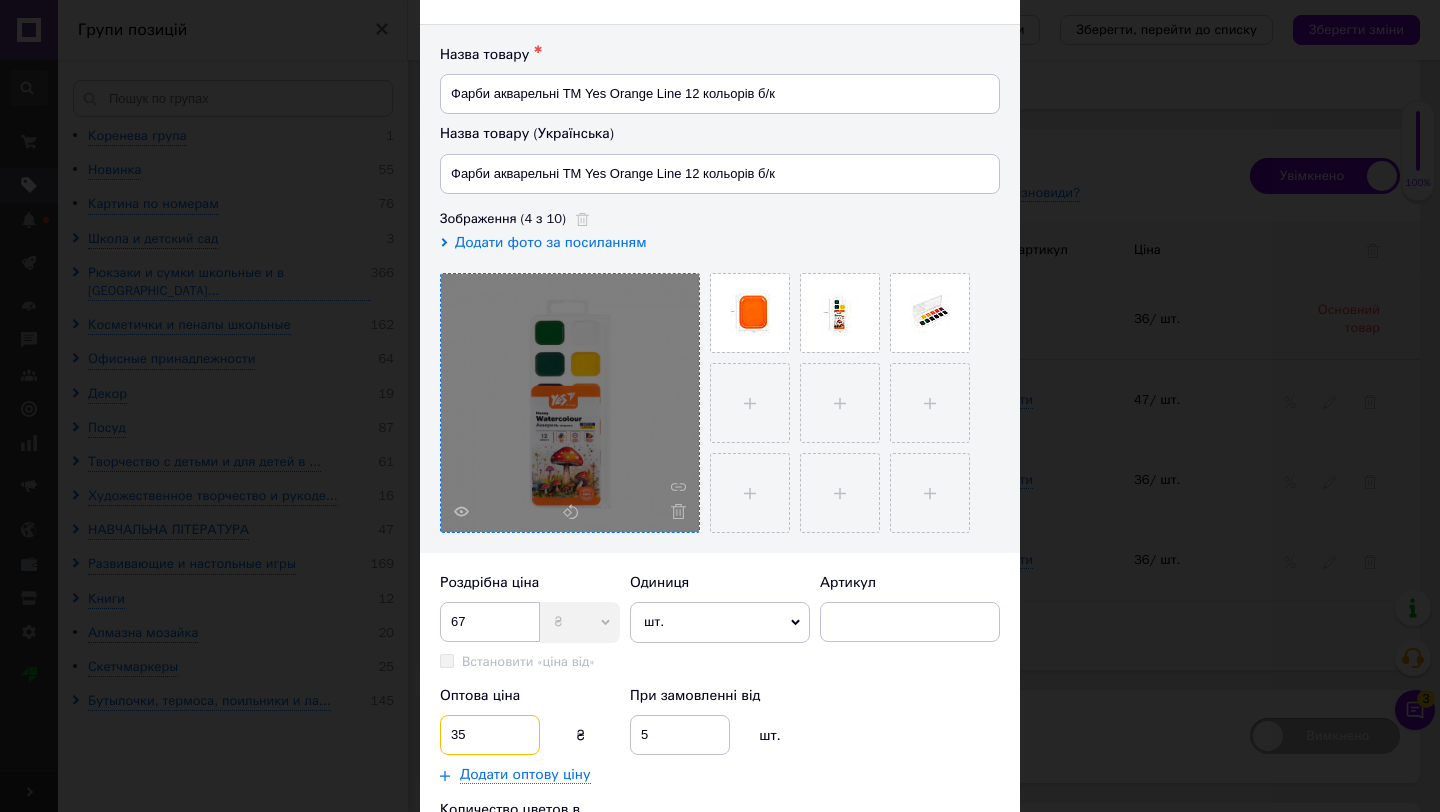 click on "35" at bounding box center (490, 735) 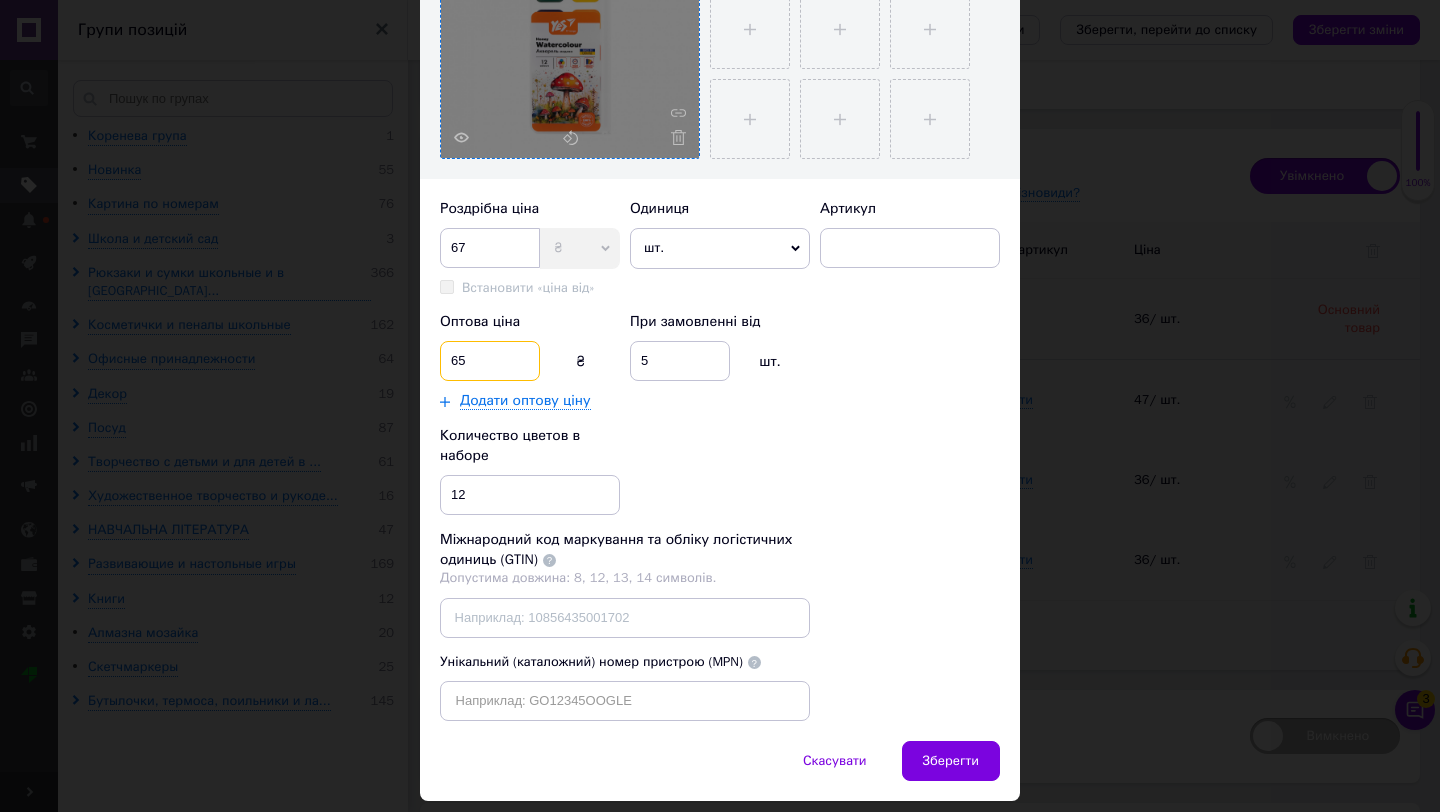 scroll, scrollTop: 533, scrollLeft: 0, axis: vertical 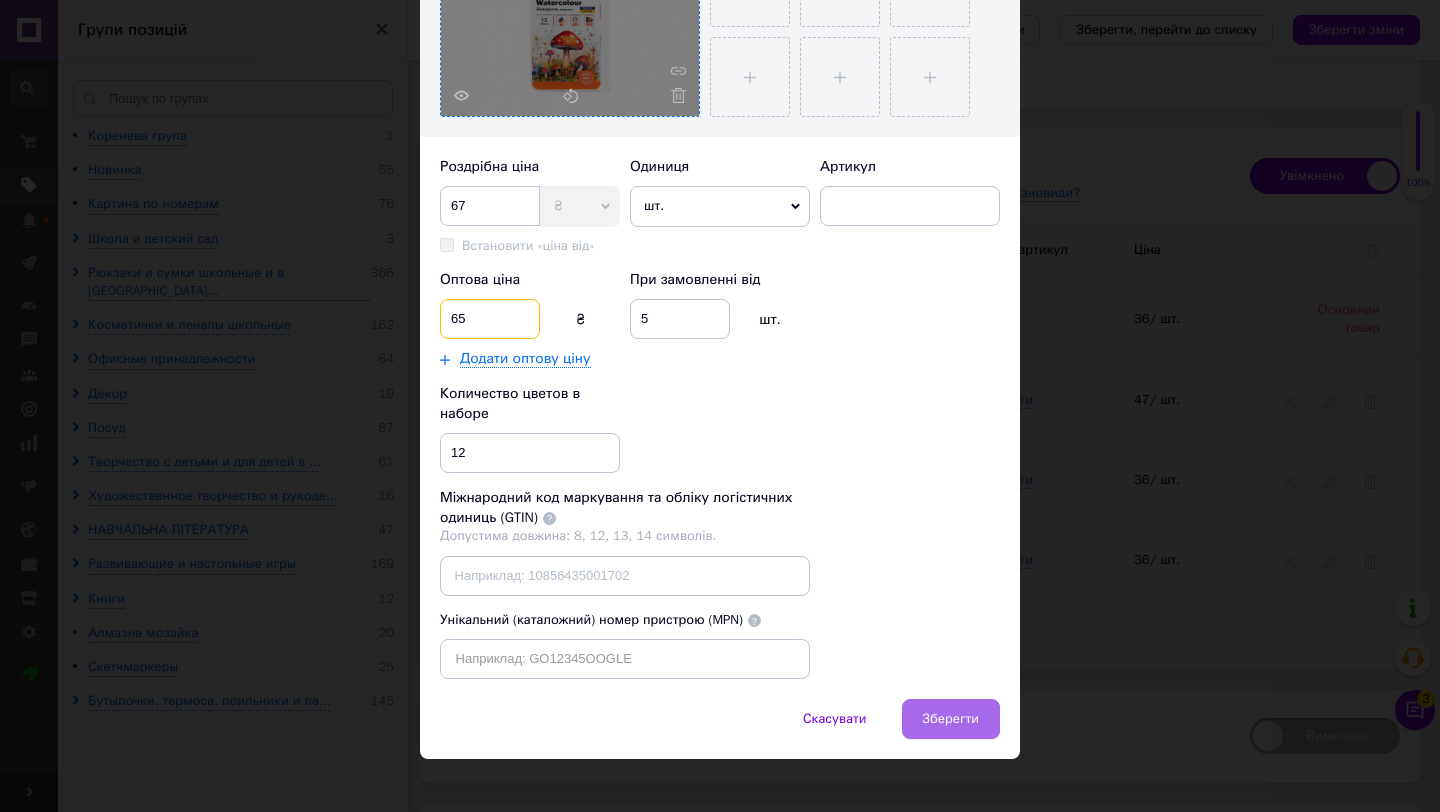 type on "65" 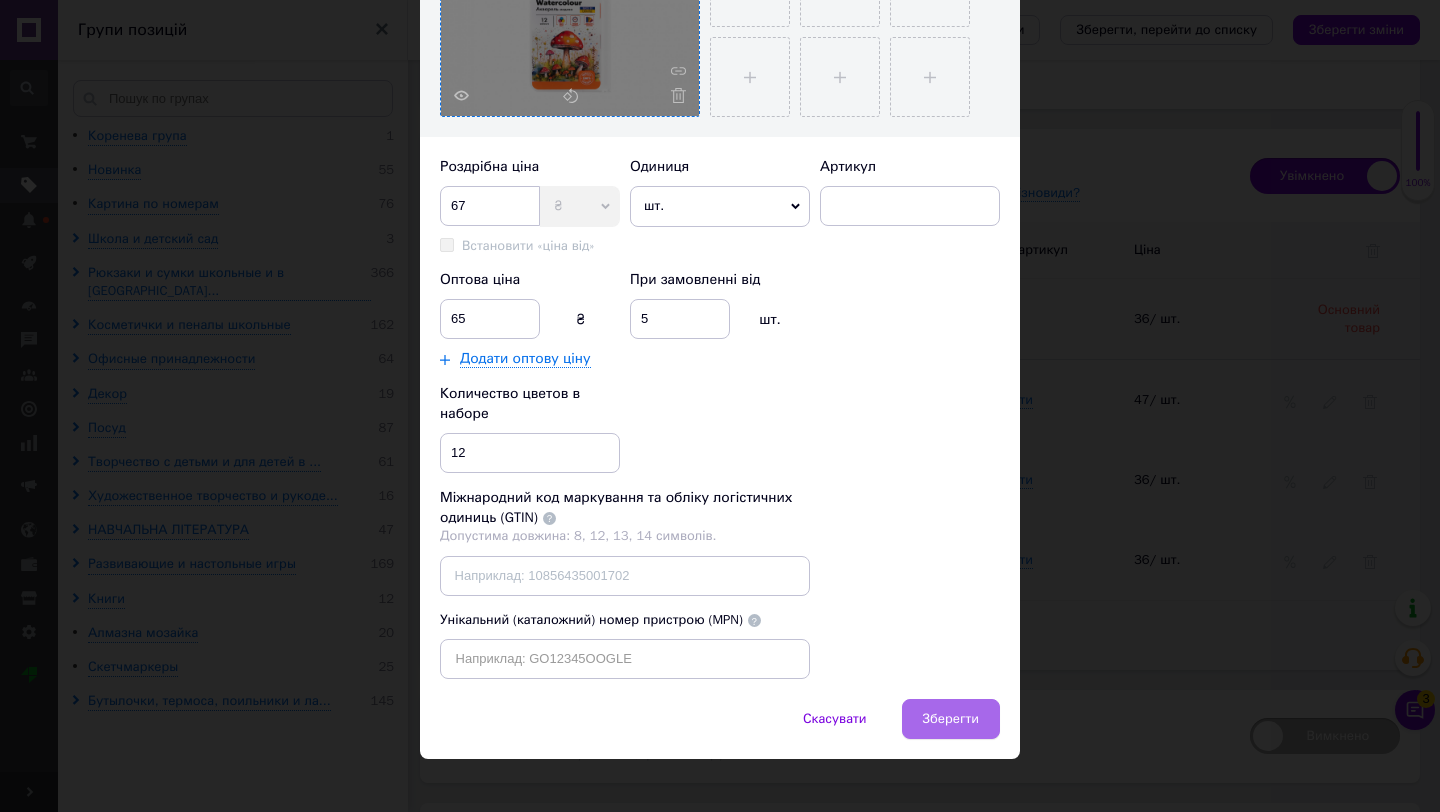 click on "Зберегти" at bounding box center [951, 719] 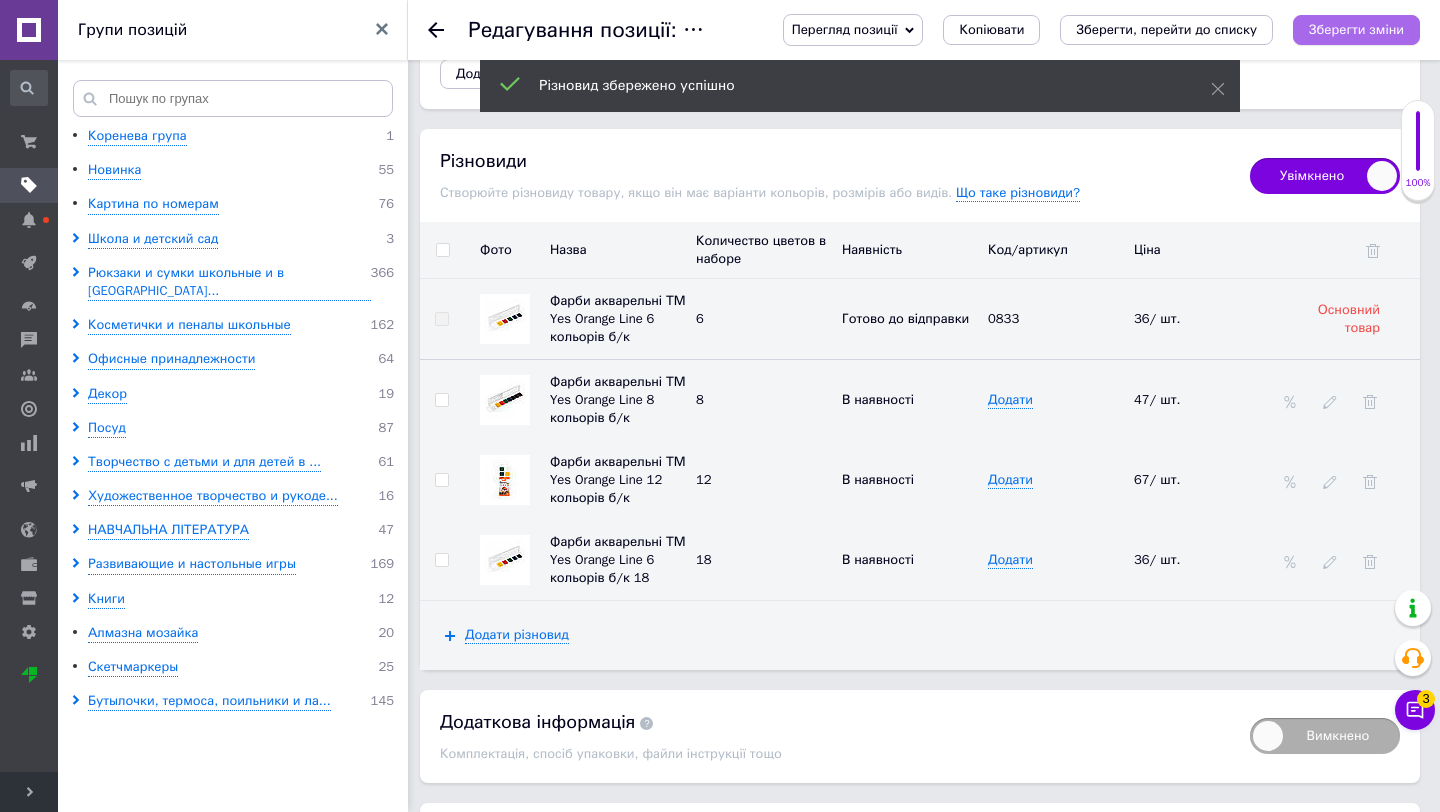 click on "Зберегти зміни" at bounding box center (1356, 29) 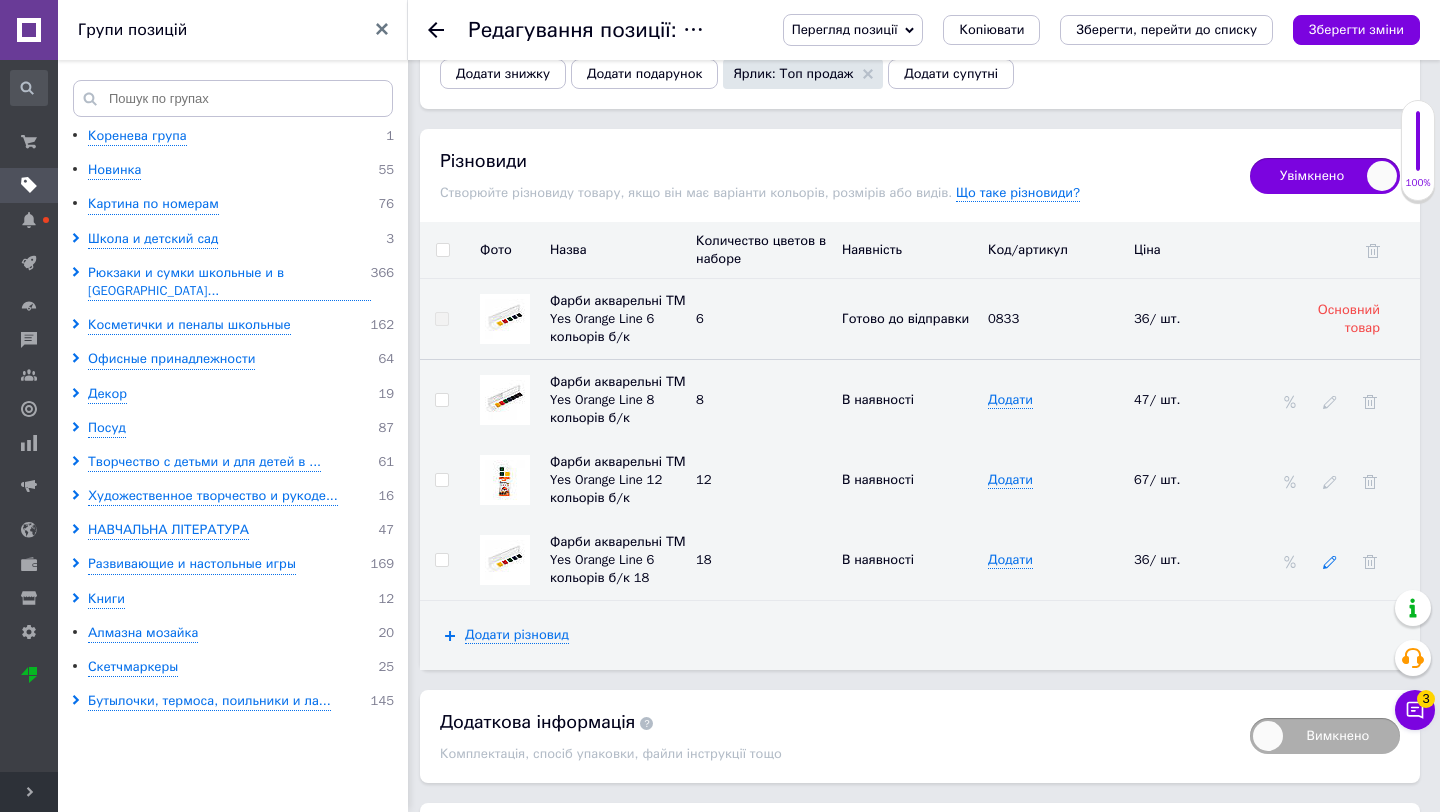 click 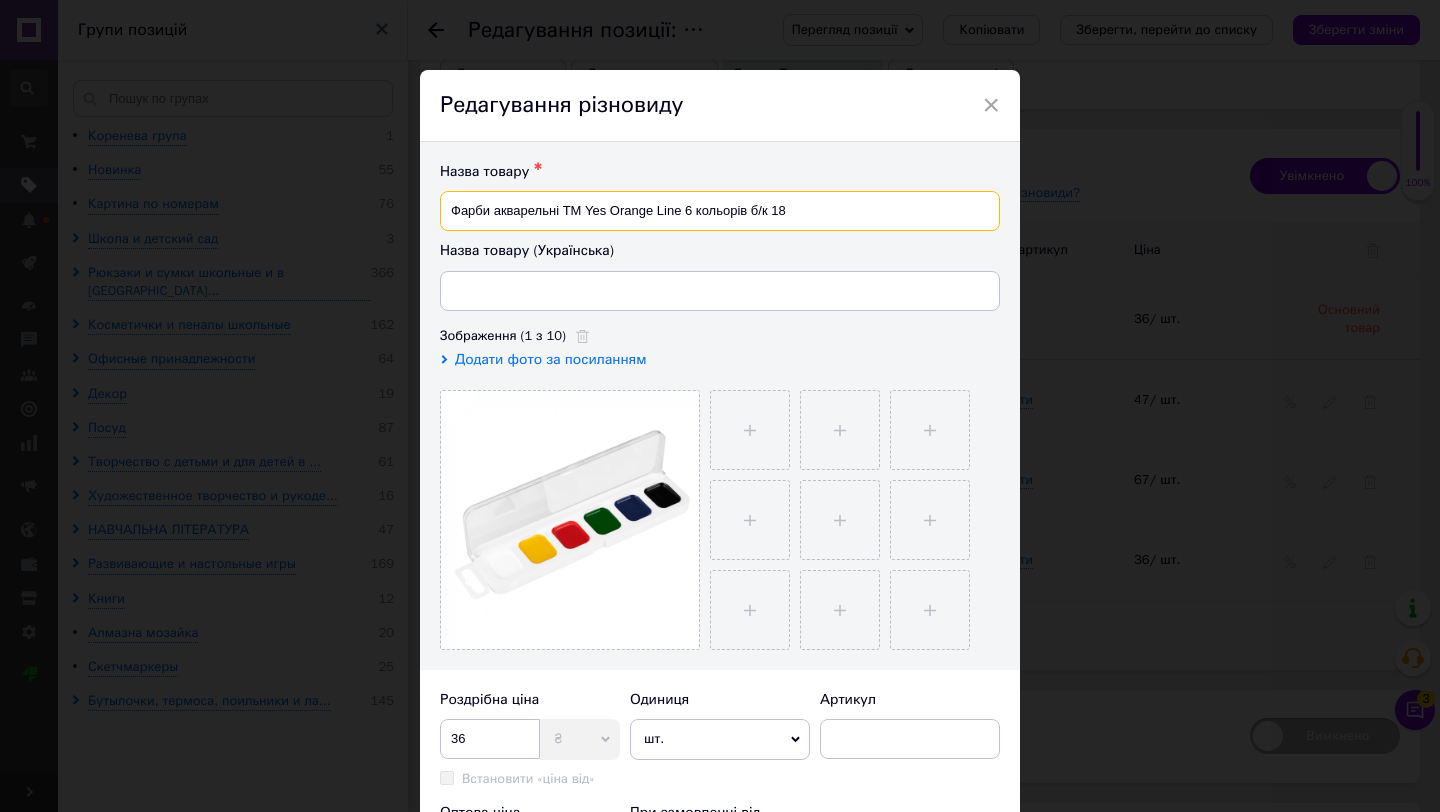 click on "Фарби акварельні ТМ Yes Orange Line 6 кольорів б/к 18" at bounding box center (720, 211) 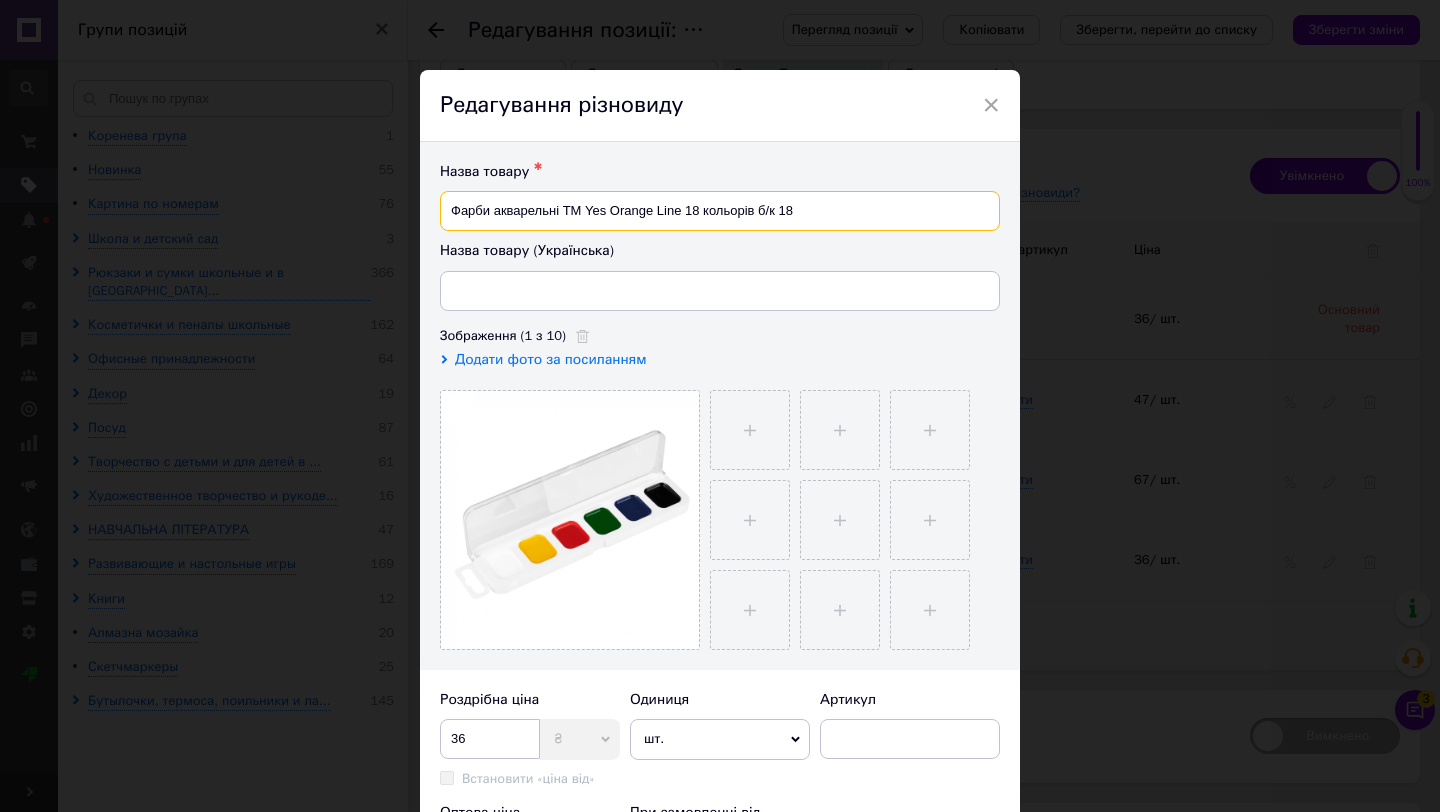 click on "Фарби акварельні ТМ Yes Orange Line 18 кольорів б/к 18" at bounding box center (720, 211) 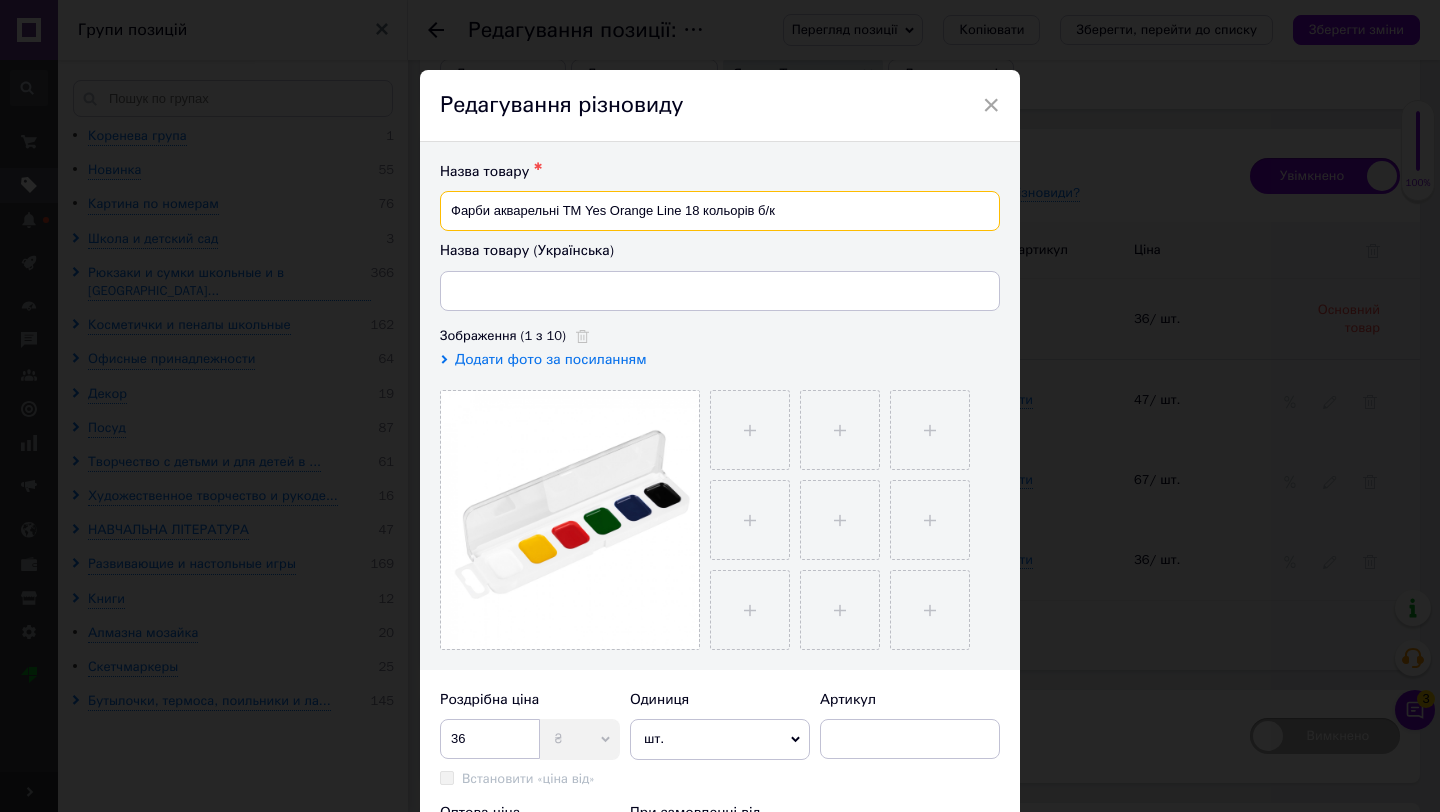 type on "Фарби акварельні ТМ Yes Orange Line 18 кольорів б/к" 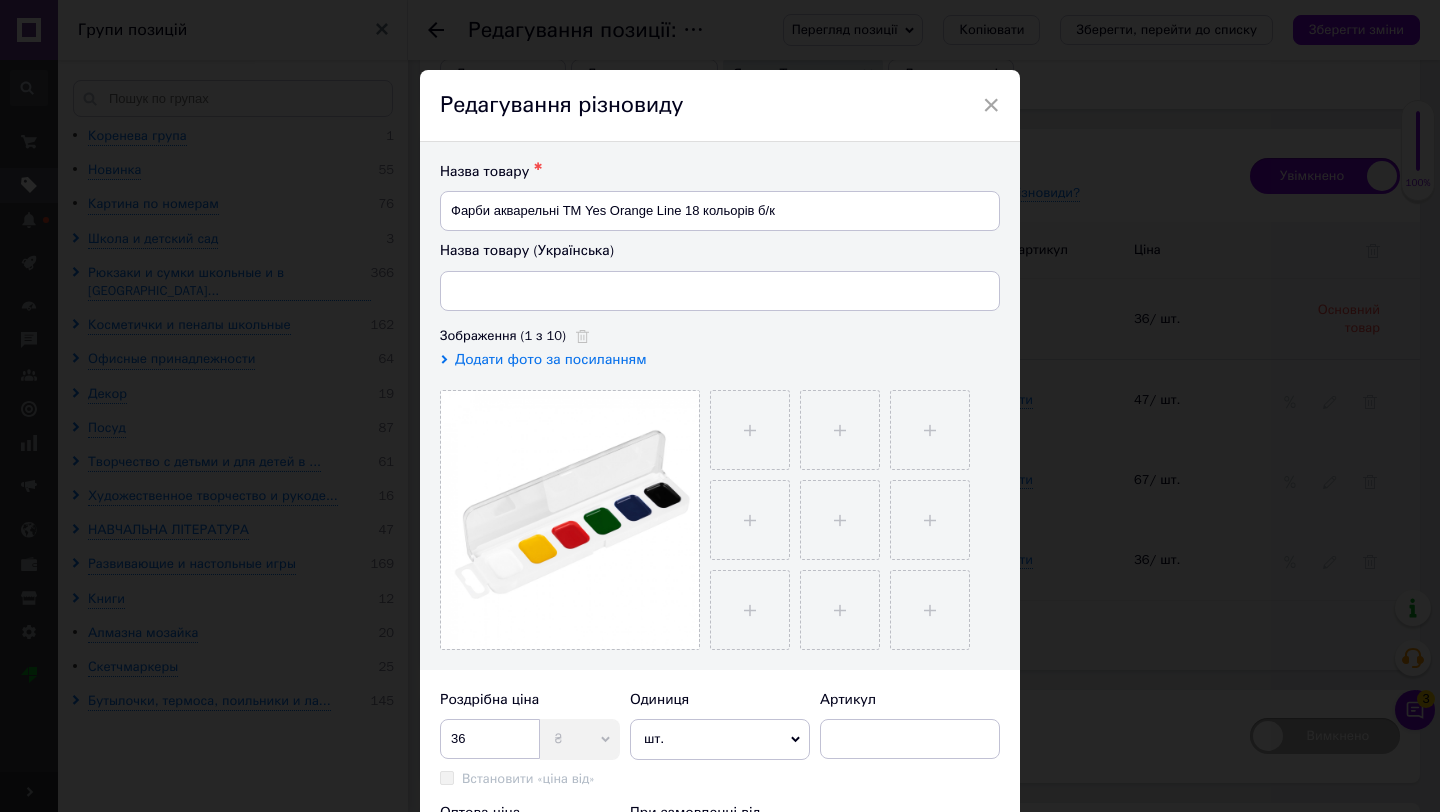 click on "Назва товару ✱ Фарби акварельні ТМ Yes Orange Line 18 кольорів б/к" at bounding box center [720, 197] 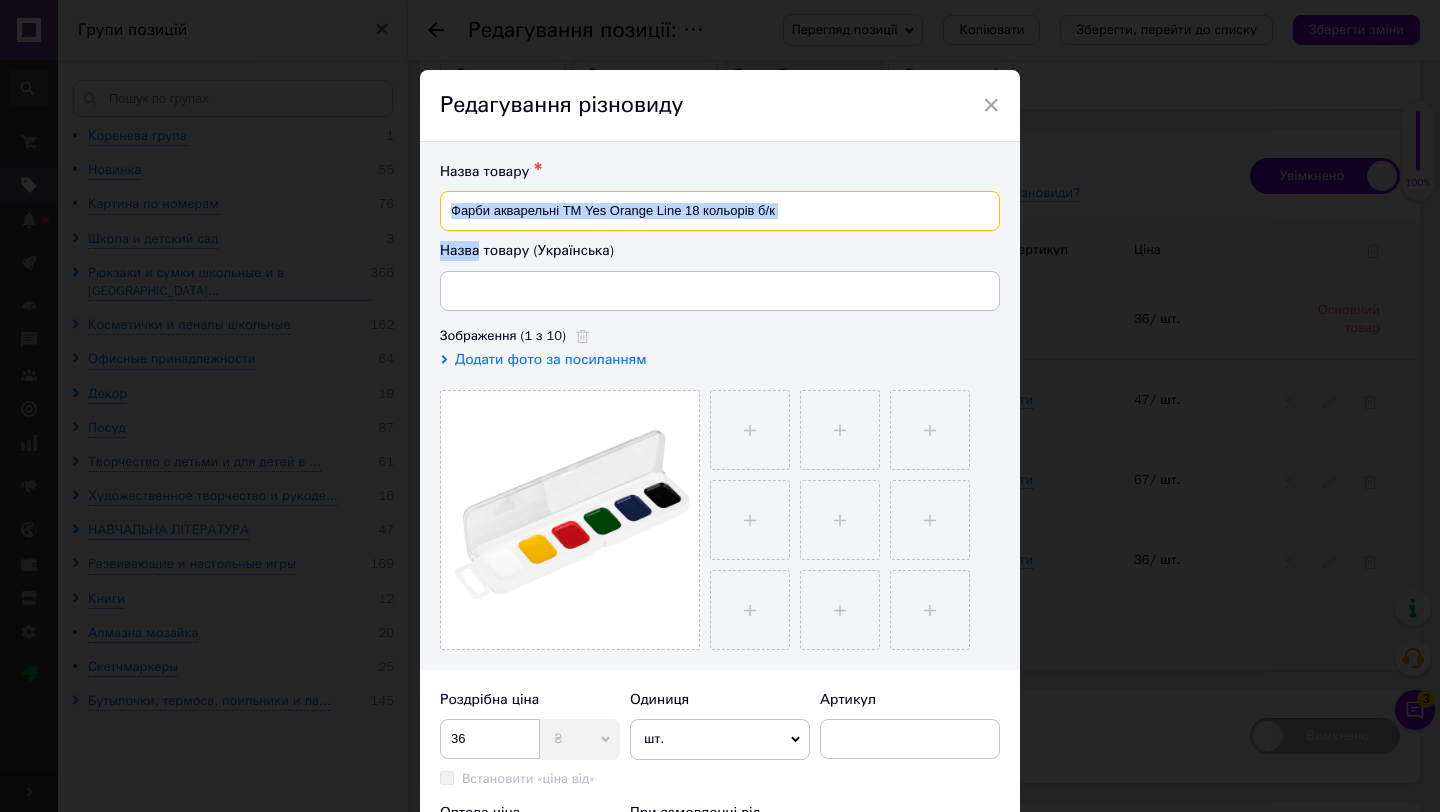 click on "Фарби акварельні ТМ Yes Orange Line 18 кольорів б/к" at bounding box center [720, 211] 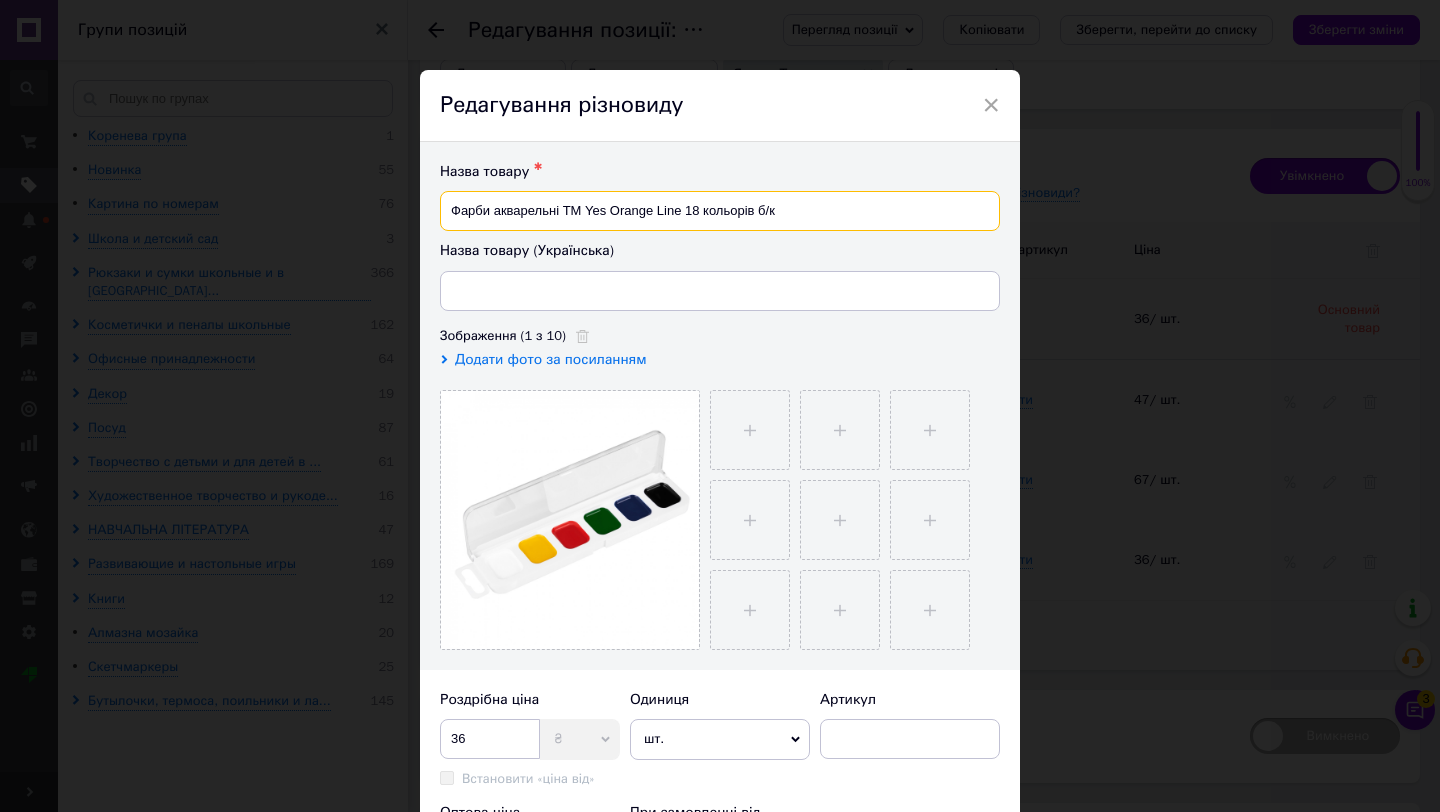 click on "Фарби акварельні ТМ Yes Orange Line 18 кольорів б/к" at bounding box center (720, 211) 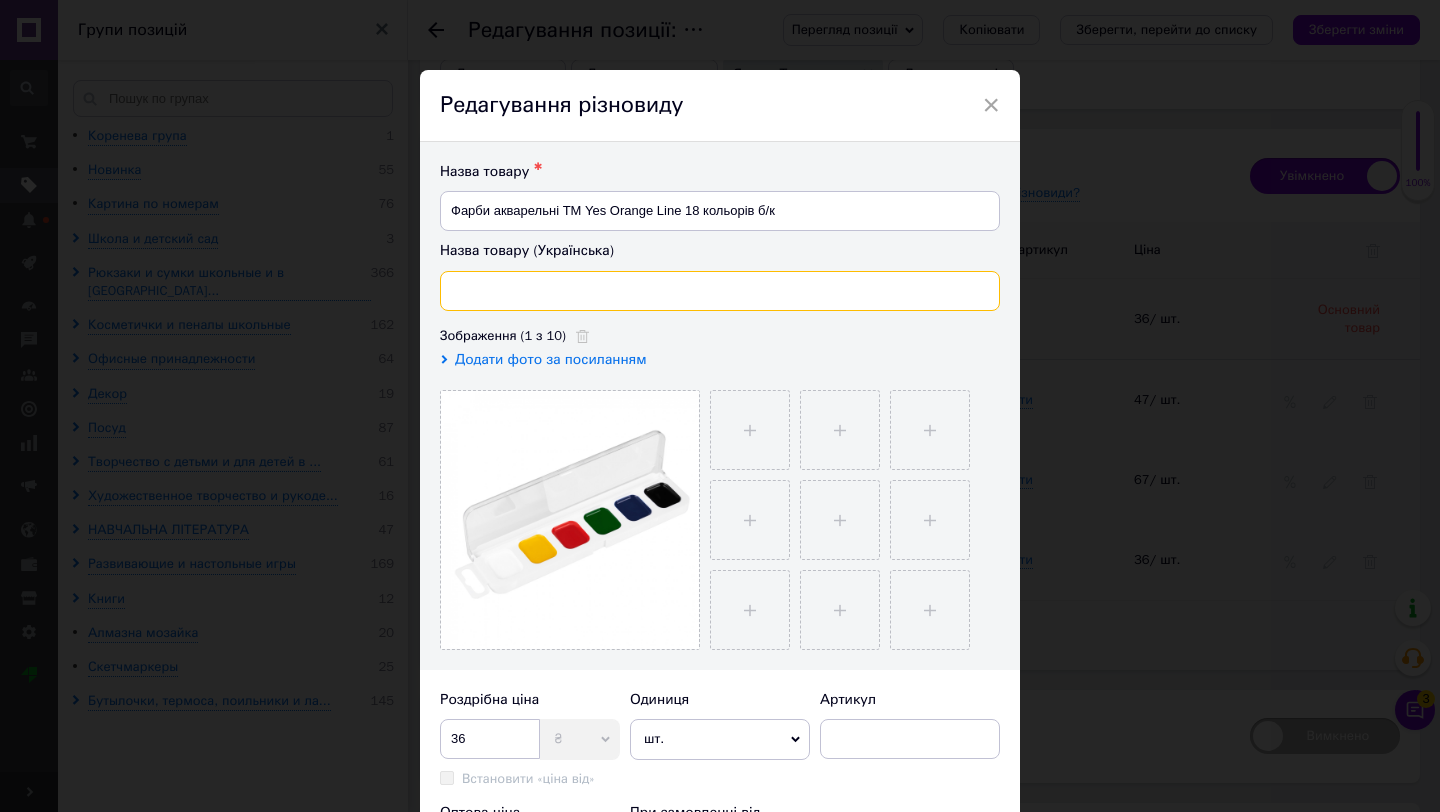 click at bounding box center (720, 291) 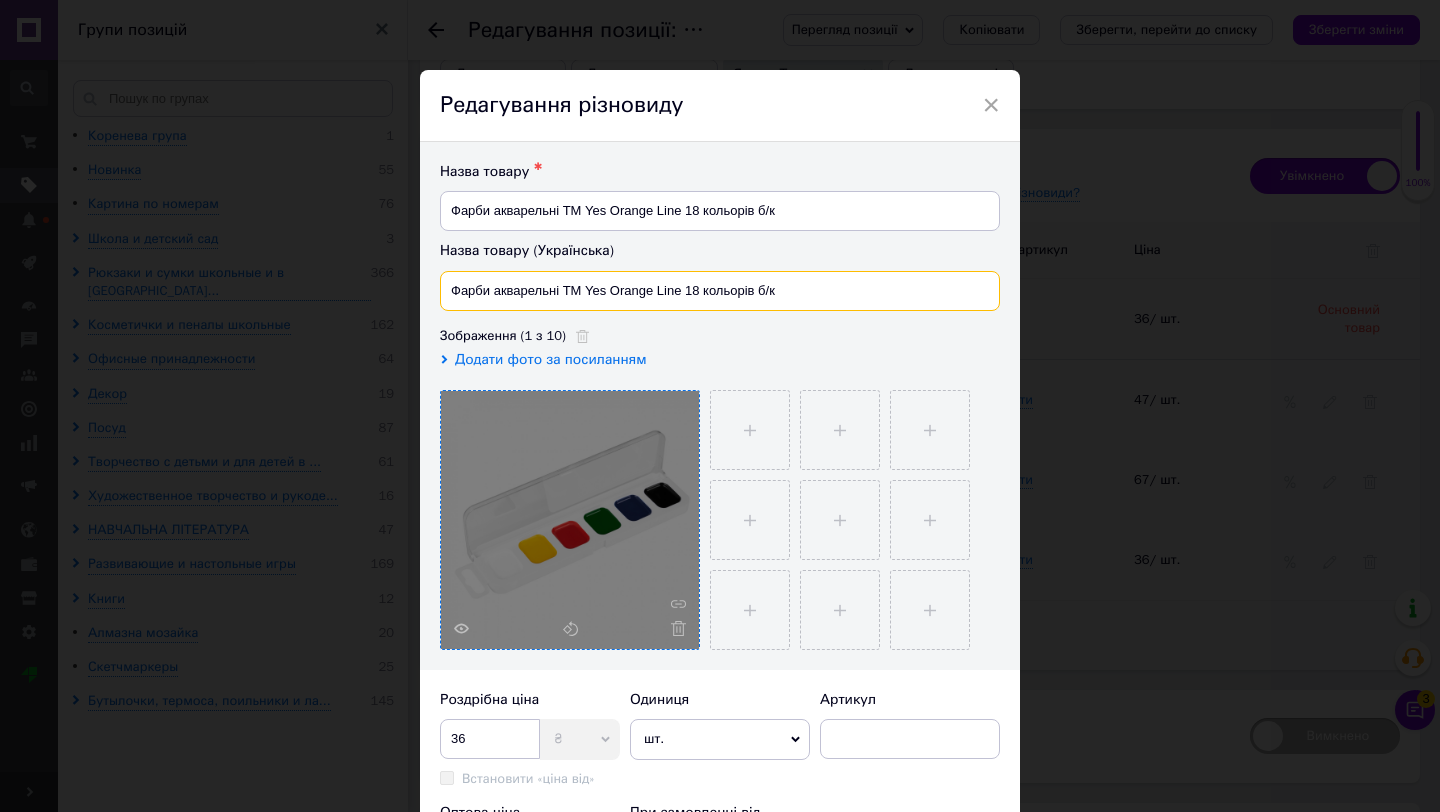 type on "Фарби акварельні ТМ Yes Orange Line 18 кольорів б/к" 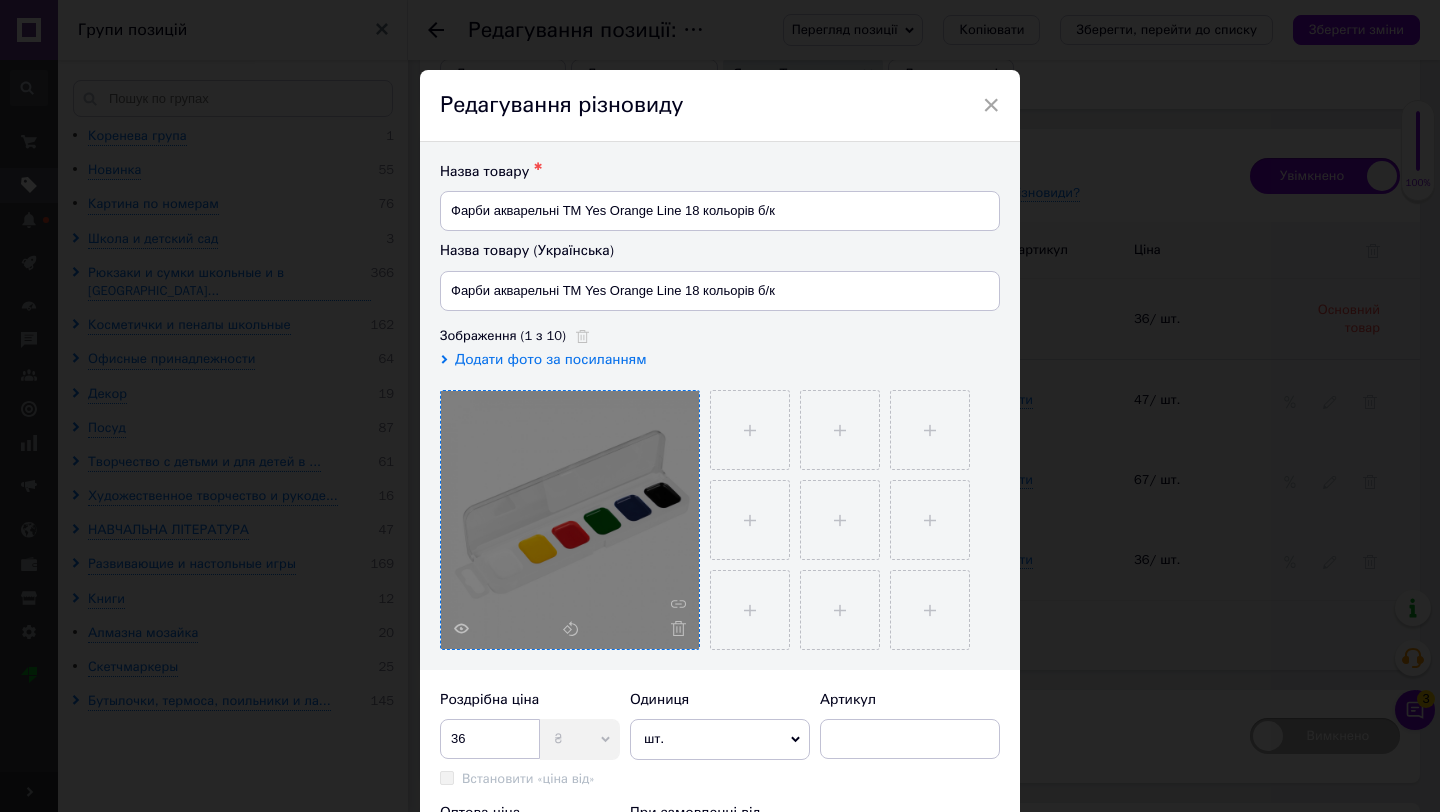 click at bounding box center [570, 520] 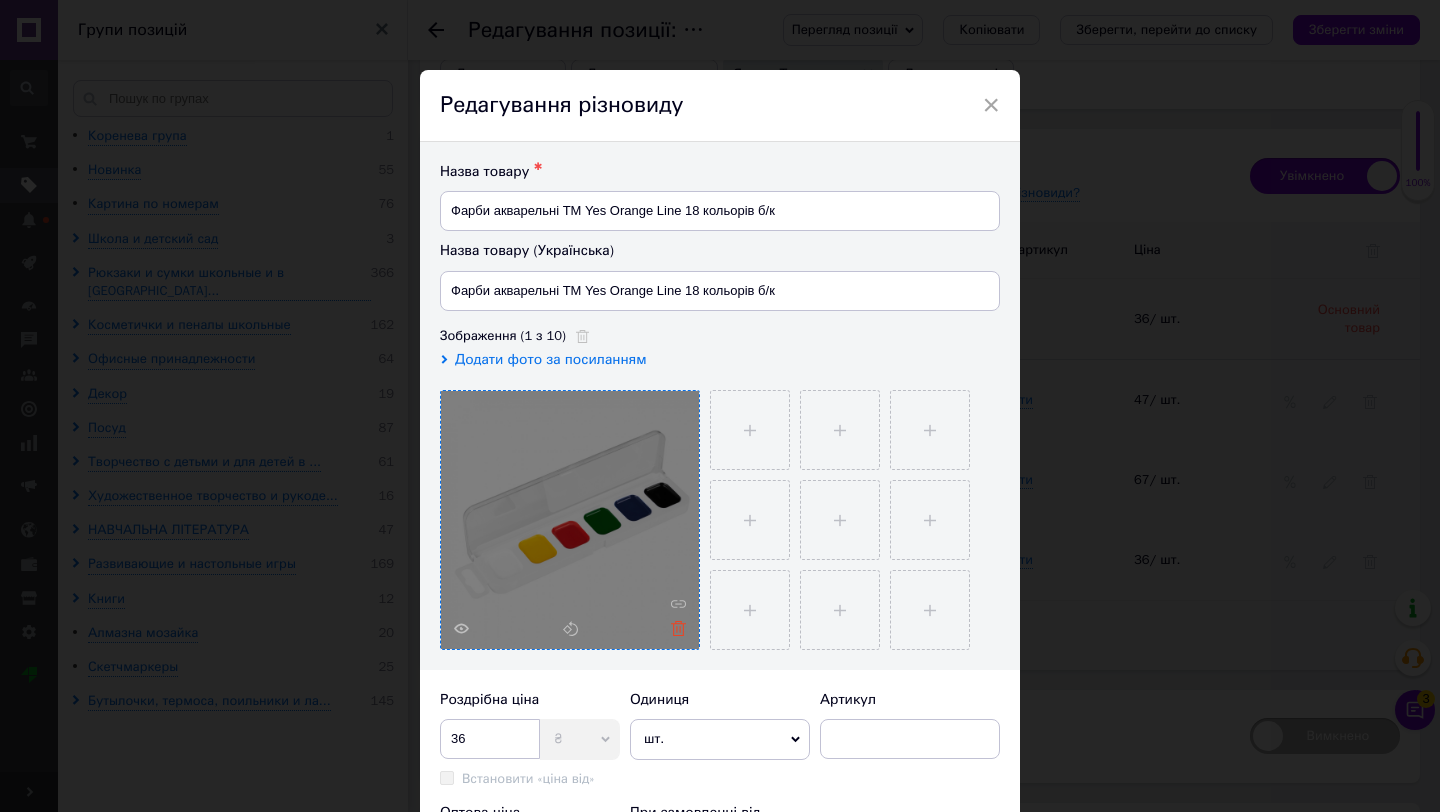 click 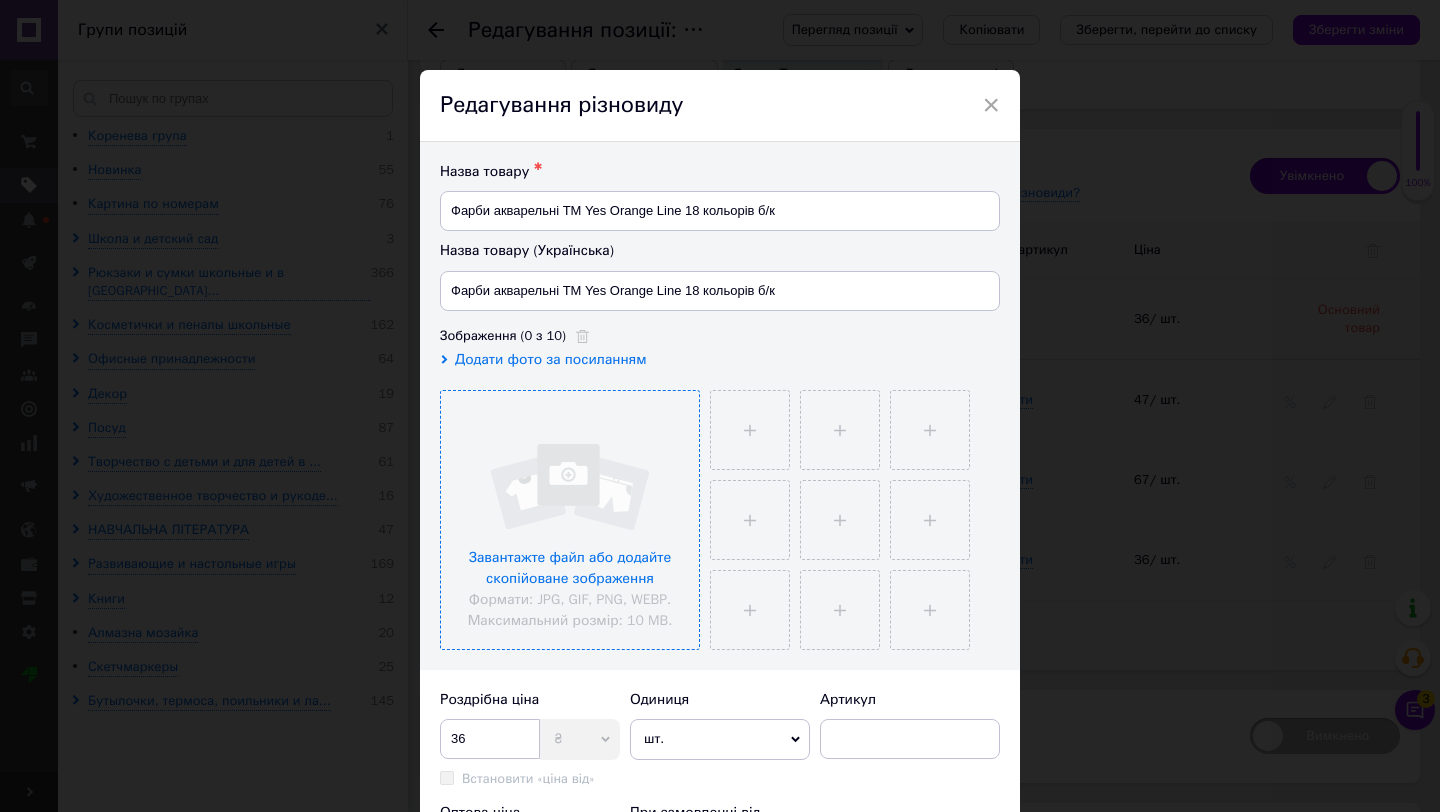 drag, startPoint x: 676, startPoint y: 629, endPoint x: 645, endPoint y: 592, distance: 48.270073 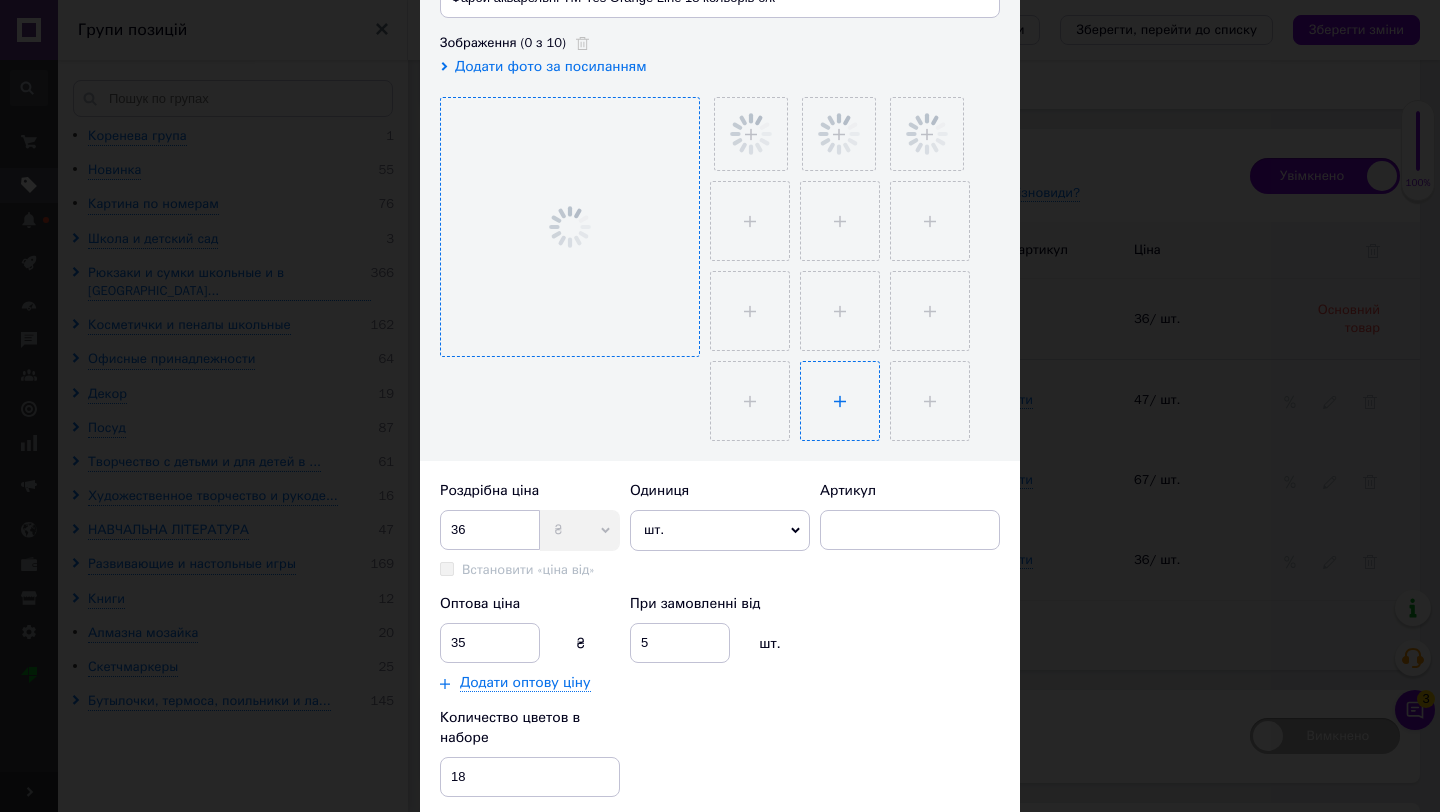 scroll, scrollTop: 298, scrollLeft: 0, axis: vertical 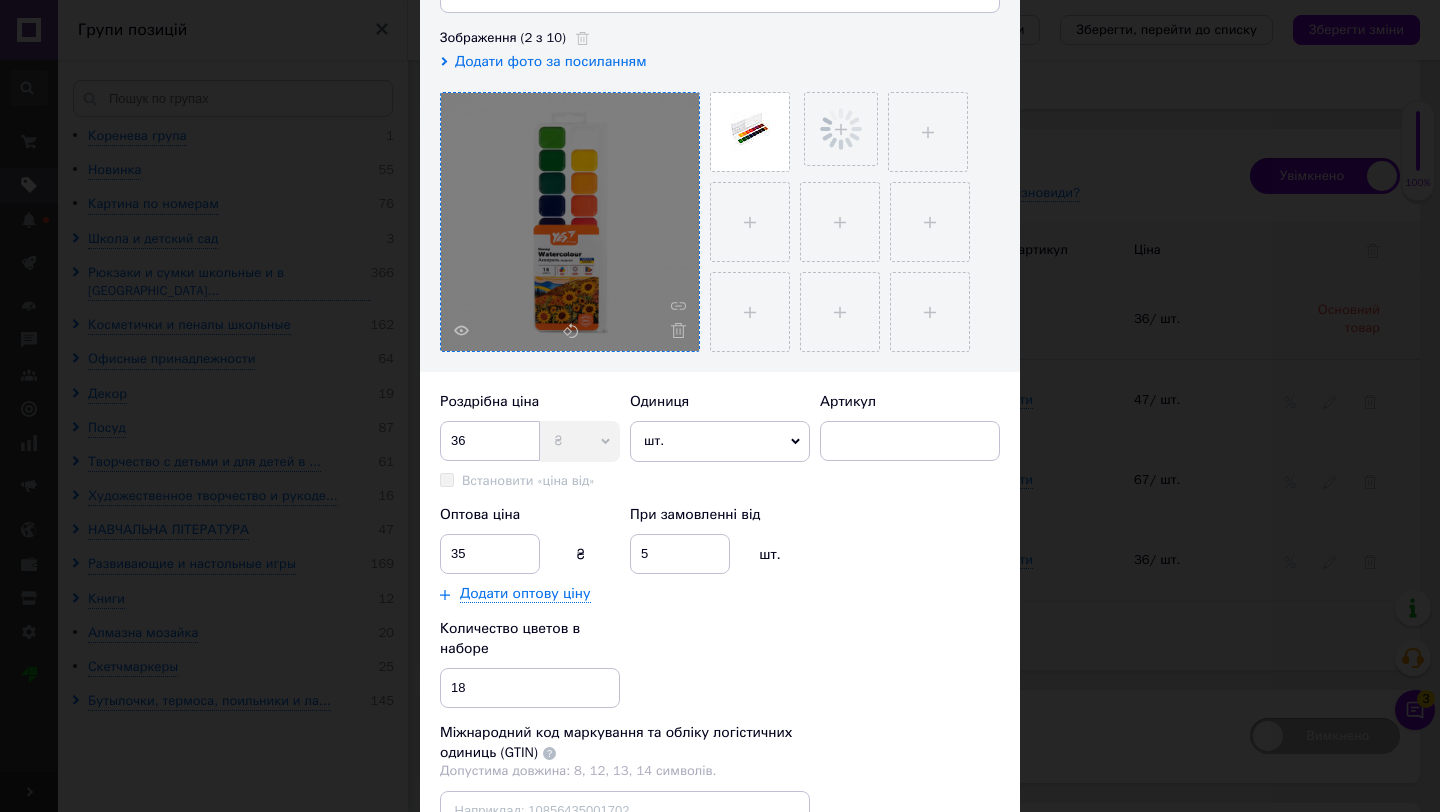 click on "Оптова ціна" at bounding box center (480, 515) 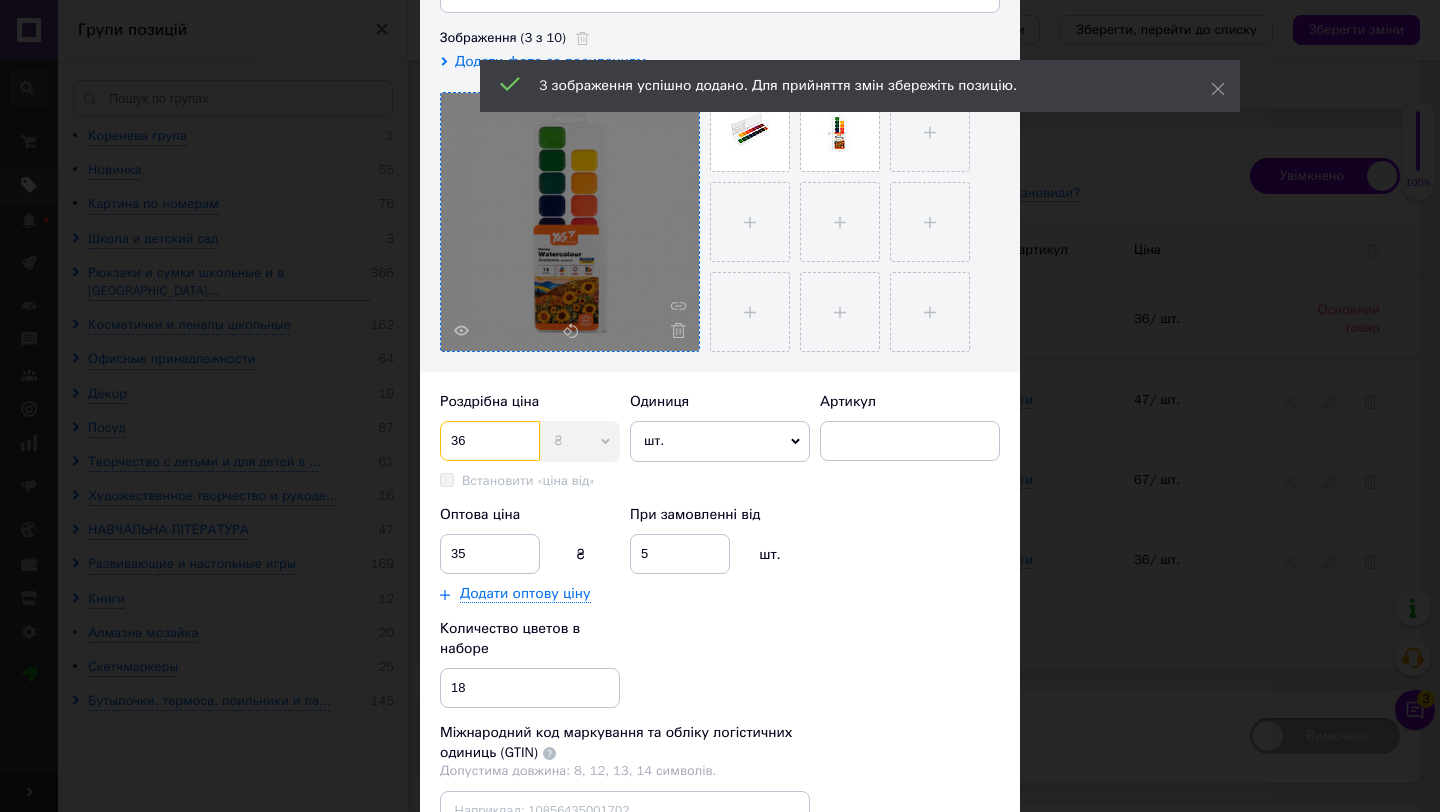 click on "36" at bounding box center [490, 441] 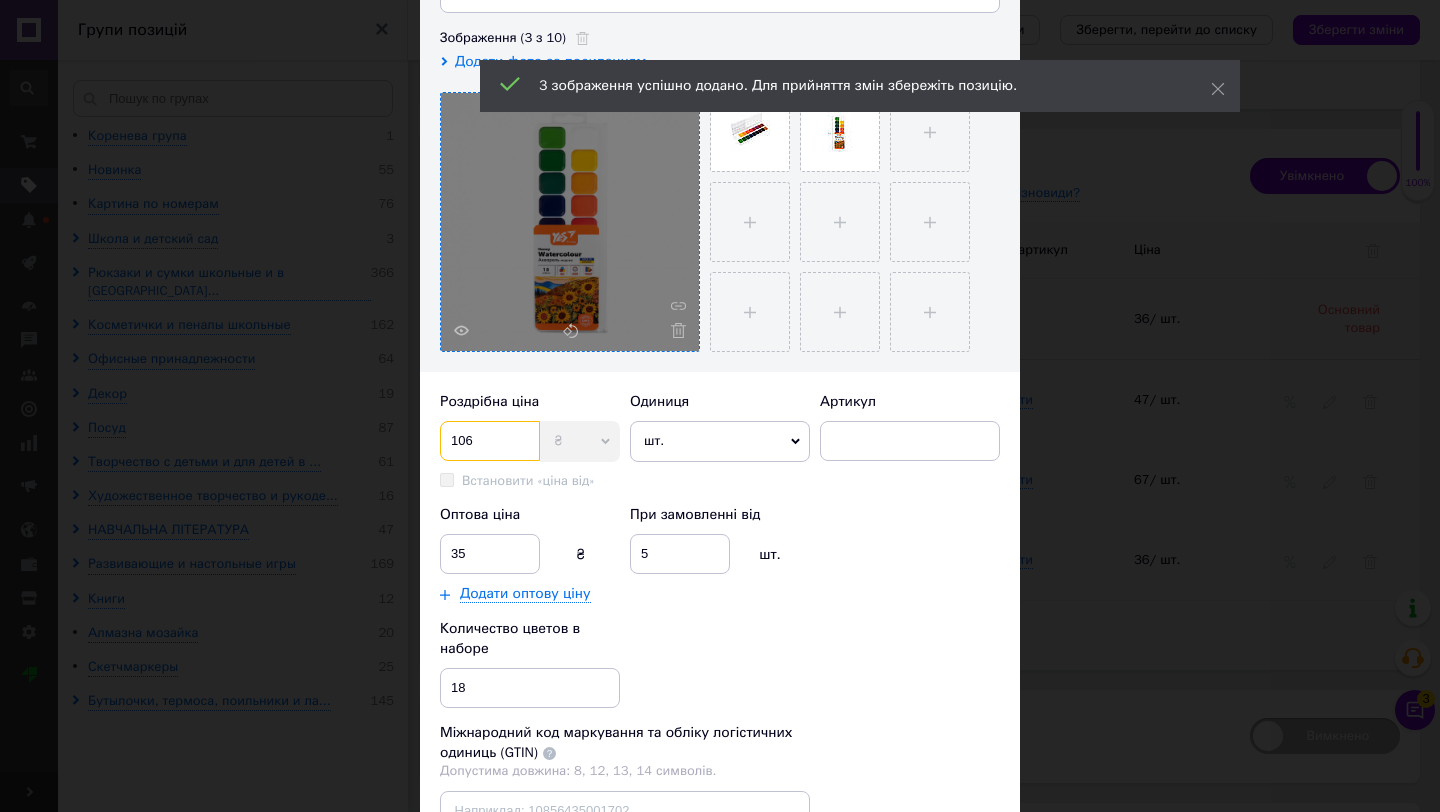 type on "106" 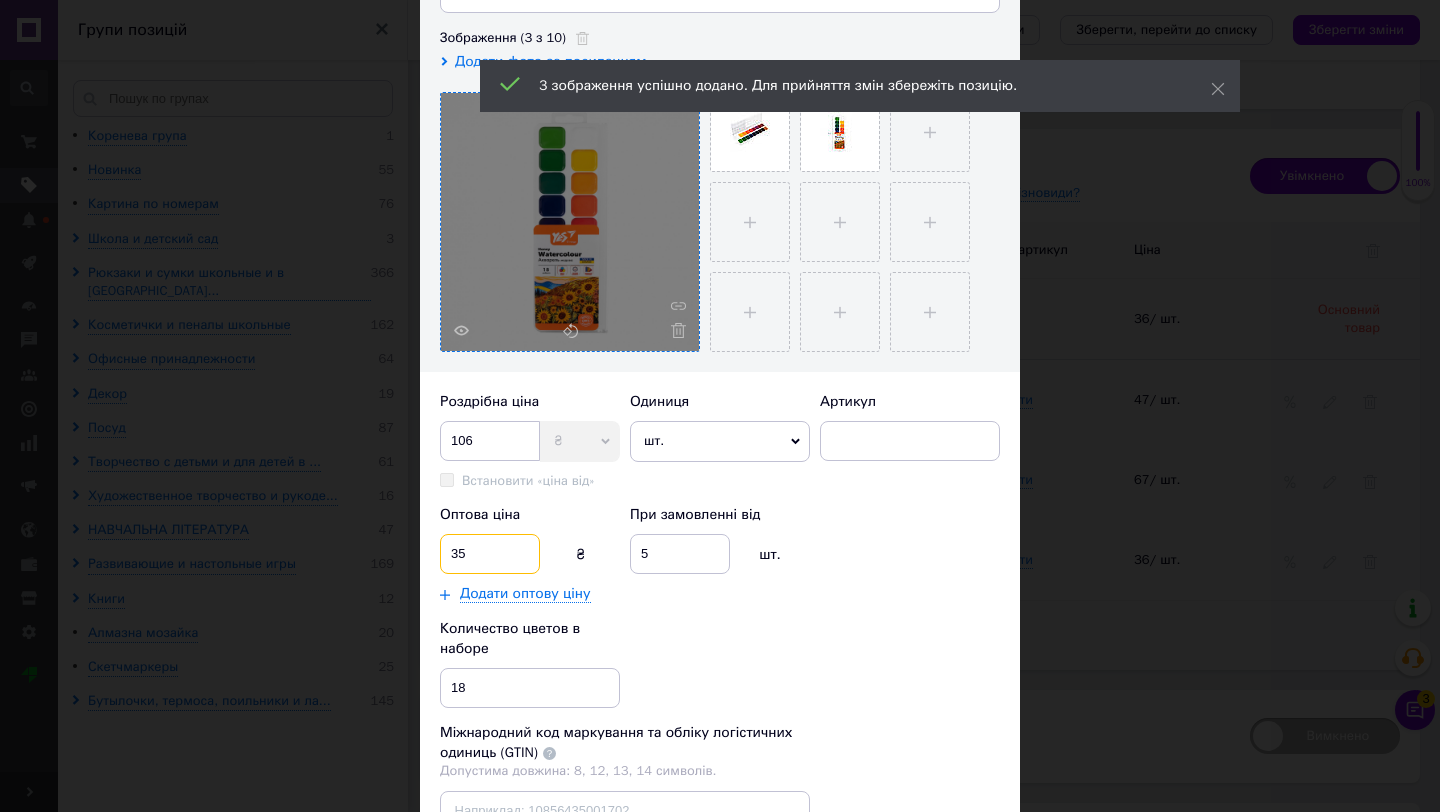click on "35" at bounding box center (490, 554) 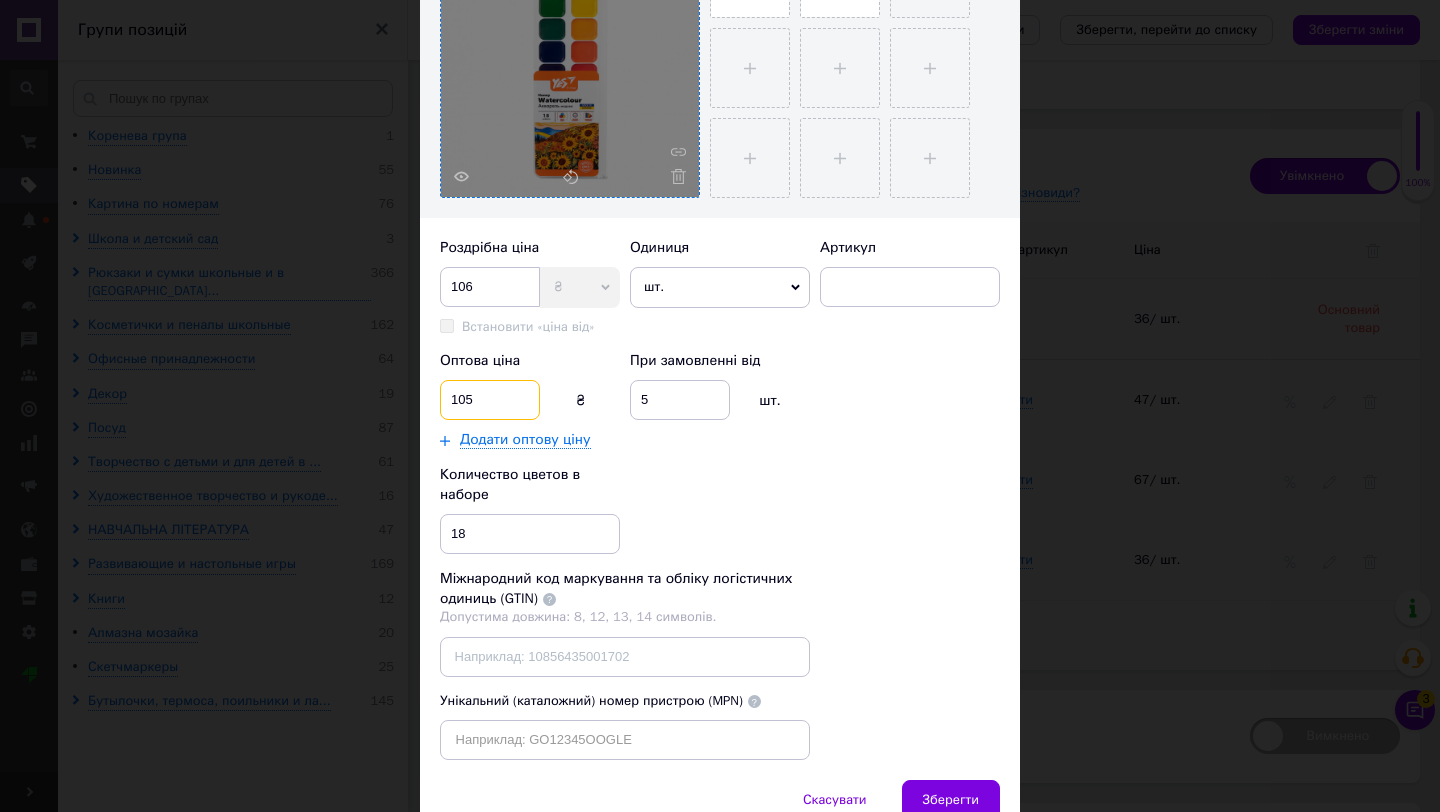 scroll, scrollTop: 473, scrollLeft: 0, axis: vertical 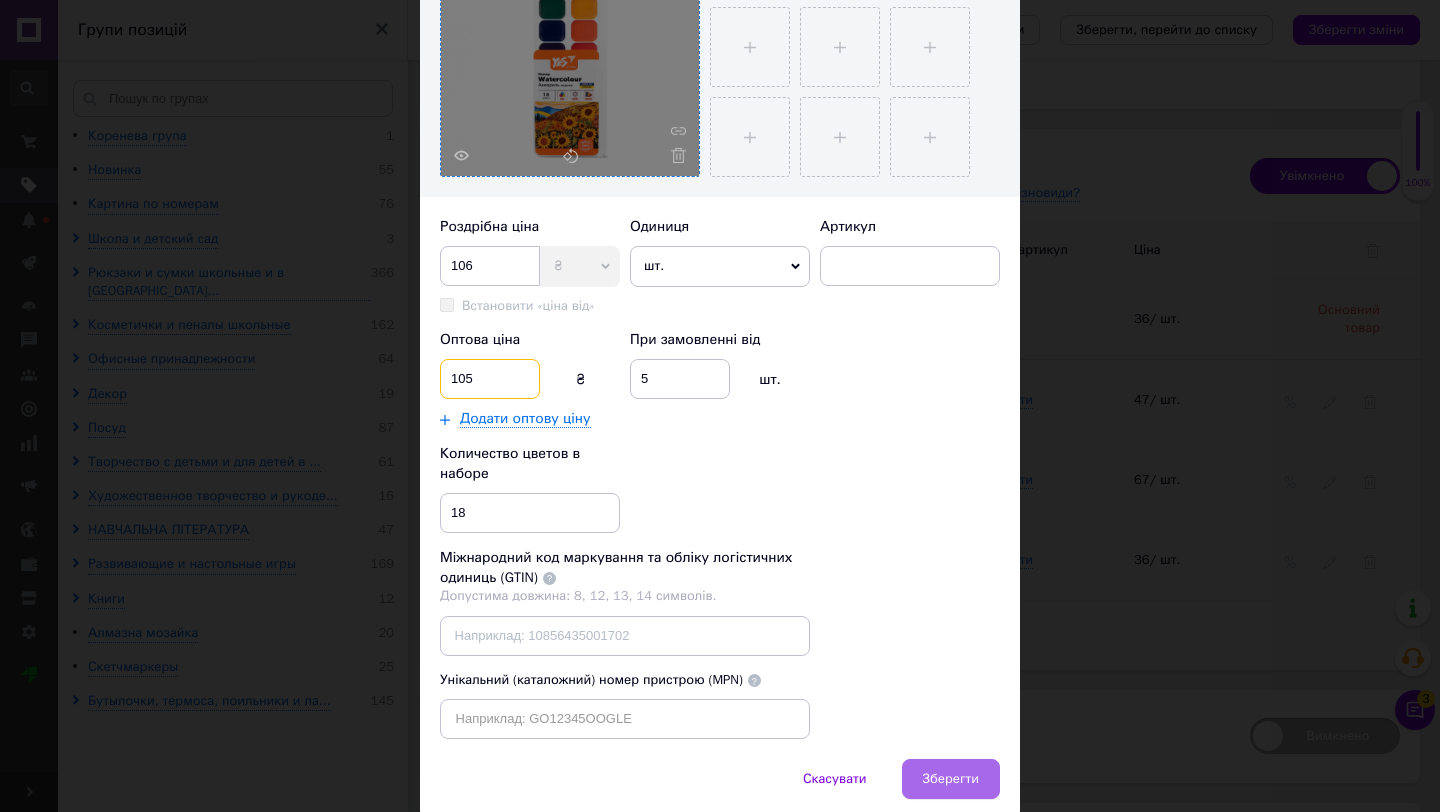 type on "105" 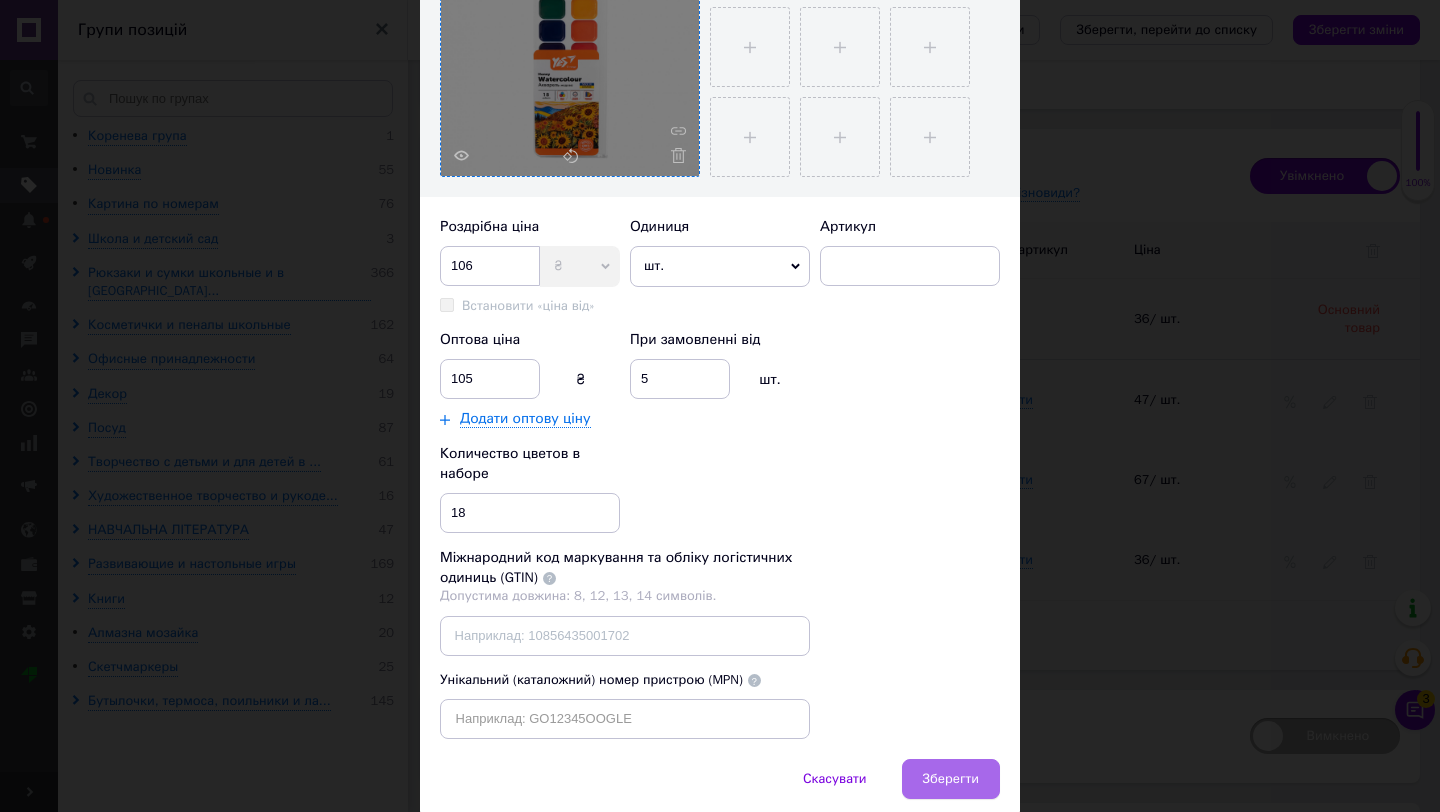 click on "Зберегти" at bounding box center [951, 779] 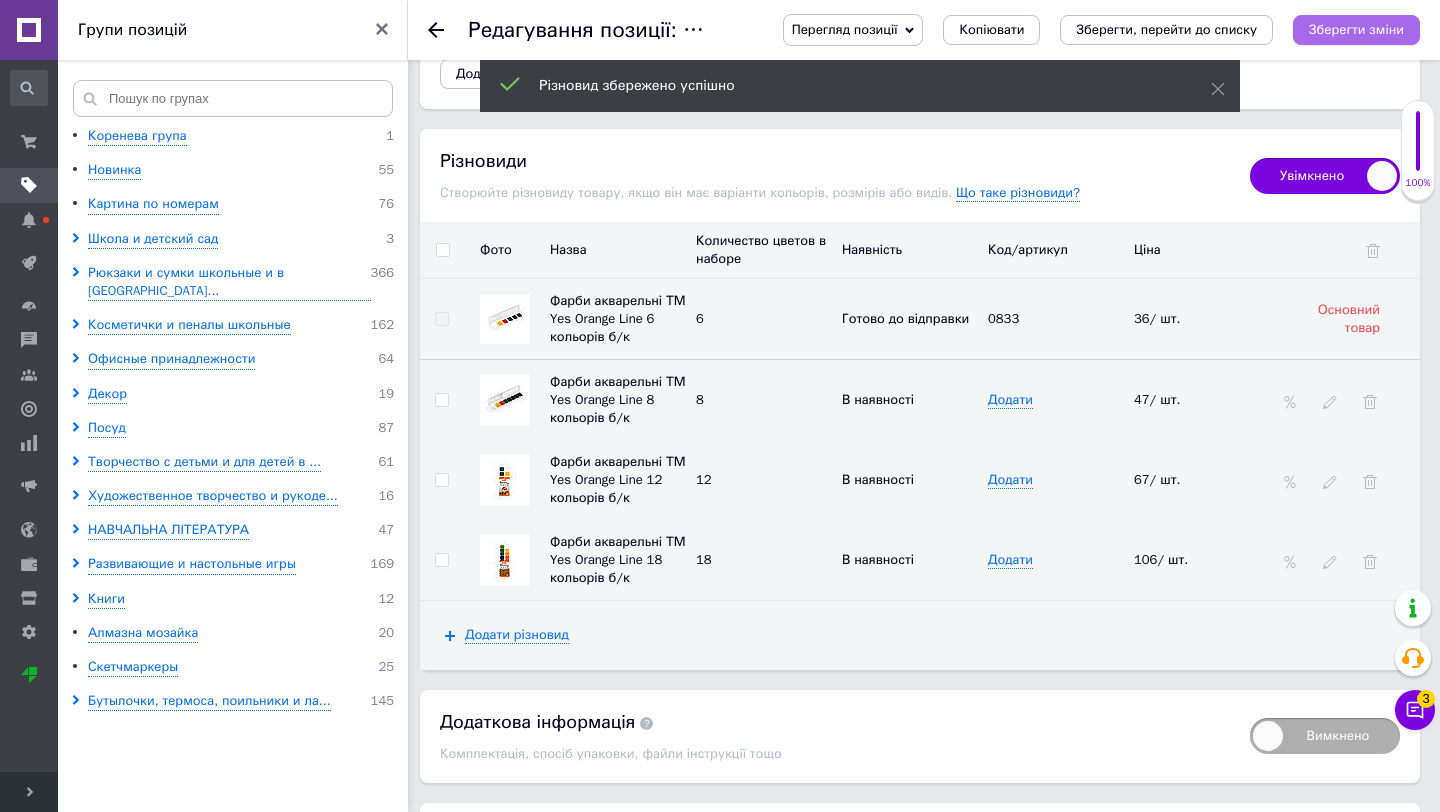click on "Зберегти зміни" at bounding box center [1356, 29] 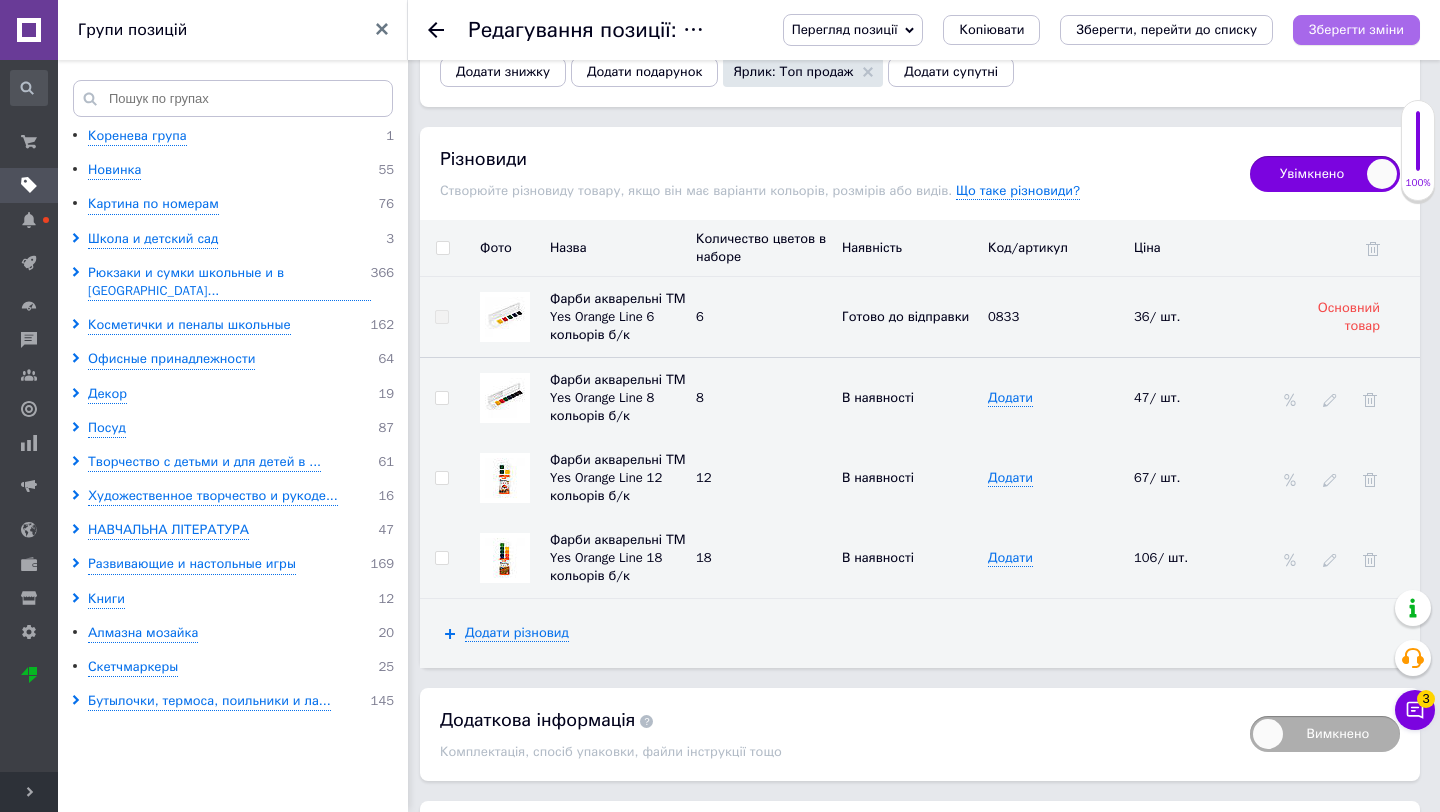 scroll, scrollTop: 3395, scrollLeft: 0, axis: vertical 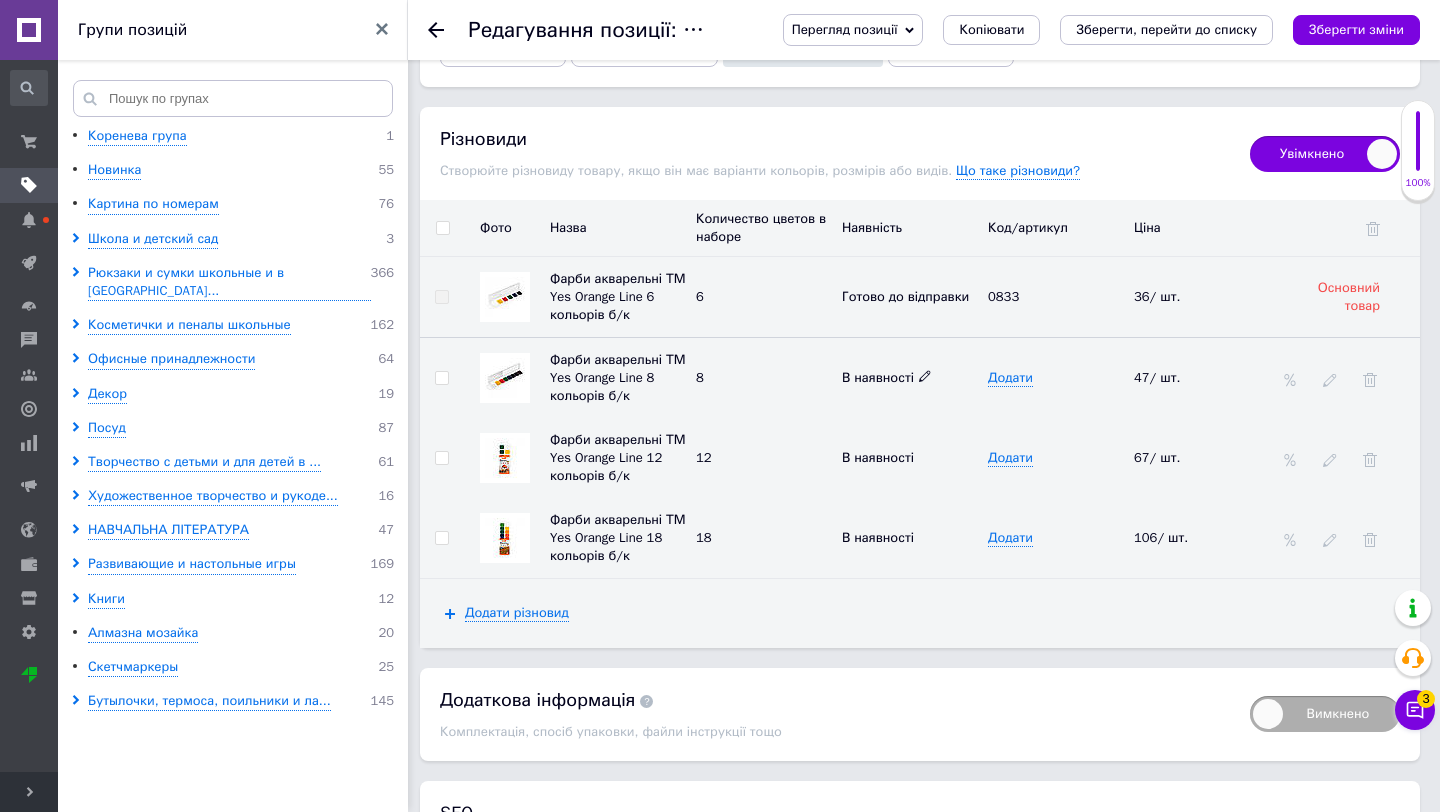 click 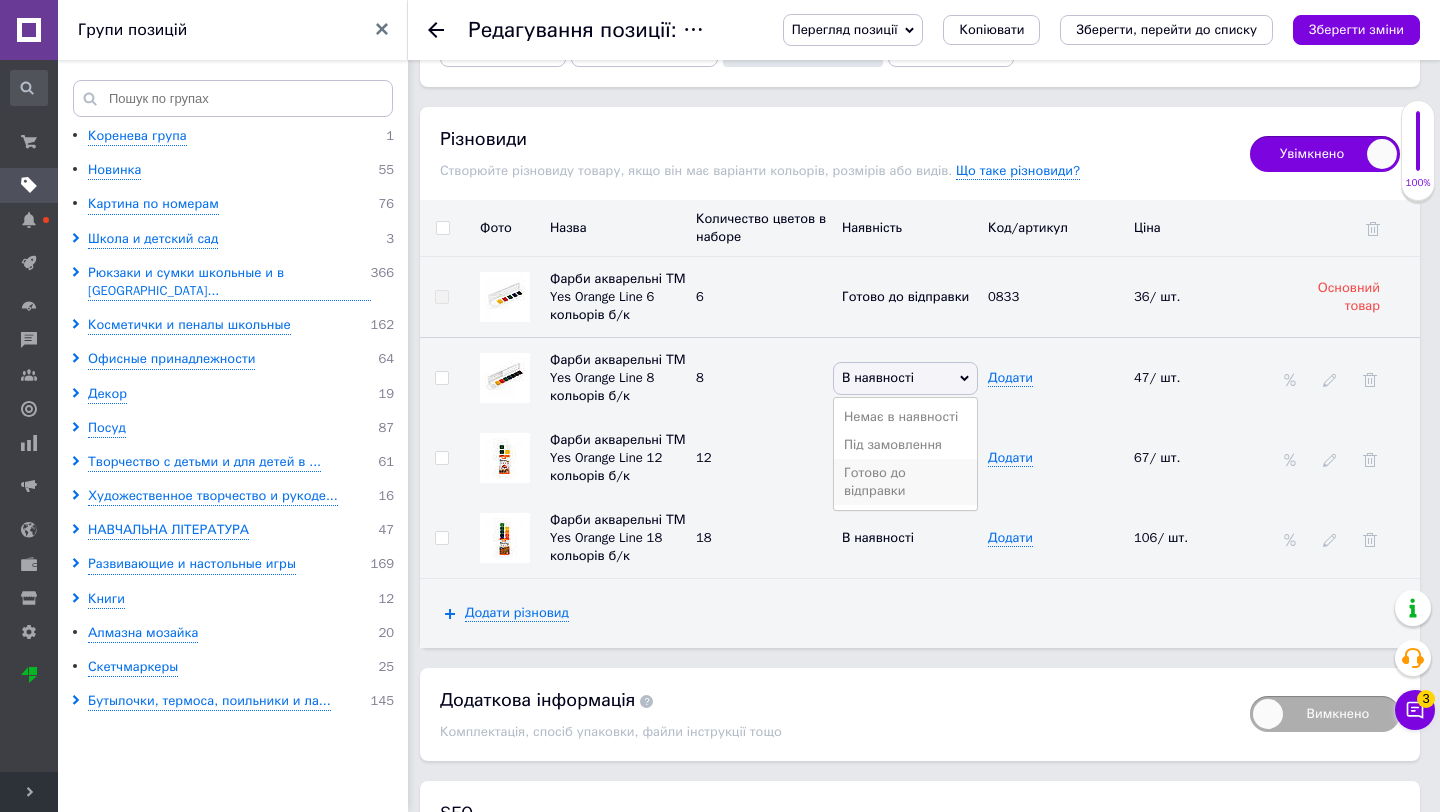 click on "Готово до відправки" at bounding box center (905, 482) 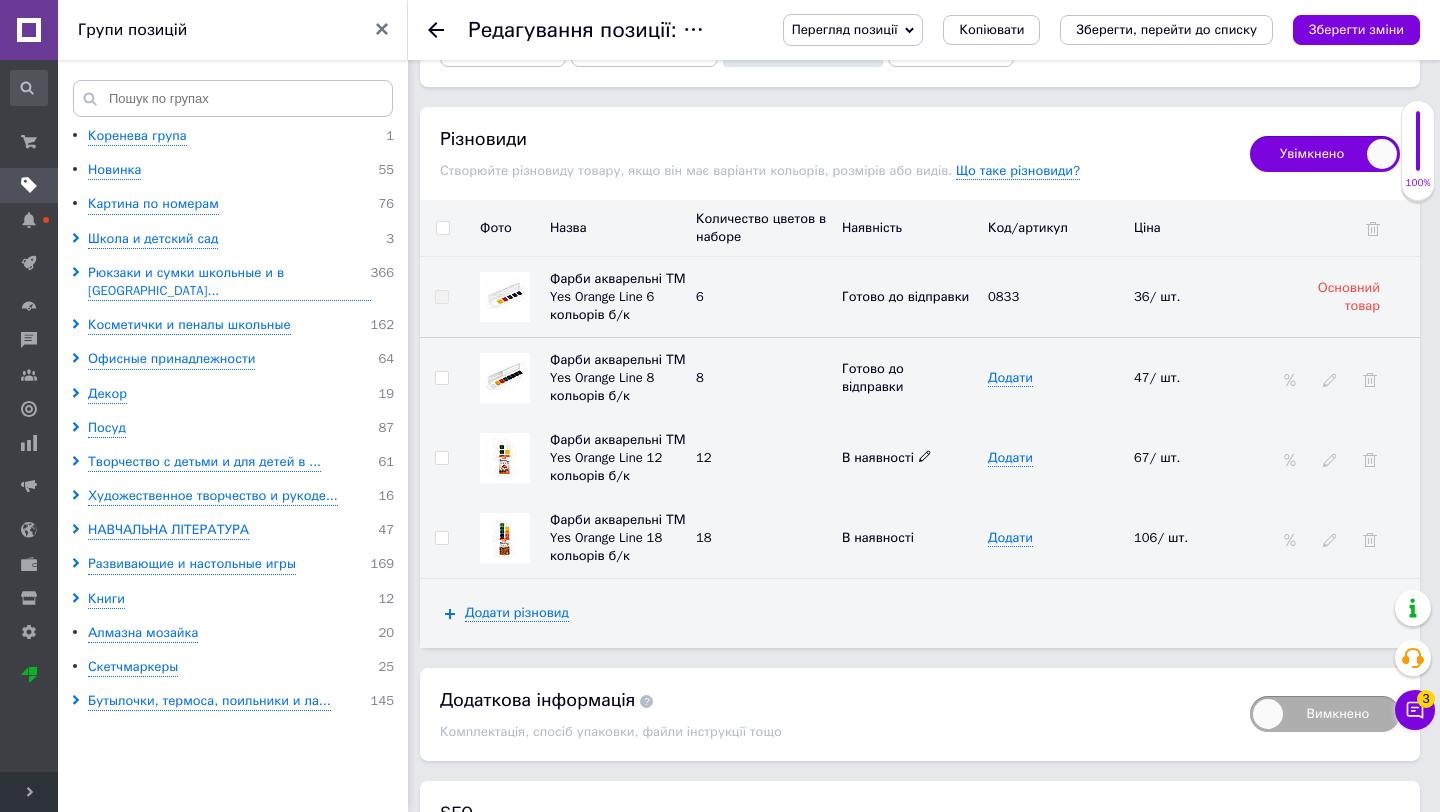 click 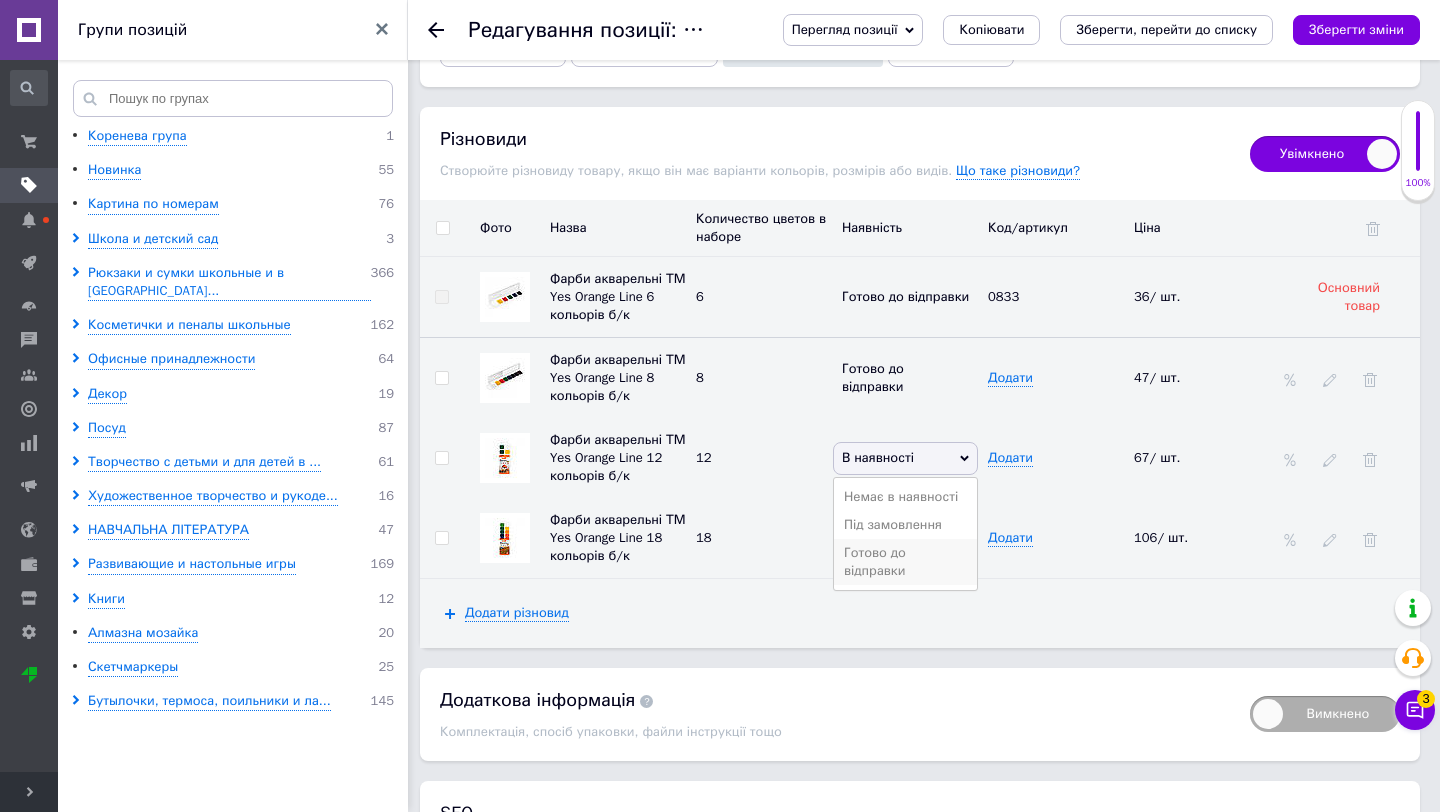 click on "Готово до відправки" at bounding box center [905, 562] 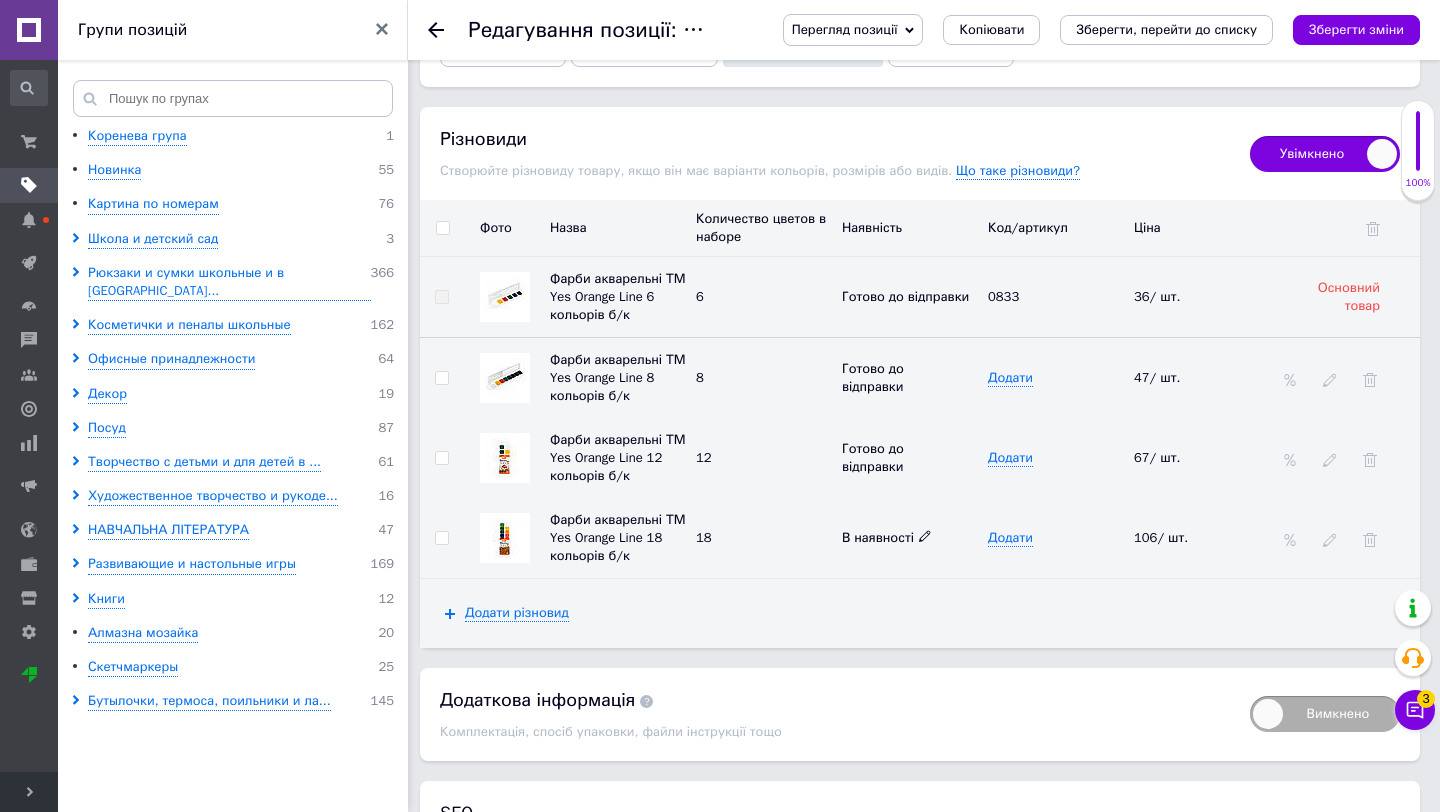 click 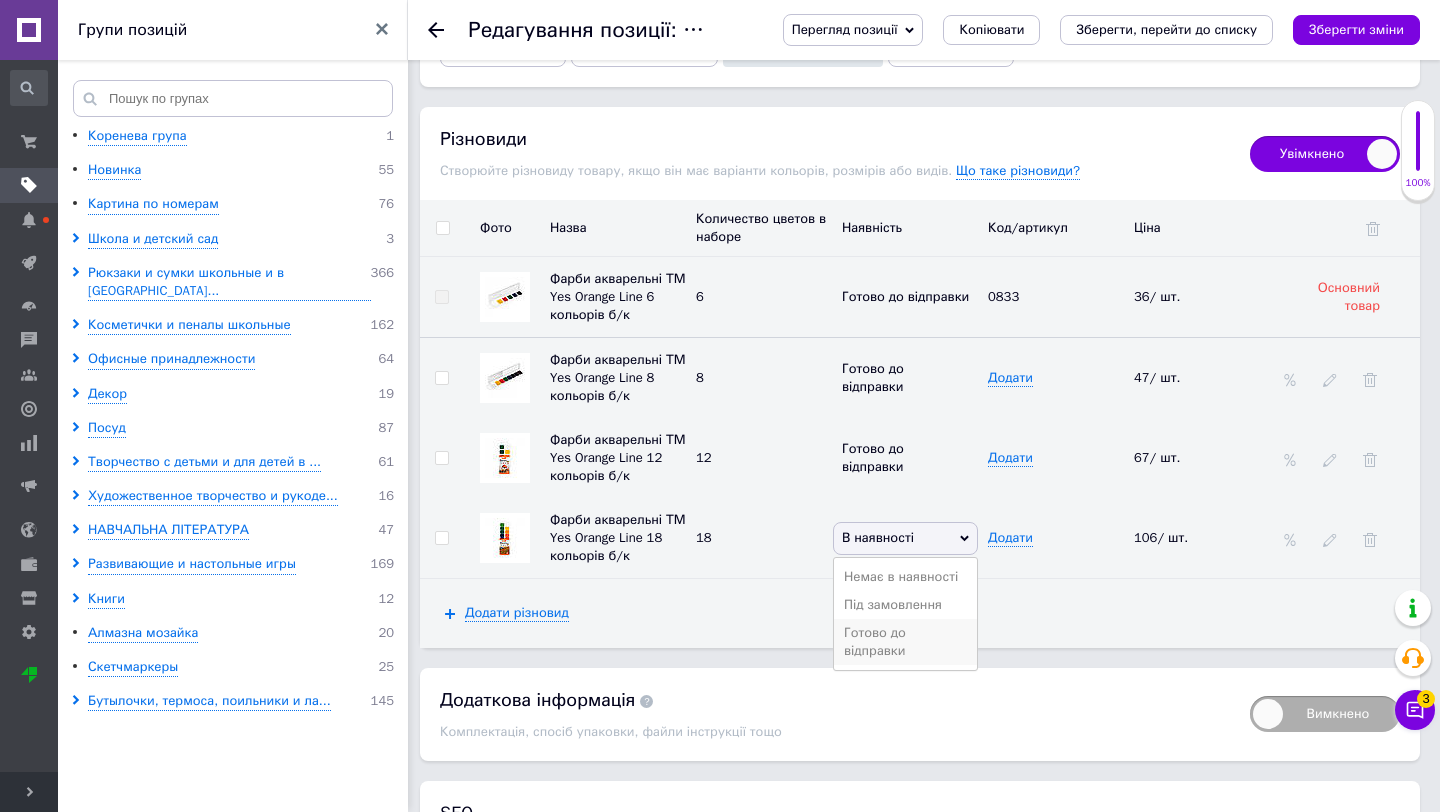click on "Готово до відправки" at bounding box center [905, 642] 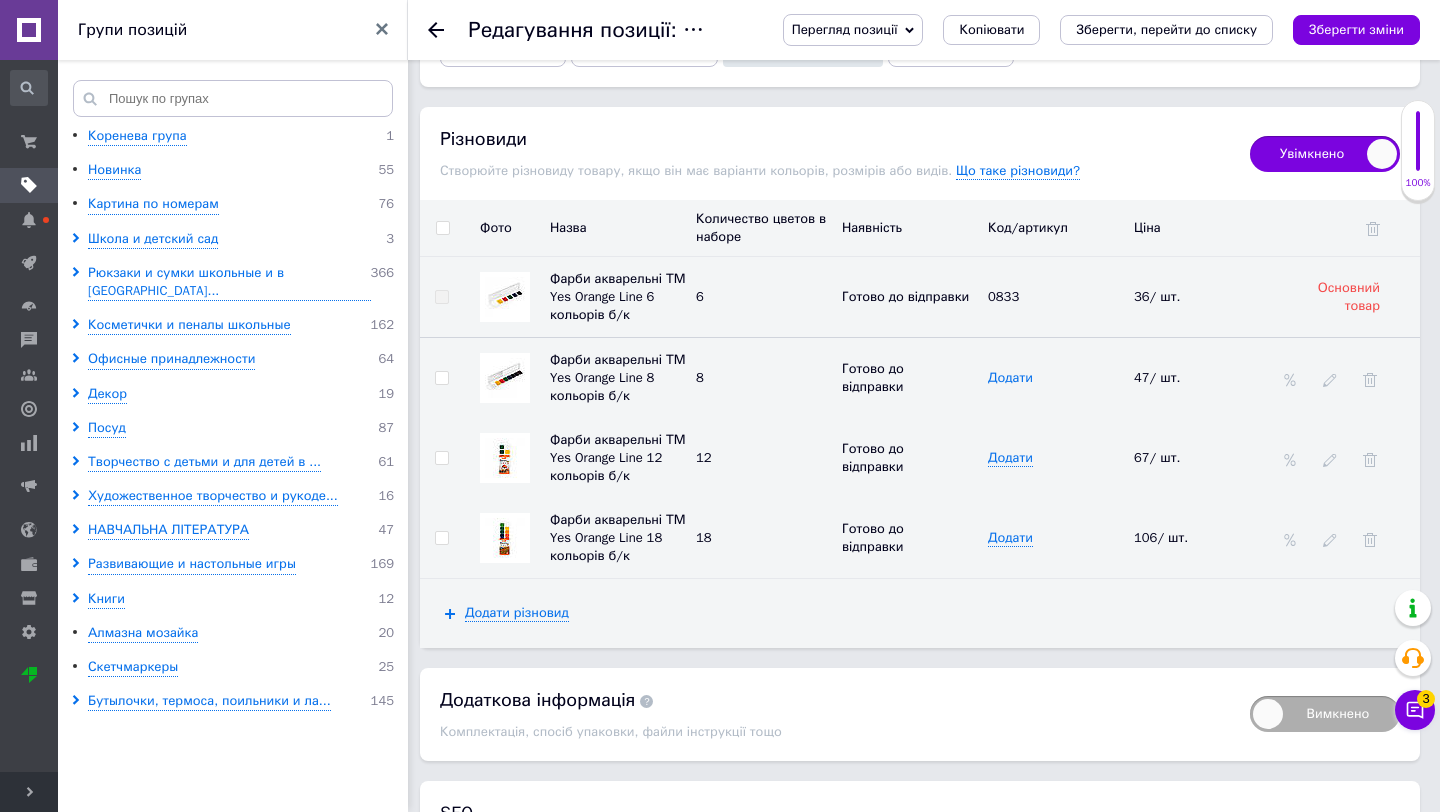 click on "Додати" at bounding box center (1010, 378) 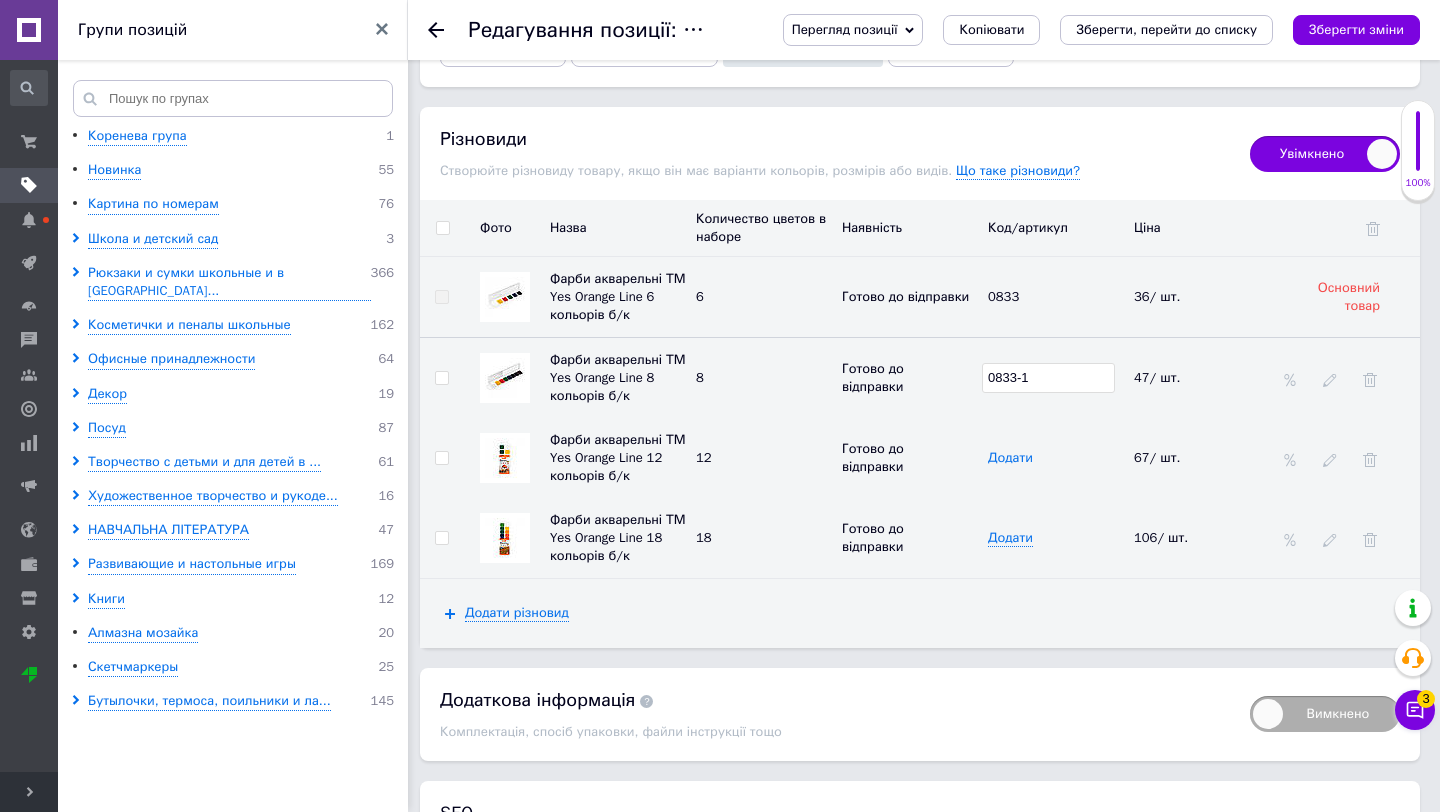 type on "0833-1" 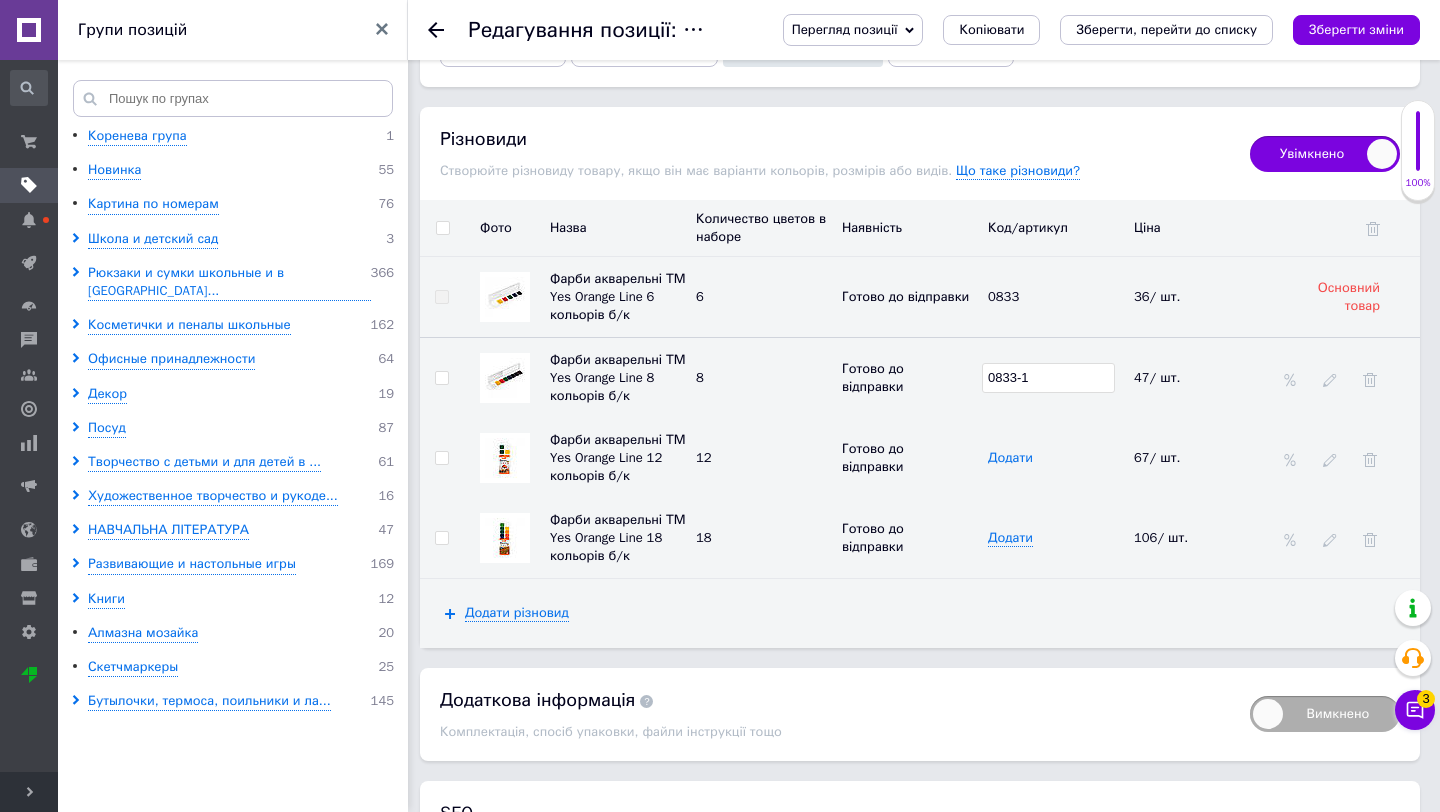 click on "Додати" at bounding box center (1010, 458) 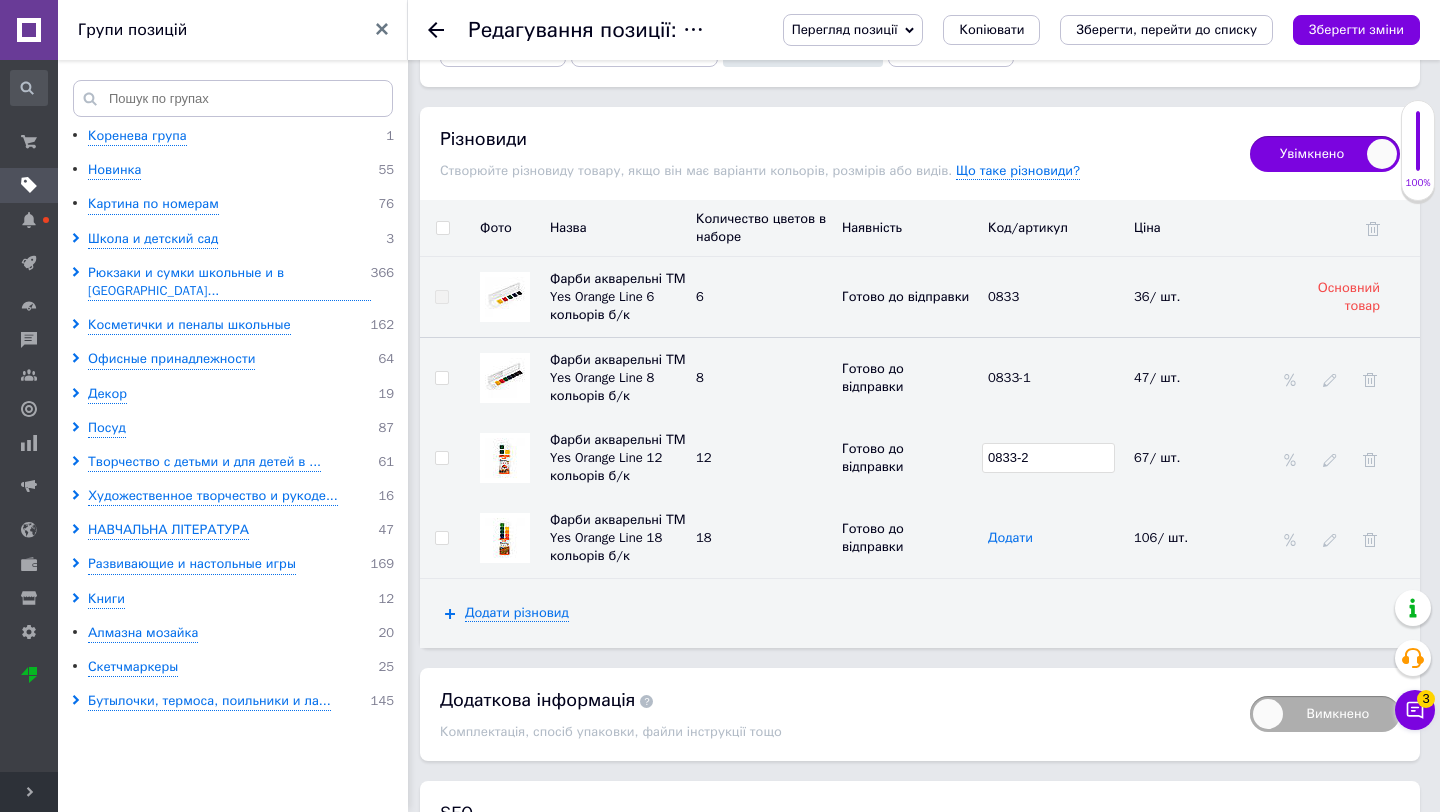 type on "0833-2" 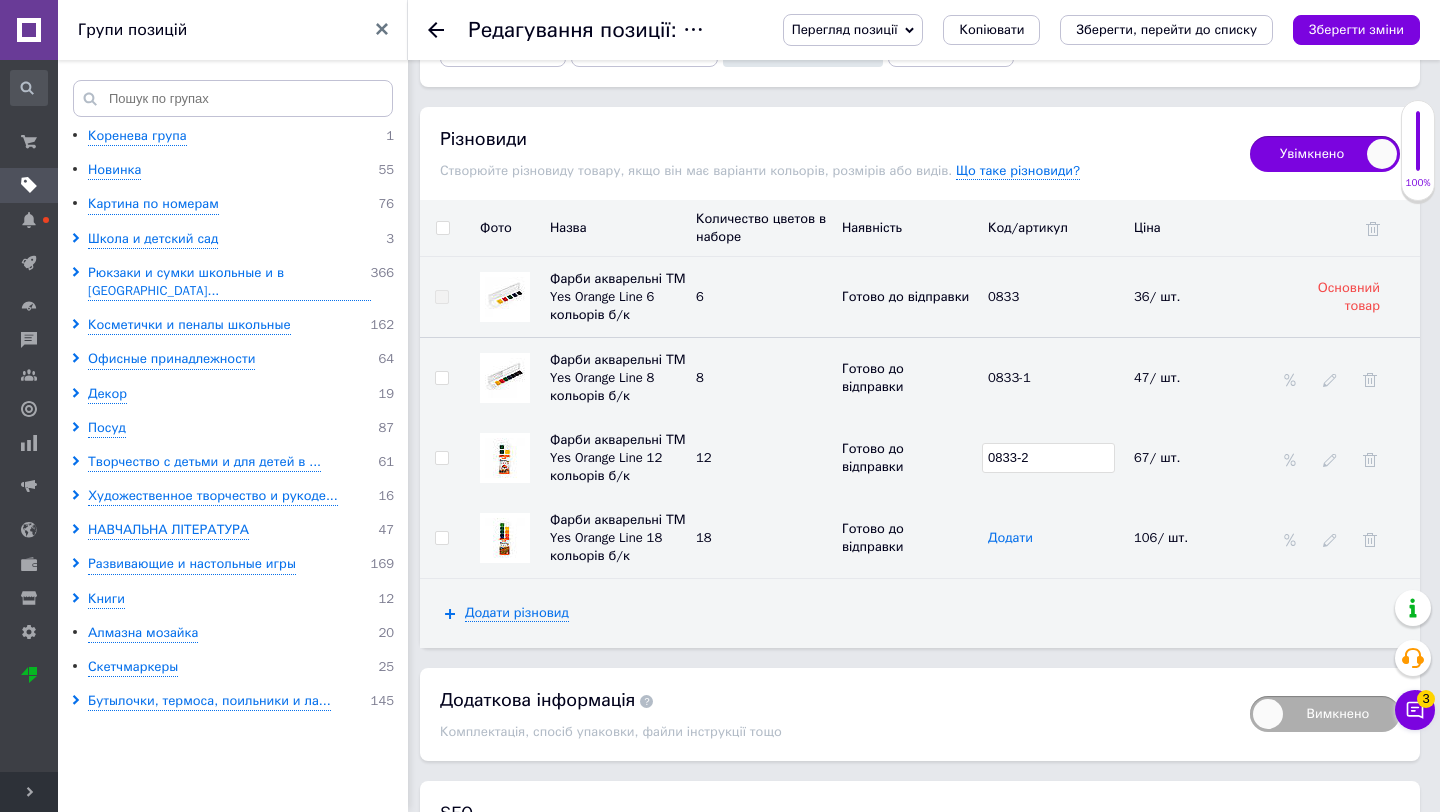click on "Додати" at bounding box center [1010, 538] 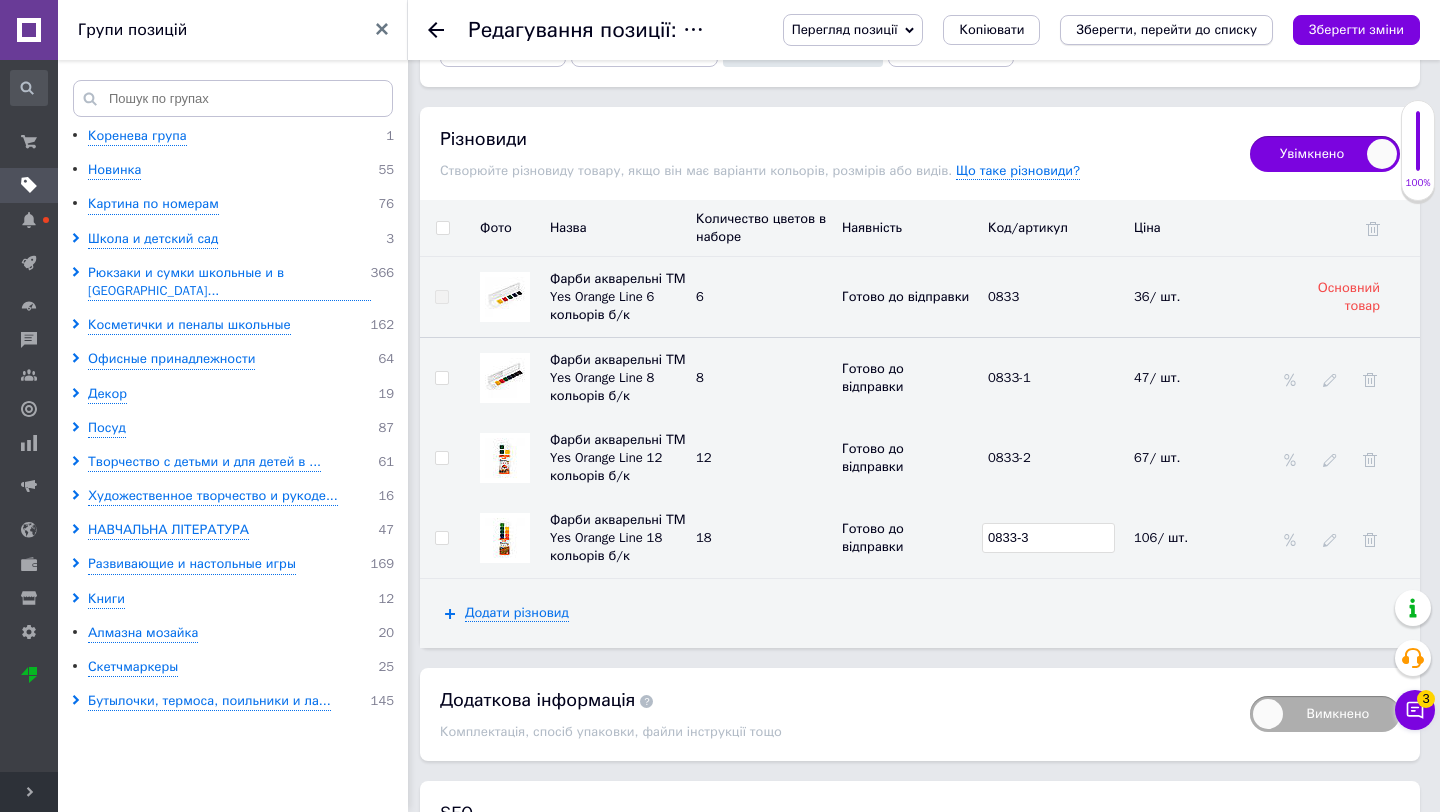 type on "0833-3" 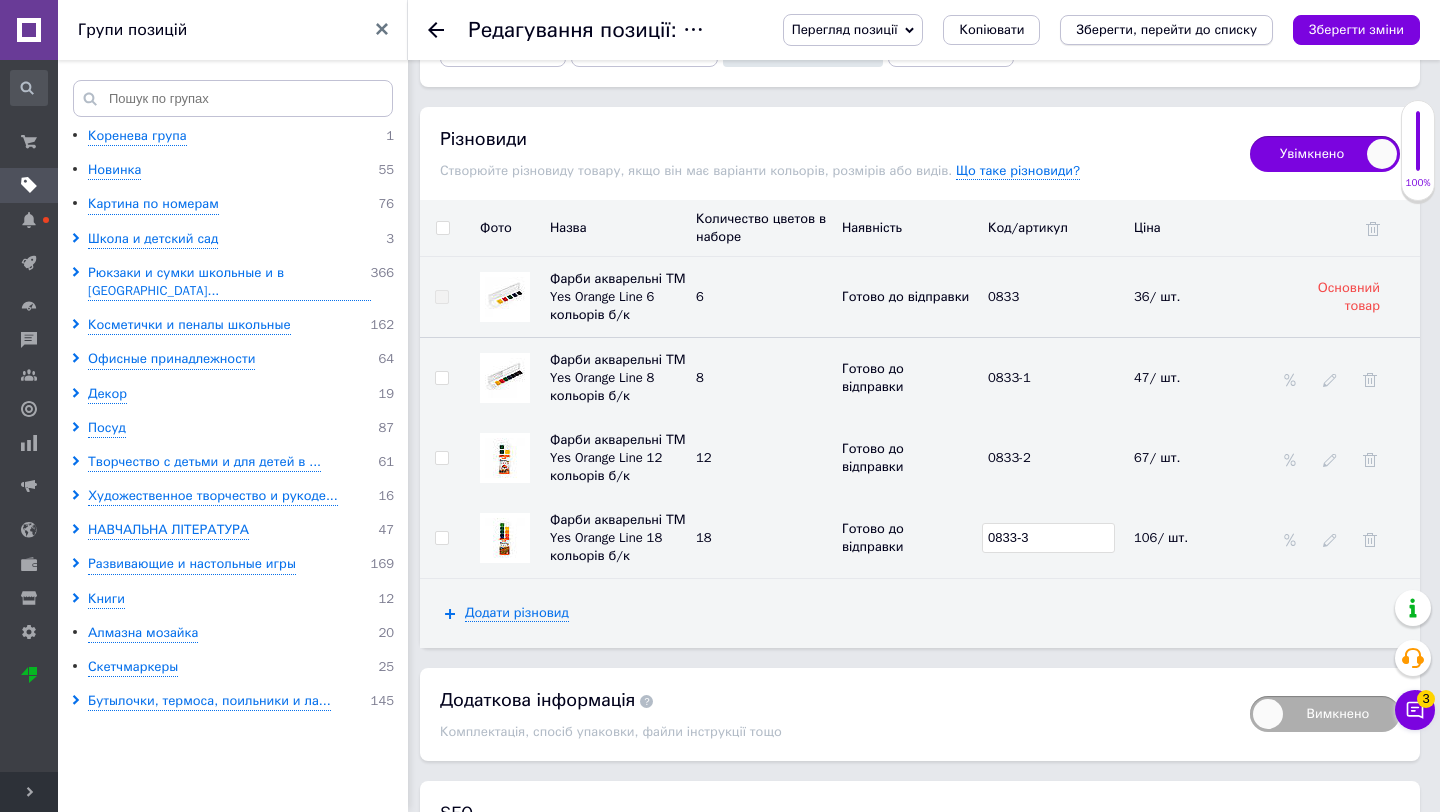 click on "Зберегти, перейти до списку" at bounding box center (1166, 30) 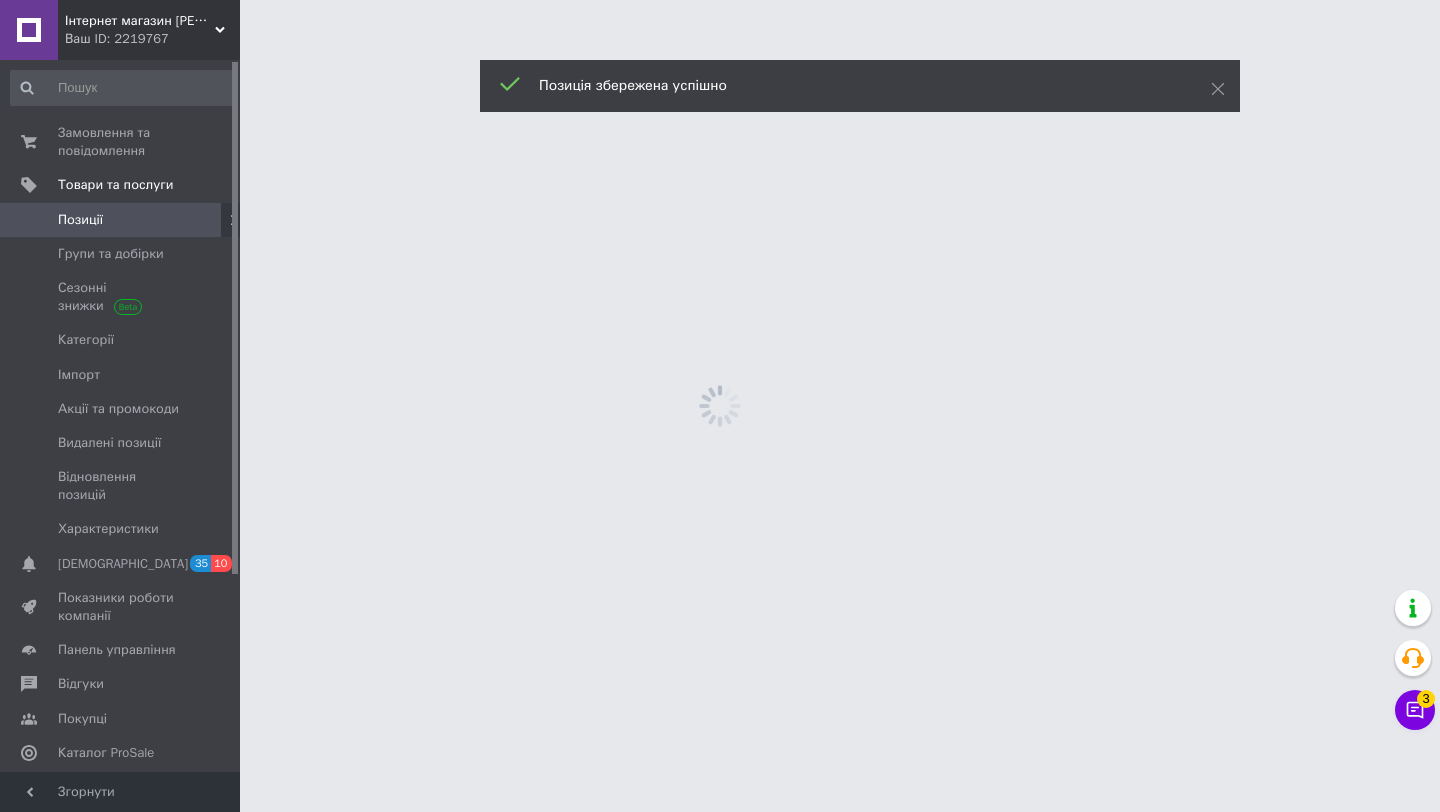 scroll, scrollTop: 0, scrollLeft: 0, axis: both 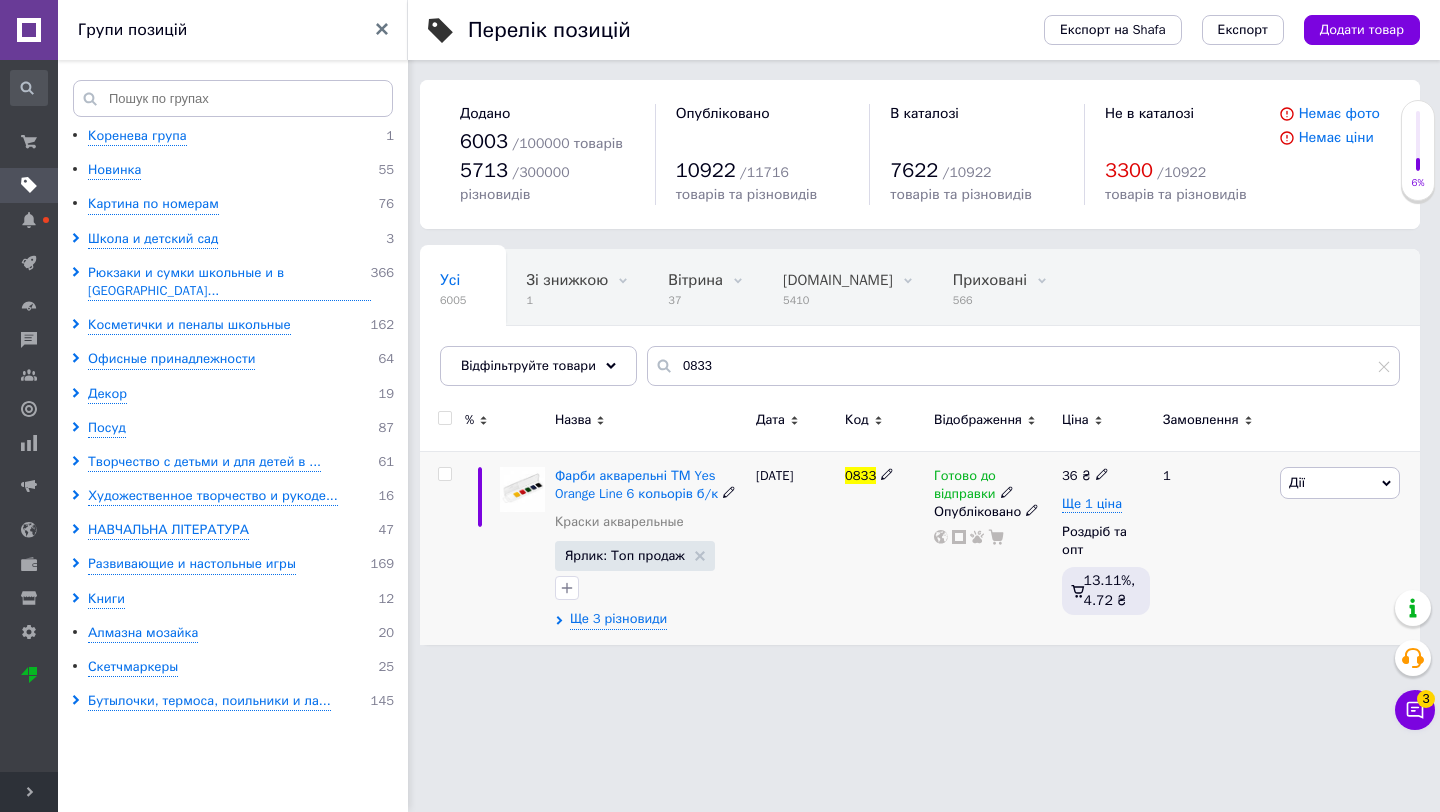 click on "Ярлик: Топ продаж" at bounding box center [635, 556] 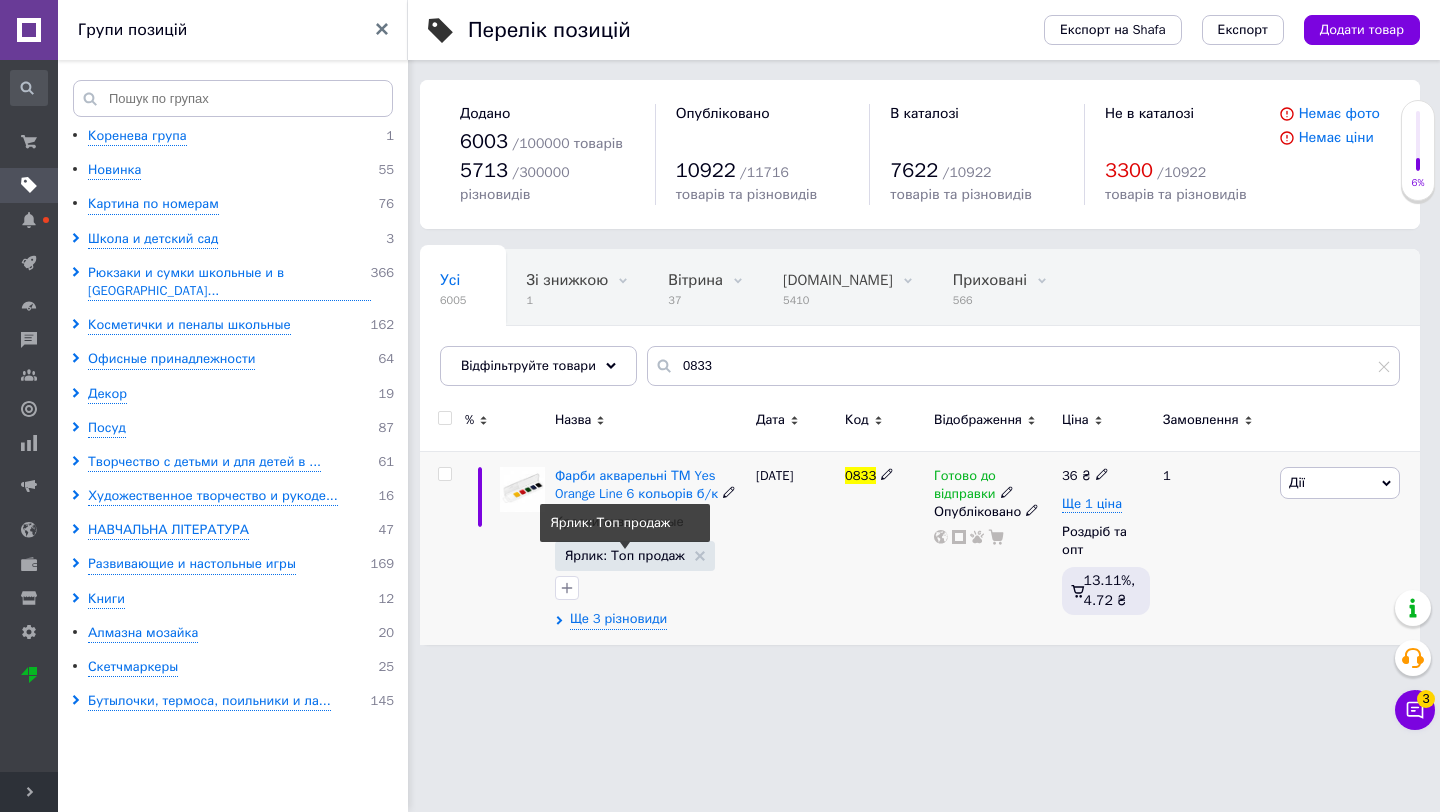 click on "Ярлик: Топ продаж" at bounding box center [625, 555] 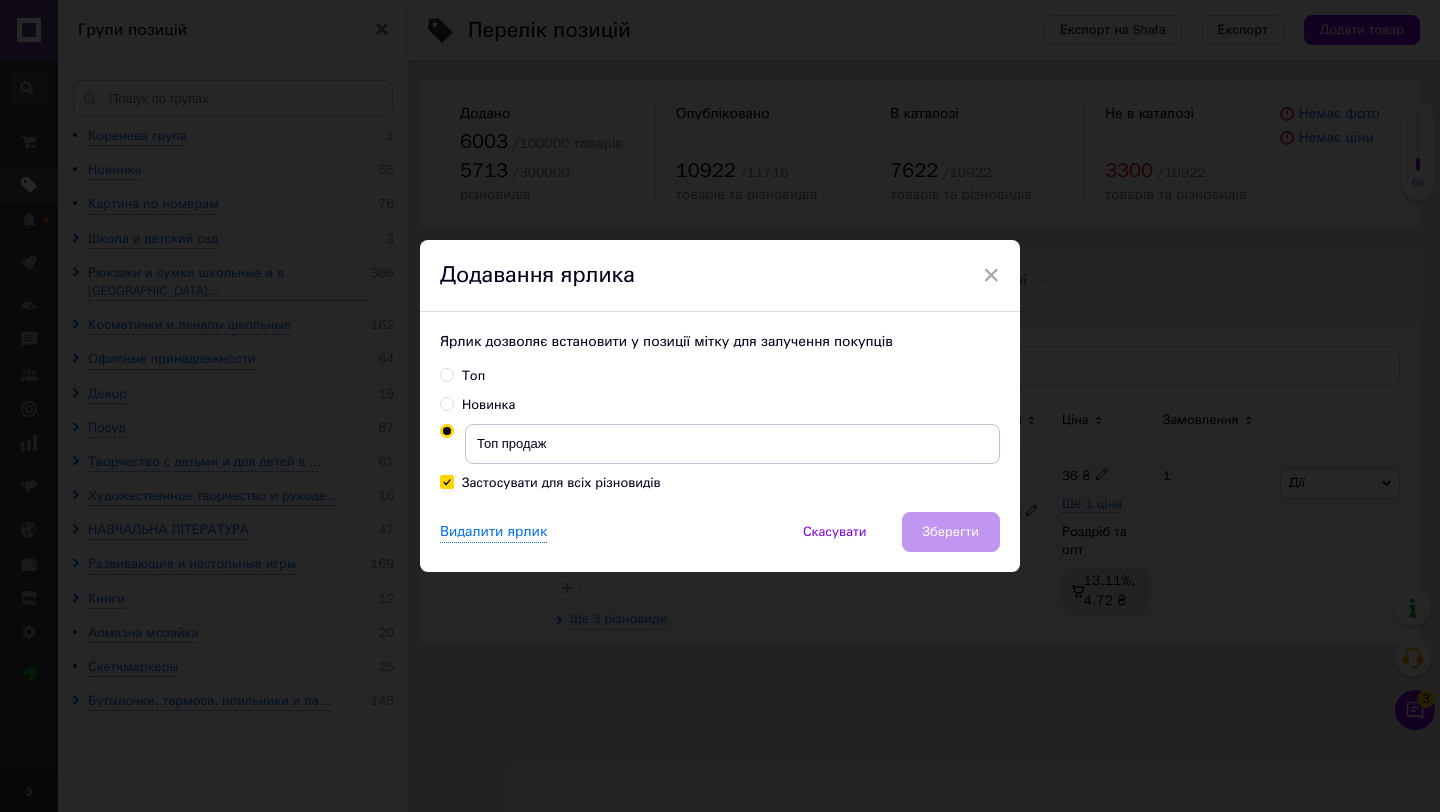 click on "Новинка" at bounding box center [446, 403] 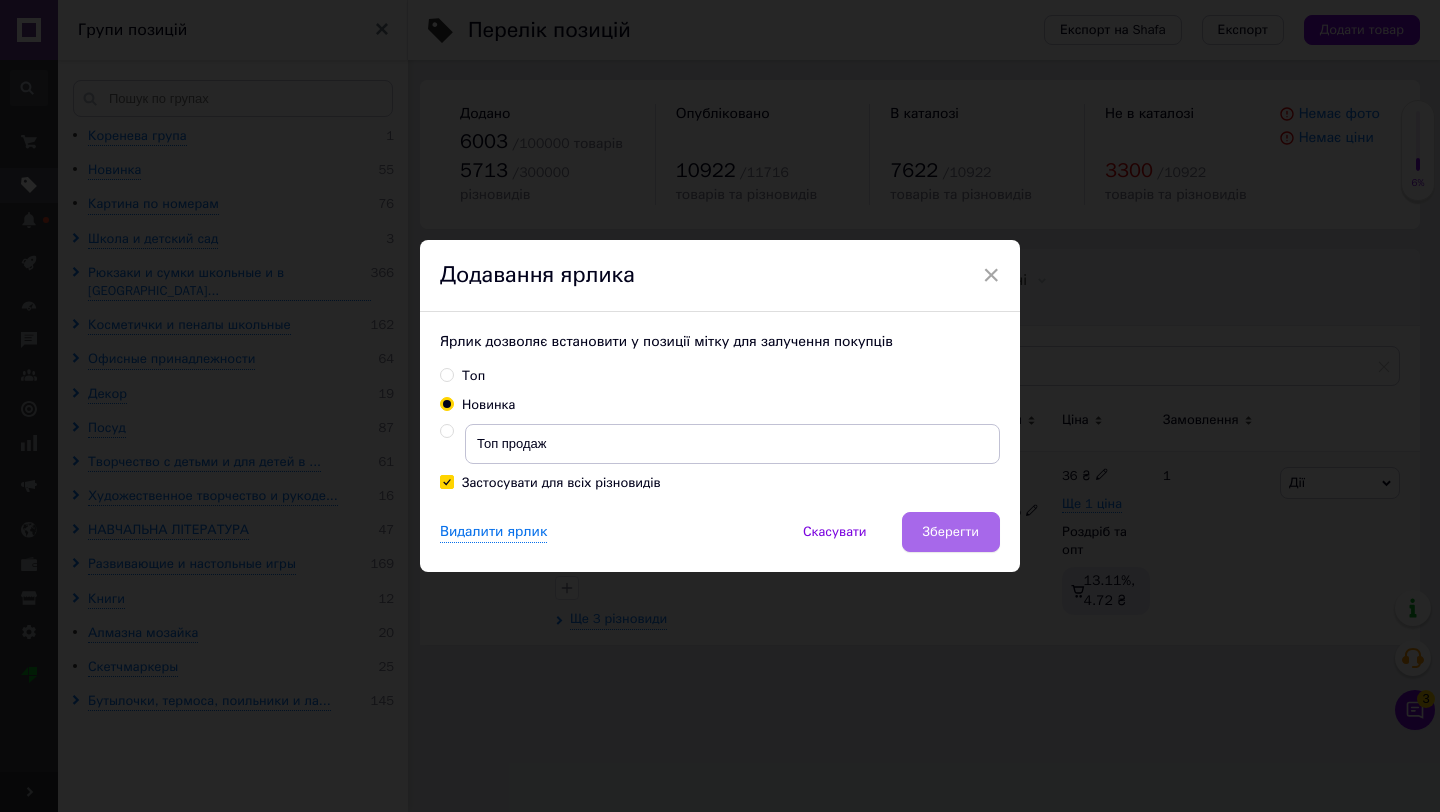 click on "Зберегти" at bounding box center [951, 532] 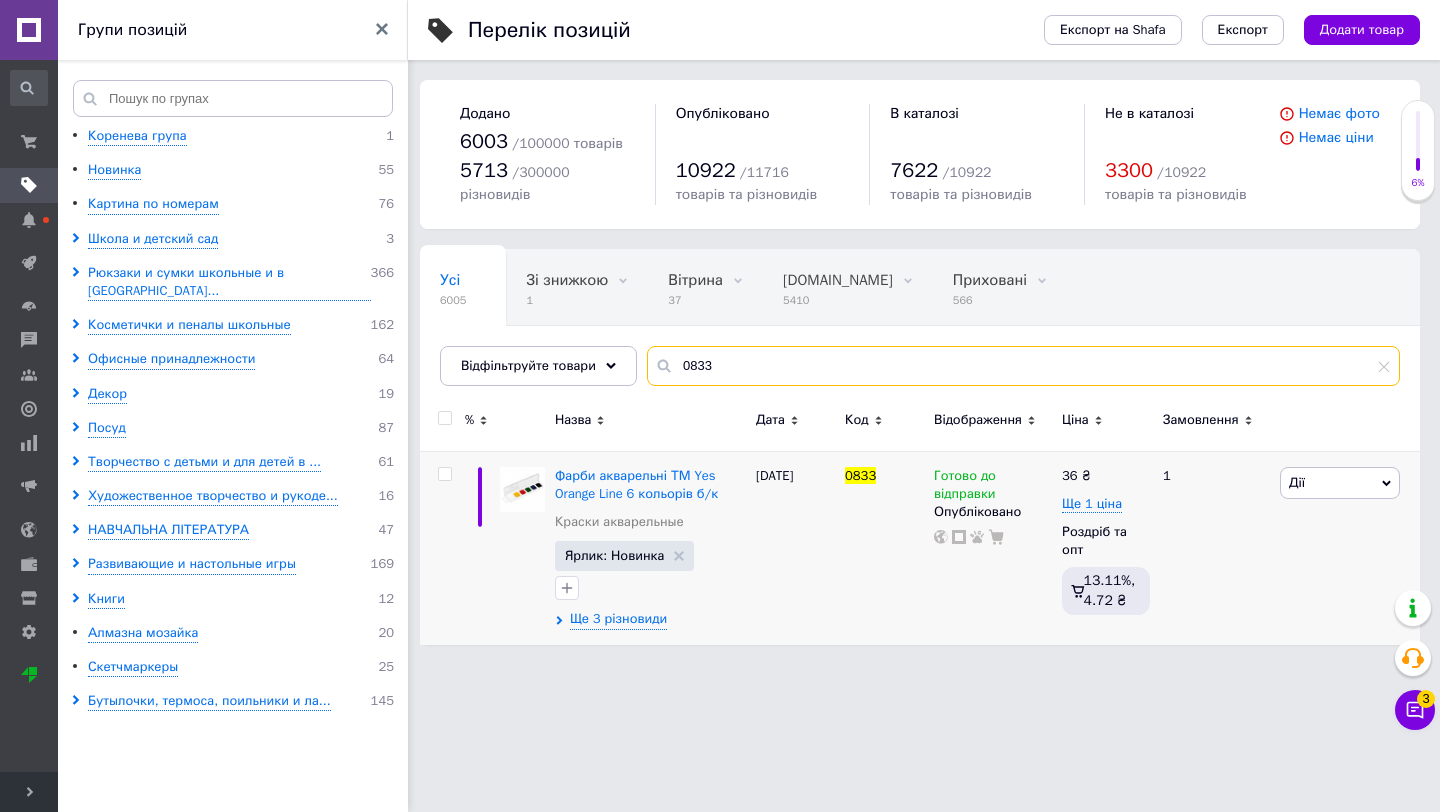 click on "0833" at bounding box center [1023, 366] 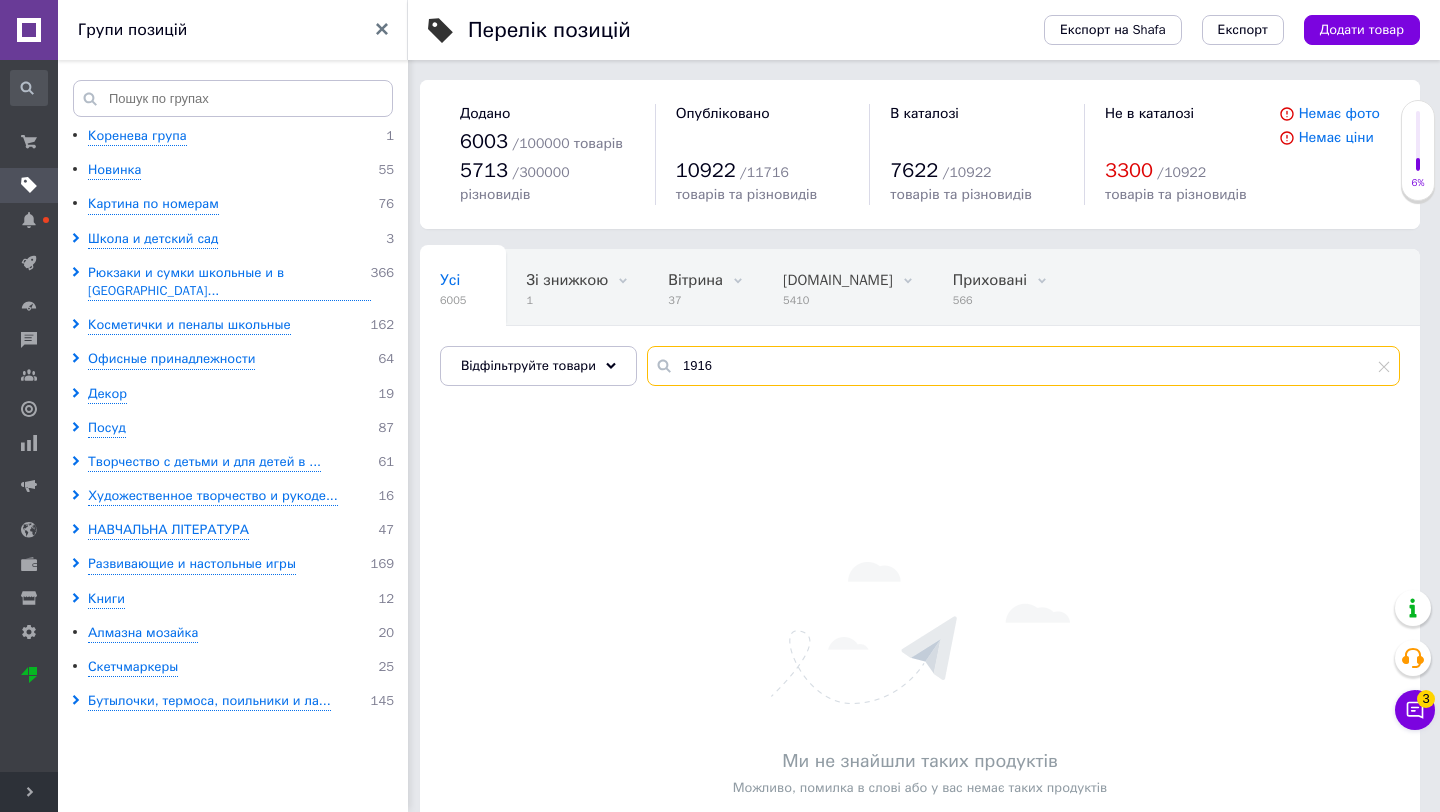 click on "1916" at bounding box center [1023, 366] 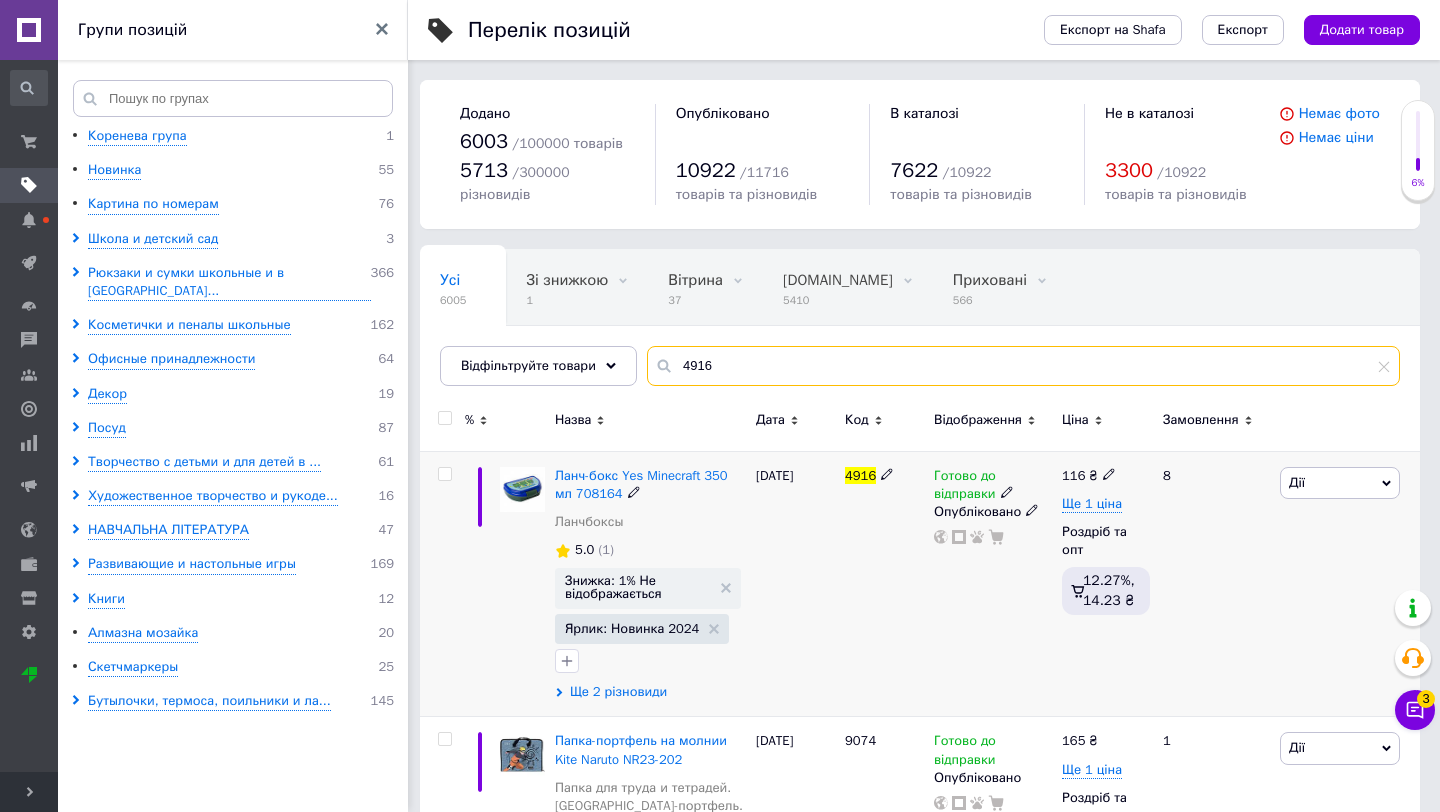 type on "4916" 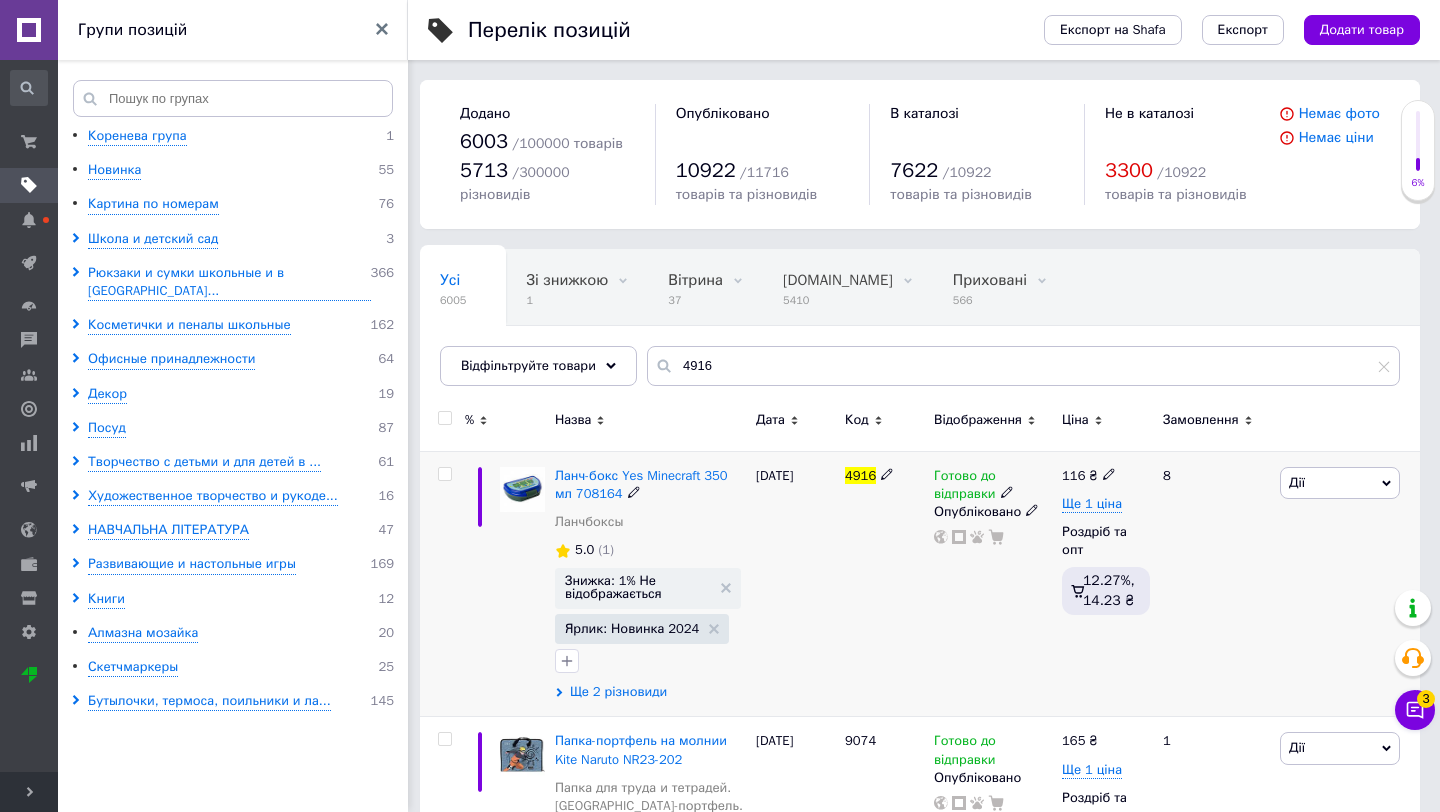 click on "Ще 2 різновиди" at bounding box center (618, 692) 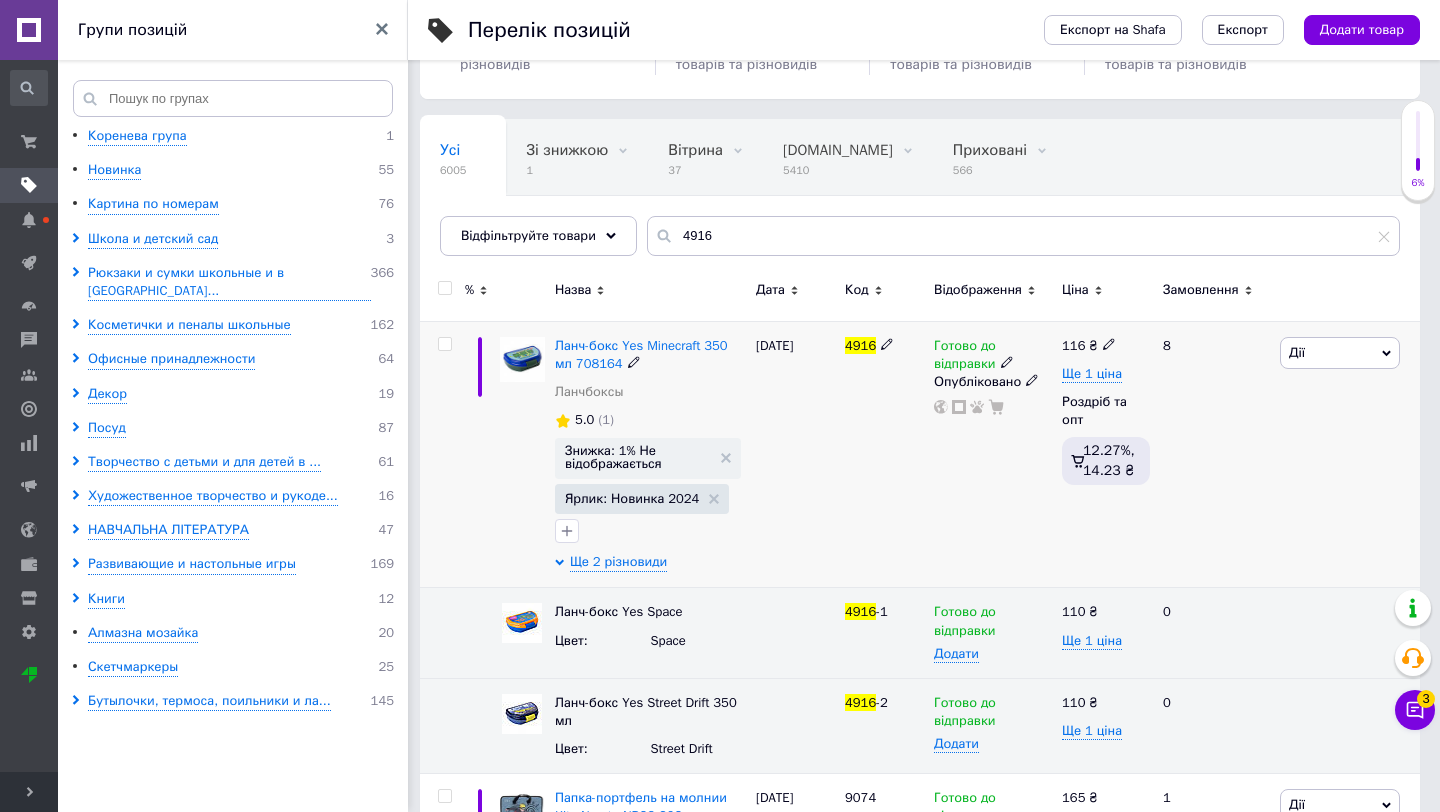 scroll, scrollTop: 131, scrollLeft: 0, axis: vertical 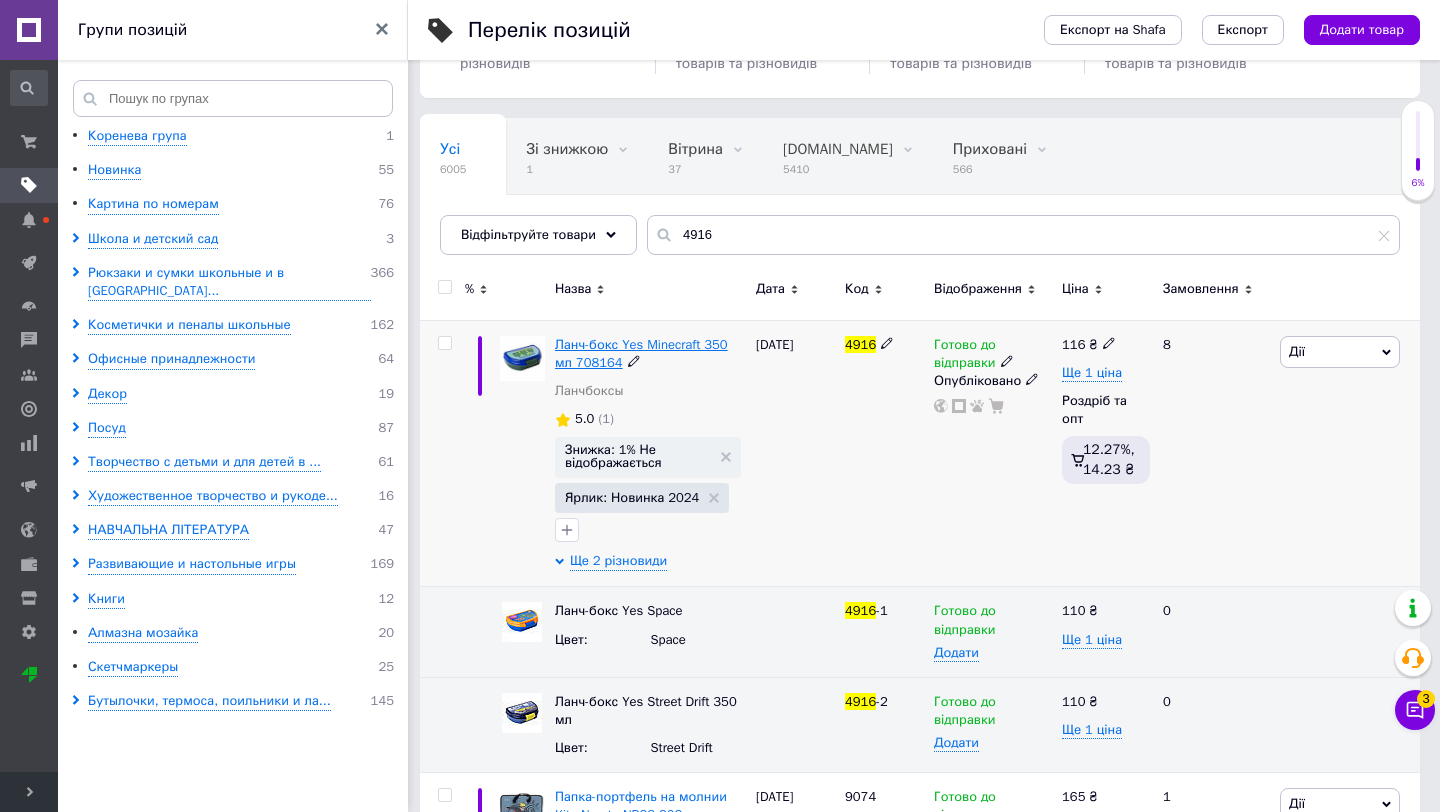 click on "Ланч-бокс Yes Minecraft 350 мл 708164" at bounding box center [641, 353] 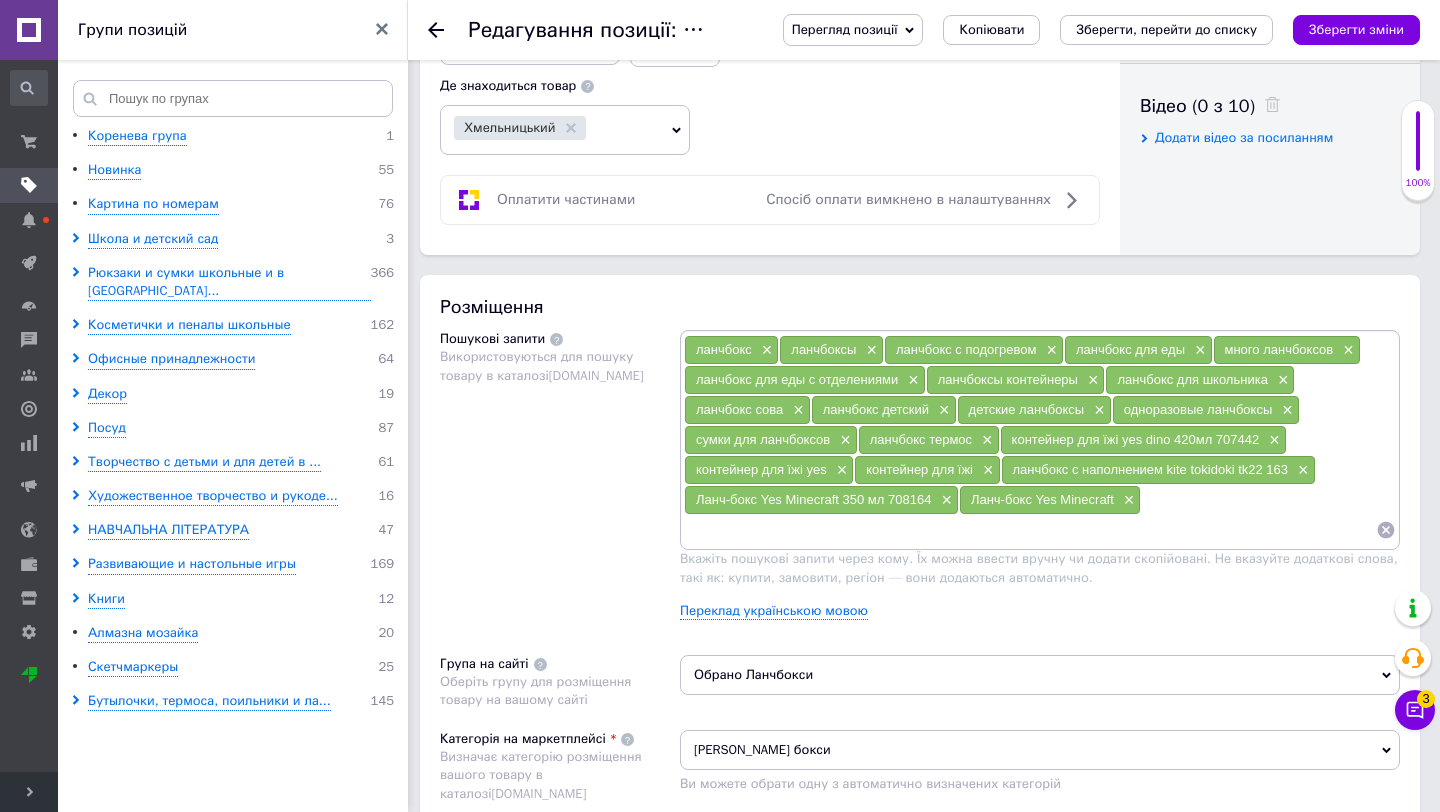 scroll, scrollTop: 1038, scrollLeft: 0, axis: vertical 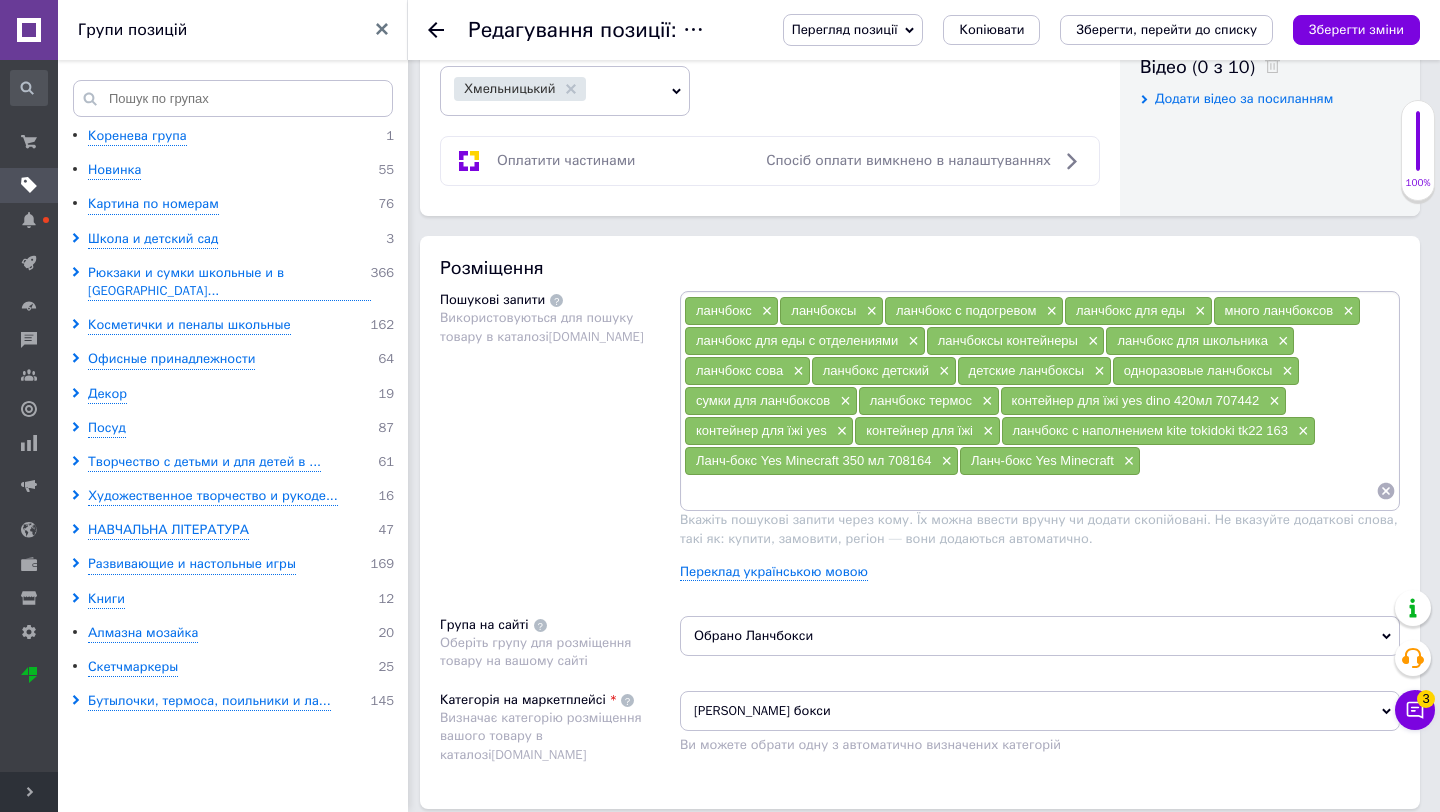 click on "Перегляд позиції Зберегти та переглянути на сайті Зберегти та переглянути на маркетплейсі [DOMAIN_NAME] Копіювати Зберегти, перейти до списку Зберегти зміни" at bounding box center [1091, 30] 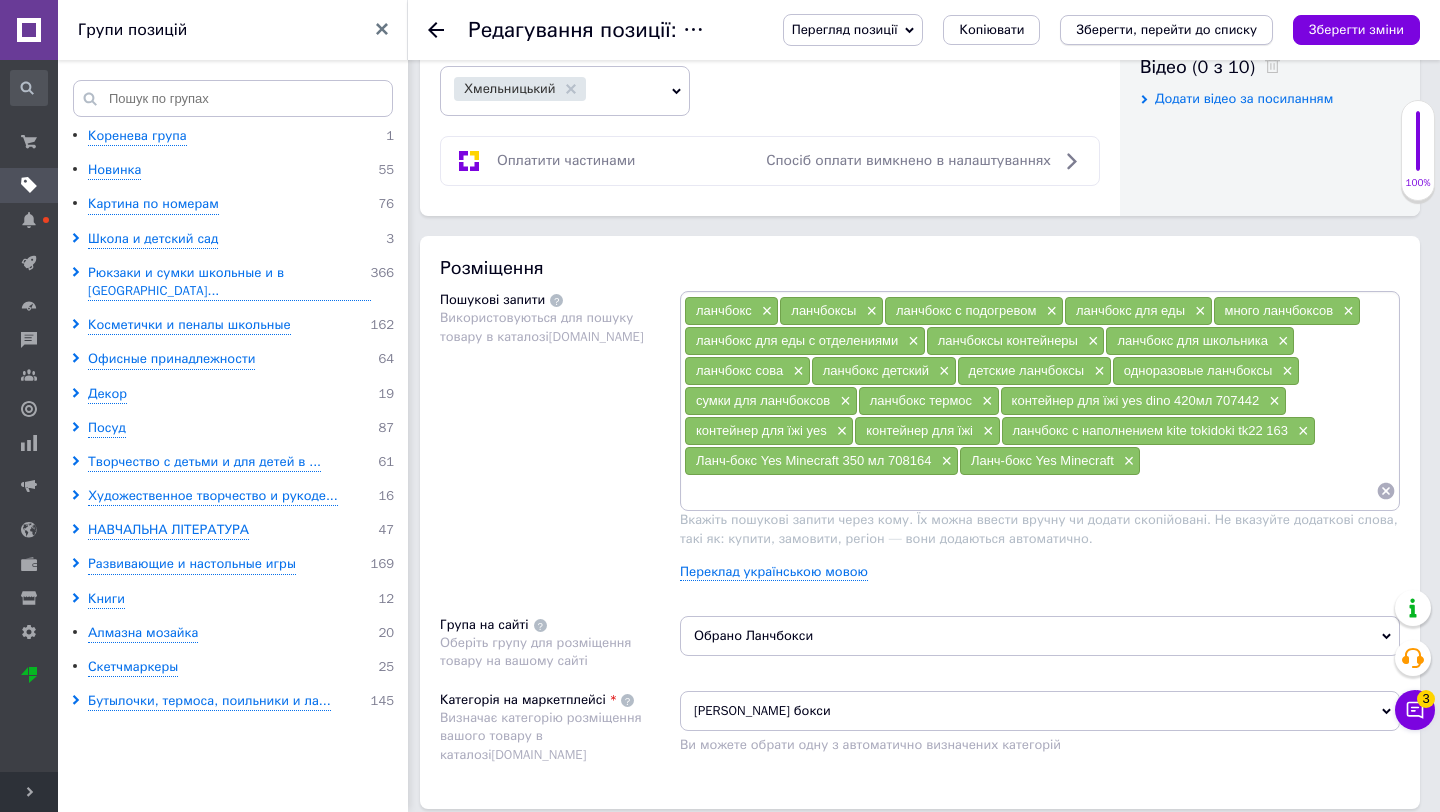 click on "Зберегти, перейти до списку" at bounding box center [1166, 29] 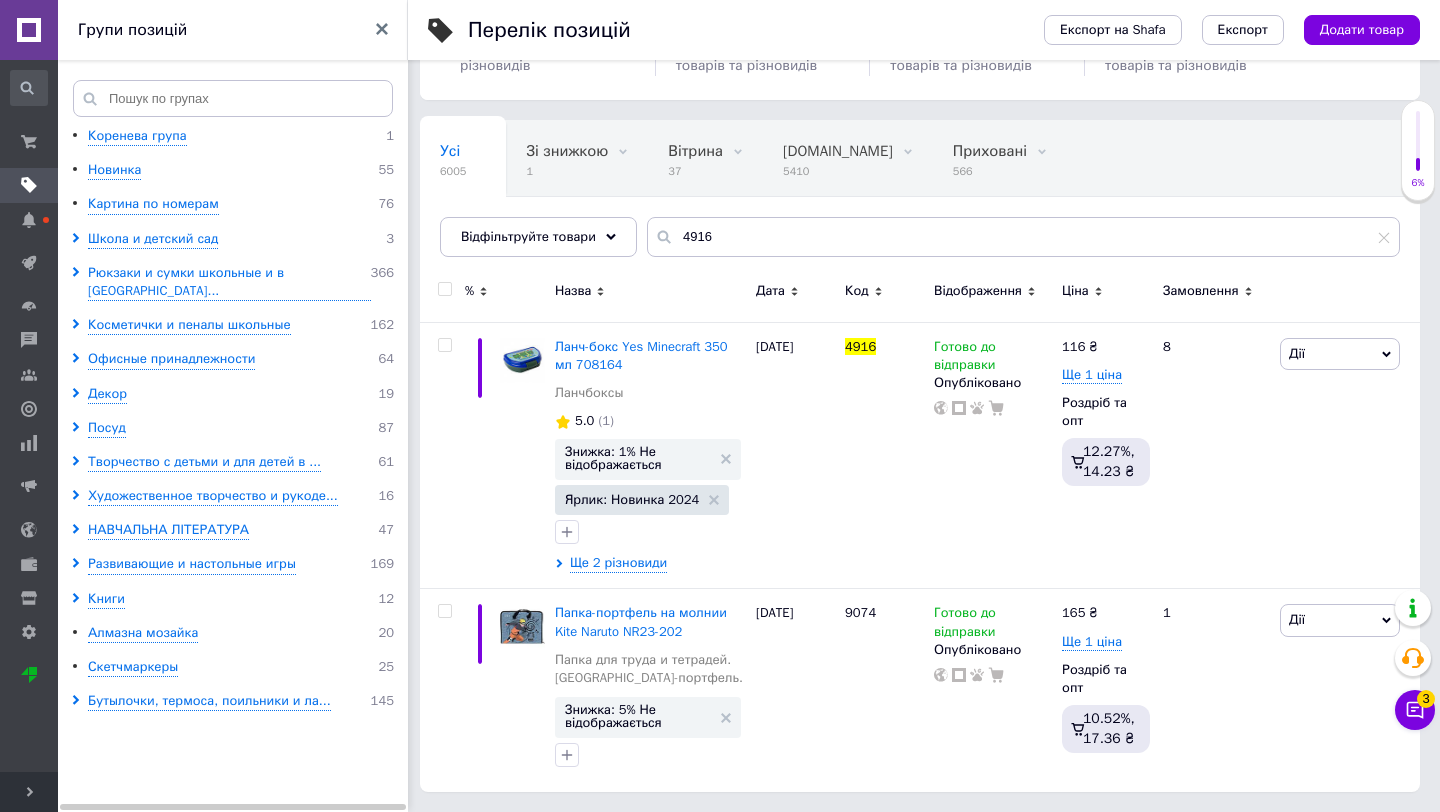 scroll, scrollTop: 0, scrollLeft: 0, axis: both 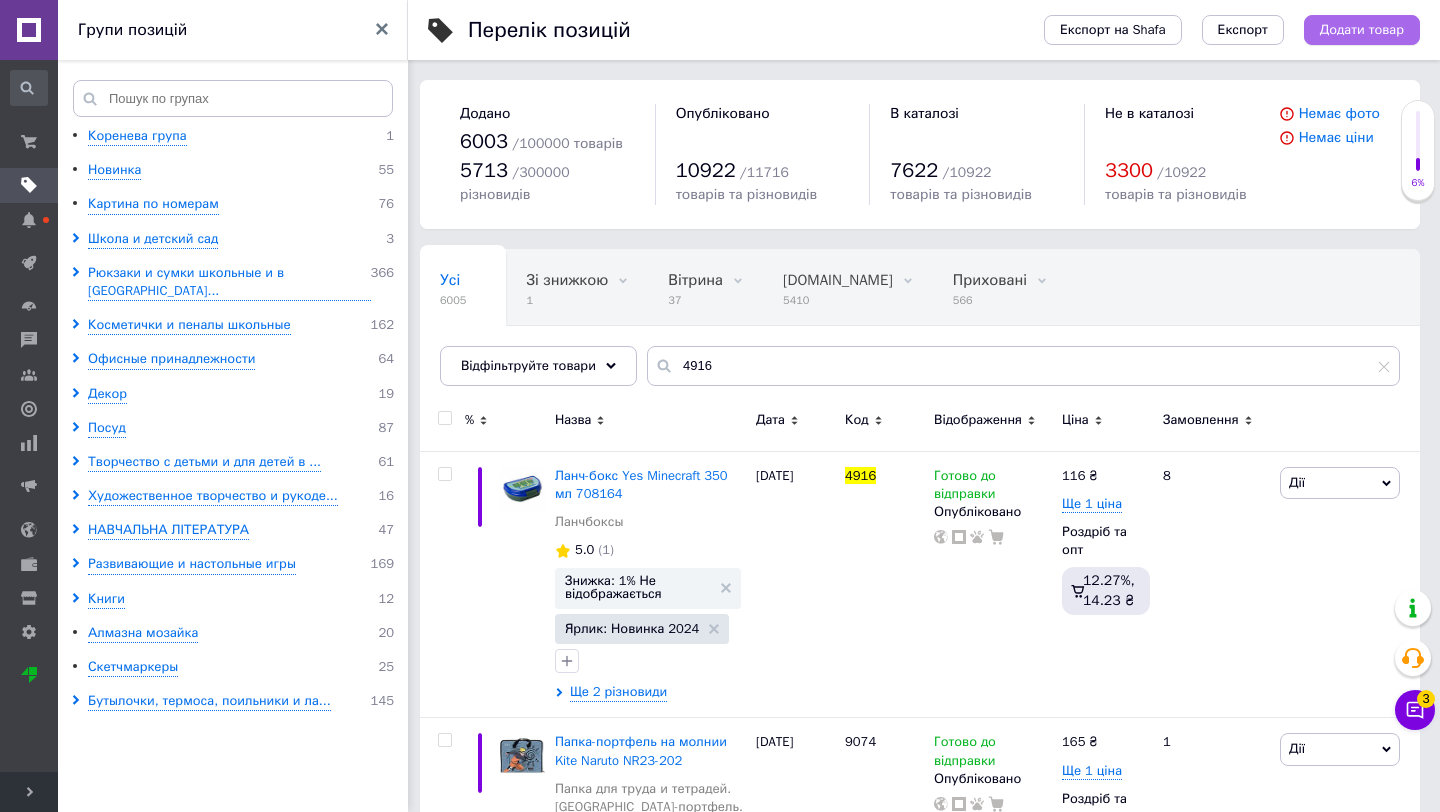 click on "Додати товар" at bounding box center [1362, 30] 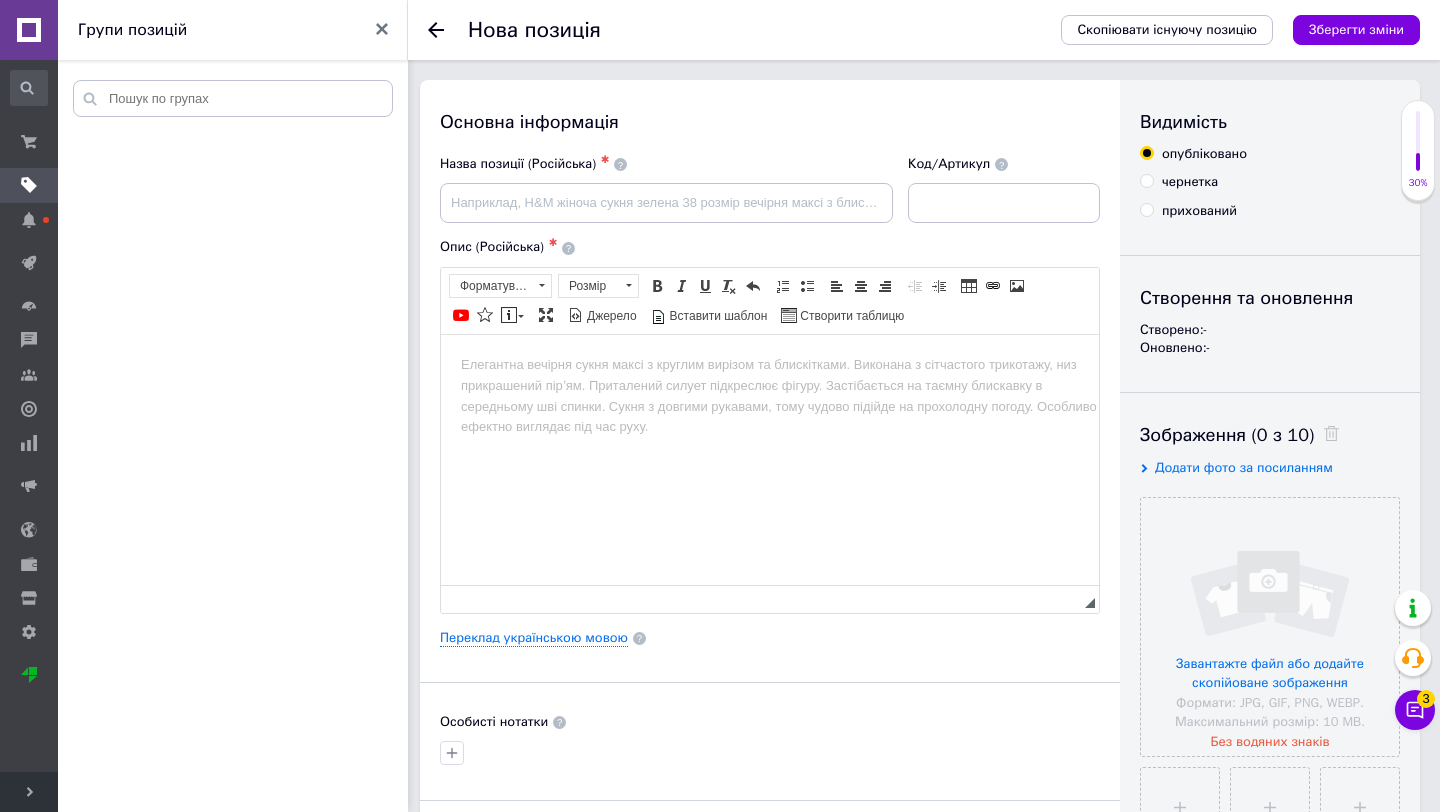 scroll, scrollTop: 0, scrollLeft: 0, axis: both 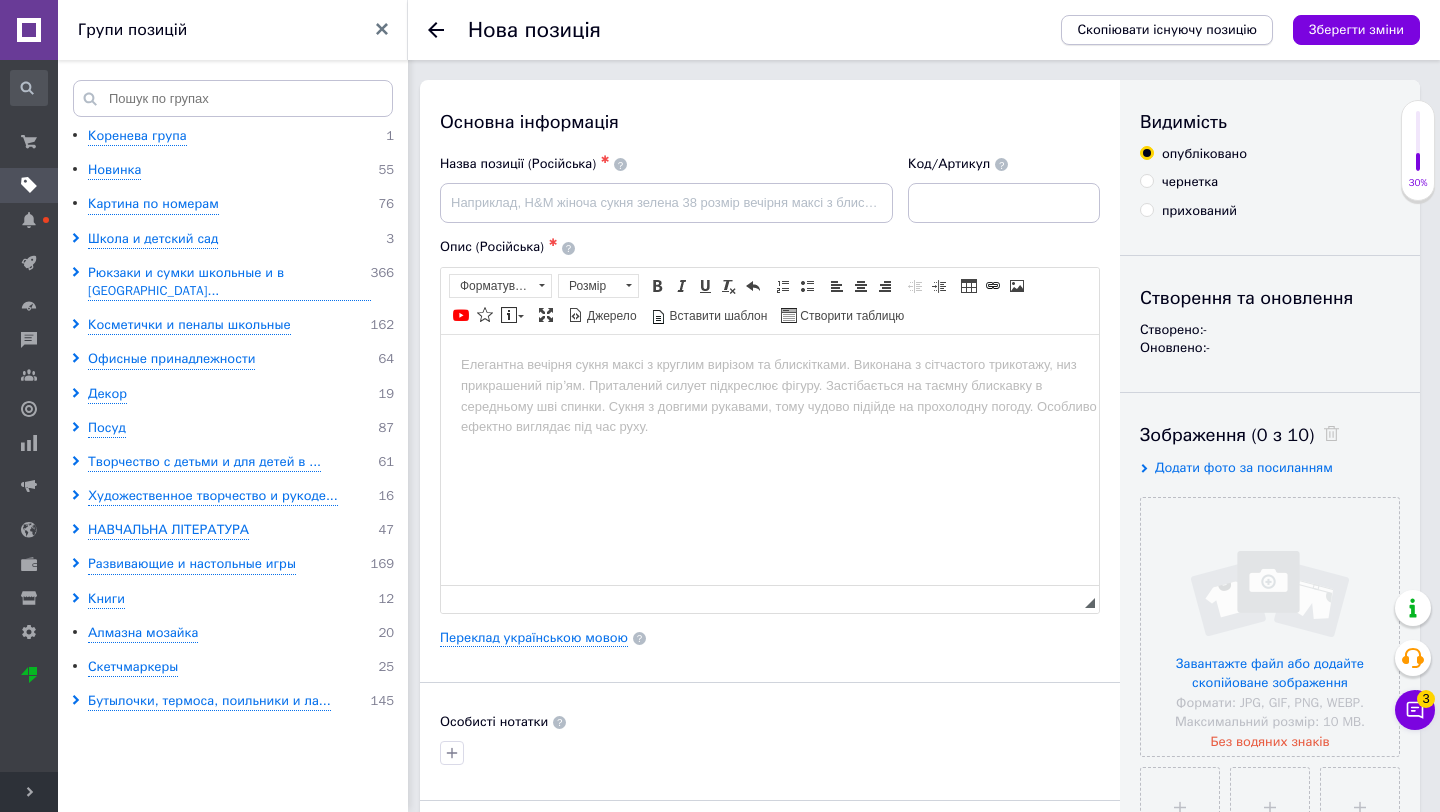 click on "Скопіювати існуючу позицію" at bounding box center [1167, 30] 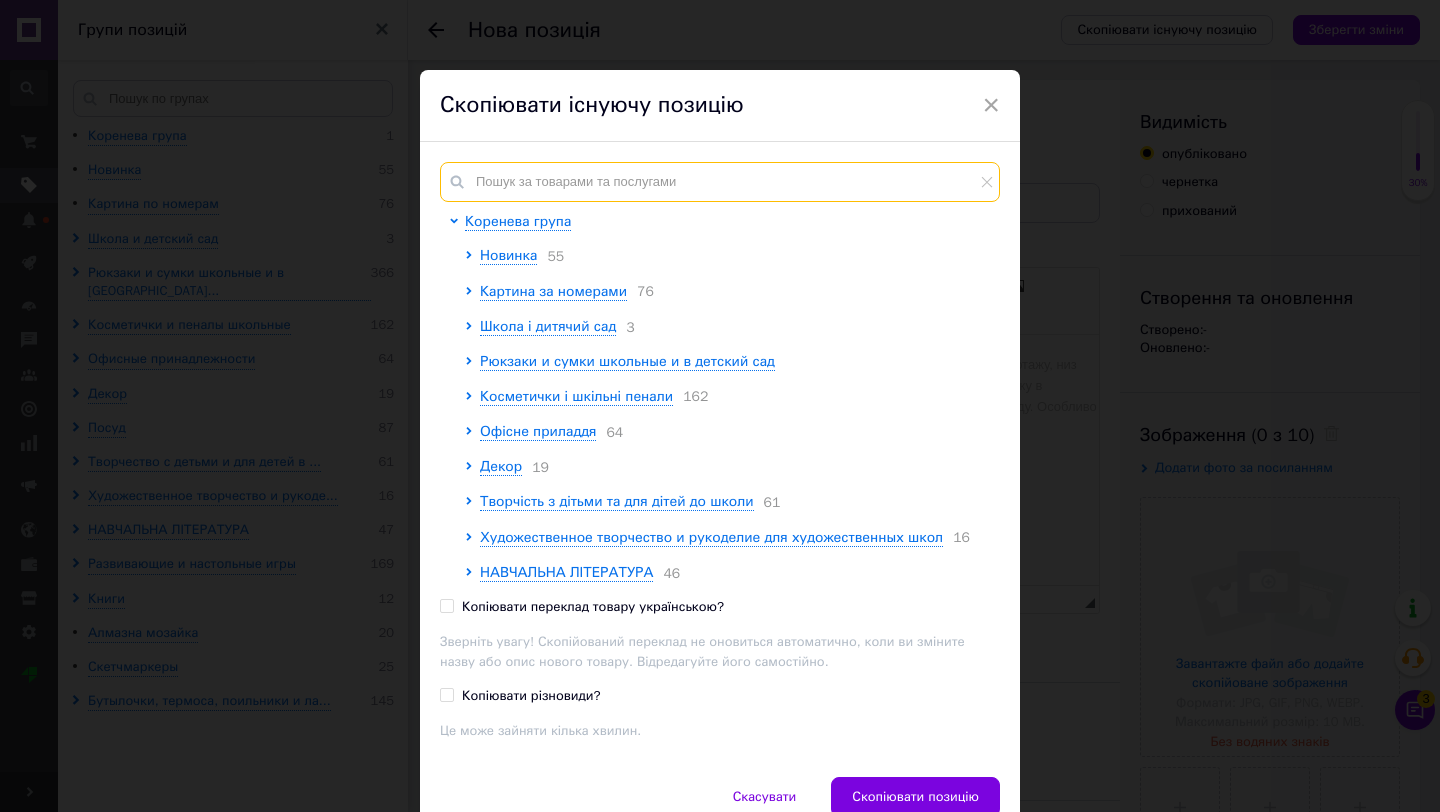 click at bounding box center [720, 182] 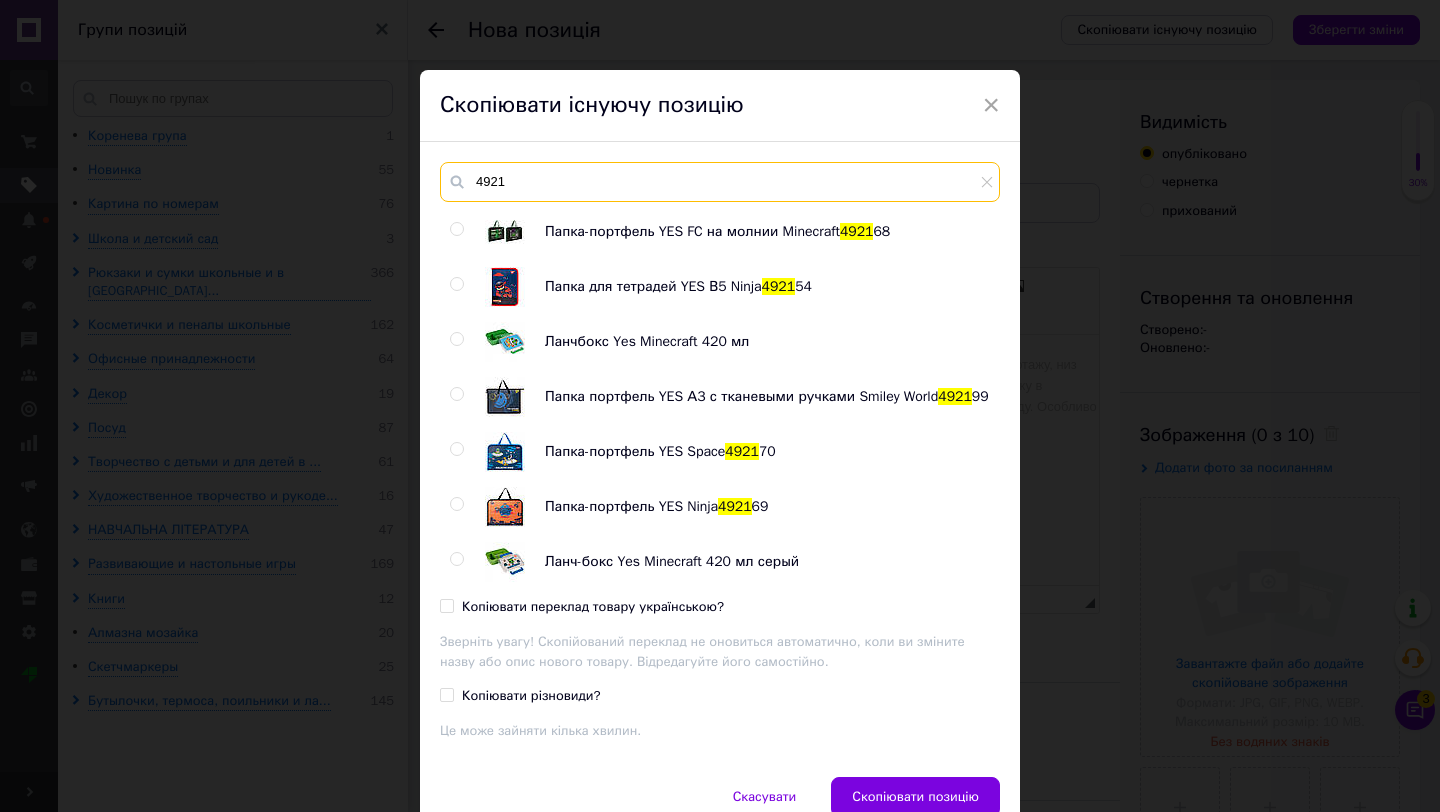 type on "4921" 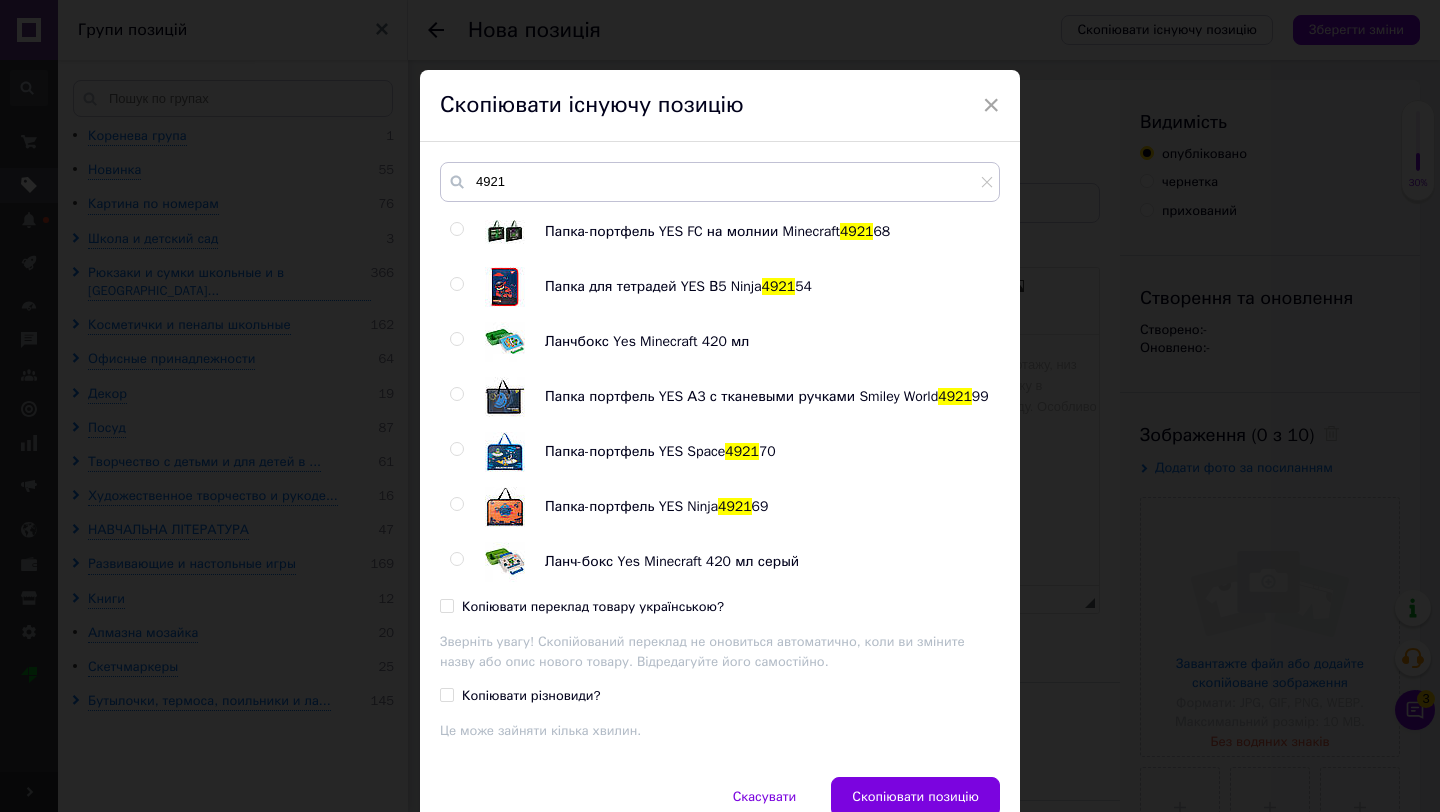 click at bounding box center [456, 339] 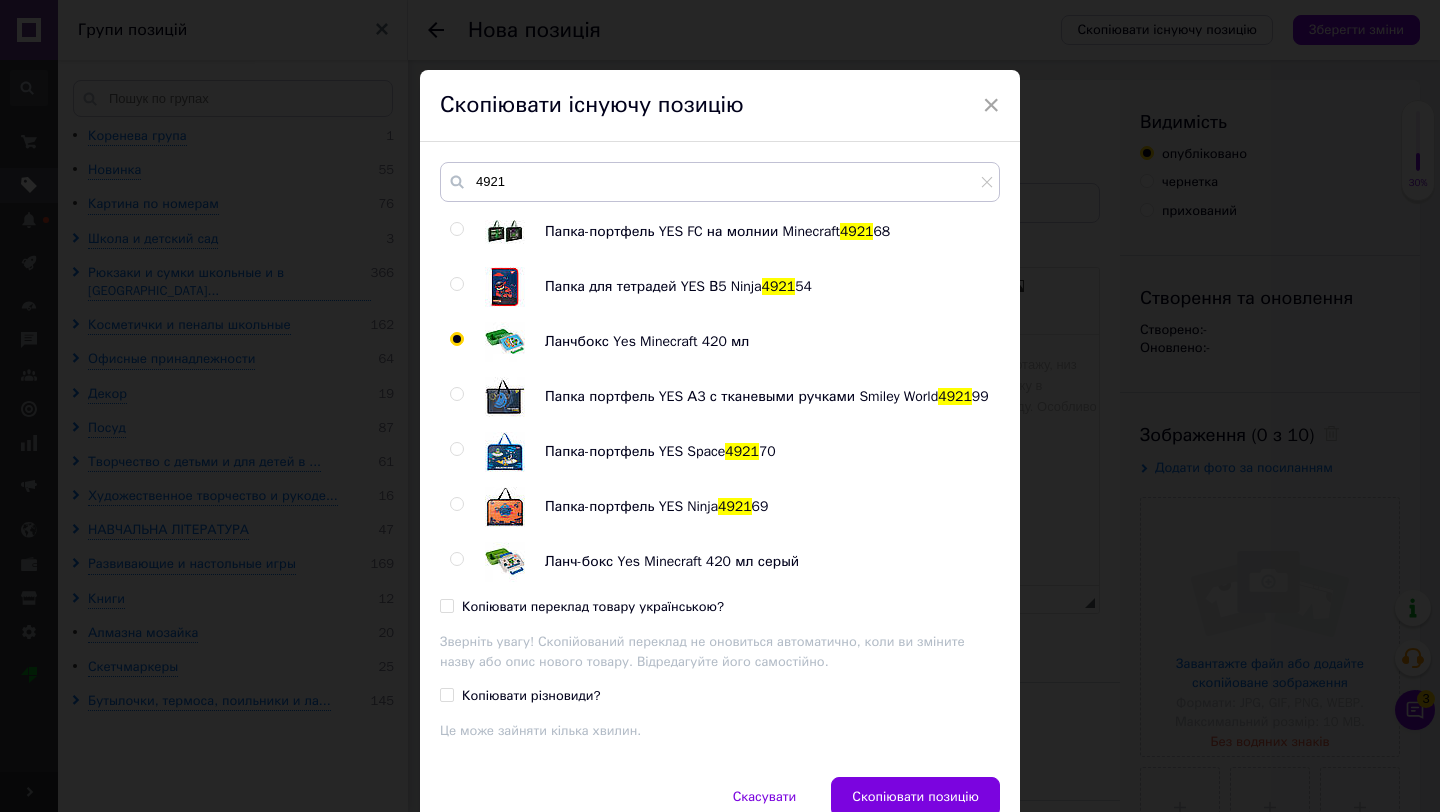 radio on "true" 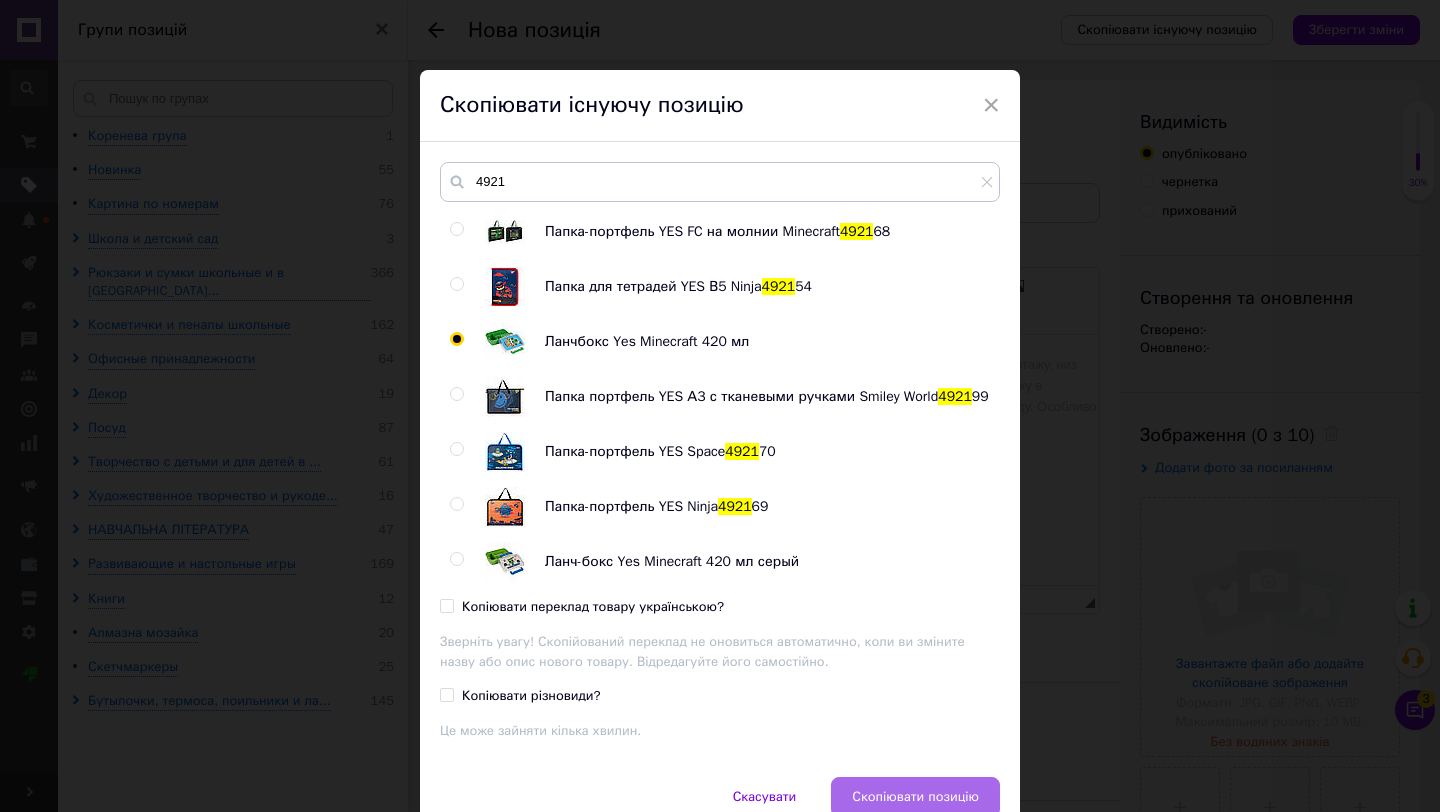 click on "Скопіювати позицію" at bounding box center (915, 797) 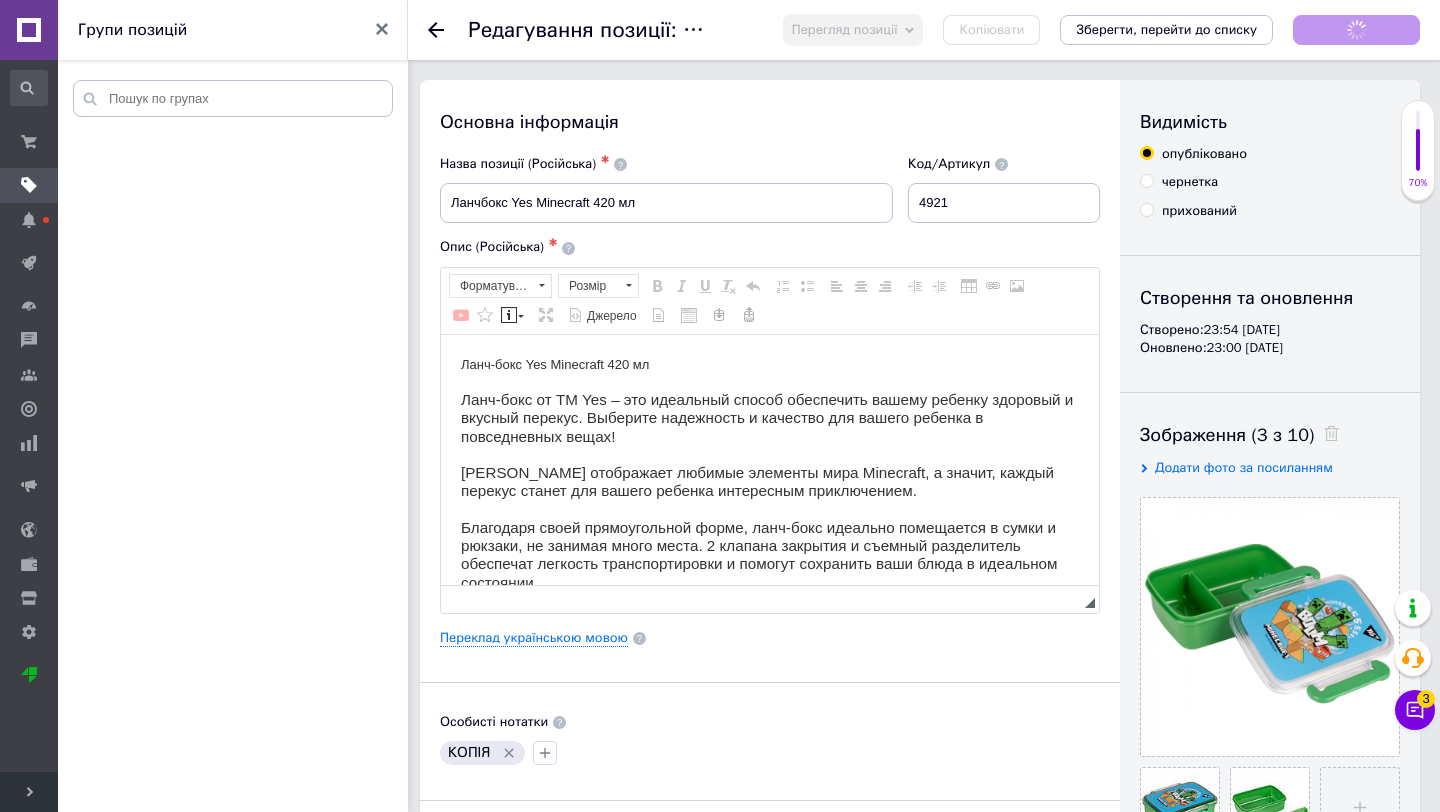 scroll, scrollTop: 0, scrollLeft: 0, axis: both 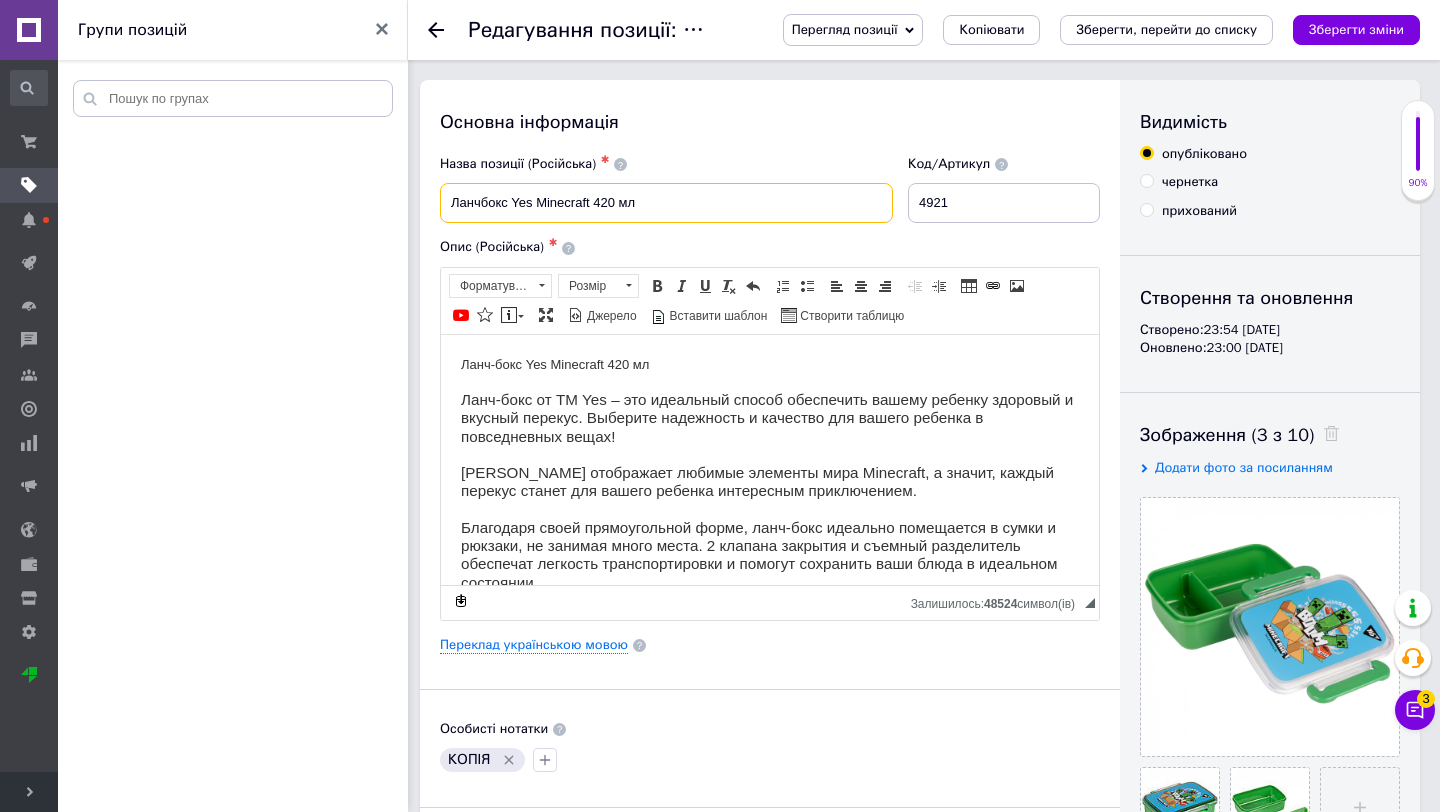 click on "Ланчбокс Yes Minecraft 420 мл" at bounding box center (666, 203) 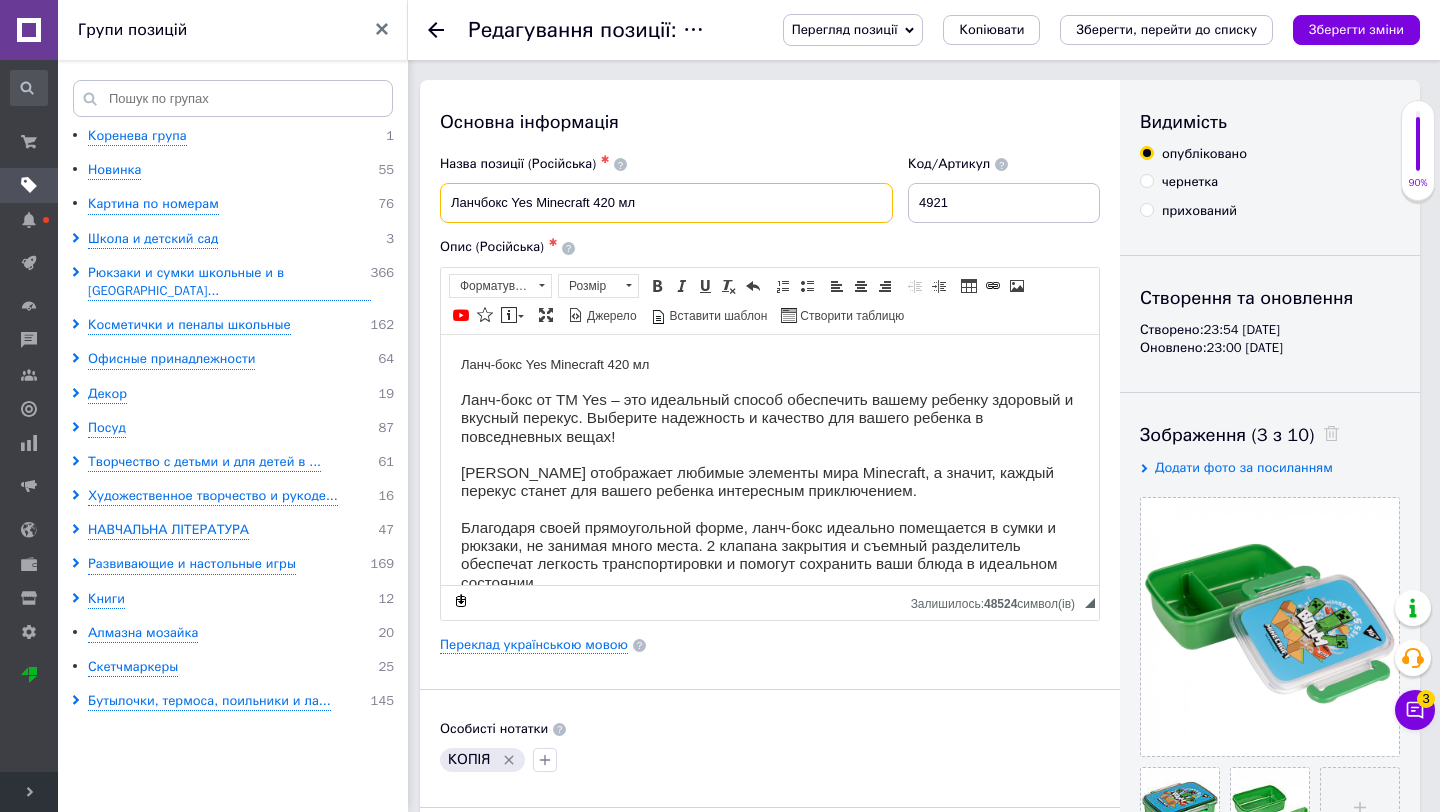 click on "Ланчбокс Yes Minecraft 420 мл" at bounding box center [666, 203] 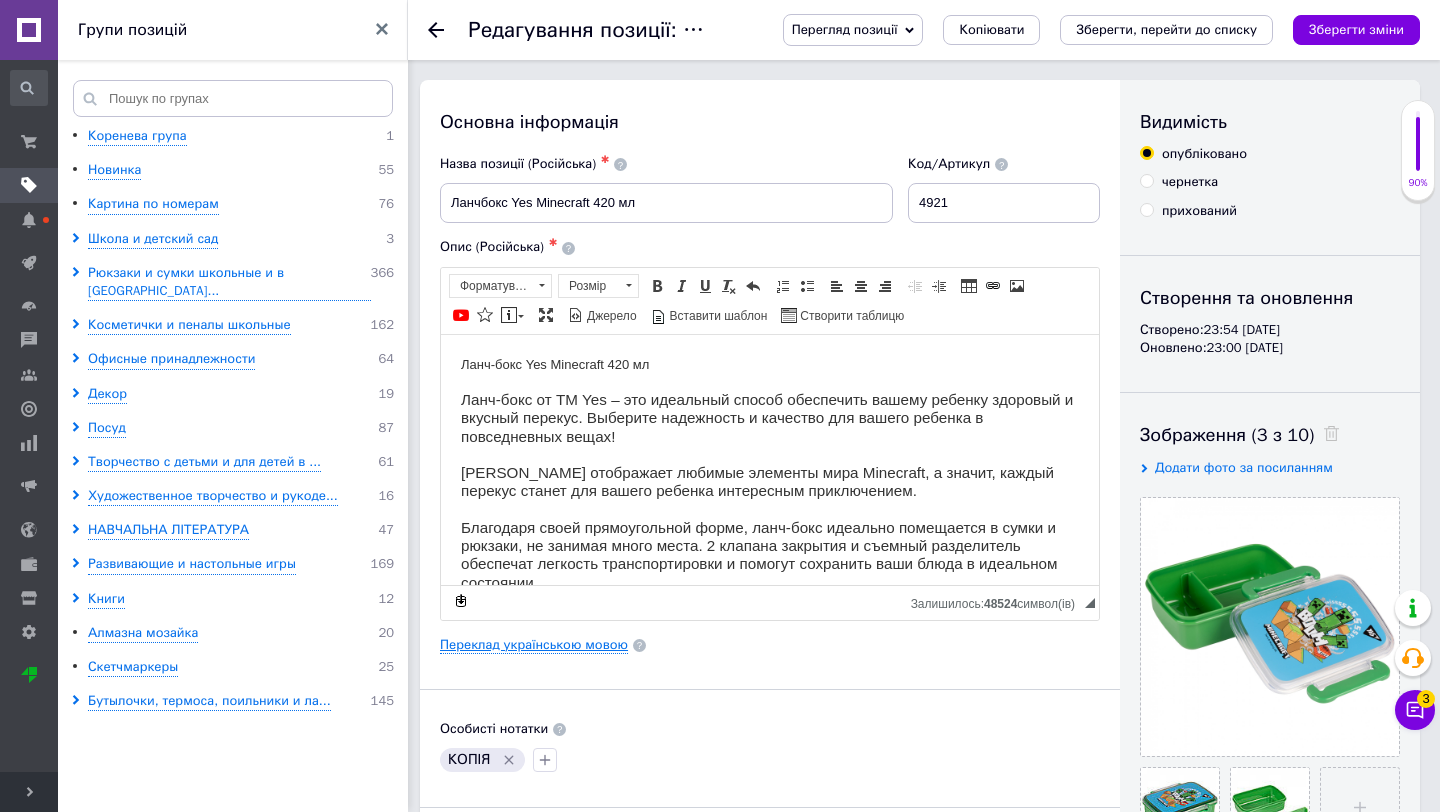 click on "Переклад українською мовою" at bounding box center [534, 645] 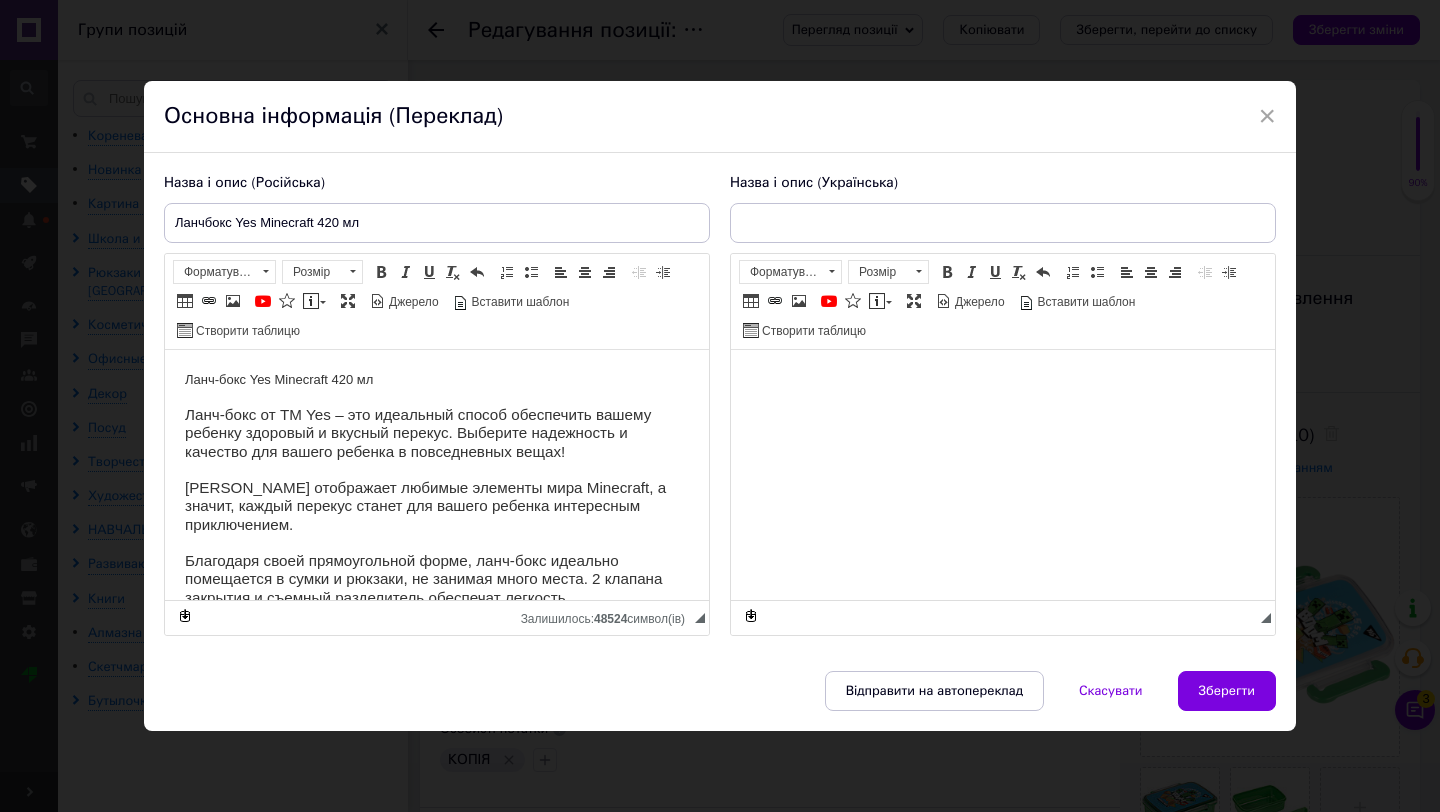 scroll, scrollTop: 0, scrollLeft: 0, axis: both 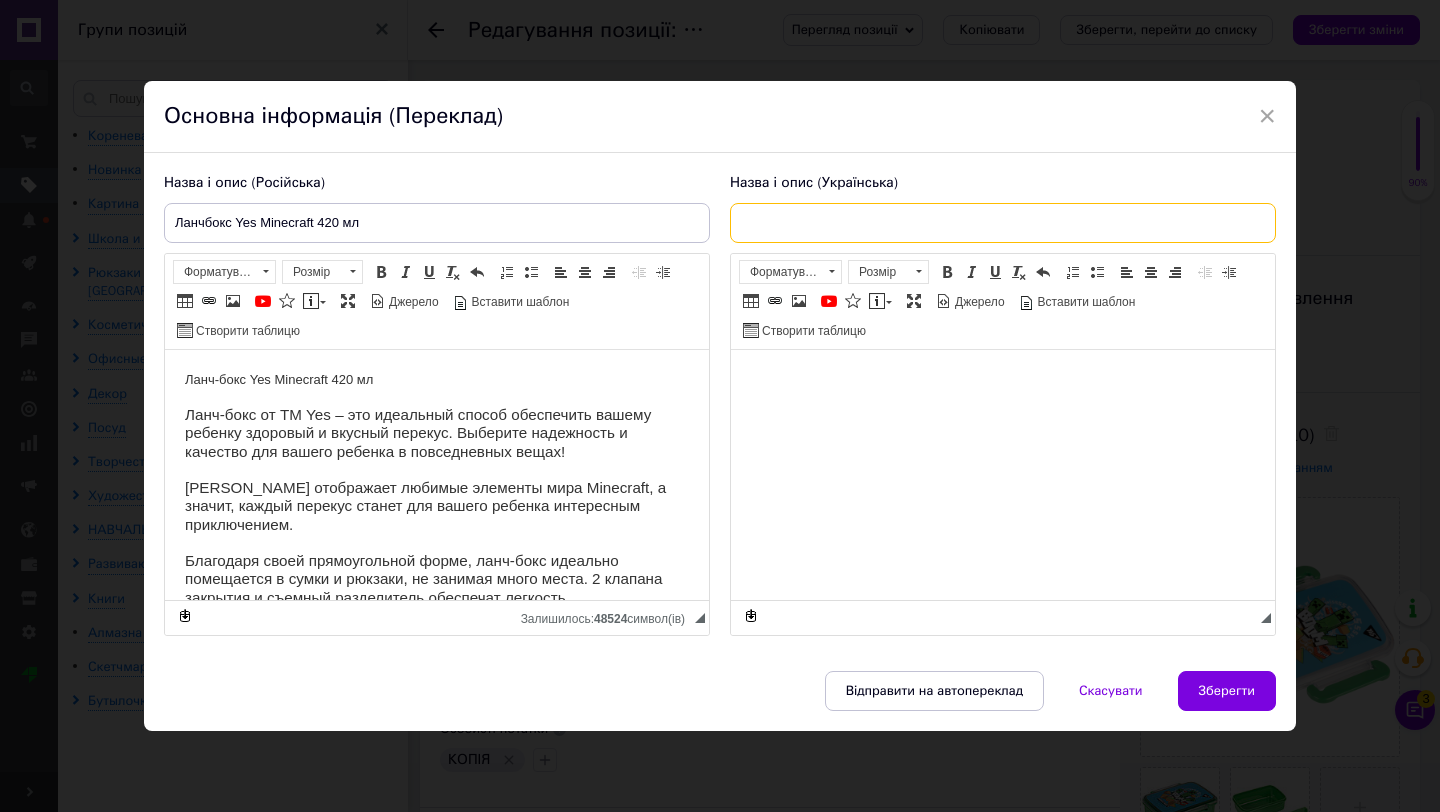 click at bounding box center (1003, 223) 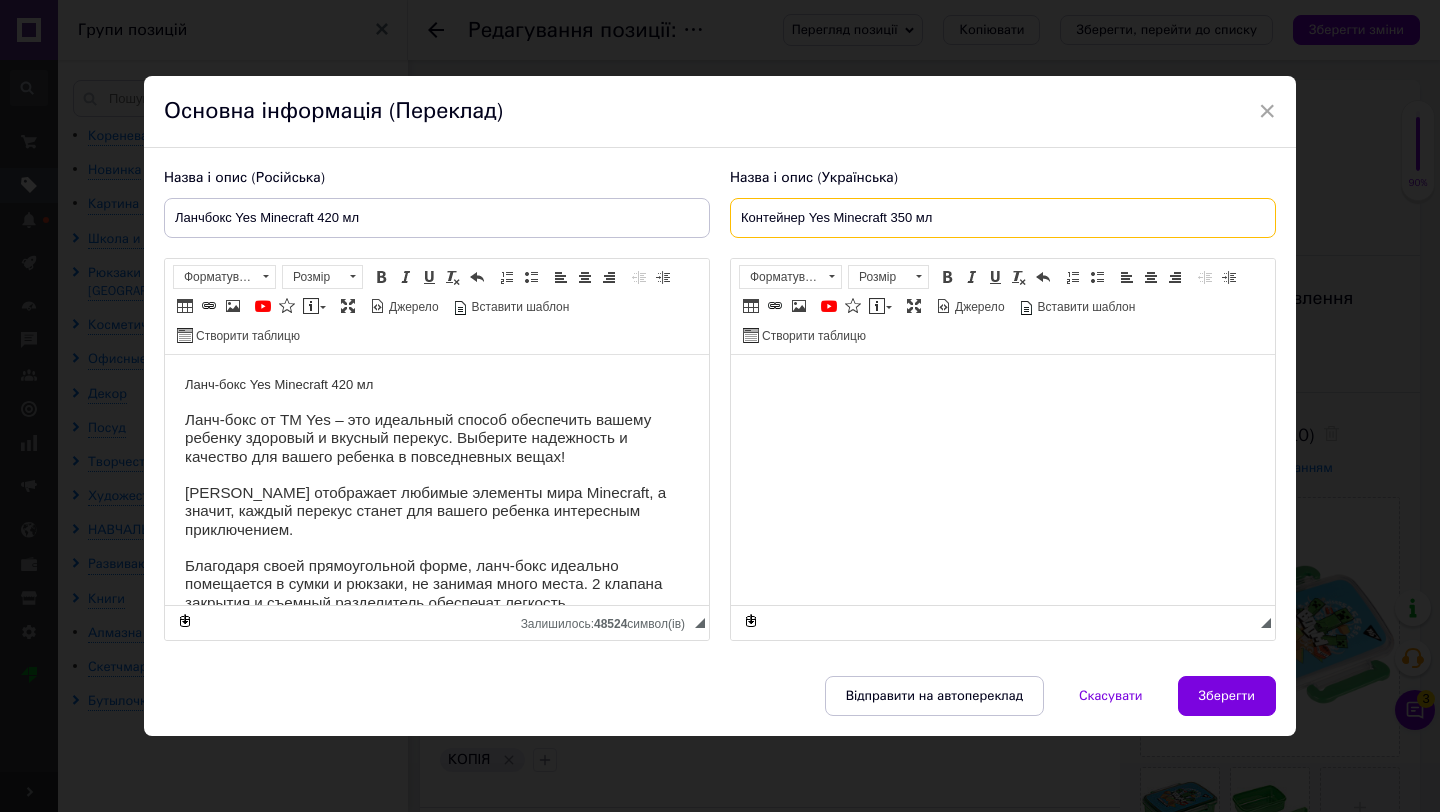 type on "Контeйнер Yes Minecraft 350 мл" 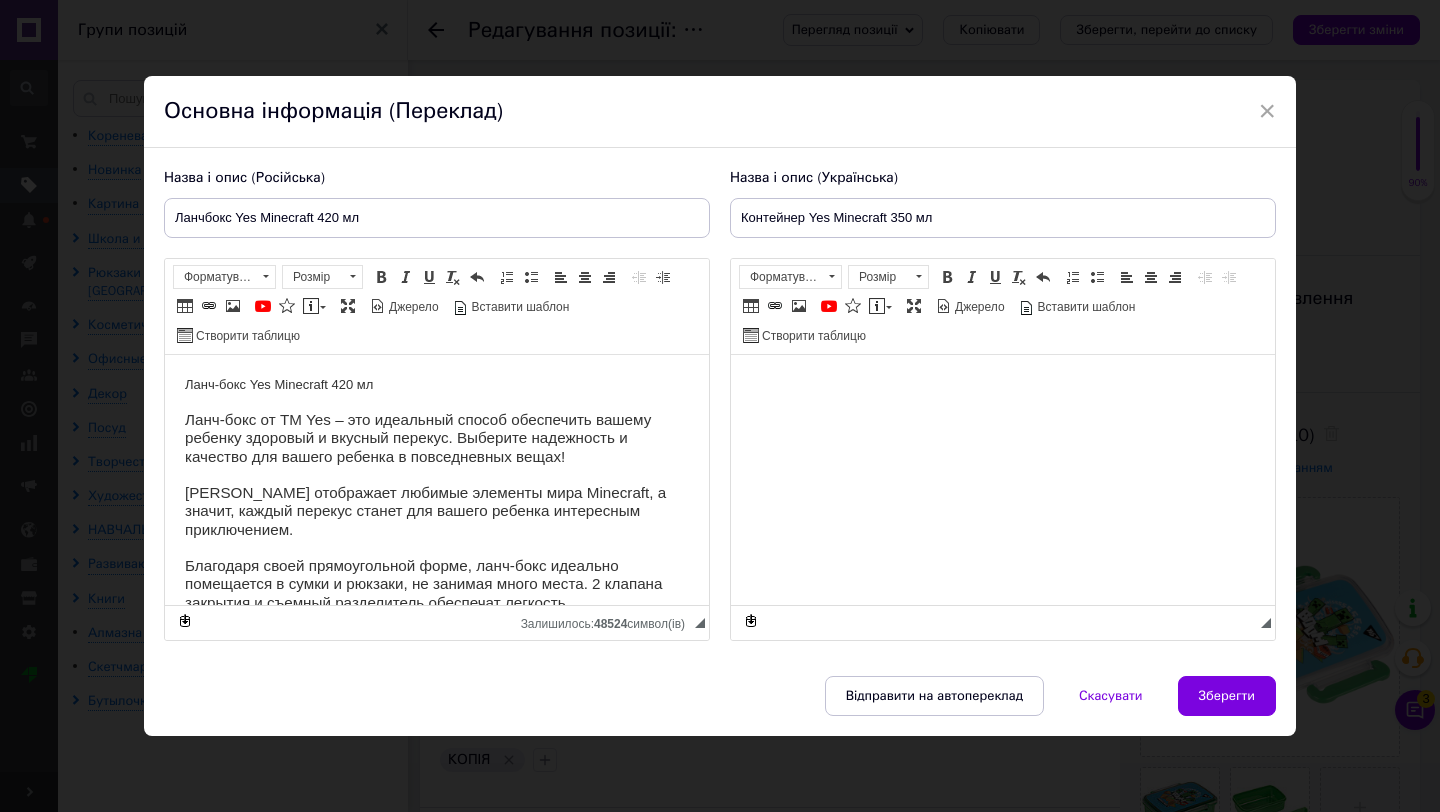 click at bounding box center [1003, 384] 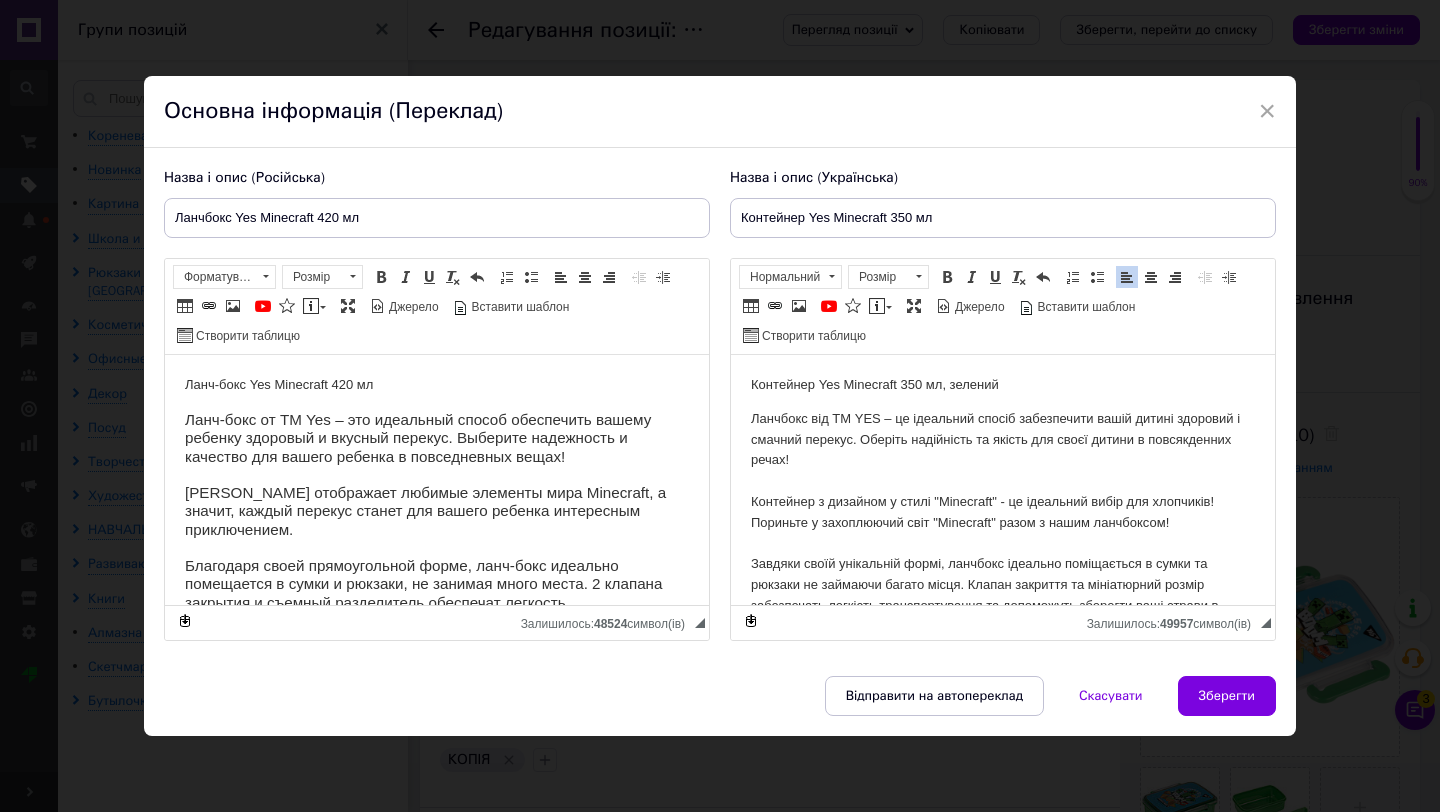 scroll, scrollTop: 507, scrollLeft: 0, axis: vertical 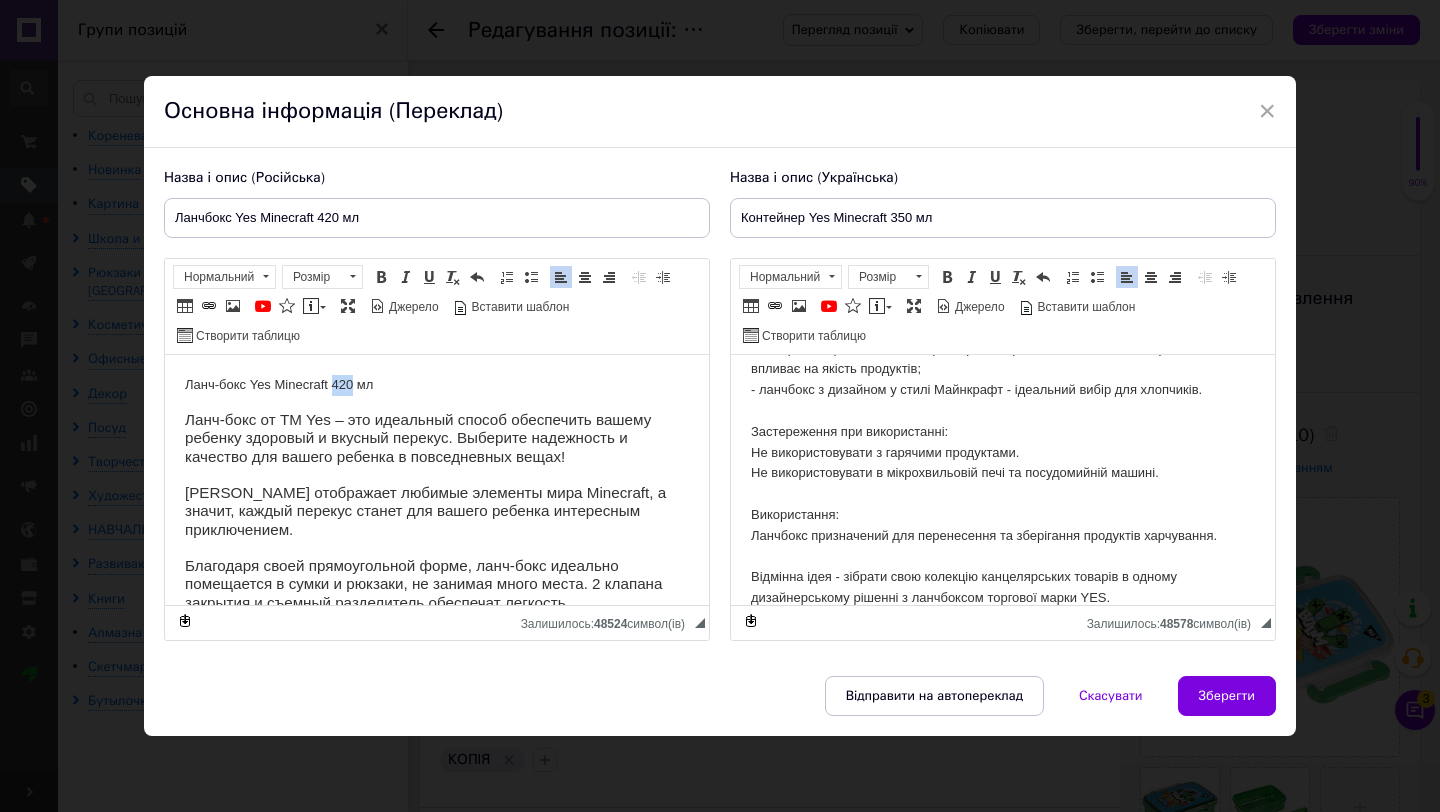 drag, startPoint x: 353, startPoint y: 385, endPoint x: 334, endPoint y: 384, distance: 19.026299 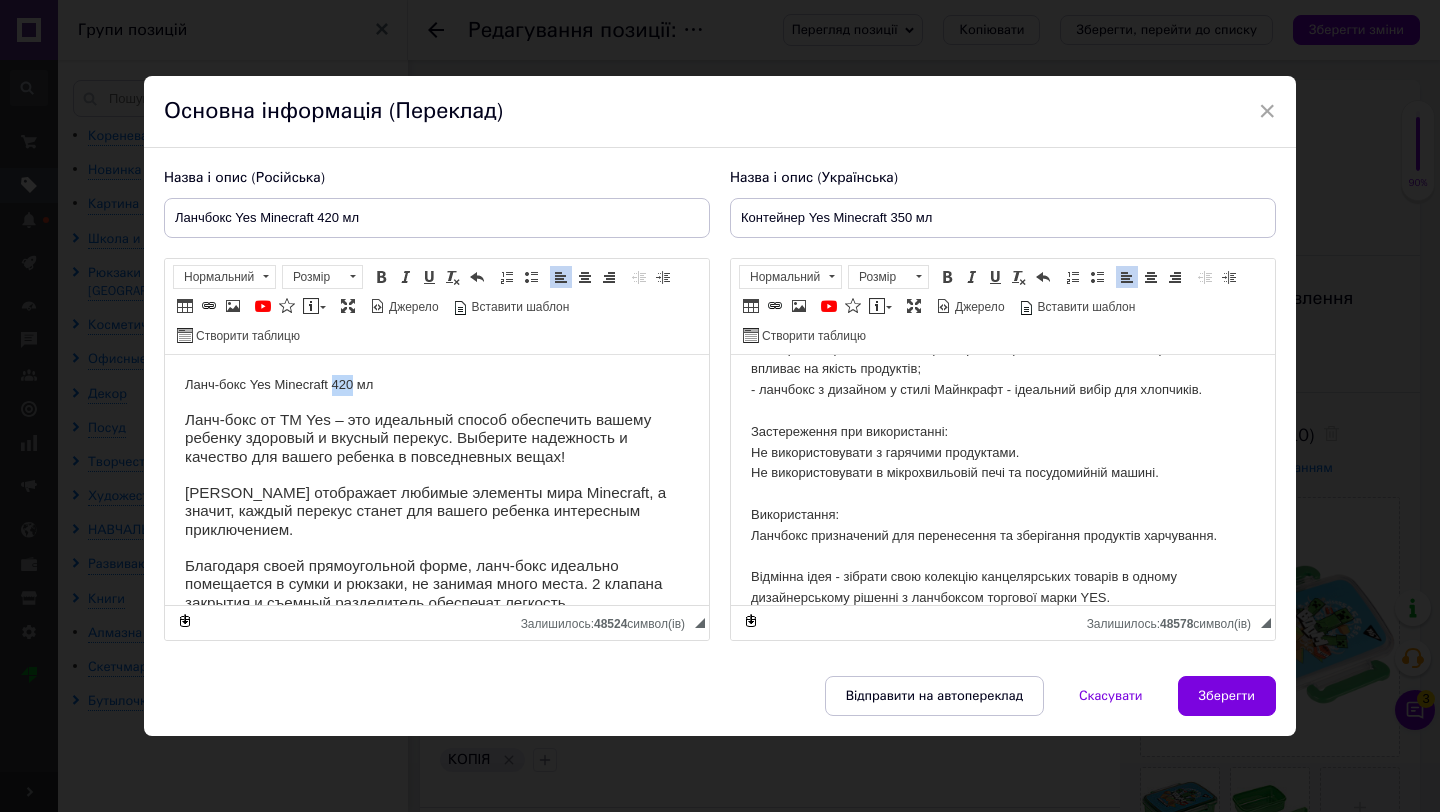 click on "Ланч-бокс Yes Minecraft 420 мл" at bounding box center (437, 384) 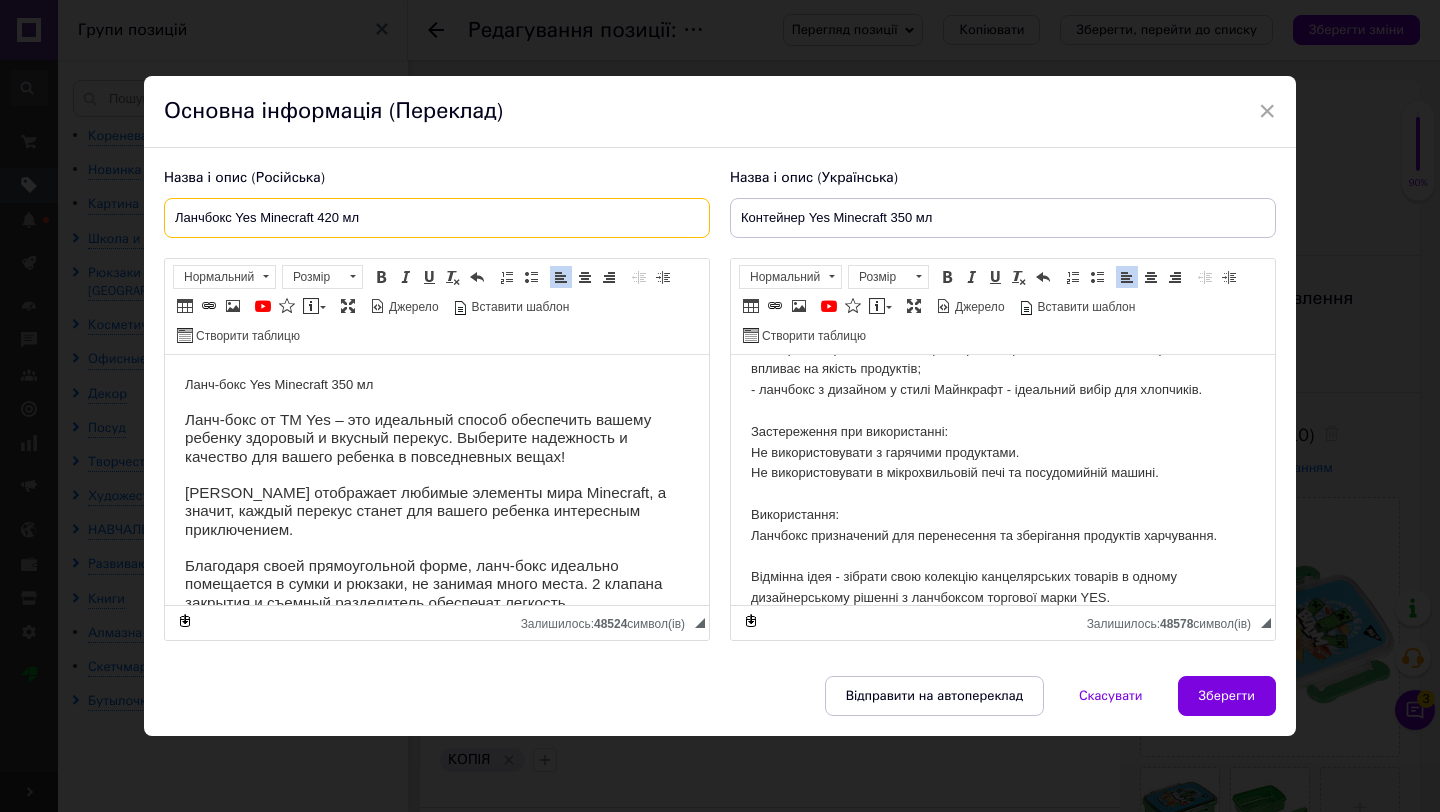 click on "Ланчбокс Yes Minecraft 420 мл" at bounding box center [437, 218] 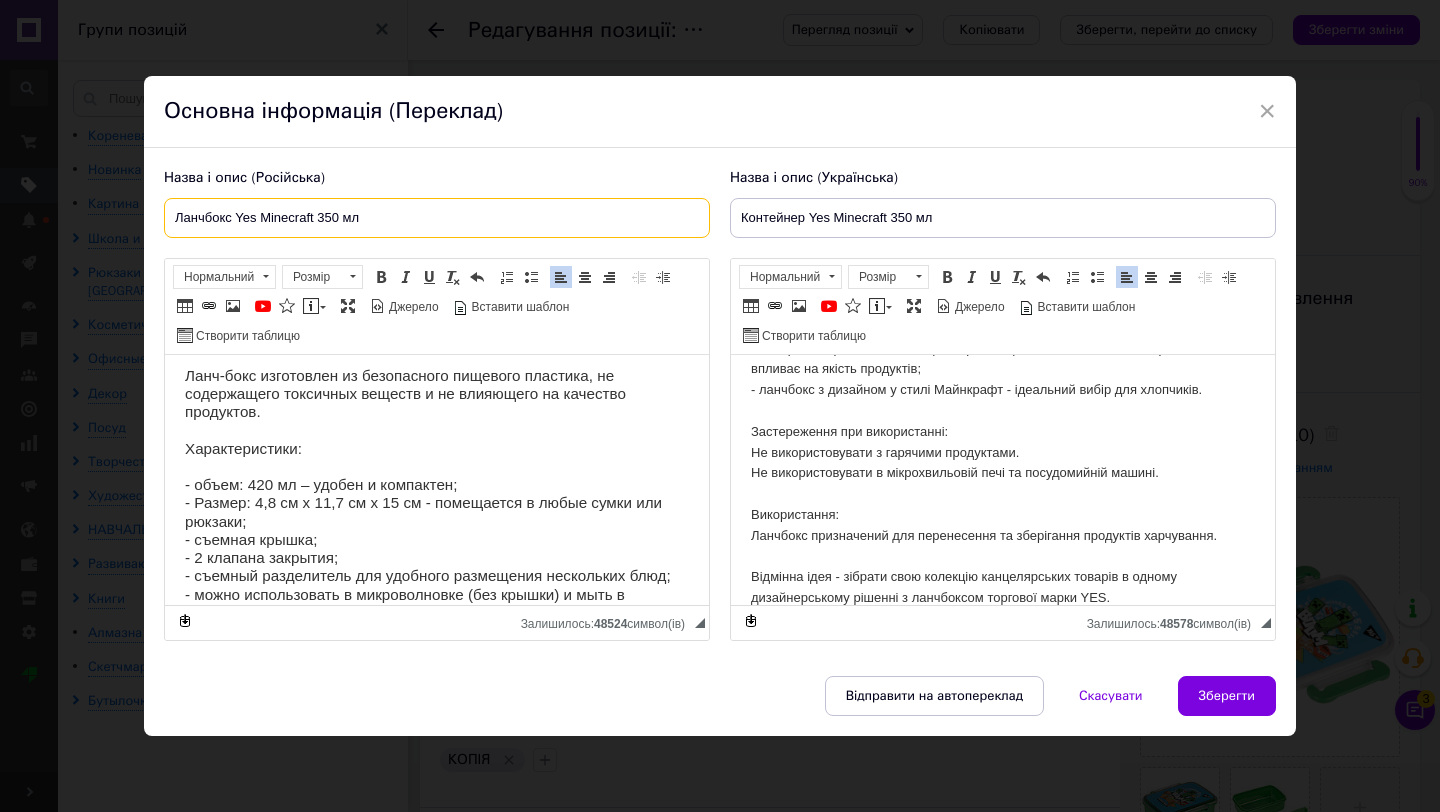 scroll, scrollTop: 531, scrollLeft: 0, axis: vertical 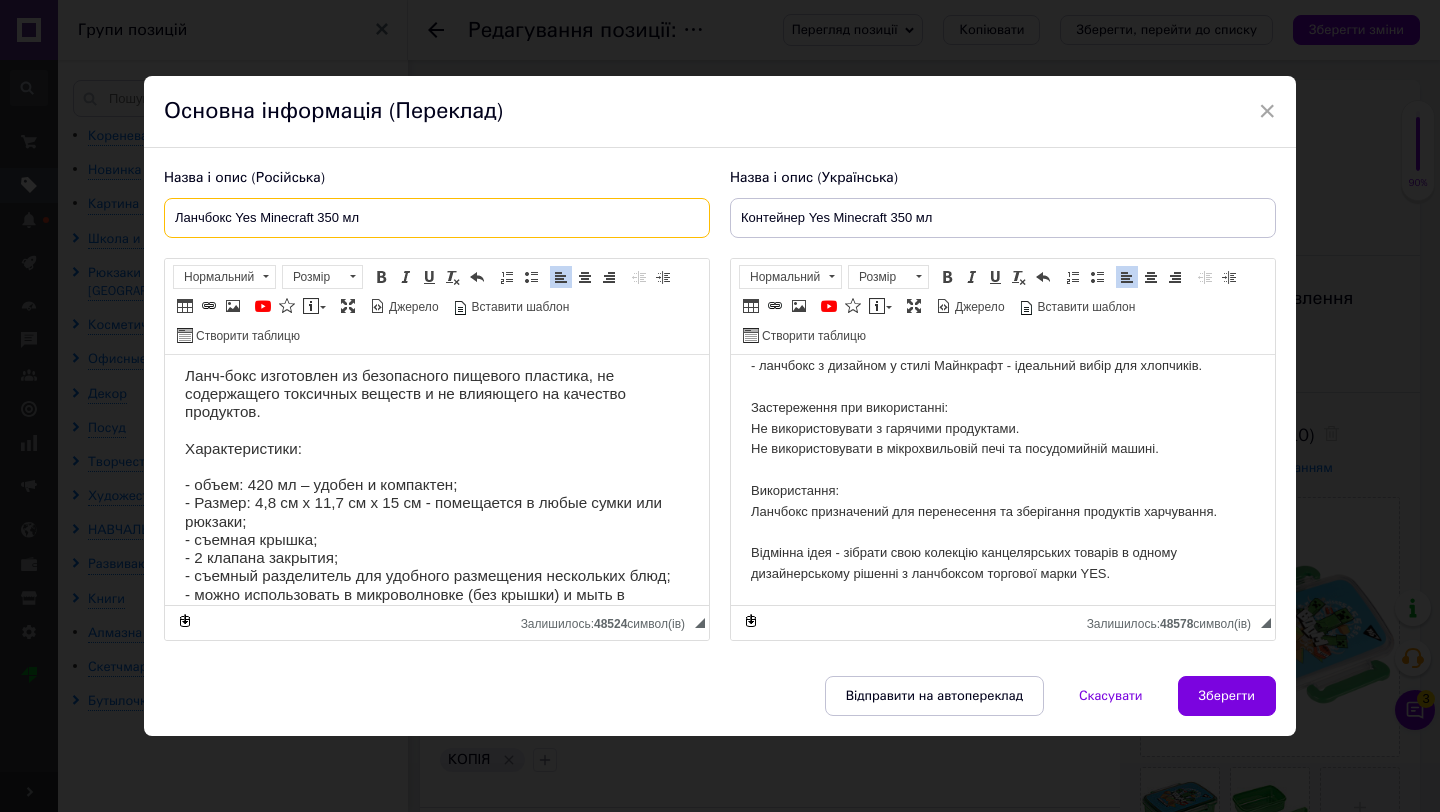 type on "Ланчбокс Yes Minecraft 350 мл" 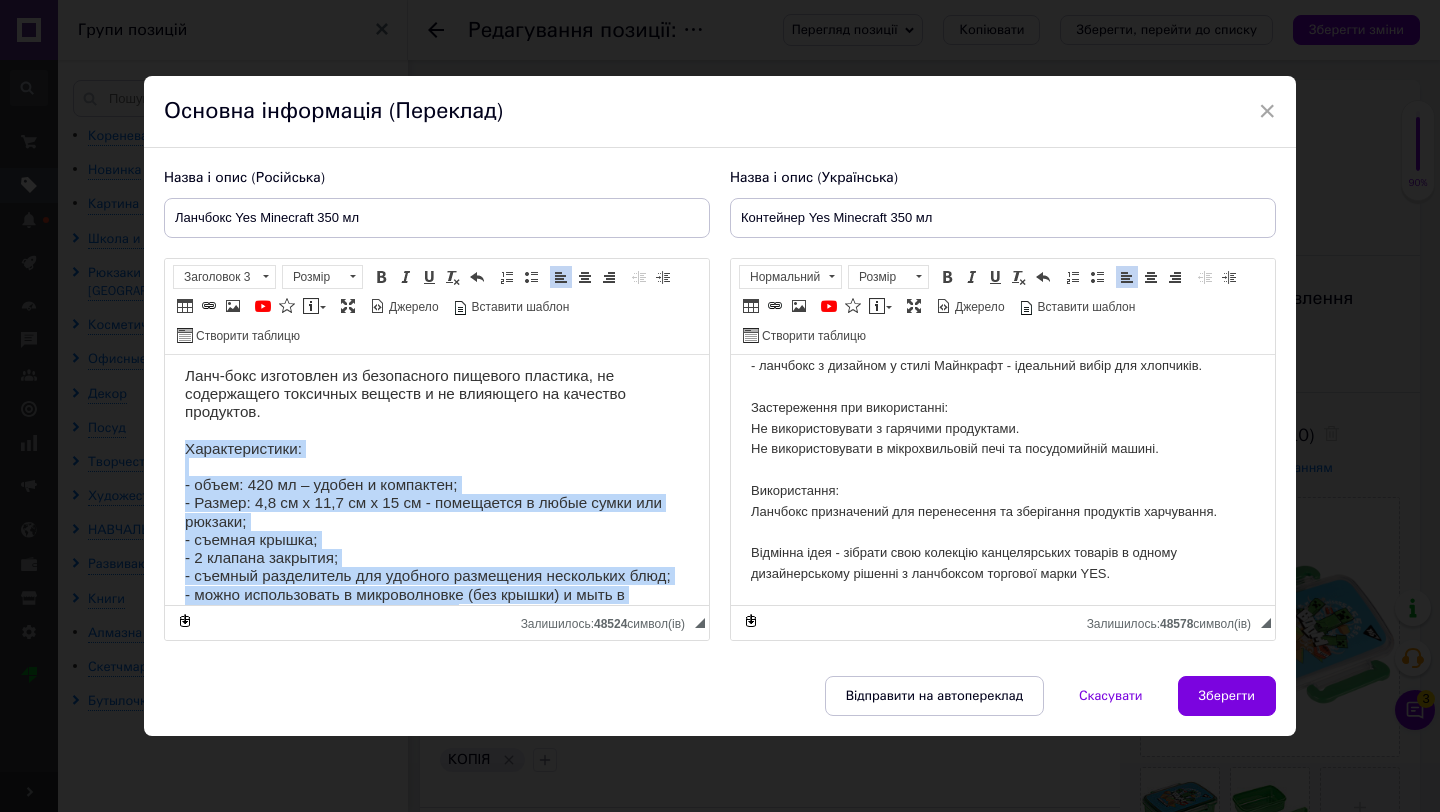 scroll, scrollTop: 626, scrollLeft: 0, axis: vertical 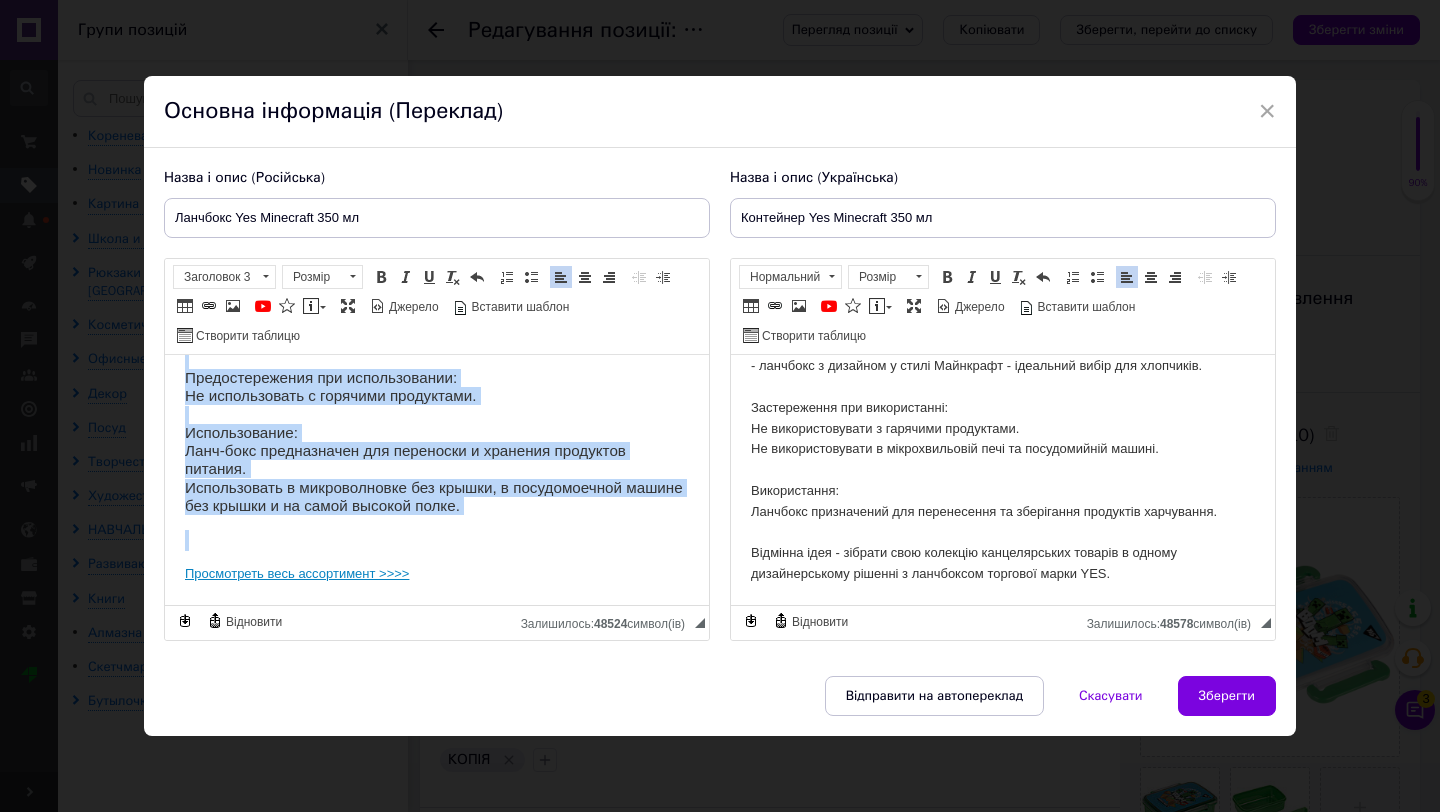 drag, startPoint x: 179, startPoint y: 440, endPoint x: 559, endPoint y: 517, distance: 387.72284 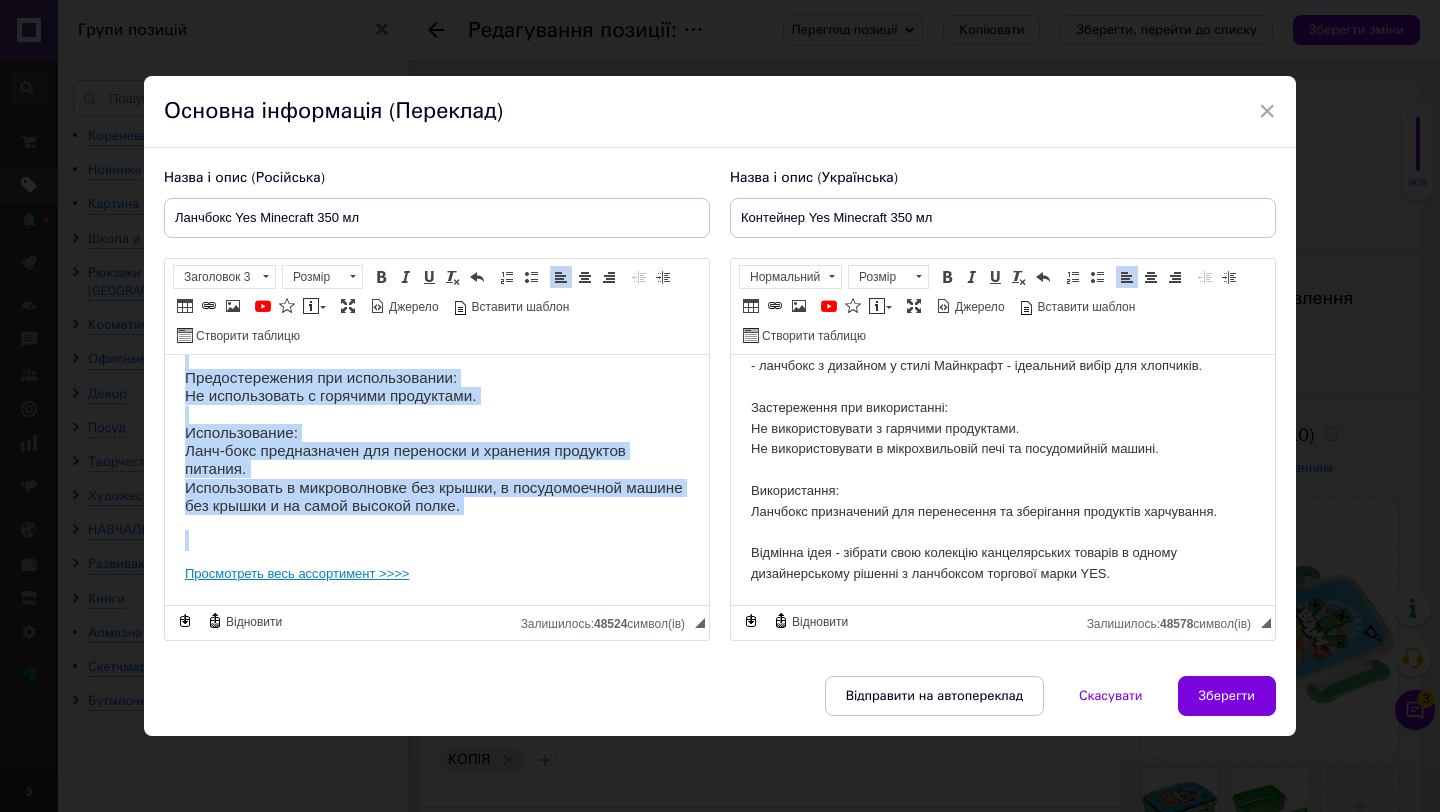 click on "Ланч-бокс Yes Minecraft 350 мл Ланч-бокс от ТМ Yes – это идеальный способ обеспечить вашему ребенку здоровый и вкусный перекус. Выберите надежность и качество для вашего ребенка в повседневных вещах! [PERSON_NAME] отображает любимые элементы мира Minecraft, а значит, каждый перекус станет для вашего ребенка интересным приключением. Благодаря своей прямоугольной форме, ланч-бокс идеально помещается в сумки и рюкзаки, не занимая много места. 2 клапана закрытия и съемный разделитель обеспечат легкость транспортировки и помогут сохранить ваши блюда в идеальном состоянии." at bounding box center (437, 166) 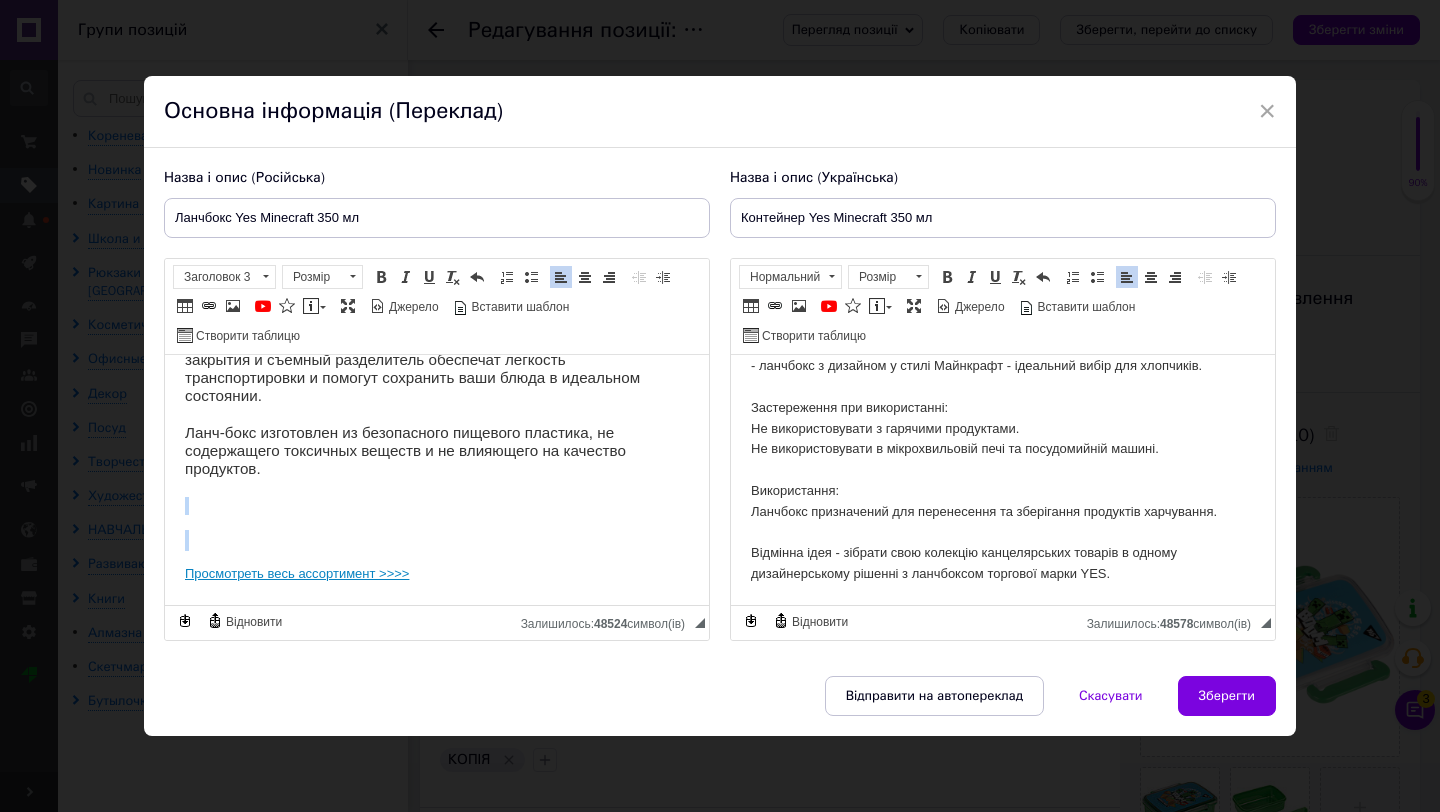 scroll, scrollTop: 242, scrollLeft: 0, axis: vertical 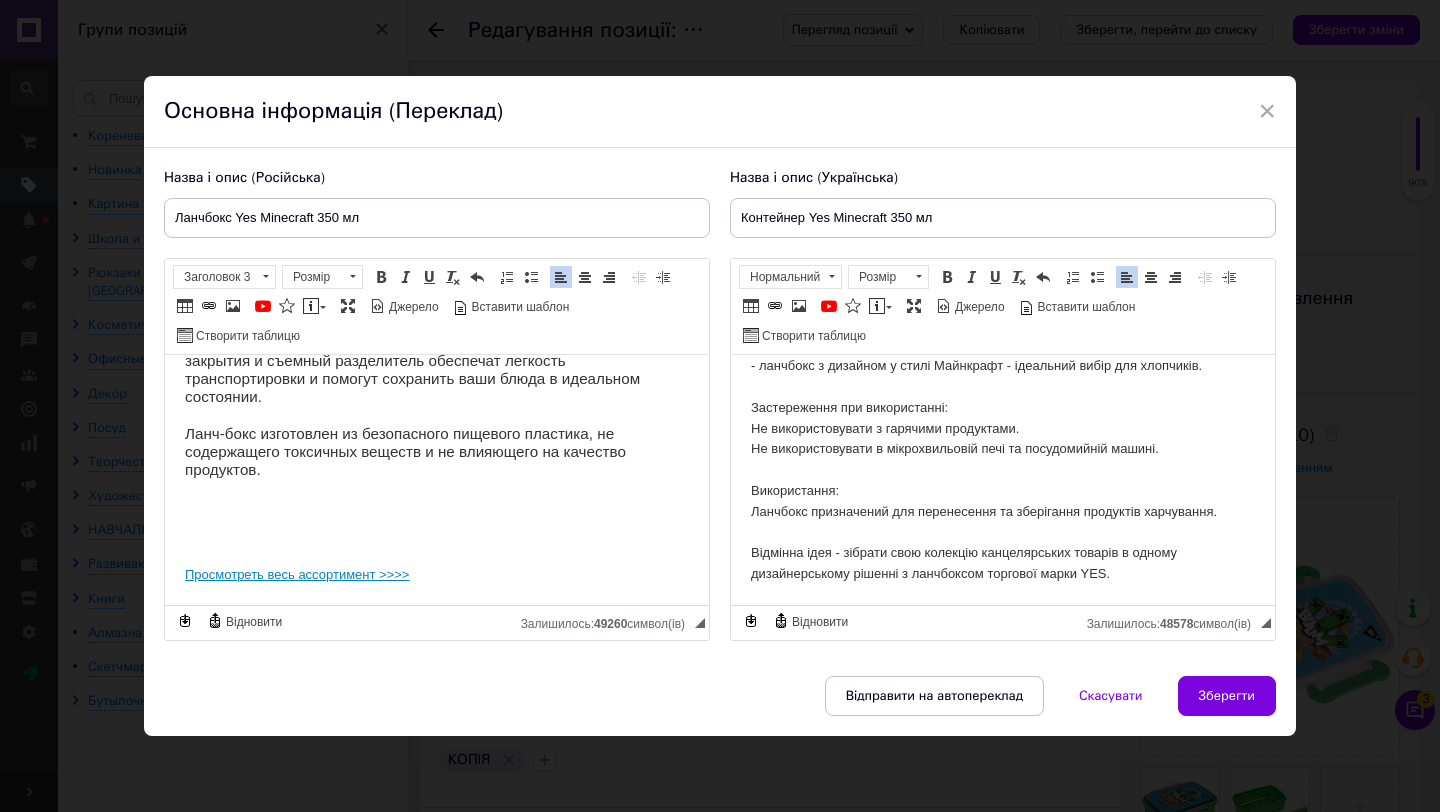 click on "Назва і опис (Російська) Ланчбокс Yes Minecraft 350 мл Ланч-бокс Yes Minecraft 350 мл
Ланч-бокс от ТМ Yes – это идеальный способ обеспечить вашему ребенку здоровый и вкусный перекус. Выберите надежность и качество для вашего ребенка в повседневных вещах!
[PERSON_NAME] отображает любимые элементы мира Minecraft, а значит, каждый перекус станет для вашего ребенка интересным приключением.
Ланч-бокс изготовлен из безопасного пищевого пластика, не содержащего токсичных веществ и не влияющего на качество продуктов.
Просмотреть весь ассортимент >>>> Форматування Розмір" at bounding box center [720, 412] 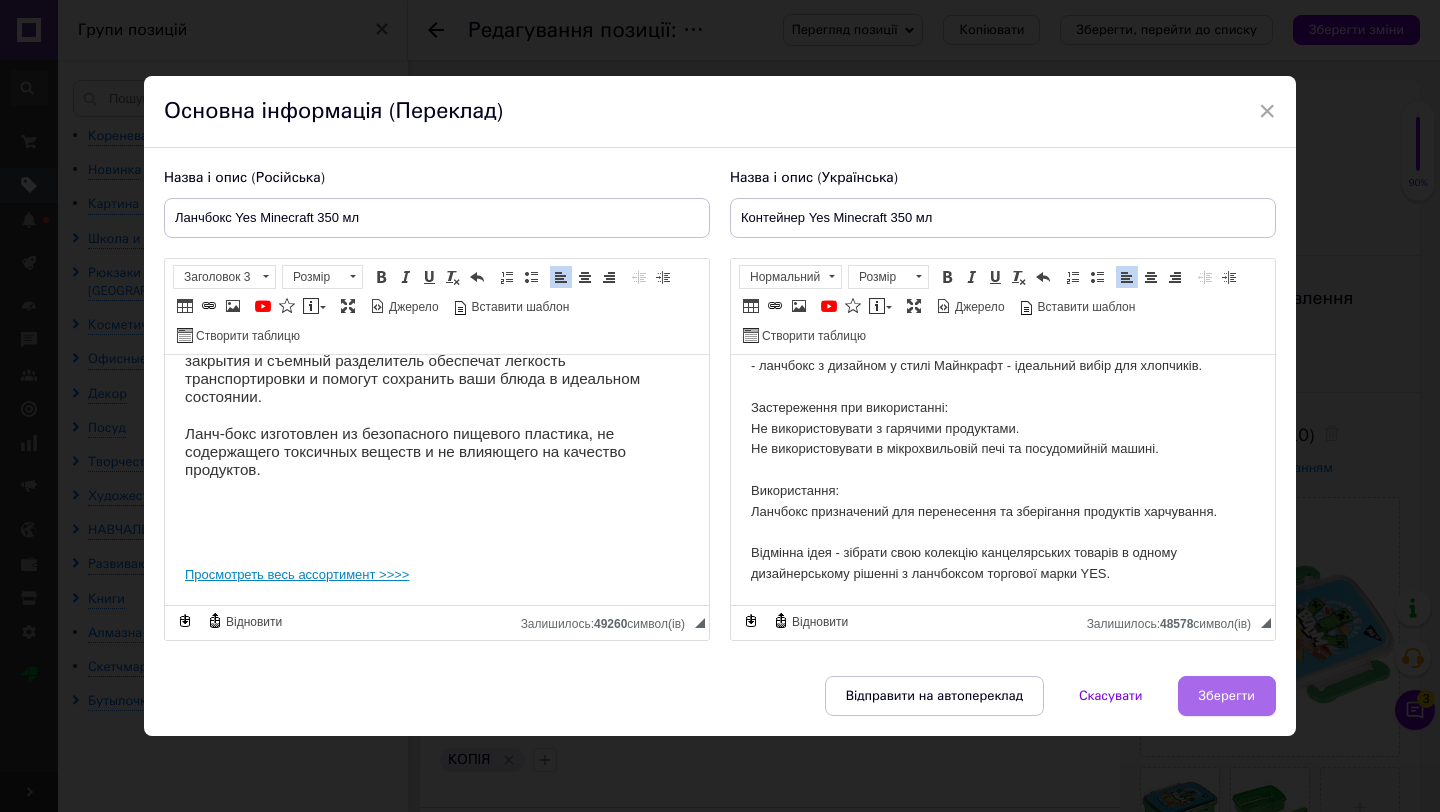 click on "Зберегти" at bounding box center [1227, 696] 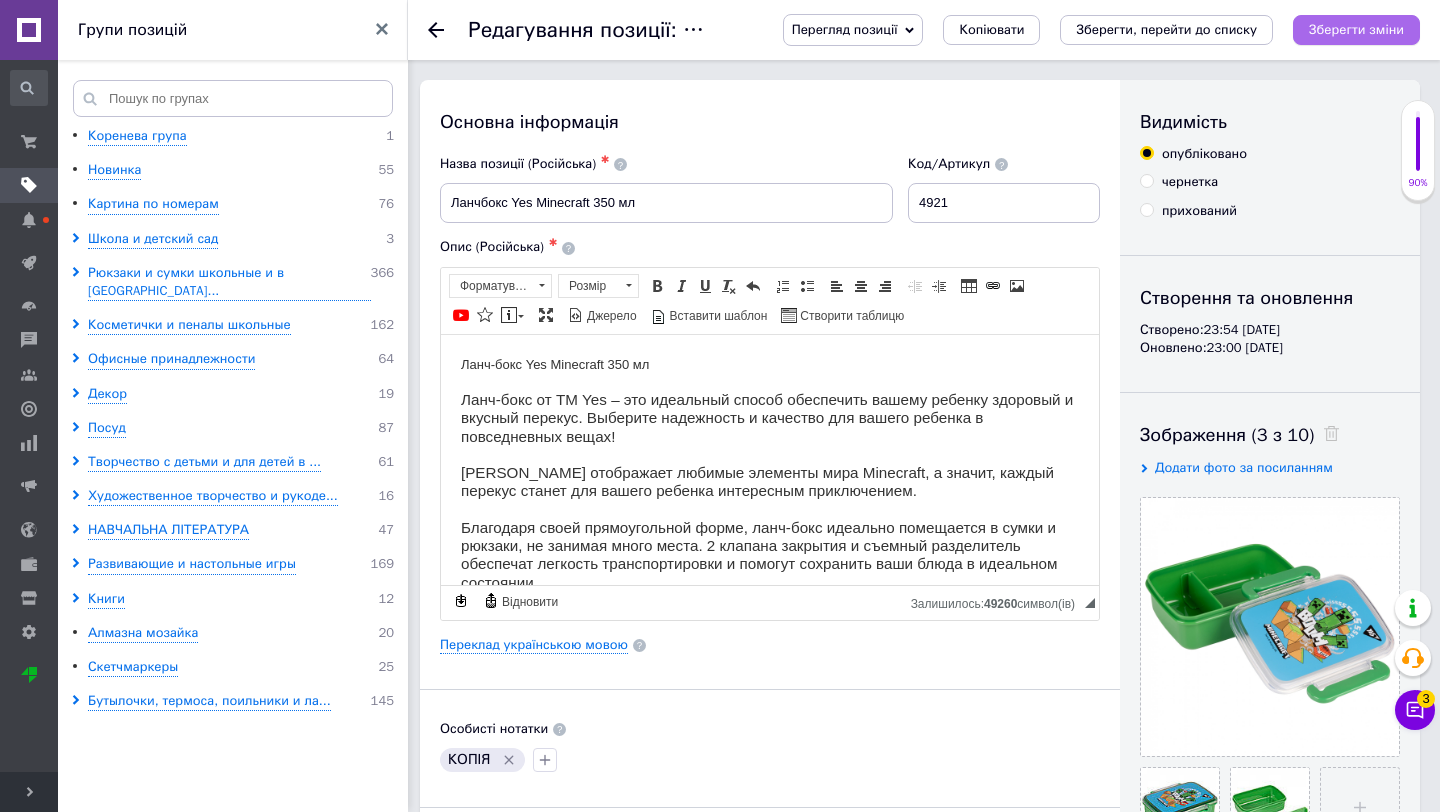 click on "Зберегти зміни" at bounding box center (1356, 30) 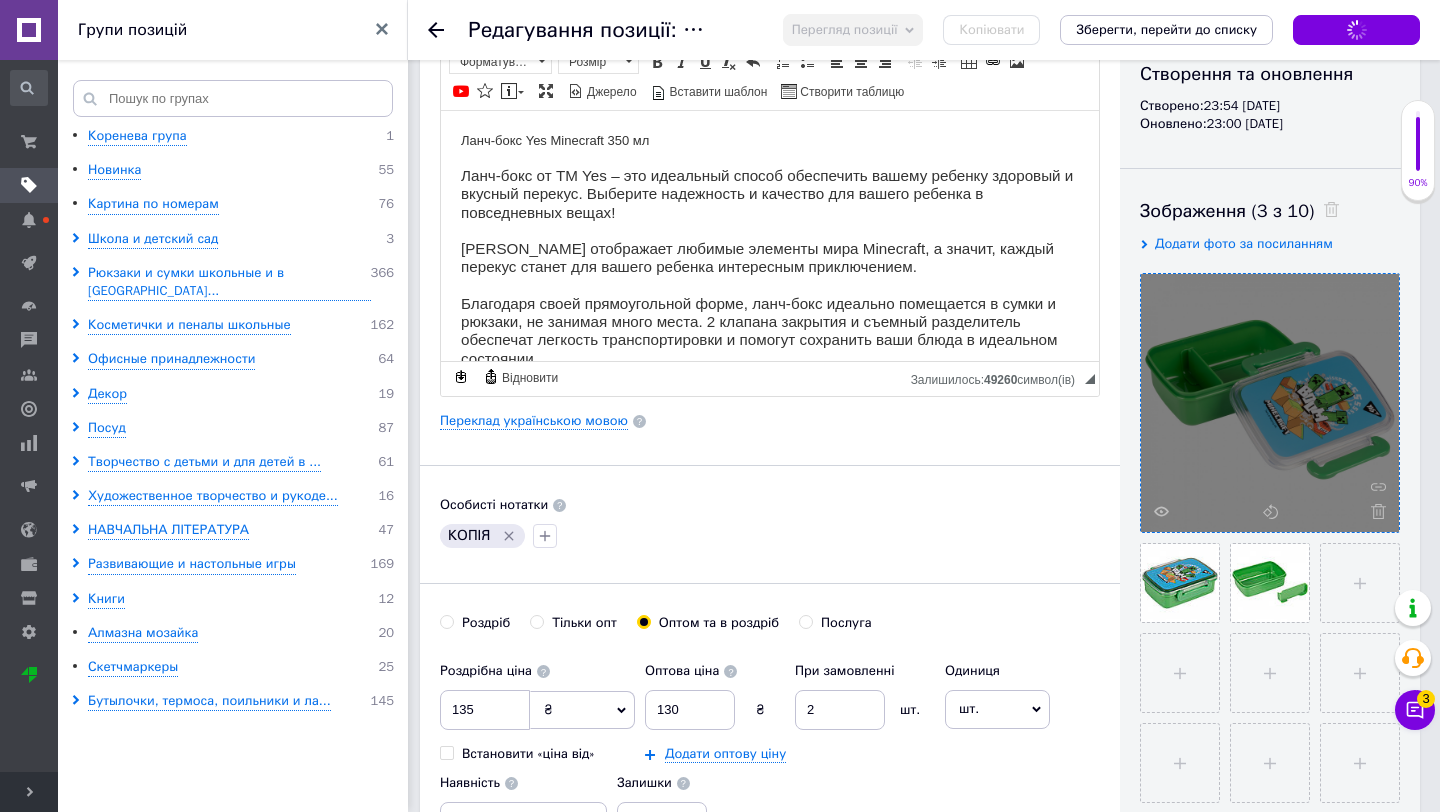 scroll, scrollTop: 258, scrollLeft: 0, axis: vertical 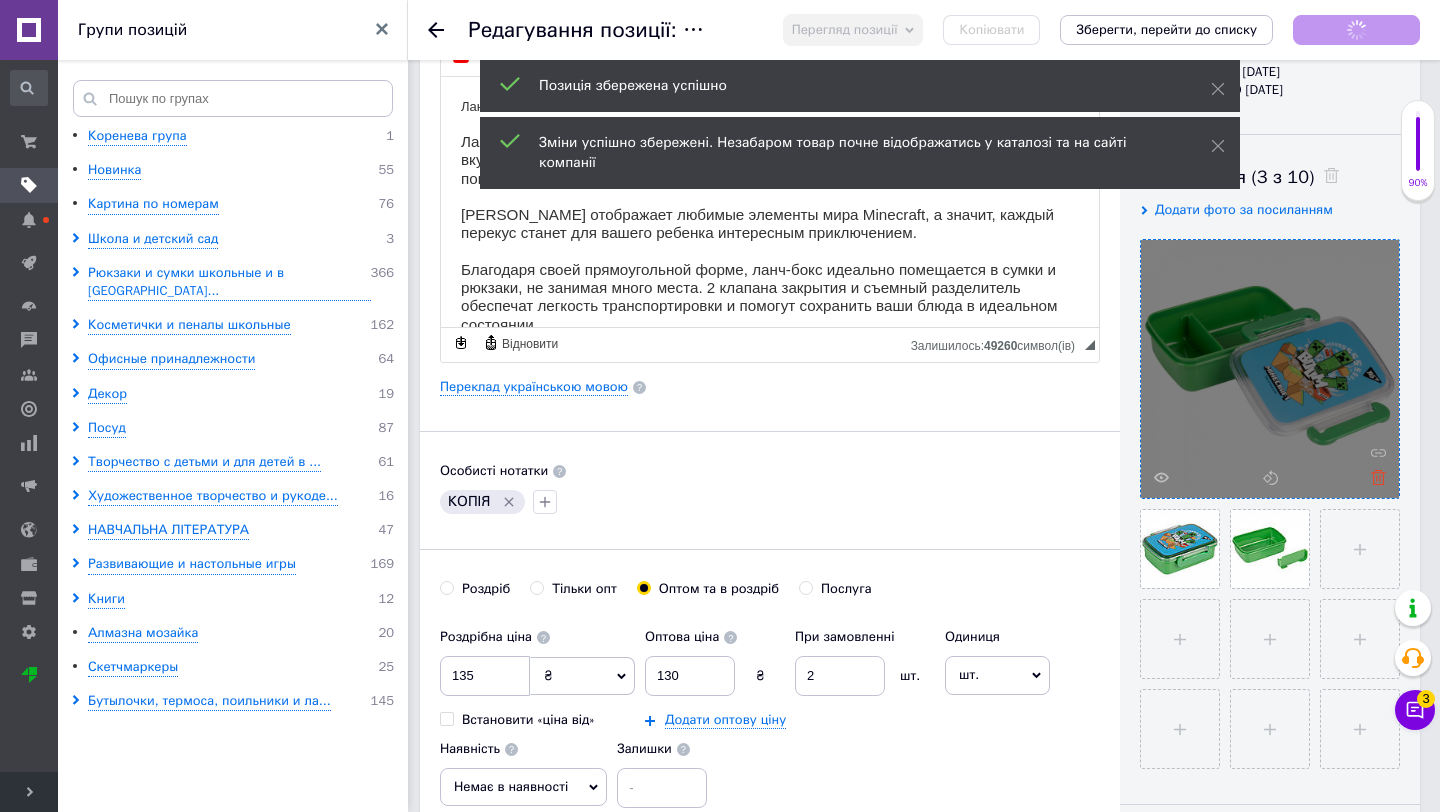 click 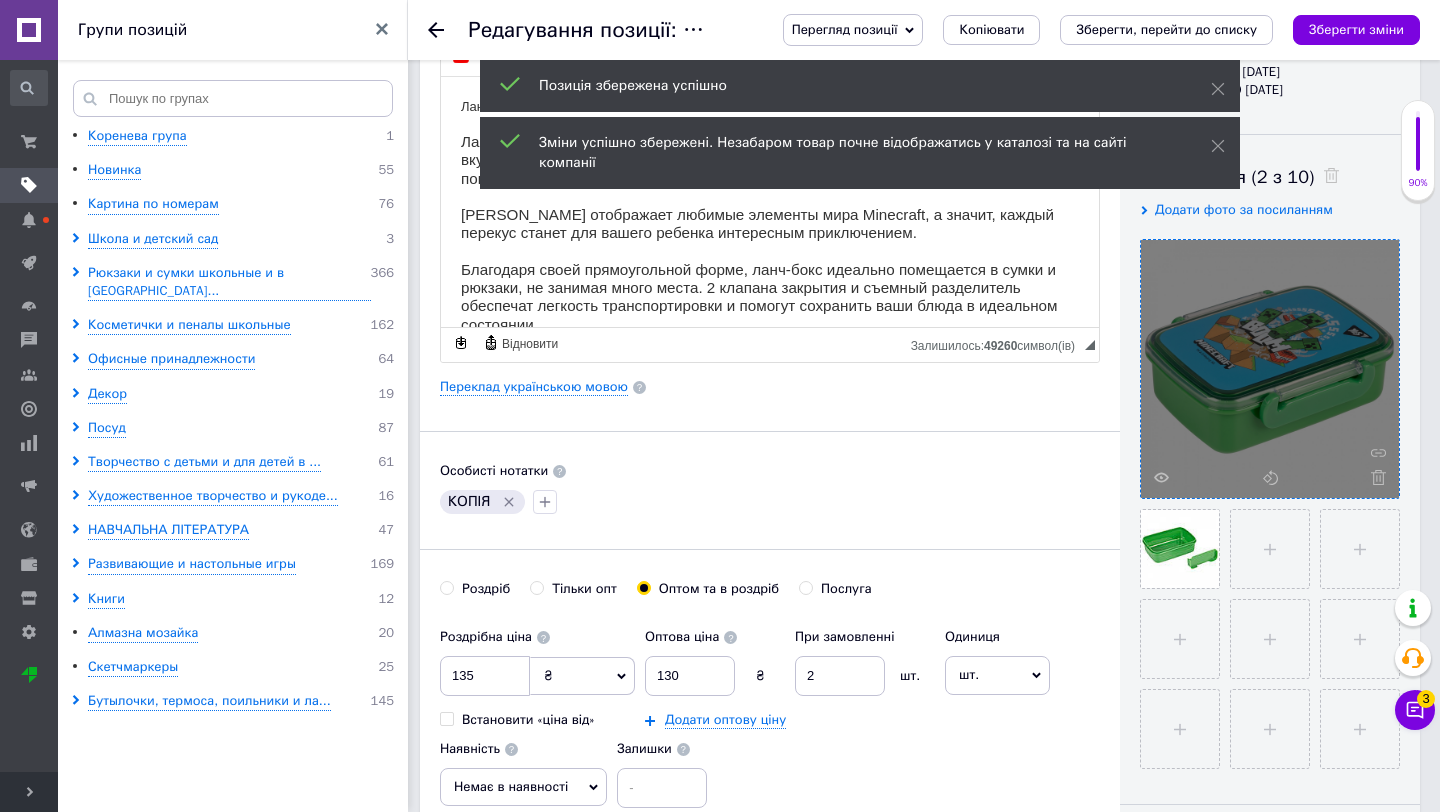 click 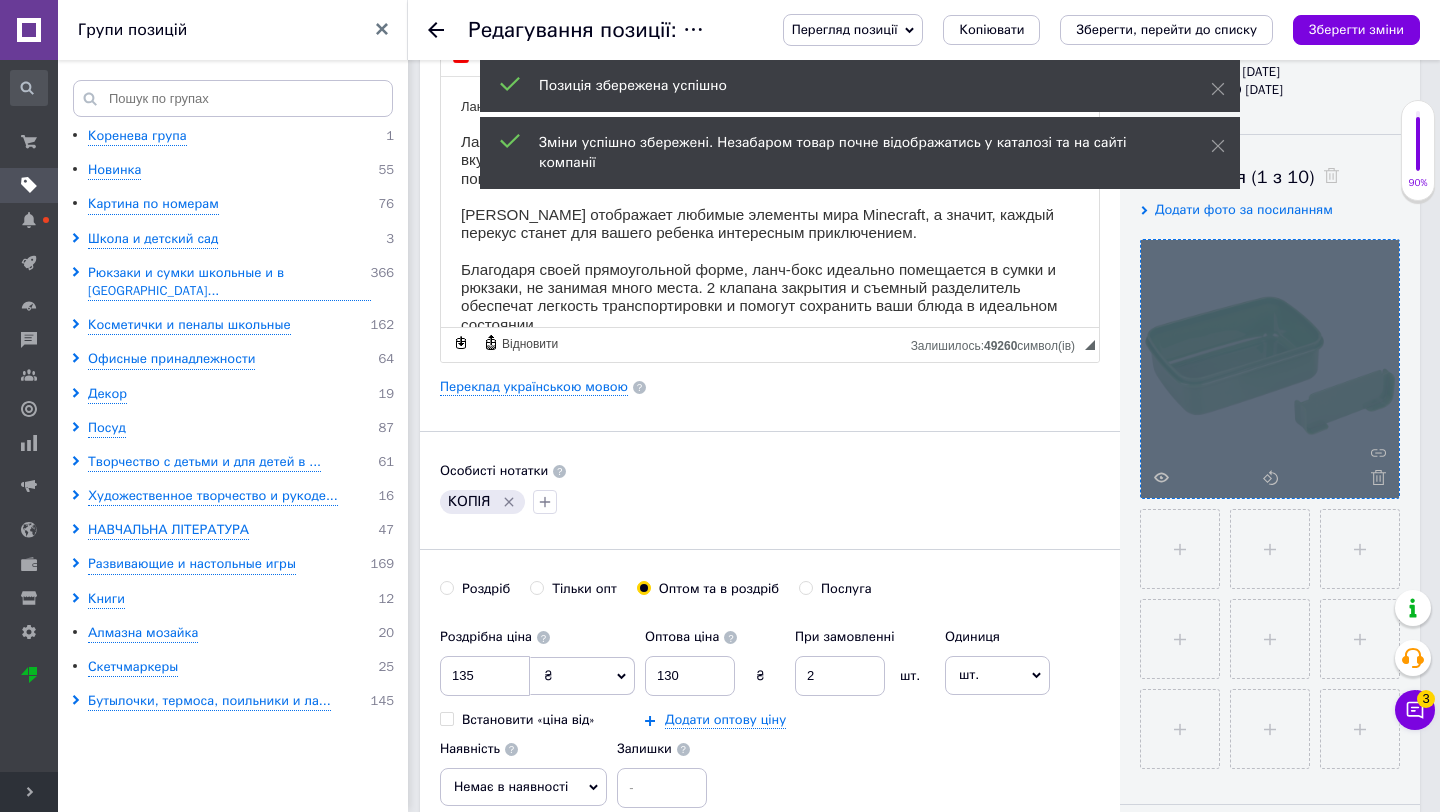 click 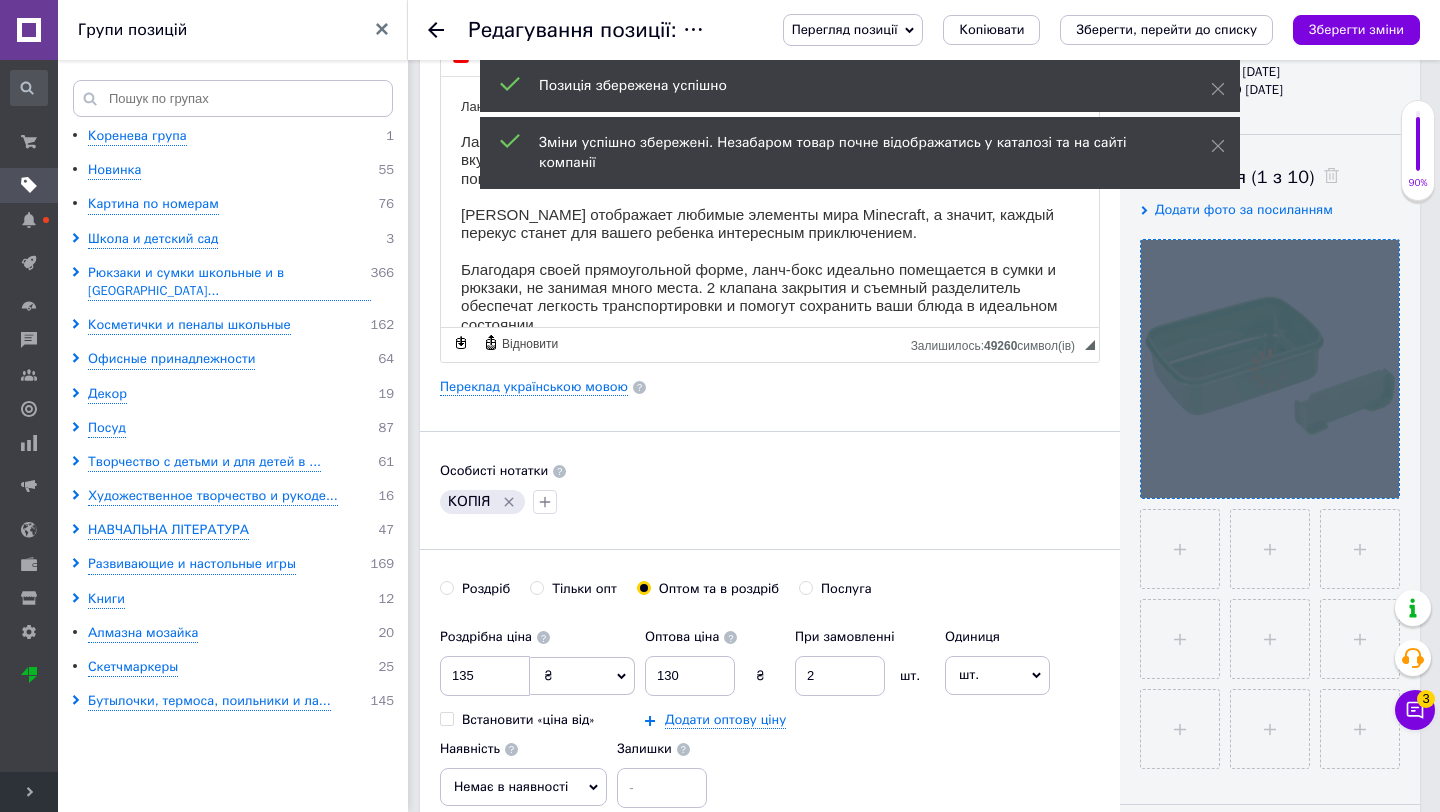 click at bounding box center [1270, 369] 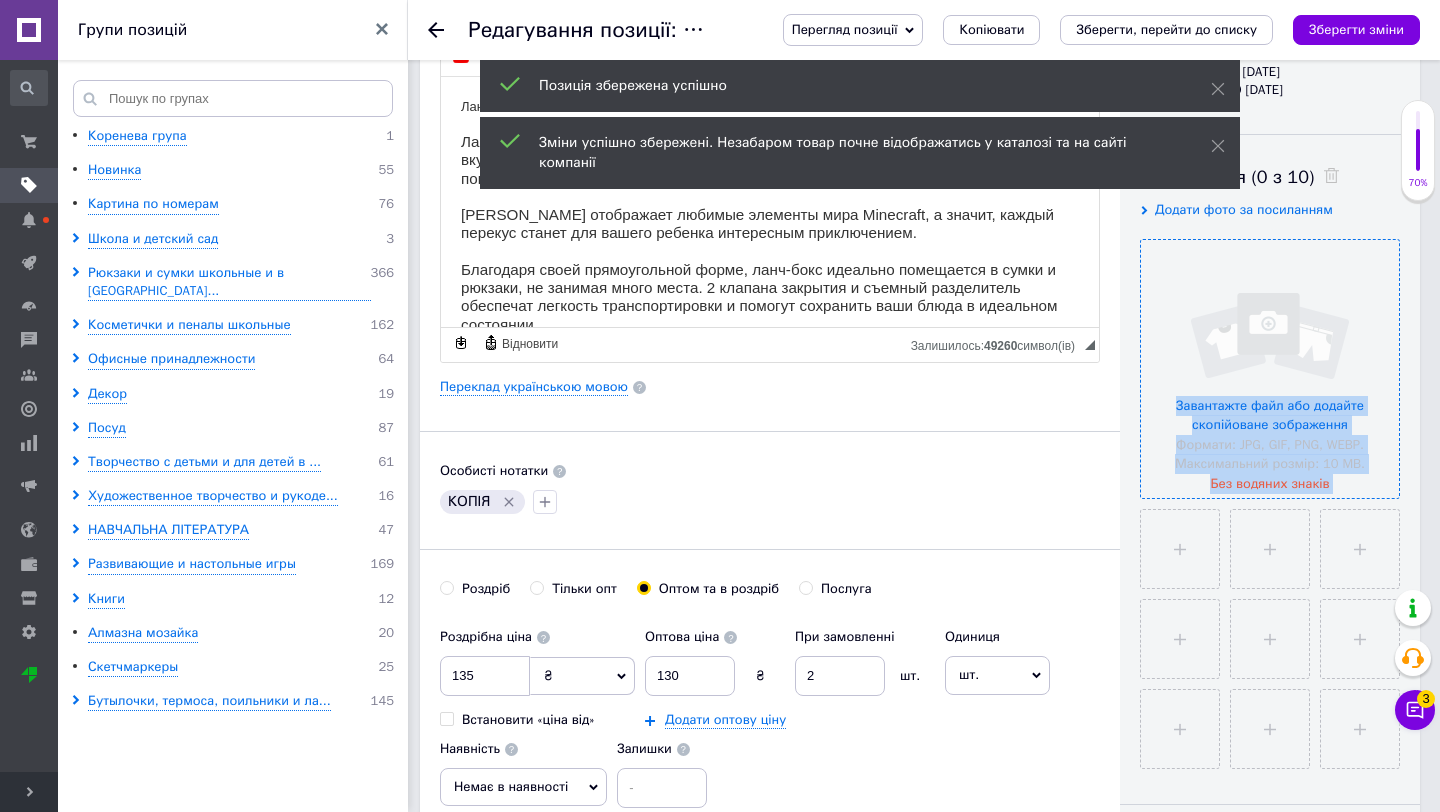 click at bounding box center [1270, 369] 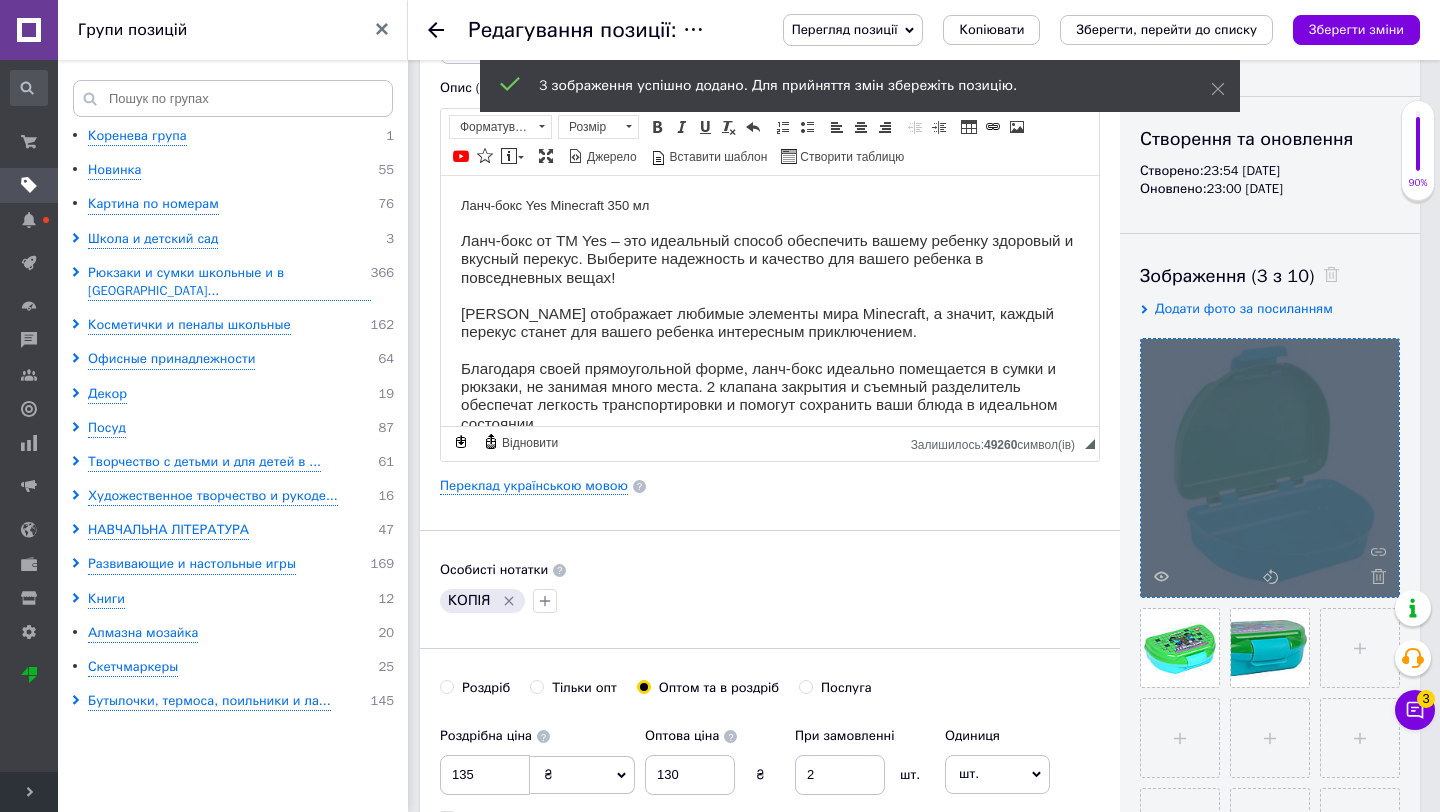 scroll, scrollTop: 142, scrollLeft: 0, axis: vertical 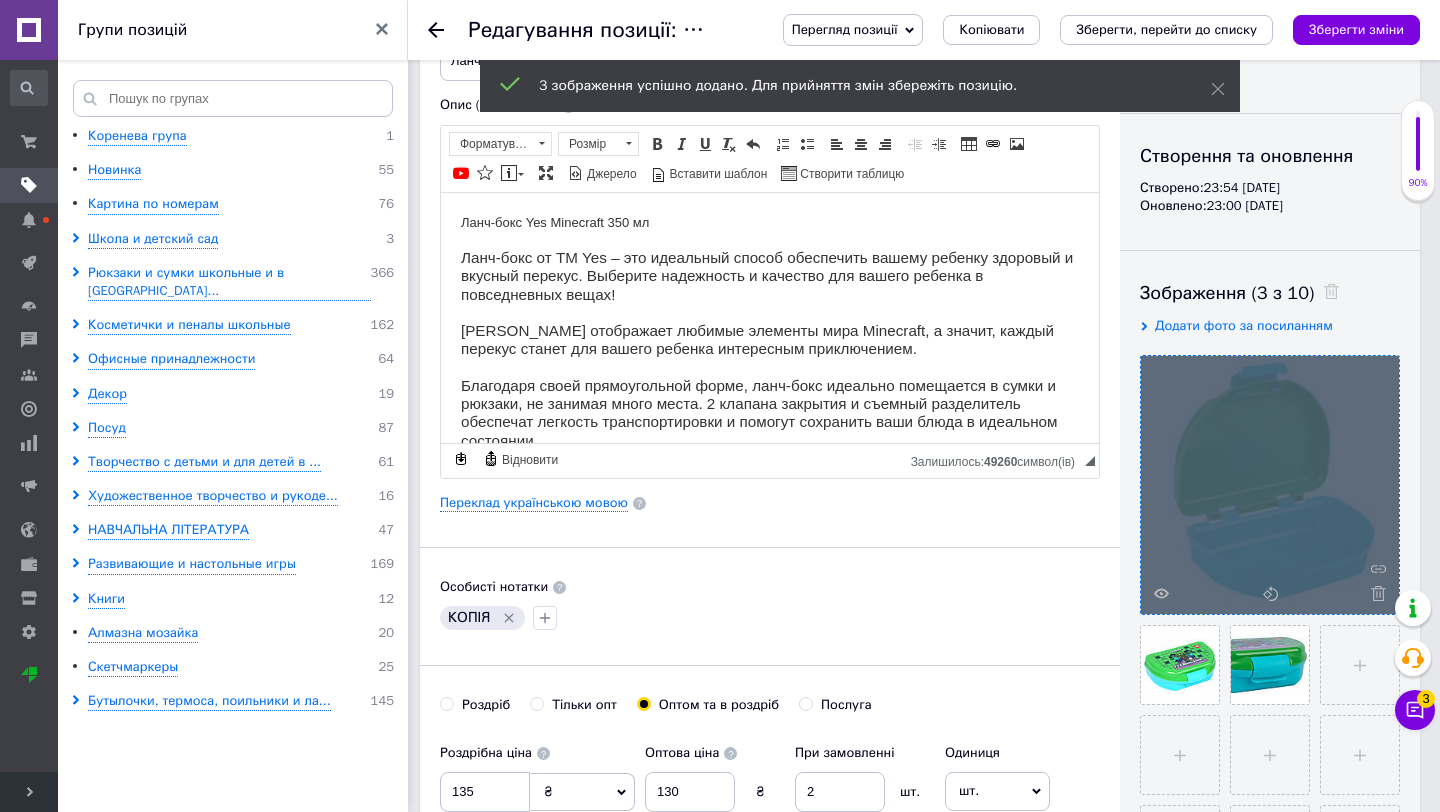 drag, startPoint x: 1192, startPoint y: 644, endPoint x: 1201, endPoint y: 448, distance: 196.20653 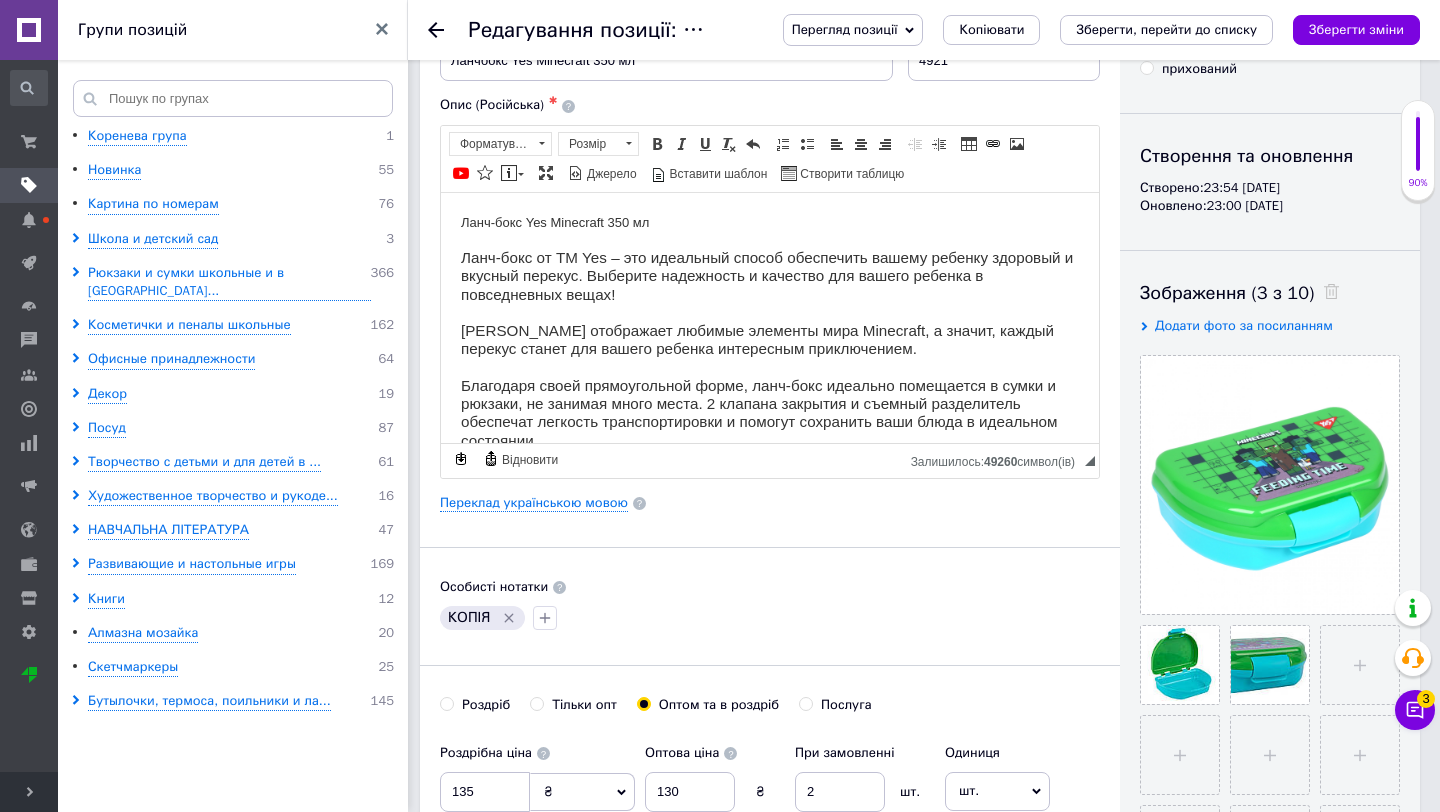 click on "КОПІЯ" at bounding box center (770, 618) 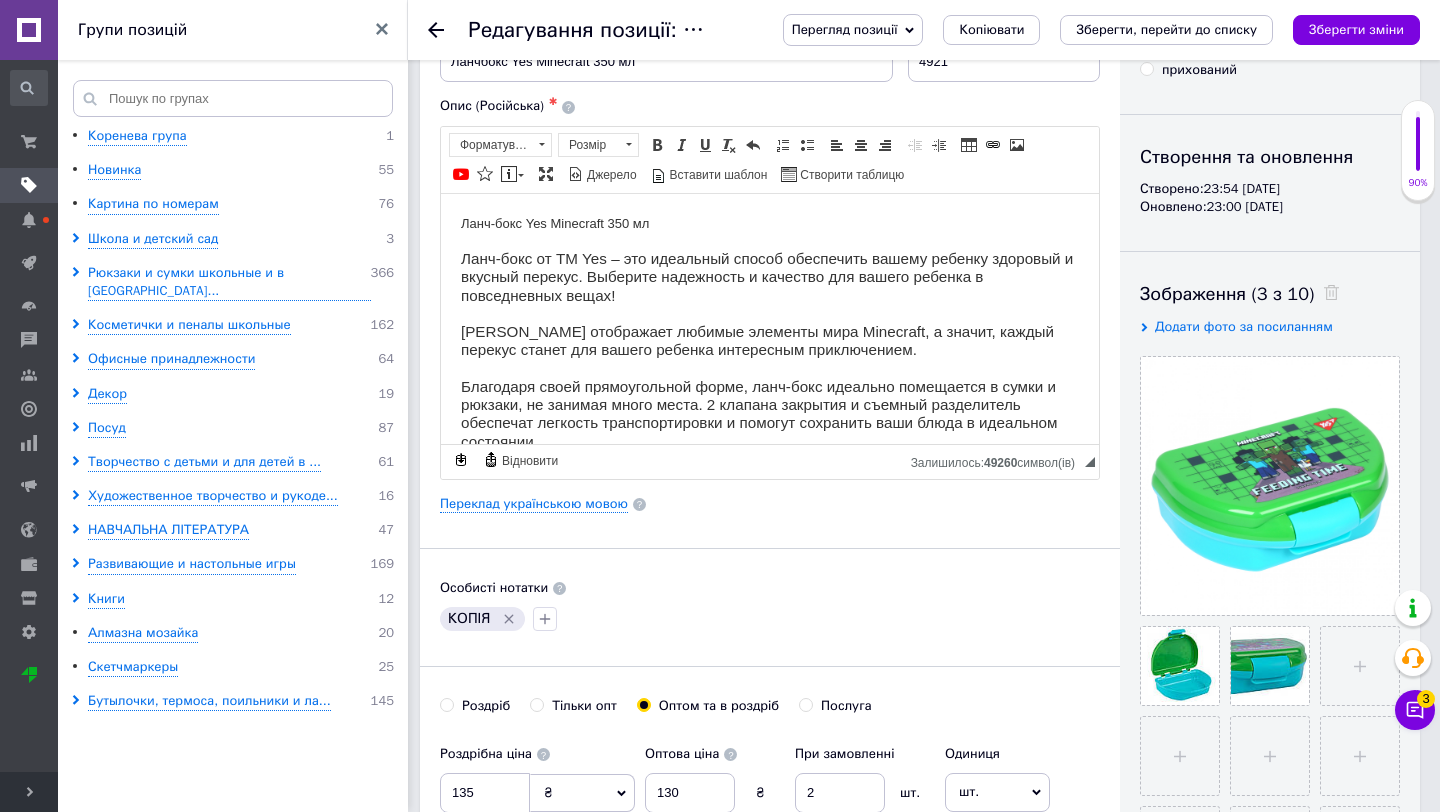 scroll, scrollTop: 0, scrollLeft: 0, axis: both 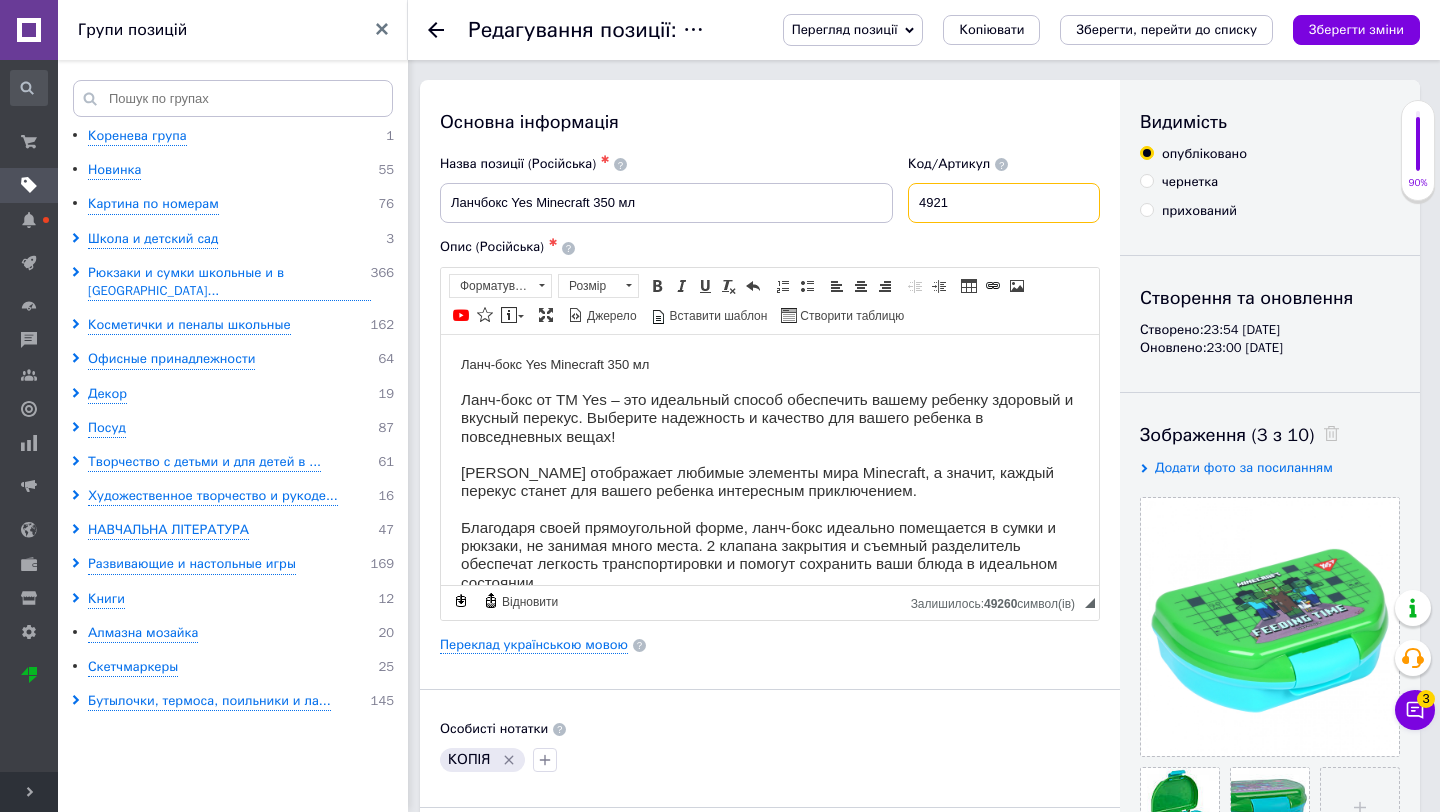 click on "4921" at bounding box center (1004, 203) 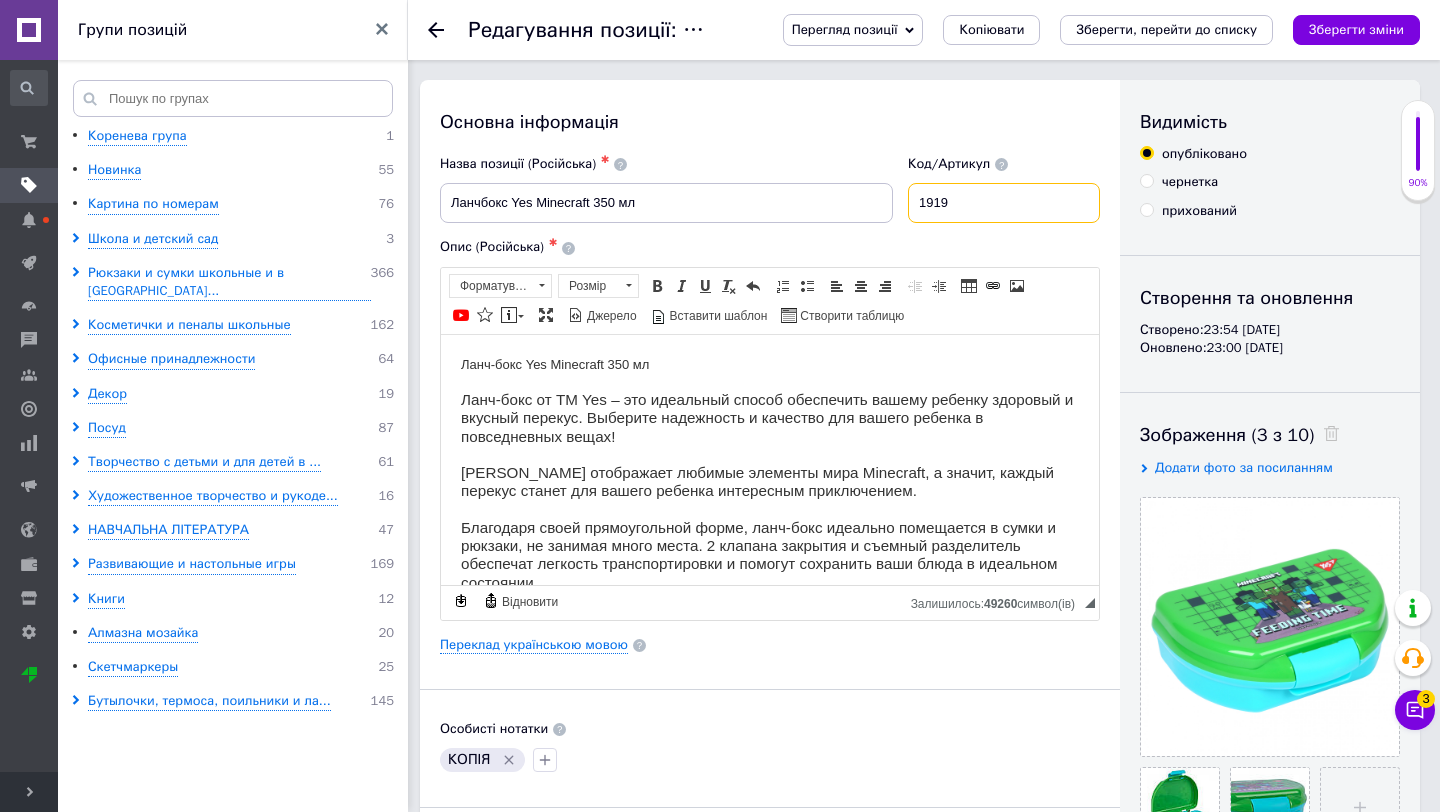 type on "1919" 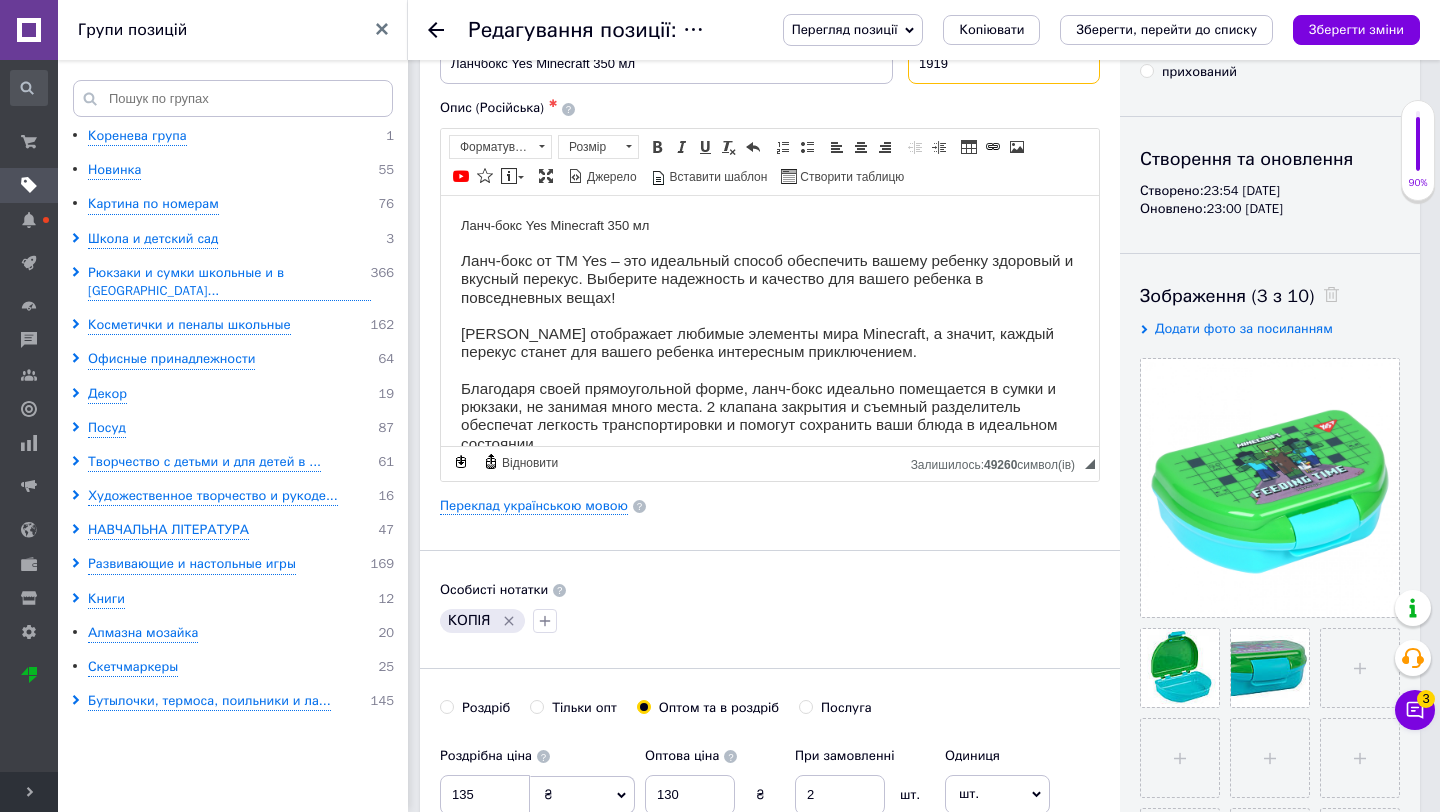 scroll, scrollTop: 226, scrollLeft: 0, axis: vertical 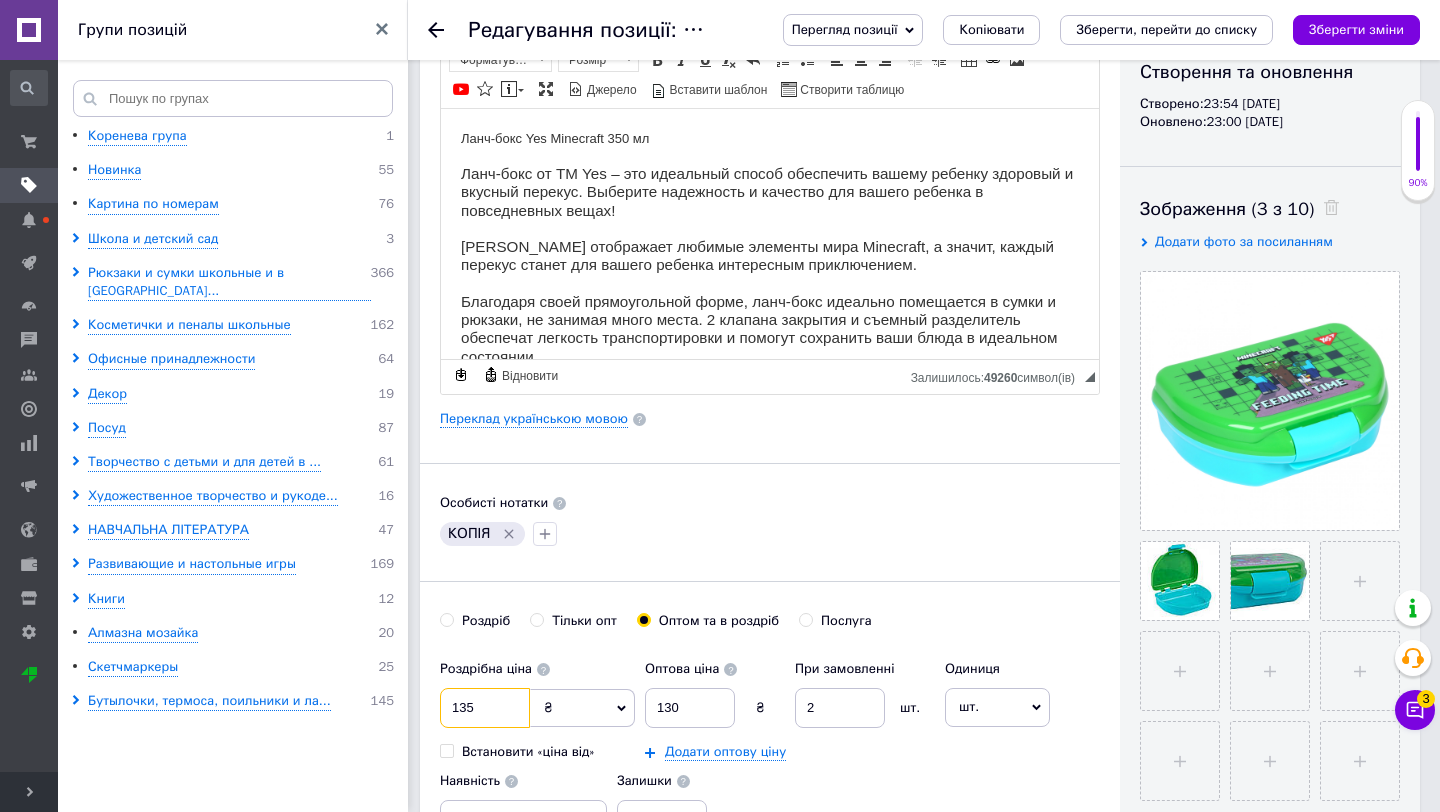click on "135" at bounding box center [485, 708] 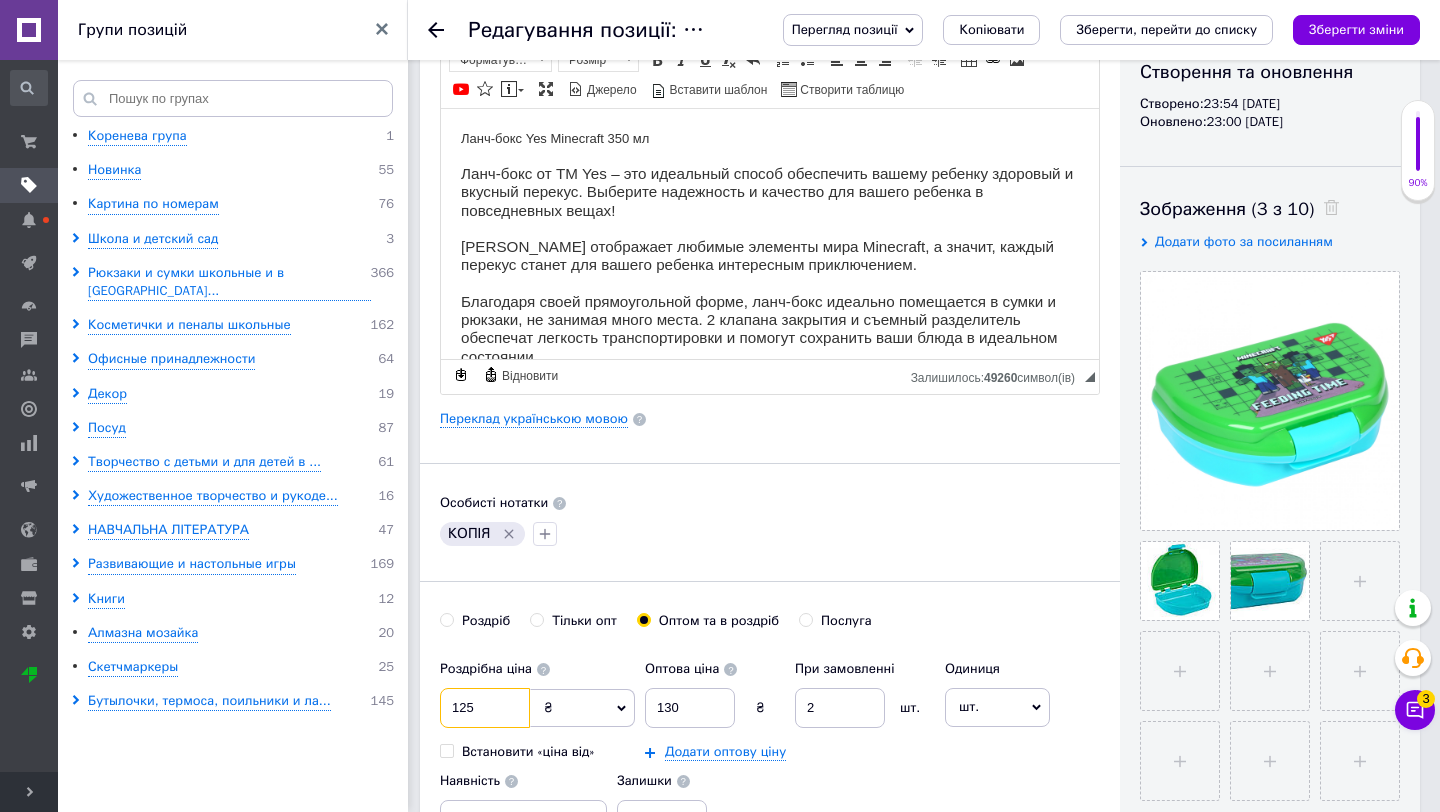 type on "125" 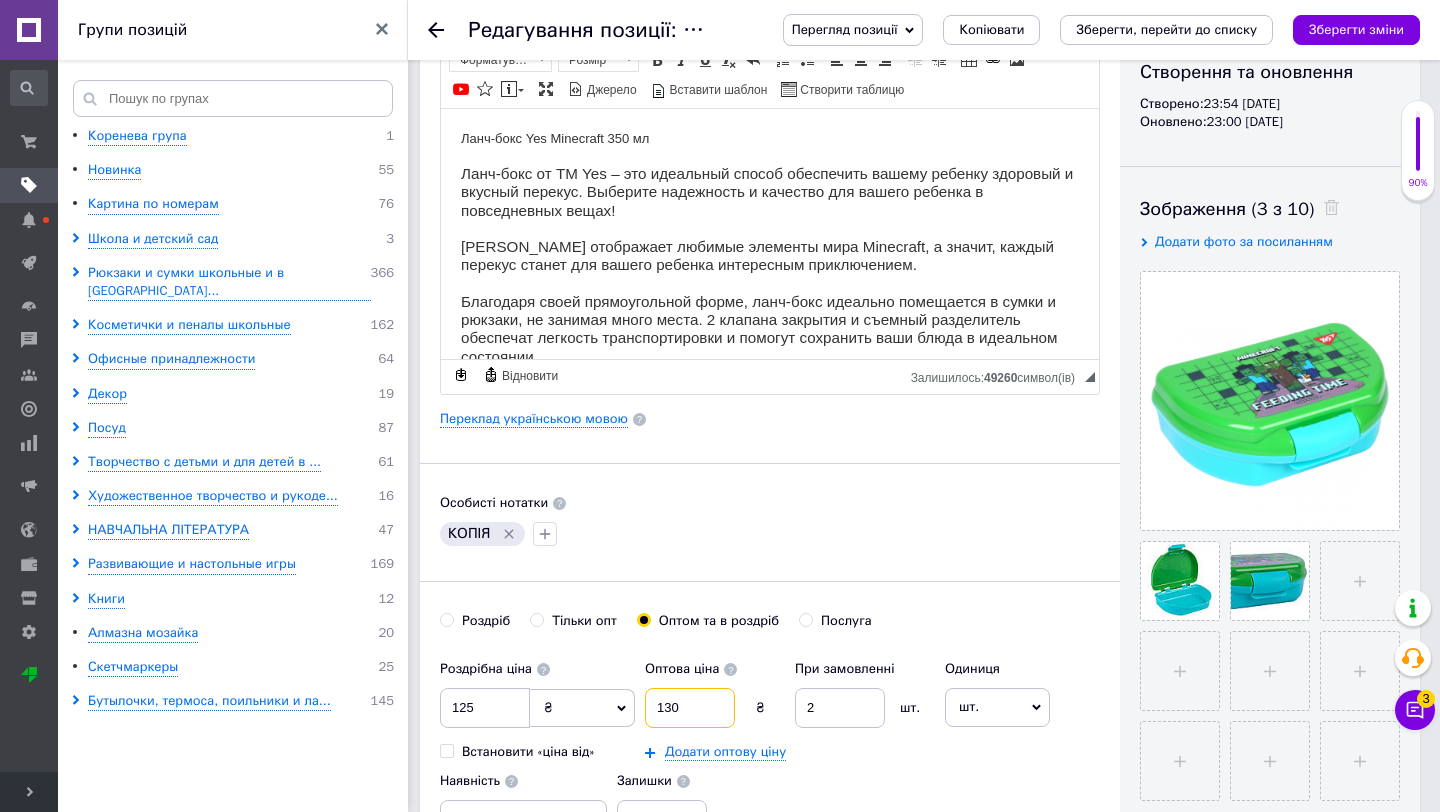 click on "130" at bounding box center (690, 708) 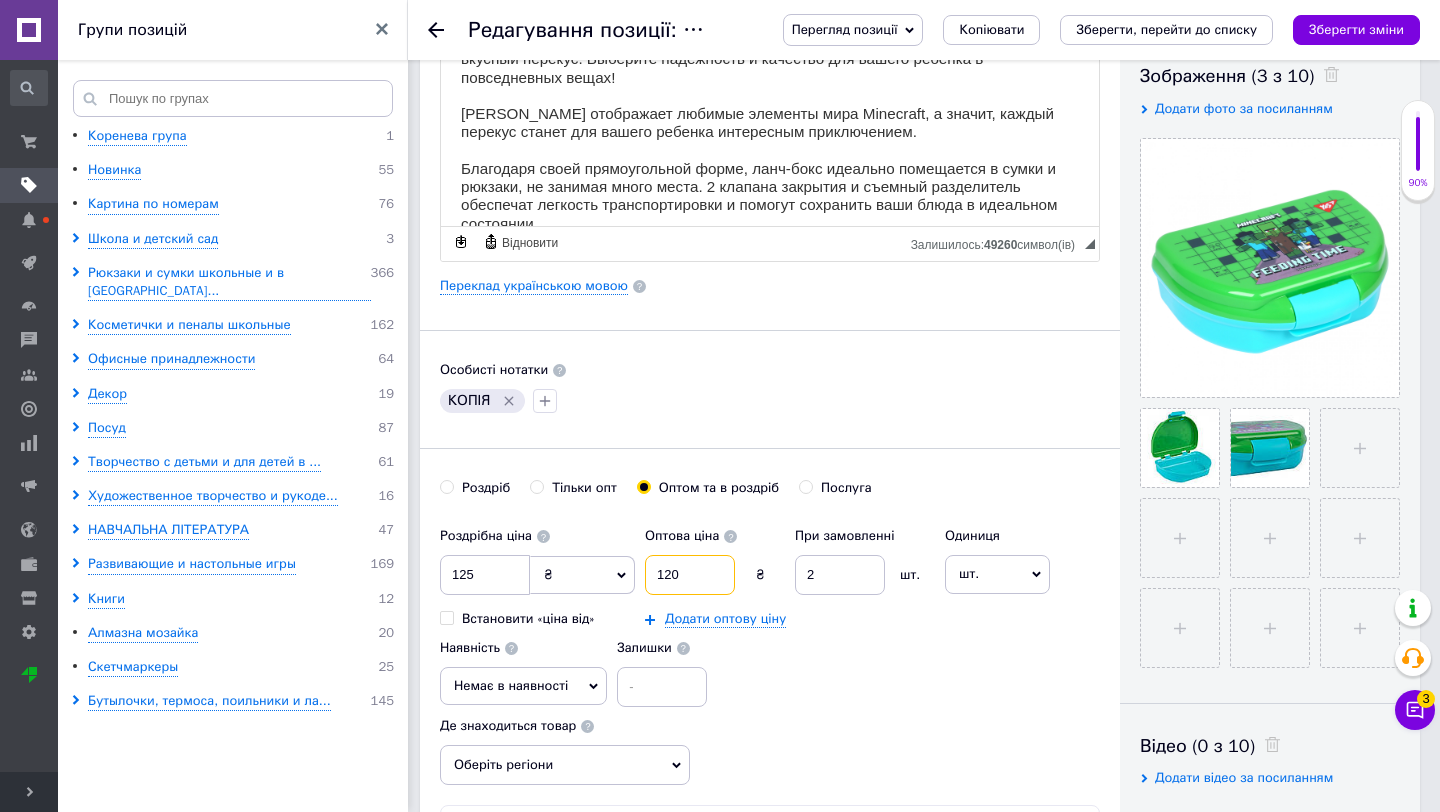 scroll, scrollTop: 624, scrollLeft: 0, axis: vertical 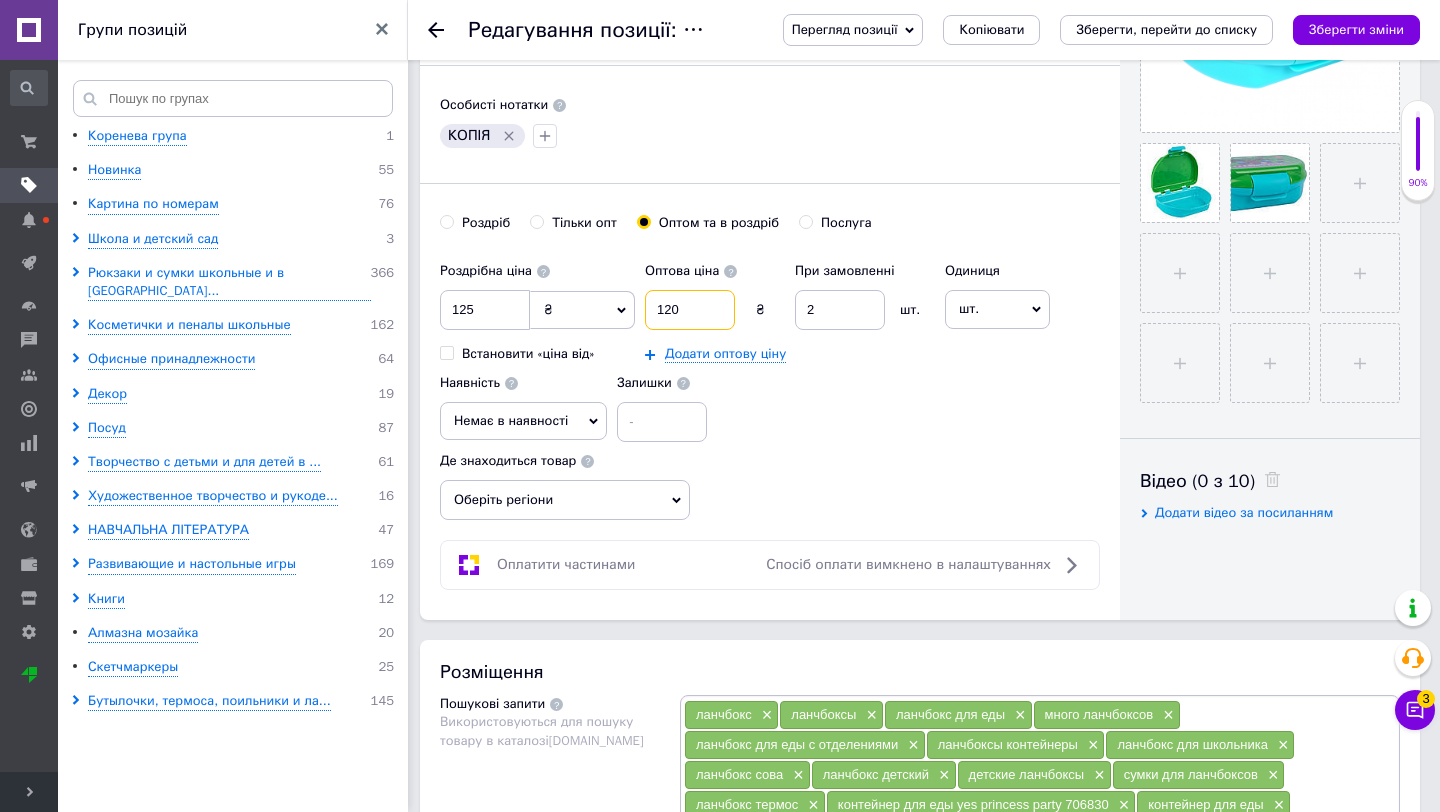 type on "120" 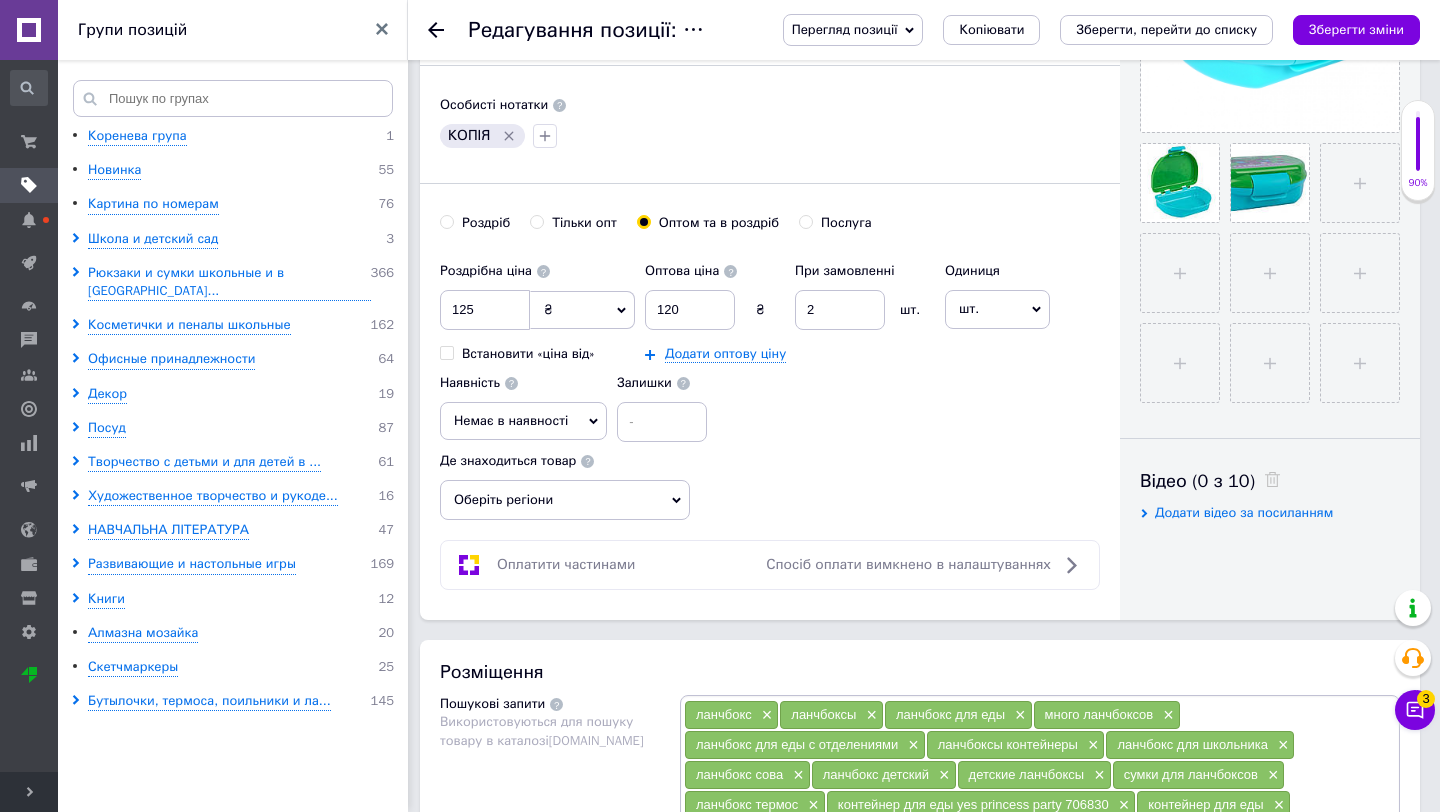 click on "Немає в наявності" at bounding box center (511, 420) 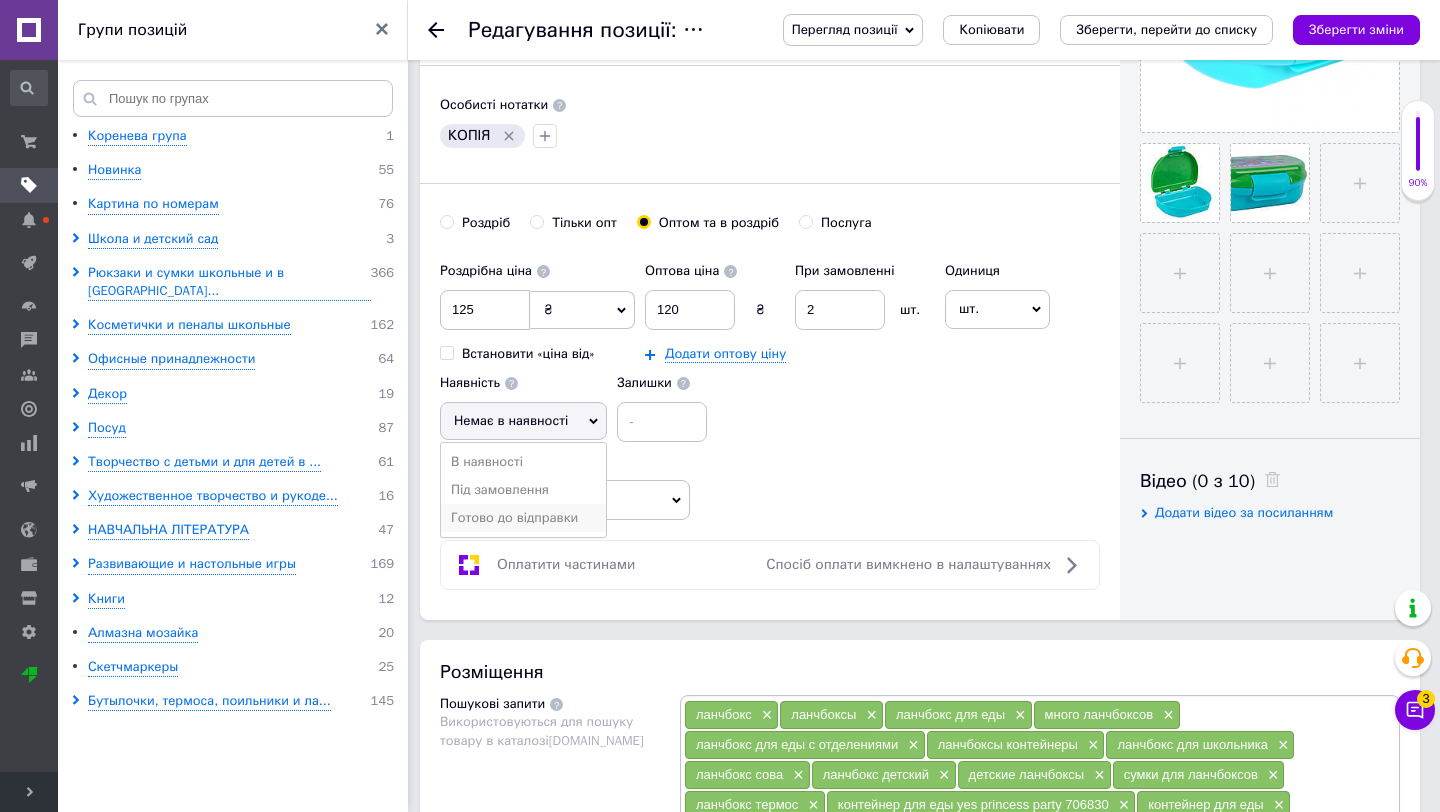 click on "Готово до відправки" at bounding box center [523, 518] 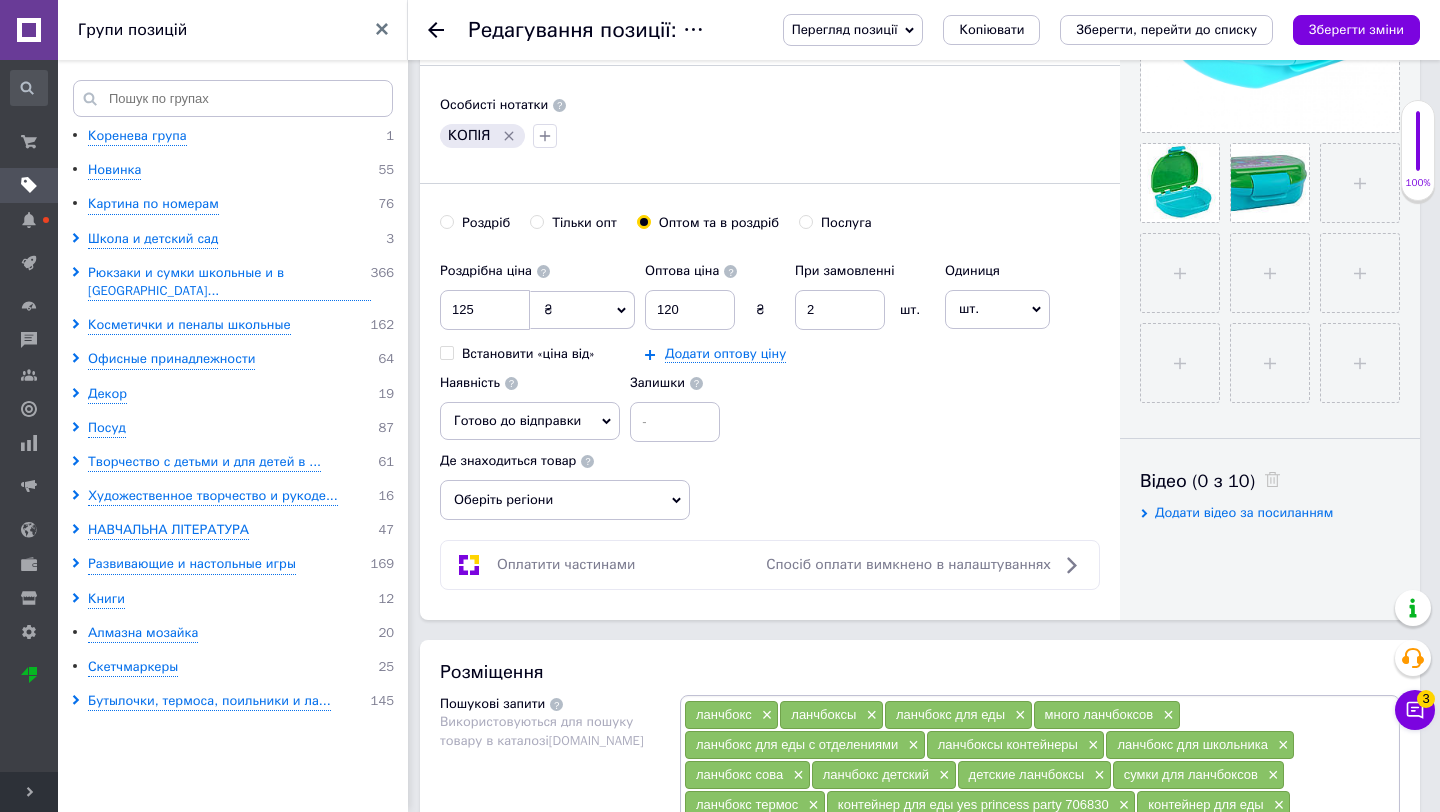 click on "Оберіть регіони" at bounding box center [565, 500] 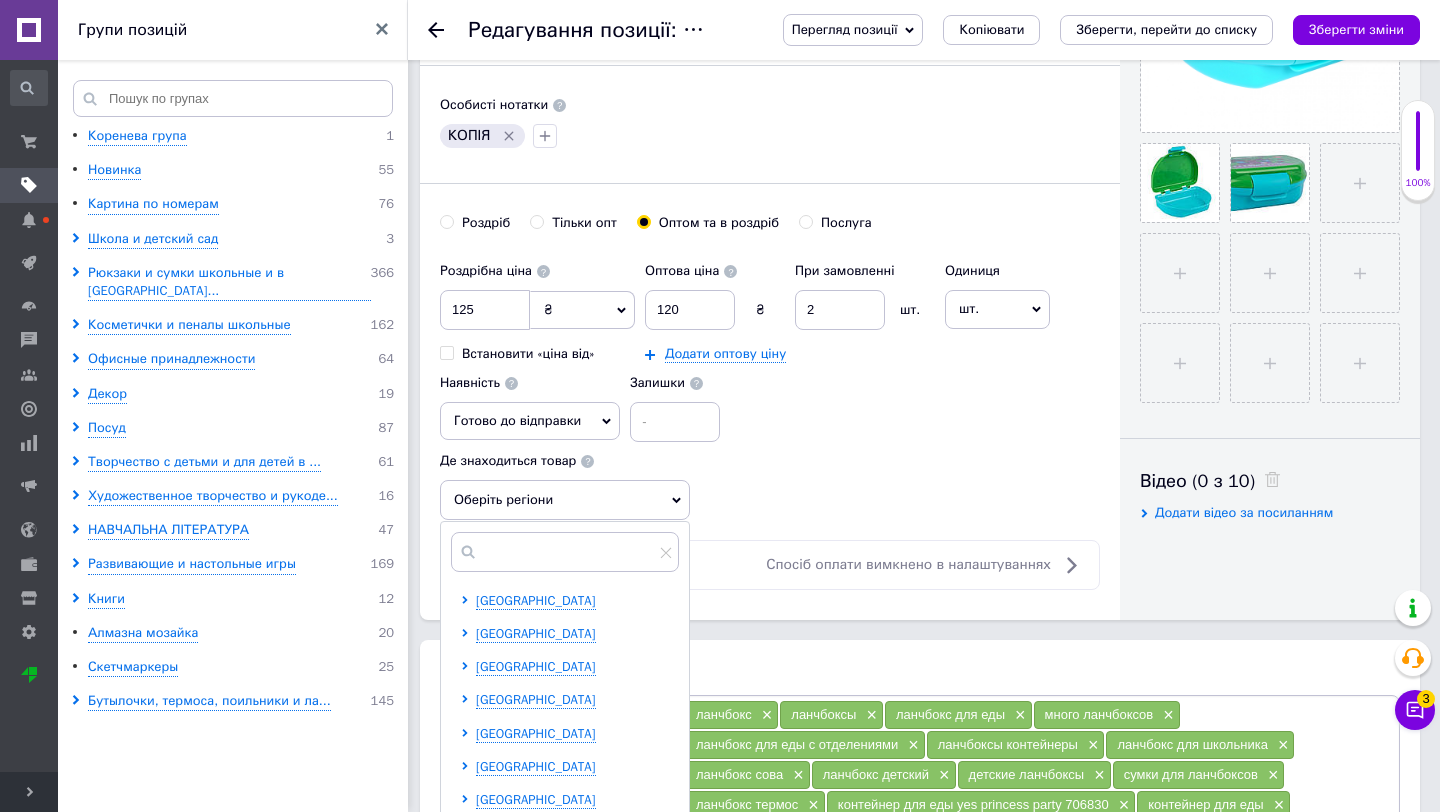 scroll, scrollTop: 411, scrollLeft: 0, axis: vertical 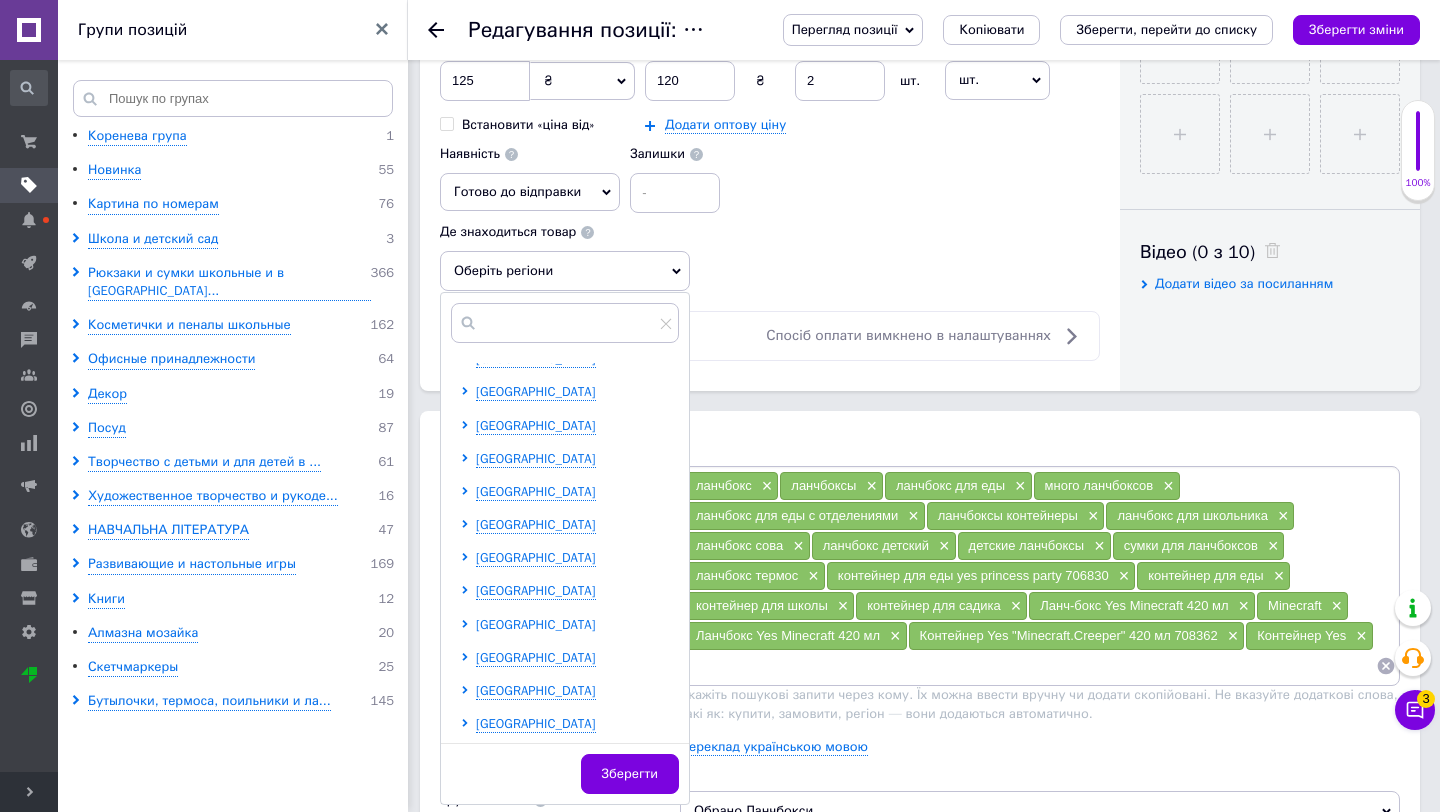 click on "[GEOGRAPHIC_DATA]" at bounding box center [536, 624] 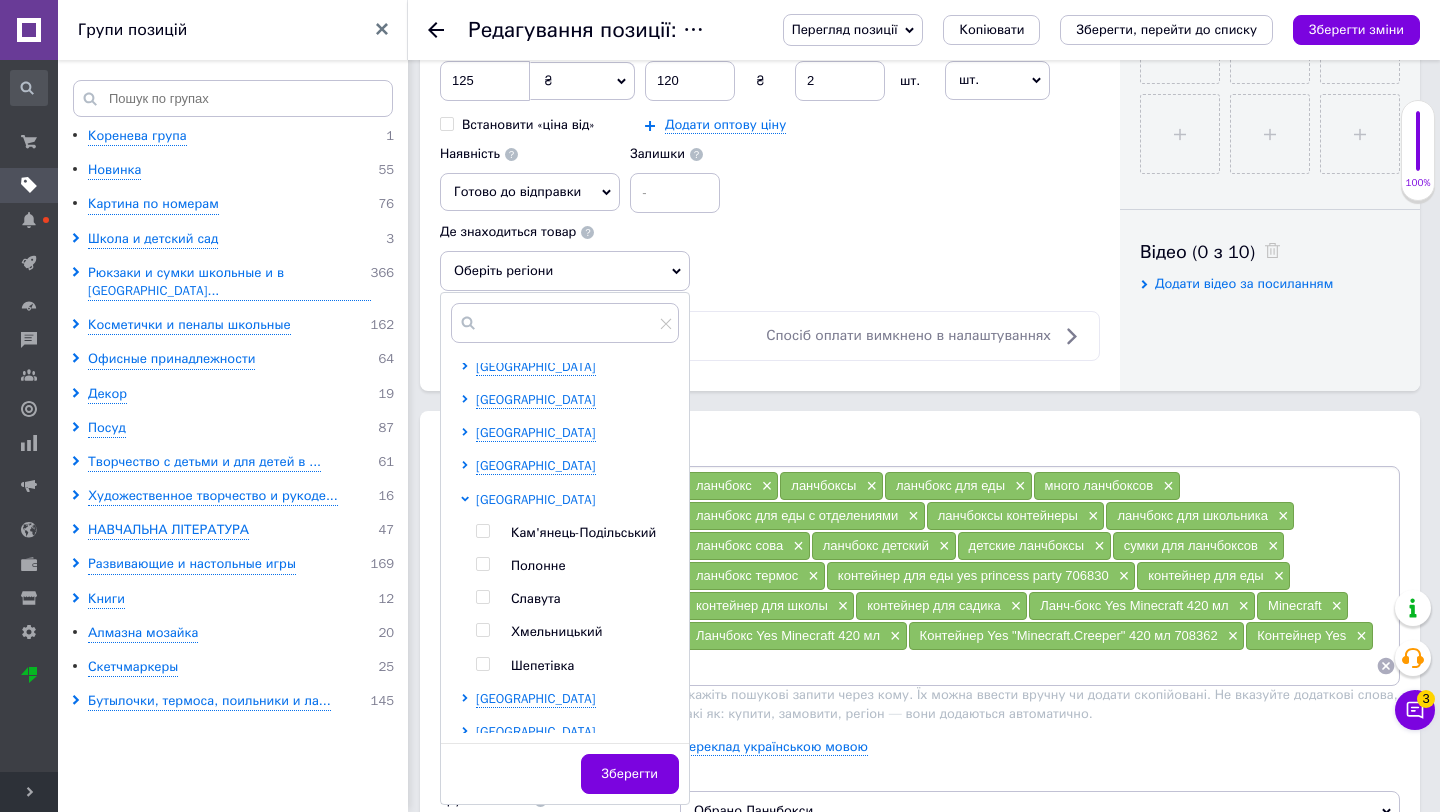 scroll, scrollTop: 540, scrollLeft: 0, axis: vertical 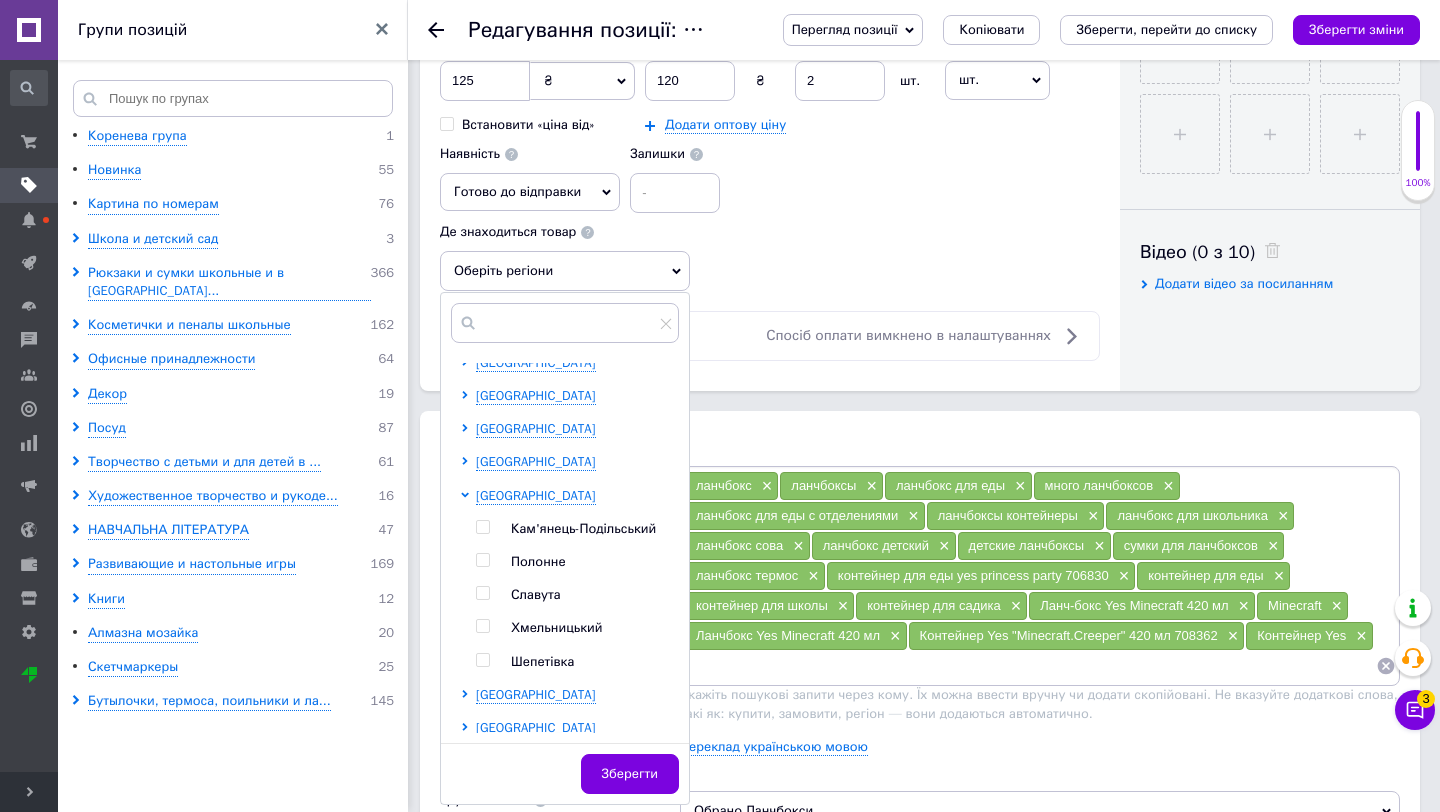 click at bounding box center [482, 626] 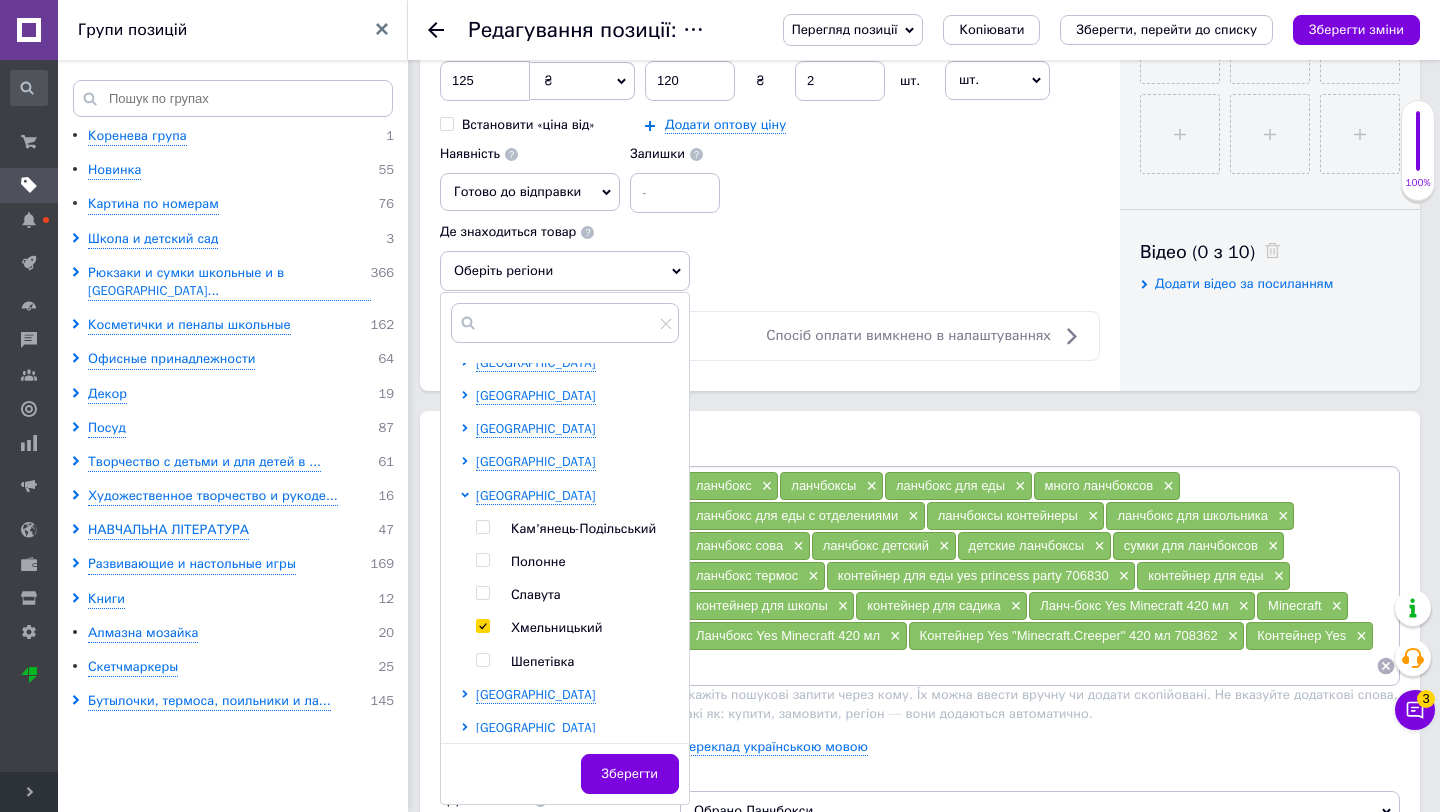 checkbox on "true" 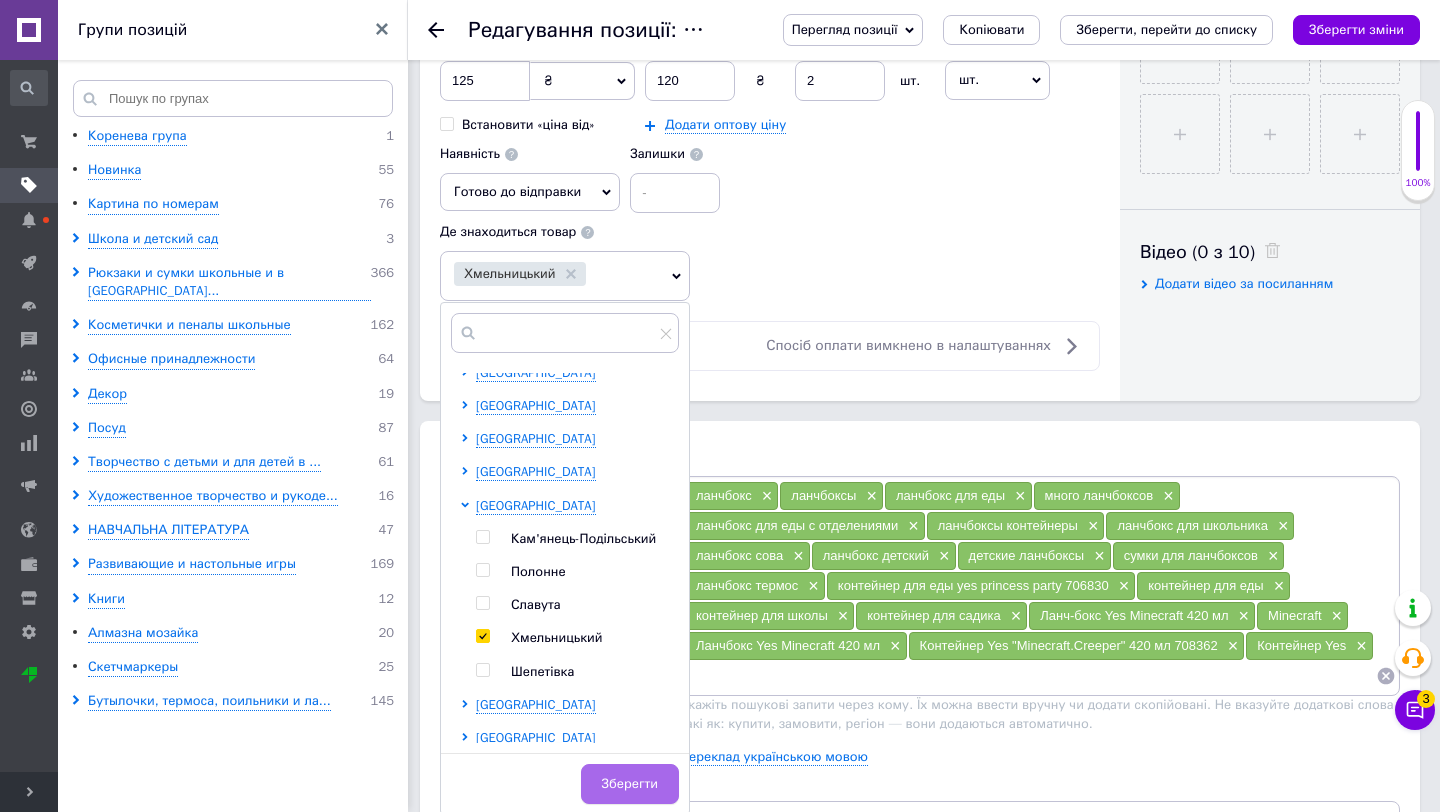 click on "Зберегти" at bounding box center [630, 784] 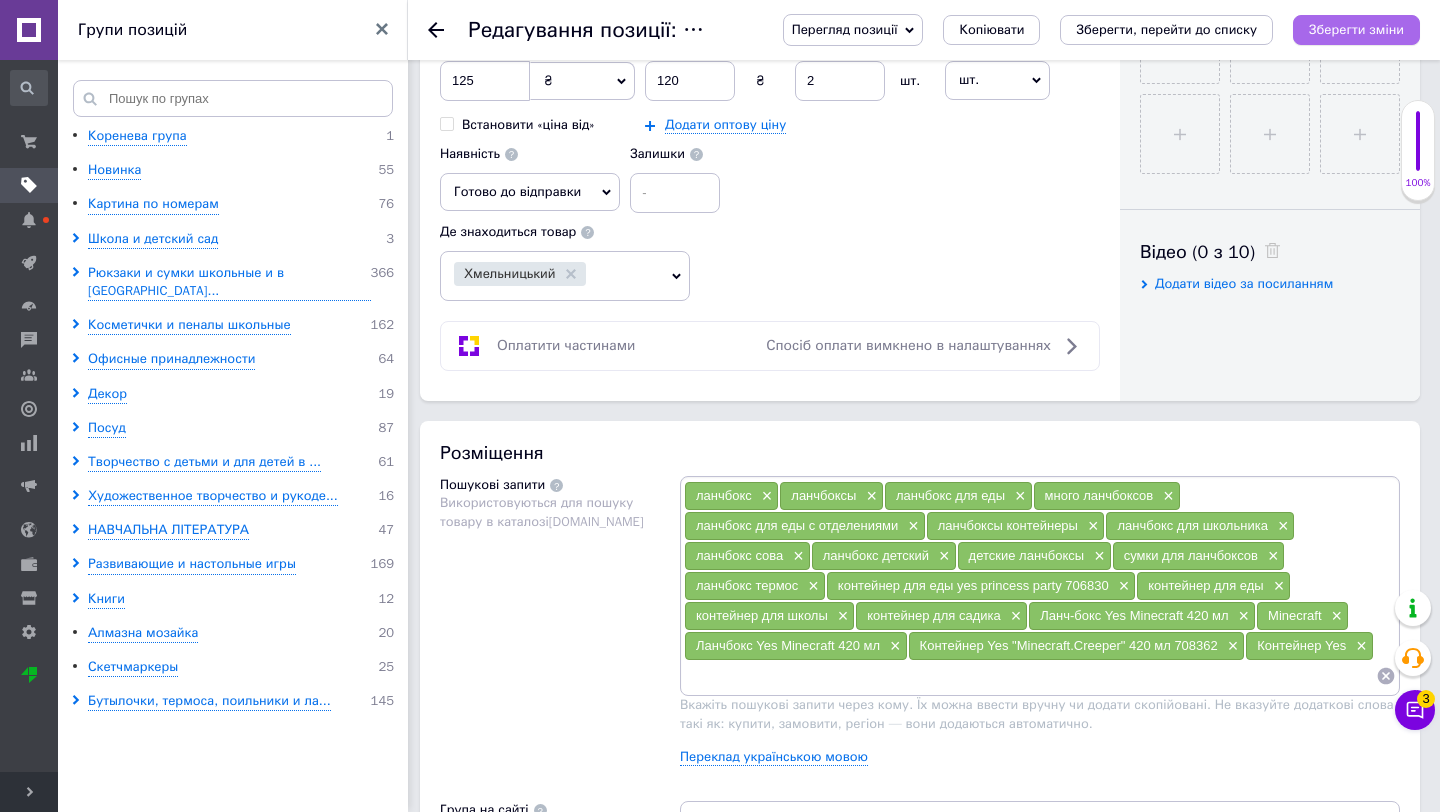 click on "Зберегти зміни" at bounding box center (1356, 30) 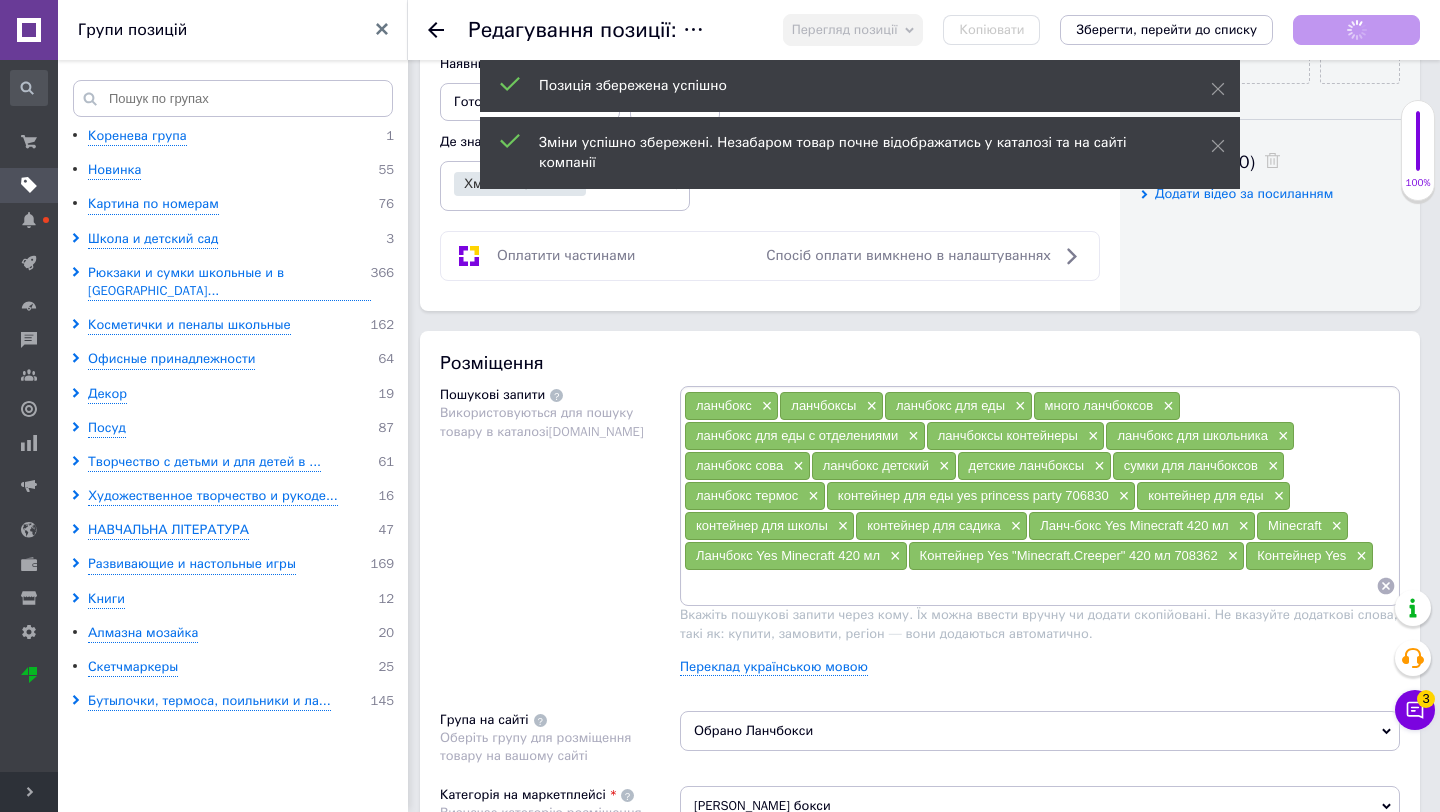 scroll, scrollTop: 946, scrollLeft: 0, axis: vertical 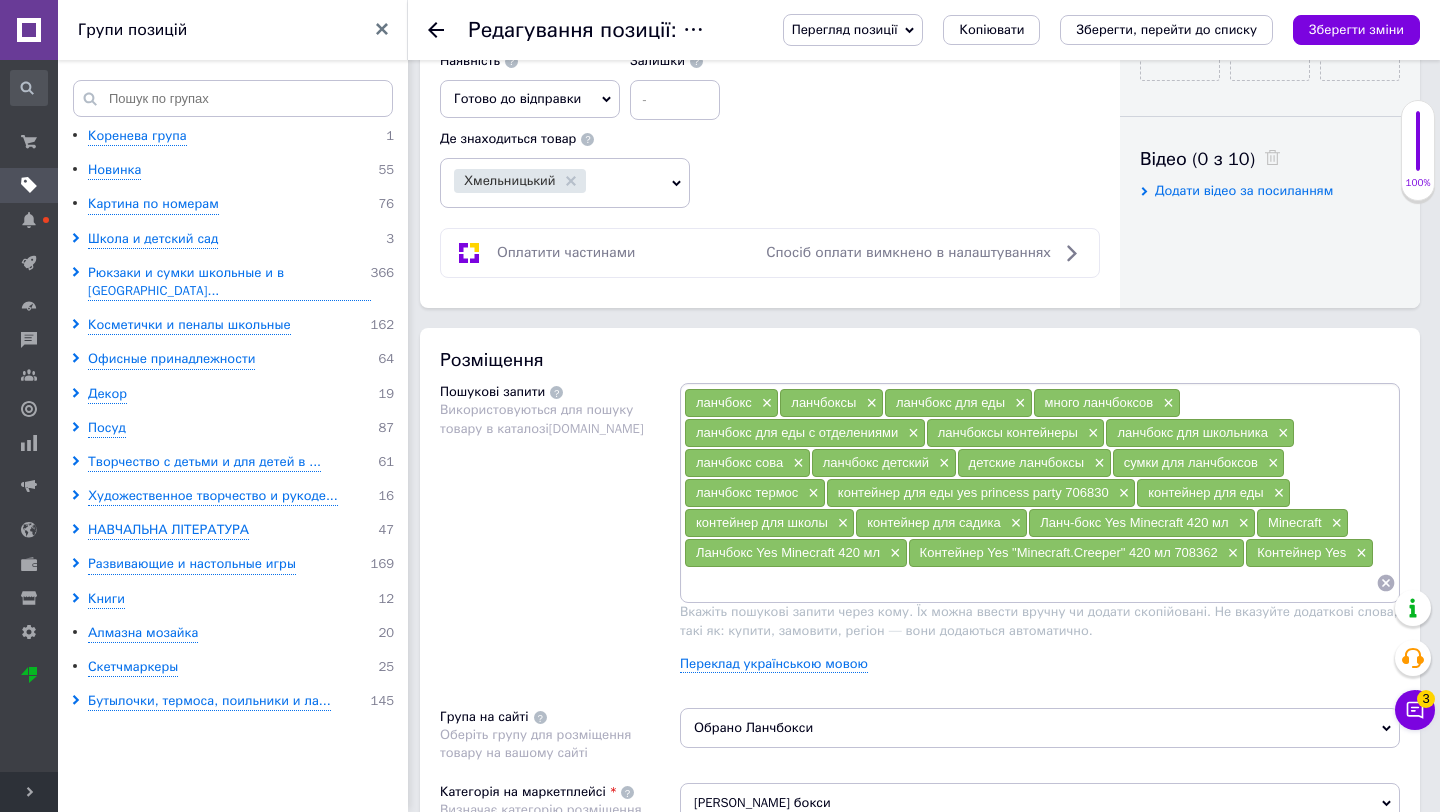 click at bounding box center (1030, 583) 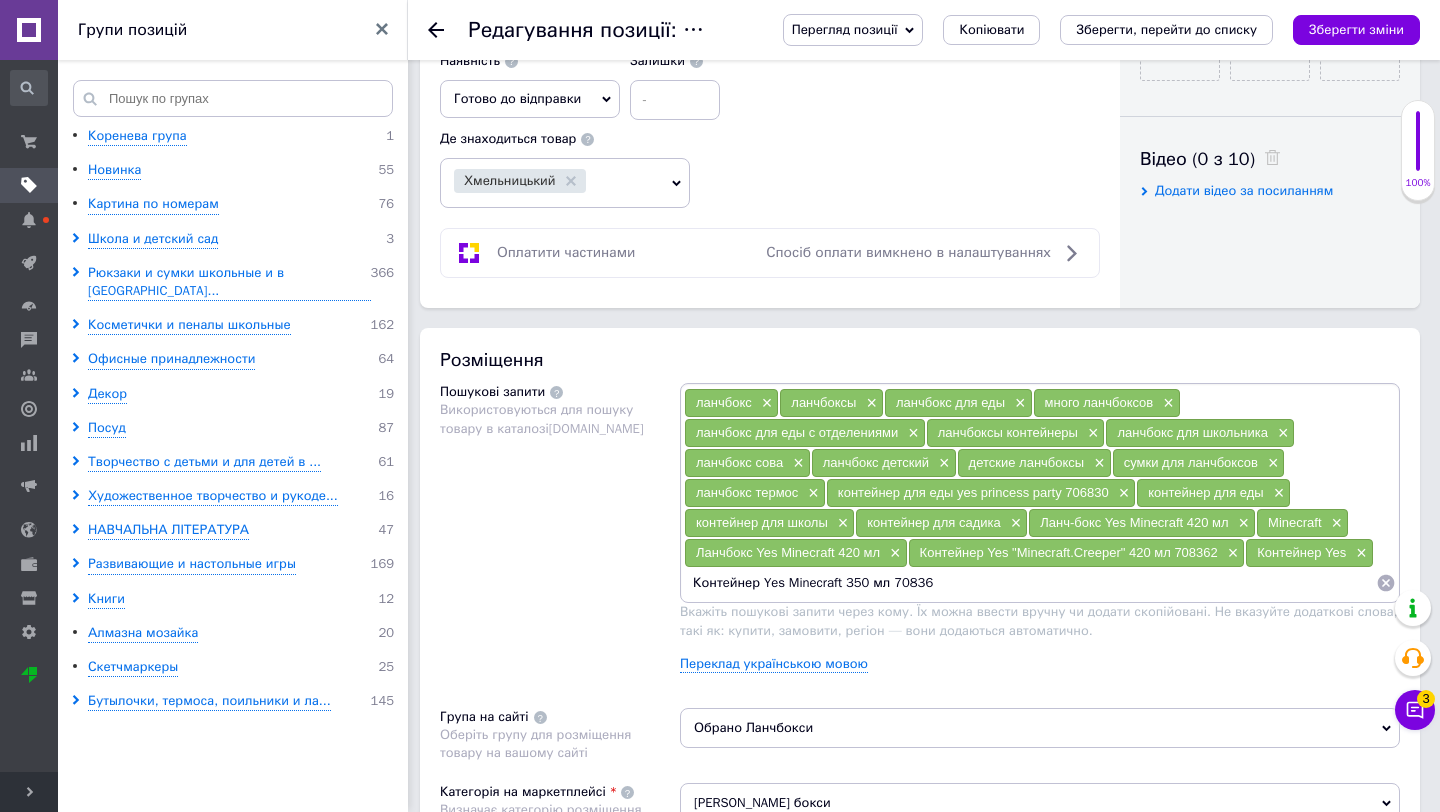 type on "Контeйнер Yes Minecraft 350 мл 708360" 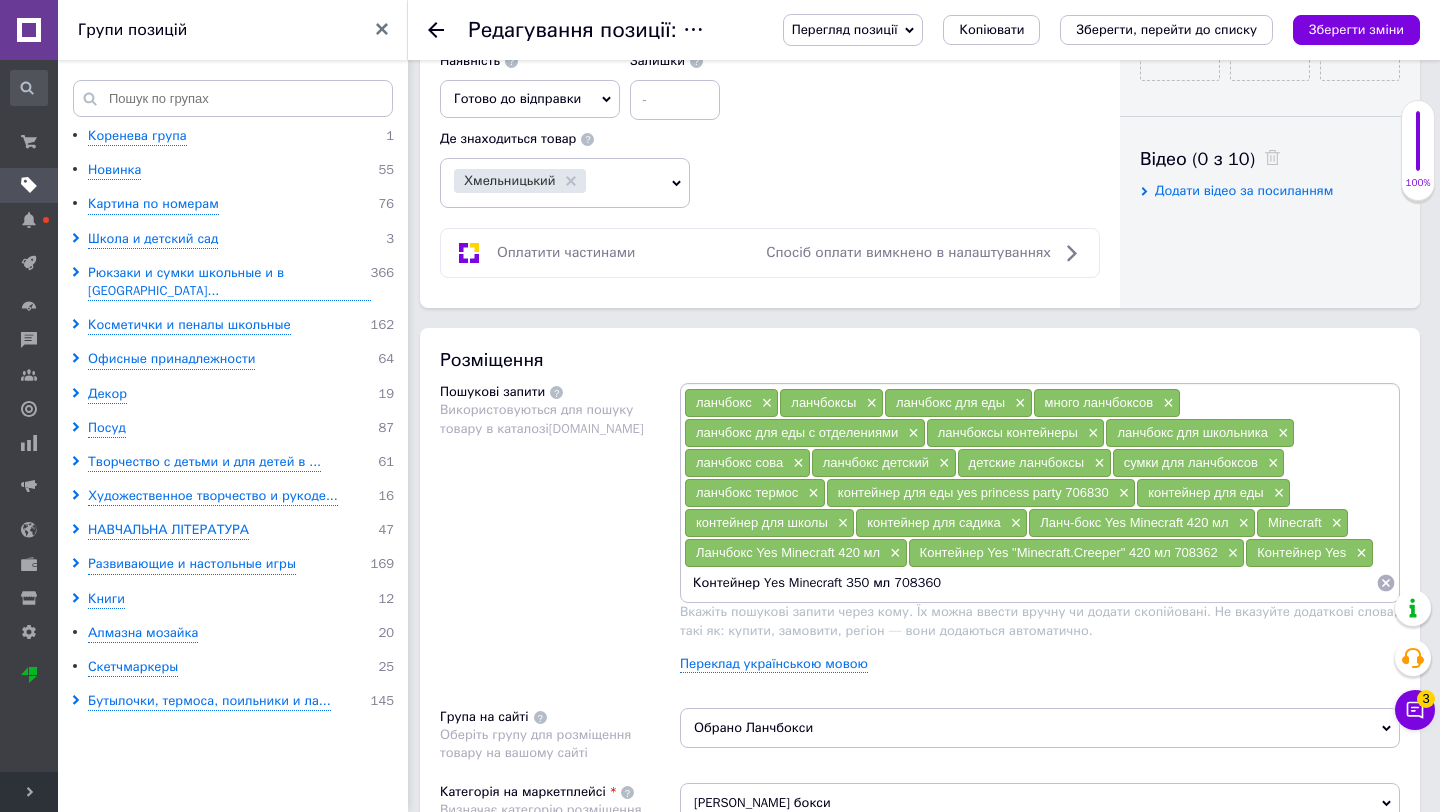 type 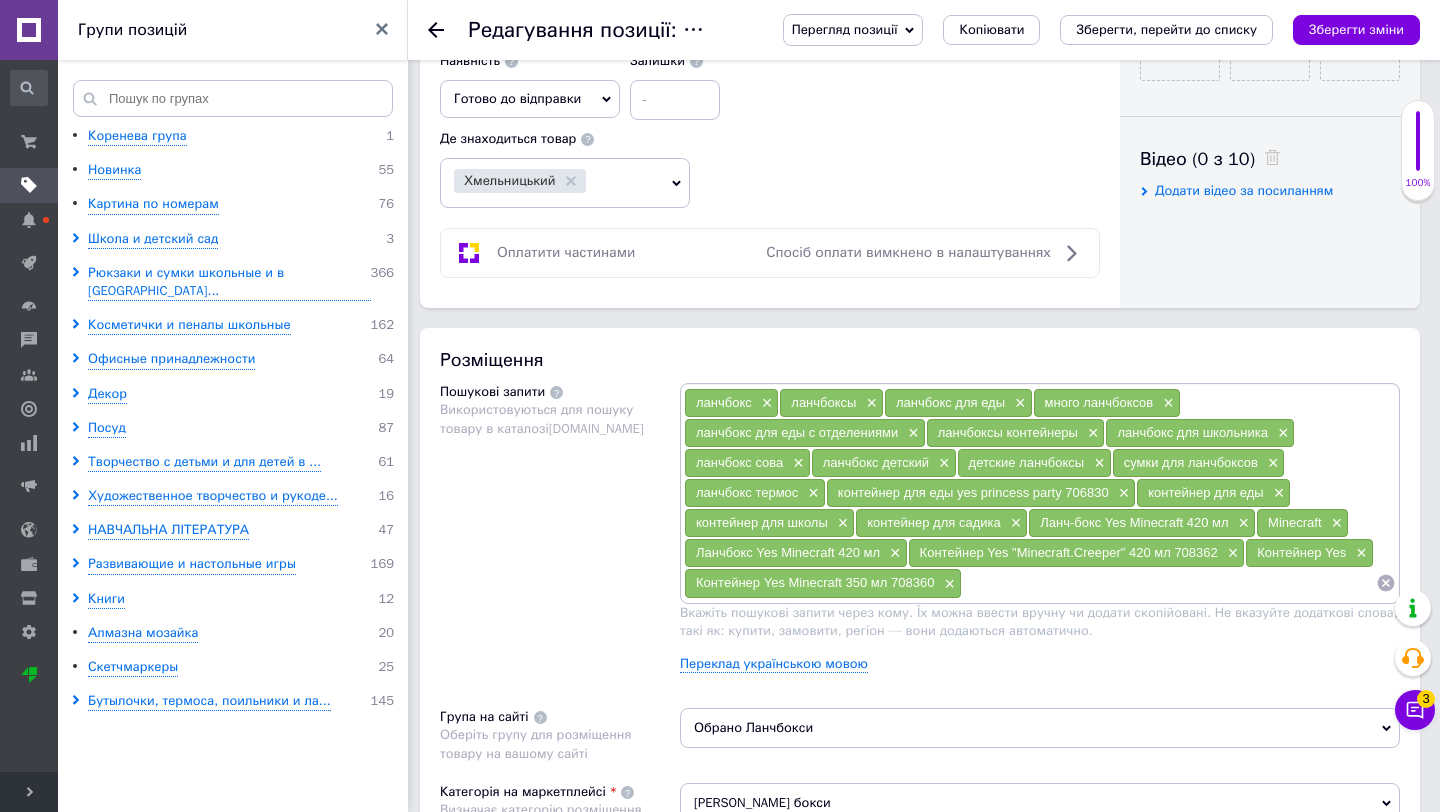 click on "Перегляд позиції Зберегти та переглянути на сайті Зберегти та переглянути на маркетплейсі Копіювати Зберегти, перейти до списку Зберегти зміни" at bounding box center [1091, 30] 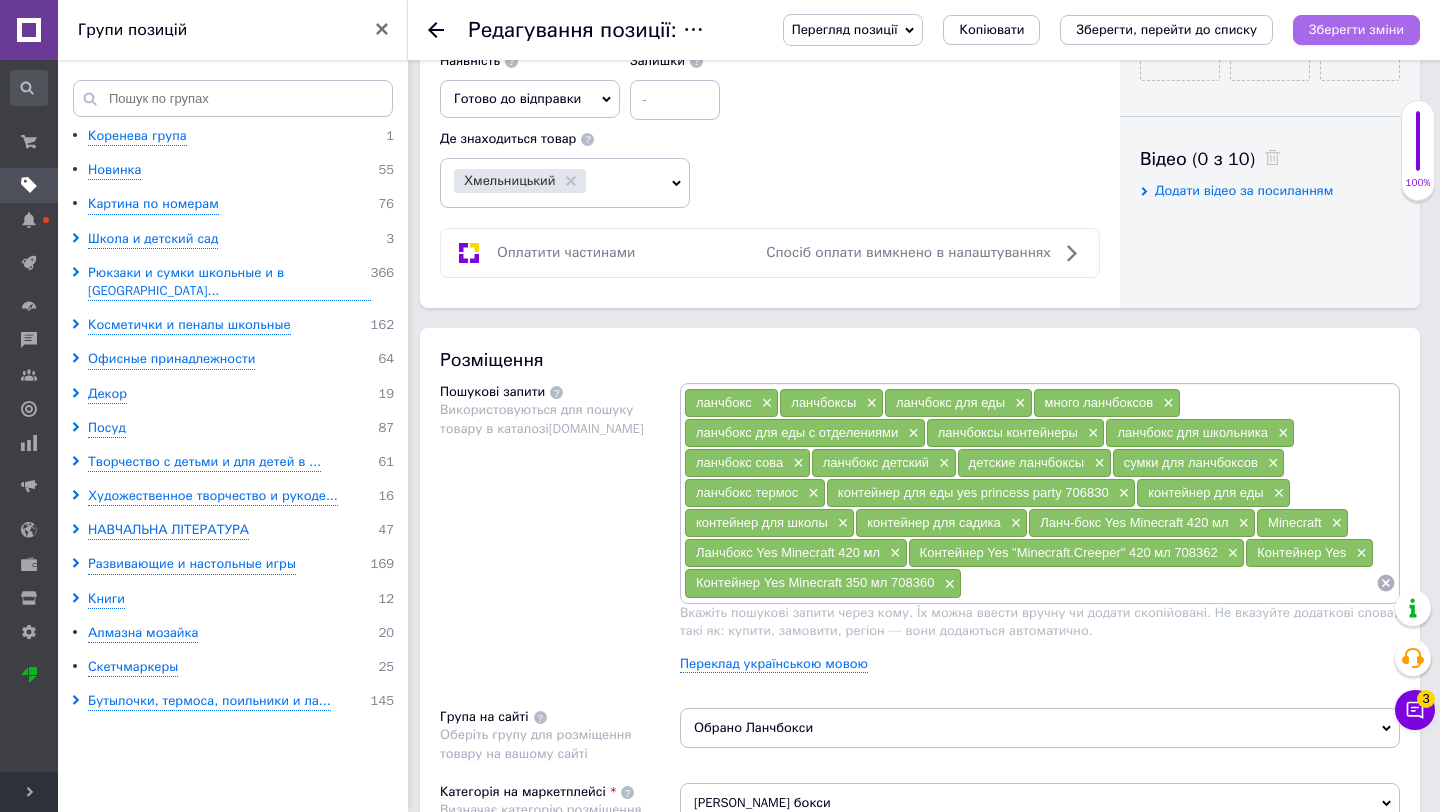 click on "Зберегти зміни" at bounding box center (1356, 29) 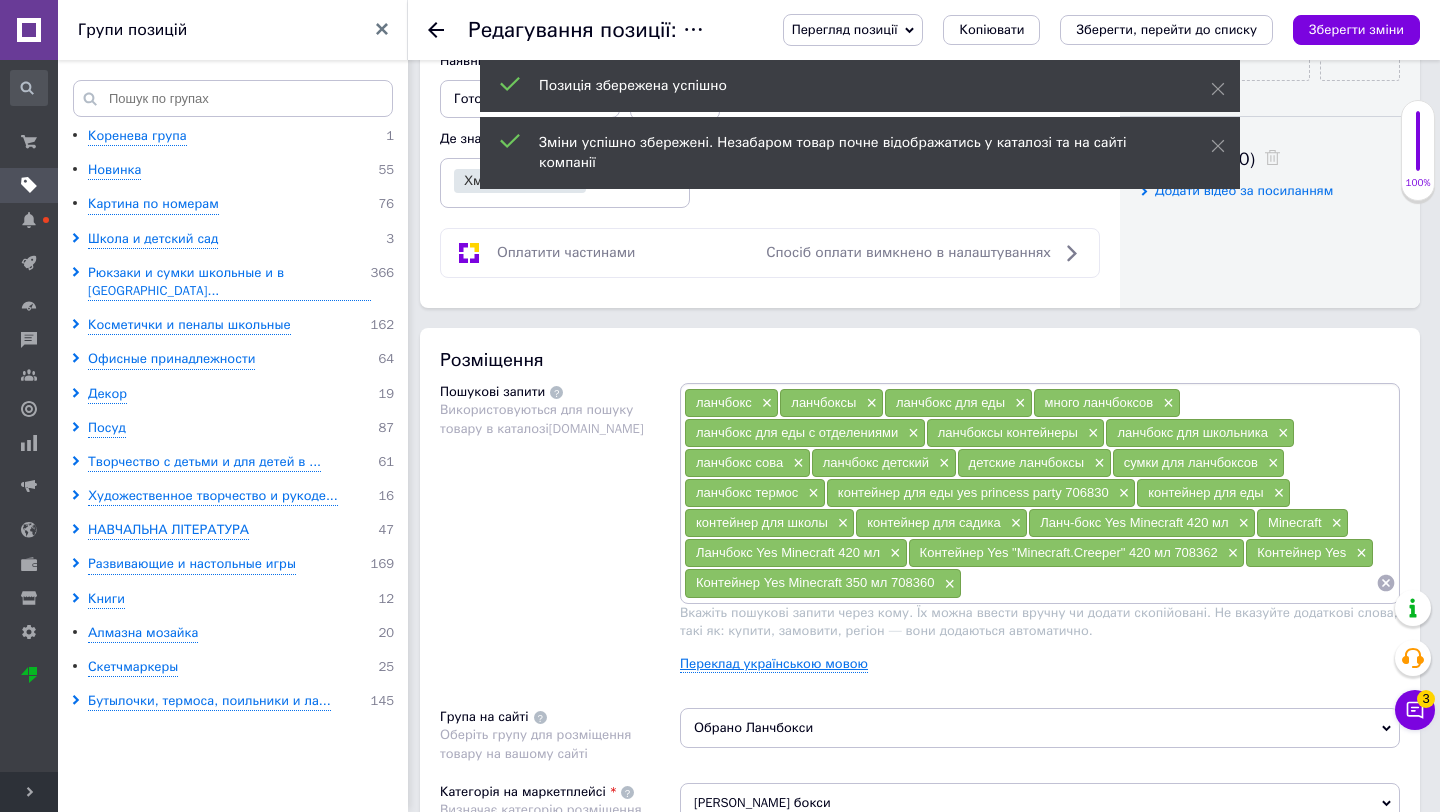 click on "Переклад українською мовою" at bounding box center [774, 664] 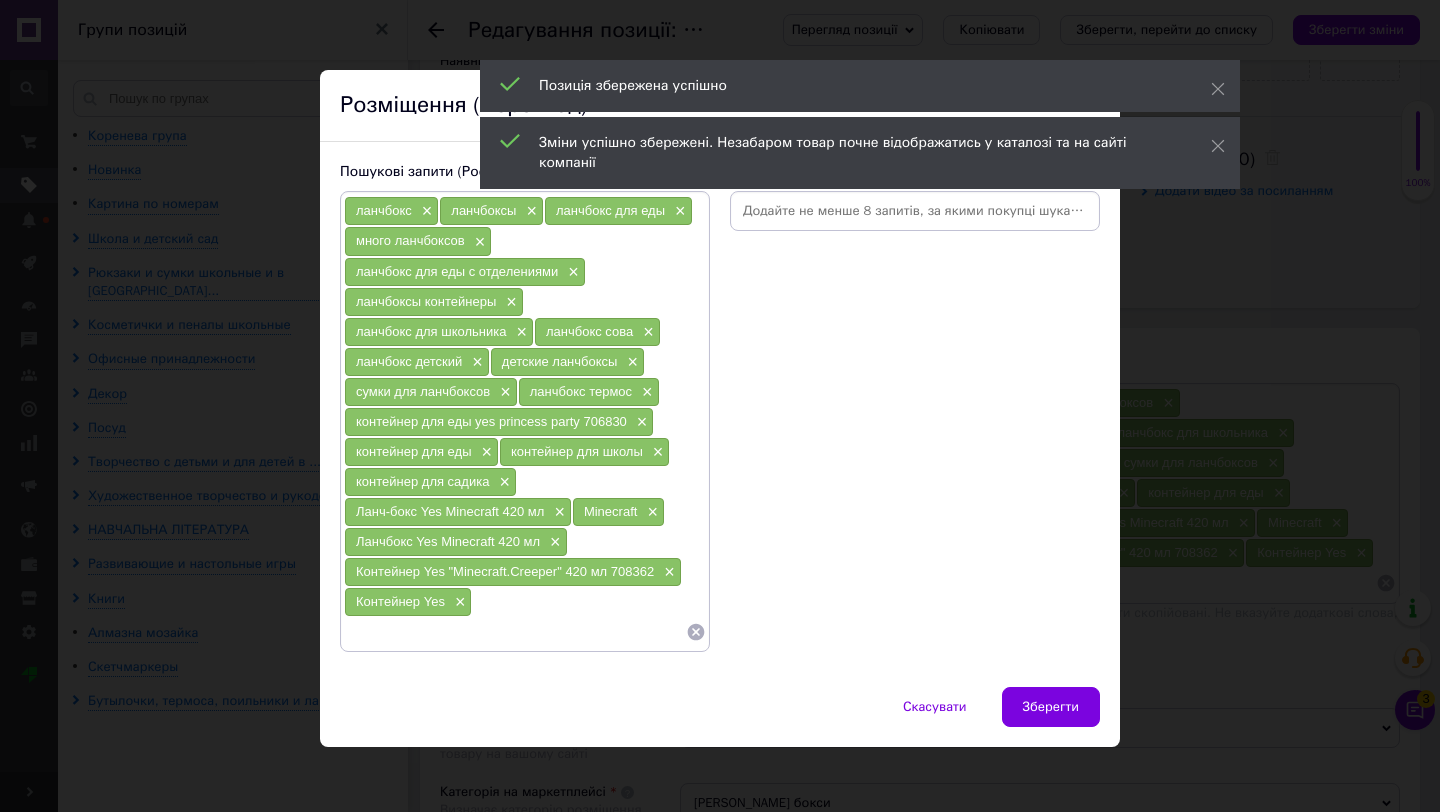 click at bounding box center (915, 211) 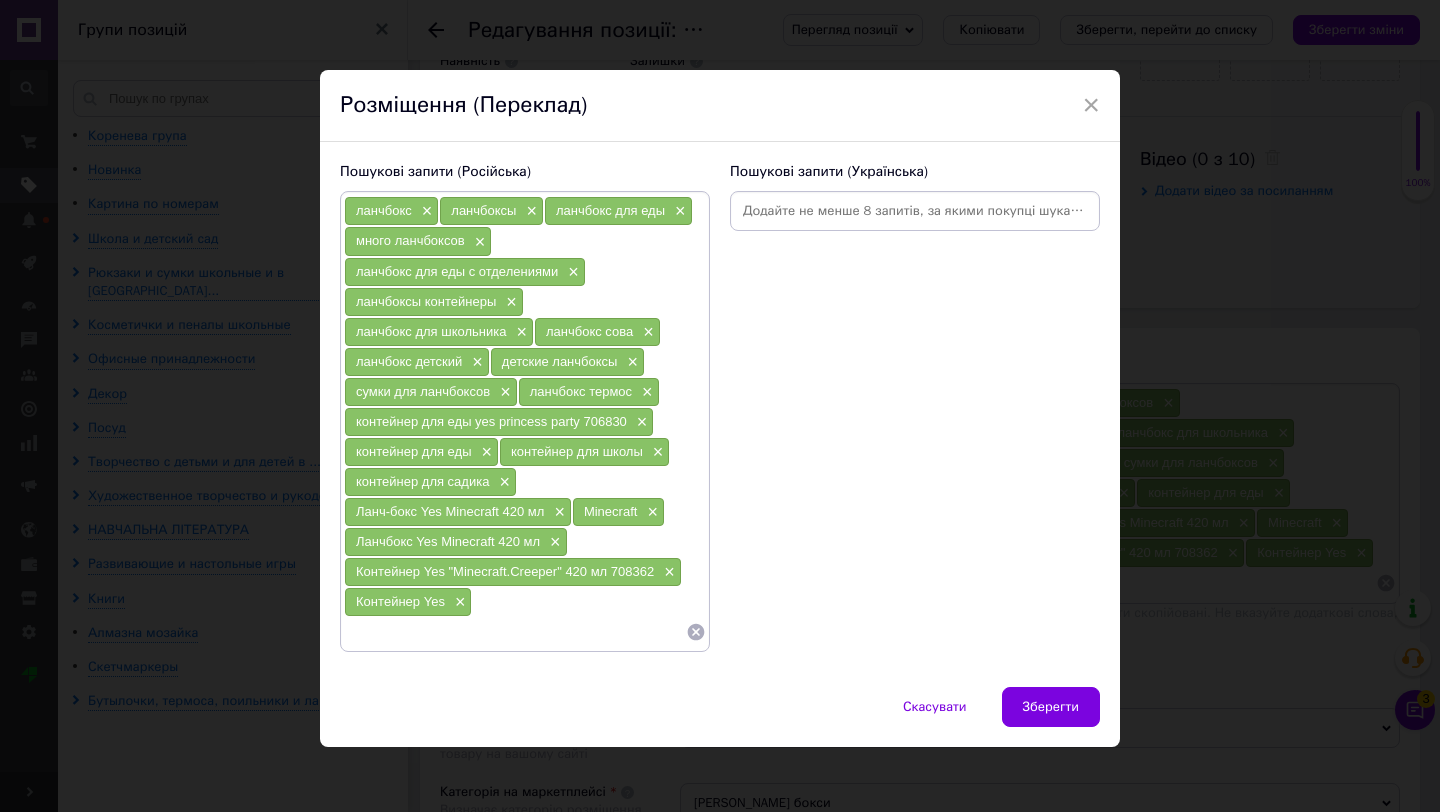 paste on "Контeйнер Yes Minecraft 350 мл" 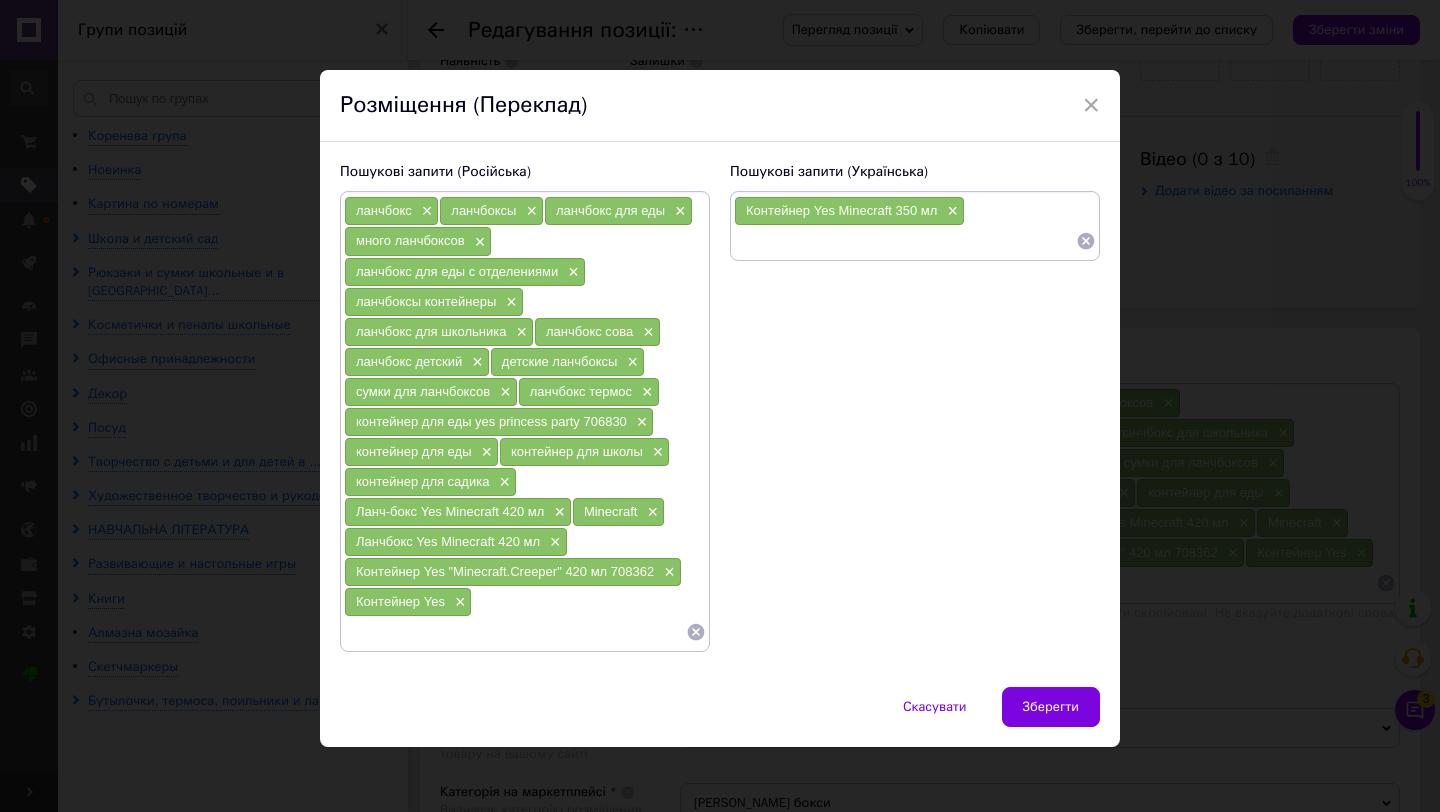 paste on "Контeйнер Yes Minecraft 350 мл" 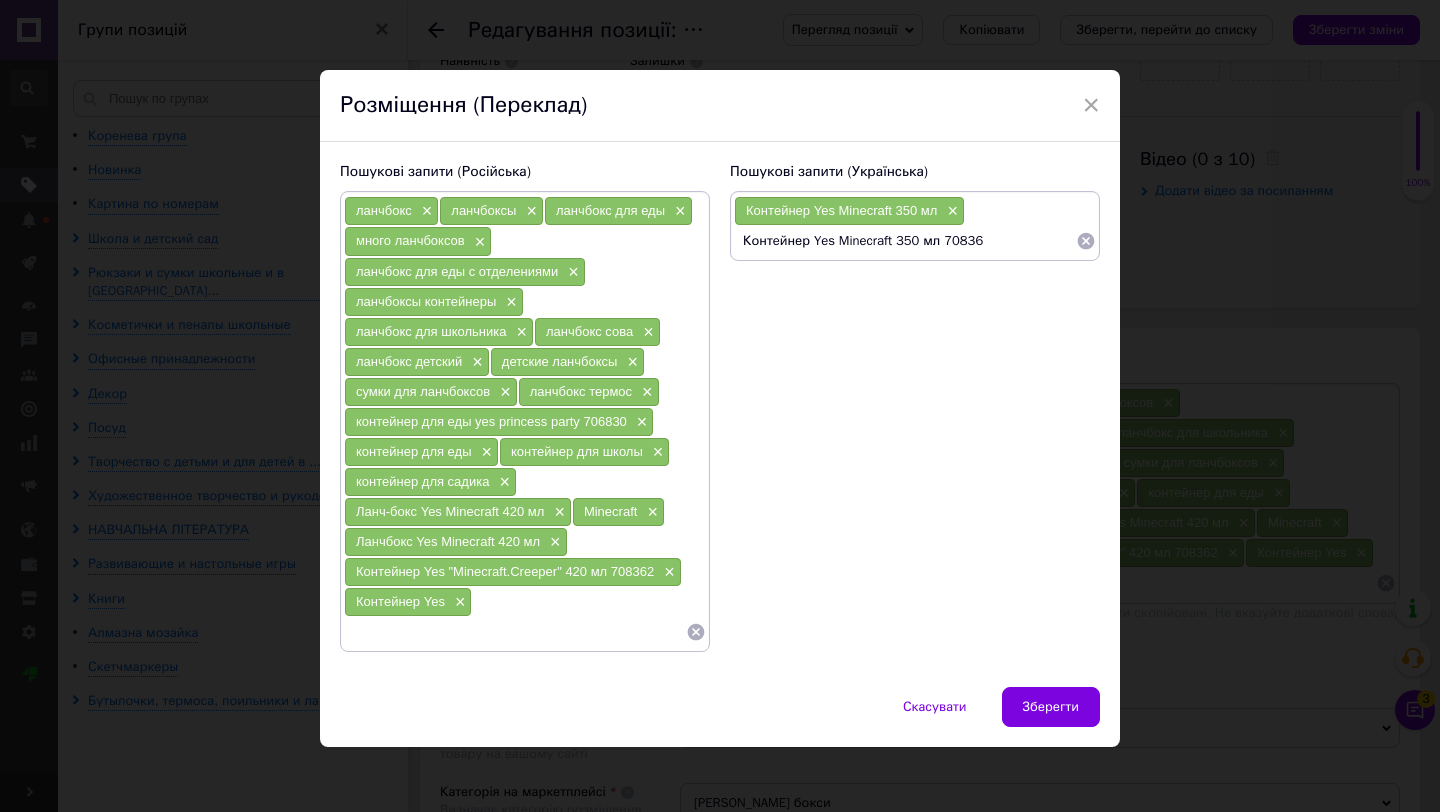 type on "Контeйнер Yes Minecraft 350 мл 708360" 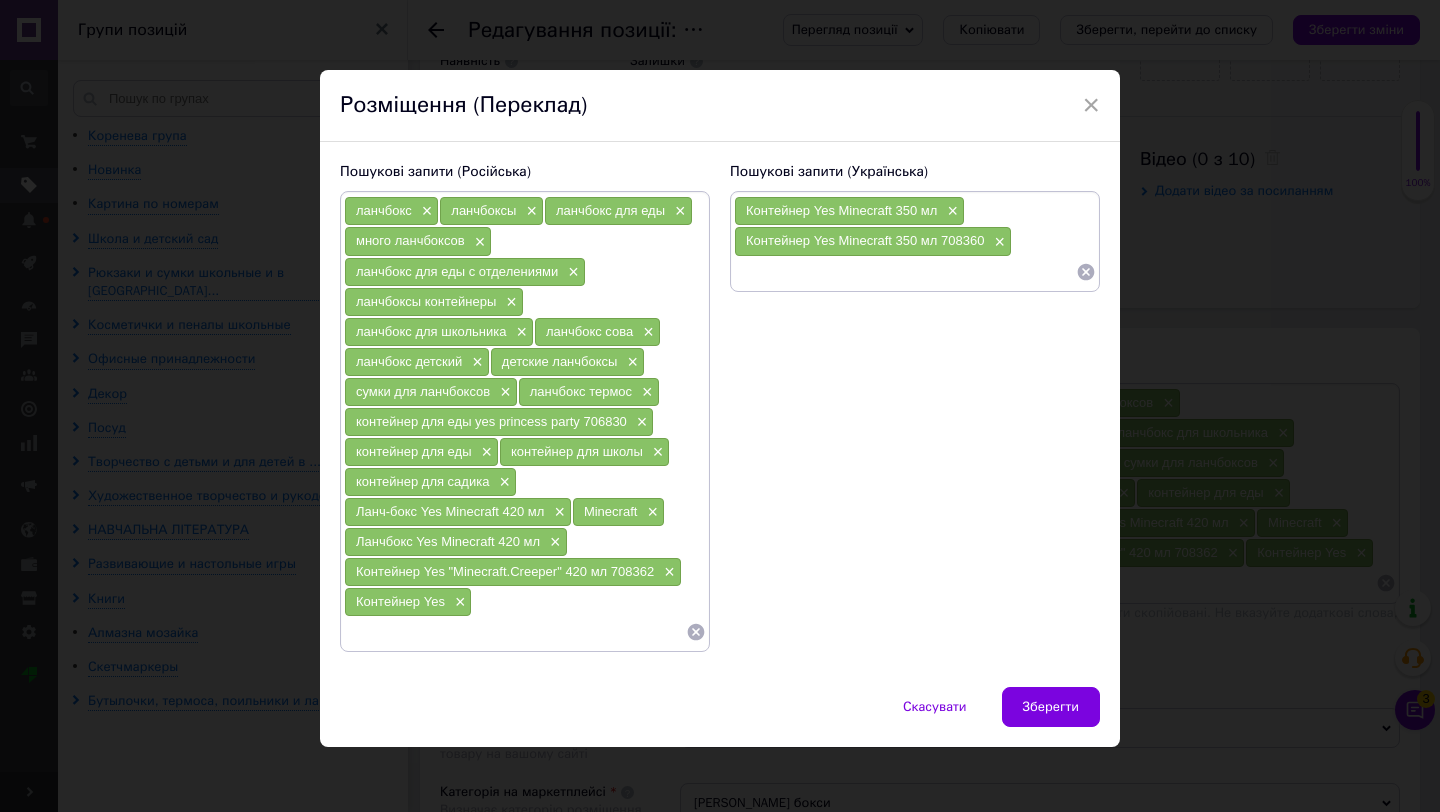 paste on "Контeйнер Yes Minecraft 350 мл" 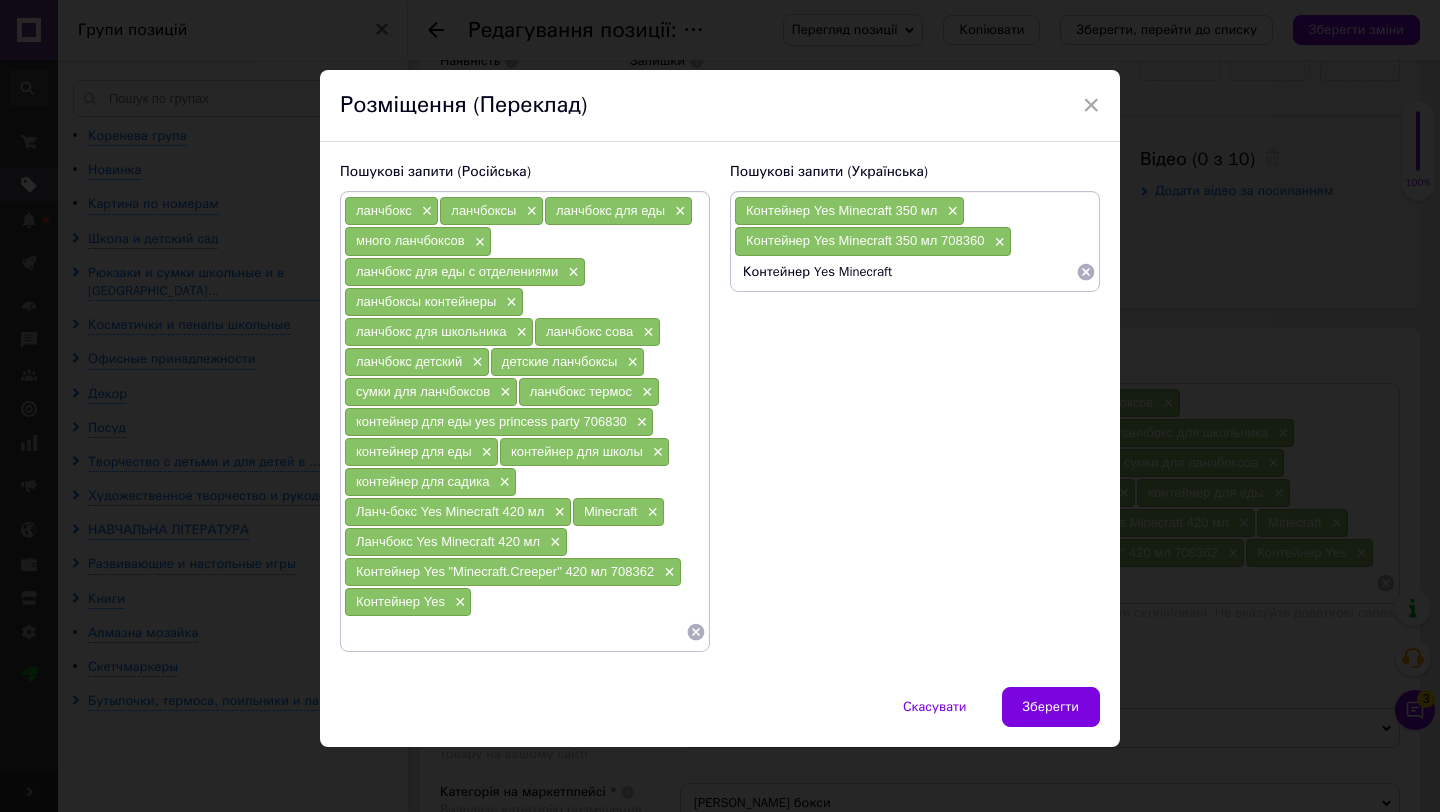type on "Контeйнер Yes Minecraft" 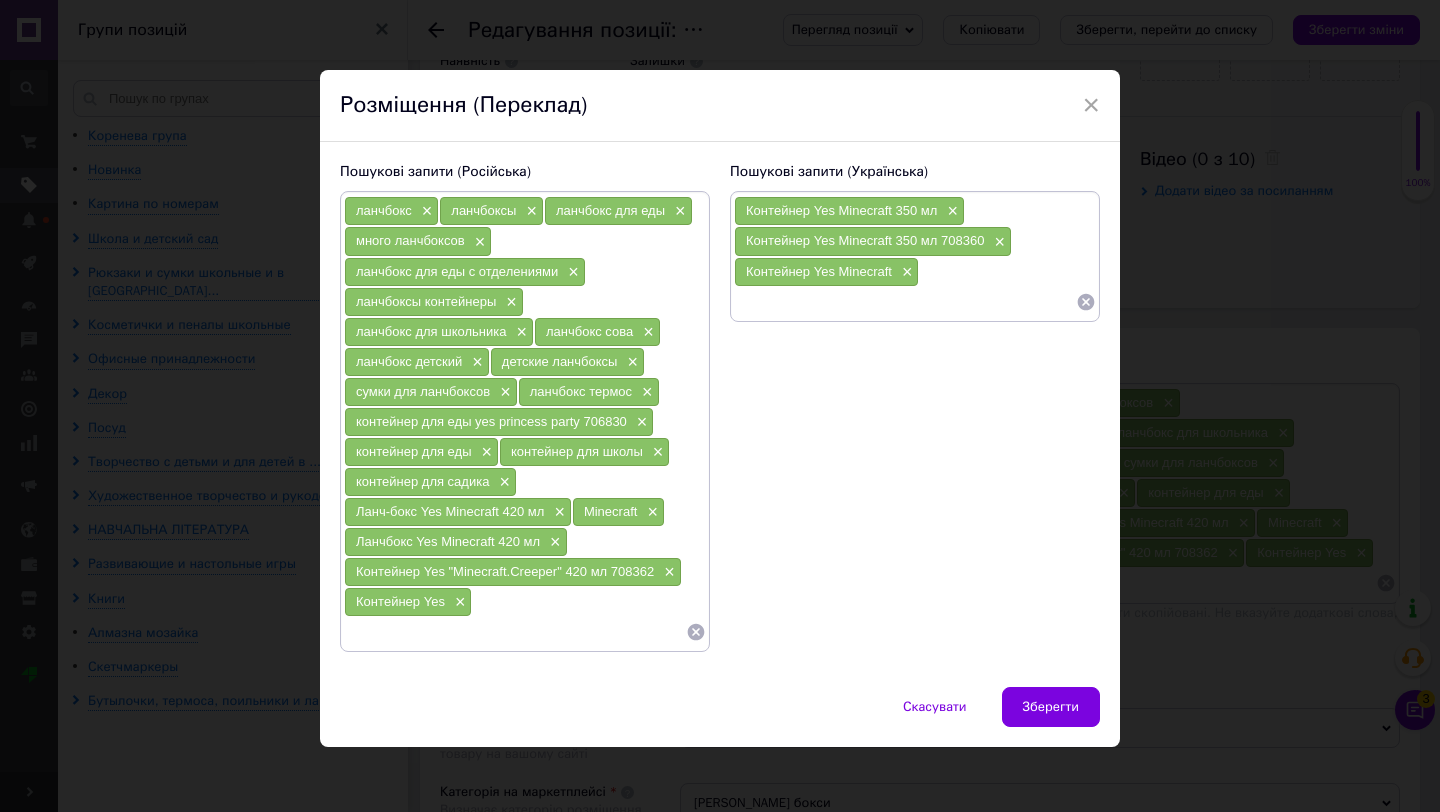 paste on "Контeйнер Yes Minecraft 350 мл" 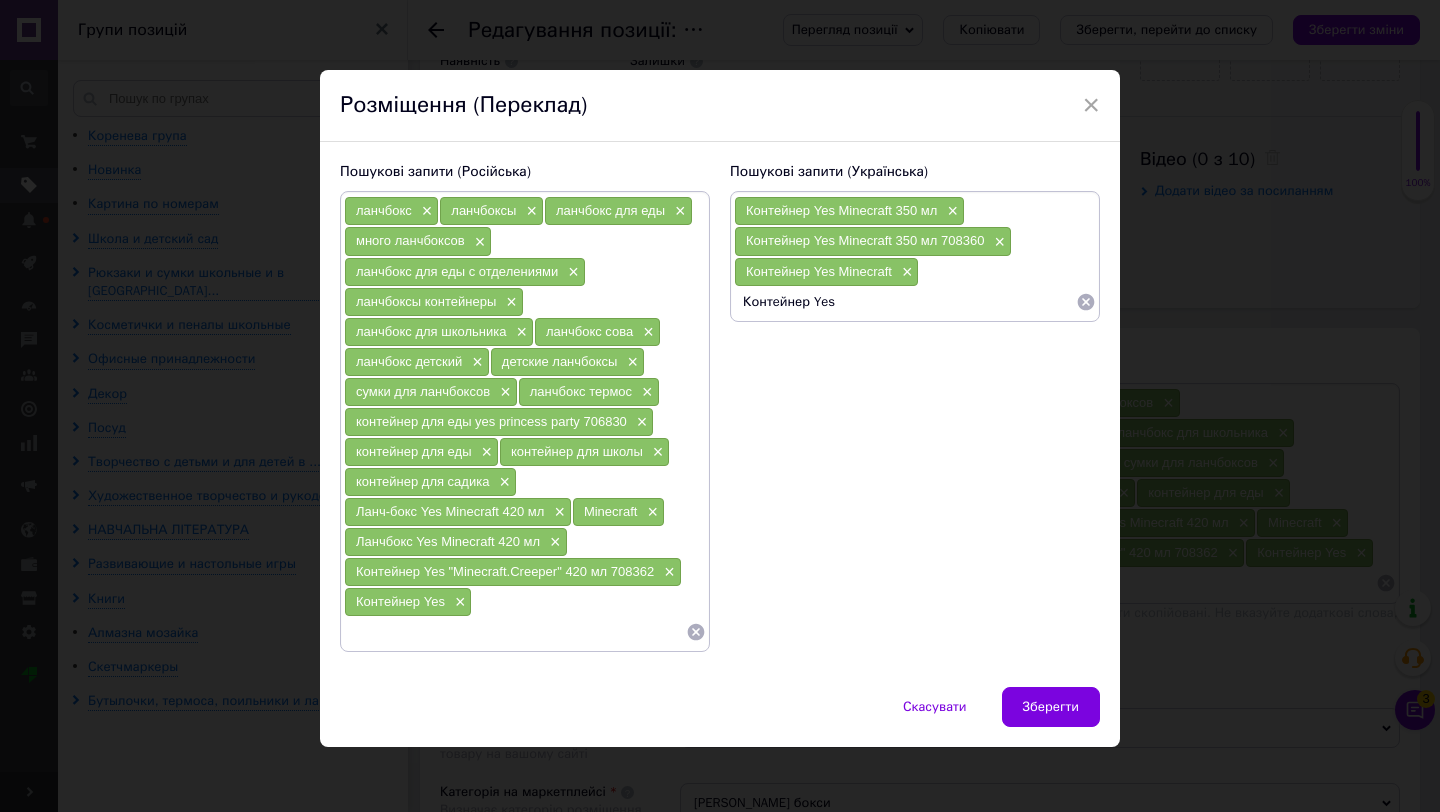 type on "Контeйнер Yes" 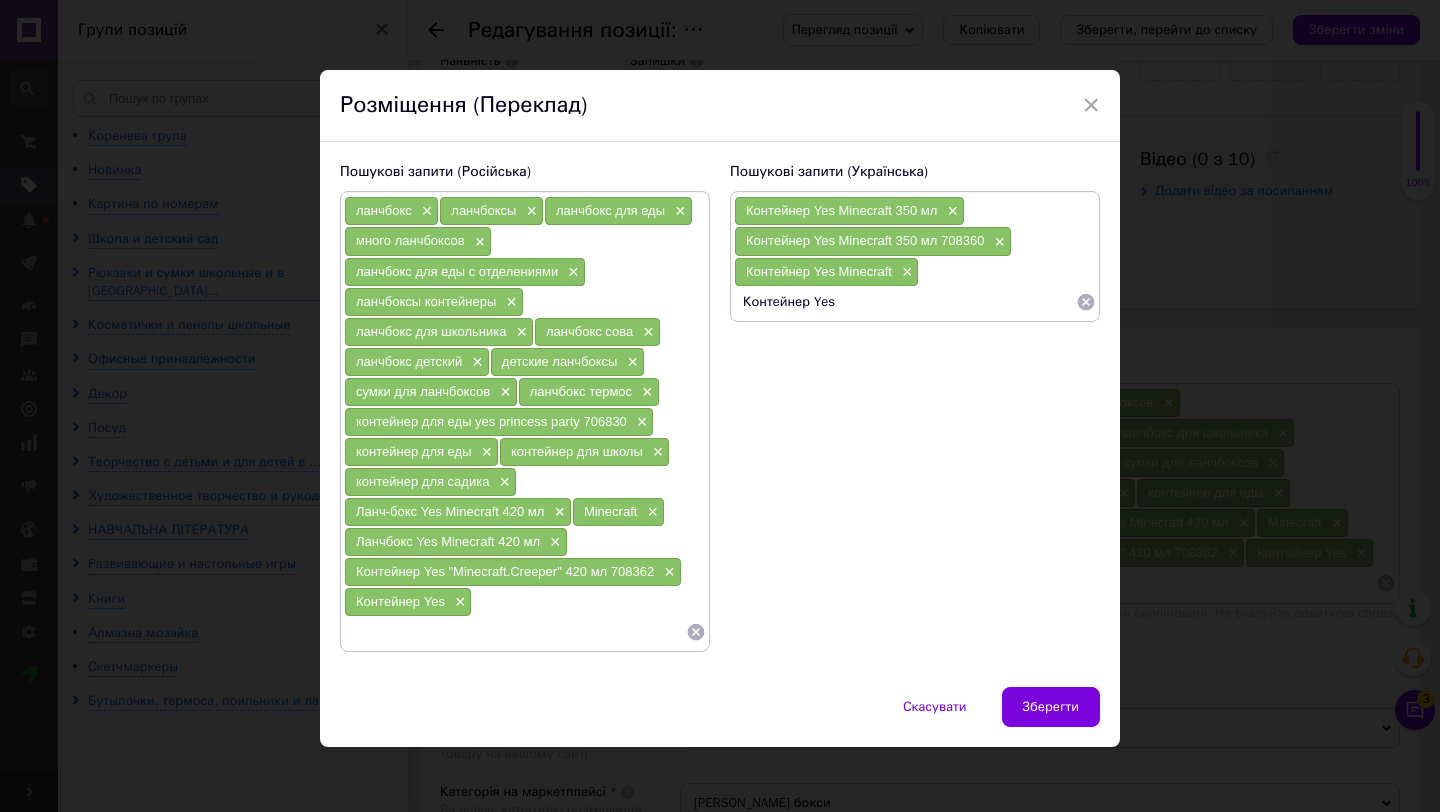 type 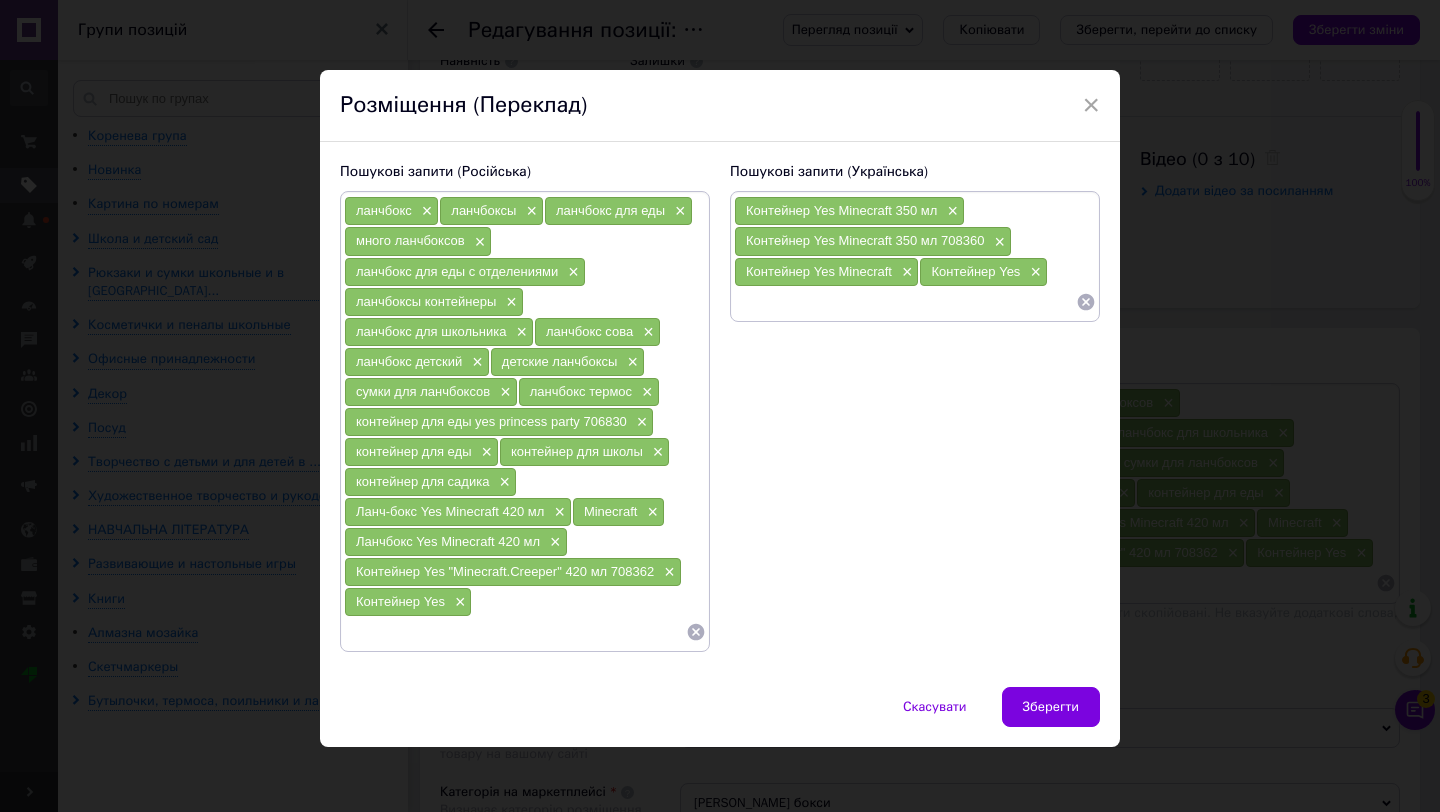 click at bounding box center (515, 632) 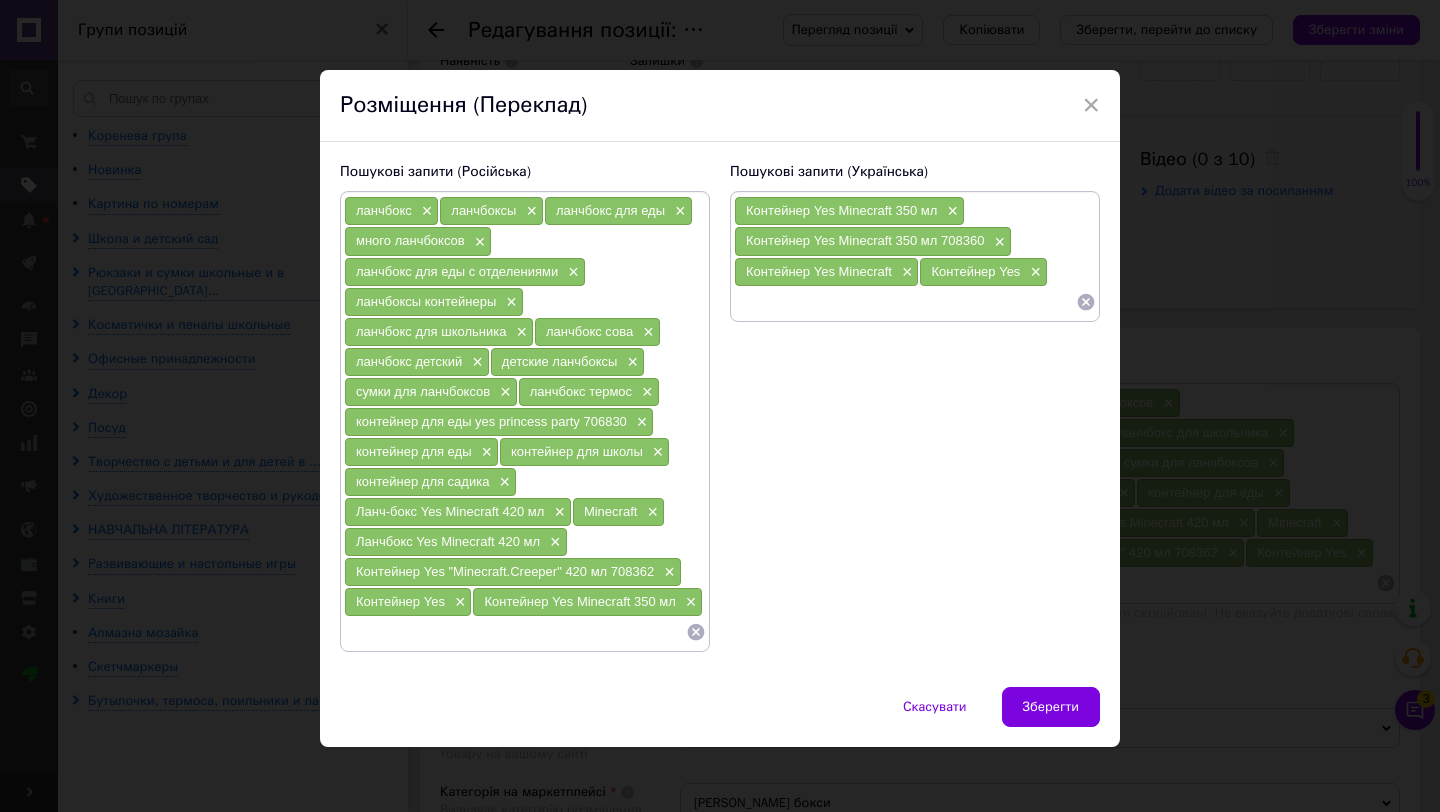 paste on "Контeйнер Yes Minecraft 350 мл" 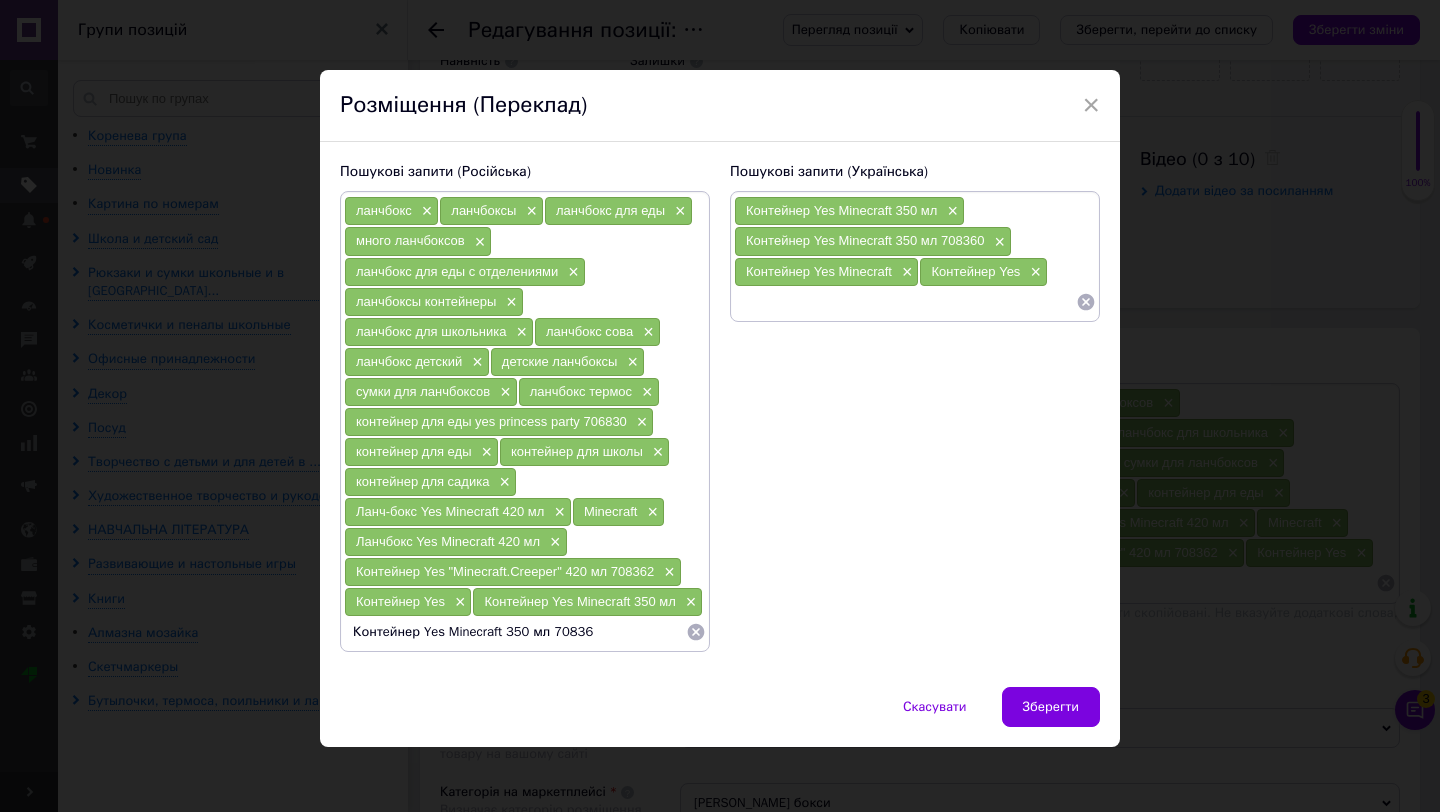 type on "Контeйнер Yes Minecraft 350 мл 708360" 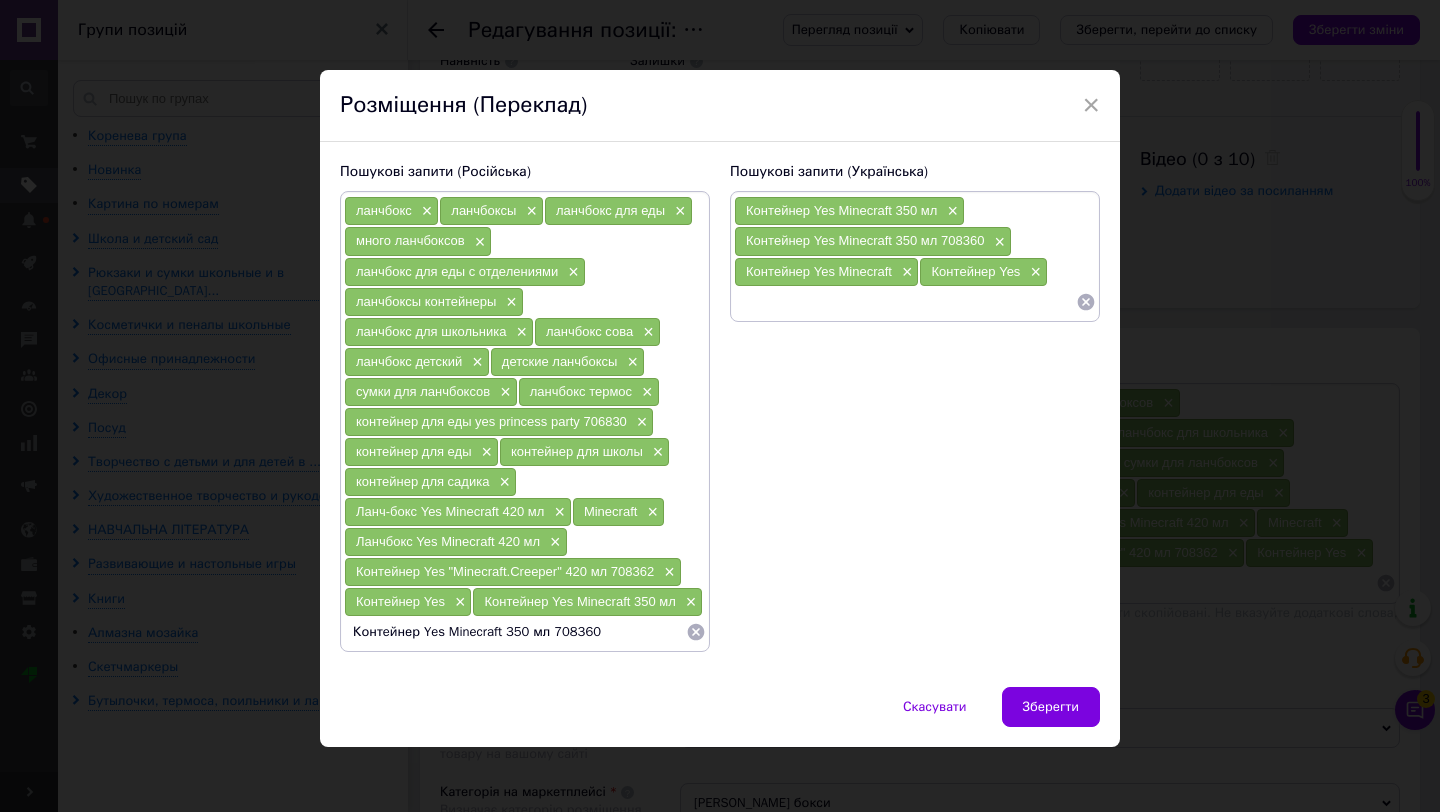 type 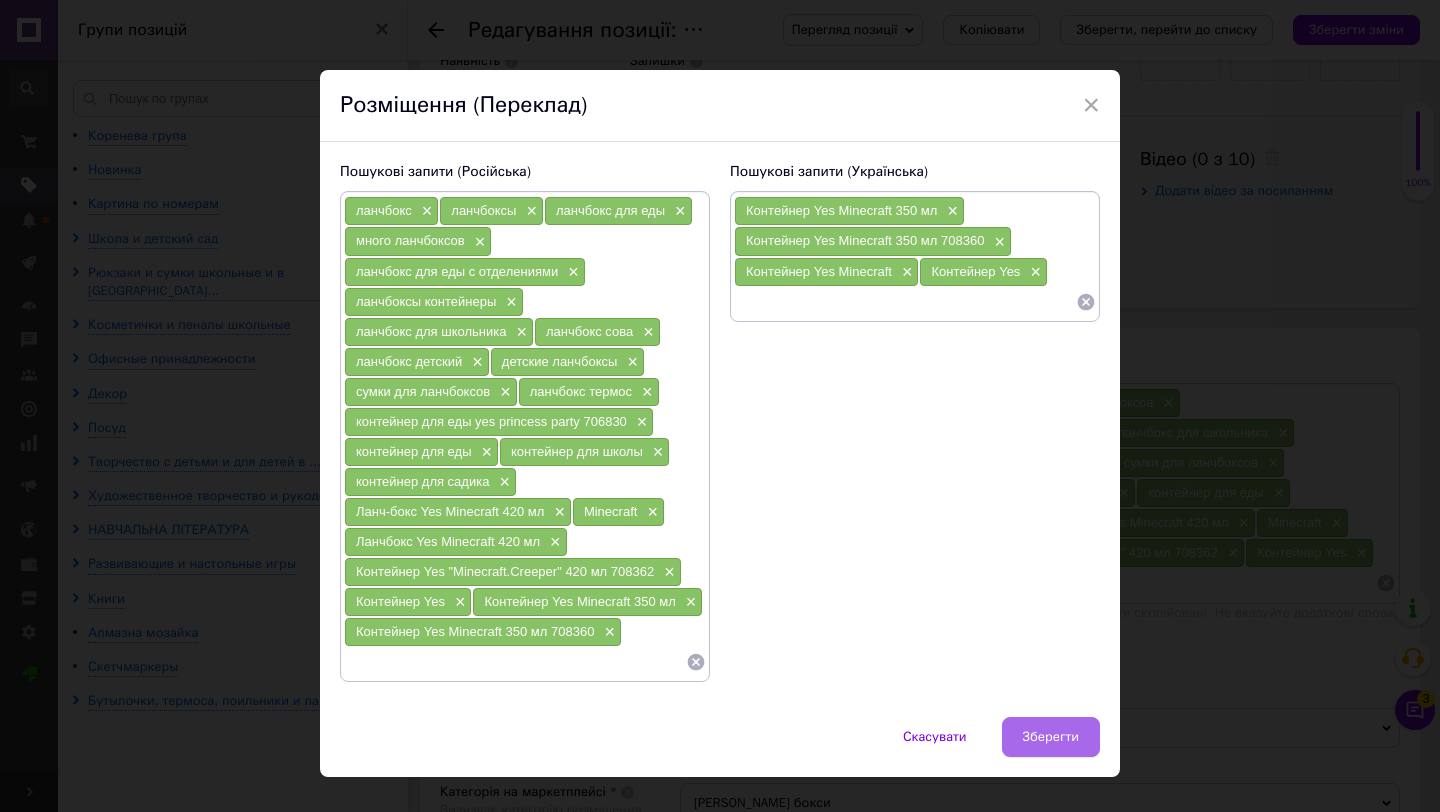click on "Зберегти" at bounding box center [1051, 737] 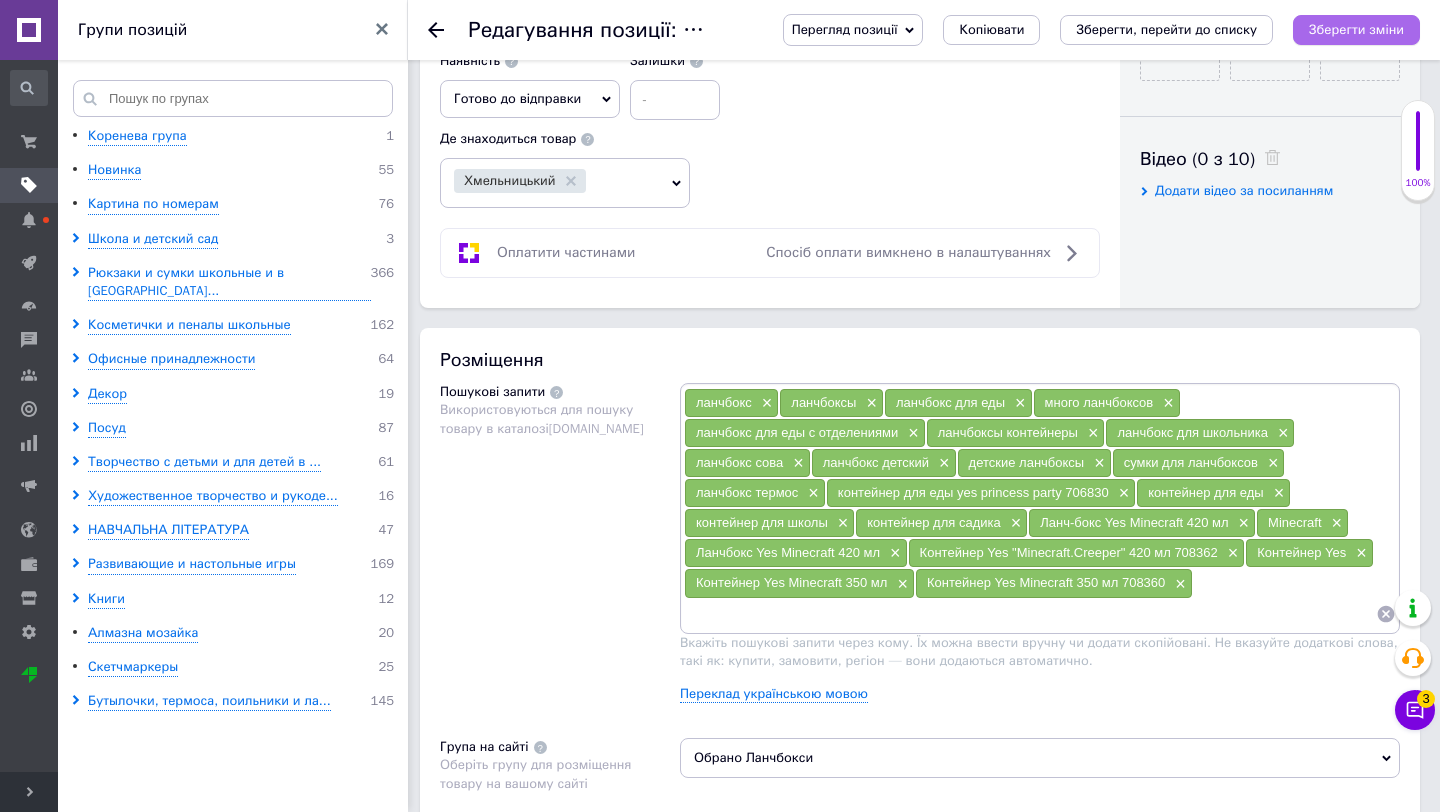 click on "Зберегти зміни" at bounding box center [1356, 29] 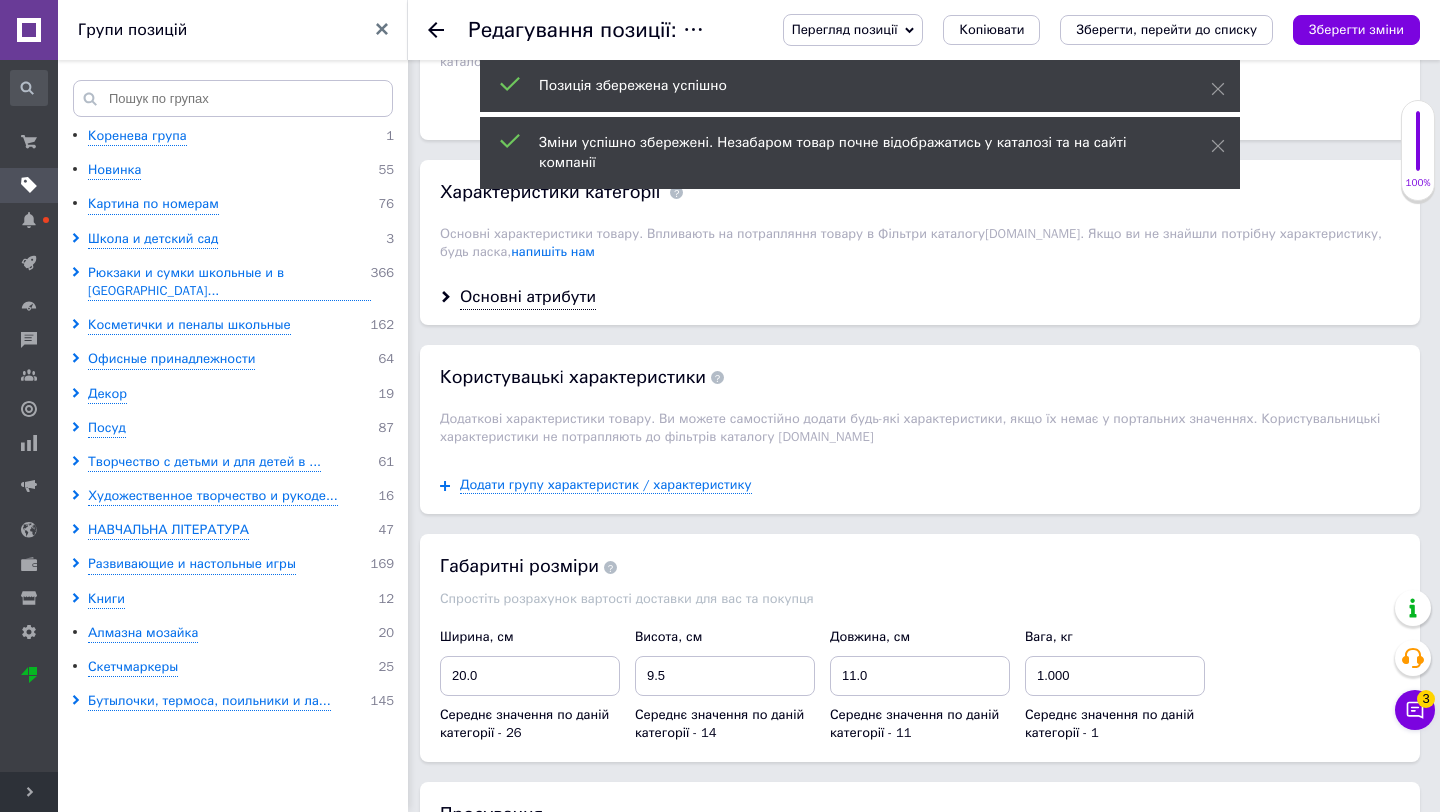 scroll, scrollTop: 1820, scrollLeft: 0, axis: vertical 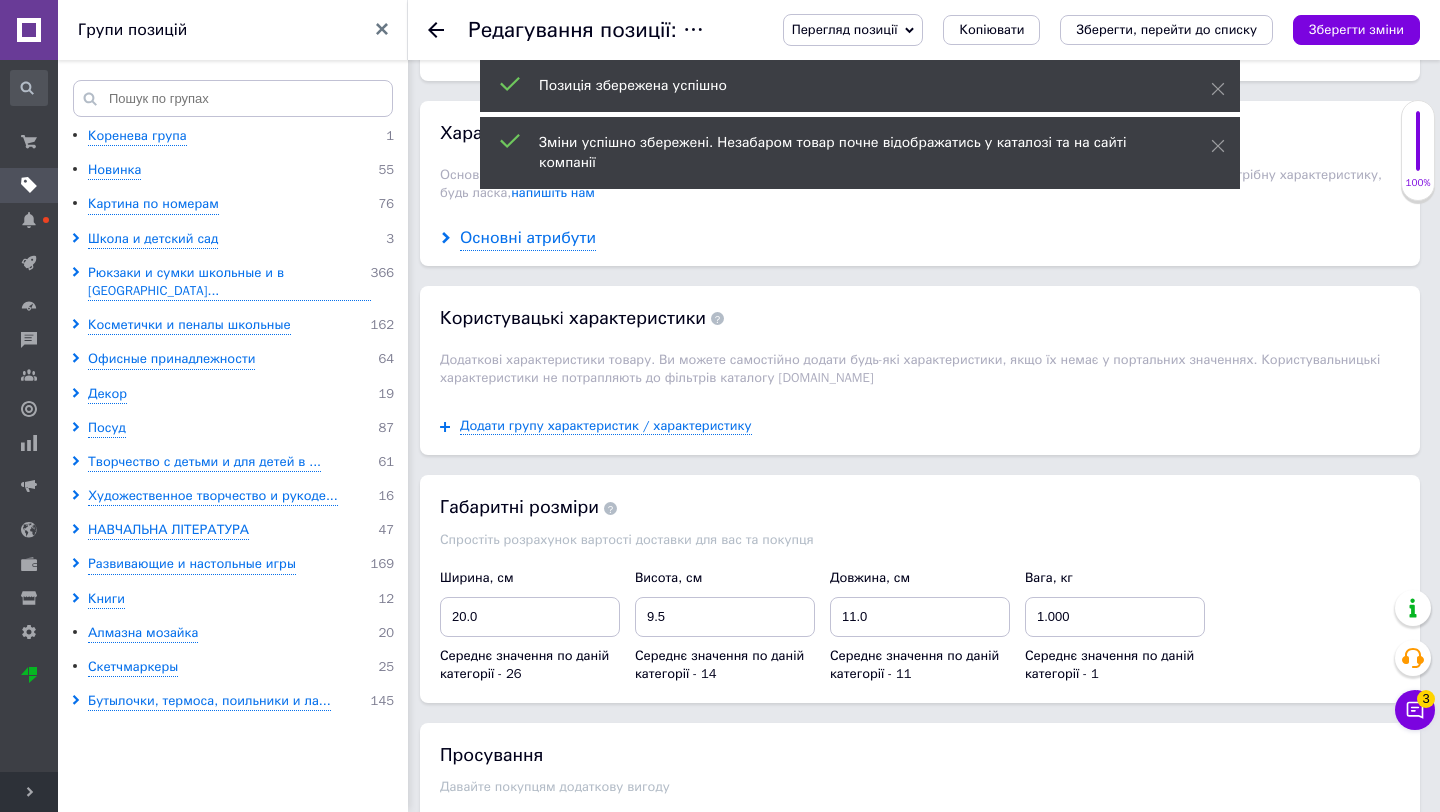 click on "Основні атрибути" at bounding box center [528, 238] 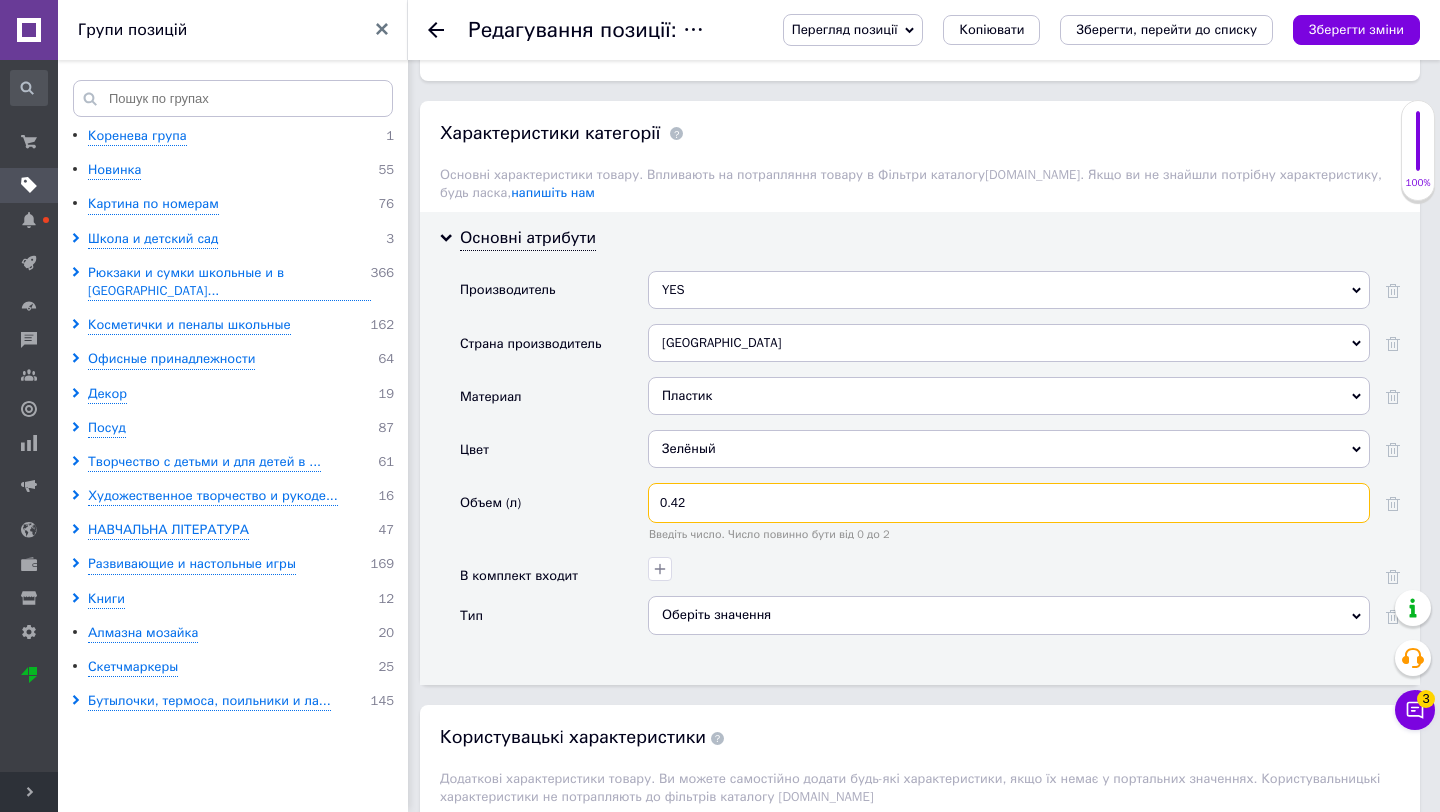 click on "0.42" at bounding box center (1009, 503) 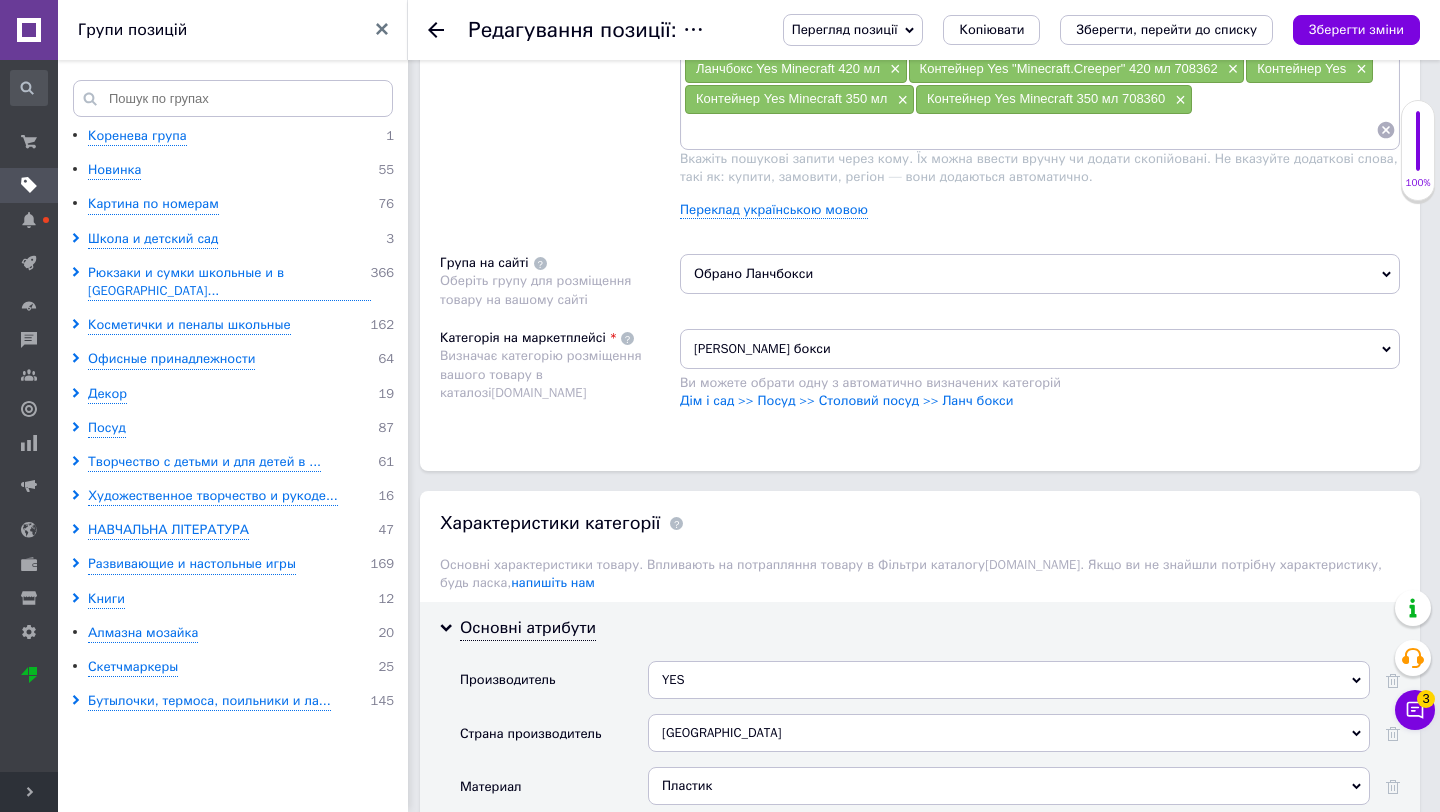 scroll, scrollTop: 0, scrollLeft: 0, axis: both 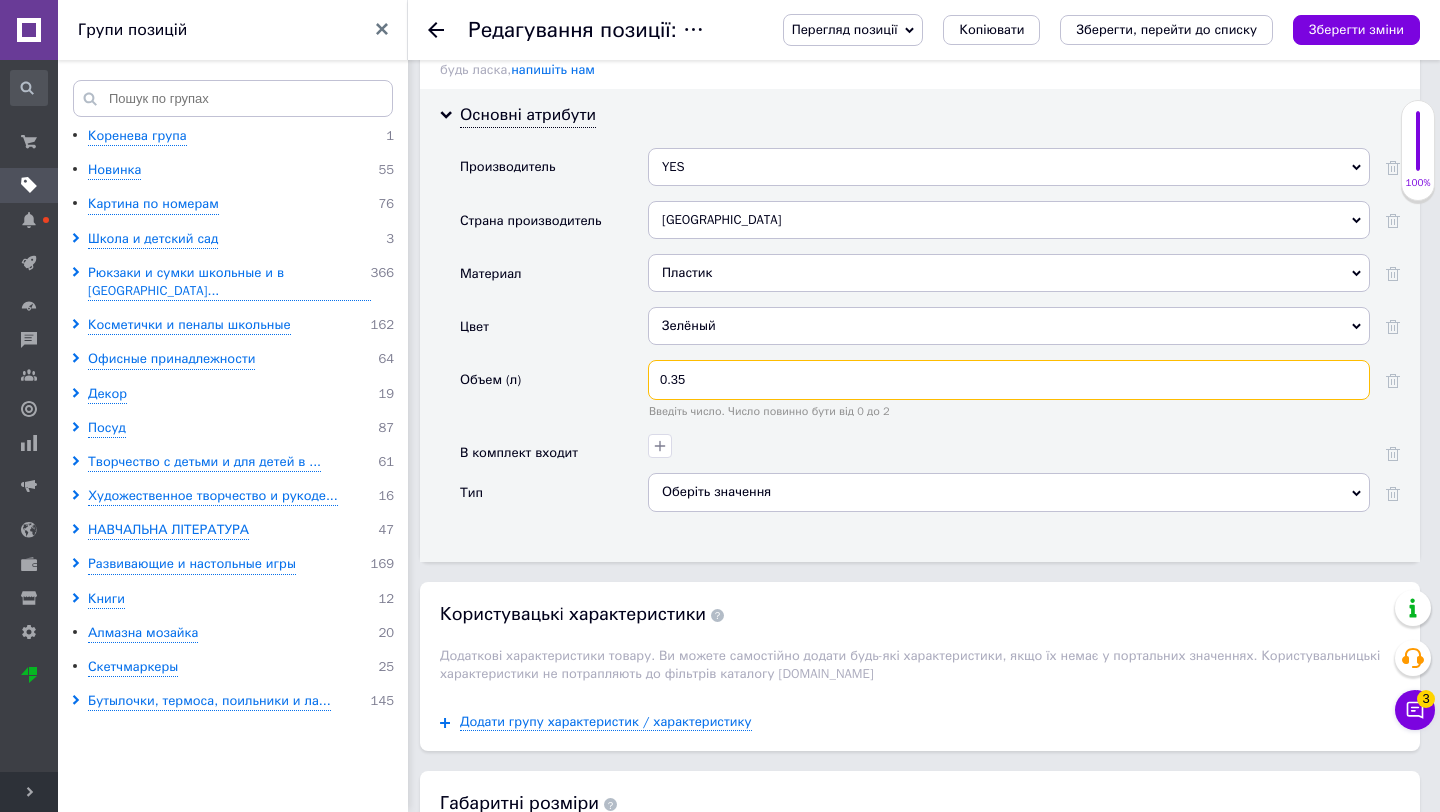 type on "0.35" 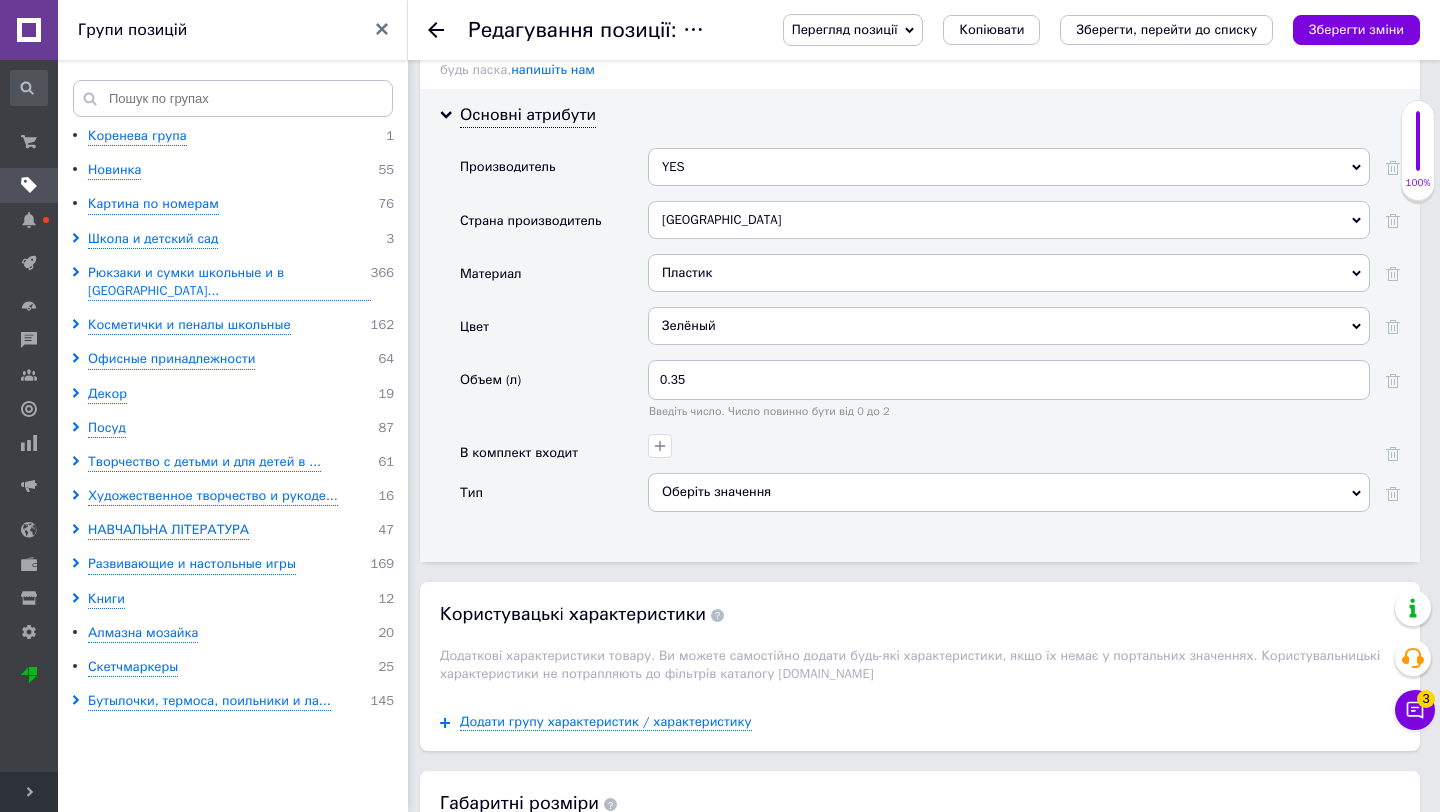 click on "Оберіть значення" at bounding box center (1009, 492) 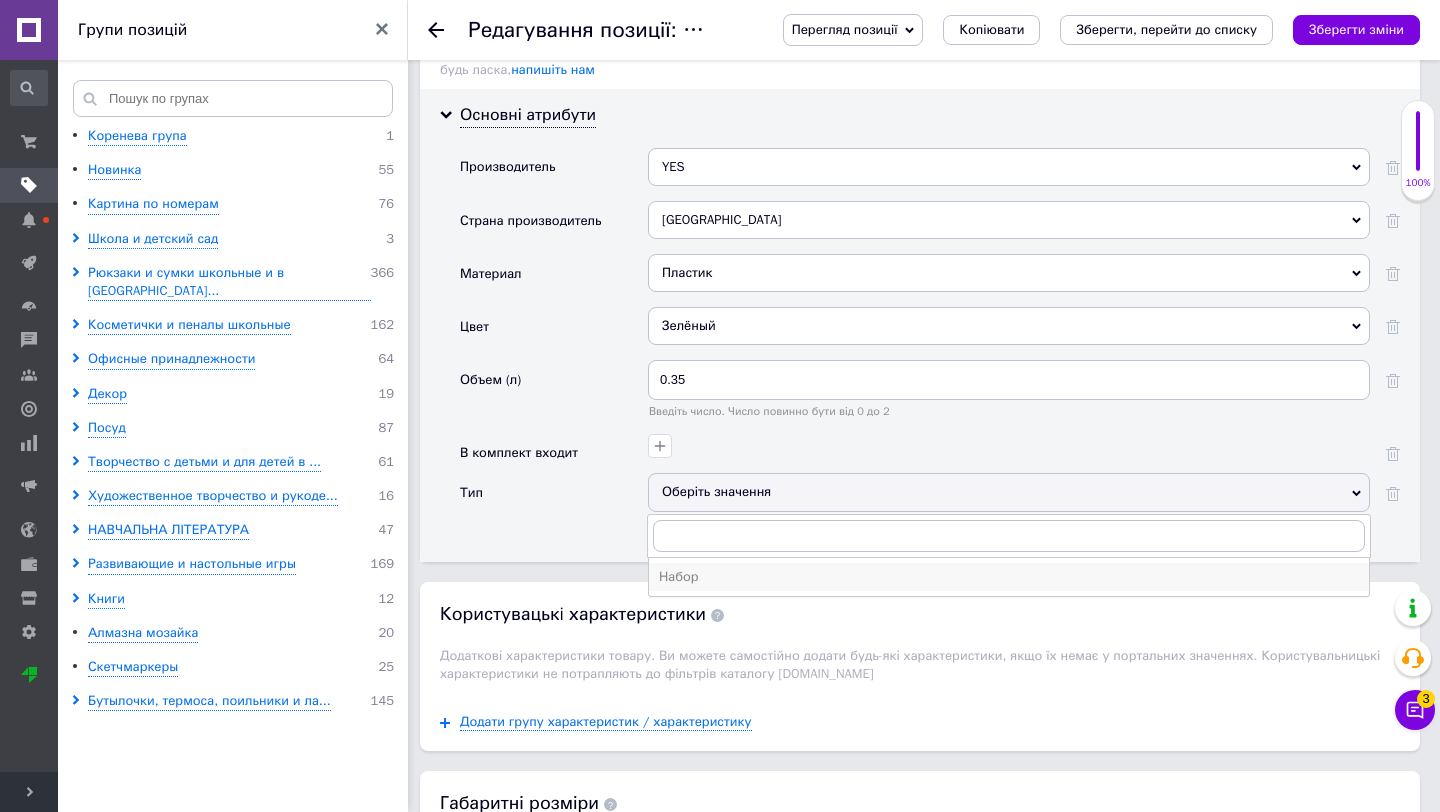 click on "Набор" at bounding box center [1009, 577] 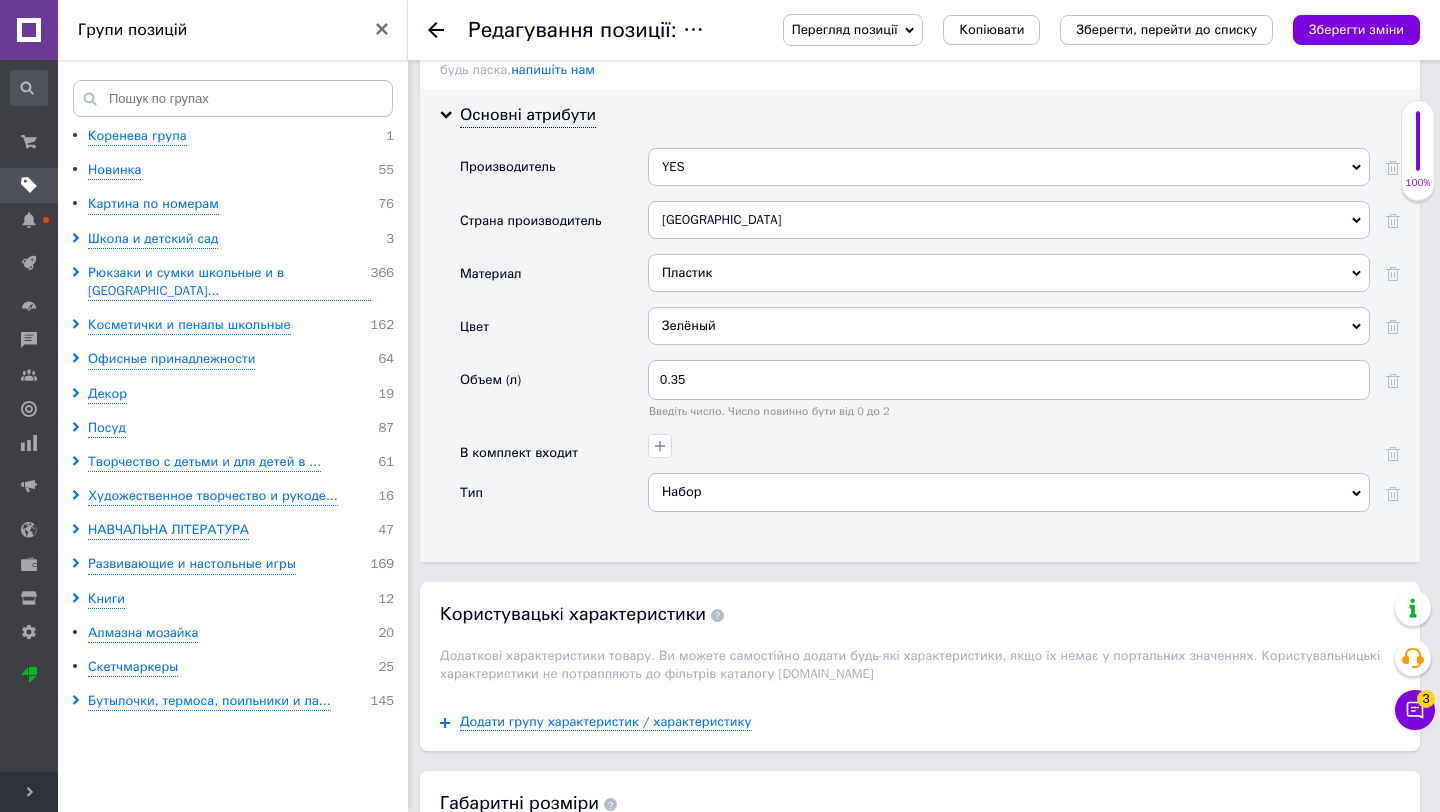 click on "Набор" at bounding box center (1009, 492) 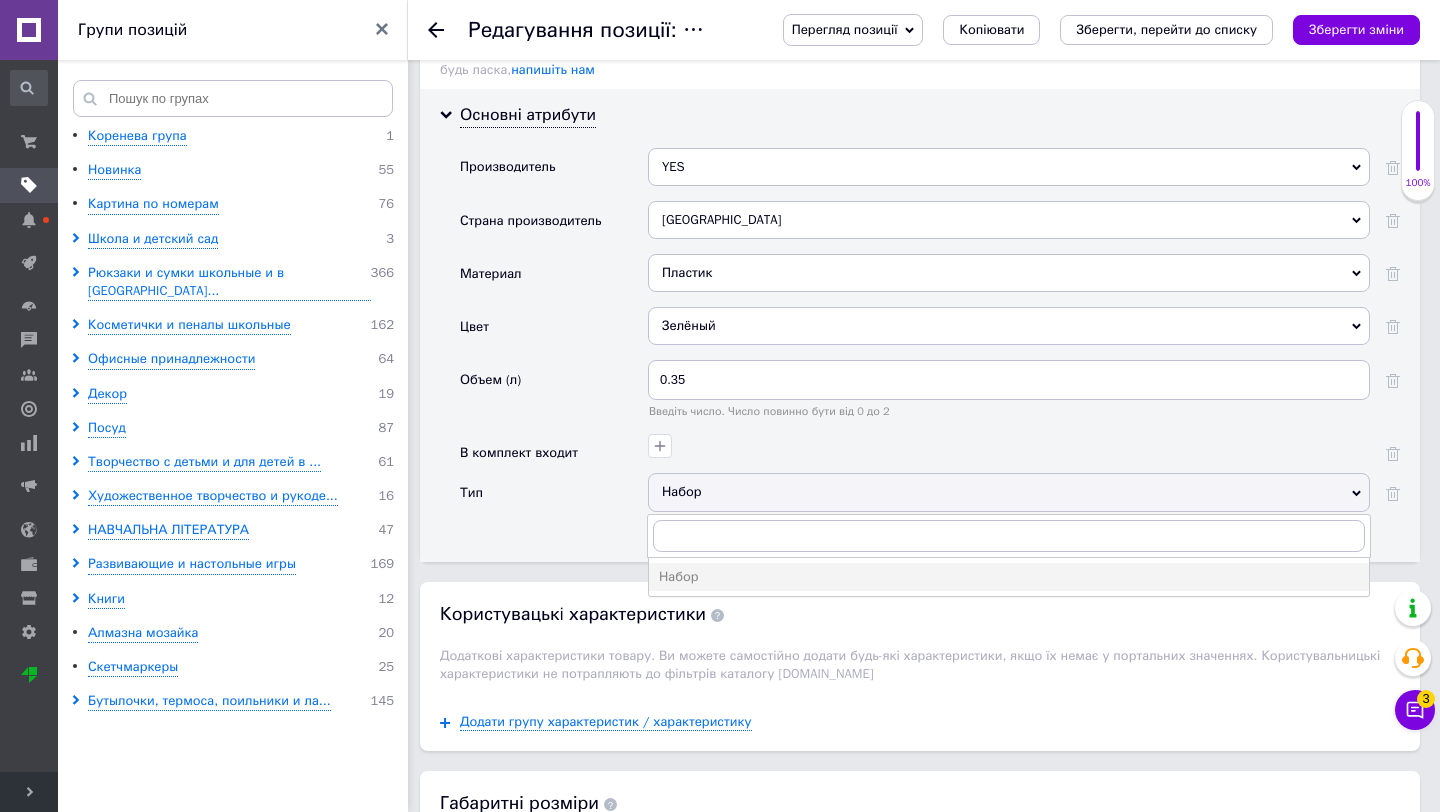 click on "Основні атрибути Производитель YES YES Страна производитель Украина [GEOGRAPHIC_DATA] Материал Пластик Пластик Цвет Зелёный Зелёный Объем (л) 0.35 Введіть число. Число повинно бути від 0 до 2 В комплект входит Тип Набор Набор" at bounding box center [920, 325] 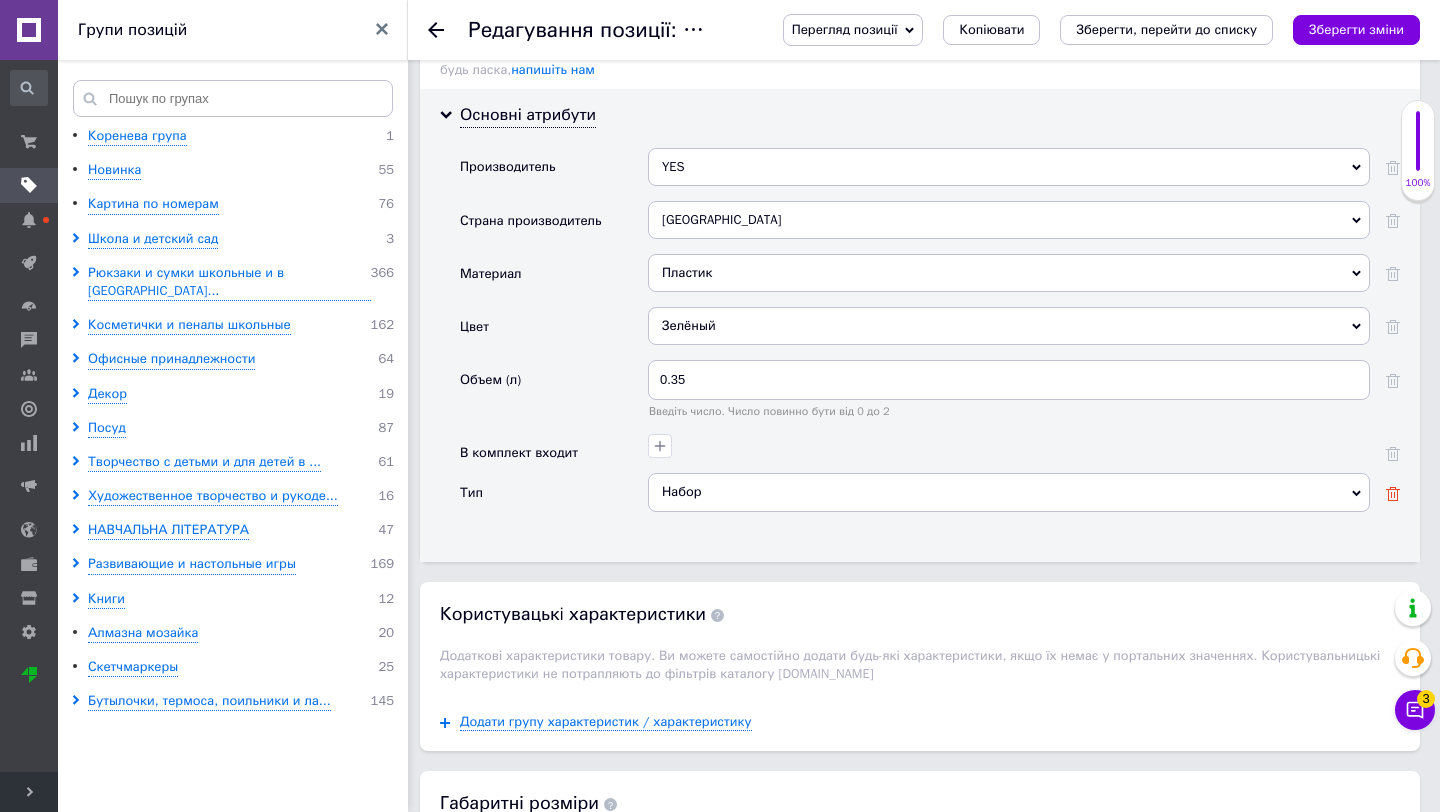 click 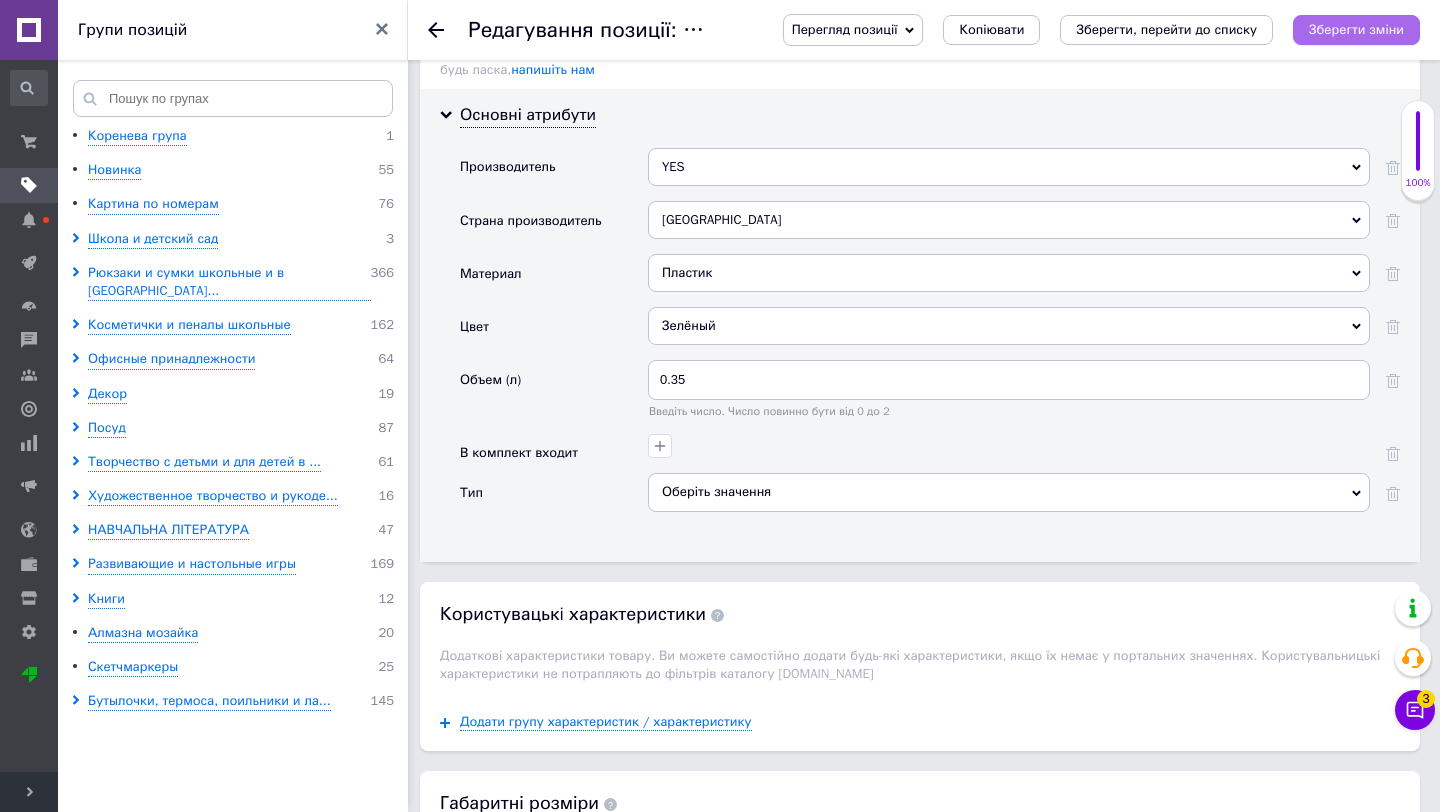 click on "Зберегти зміни" at bounding box center (1356, 29) 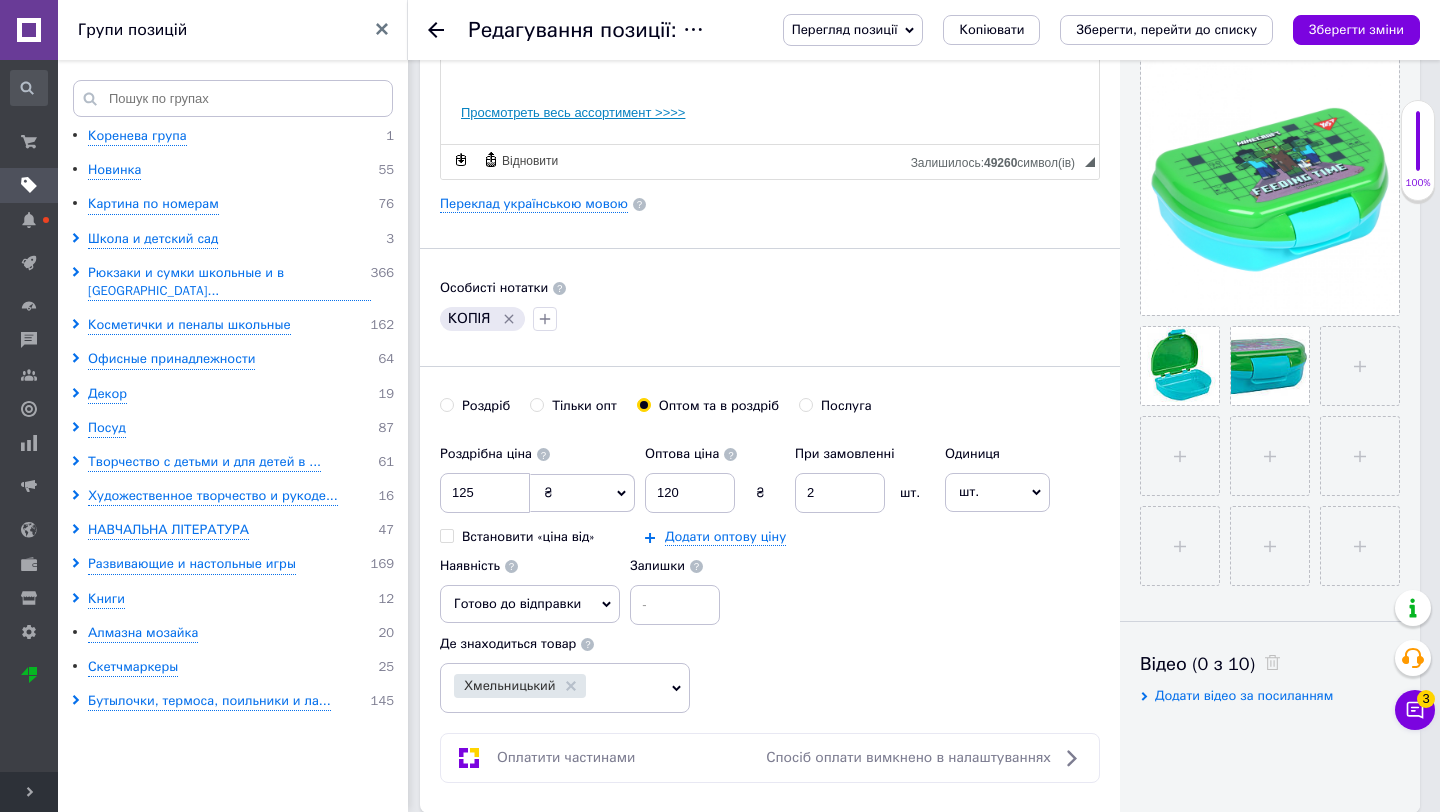 scroll, scrollTop: 60, scrollLeft: 0, axis: vertical 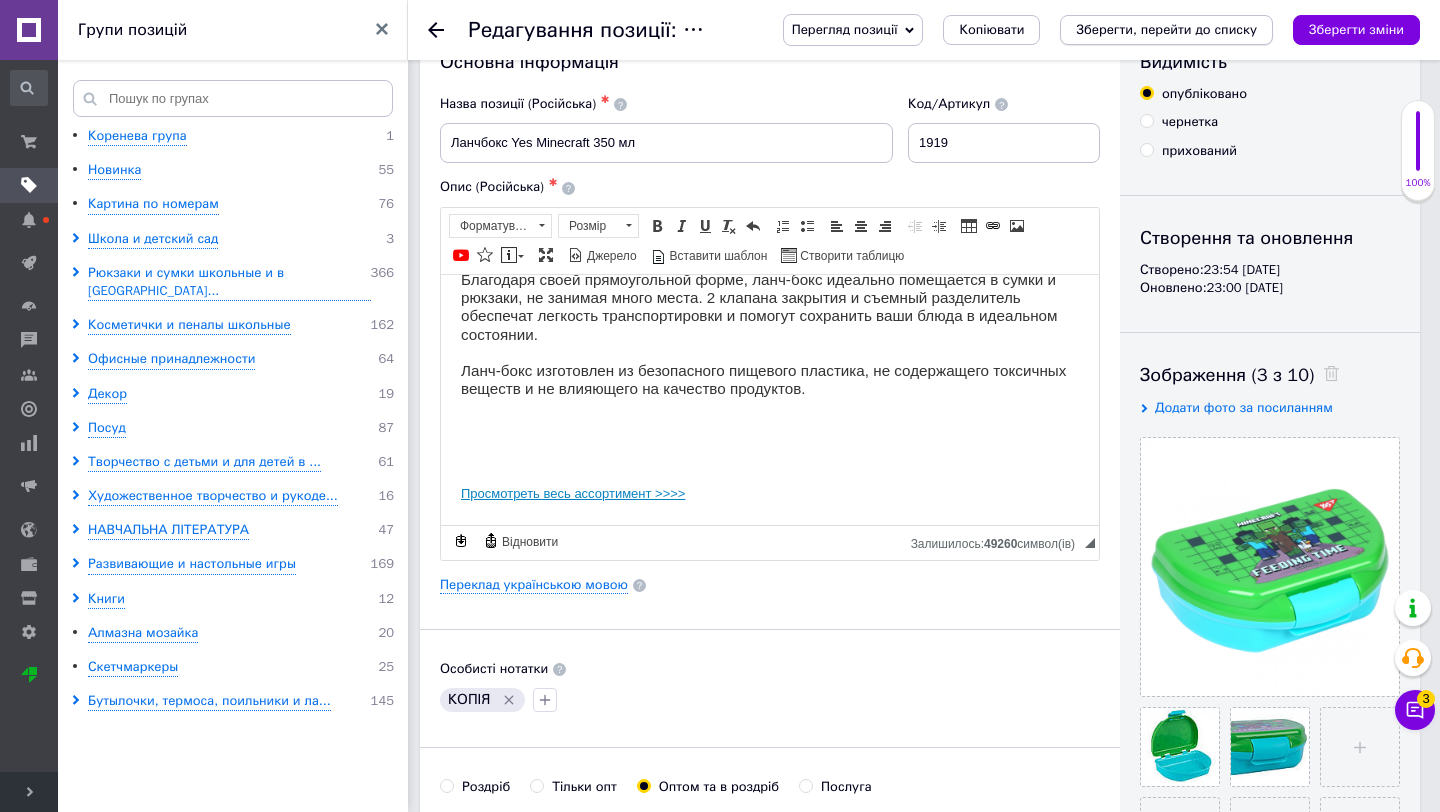 click on "Зберегти, перейти до списку" at bounding box center [1166, 29] 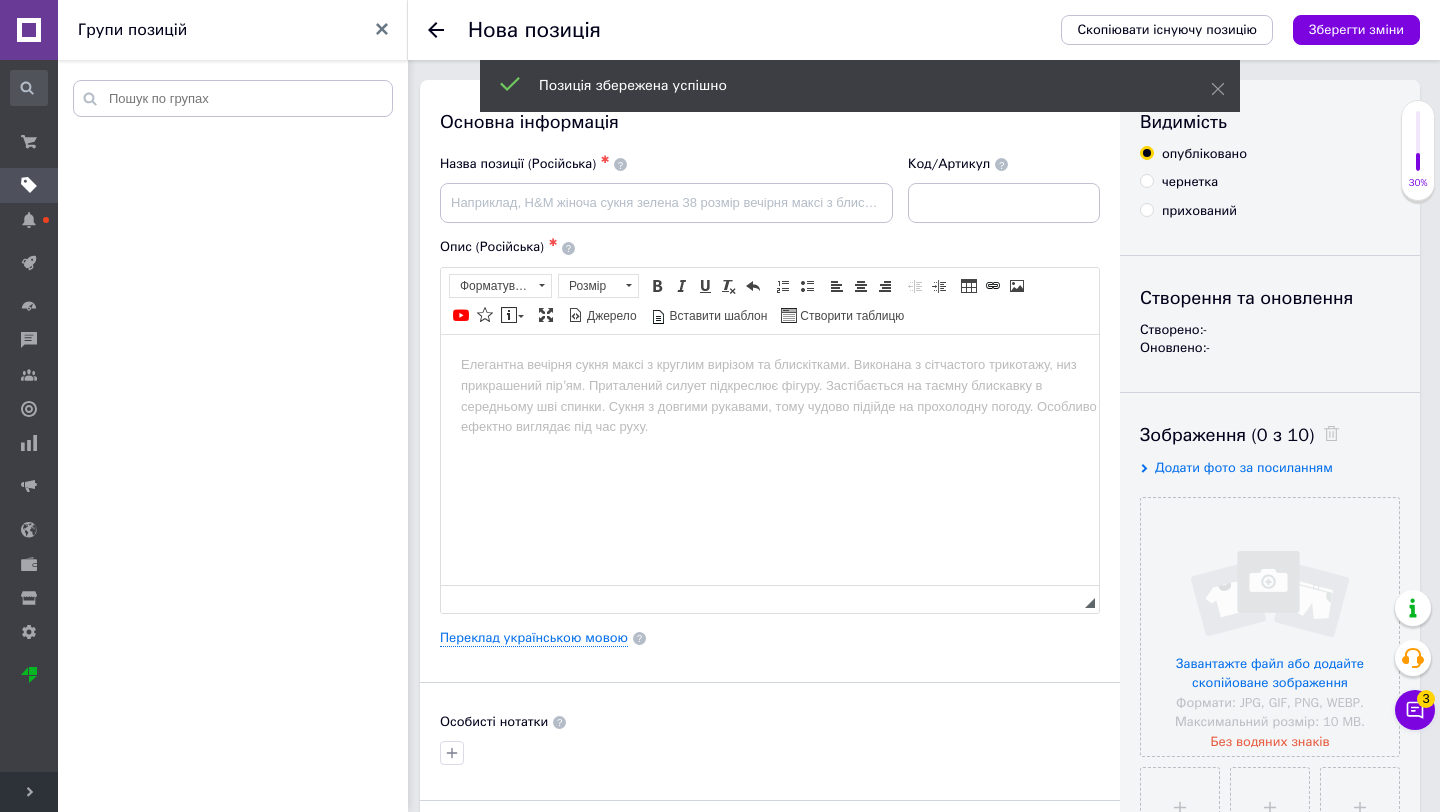 scroll, scrollTop: 0, scrollLeft: 0, axis: both 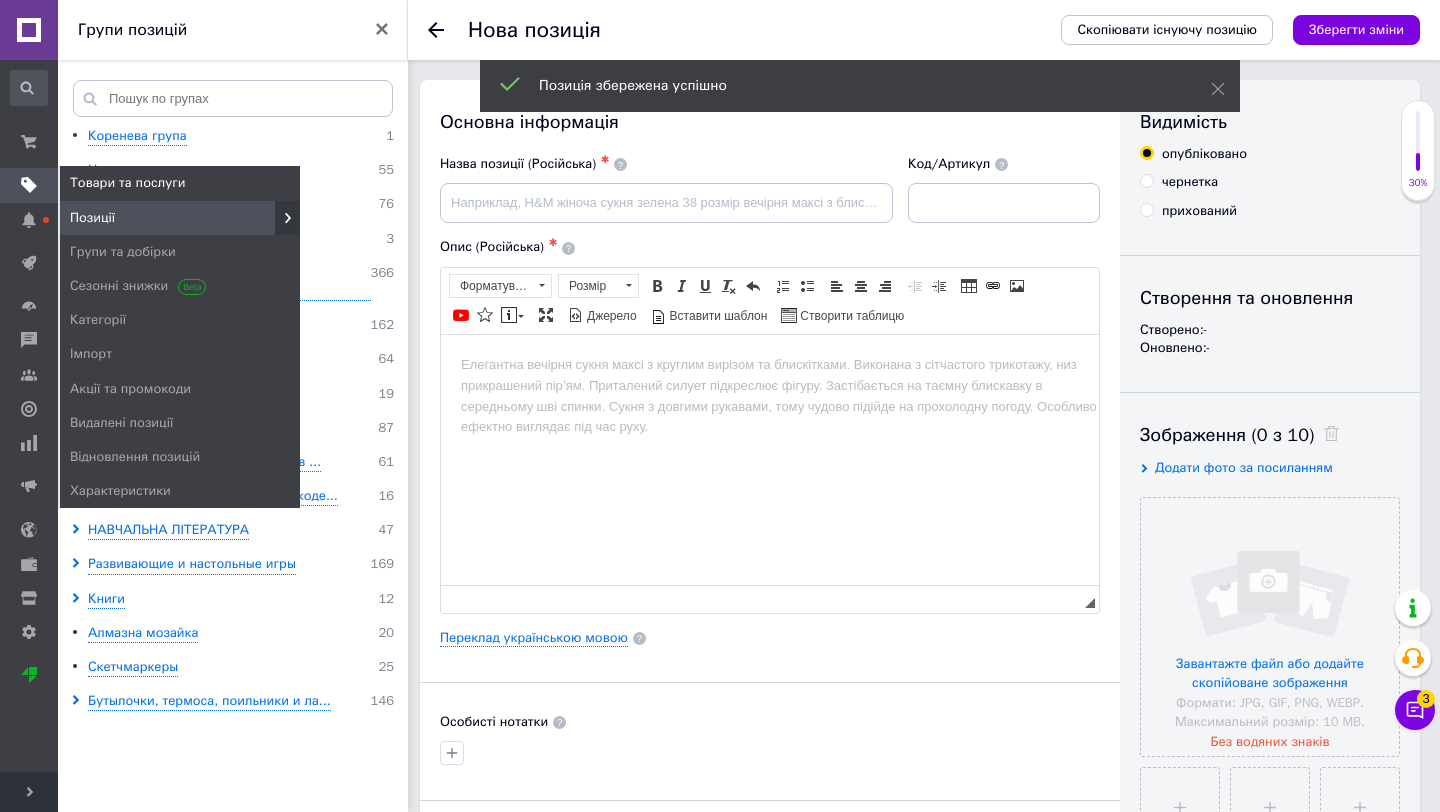 click at bounding box center [29, 185] 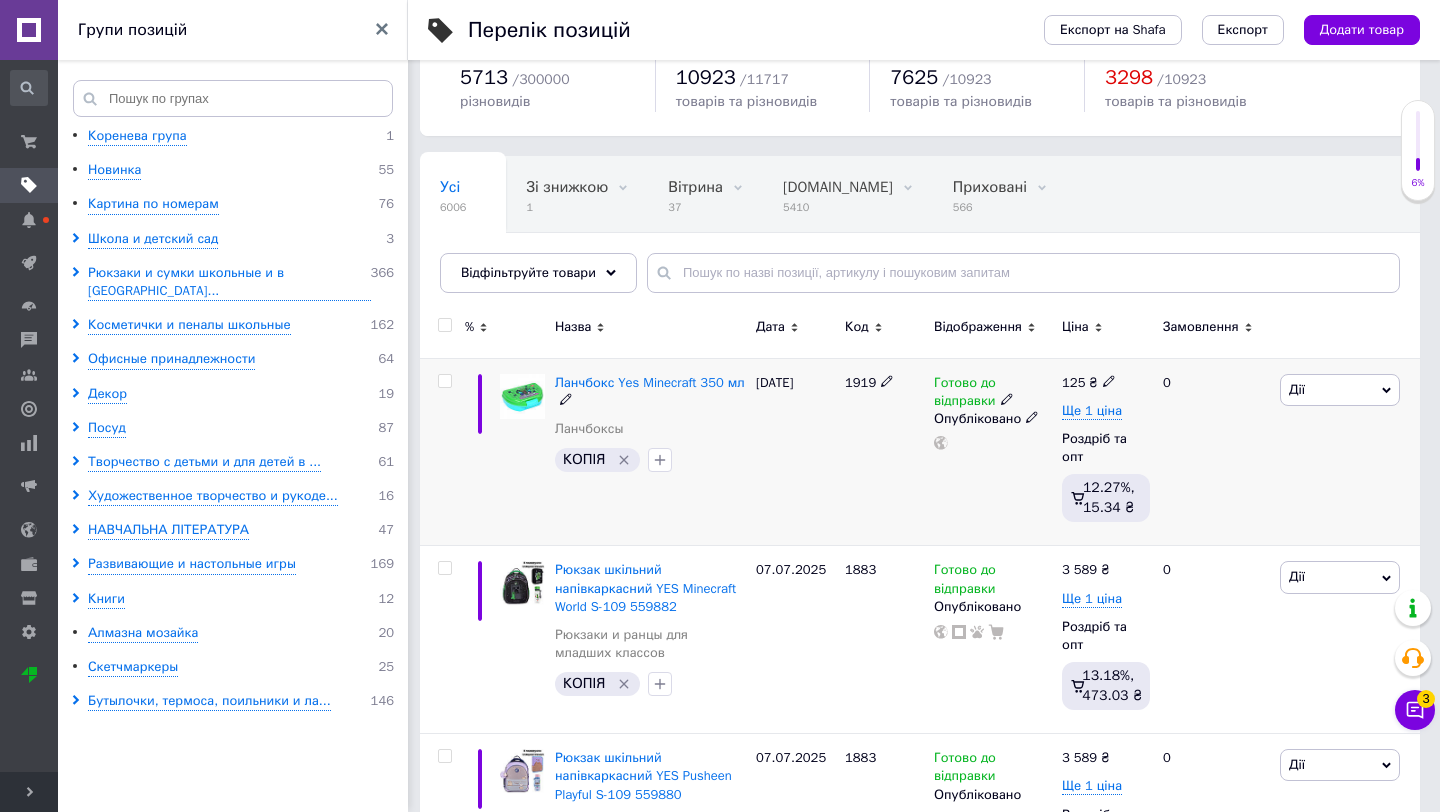 scroll, scrollTop: 94, scrollLeft: 0, axis: vertical 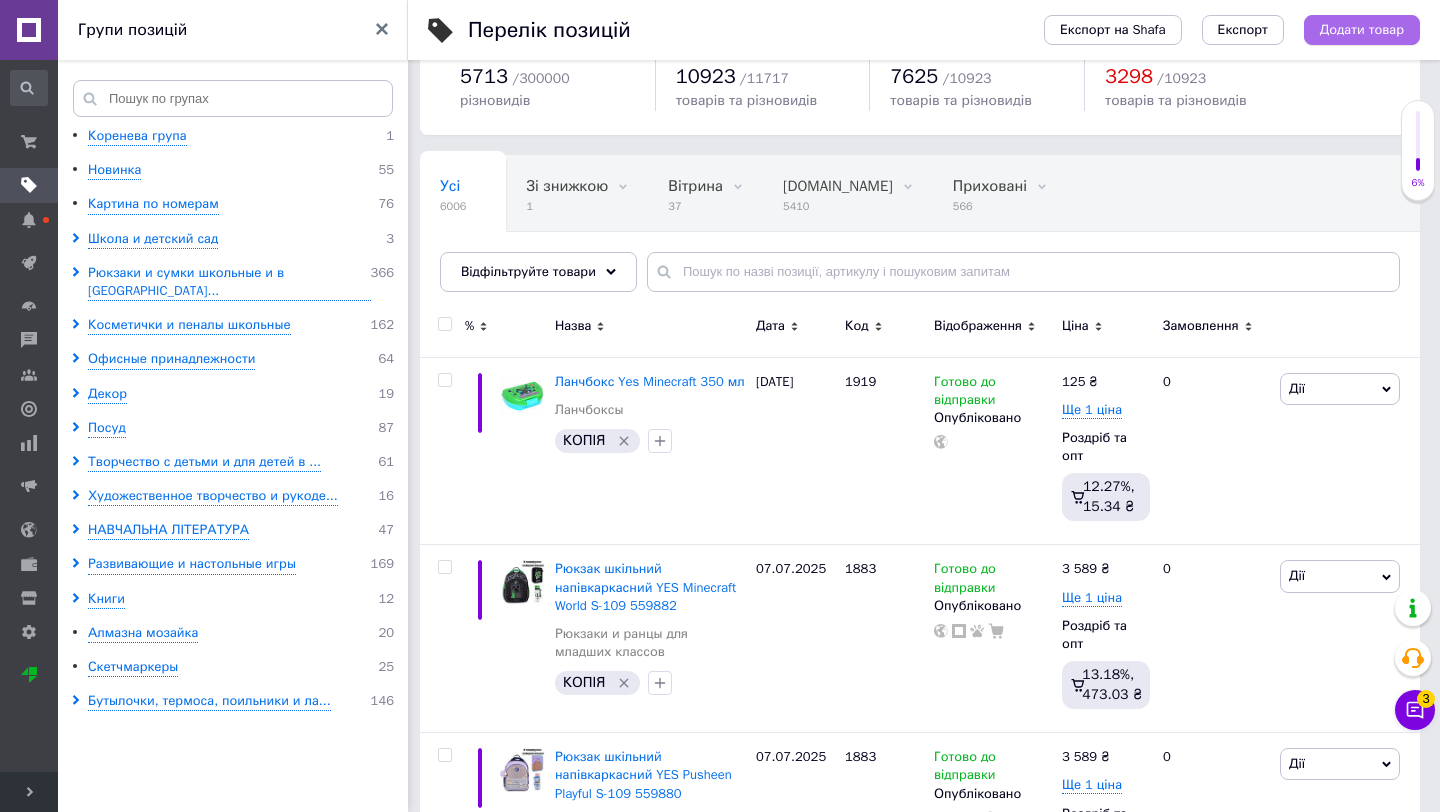 click on "Додати товар" at bounding box center [1362, 30] 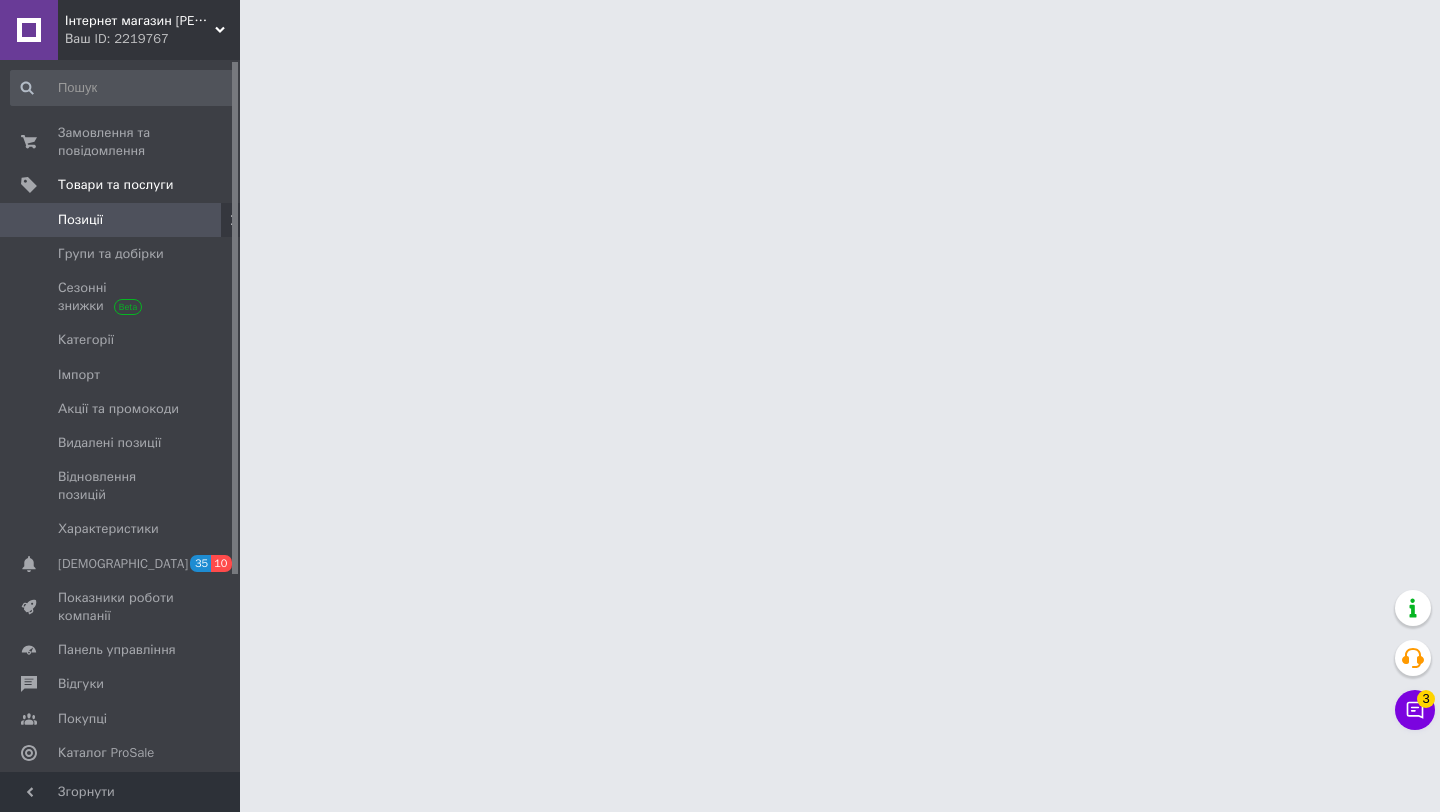 scroll, scrollTop: 0, scrollLeft: 0, axis: both 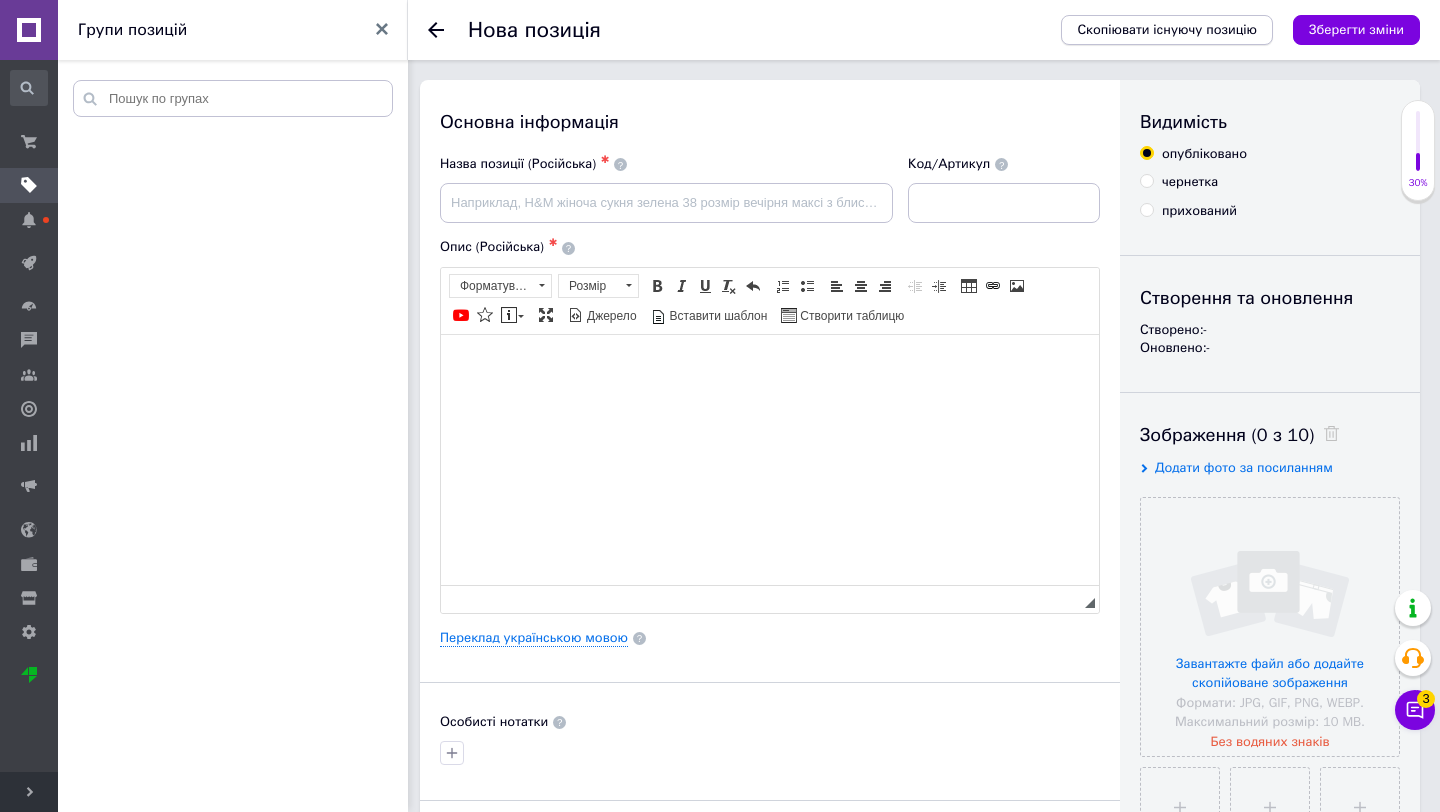 click on "Скопіювати існуючу позицію" at bounding box center [1167, 30] 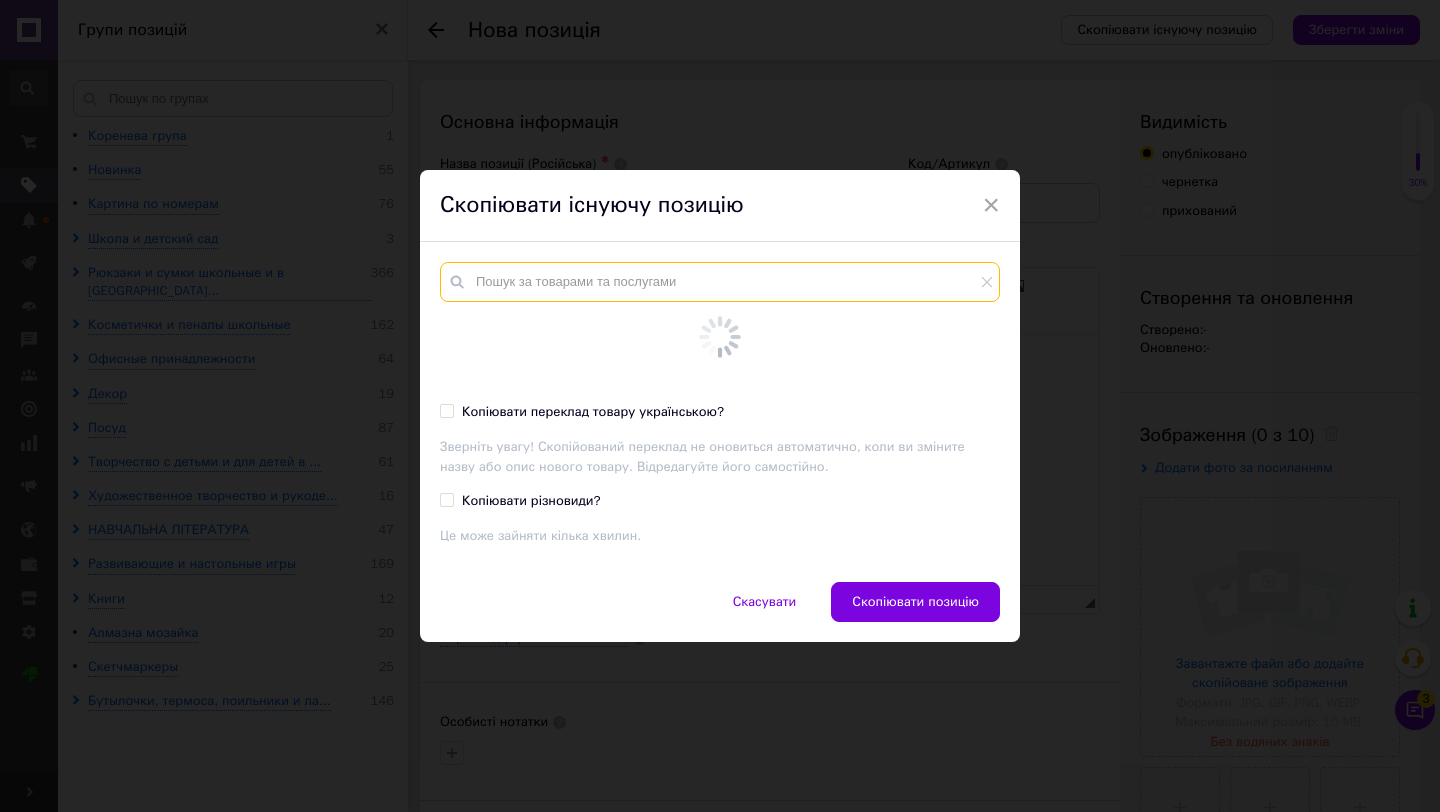 click at bounding box center (720, 282) 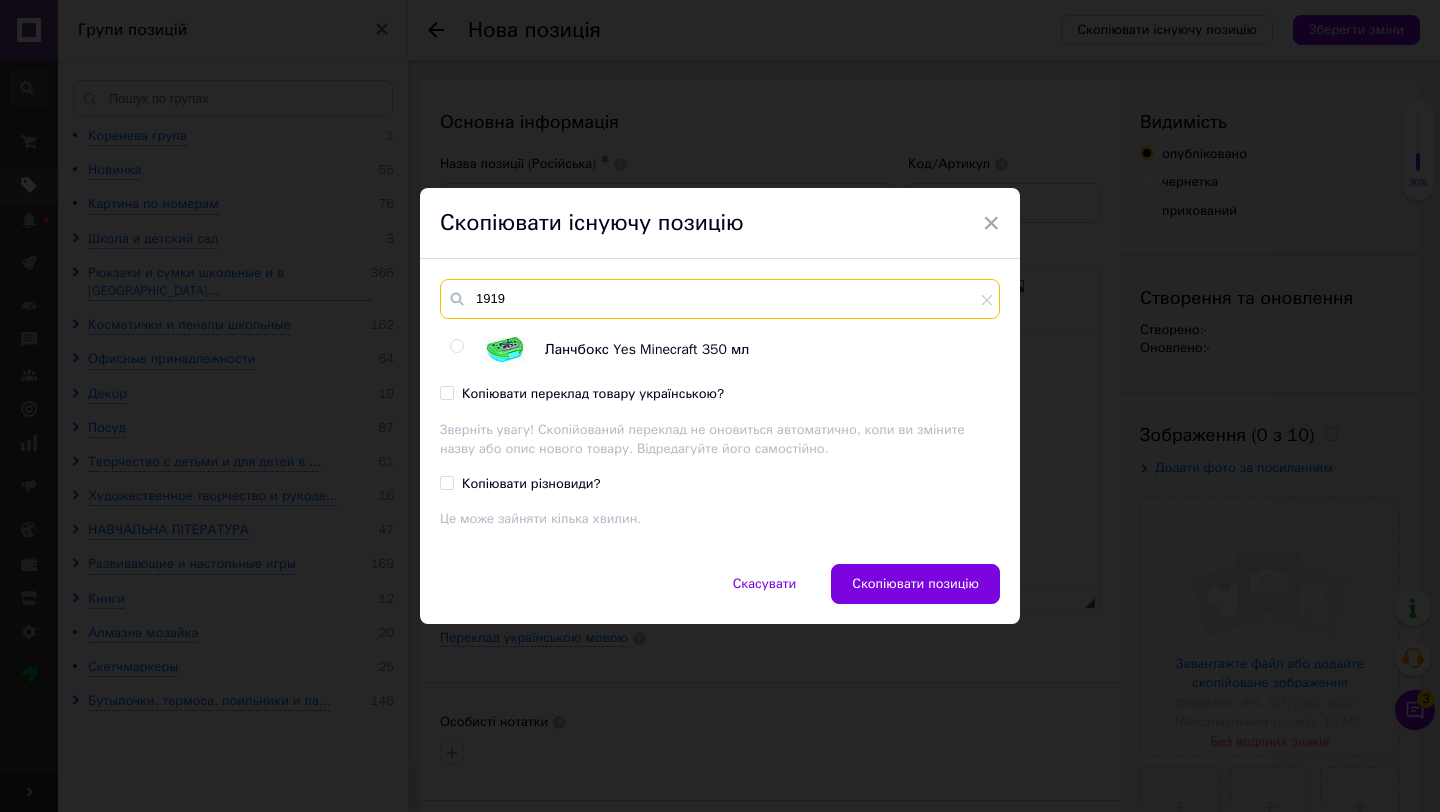 type on "1919" 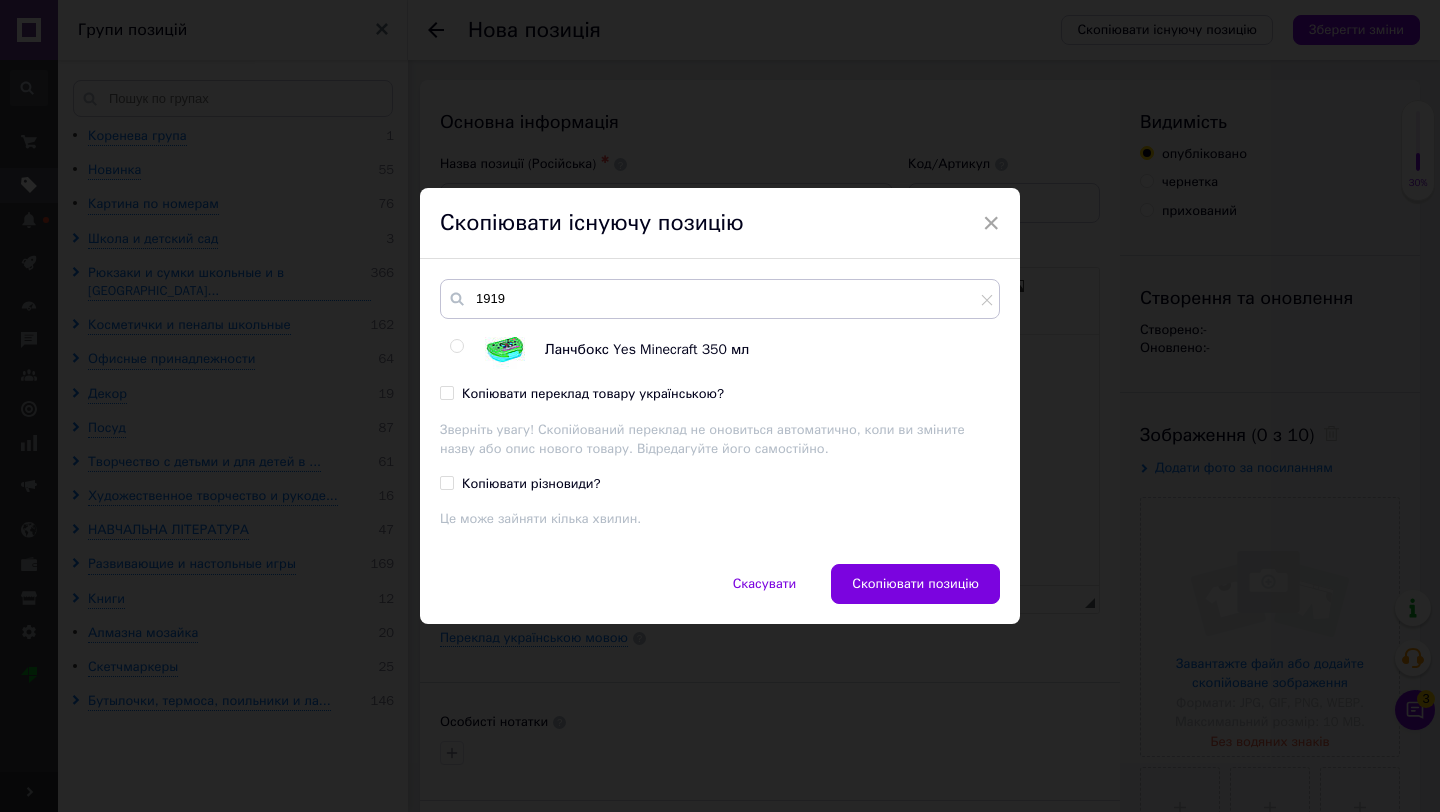 click at bounding box center [456, 346] 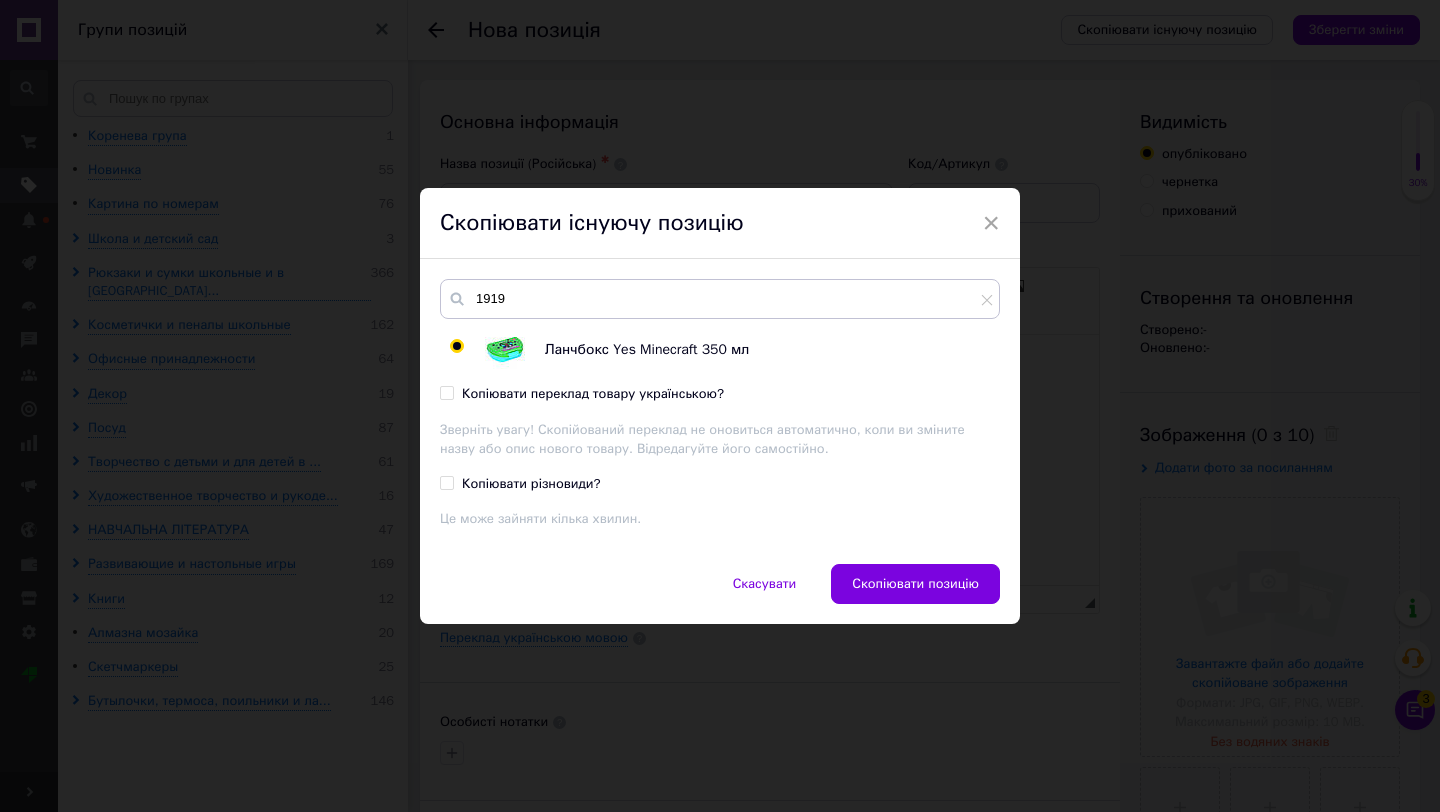 radio on "true" 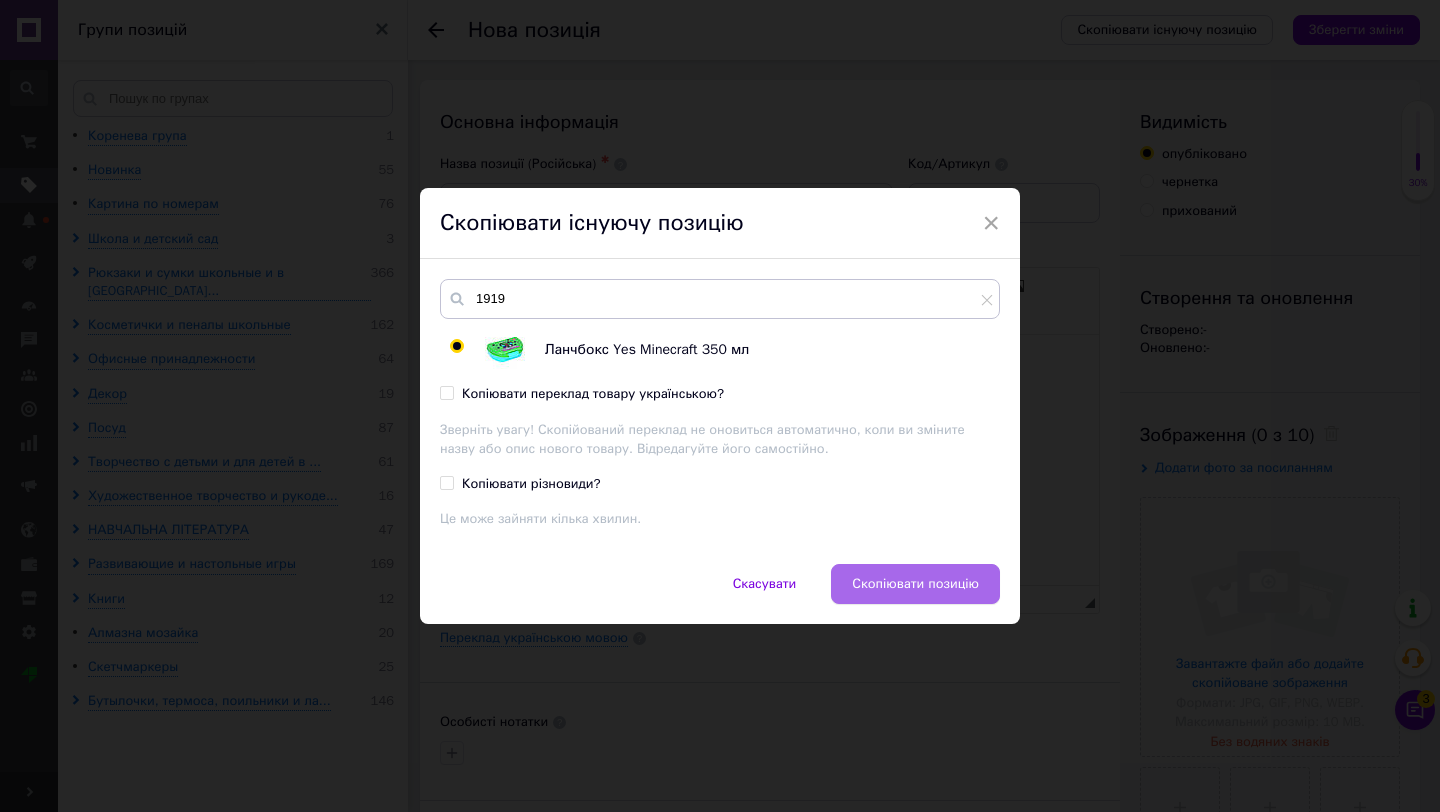 click on "Скопіювати позицію" at bounding box center [915, 584] 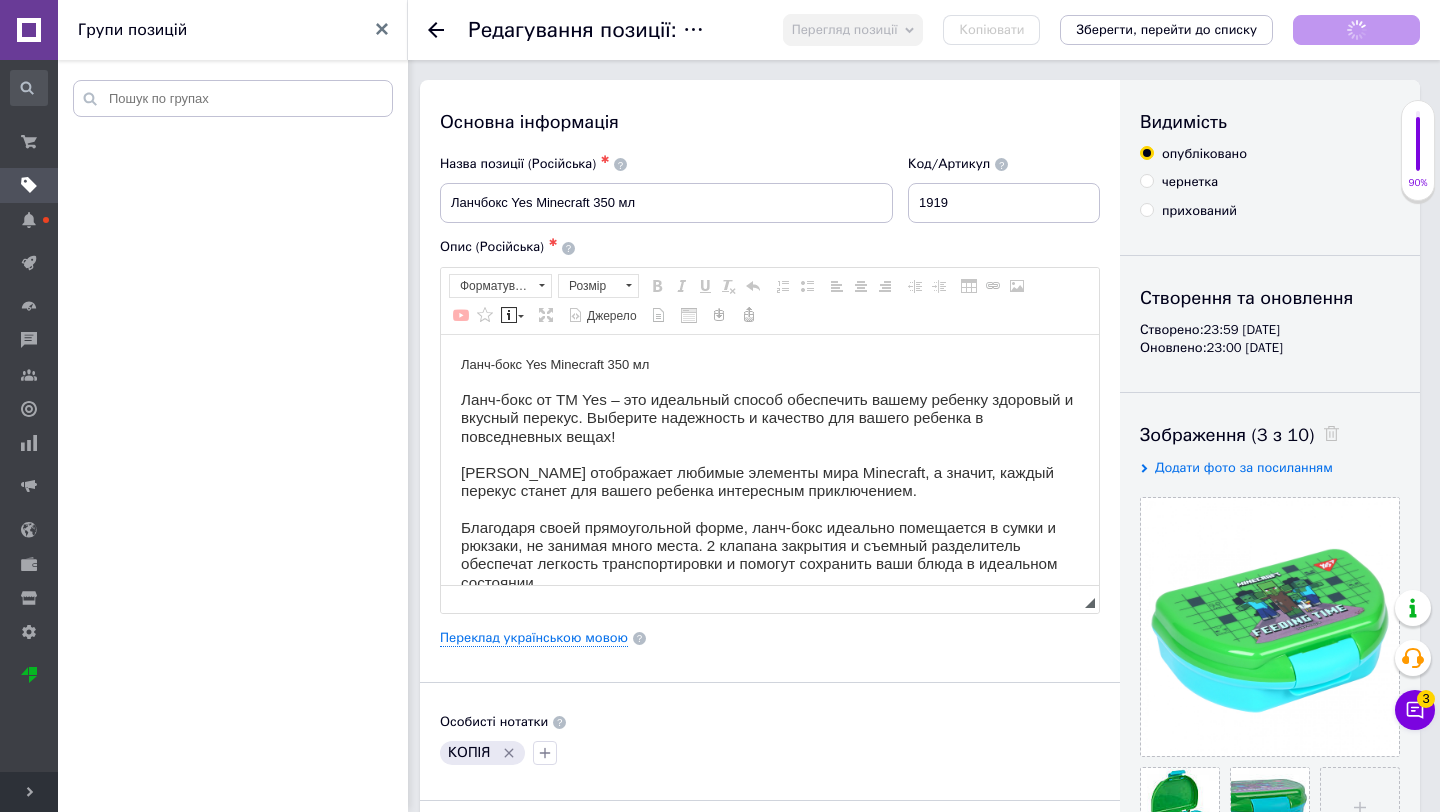 scroll, scrollTop: 0, scrollLeft: 0, axis: both 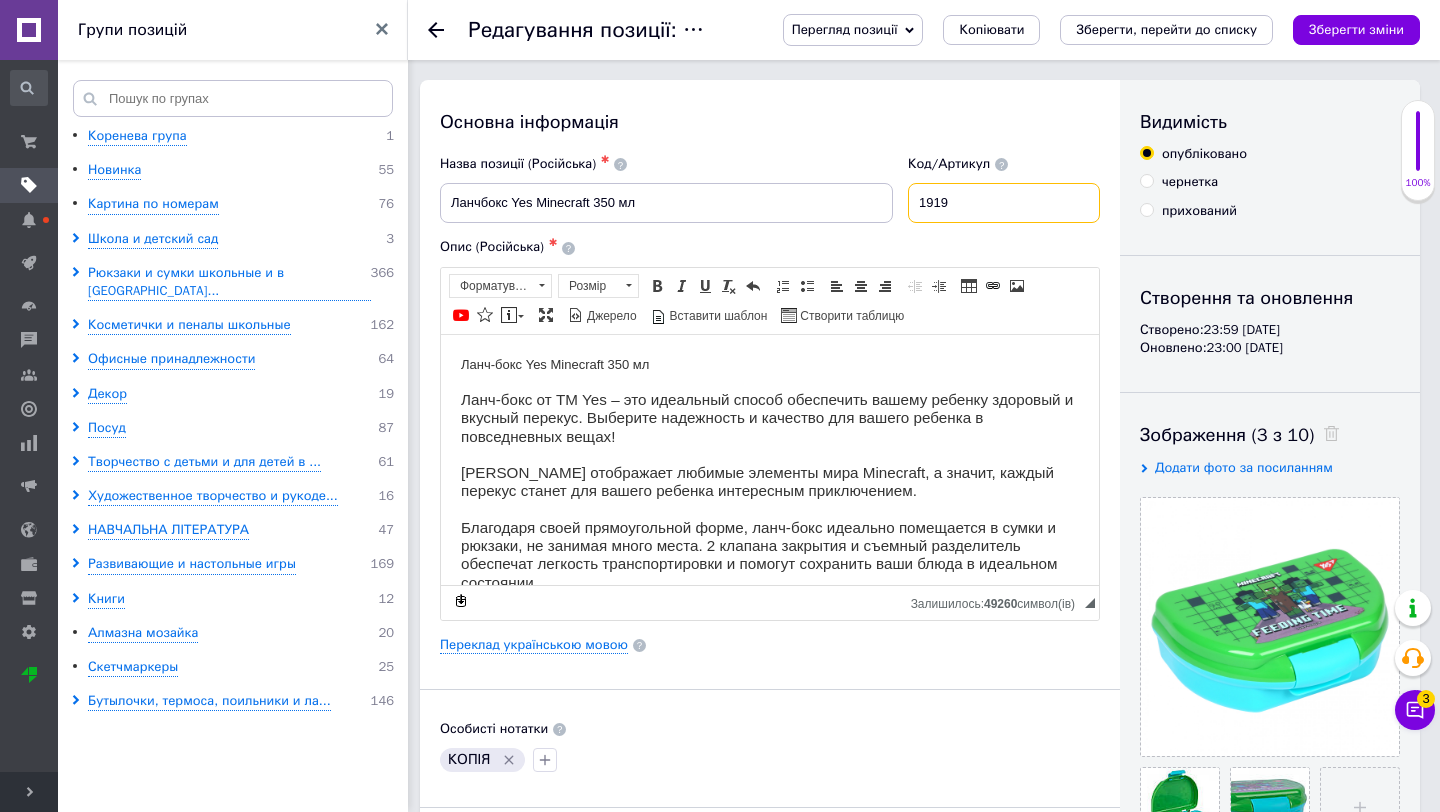 click on "1919" at bounding box center [1004, 203] 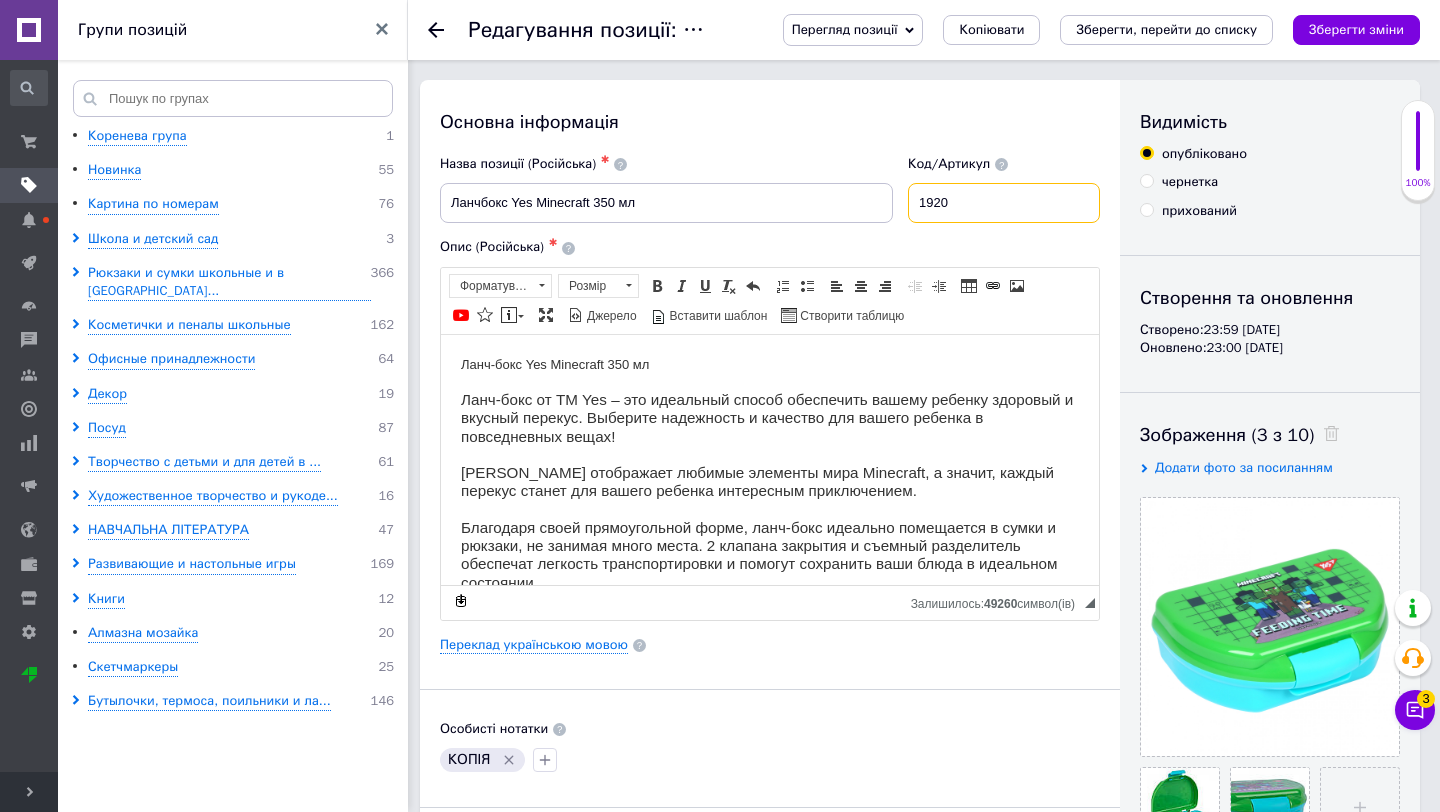 type on "1920" 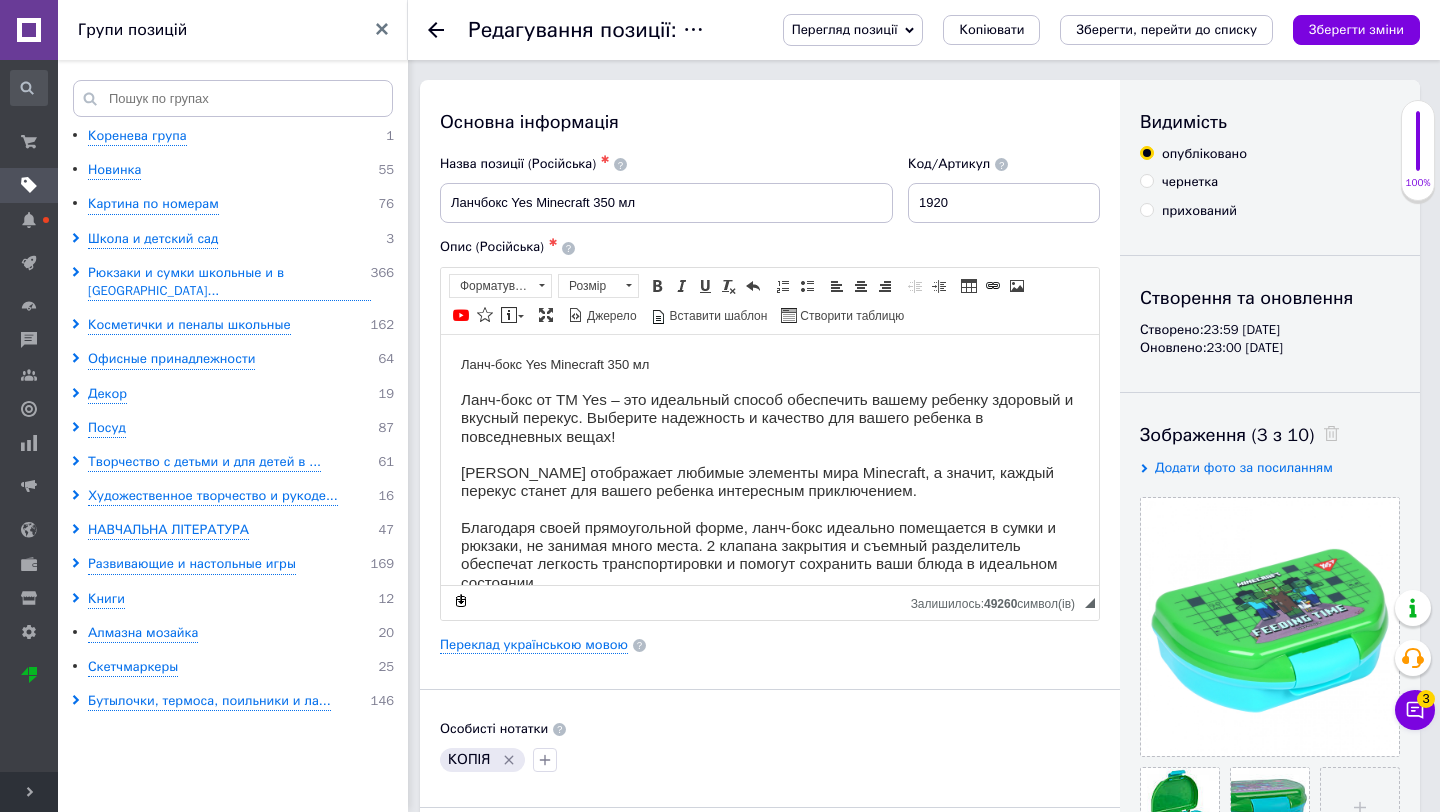 click on "Назва позиції (Російська) ✱ Ланчбокс Yes Minecraft 350 мл" at bounding box center (666, 189) 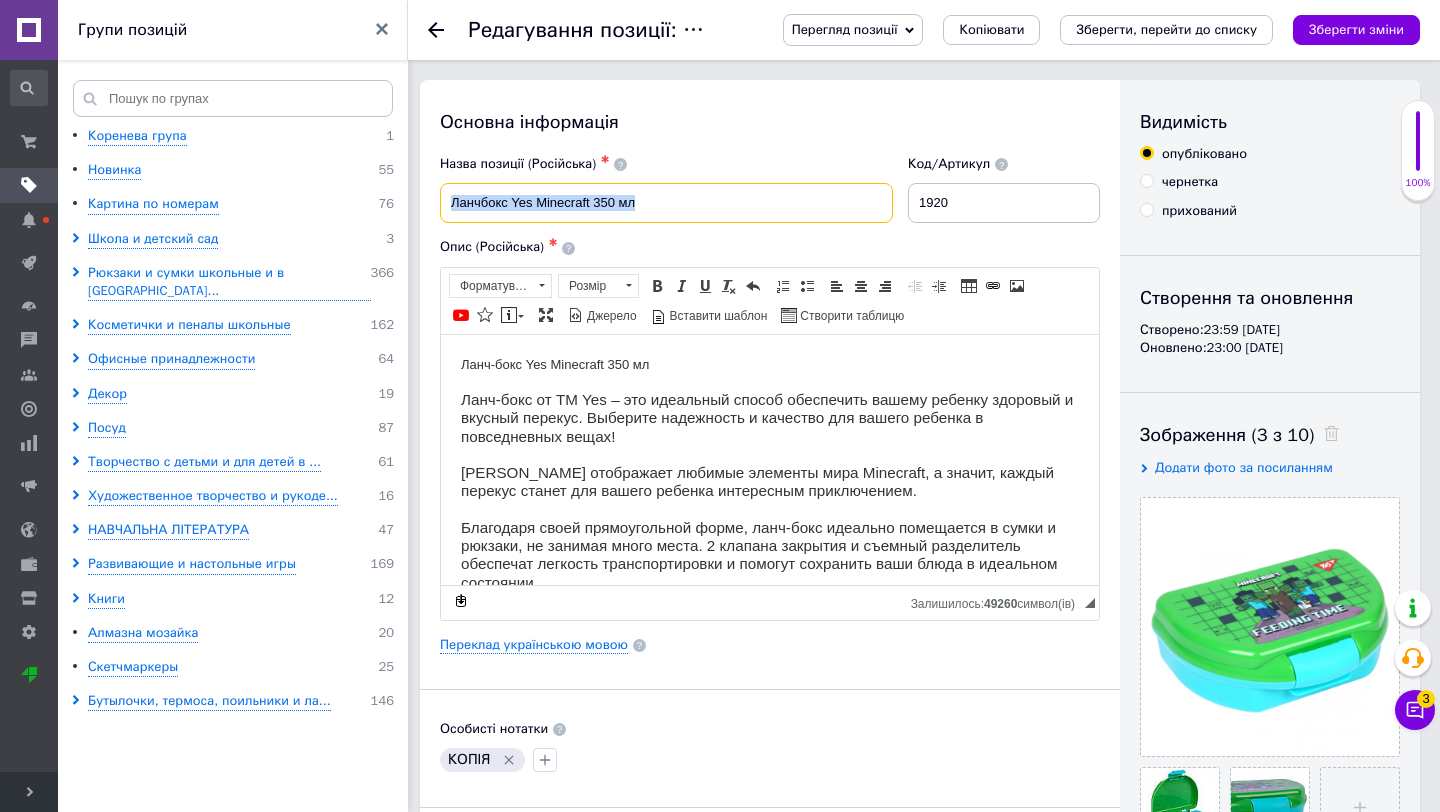 click on "Ланчбокс Yes Minecraft 350 мл" at bounding box center [666, 203] 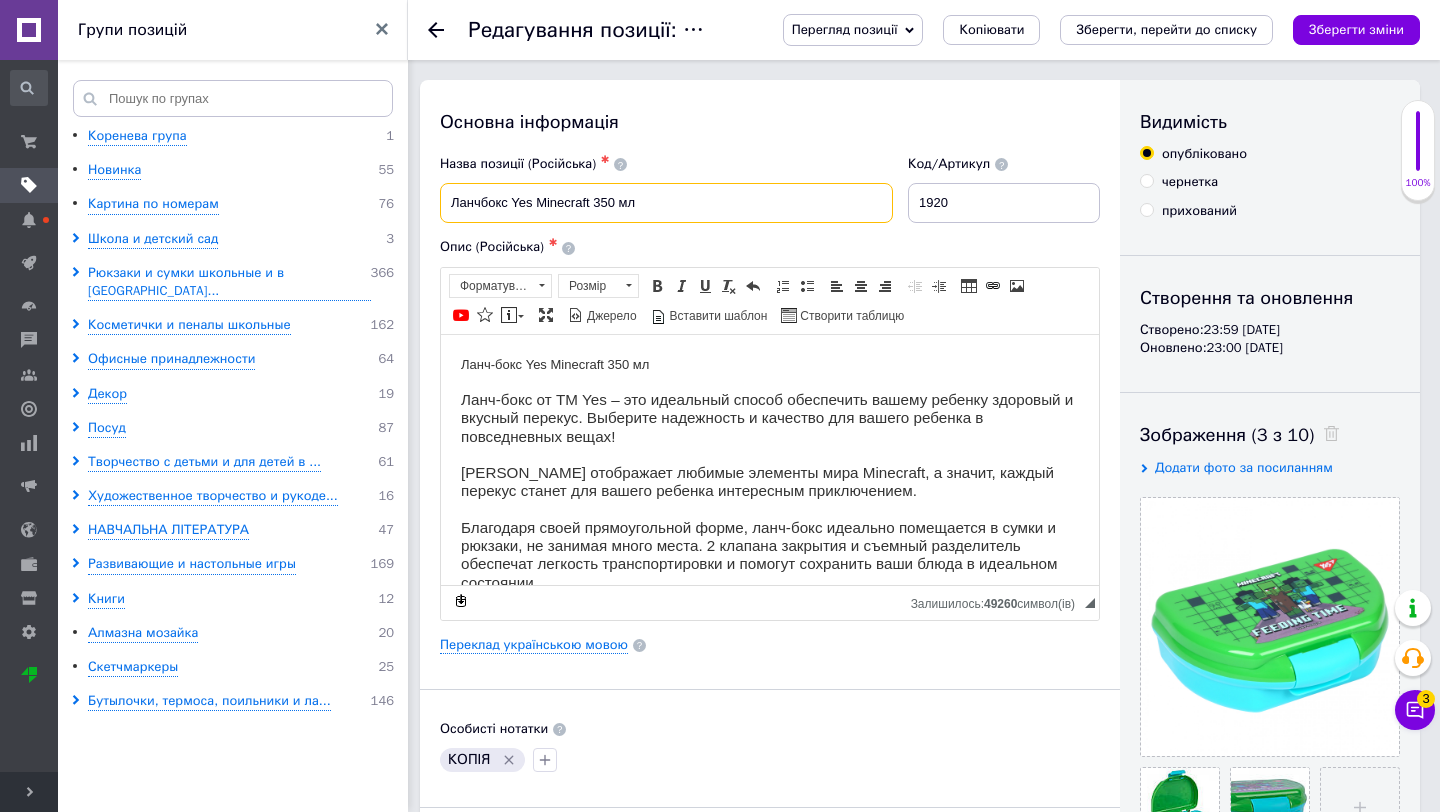 click on "Ланчбокс Yes Minecraft 350 мл" at bounding box center [666, 203] 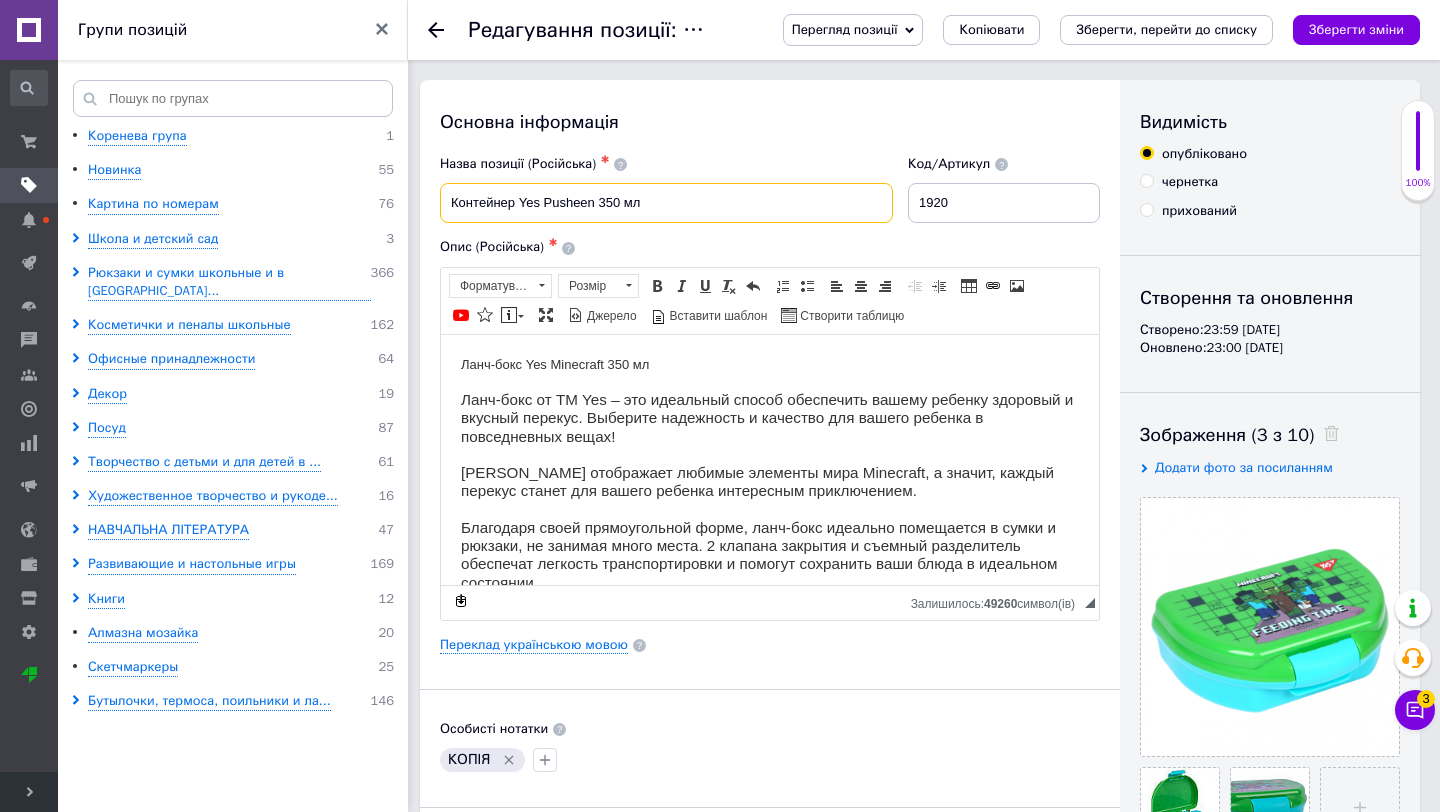 type on "Контeйнер Yes Pusheen 350 мл" 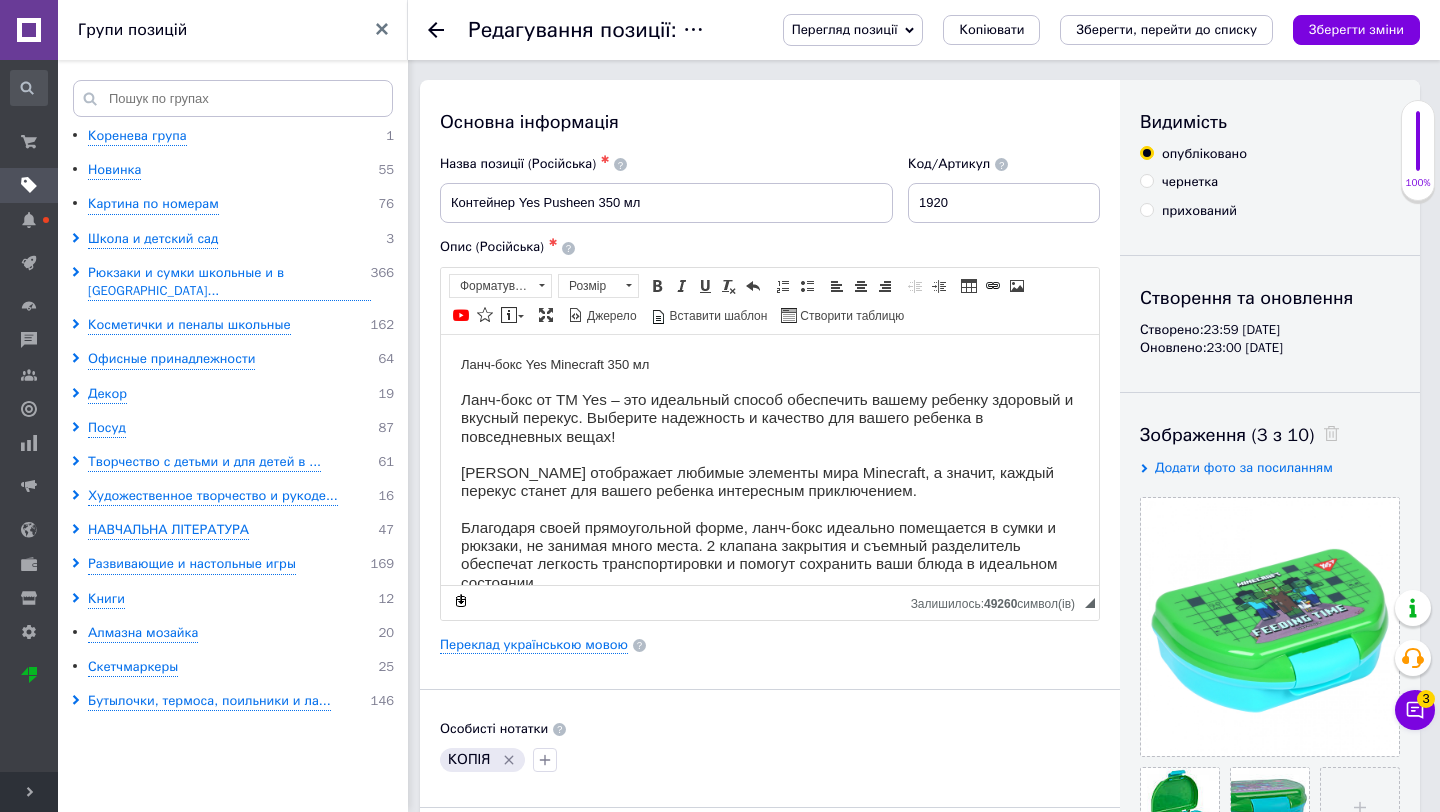 click on "Ланч-бокс Yes Minecraft 350 мл" at bounding box center [770, 364] 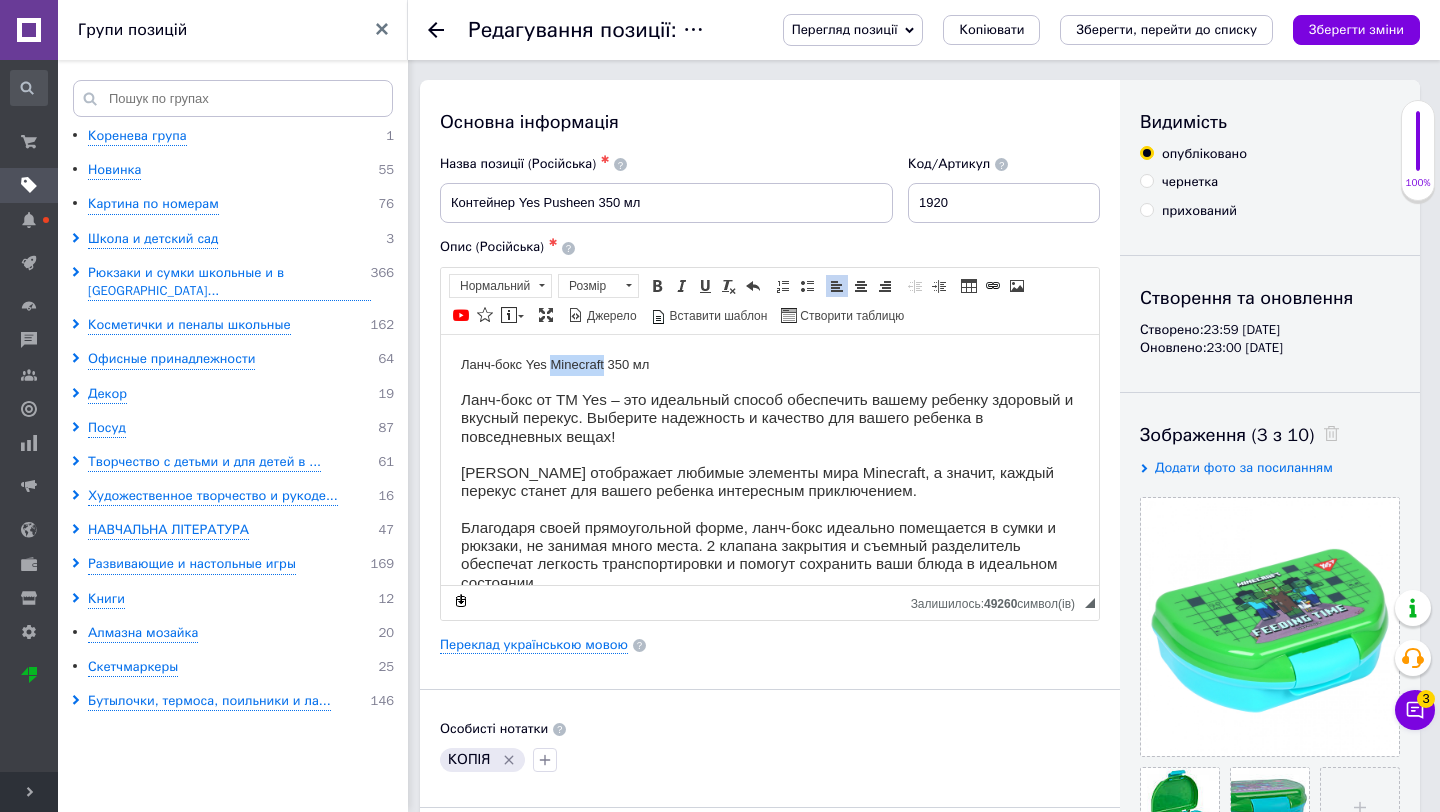 click on "Ланч-бокс Yes Minecraft 350 мл" at bounding box center [770, 364] 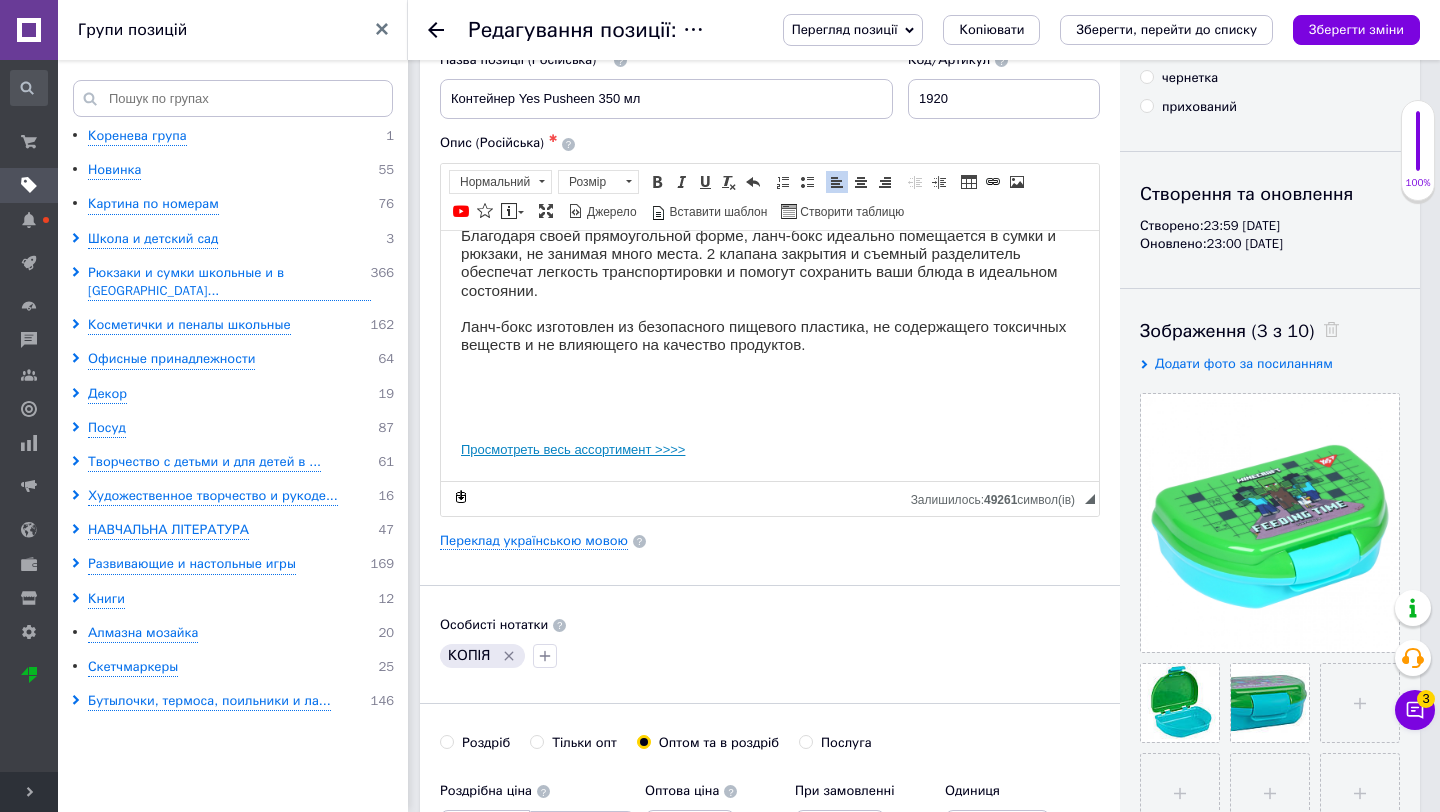 scroll, scrollTop: 131, scrollLeft: 0, axis: vertical 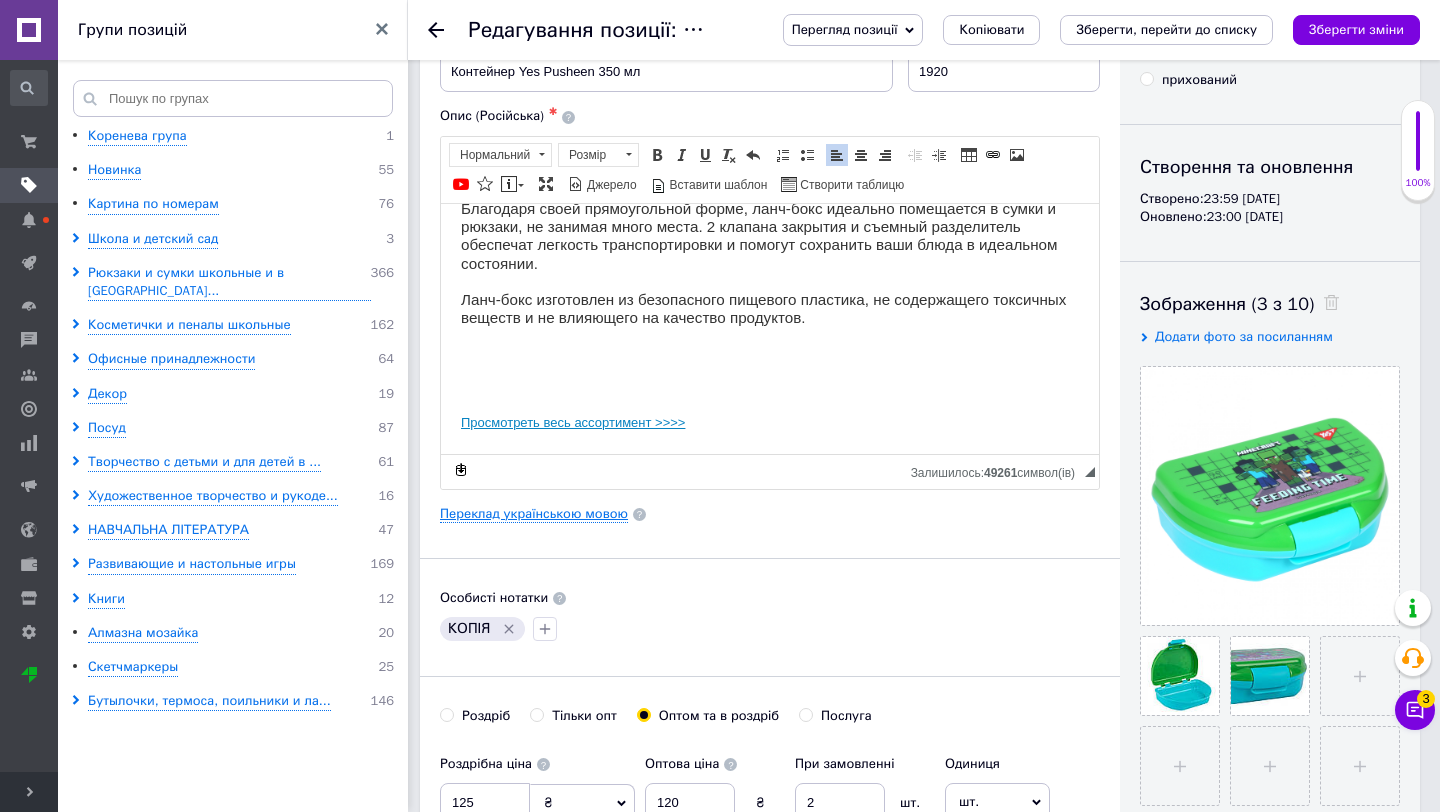 click on "Переклад українською мовою" at bounding box center [534, 514] 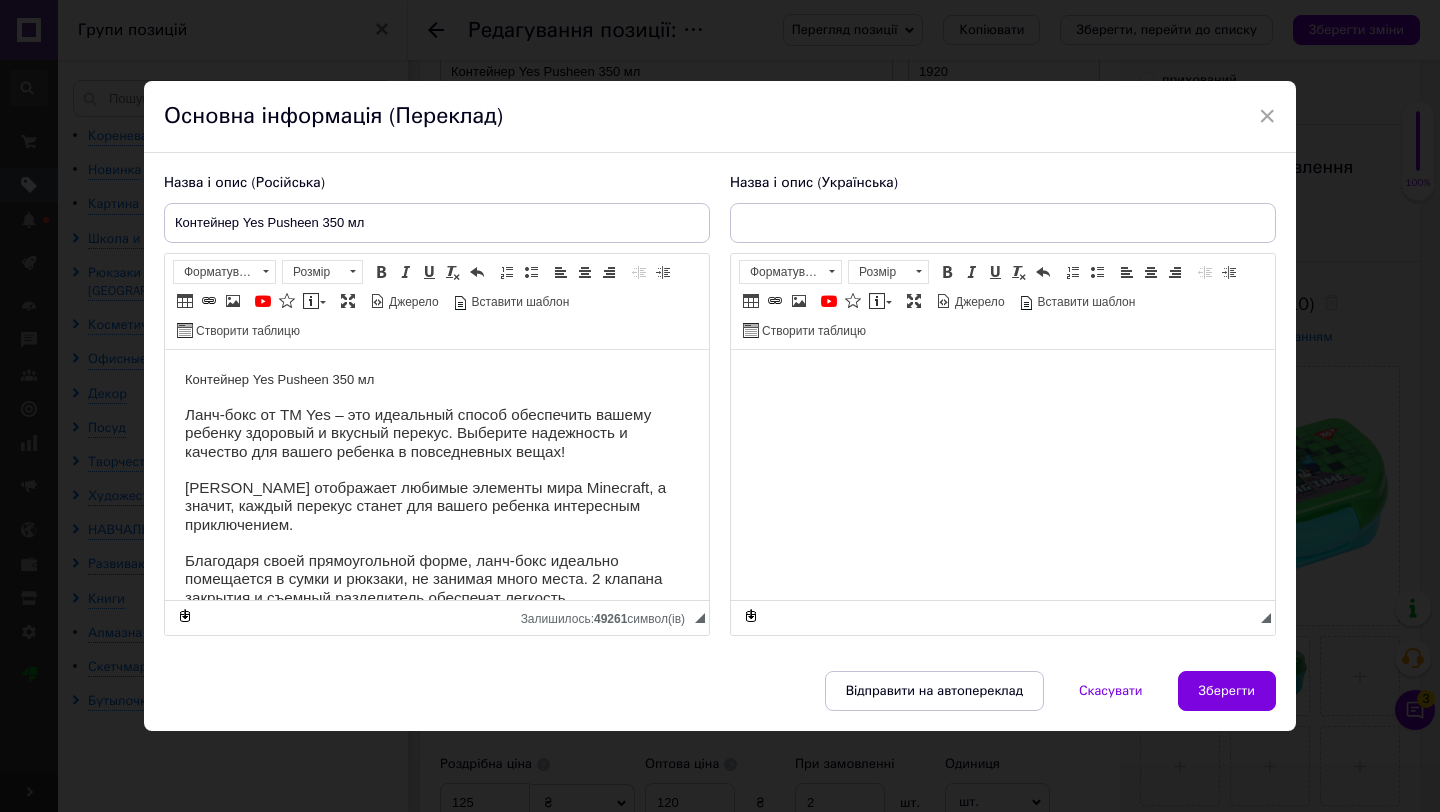 scroll, scrollTop: 0, scrollLeft: 0, axis: both 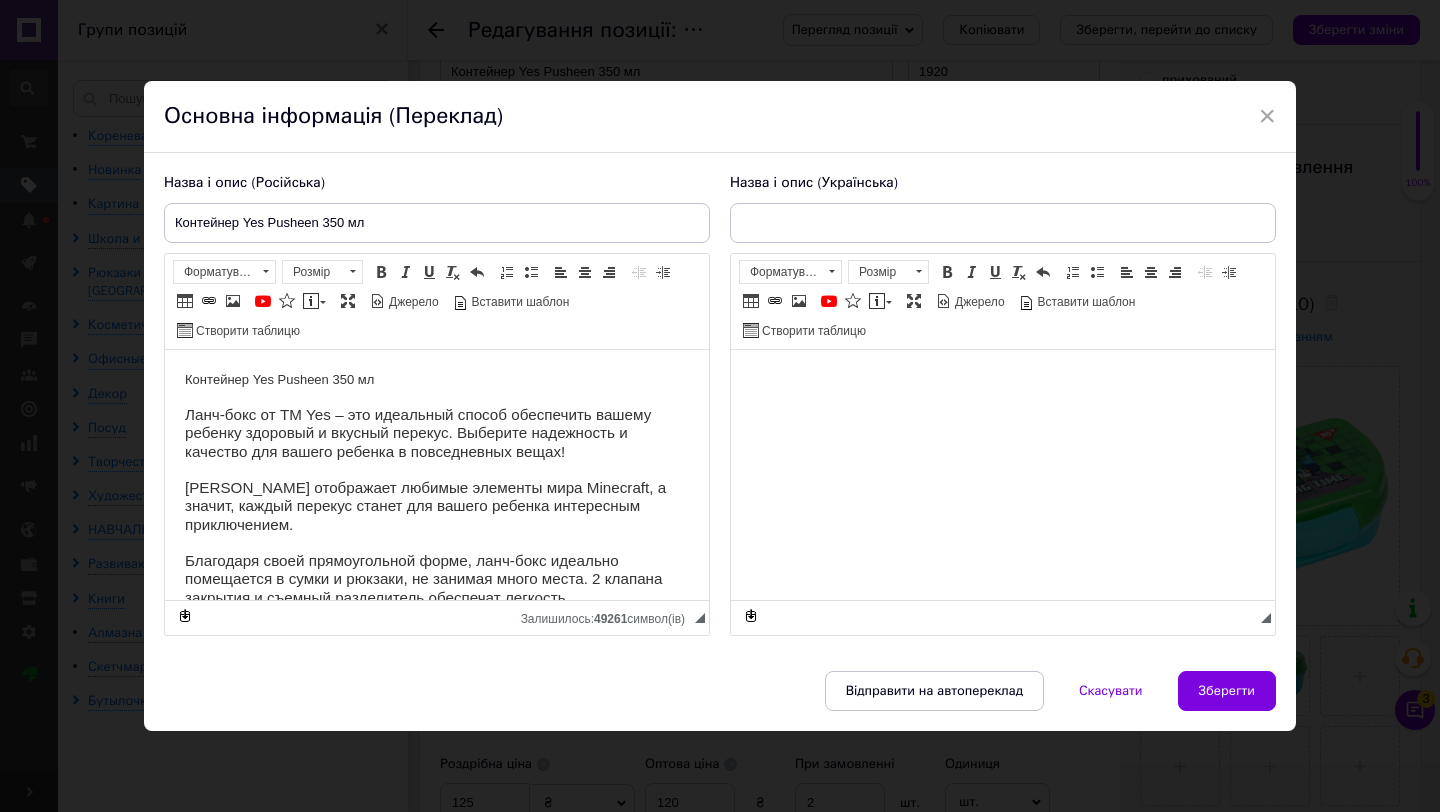 click on "Назва і опис (Українська) Розширений текстовий редактор, 650A0C85-225C-4BCB-807C-A790AEFC8FAE Панель інструментів редактора Форматування Форматування Розмір Розмір   Жирний  Сполучення клавіш Command+B   Курсив  Сполучення клавіш Command+I   Підкреслений  Сполучення клавіш Command+U   Видалити форматування   Повернути  Сполучення клавіш Command+Z   Вставити/видалити нумерований список   Вставити/видалити маркований список   По лівому краю   По центру   По правому краю   Зменшити відступ   Збільшити відступ   Таблиця   Вставити/Редагувати посилання  Сполучення клавіш Command+L     YouTube" at bounding box center [1003, 404] 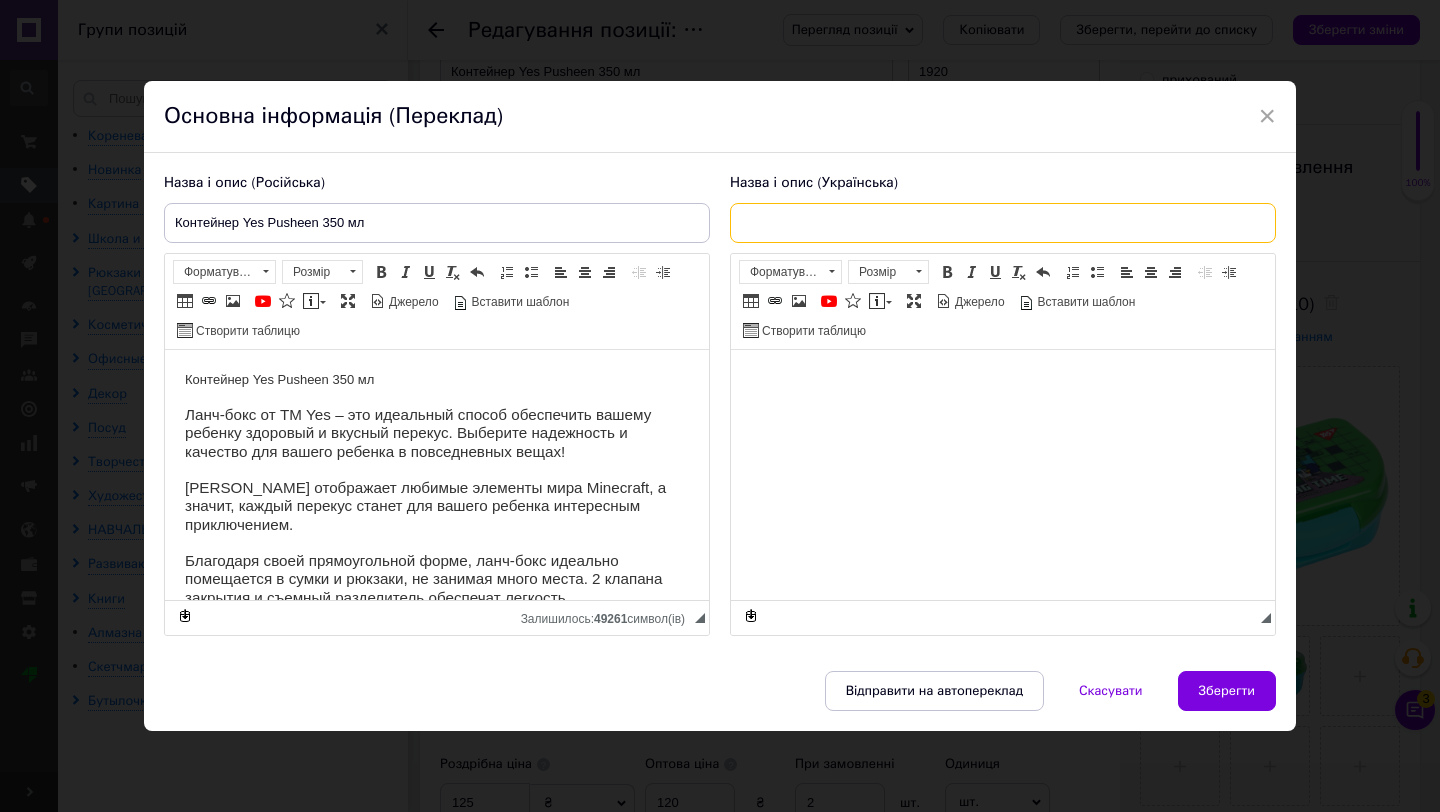 click at bounding box center (1003, 223) 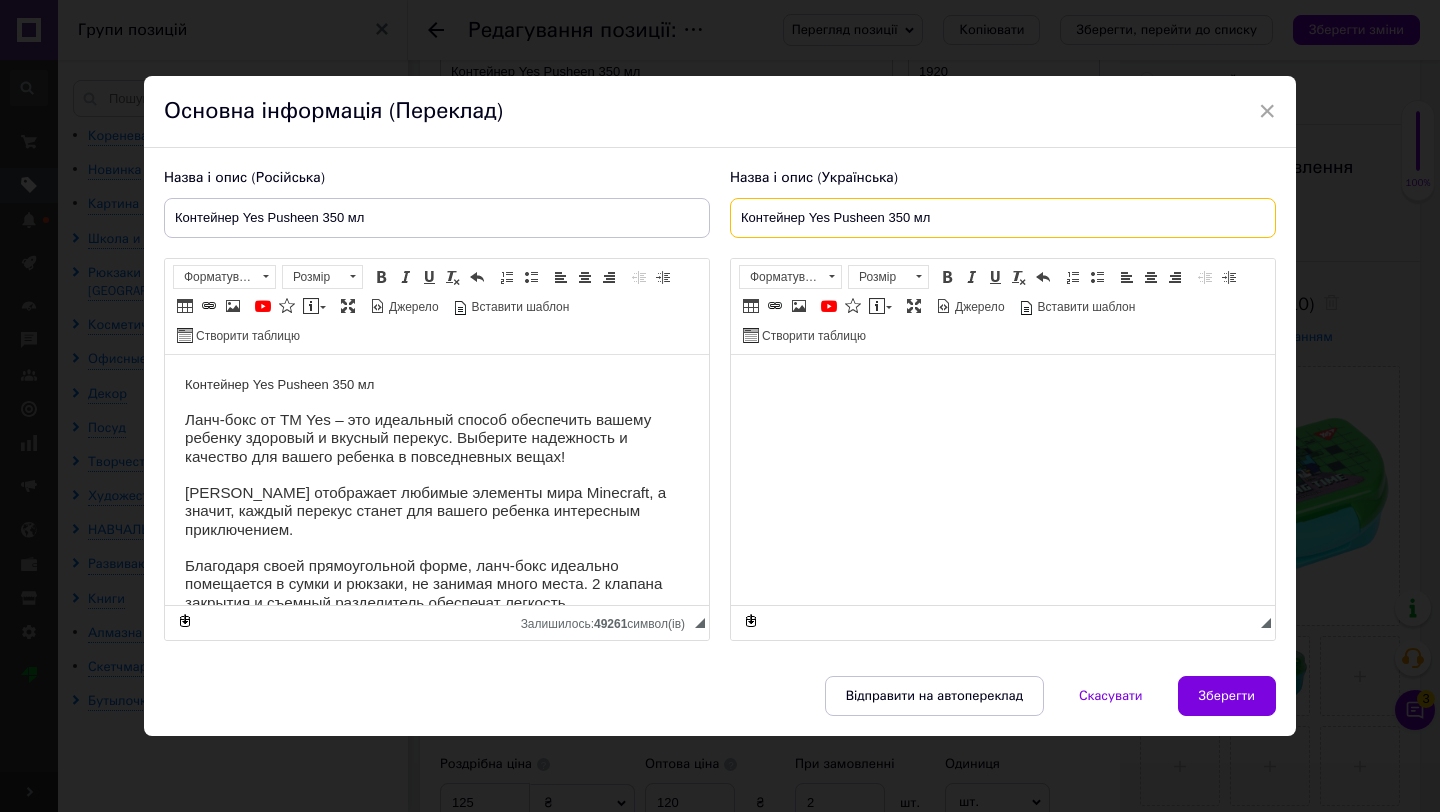 type on "Контeйнер Yes Pusheen 350 мл" 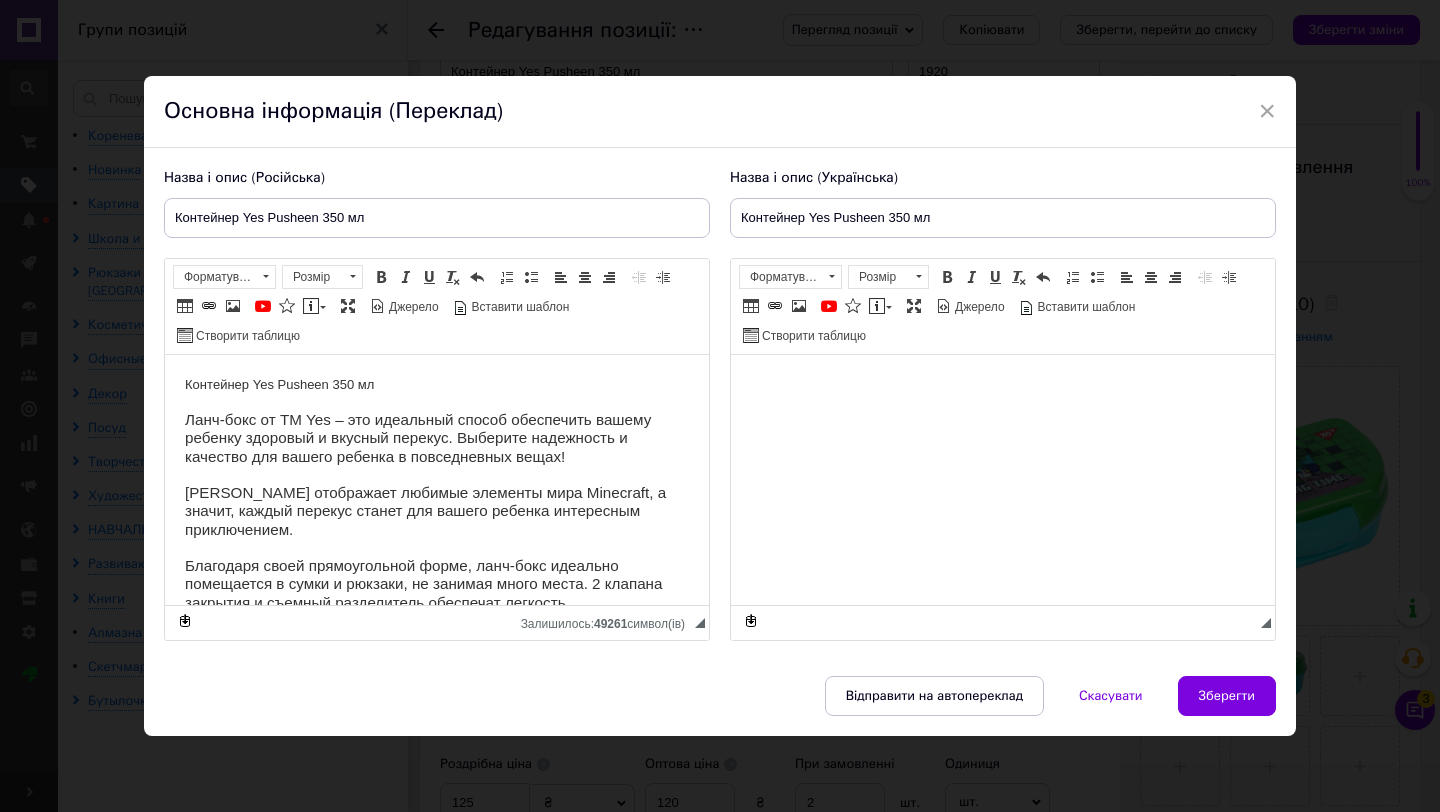 click at bounding box center [1003, 384] 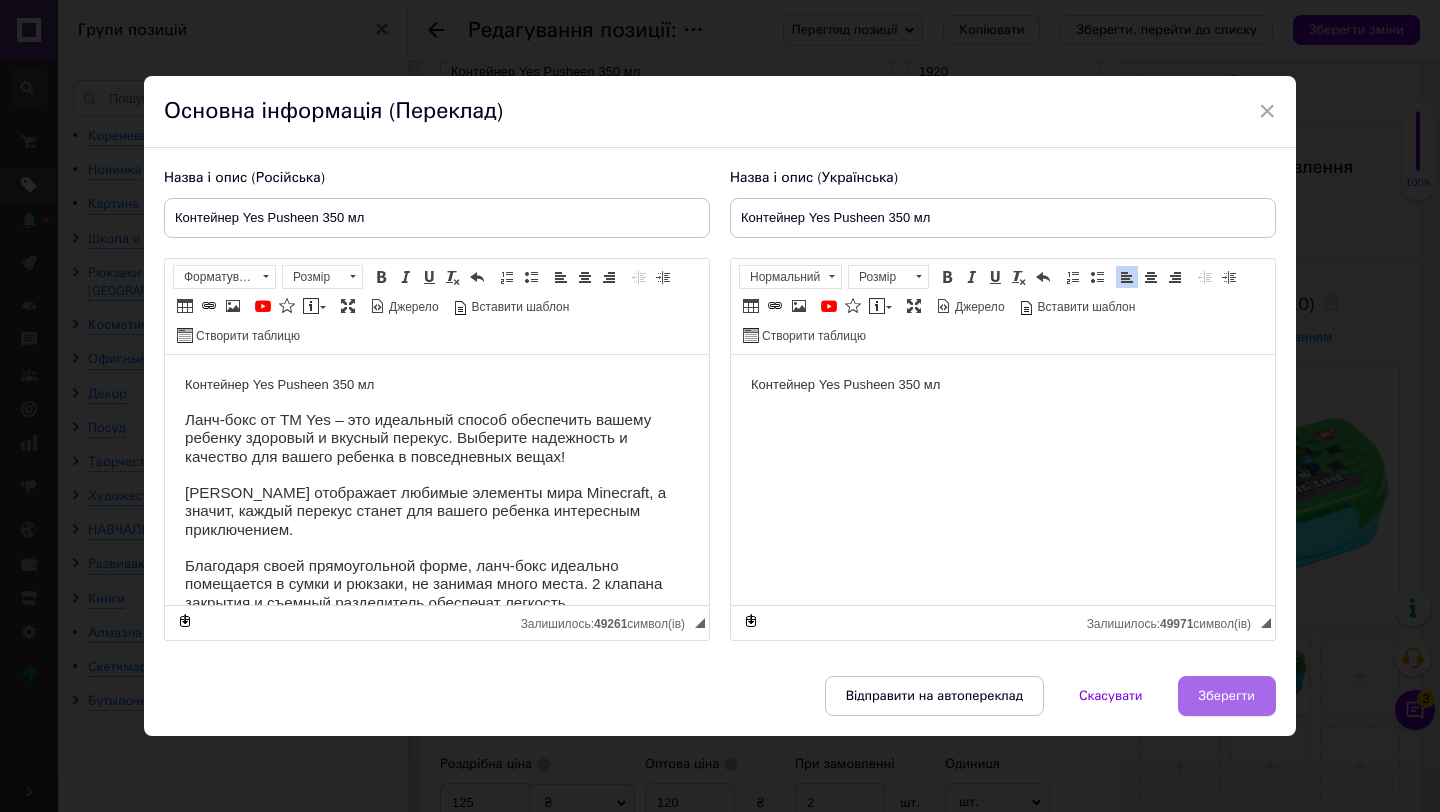 click on "Зберегти" at bounding box center [1227, 696] 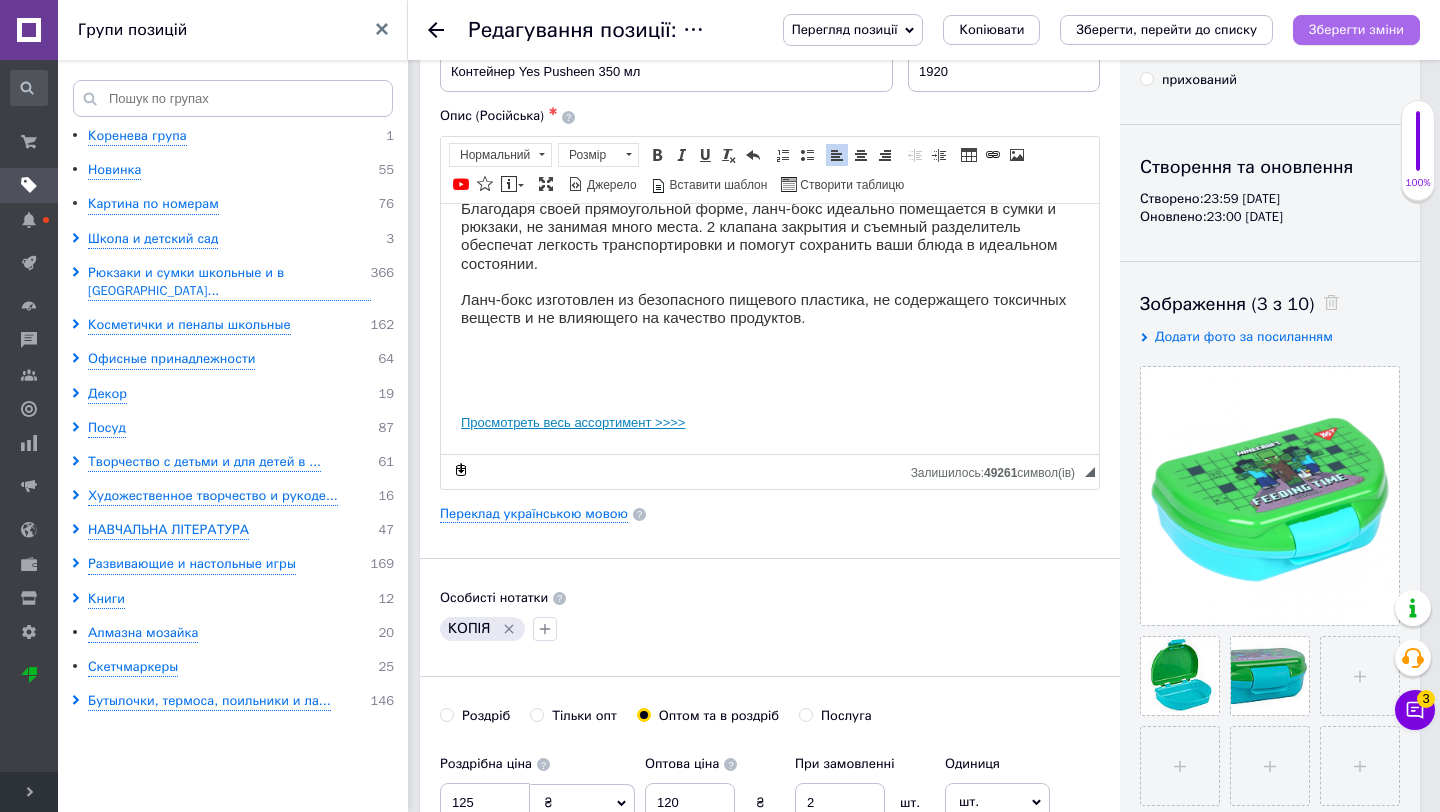 click on "Зберегти зміни" at bounding box center [1356, 30] 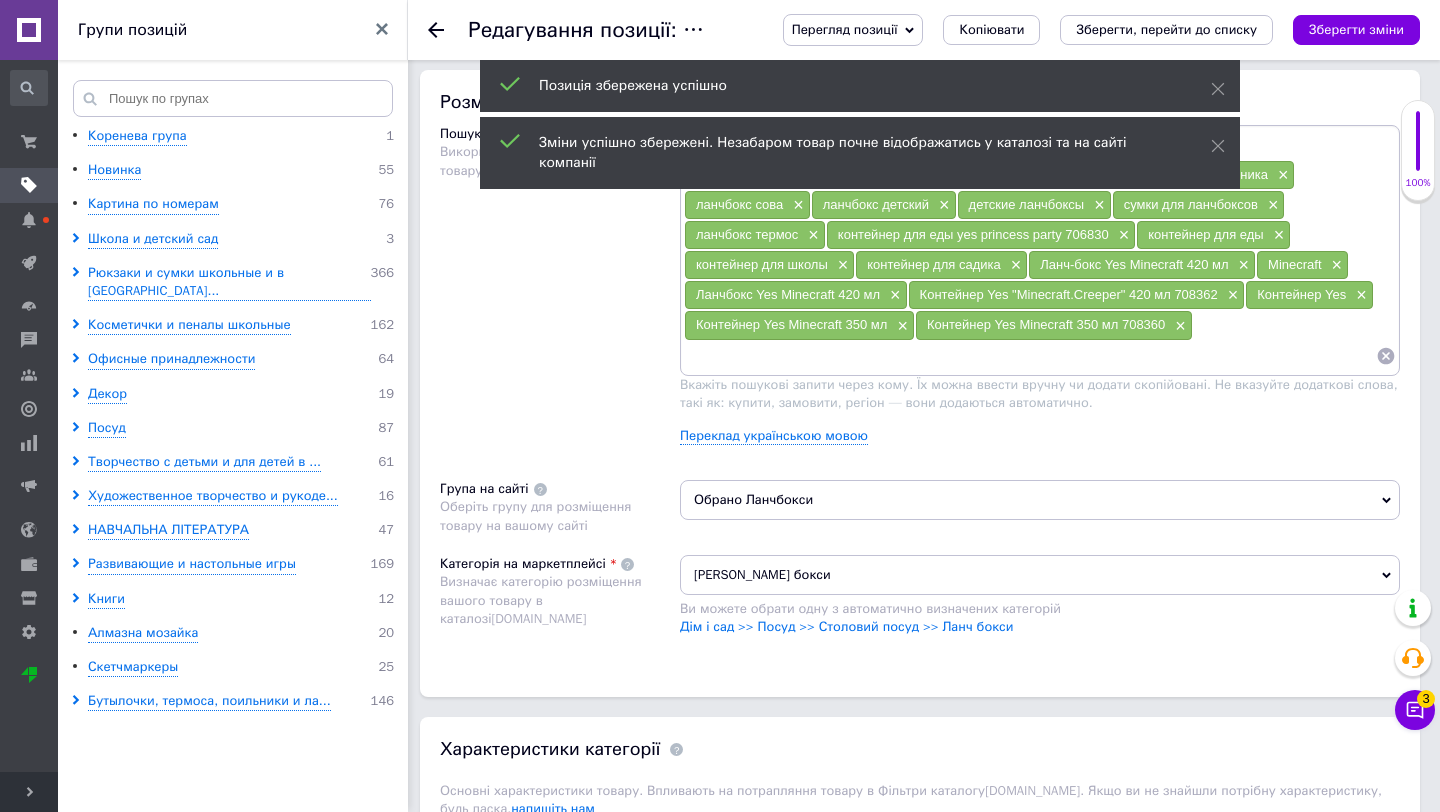 scroll, scrollTop: 1199, scrollLeft: 0, axis: vertical 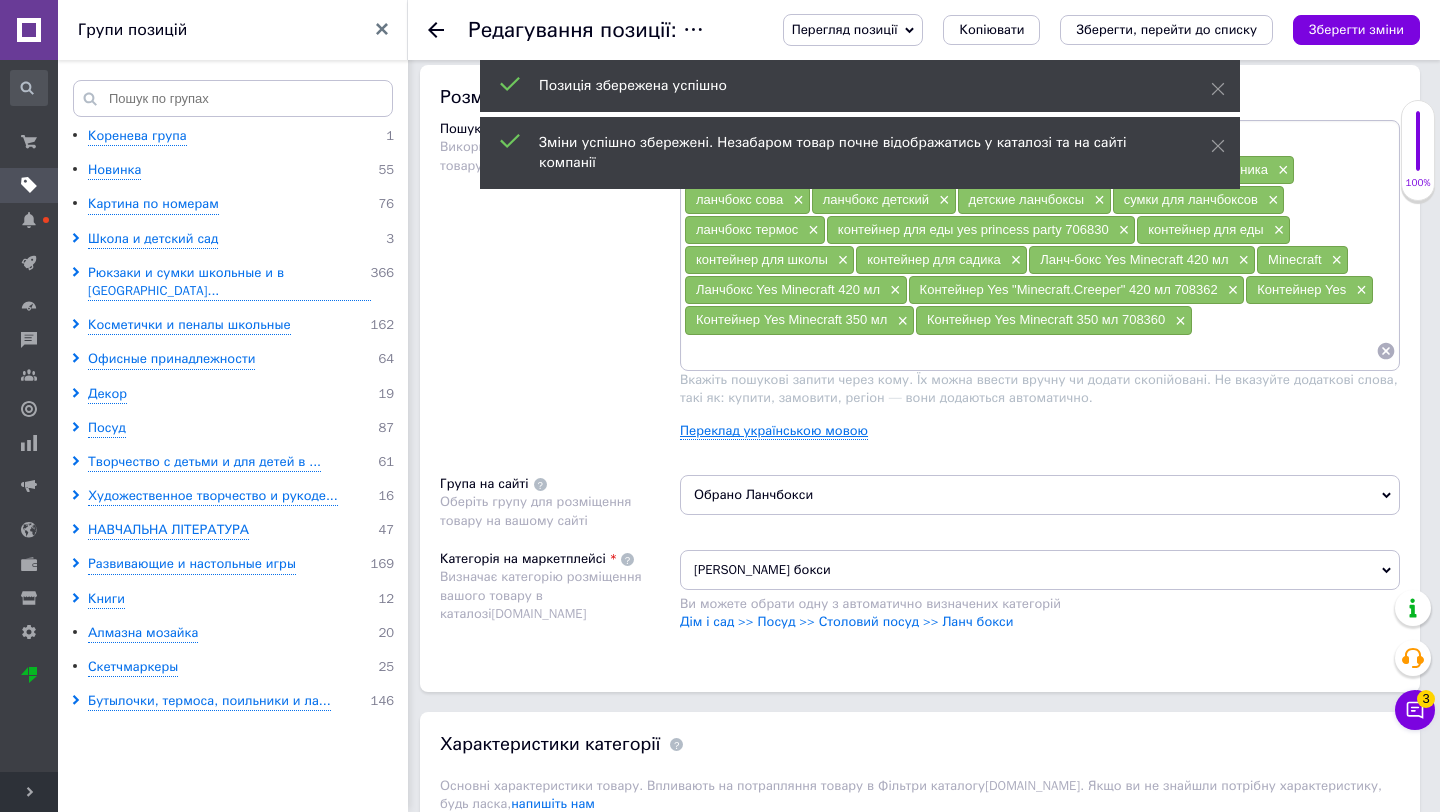 click on "Переклад українською мовою" at bounding box center [774, 431] 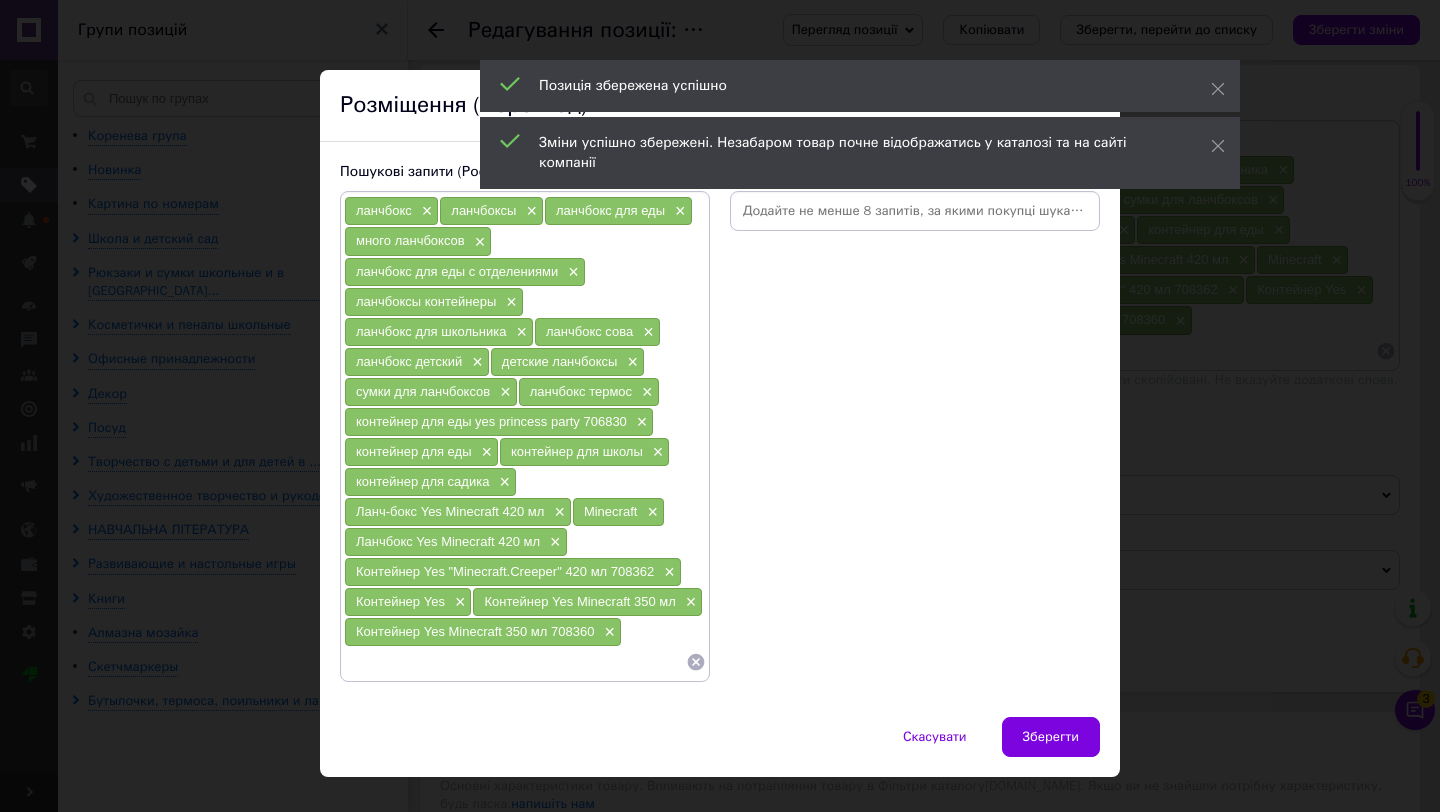 click at bounding box center [915, 211] 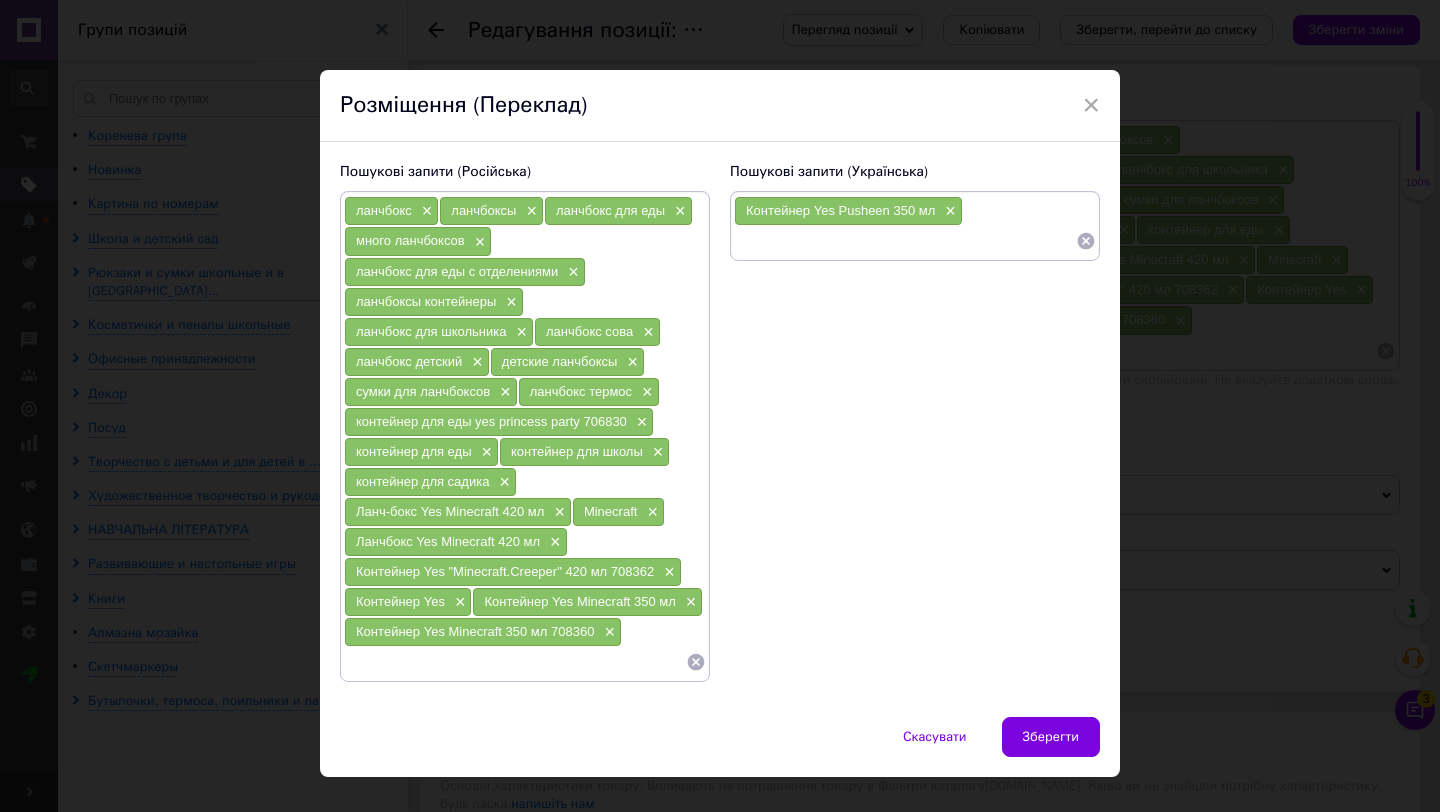 paste on "Контeйнер Yes Pusheen 350 мл" 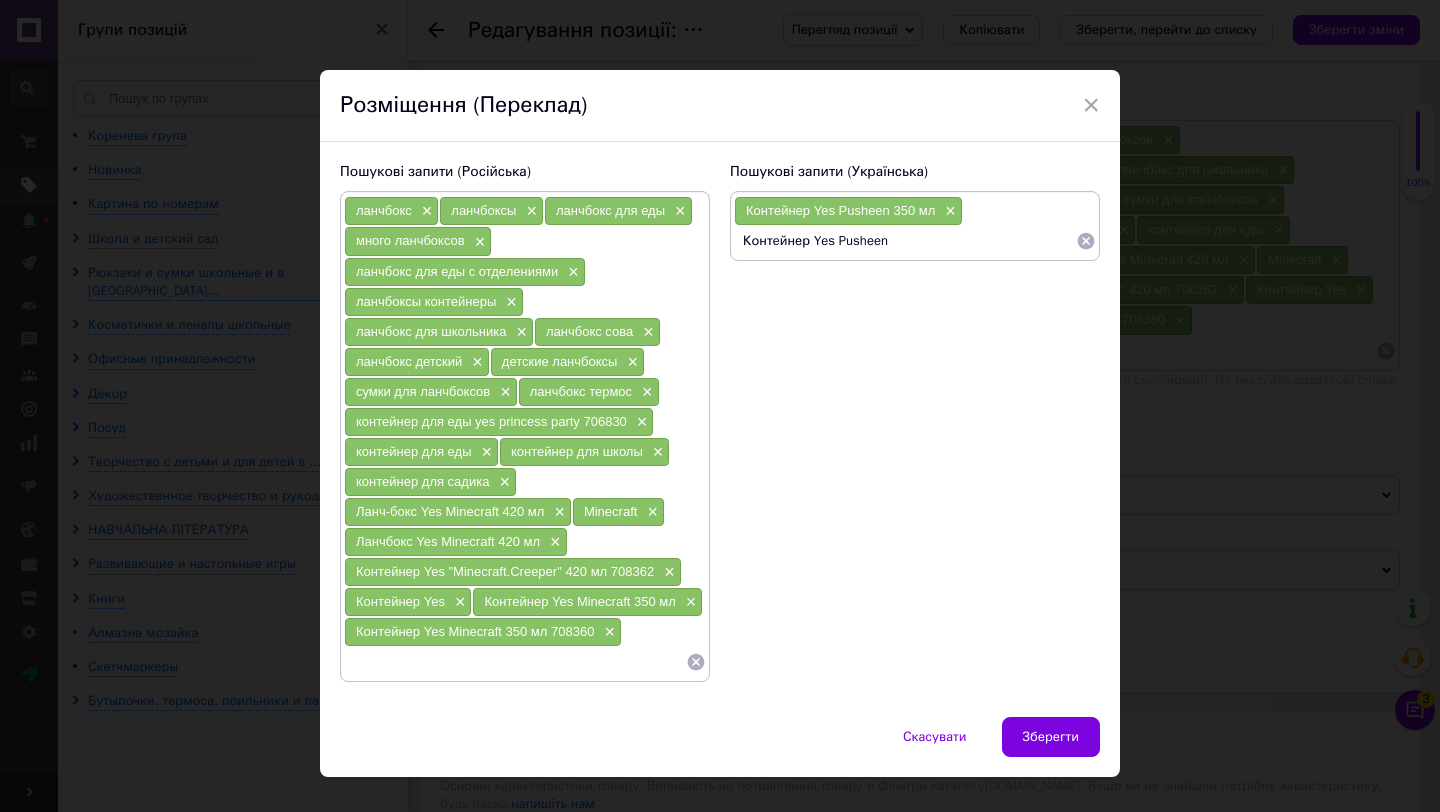 type on "Контeйнер Yes Pusheen" 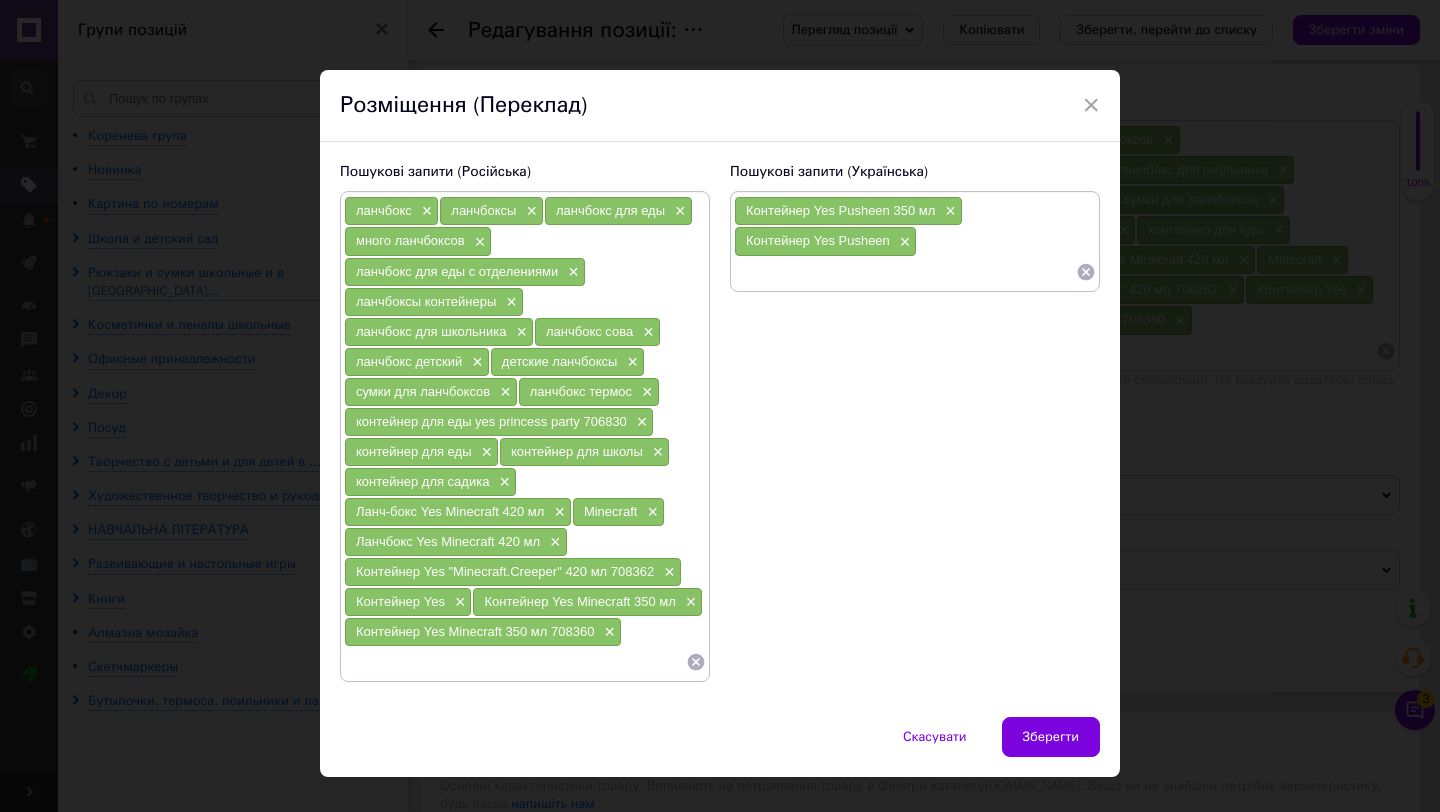 paste on "Контeйнер Yes Pusheen 350 мл" 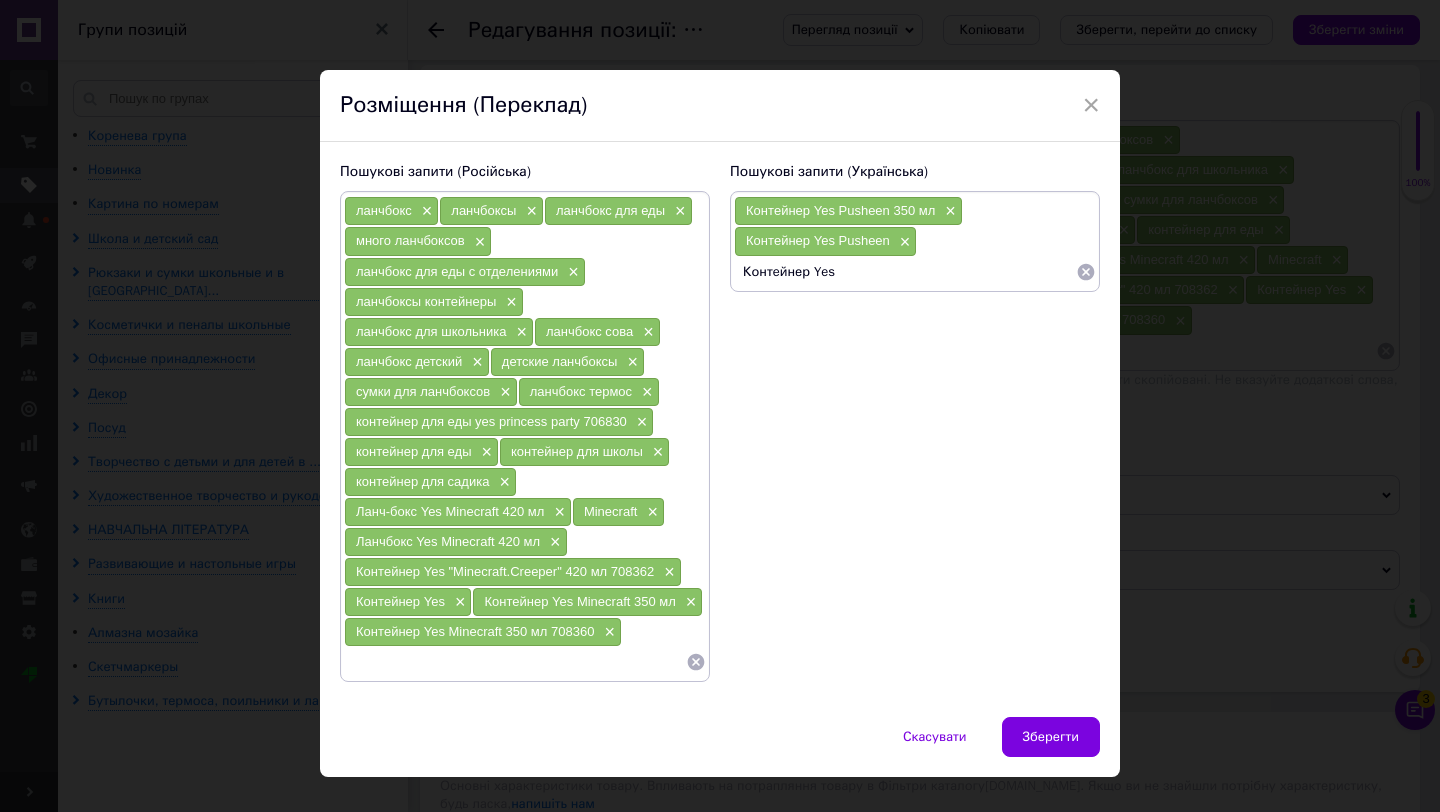 type on "Контeйнер Yes" 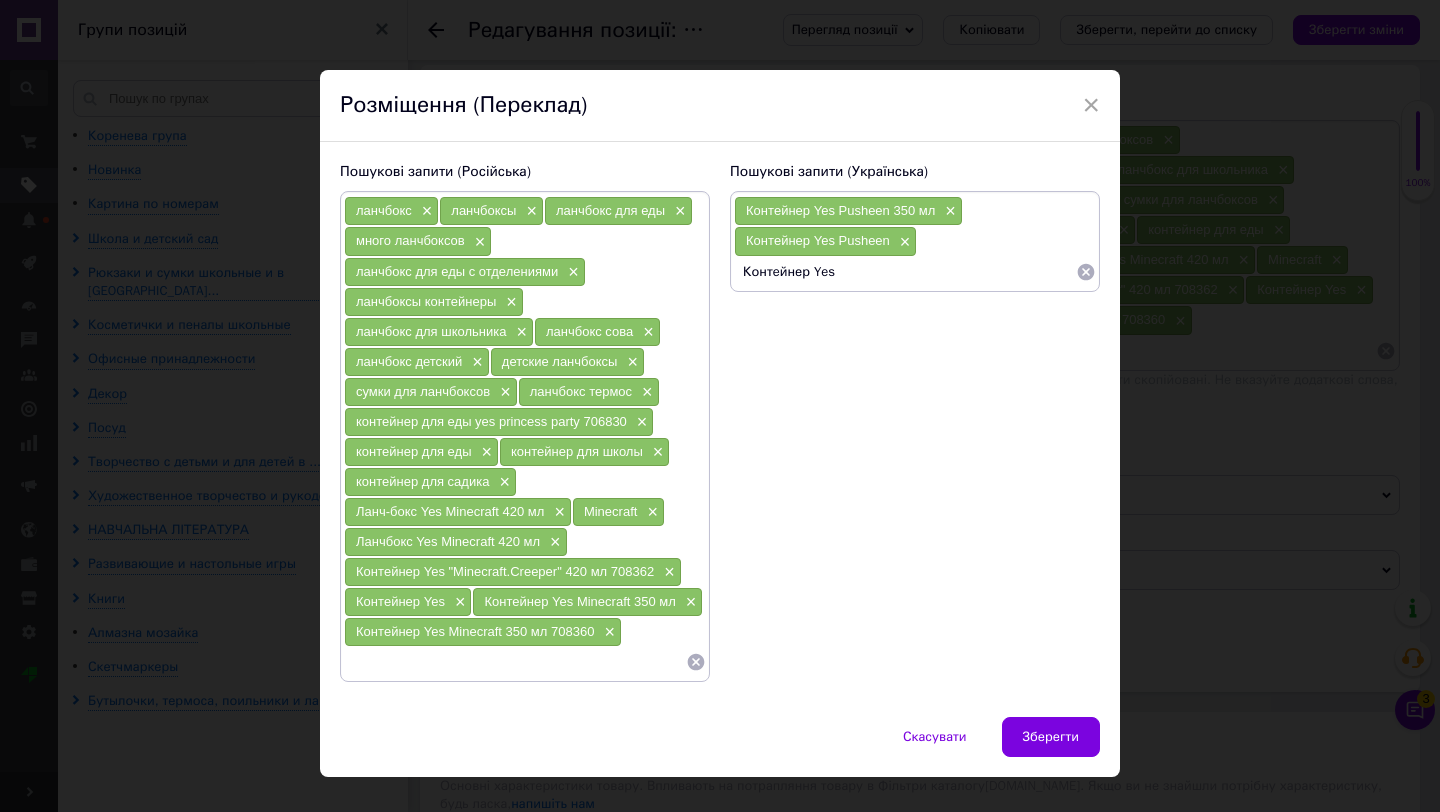 type 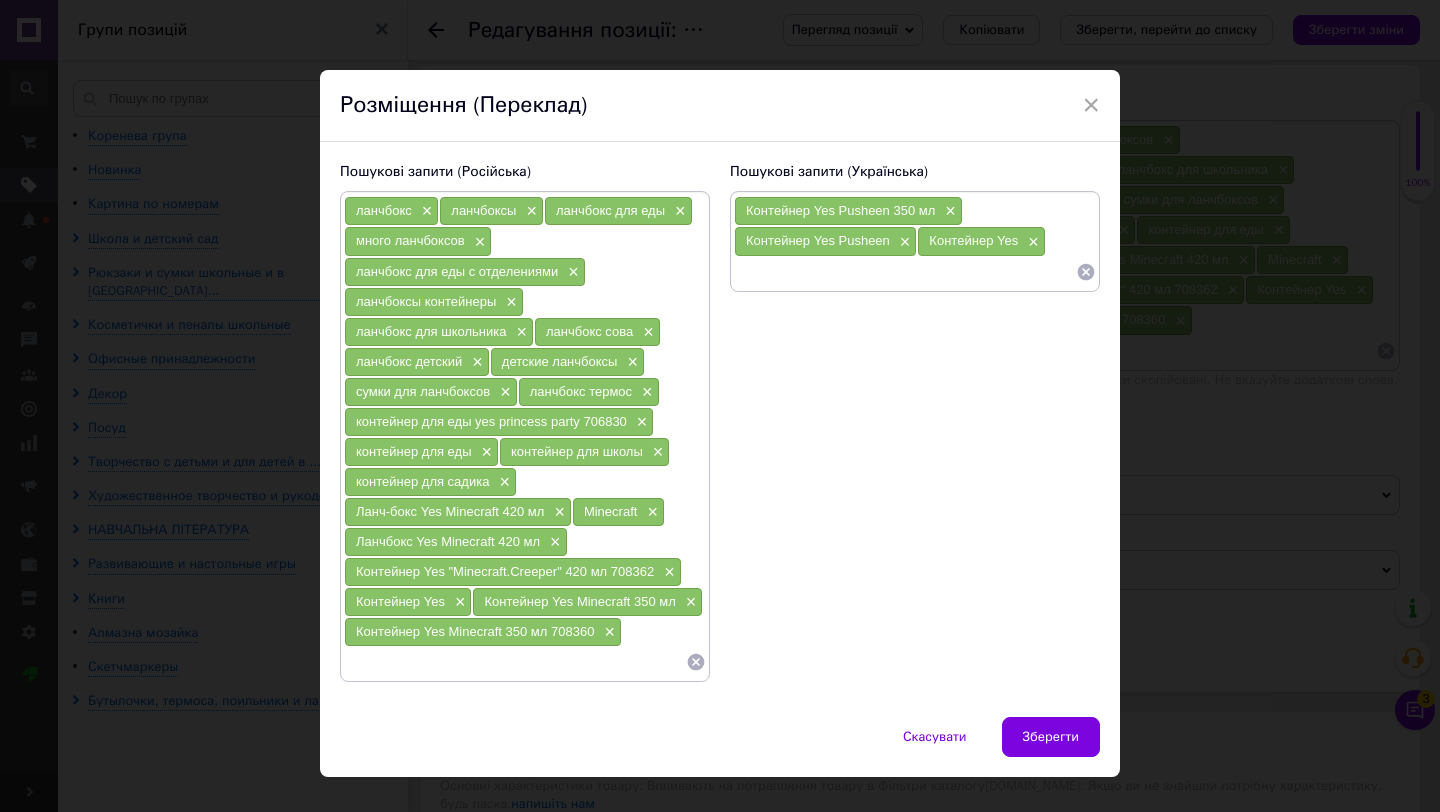 click at bounding box center (515, 662) 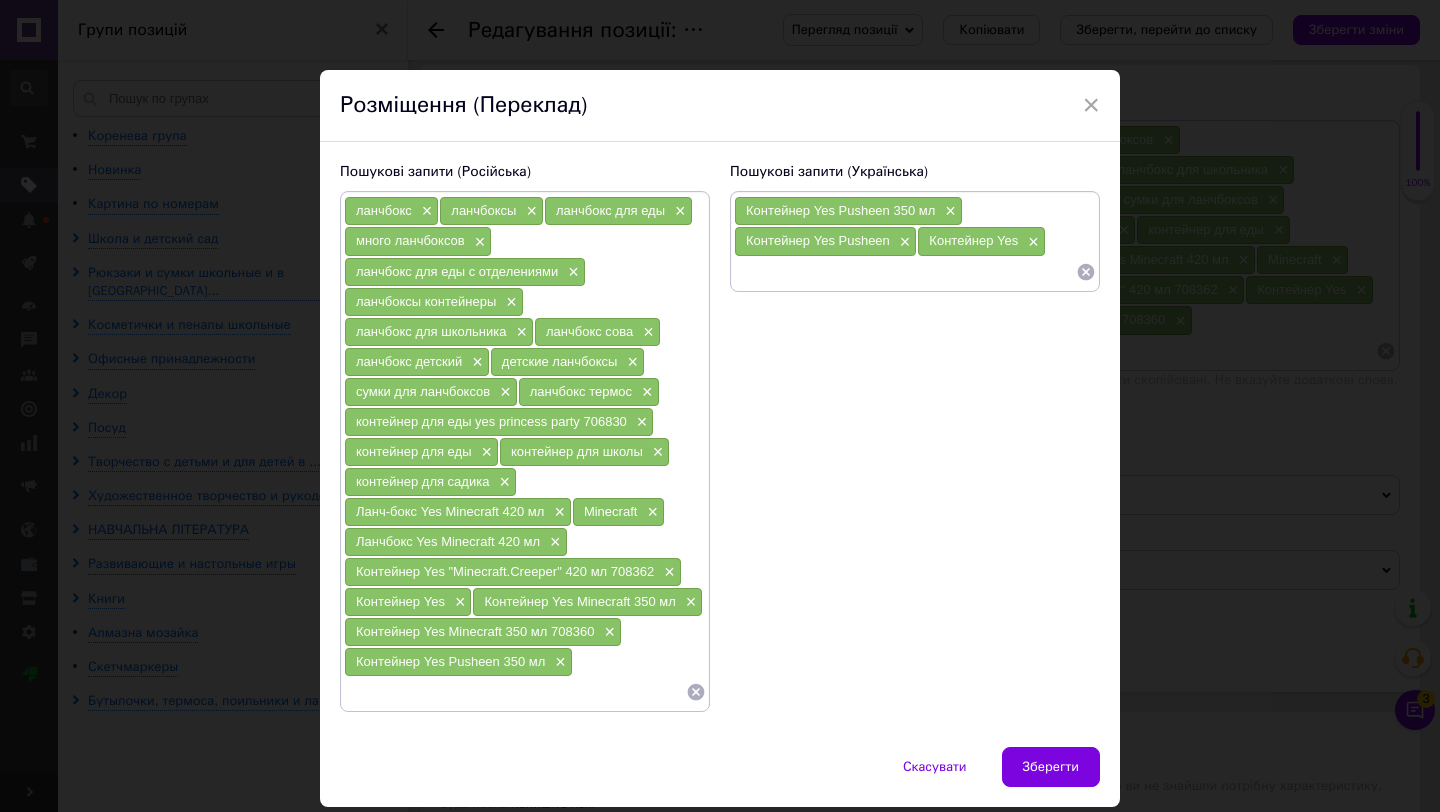 paste on "Контeйнер Yes Pusheen 350 мл" 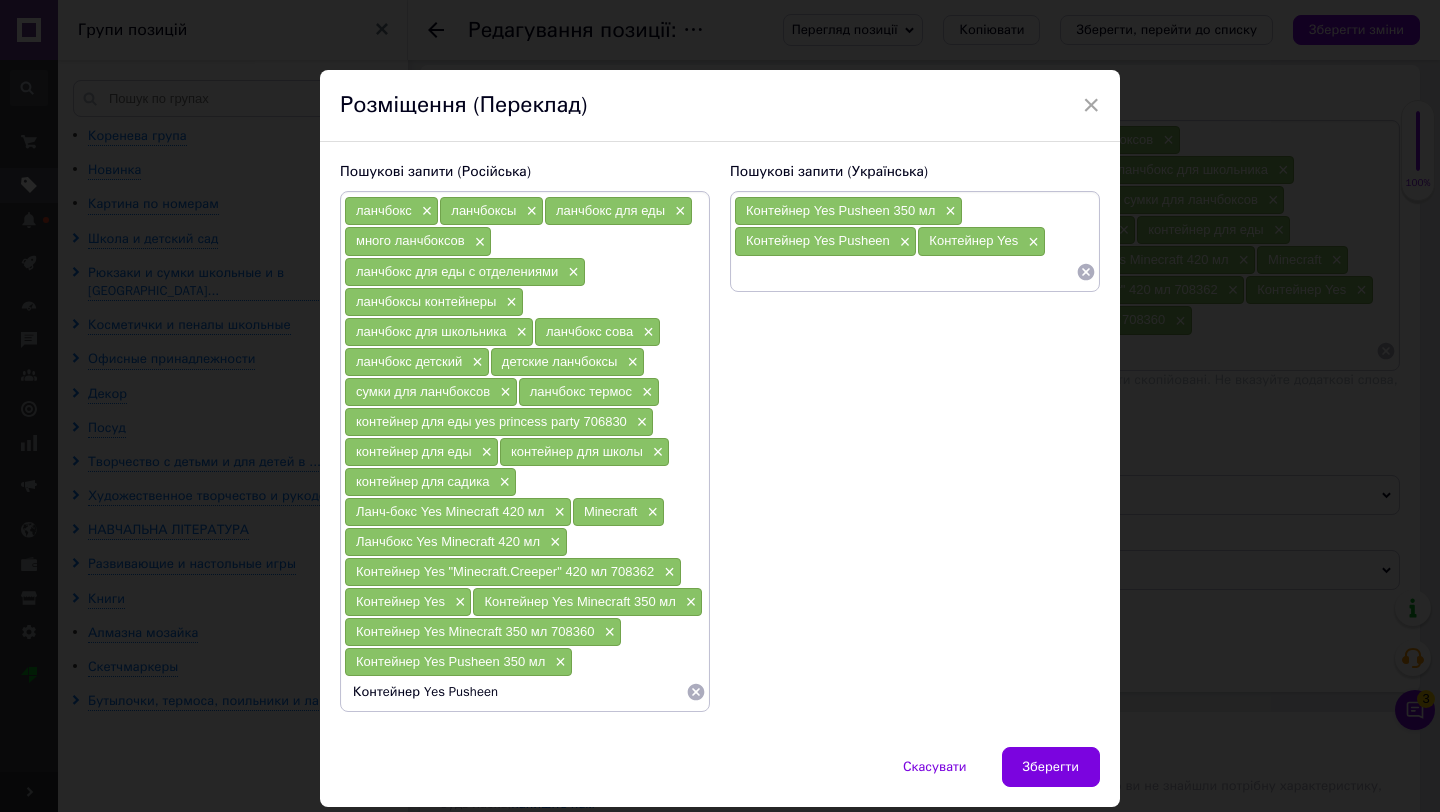 type on "Контeйнер Yes Pusheen" 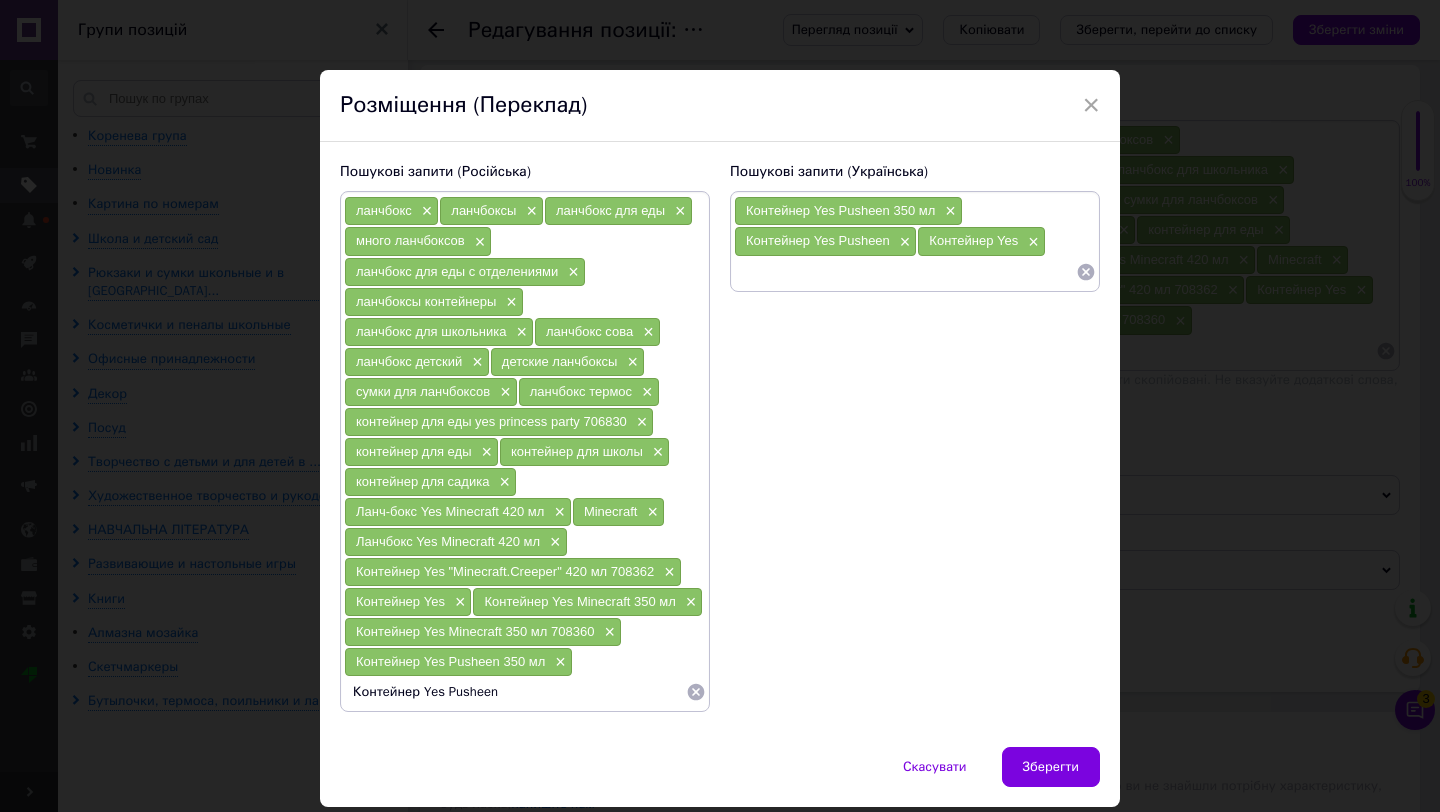 type 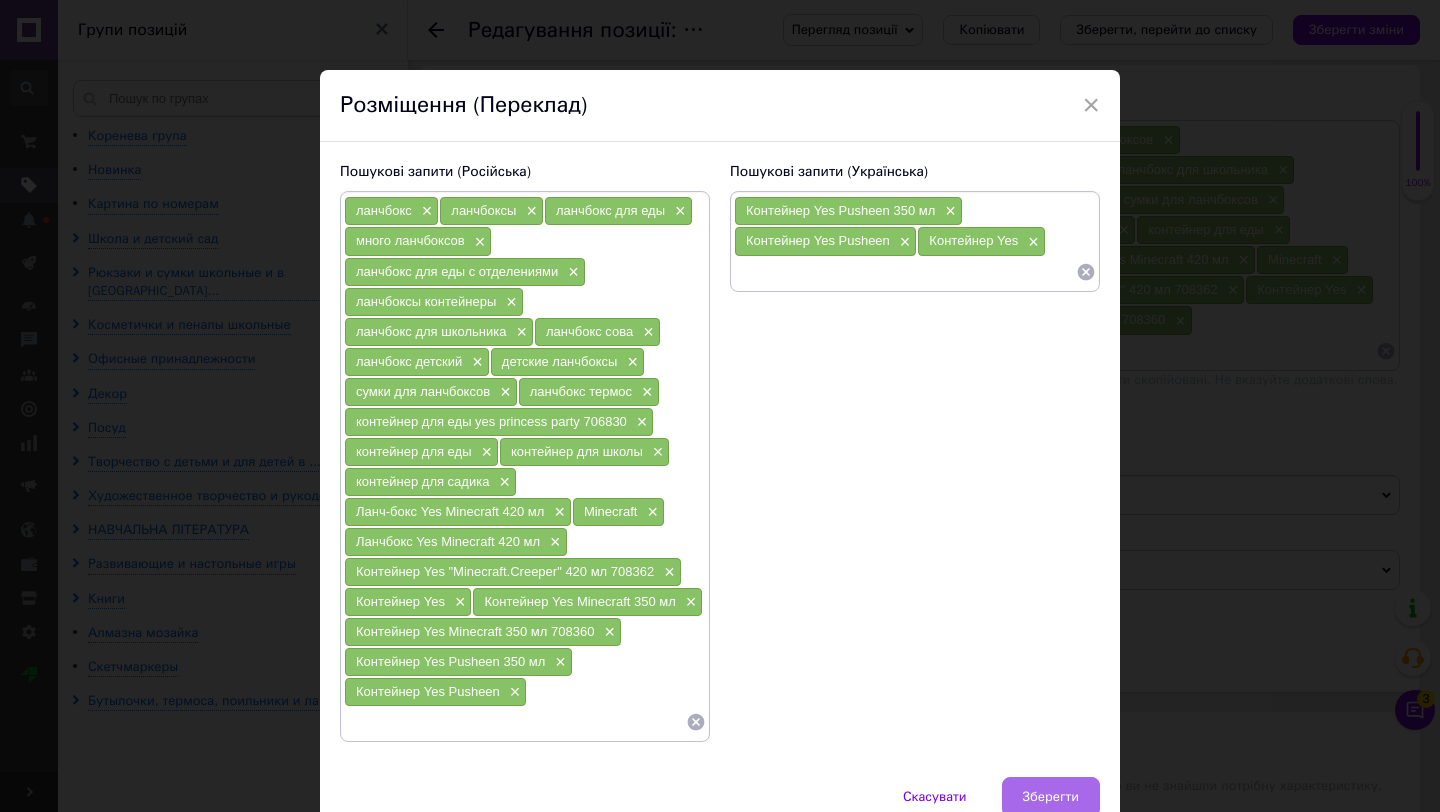 click on "Зберегти" at bounding box center (1051, 797) 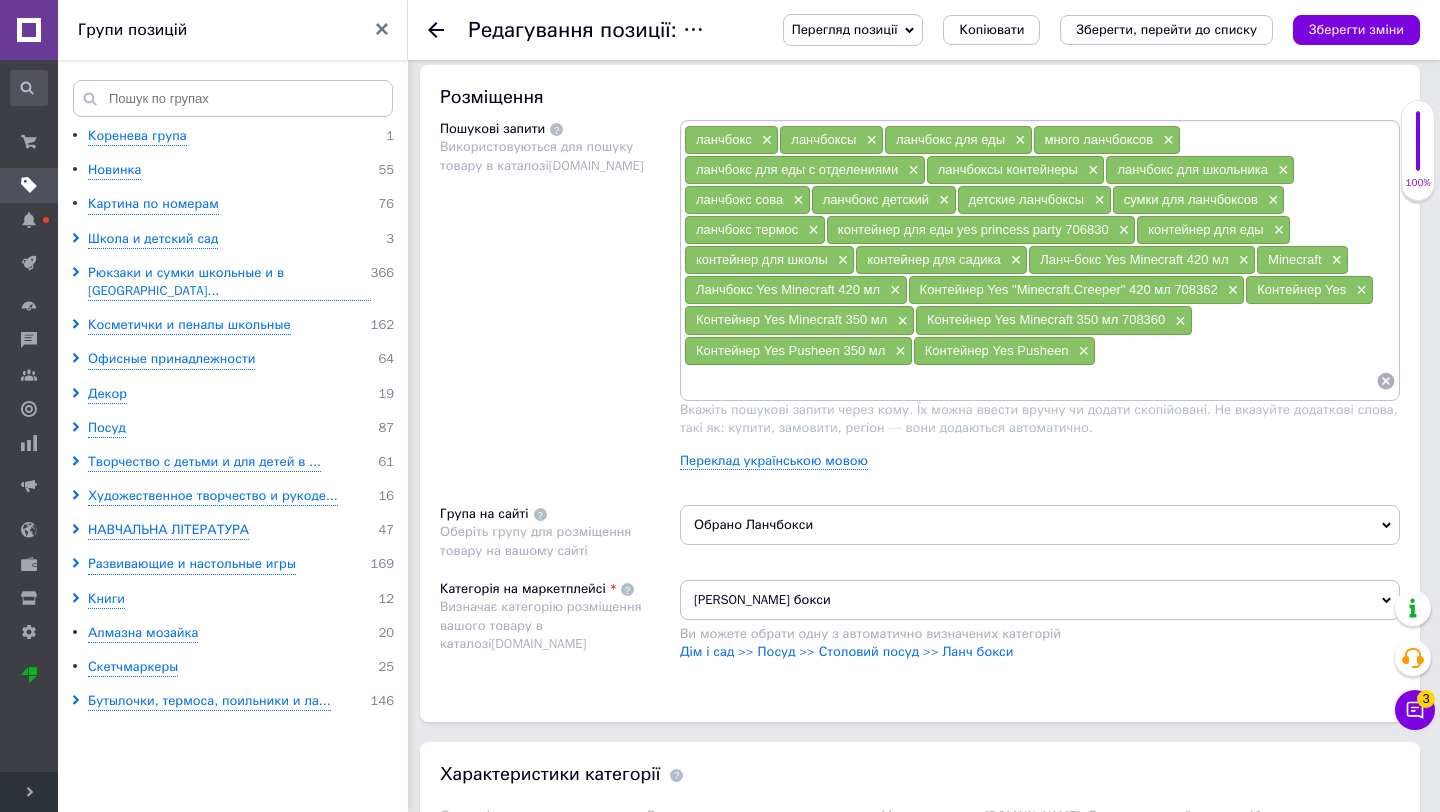 click on "Перегляд позиції Зберегти та переглянути на сайті Зберегти та переглянути на маркетплейсі Копіювати Зберегти, перейти до списку Зберегти зміни" at bounding box center (1081, 30) 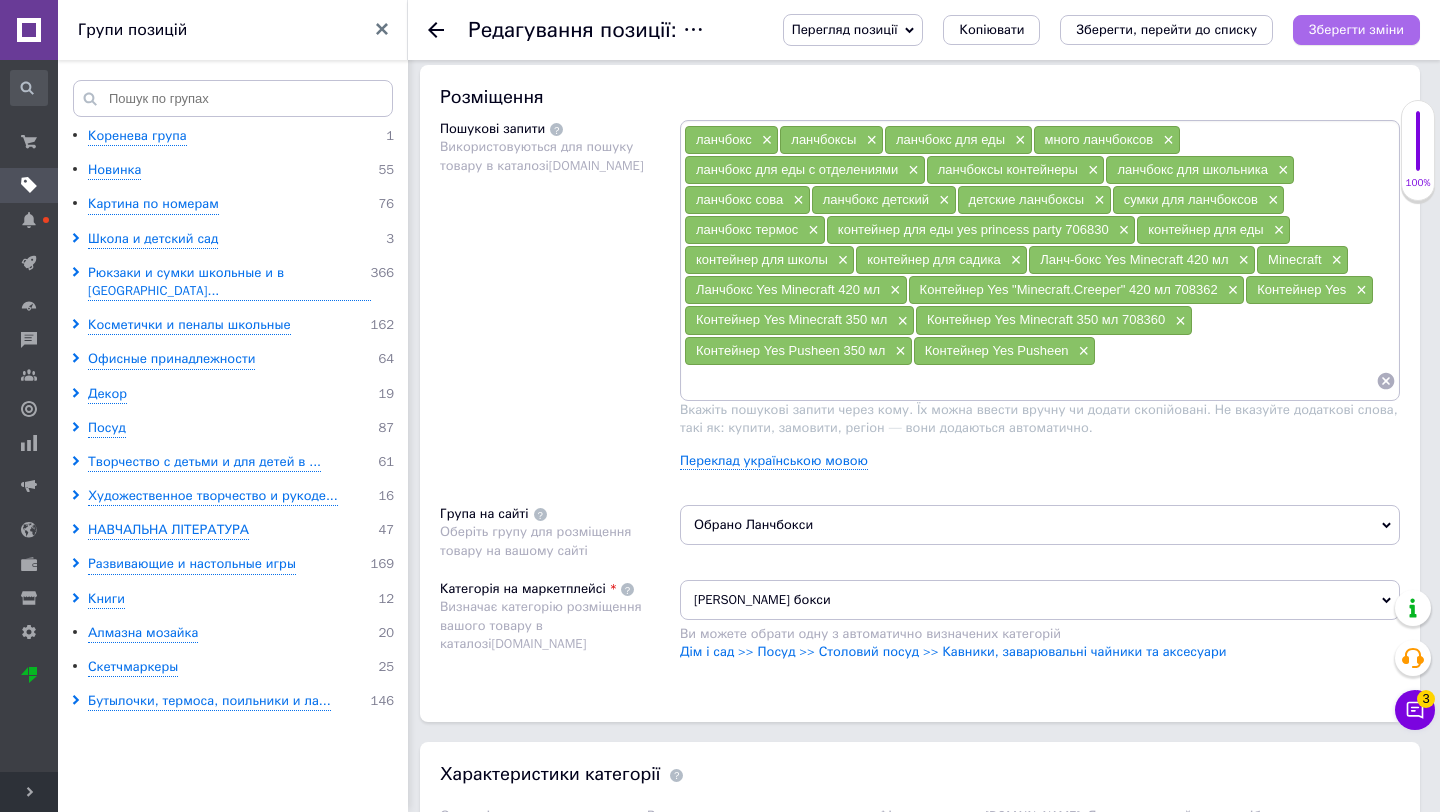 click on "Зберегти зміни" at bounding box center (1356, 29) 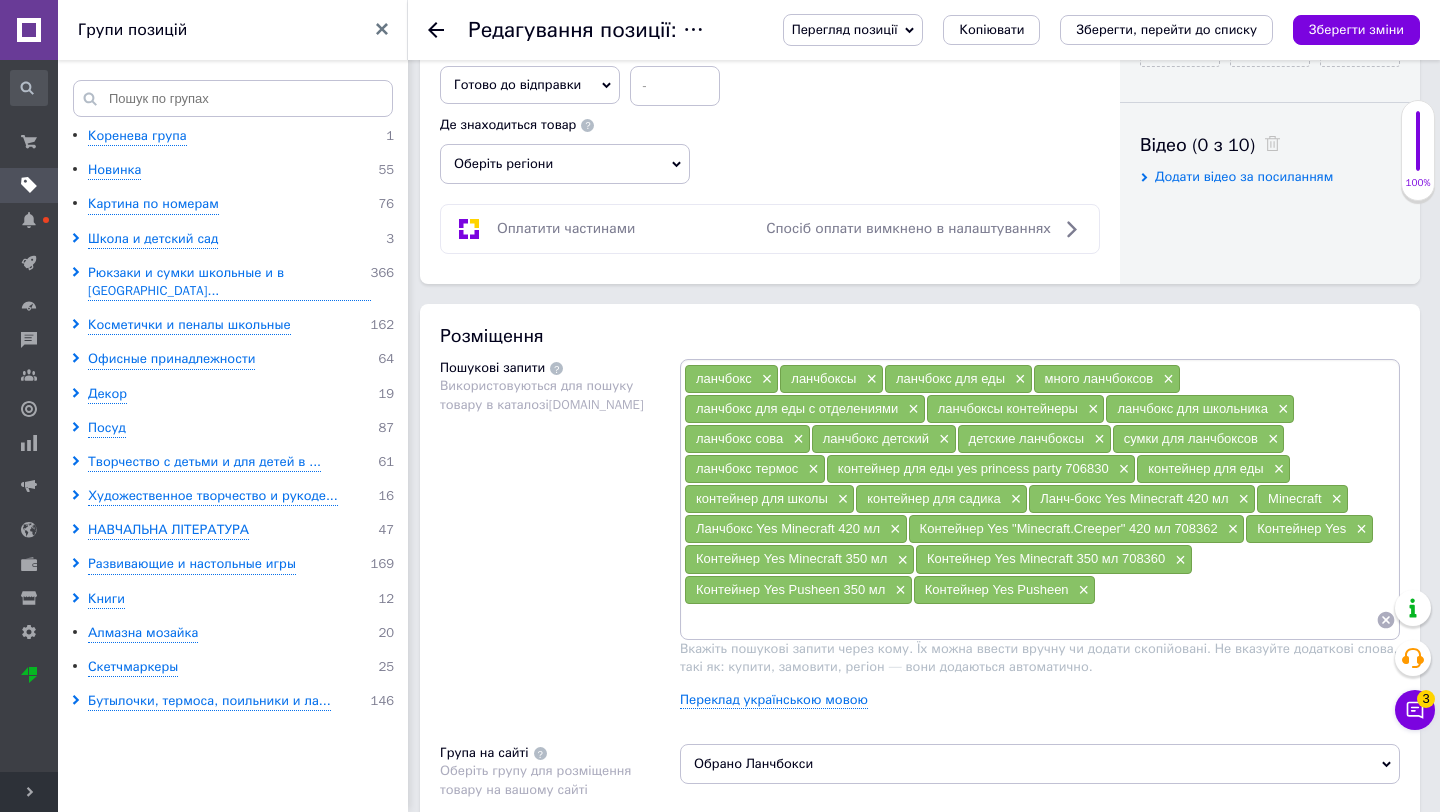 scroll, scrollTop: 0, scrollLeft: 0, axis: both 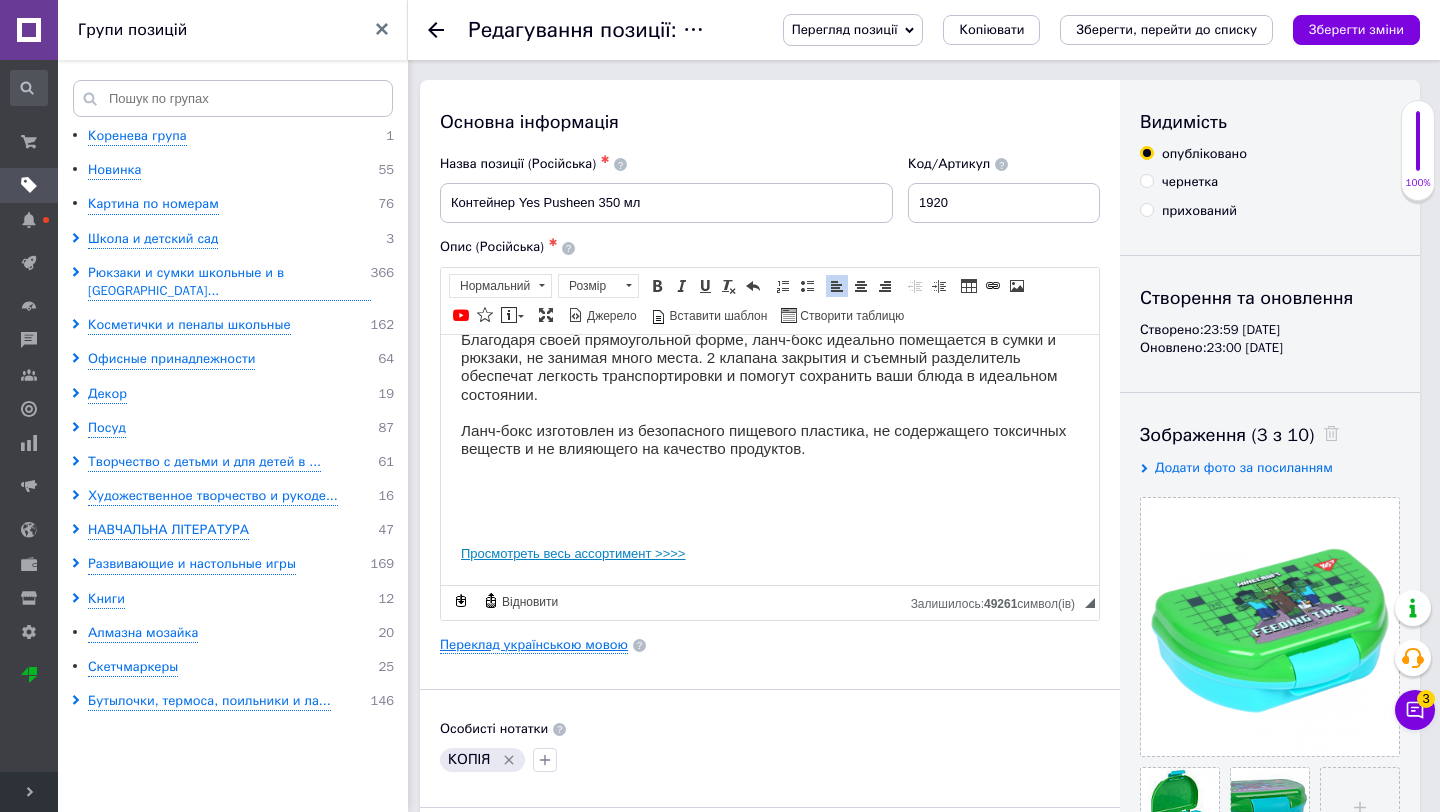 click on "Переклад українською мовою" at bounding box center [534, 645] 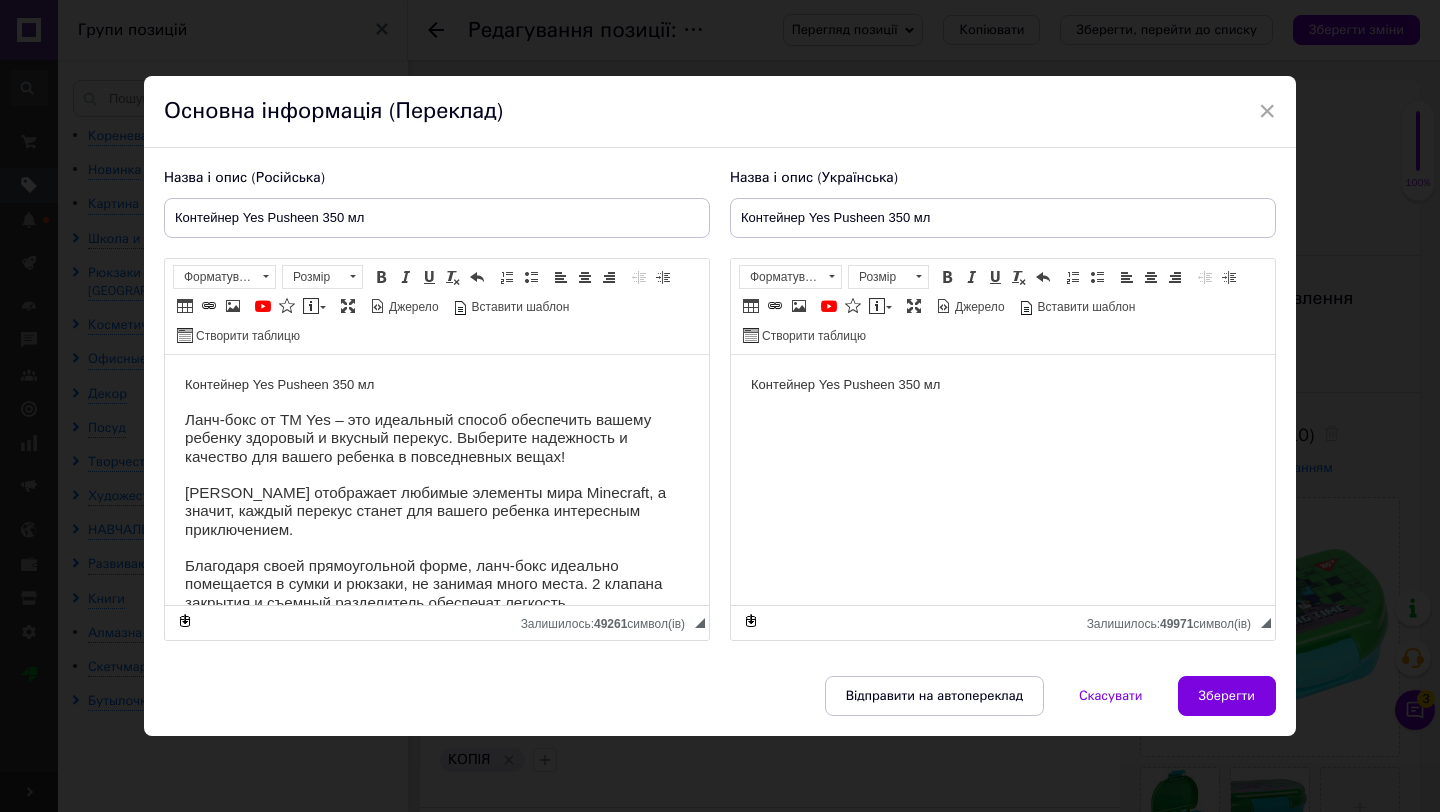 scroll, scrollTop: 0, scrollLeft: 0, axis: both 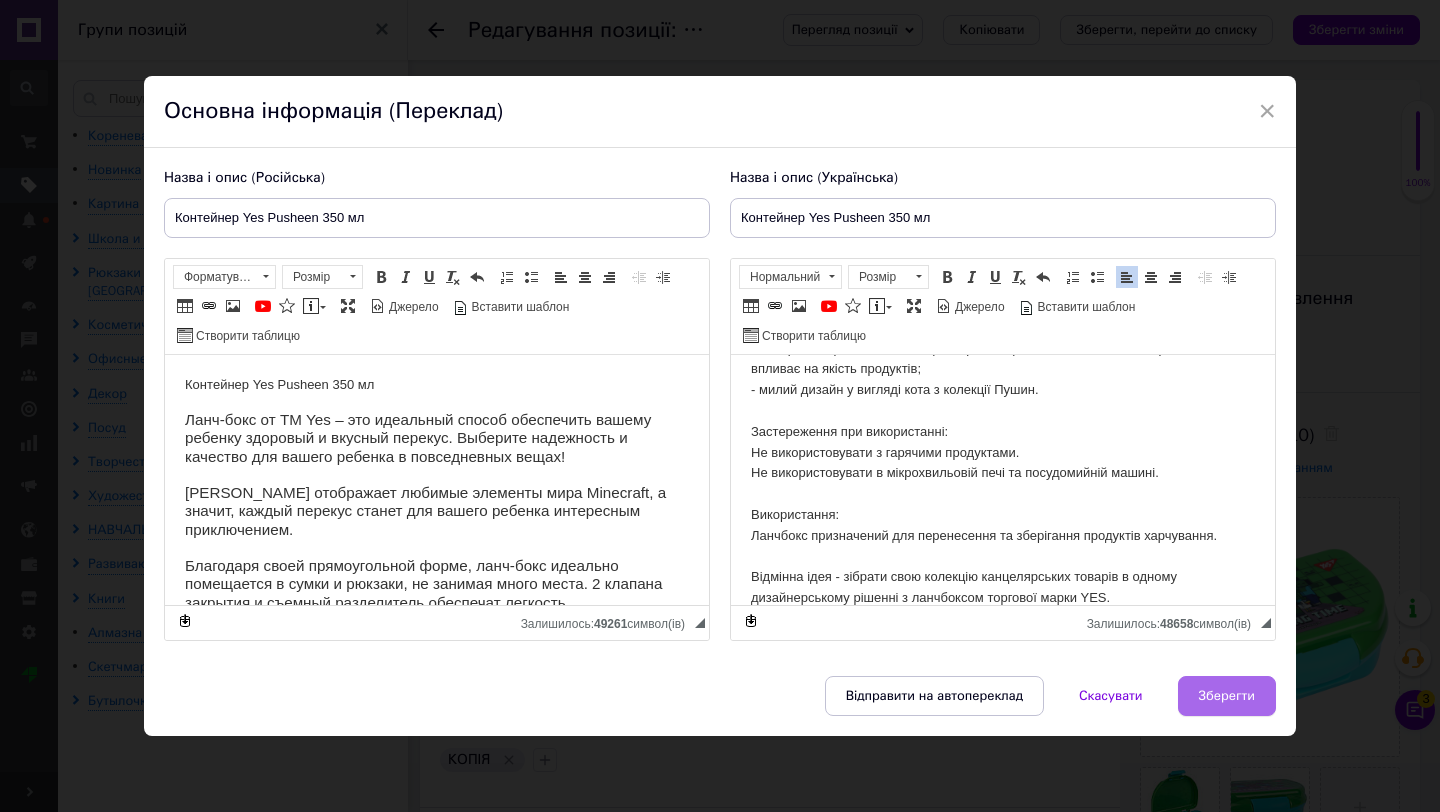 click on "Зберегти" at bounding box center [1227, 696] 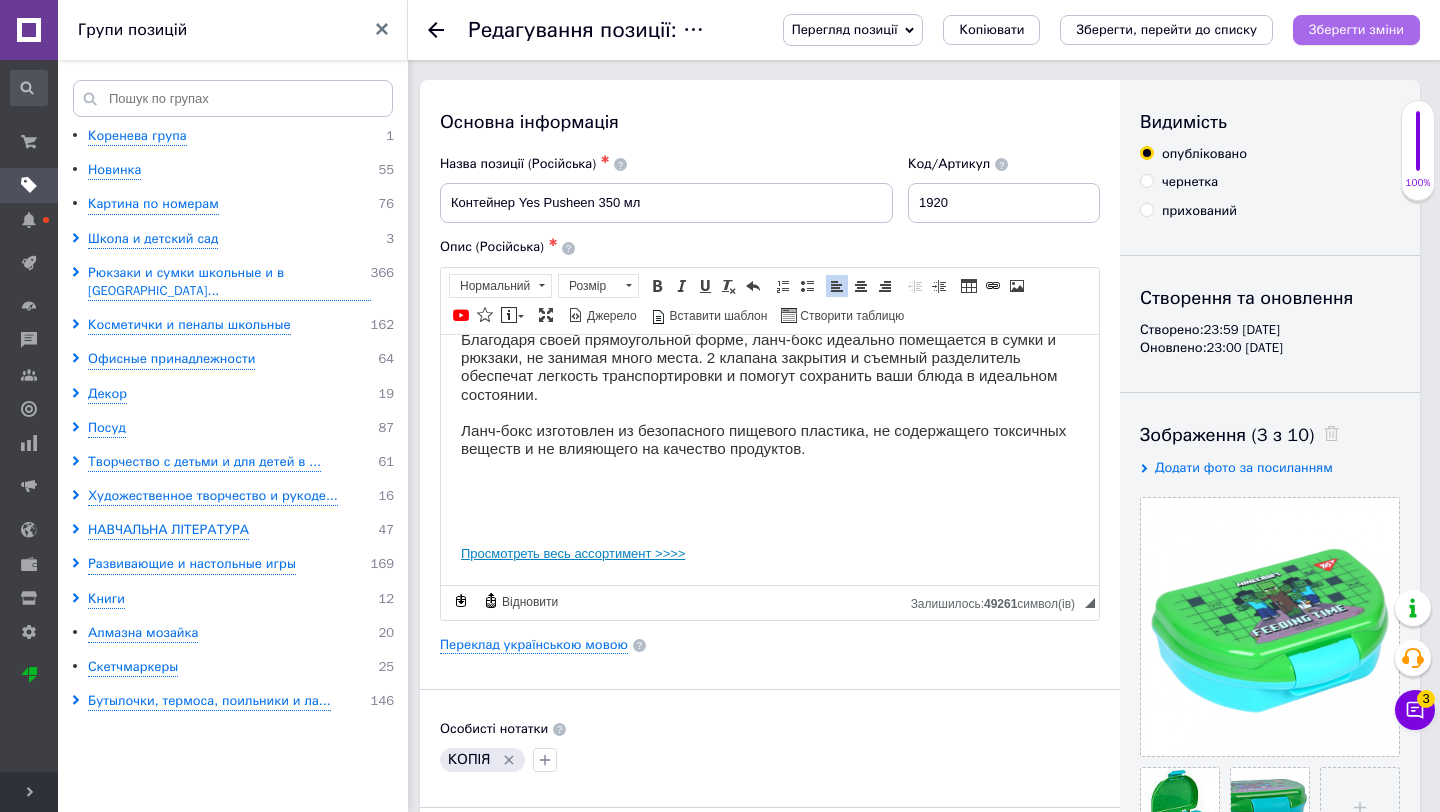 click on "Зберегти зміни" at bounding box center [1356, 29] 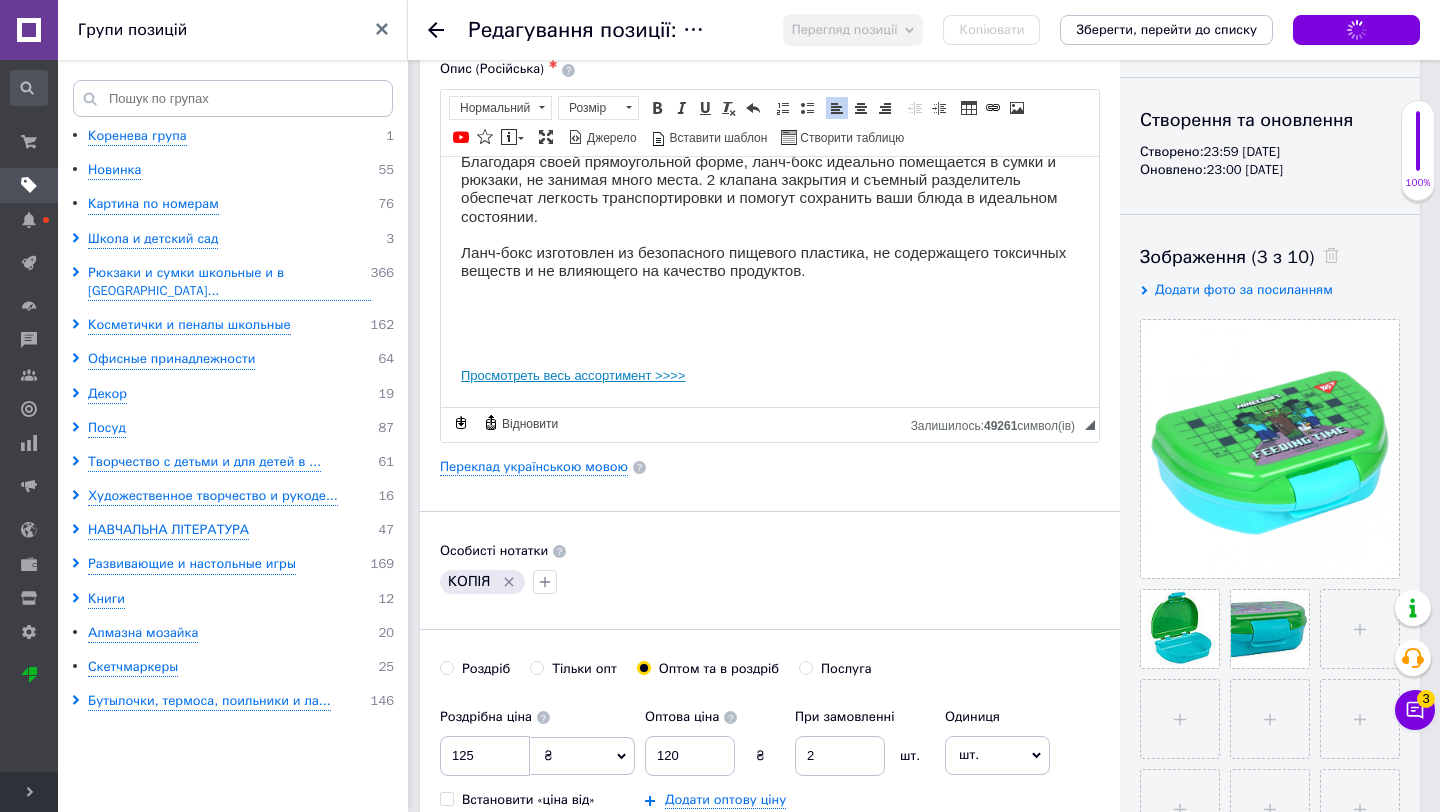 scroll, scrollTop: 189, scrollLeft: 0, axis: vertical 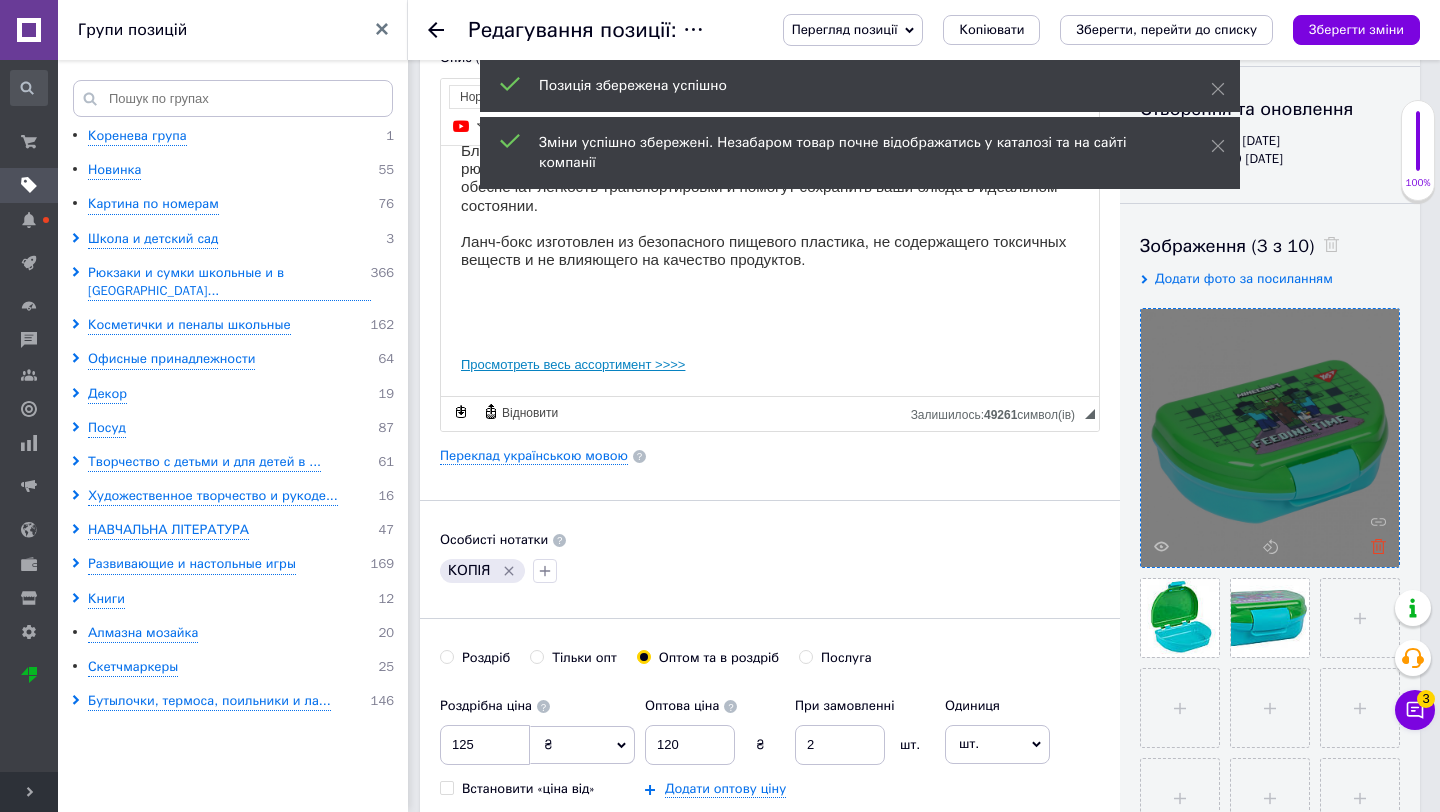 click 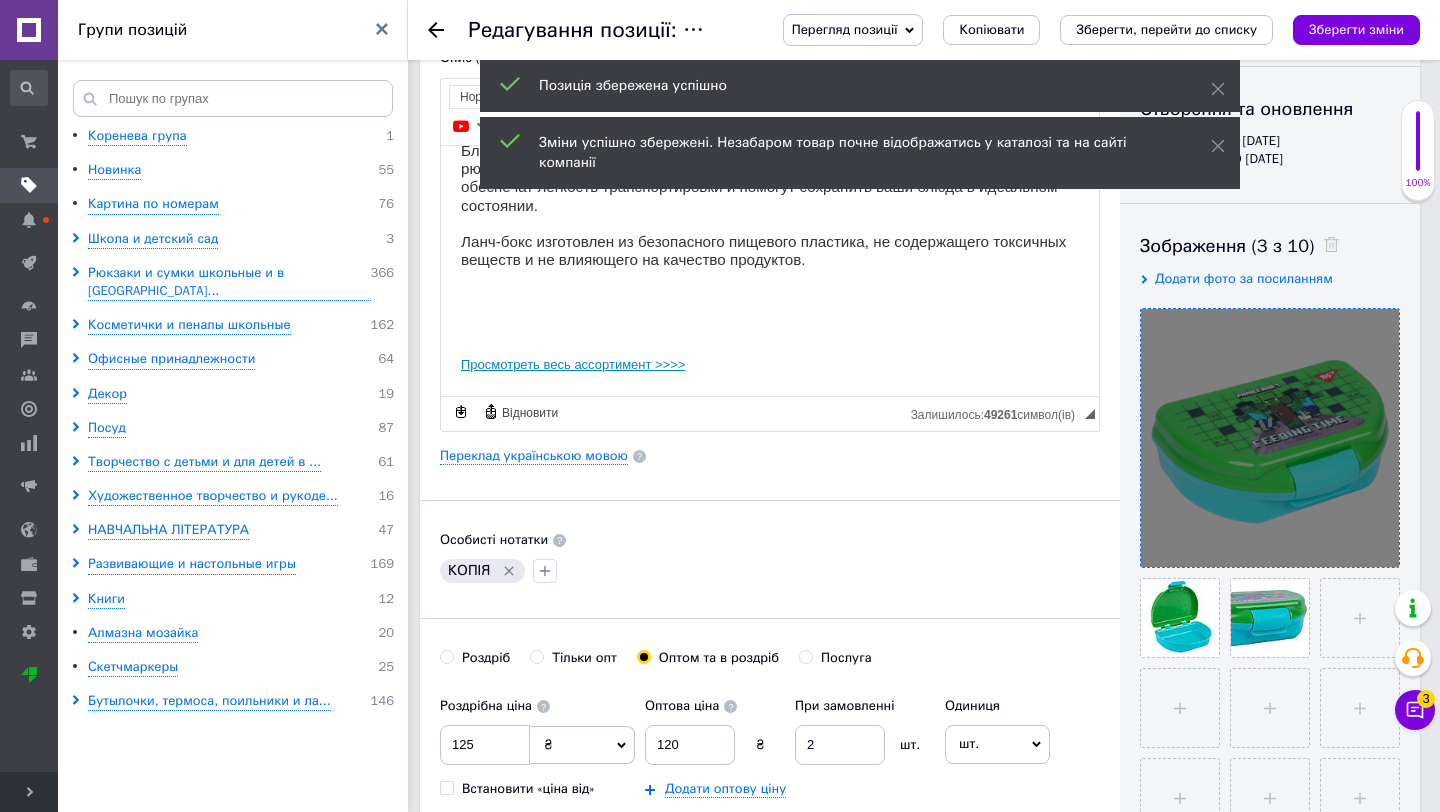 click at bounding box center (1270, 438) 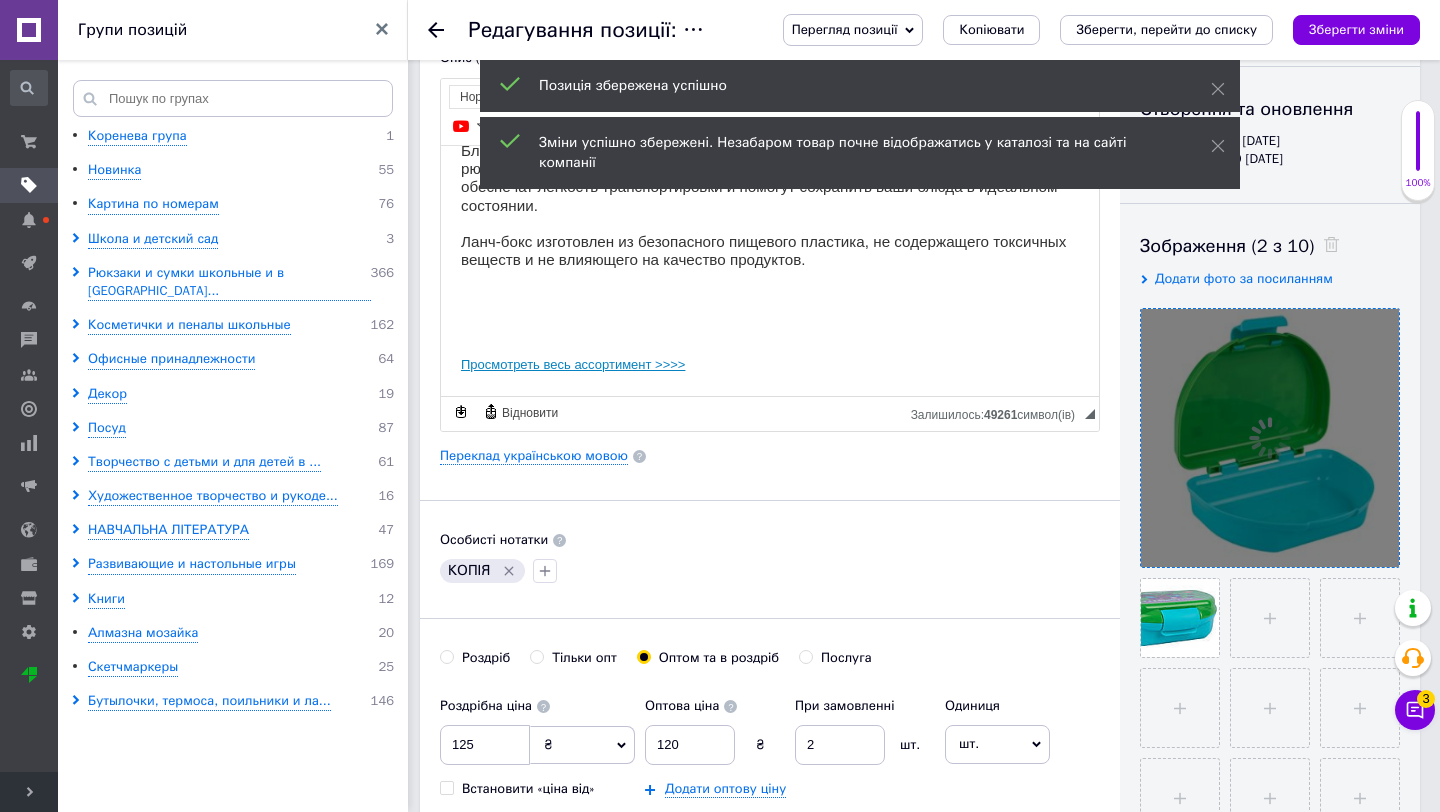 click at bounding box center [1270, 438] 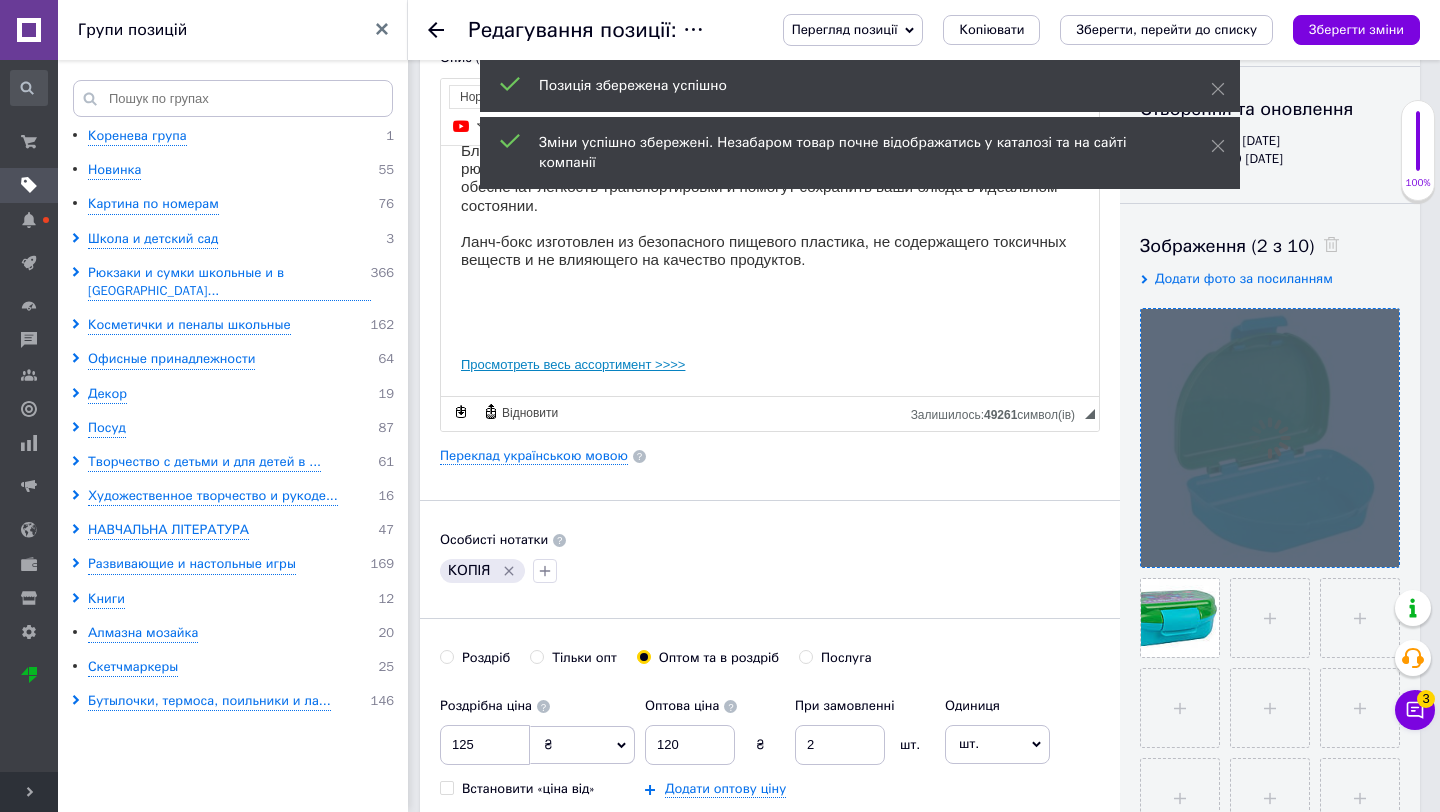 click at bounding box center (1270, 438) 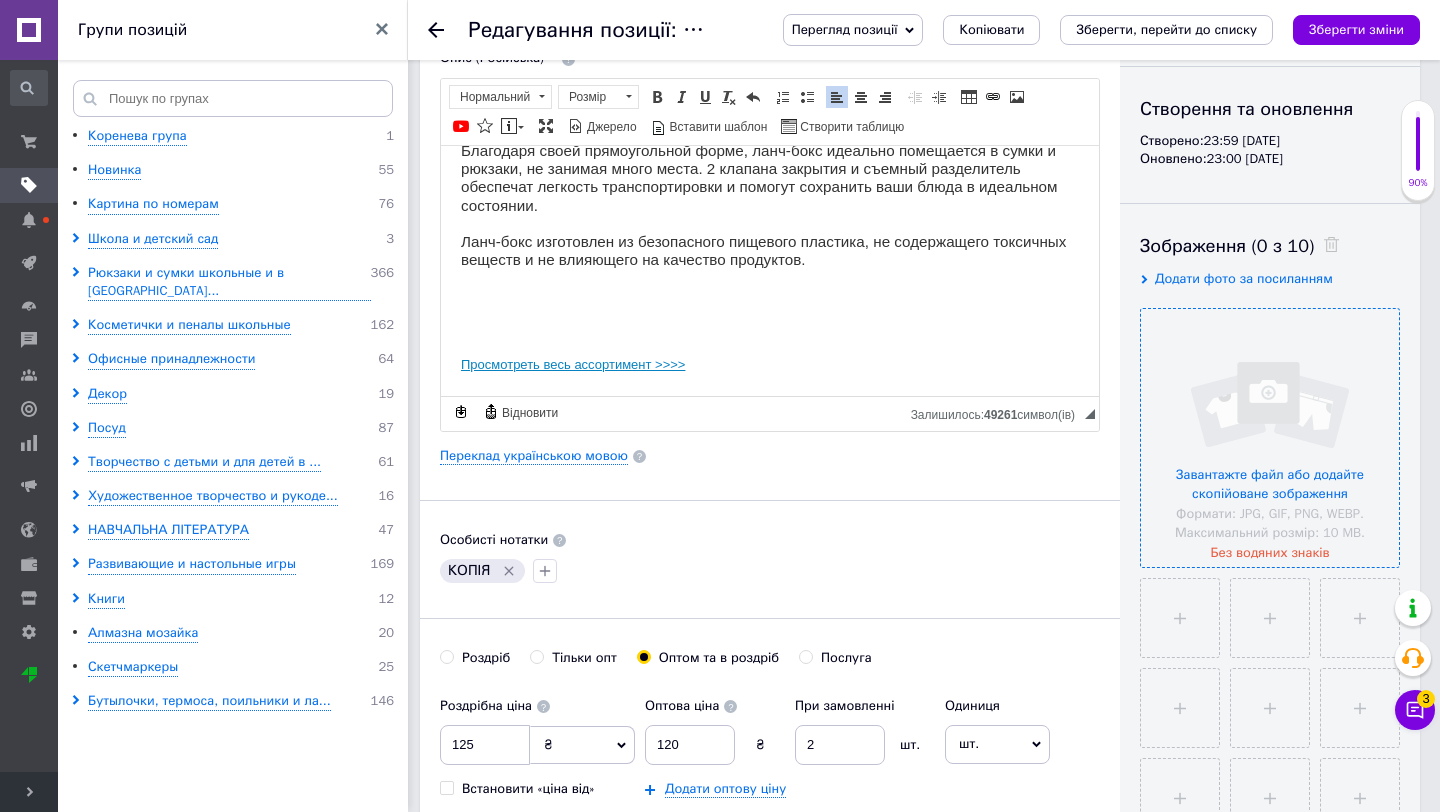 click at bounding box center [1270, 438] 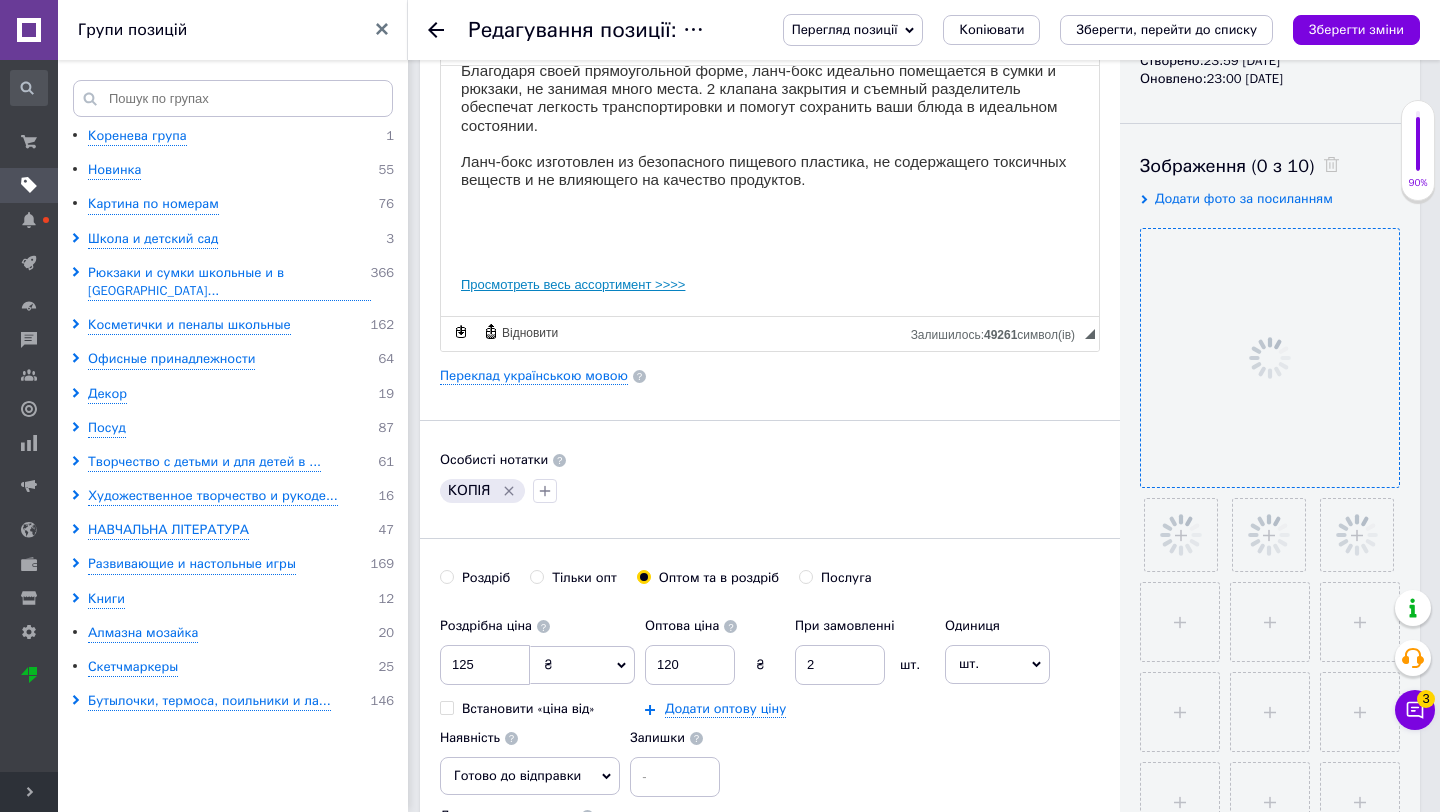 scroll, scrollTop: 272, scrollLeft: 0, axis: vertical 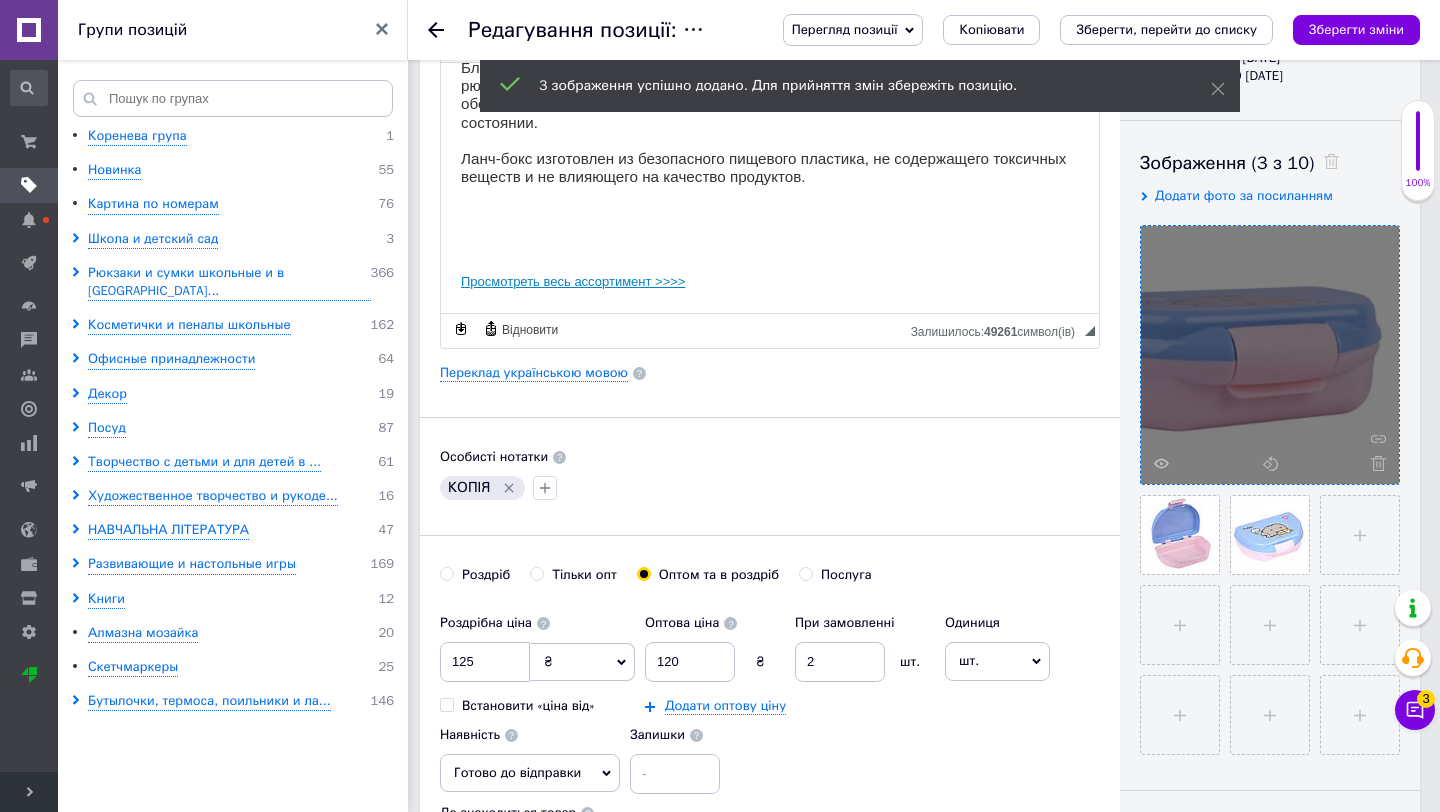 drag, startPoint x: 1258, startPoint y: 518, endPoint x: 1258, endPoint y: 346, distance: 172 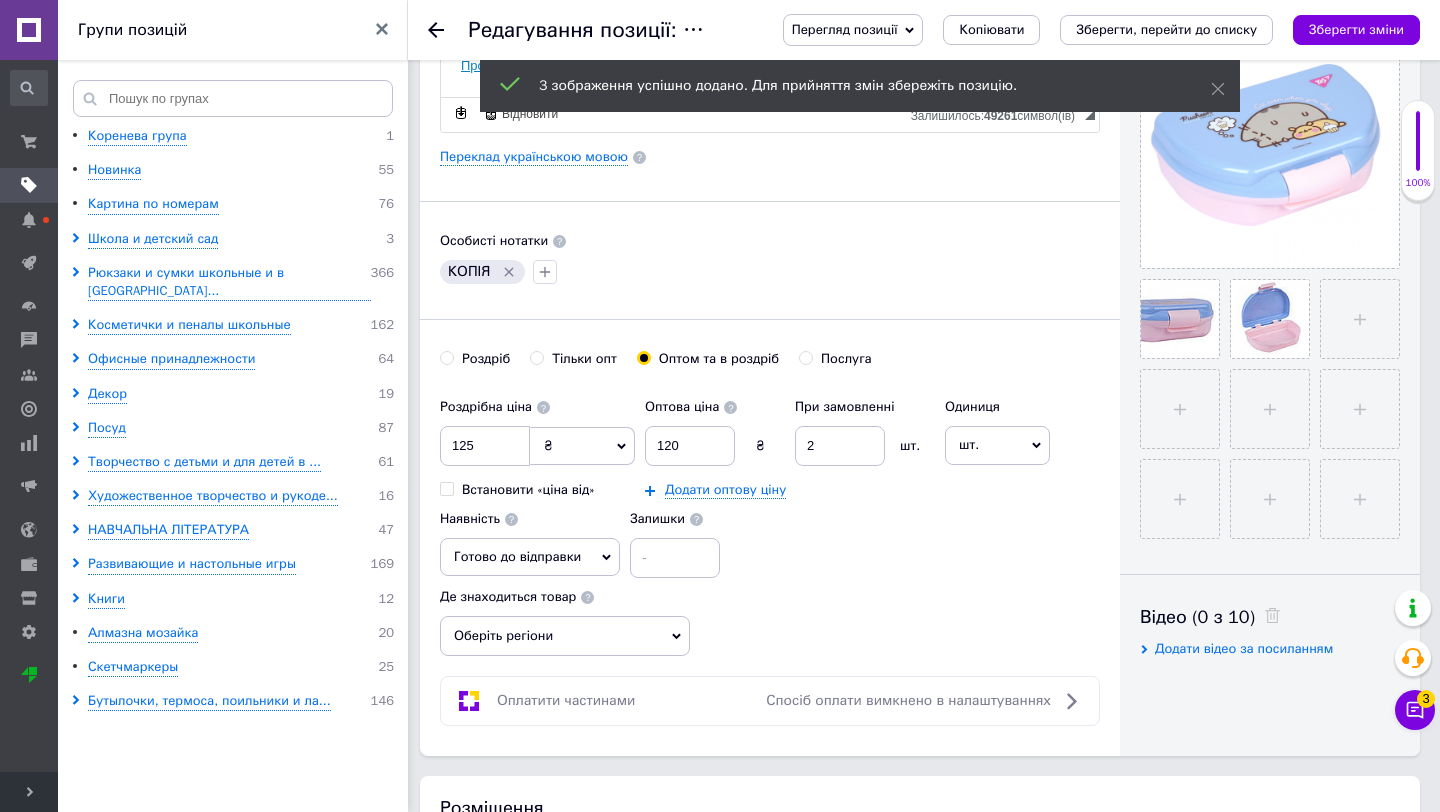 click on "Оберіть регіони" at bounding box center (565, 636) 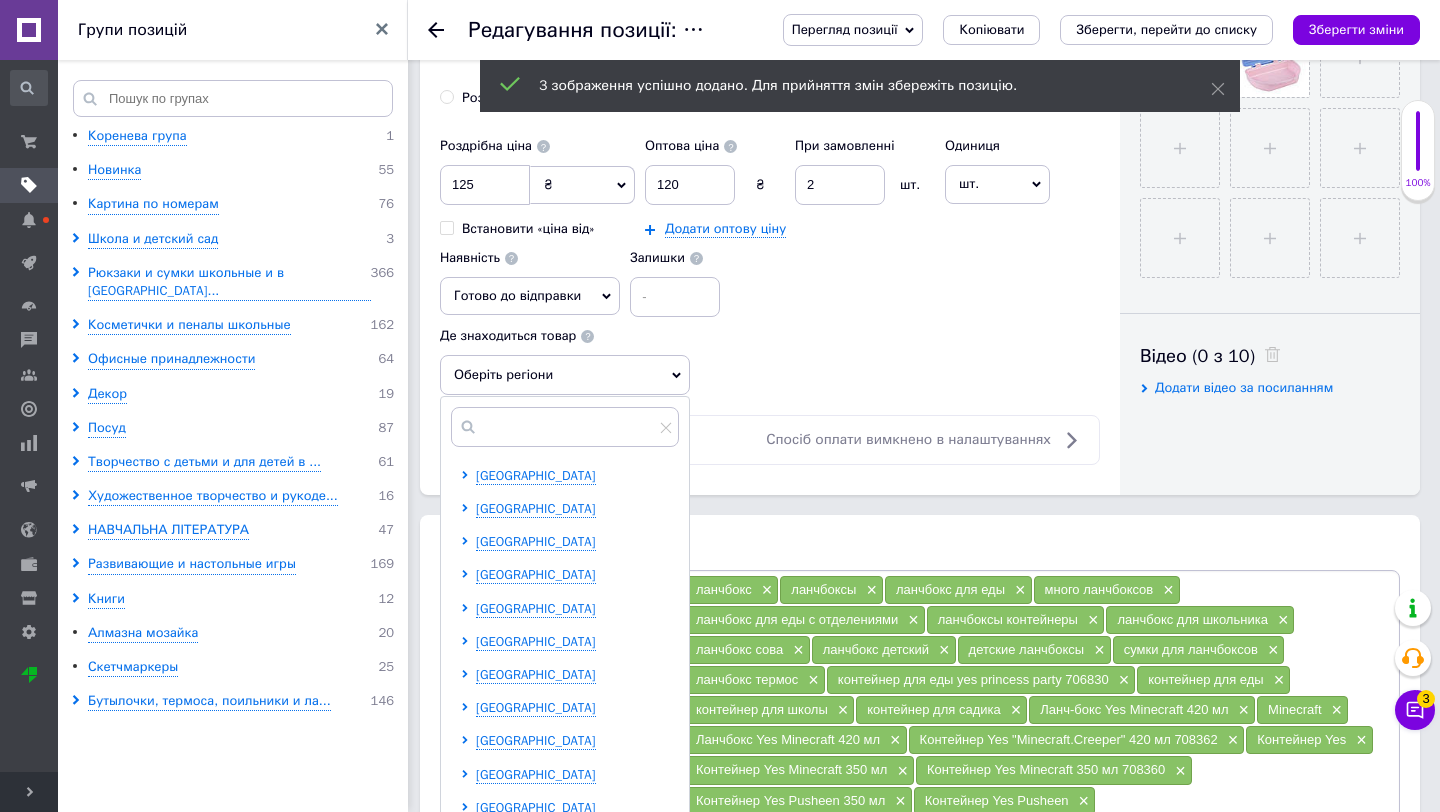 scroll, scrollTop: 776, scrollLeft: 0, axis: vertical 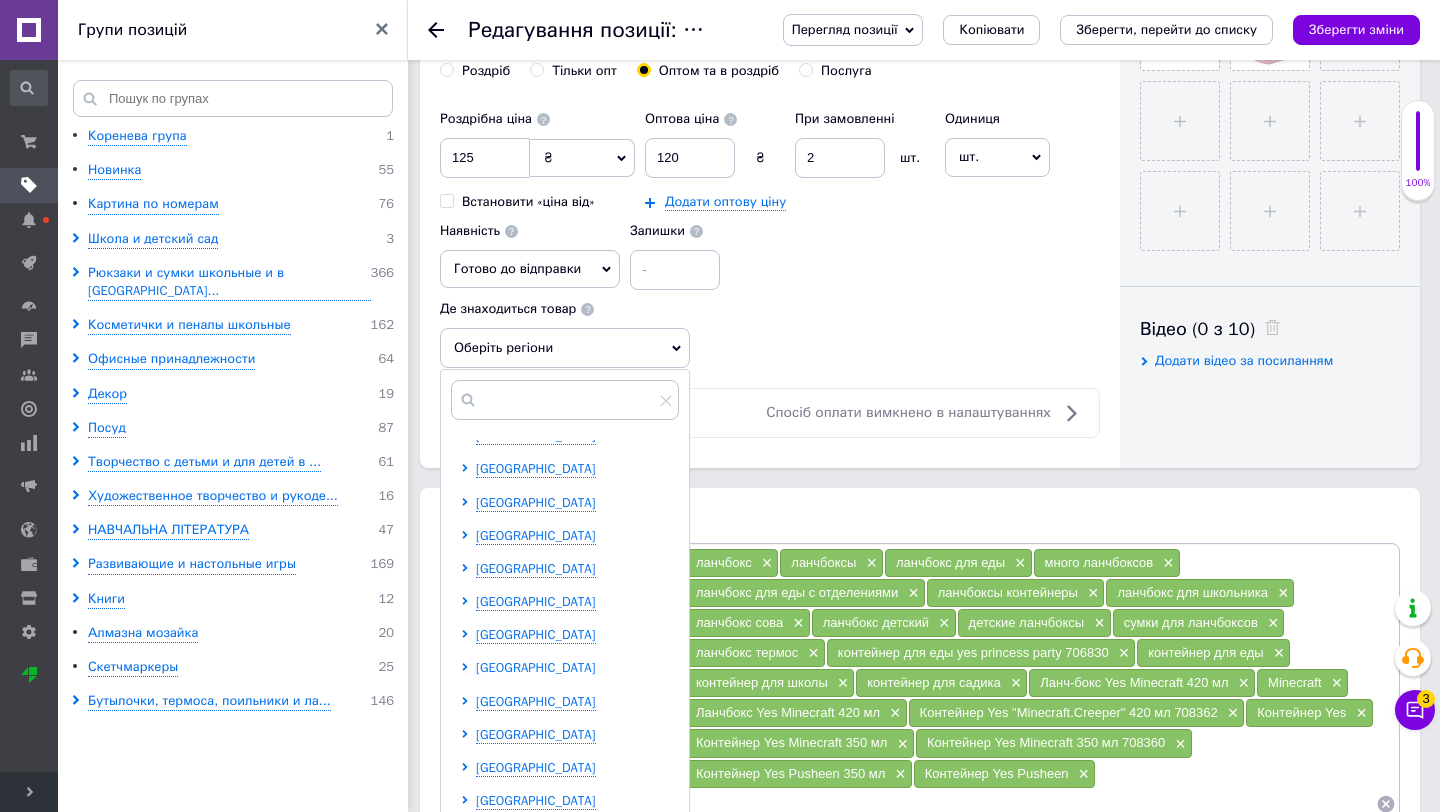 click on "[GEOGRAPHIC_DATA]" at bounding box center [536, 667] 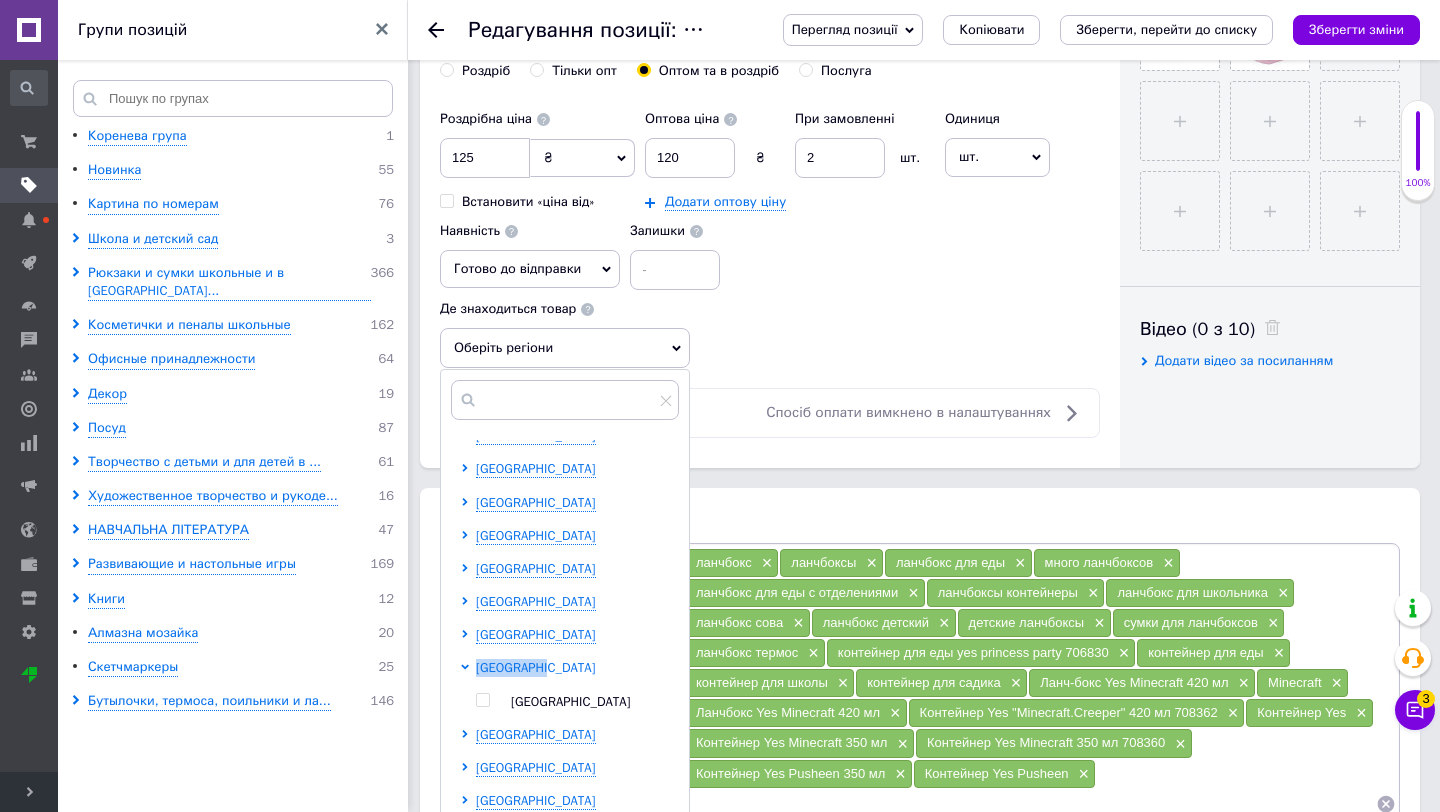 click on "[GEOGRAPHIC_DATA]" at bounding box center [536, 667] 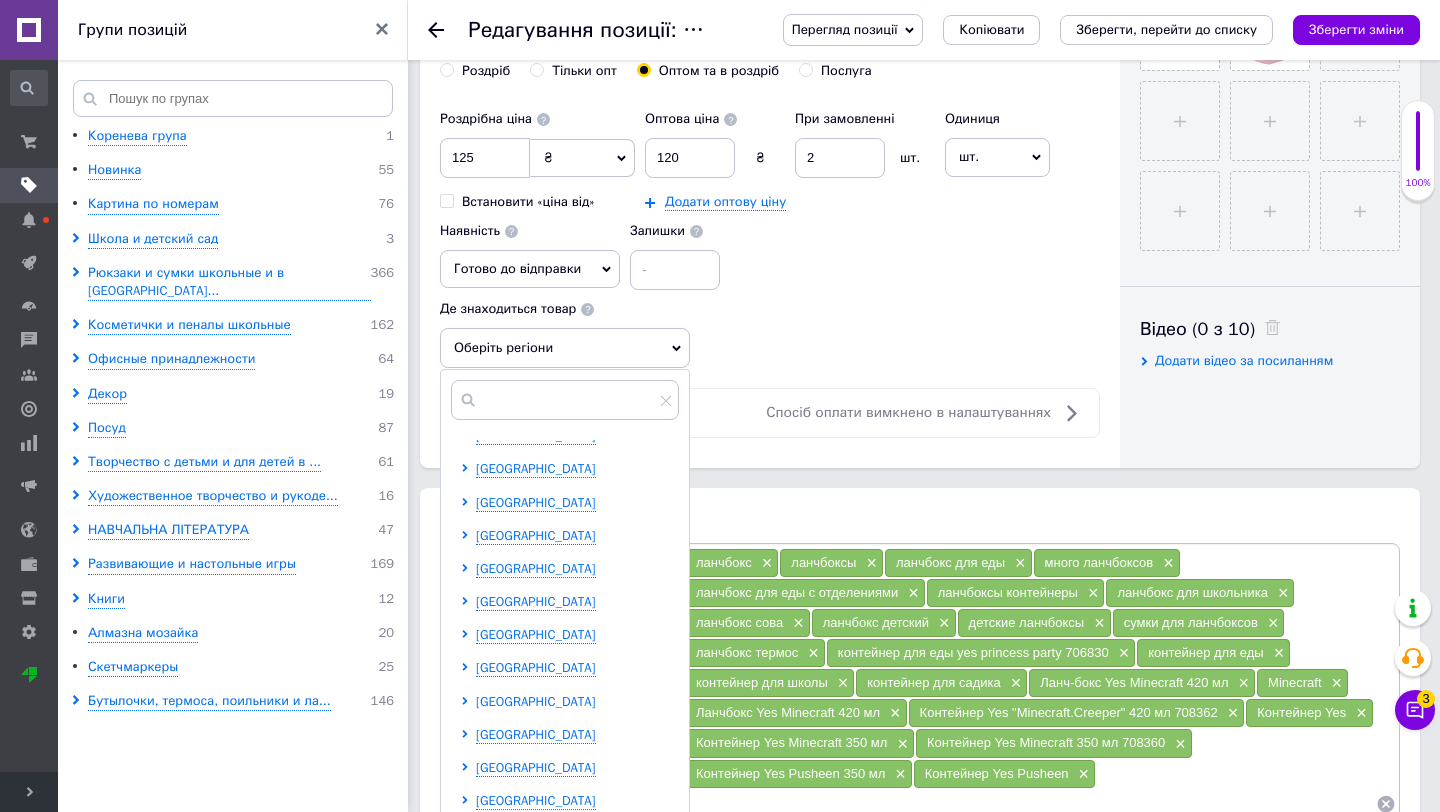 click on "[GEOGRAPHIC_DATA]" at bounding box center [536, 701] 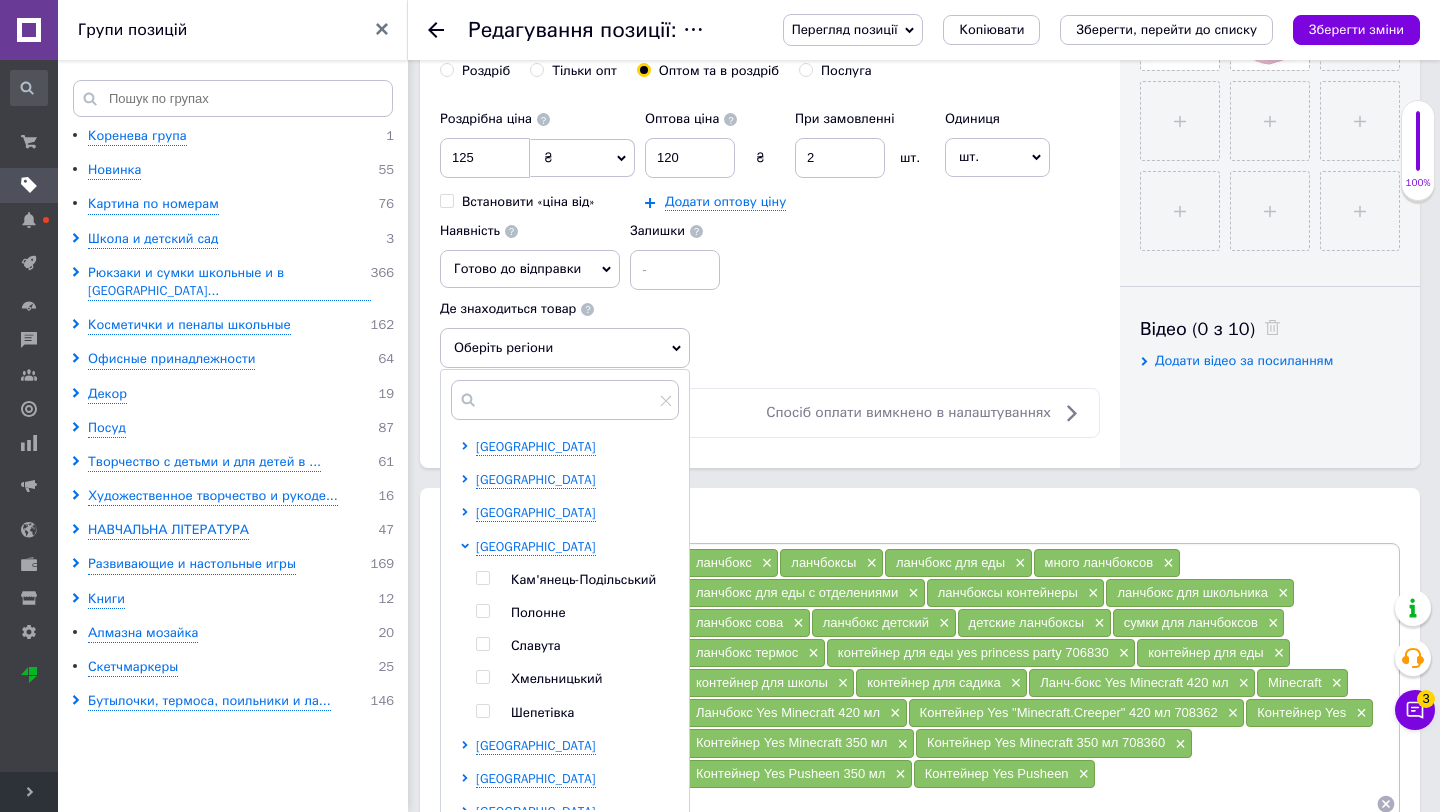 click at bounding box center [482, 677] 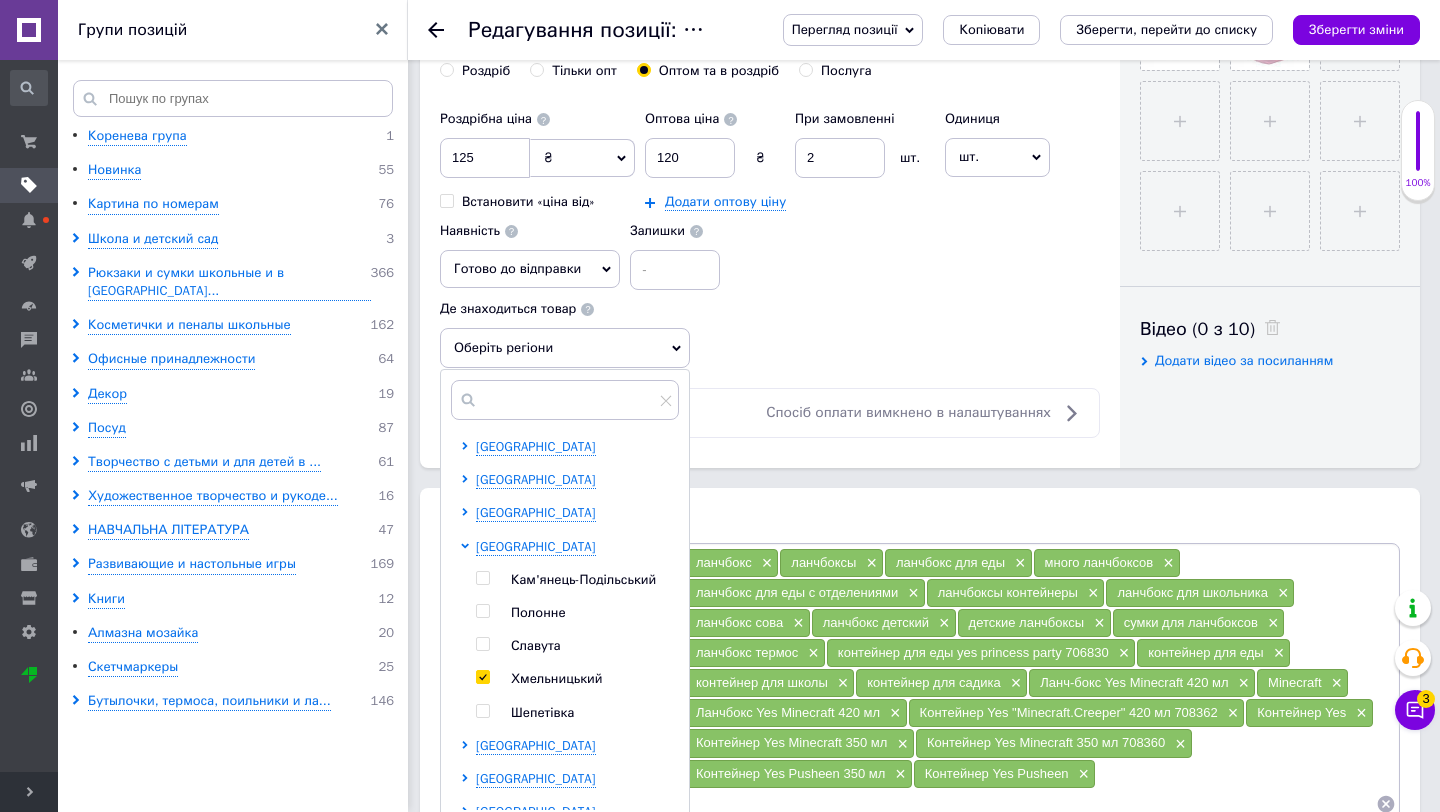 checkbox on "true" 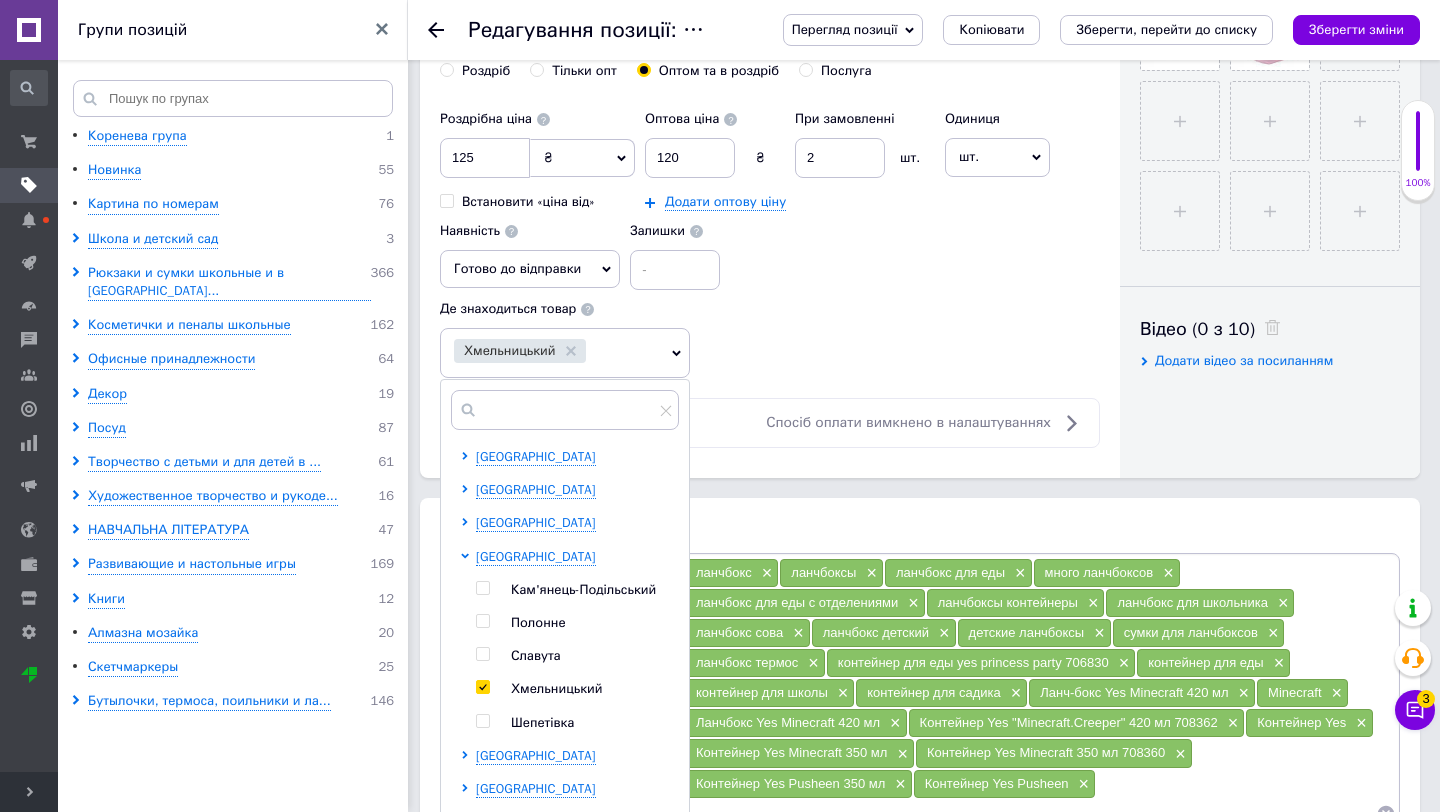 scroll, scrollTop: 577, scrollLeft: 0, axis: vertical 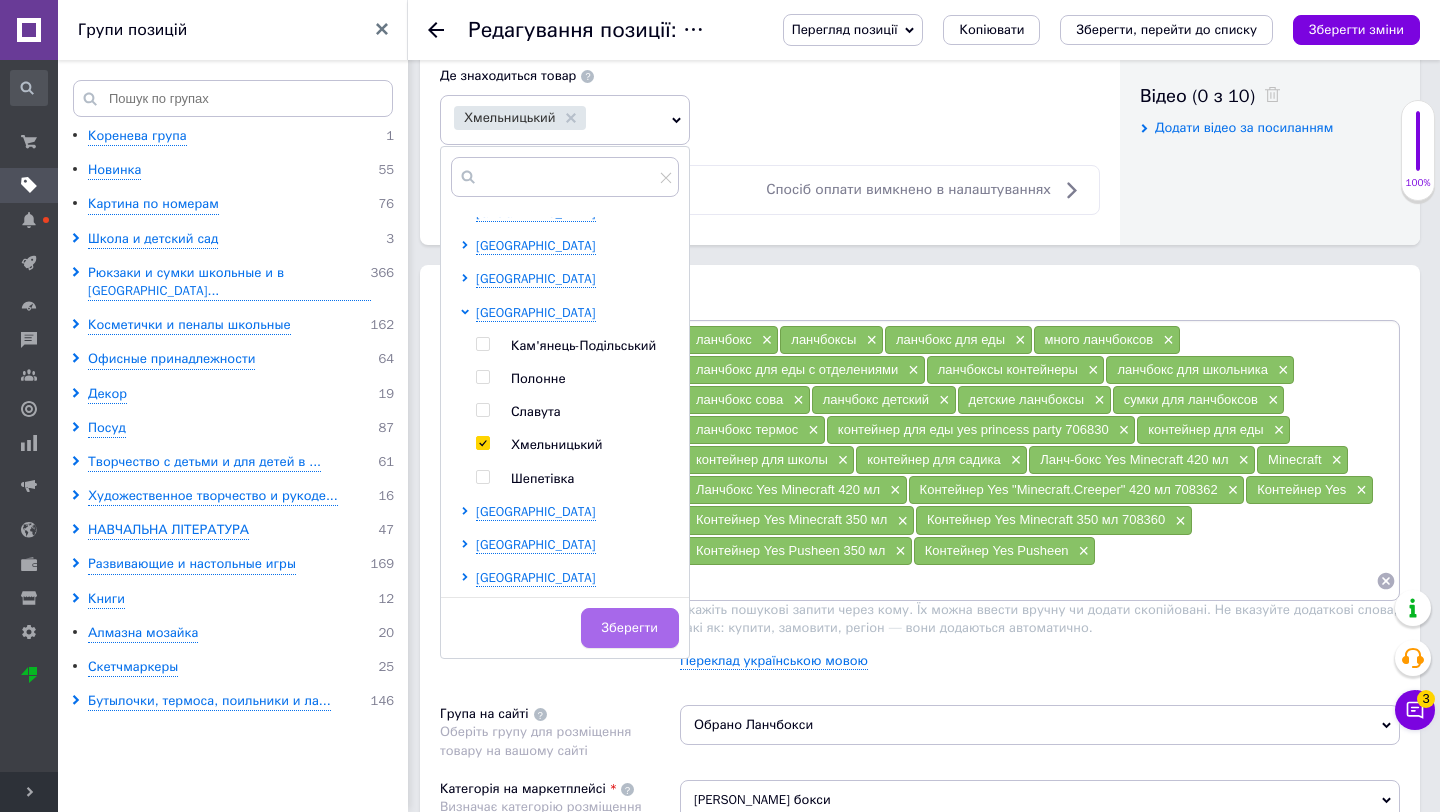 click on "Зберегти" at bounding box center (630, 628) 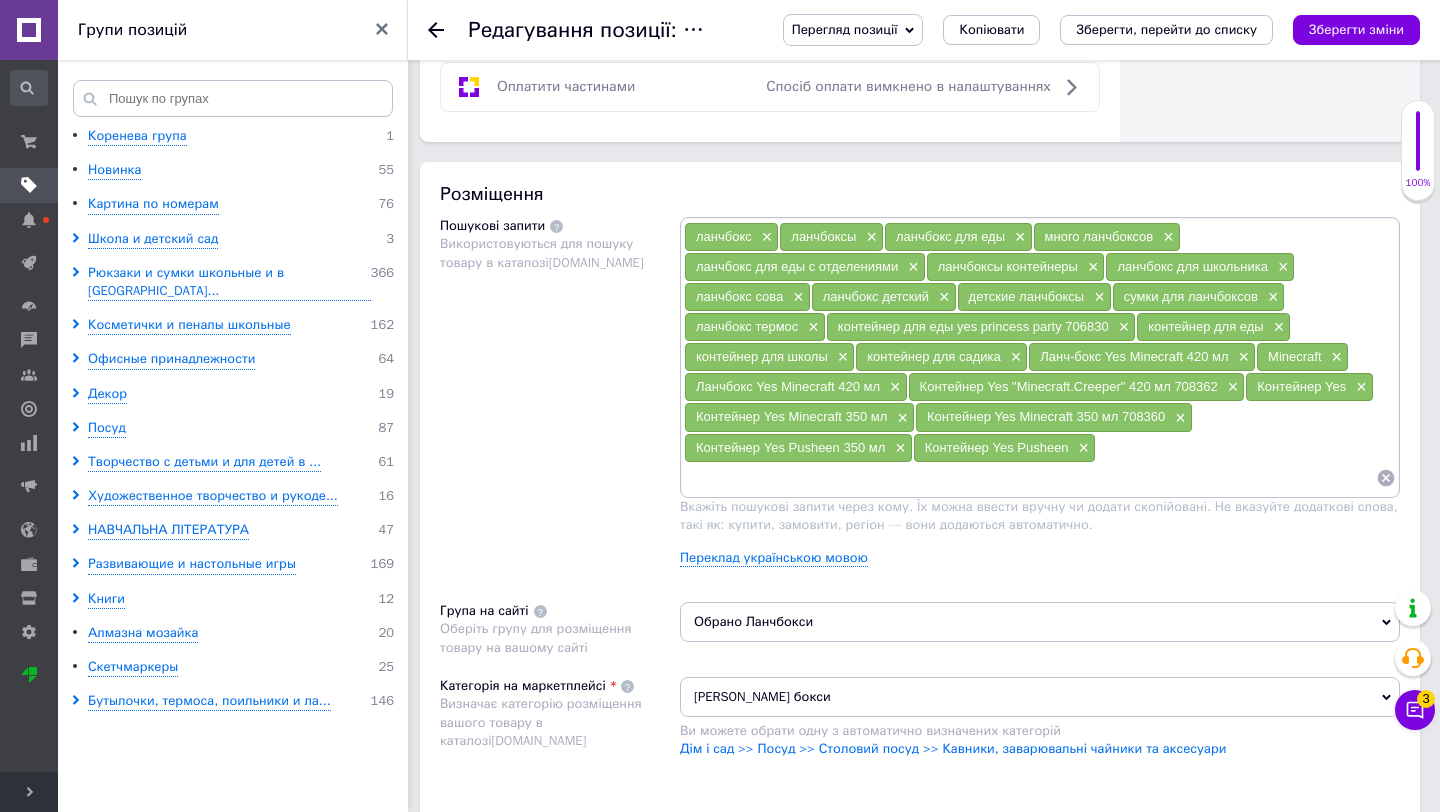 scroll, scrollTop: 1158, scrollLeft: 0, axis: vertical 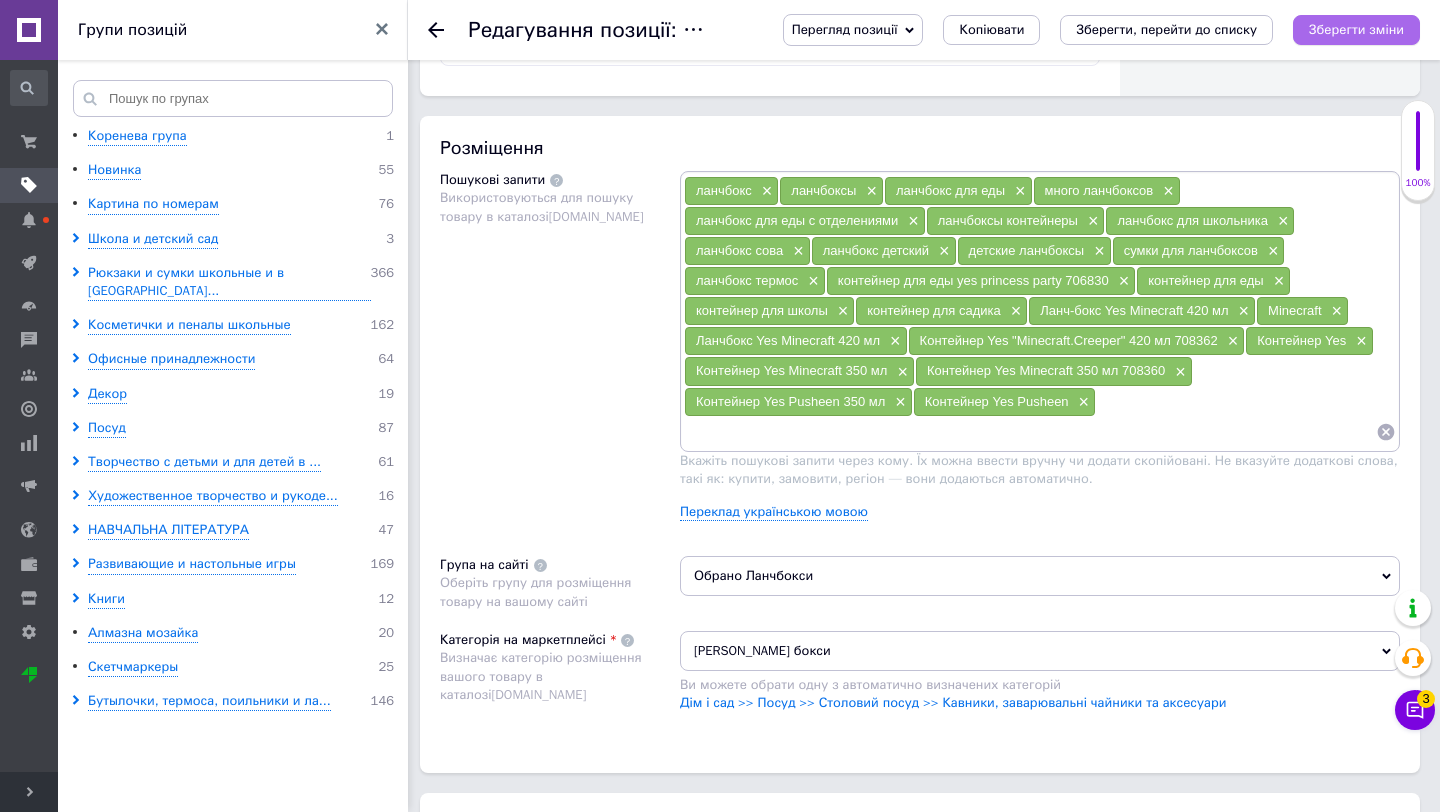 click on "Зберегти зміни" at bounding box center [1356, 29] 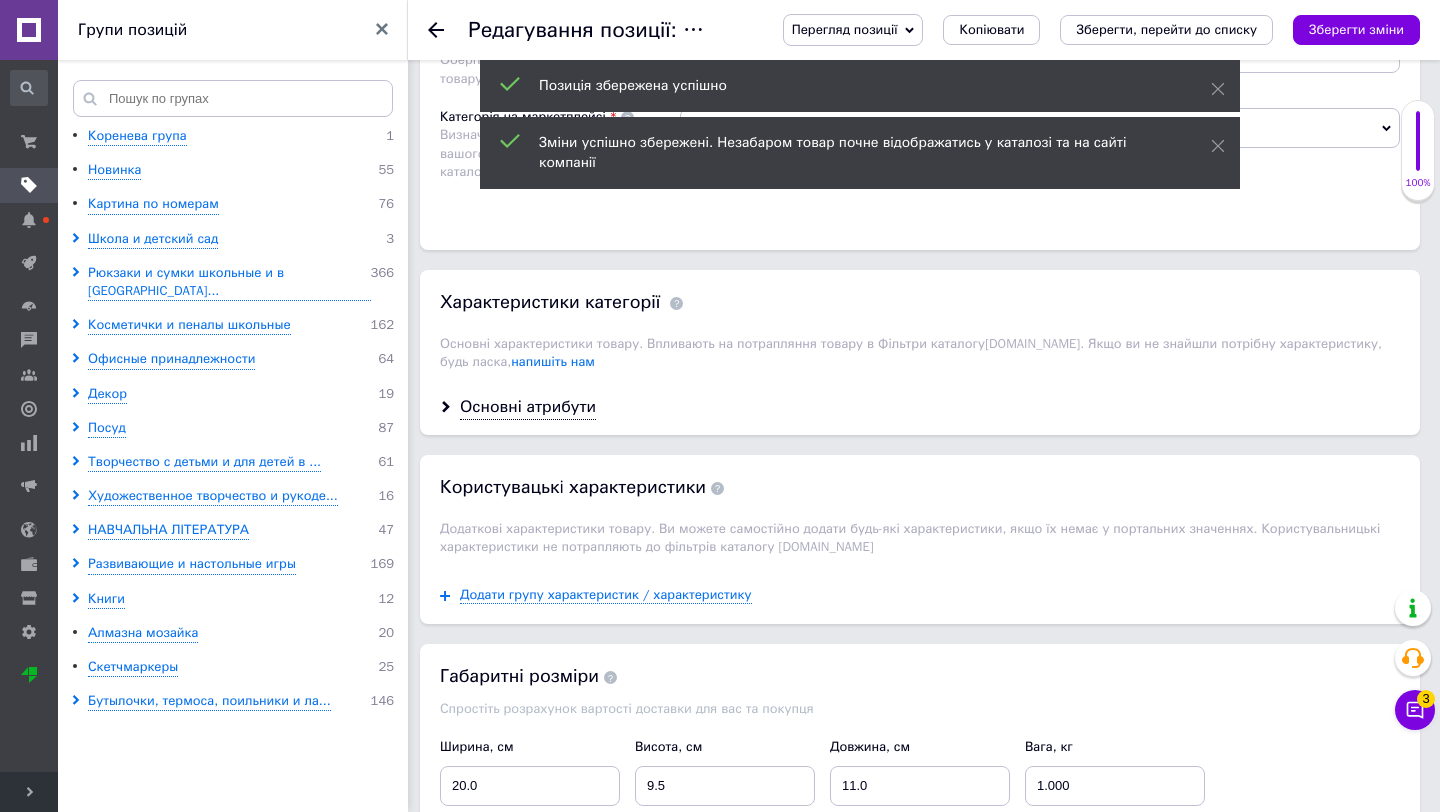 scroll, scrollTop: 1685, scrollLeft: 0, axis: vertical 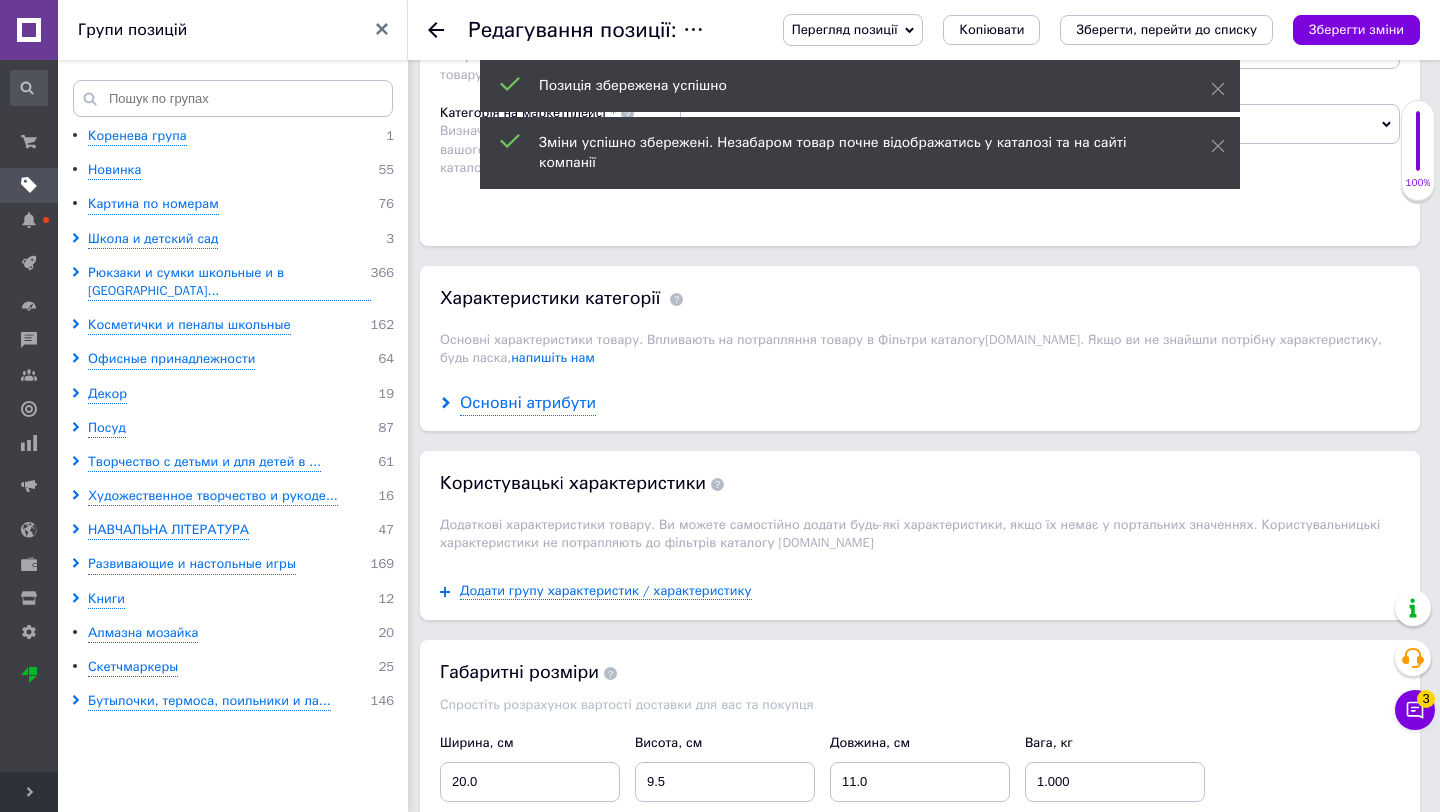 click on "Основні атрибути" at bounding box center (528, 403) 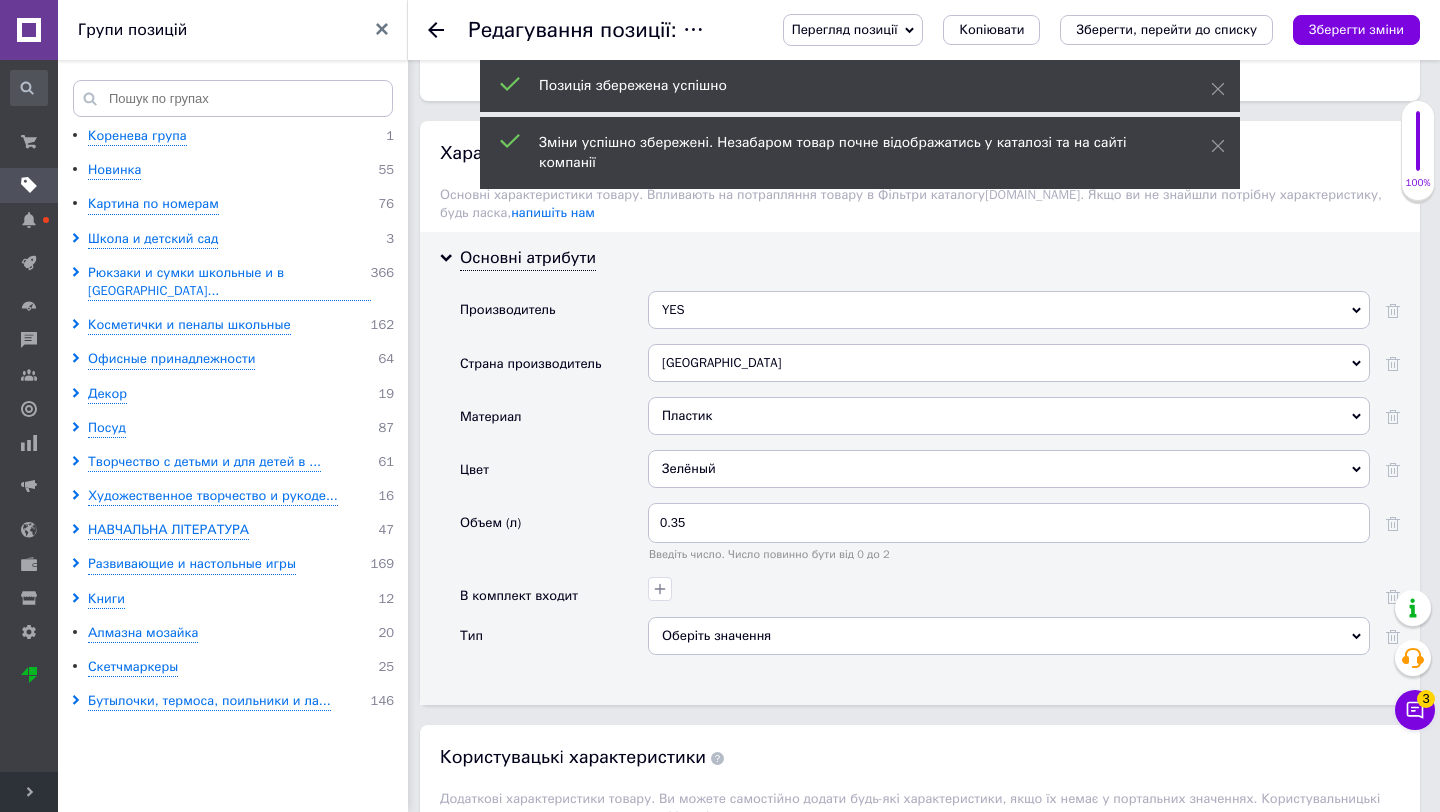 scroll, scrollTop: 1834, scrollLeft: 0, axis: vertical 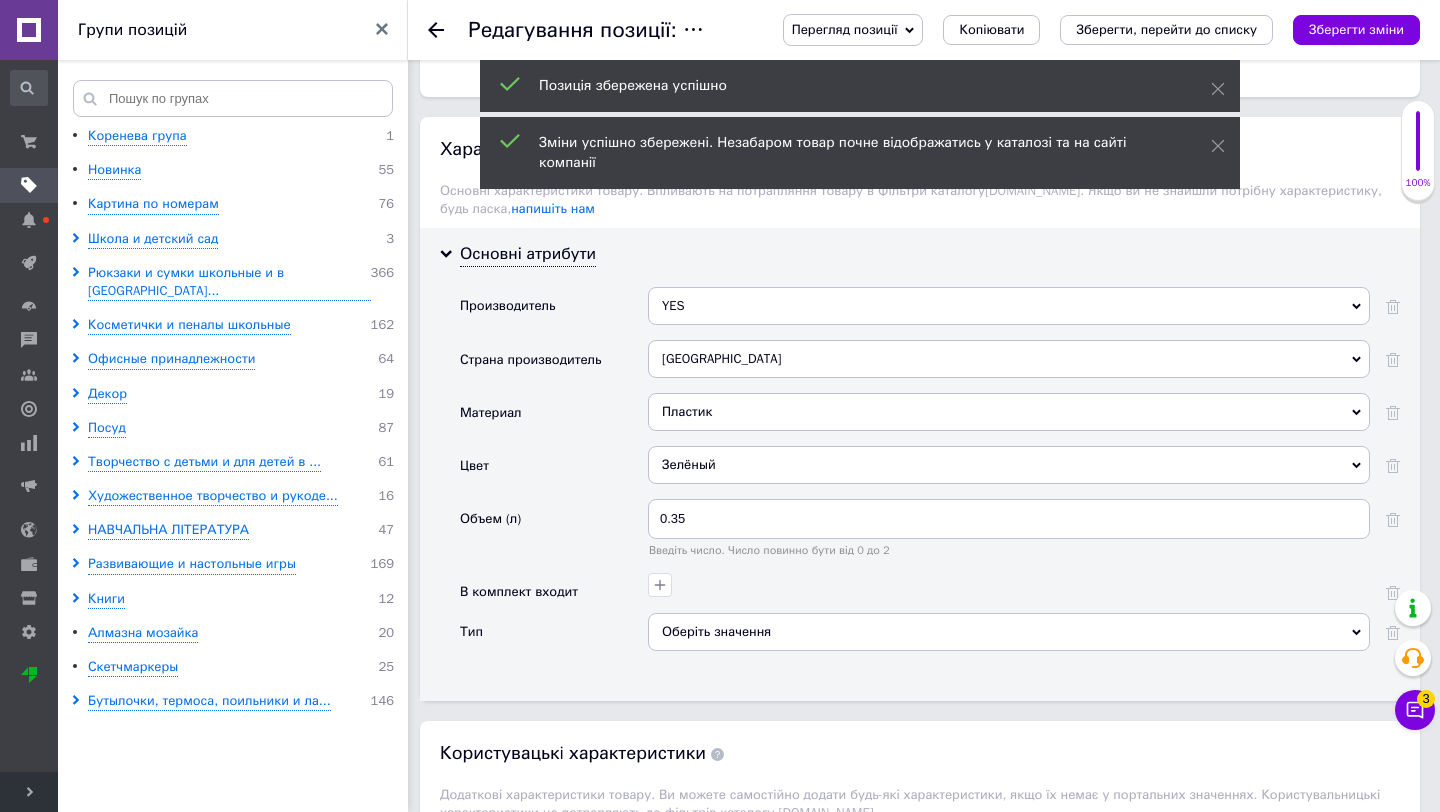 click on "Зелёный" at bounding box center (1009, 465) 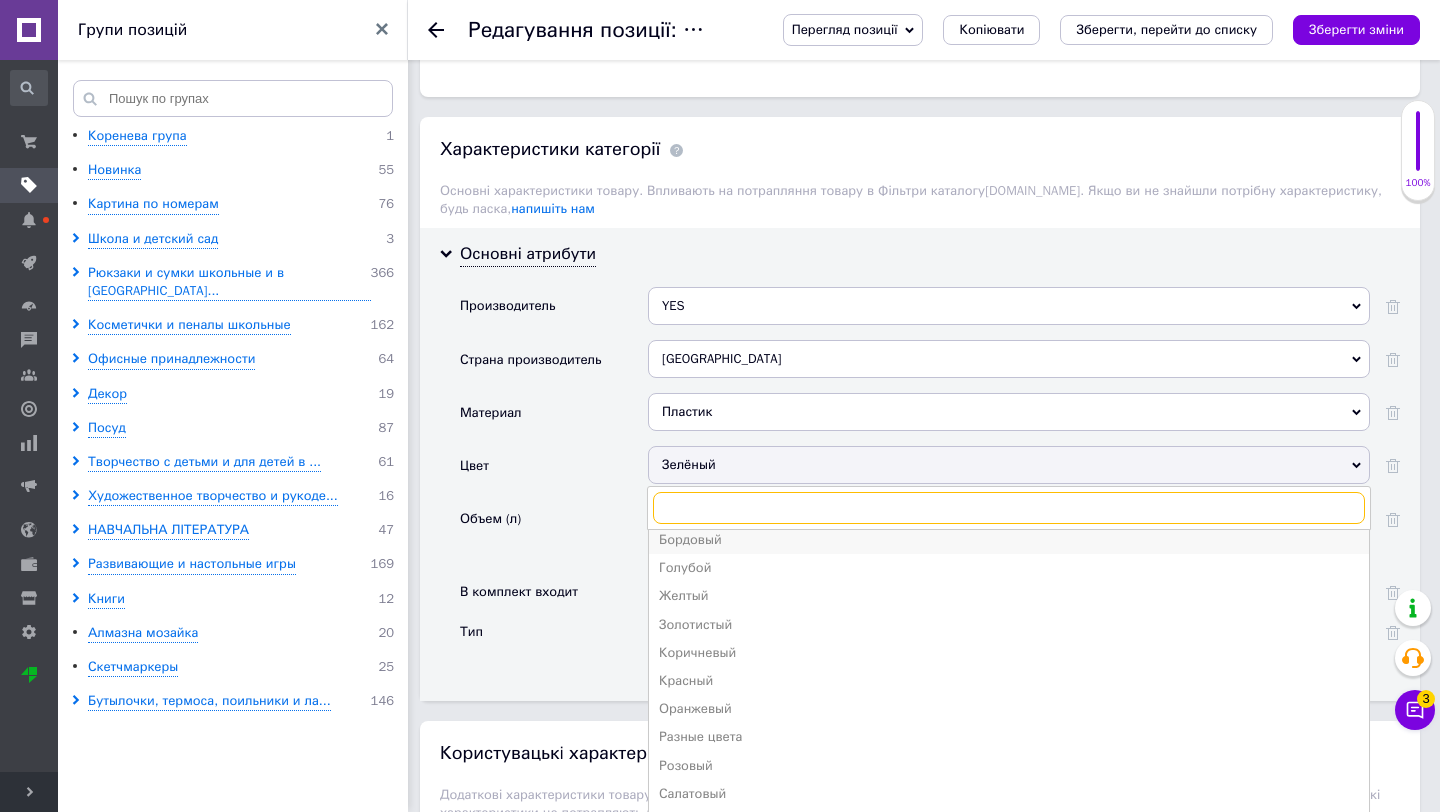 scroll, scrollTop: 129, scrollLeft: 0, axis: vertical 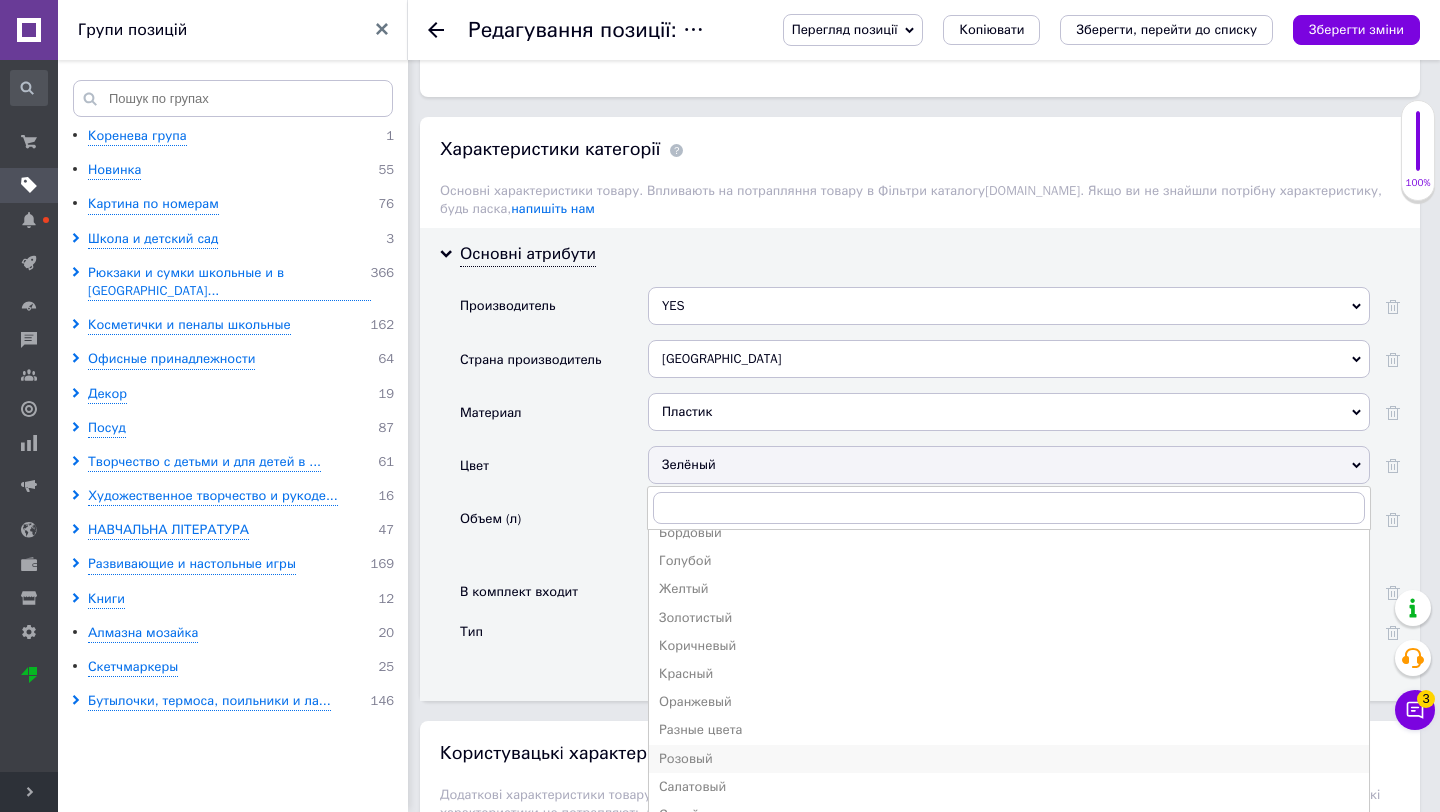 click on "Розовый" at bounding box center (1009, 759) 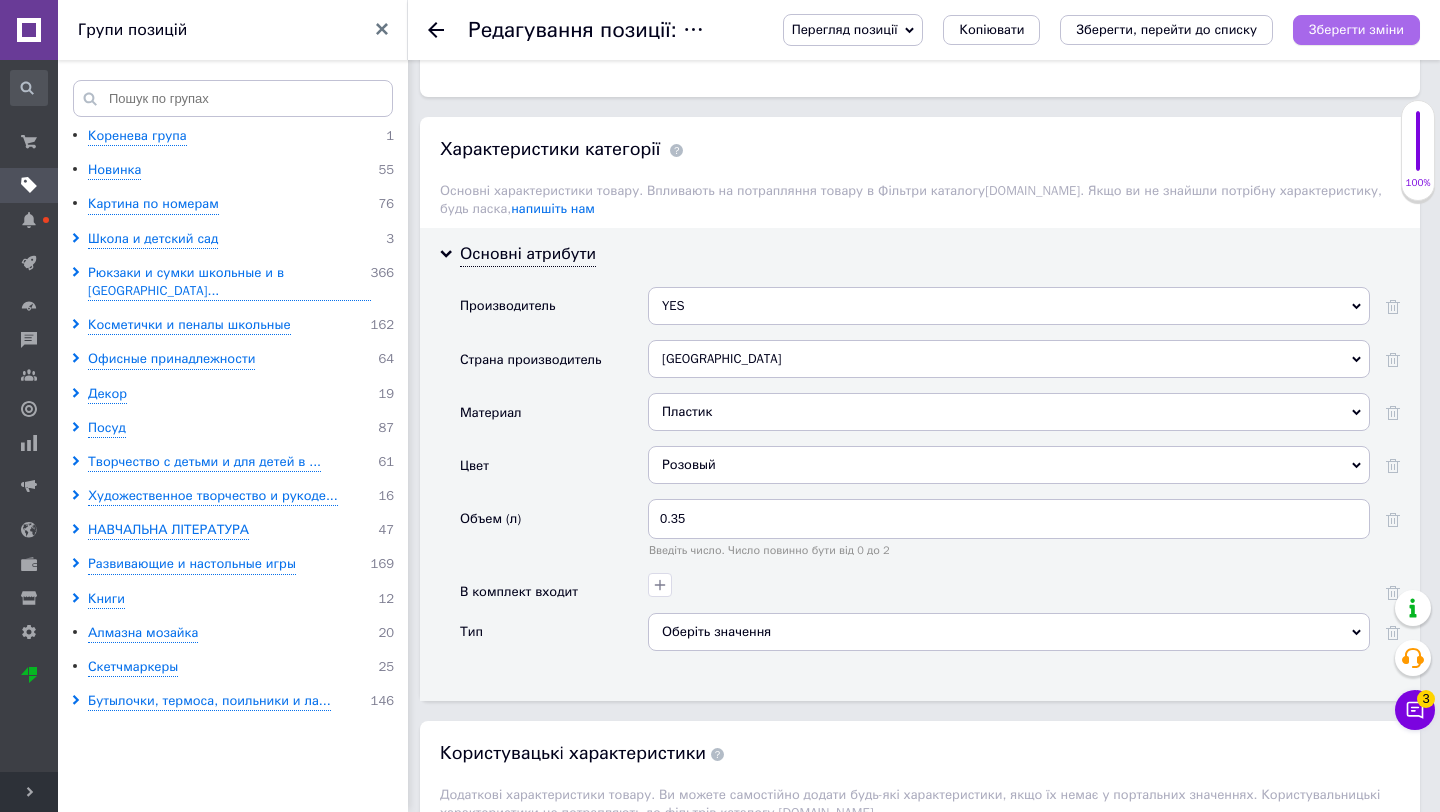 click on "Зберегти зміни" at bounding box center [1356, 29] 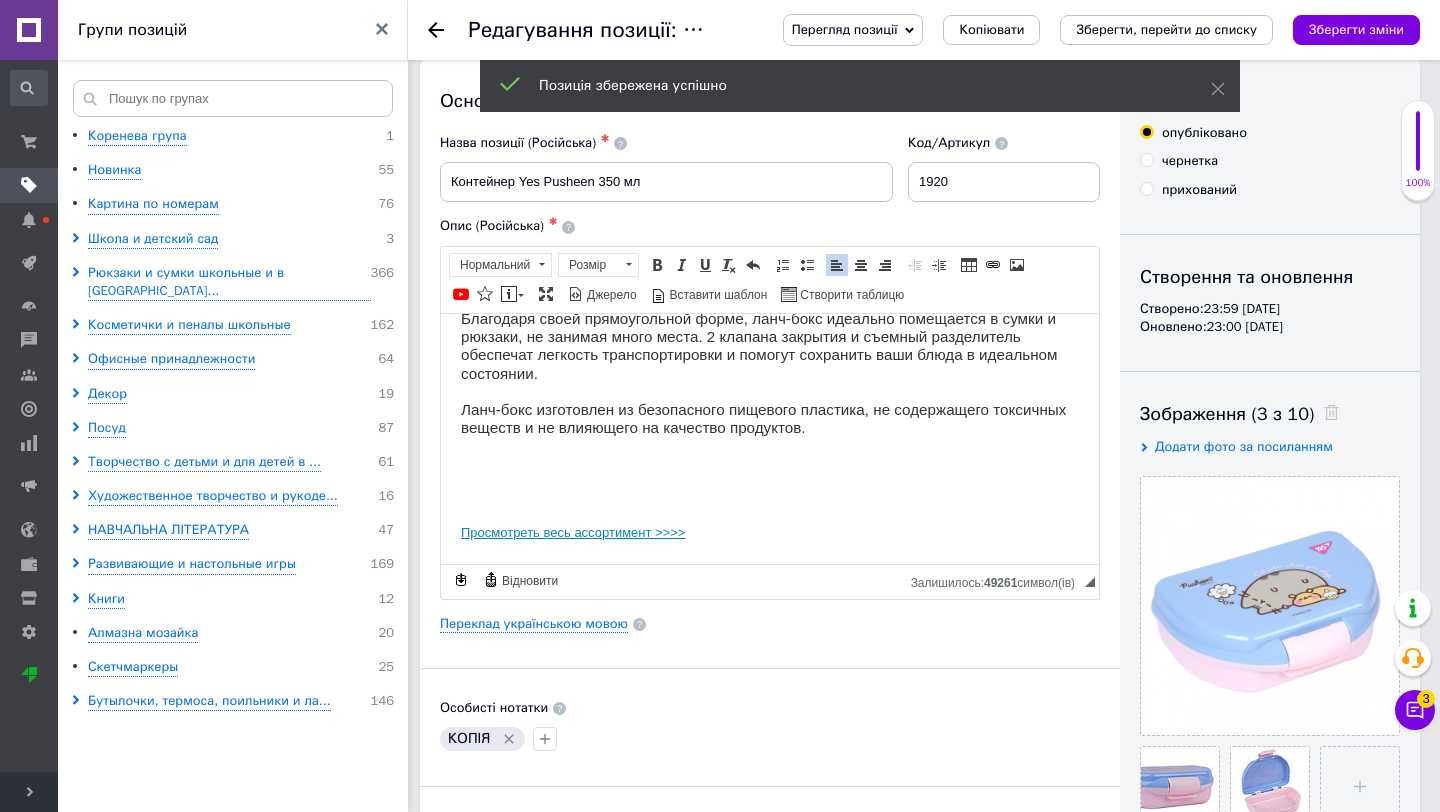 scroll, scrollTop: 0, scrollLeft: 0, axis: both 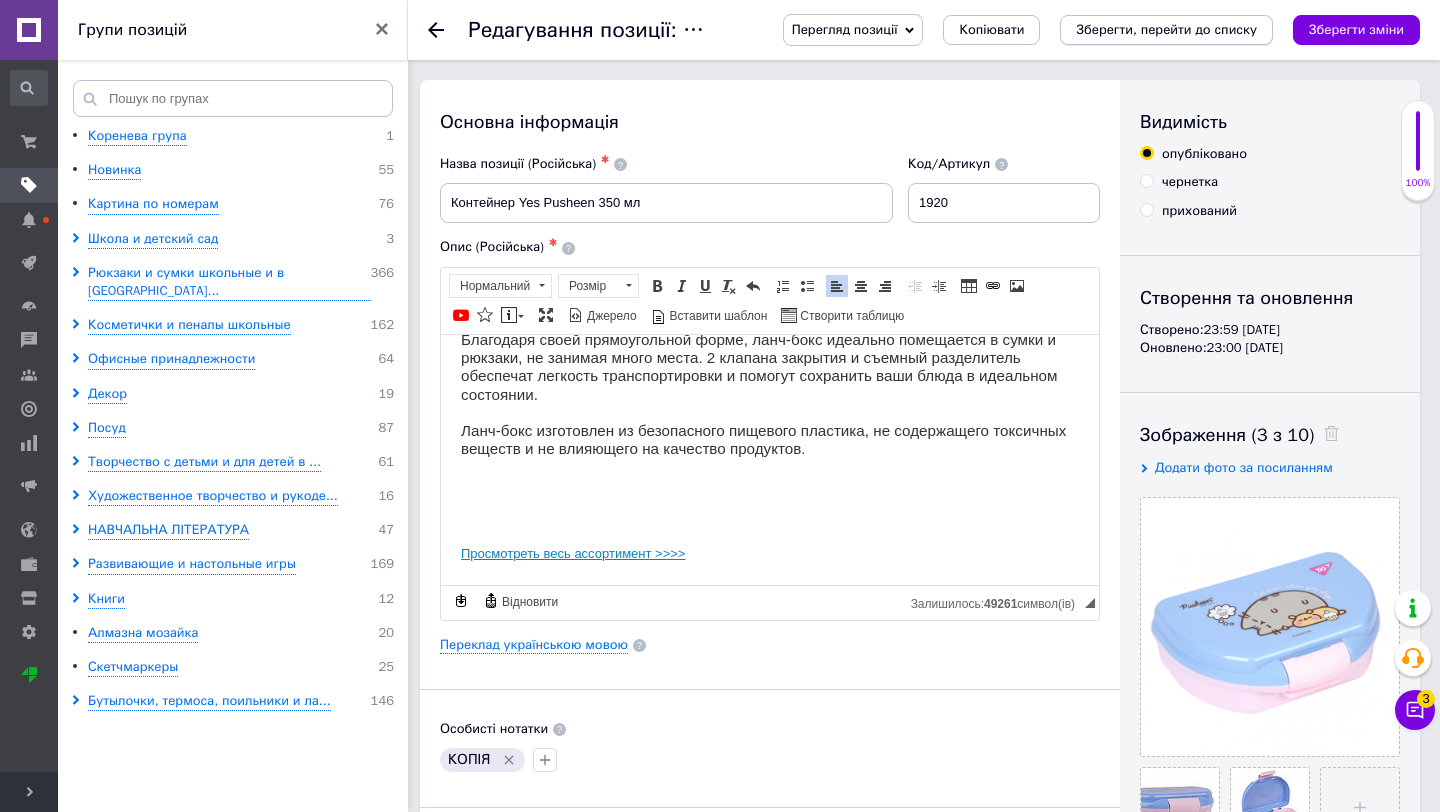 click on "Зберегти, перейти до списку" at bounding box center [1166, 29] 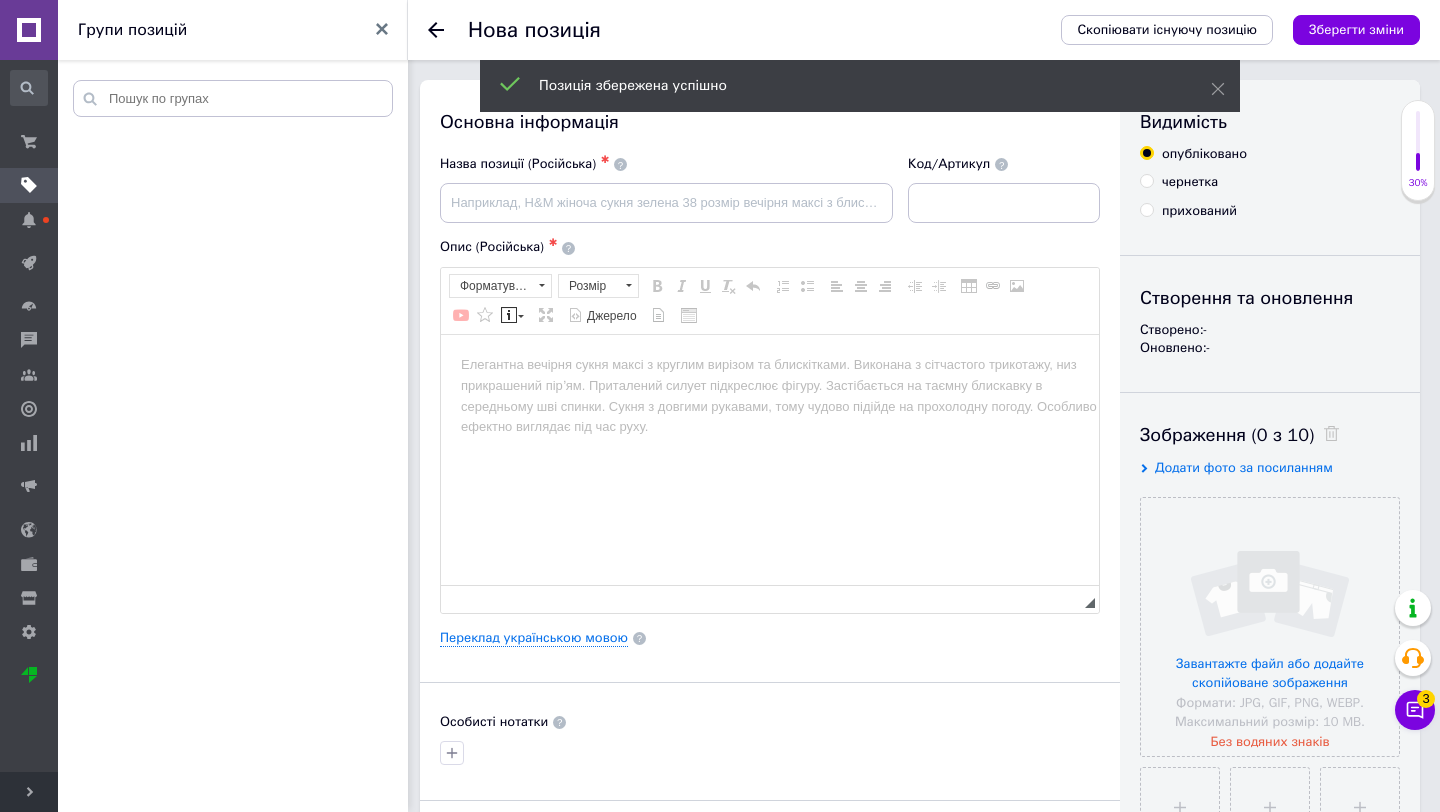 scroll, scrollTop: 0, scrollLeft: 0, axis: both 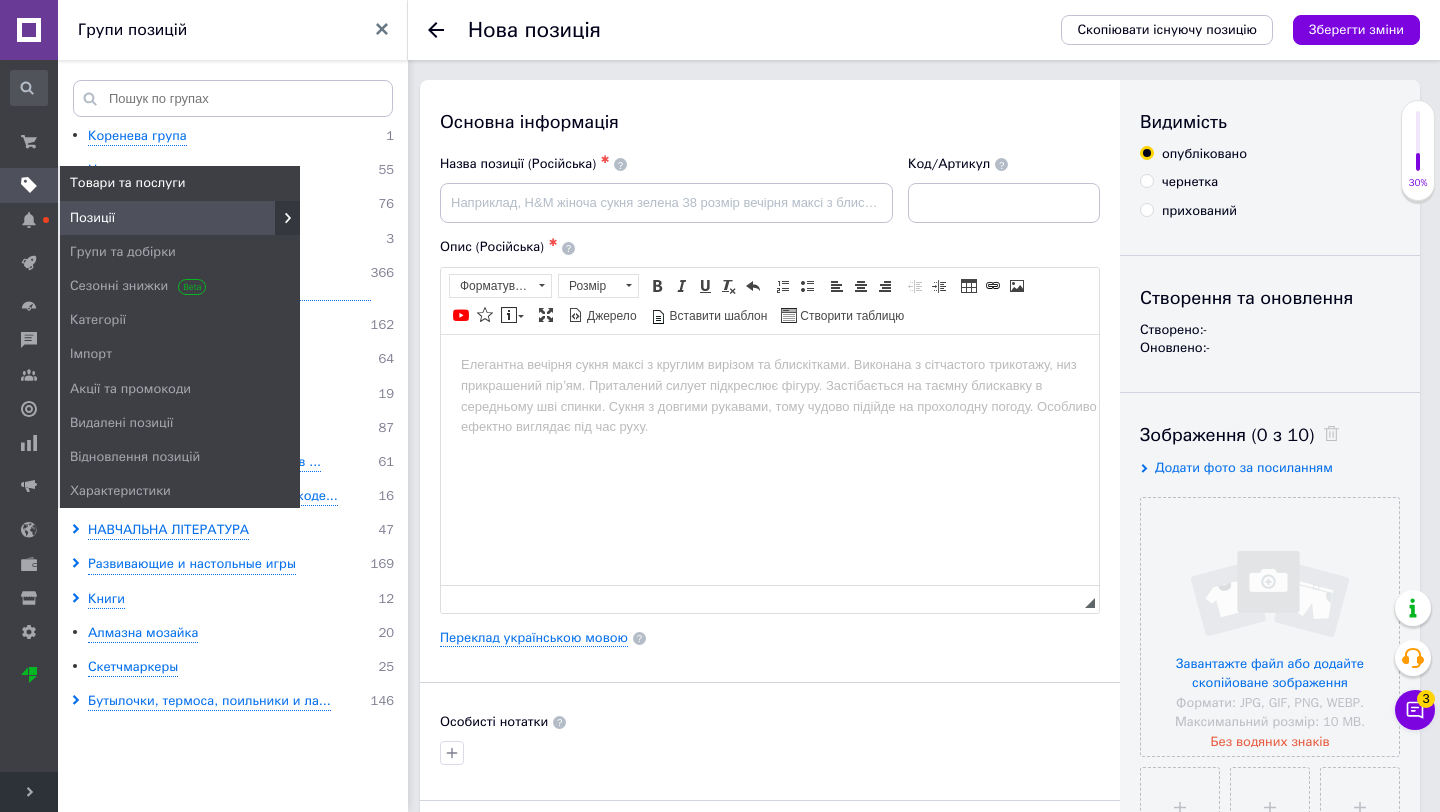 click at bounding box center [29, 185] 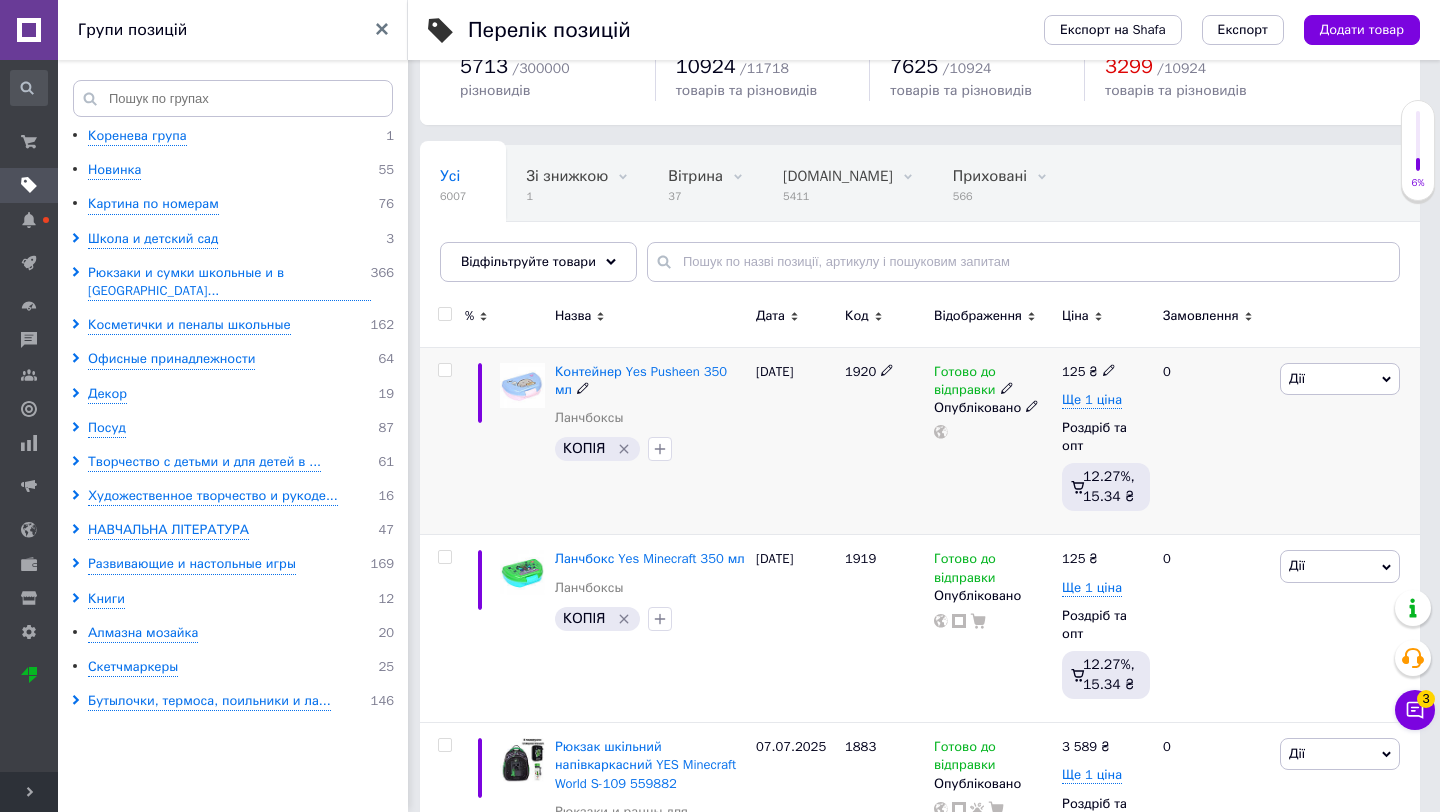 scroll, scrollTop: 125, scrollLeft: 0, axis: vertical 